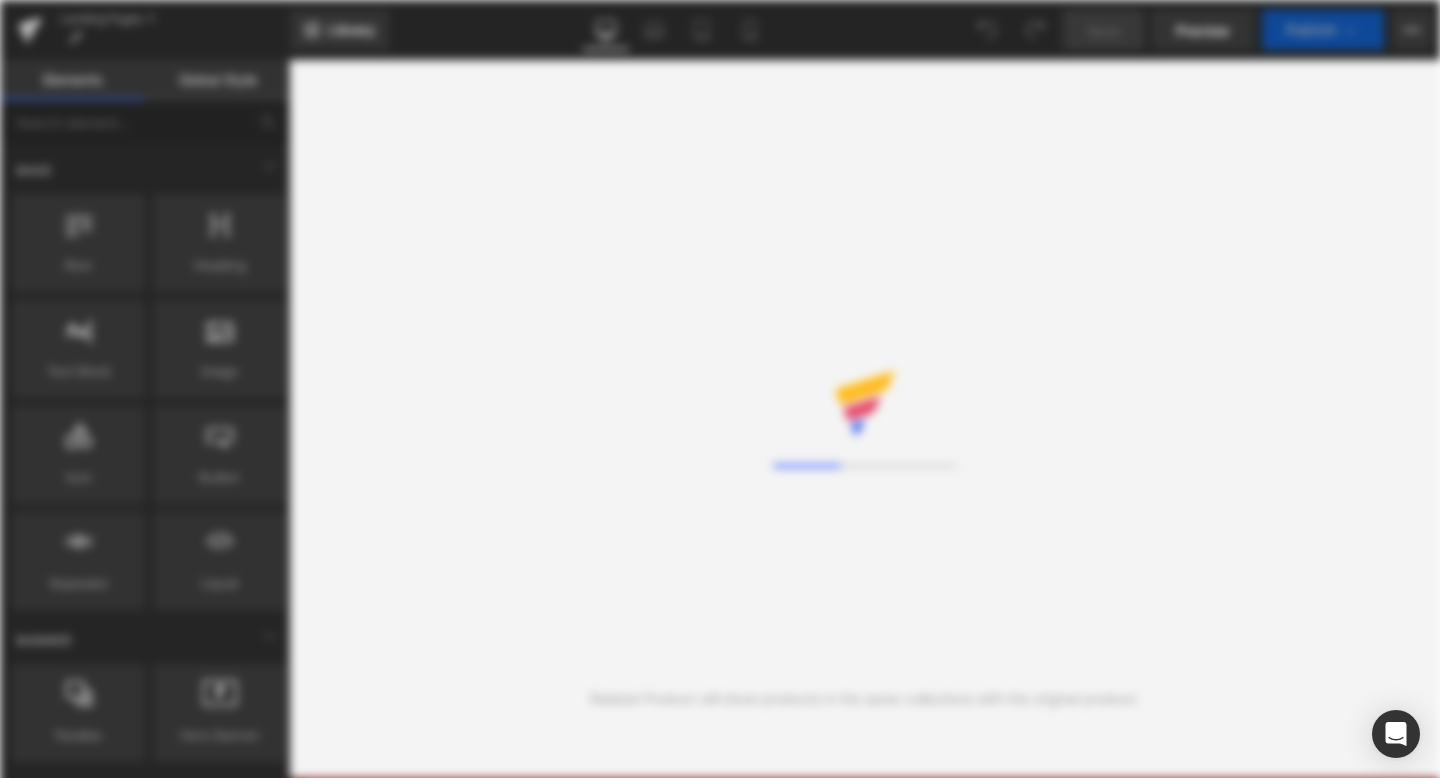 scroll, scrollTop: 0, scrollLeft: 0, axis: both 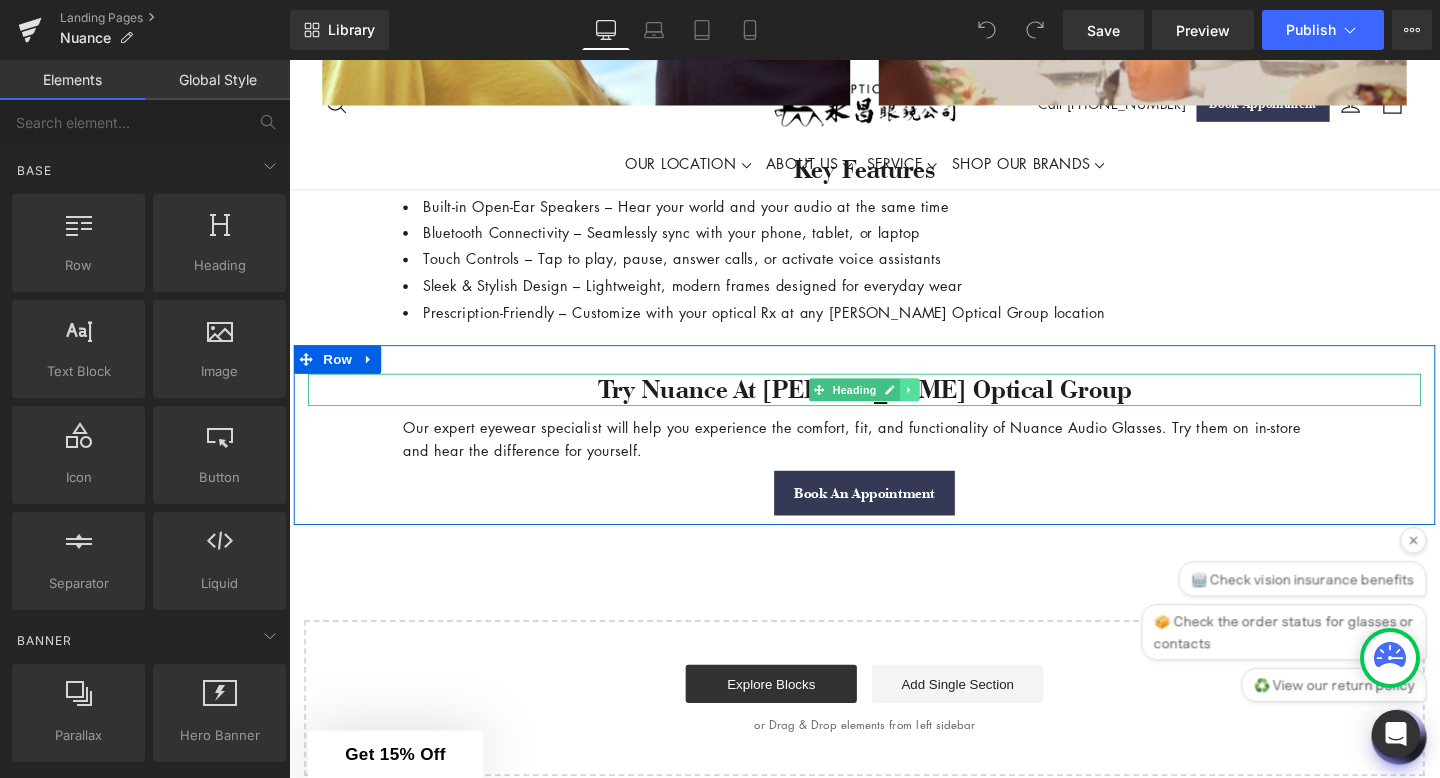 click 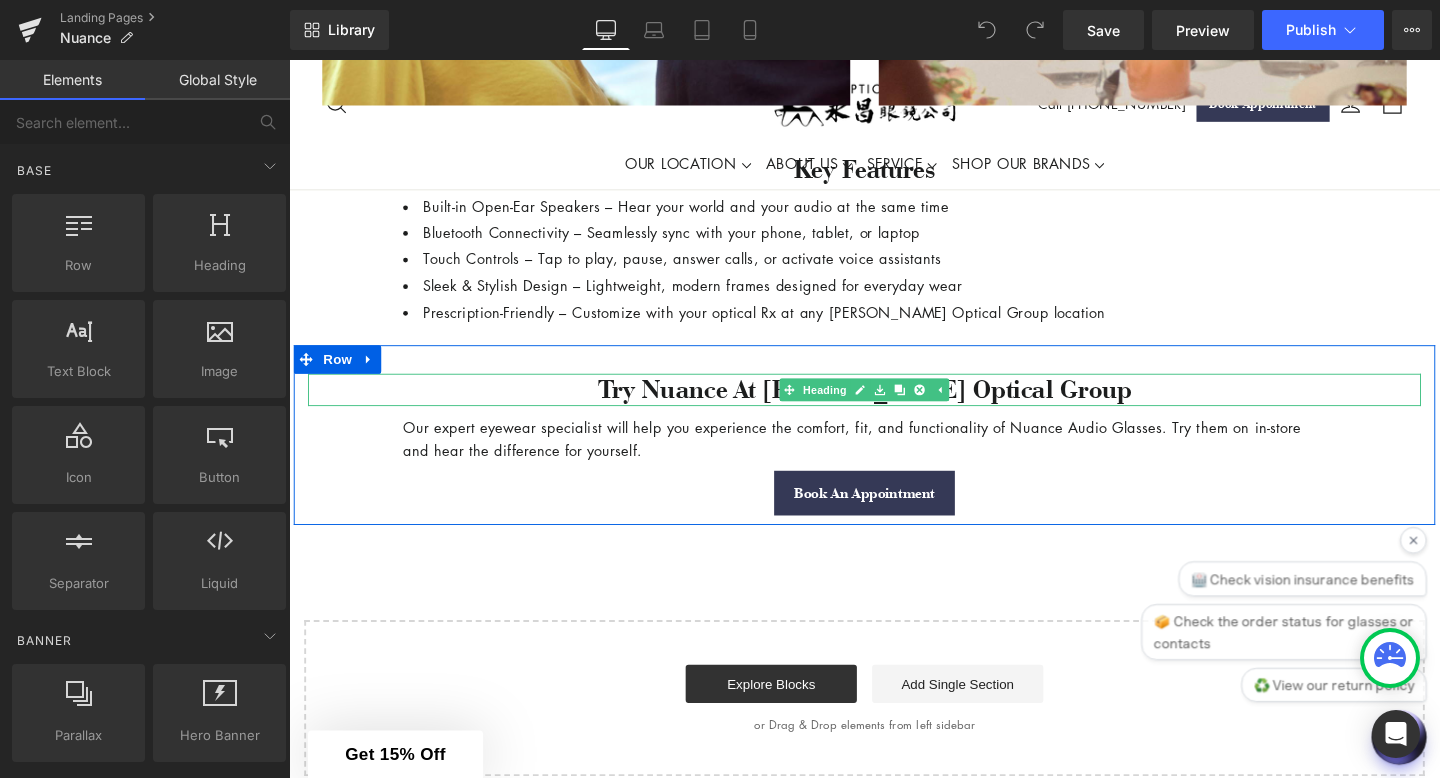 click on "Try Nuance At Mott Optical Group" at bounding box center [894, 406] 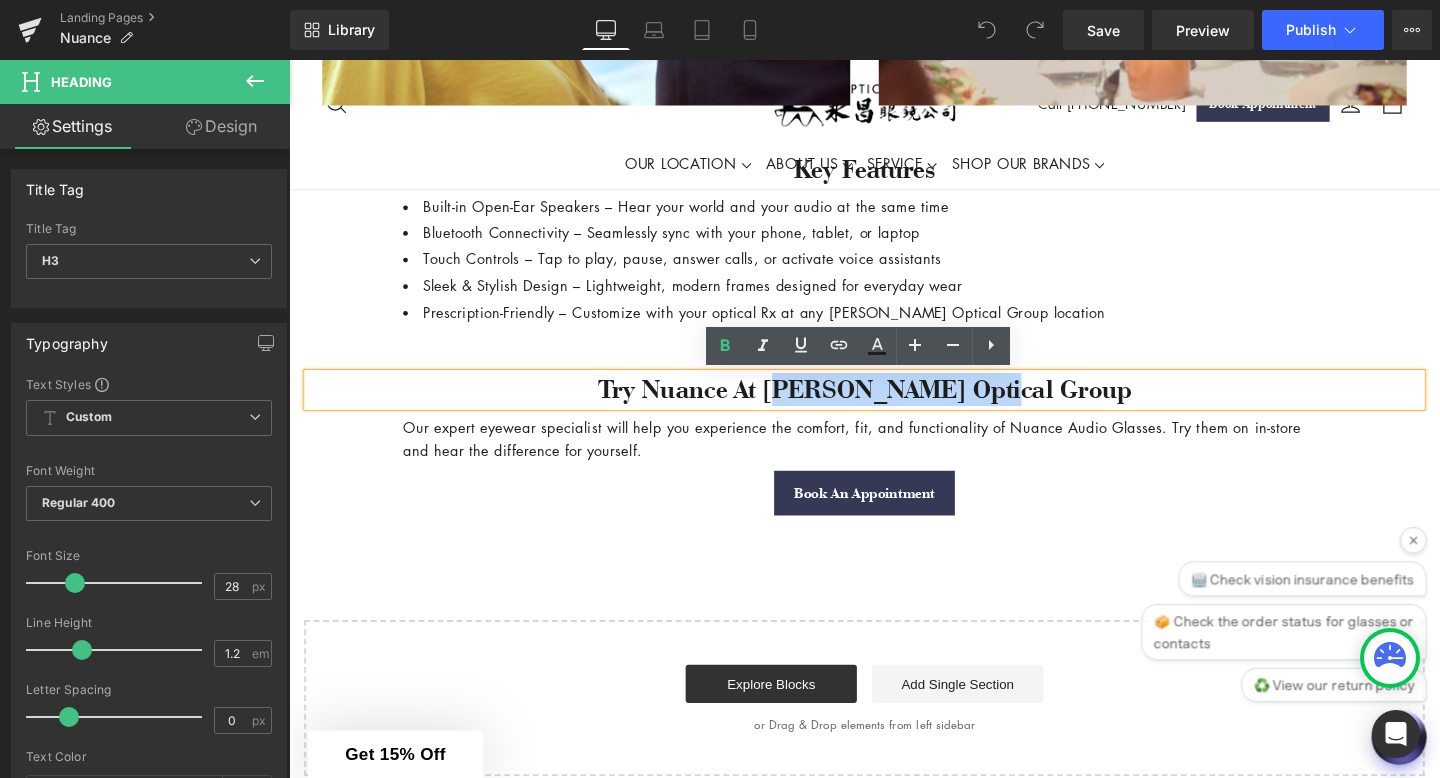 drag, startPoint x: 1111, startPoint y: 413, endPoint x: 887, endPoint y: 409, distance: 224.0357 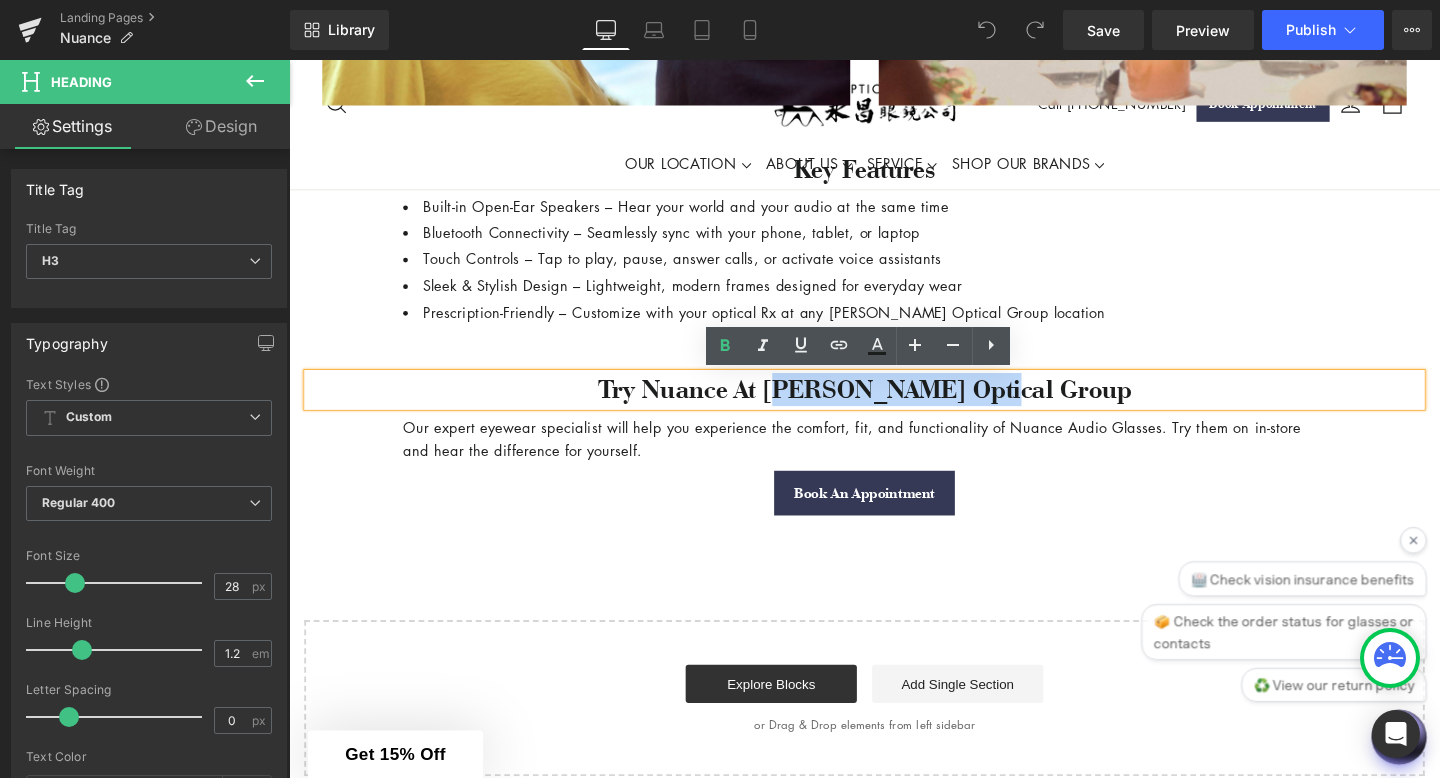 click on "Try Nuance At Mott Optical Group" at bounding box center (894, 407) 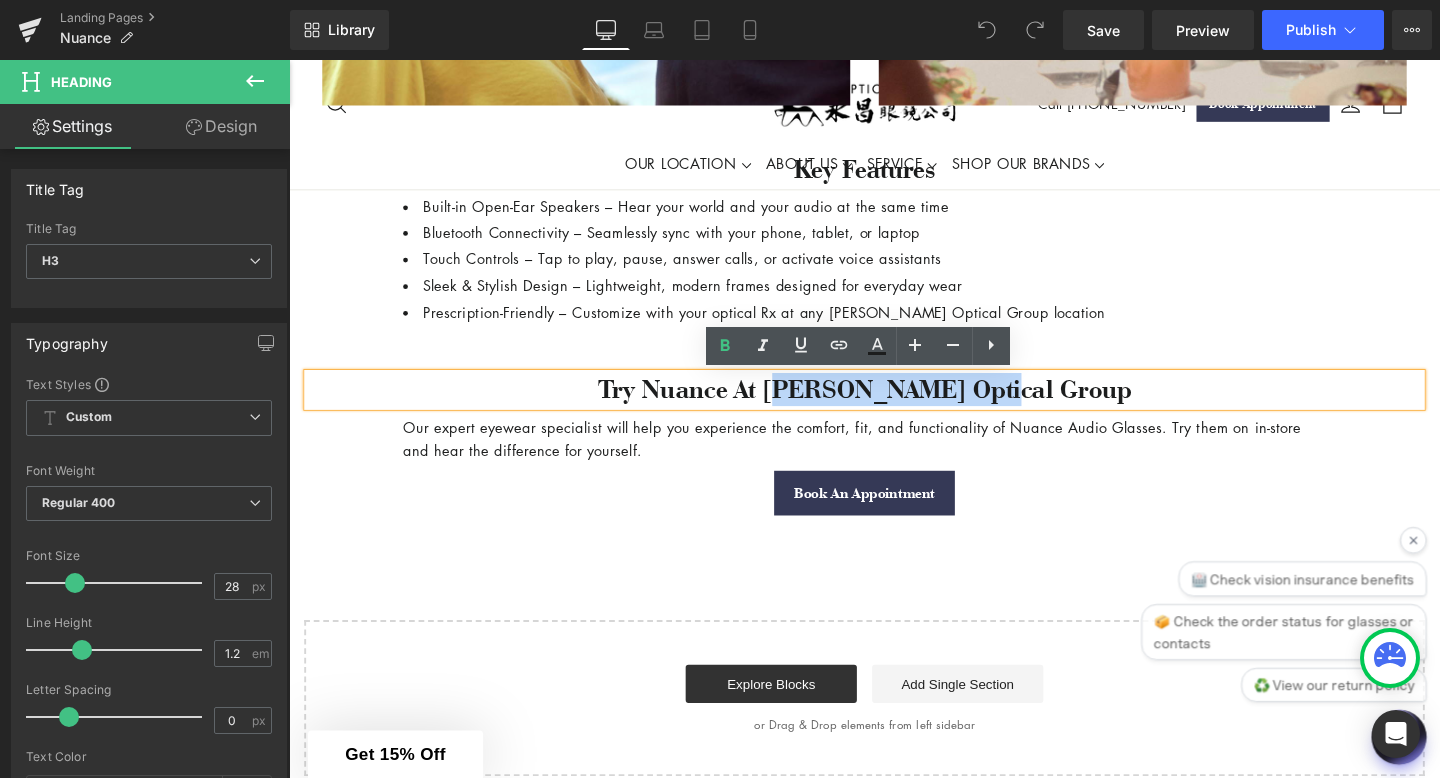 type 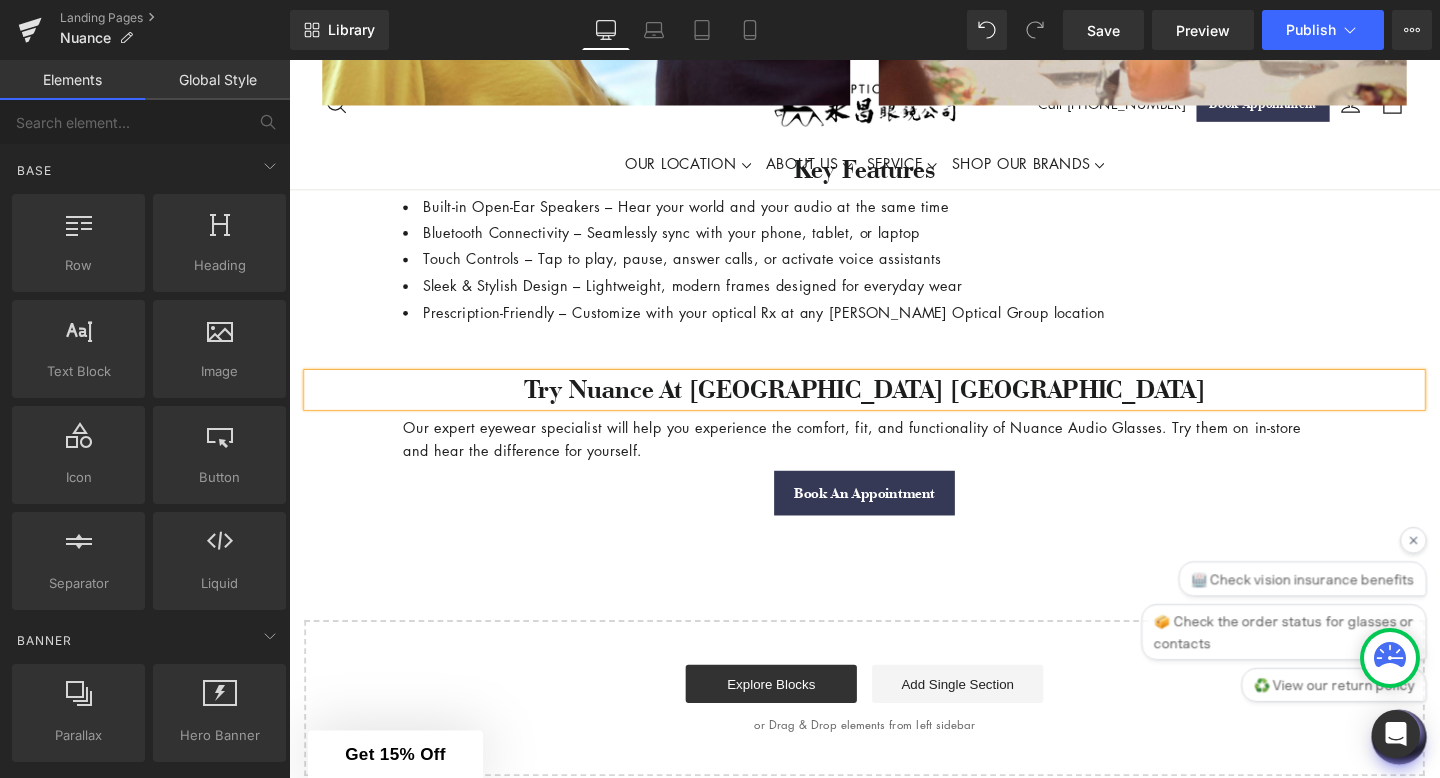 click on "Nuance Heading         Redefine what eyewear can do. Nuance Audio Glasses blend cutting-edge audio technology with fashion-forward frame design — giving you a sleek, wearable solution for both vision and sound. Text Block         Image         Row         What Are Nuance Audio Glasses? Heading         They’re more than just glasses — they’re a smart lifestyle accessory. With discreet built-in speakers and Bluetooth connectivity, Nuance lets you stay hands-free and wireless, whether you're taking calls, listening to music, or navigating your day. Text Block         Image         Image         Row         Row         Key Features Heading         Built-in Open-Ear Speakers – Hear your world and your audio at the same time Bluetooth Connectivity – Seamlessly sync with your phone, tablet, or laptop Touch Controls – Tap to play, pause, answer calls, or activate voice assistants Sleek & Stylish Design – Lightweight, modern frames designed for everyday wear Text Block         Row         Heading" at bounding box center [894, -304] 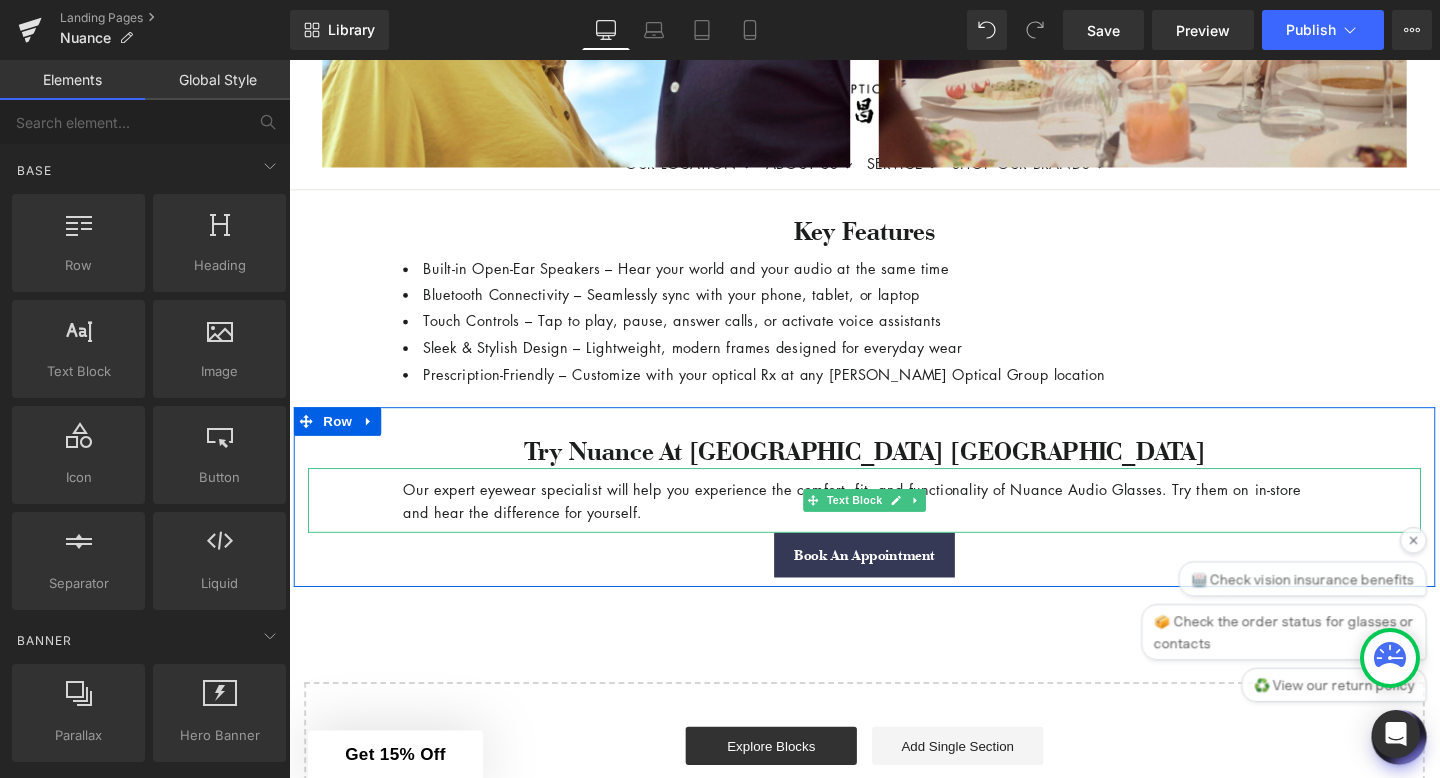 scroll, scrollTop: 1597, scrollLeft: 0, axis: vertical 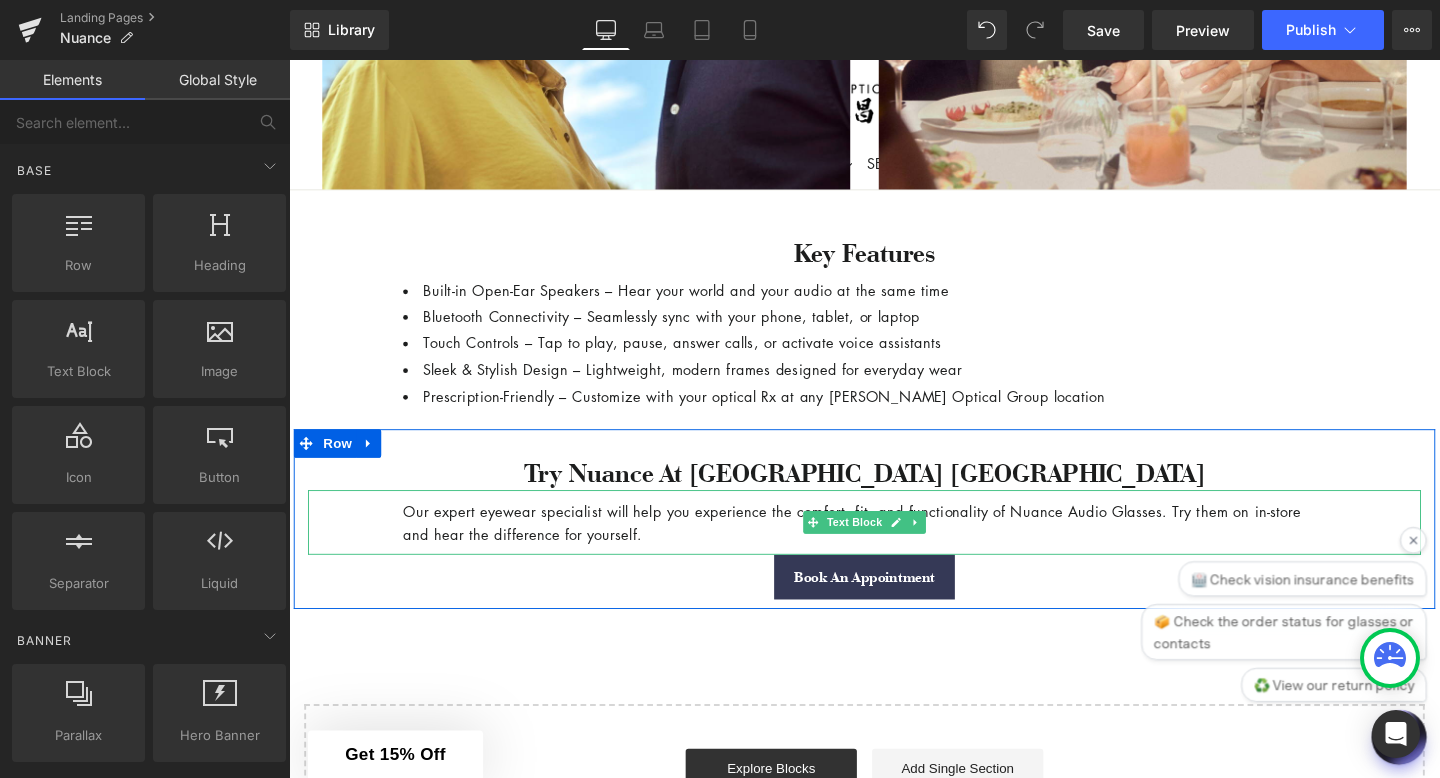 click on "Our expert eyewear specialist will help you experience the comfort, fit, and functionality of Nuance Audio Glasses. Try them on in-store and hear the difference for yourself." at bounding box center (894, 546) 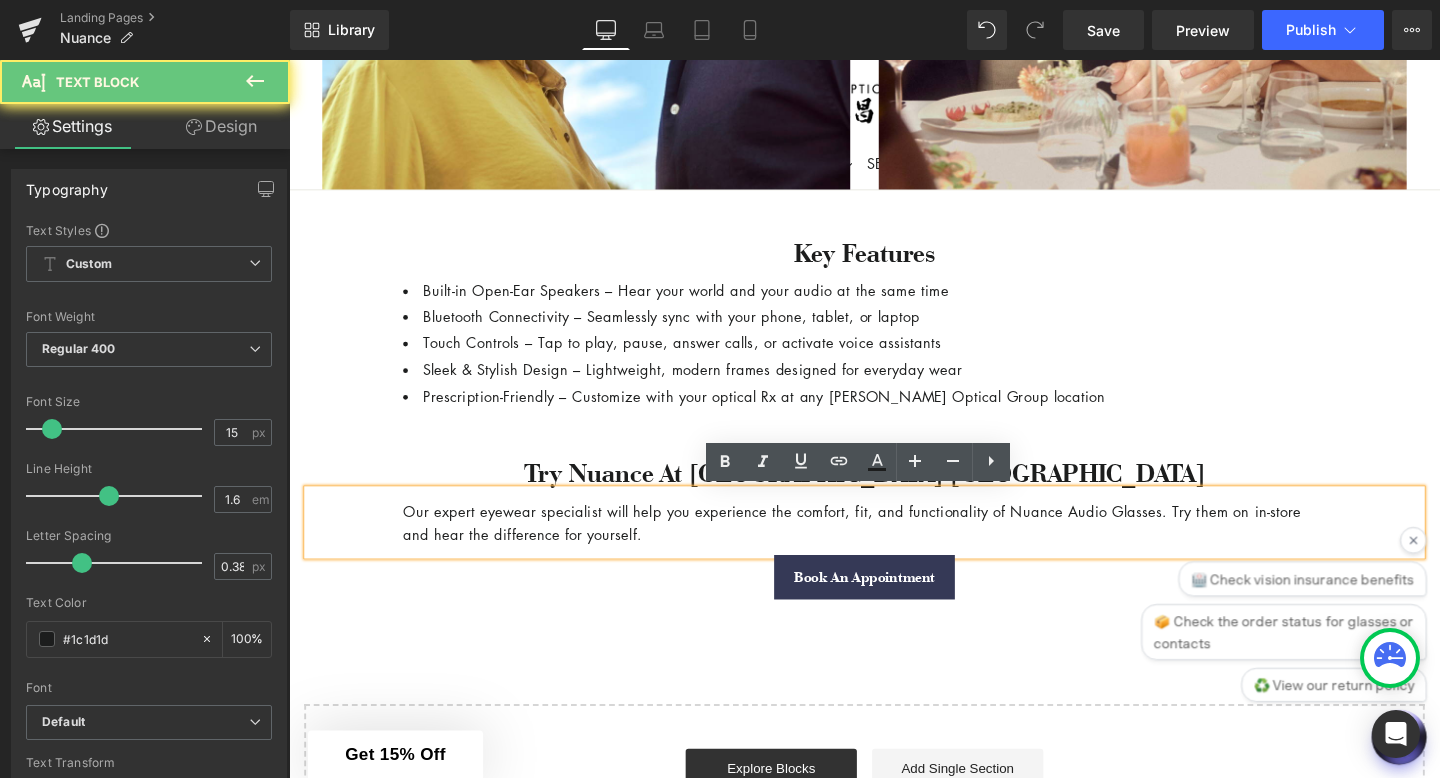 click on "Our expert eyewear specialist will help you experience the comfort, fit, and functionality of Nuance Audio Glasses. Try them on in-store and hear the difference for yourself." at bounding box center (894, 546) 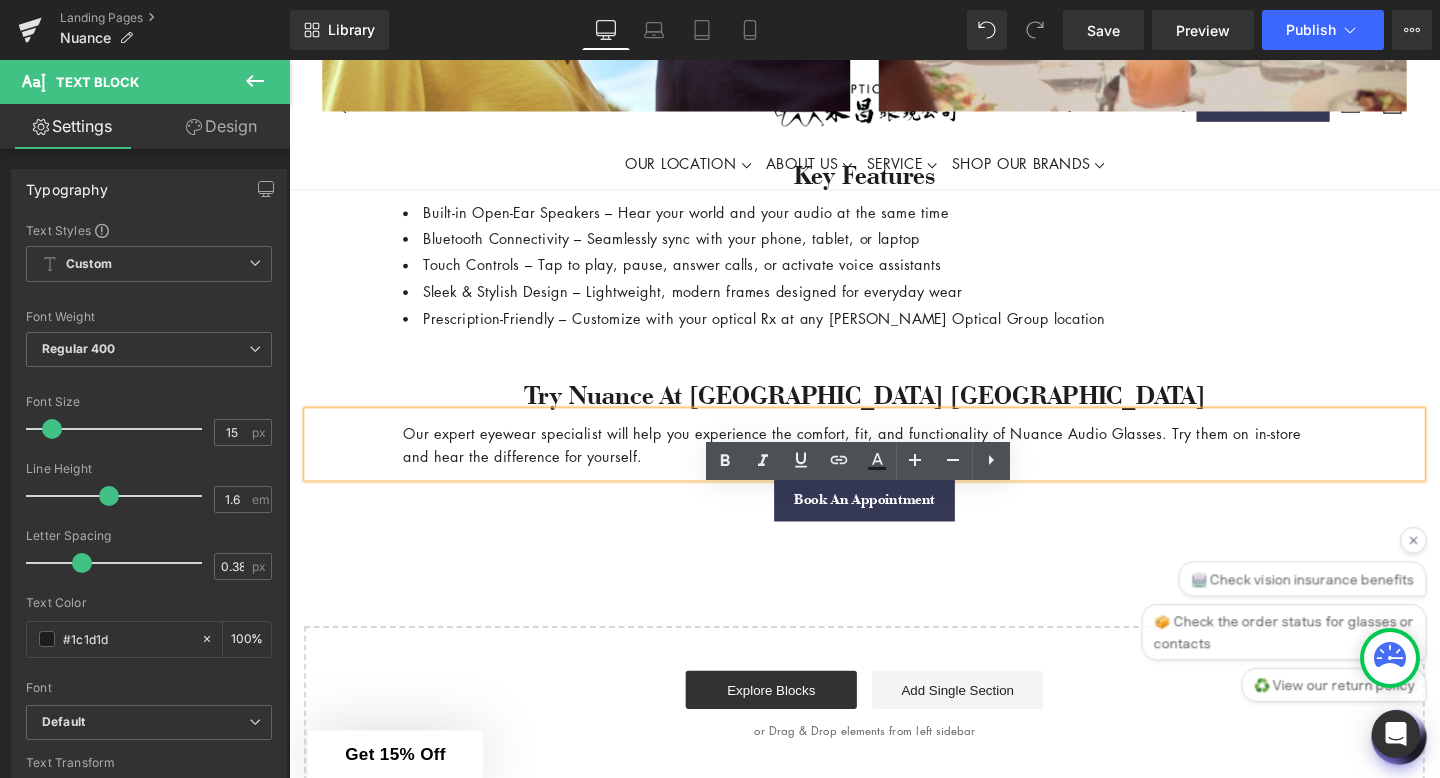 scroll, scrollTop: 1699, scrollLeft: 0, axis: vertical 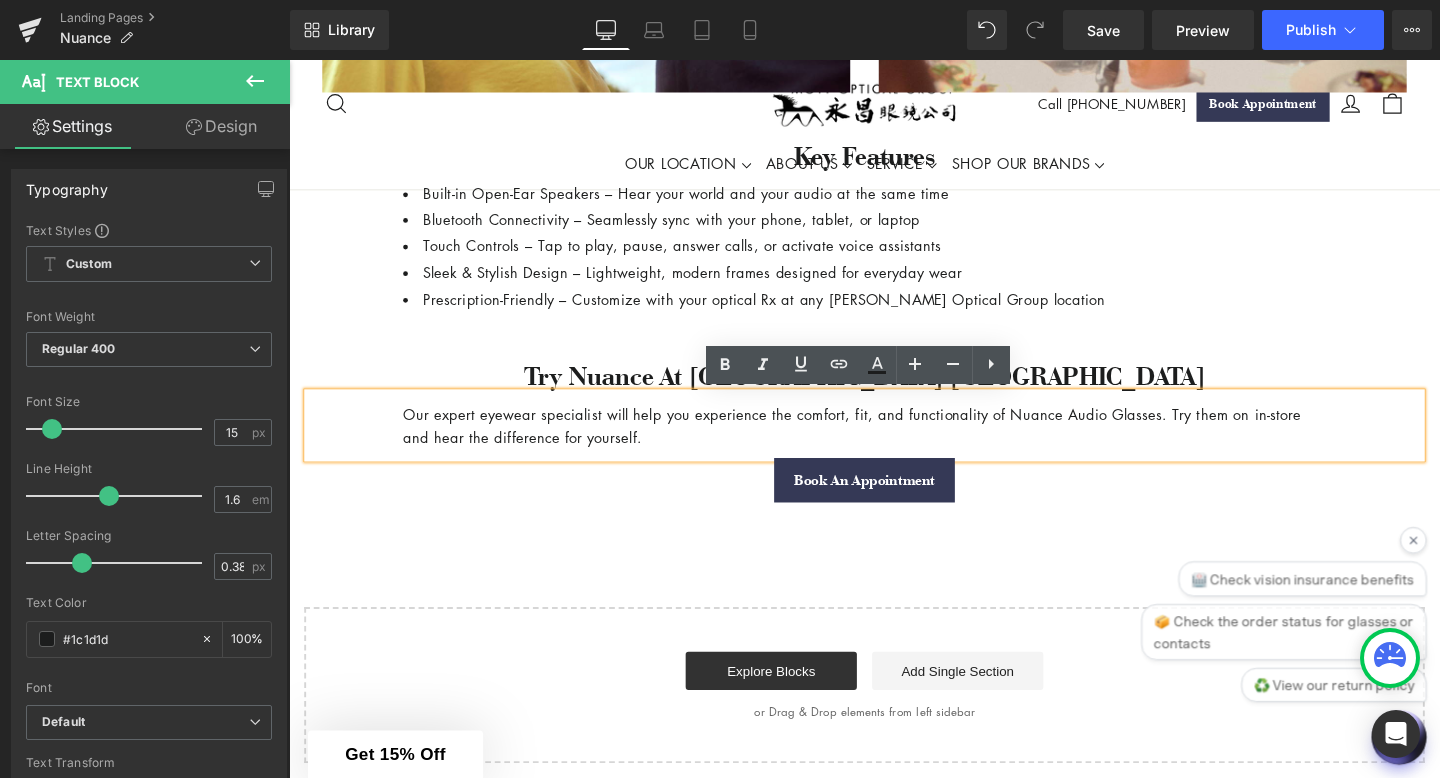click on "Book An Appointment Button" at bounding box center (894, 501) 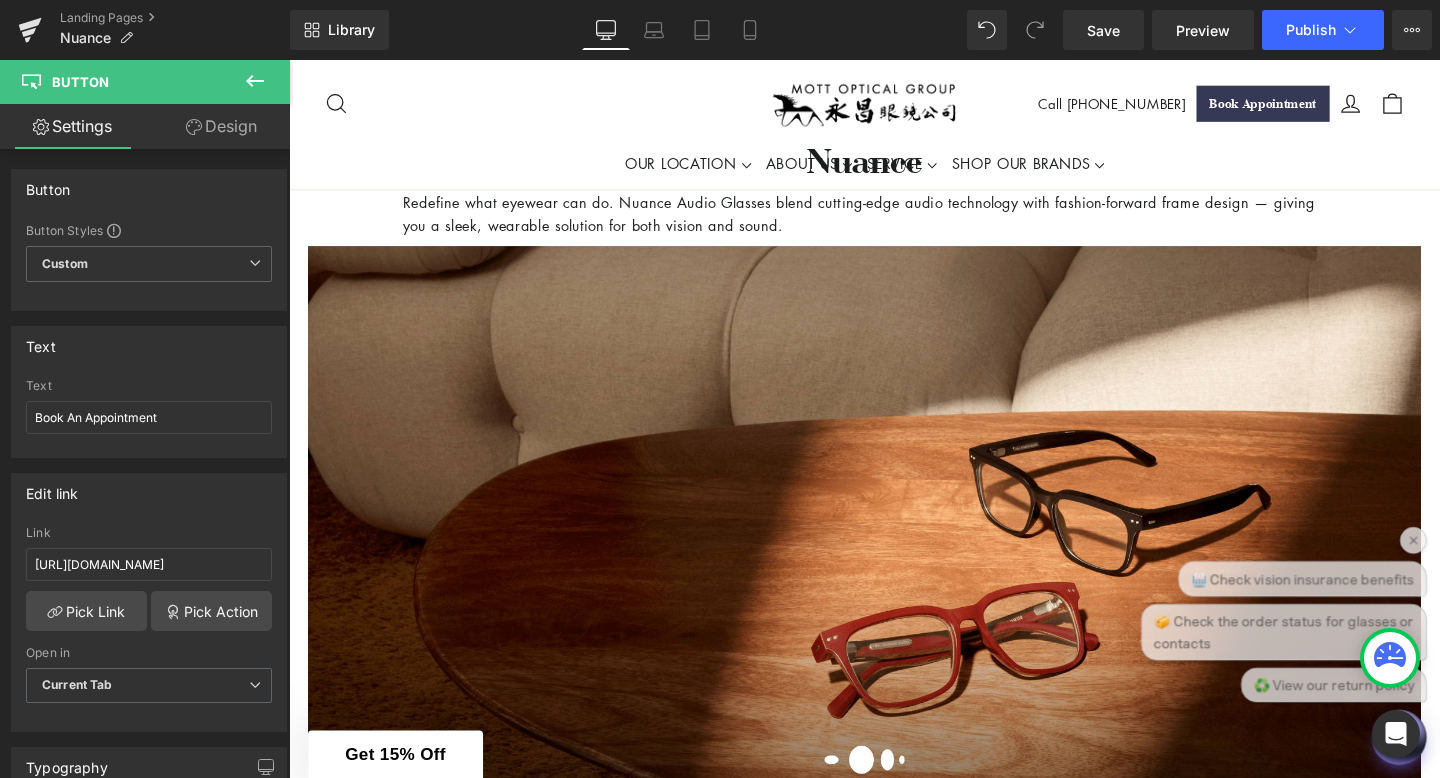 scroll, scrollTop: 133, scrollLeft: 0, axis: vertical 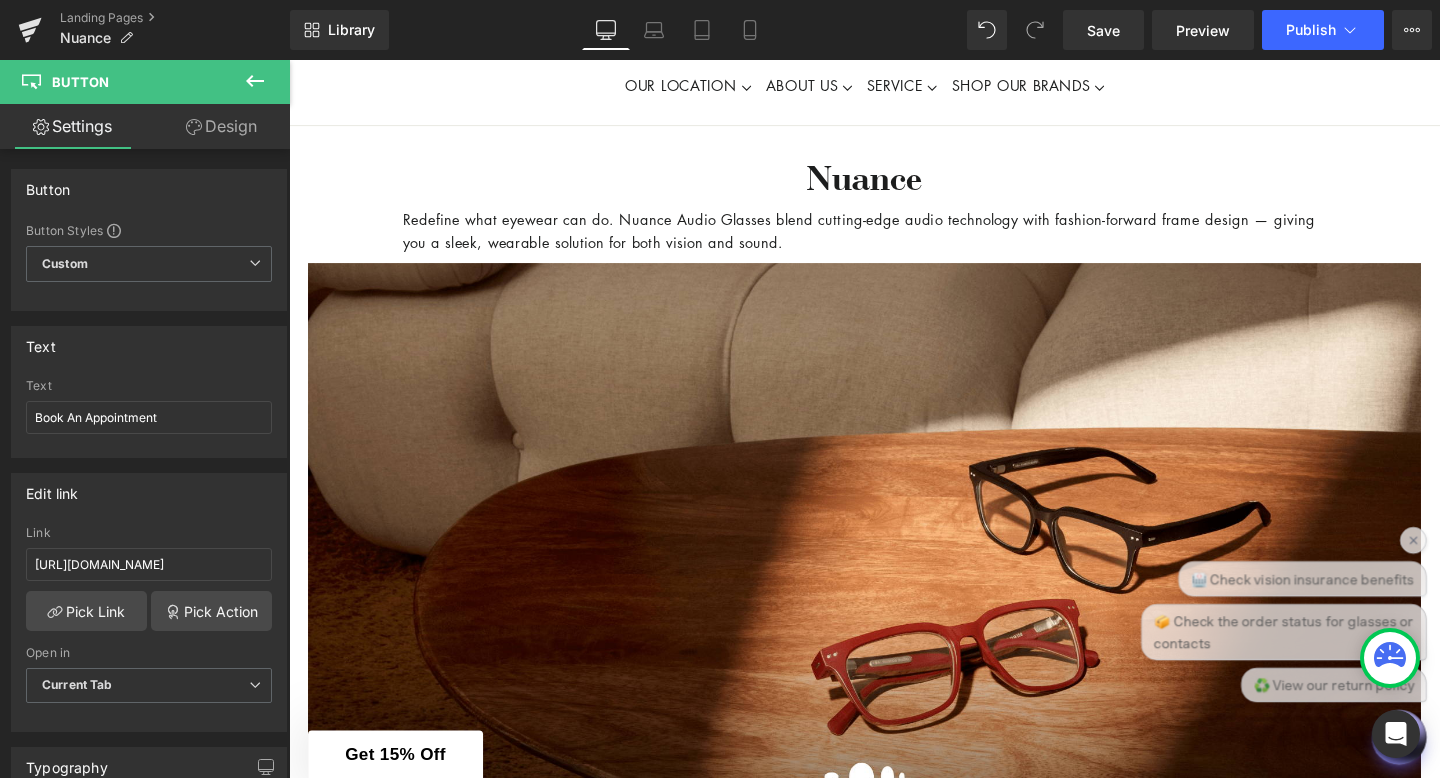 click at bounding box center [894, 603] 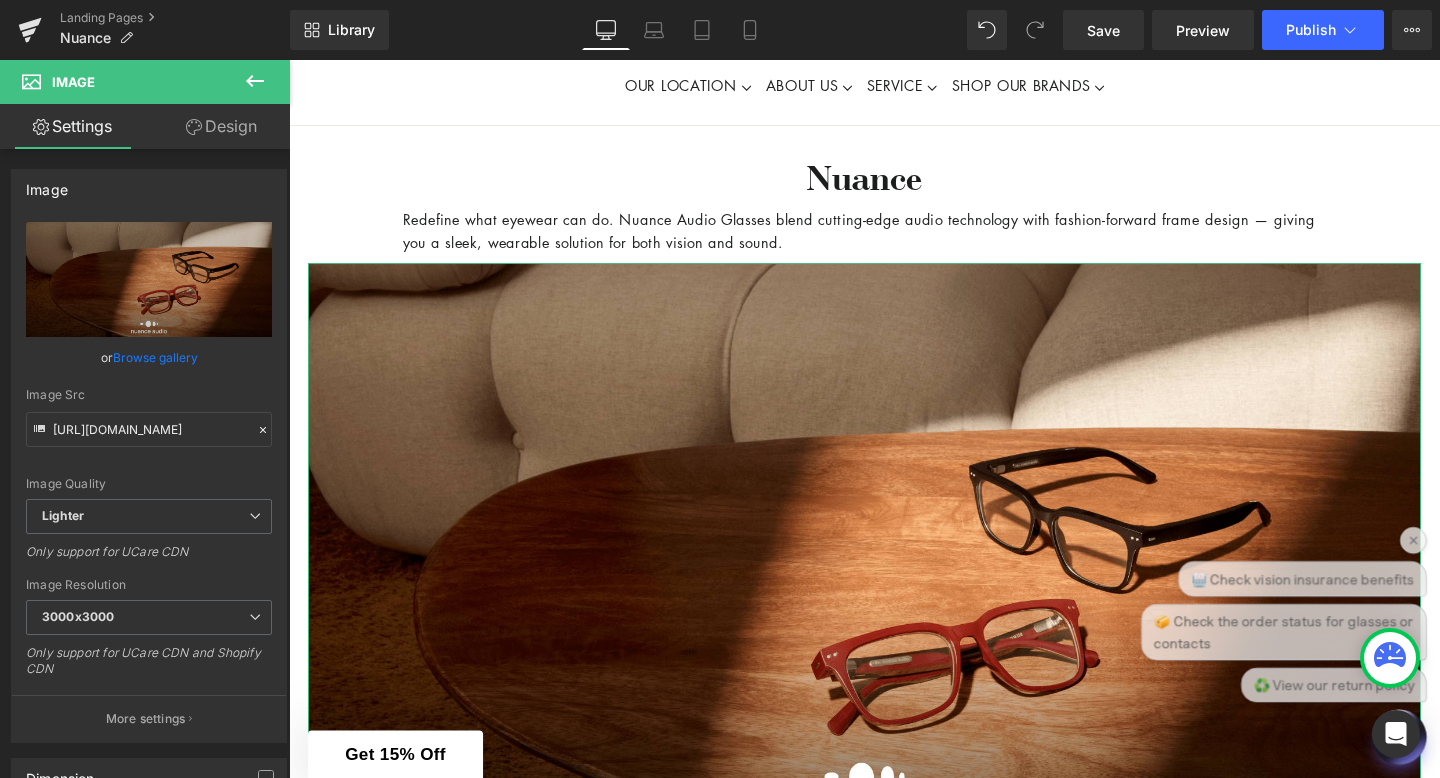 click on "Design" at bounding box center (221, 126) 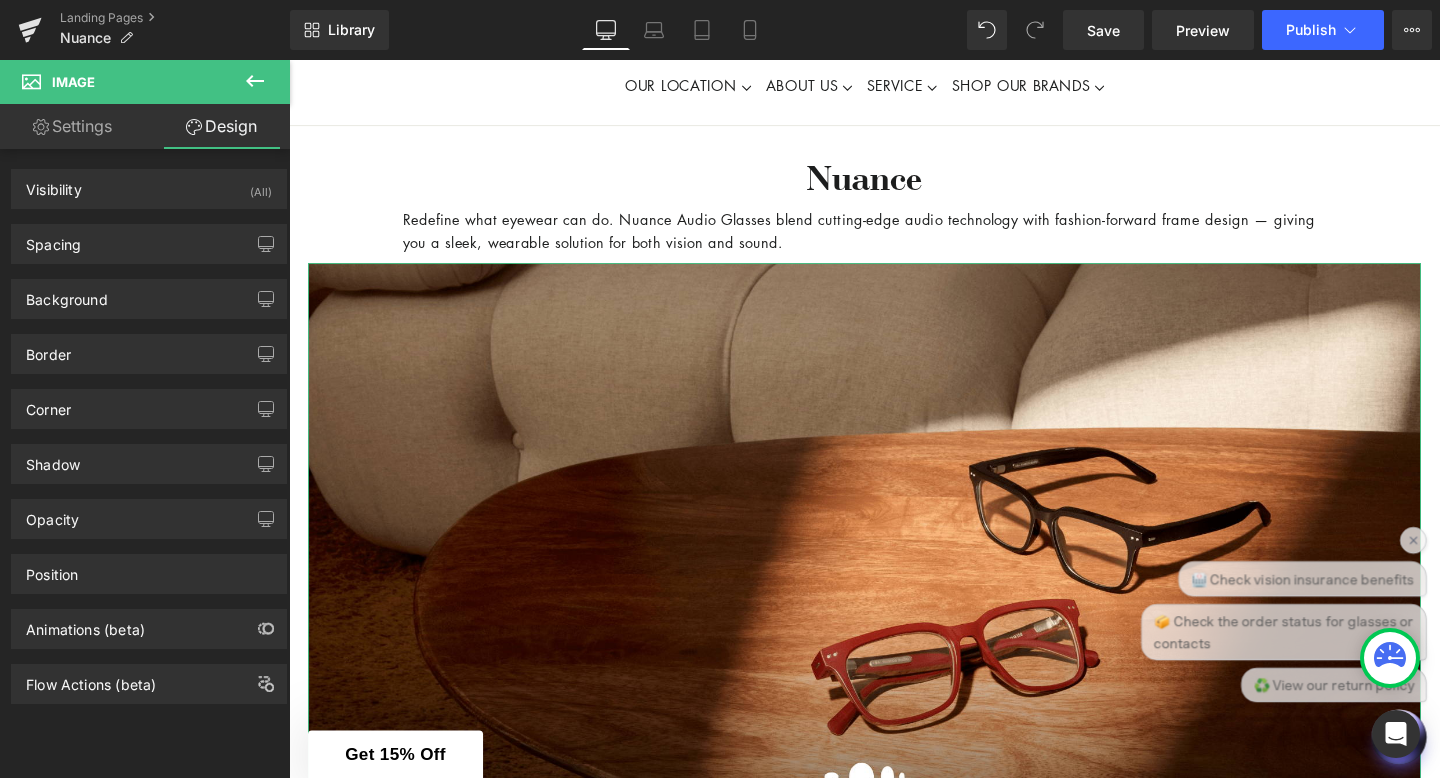 type on "0" 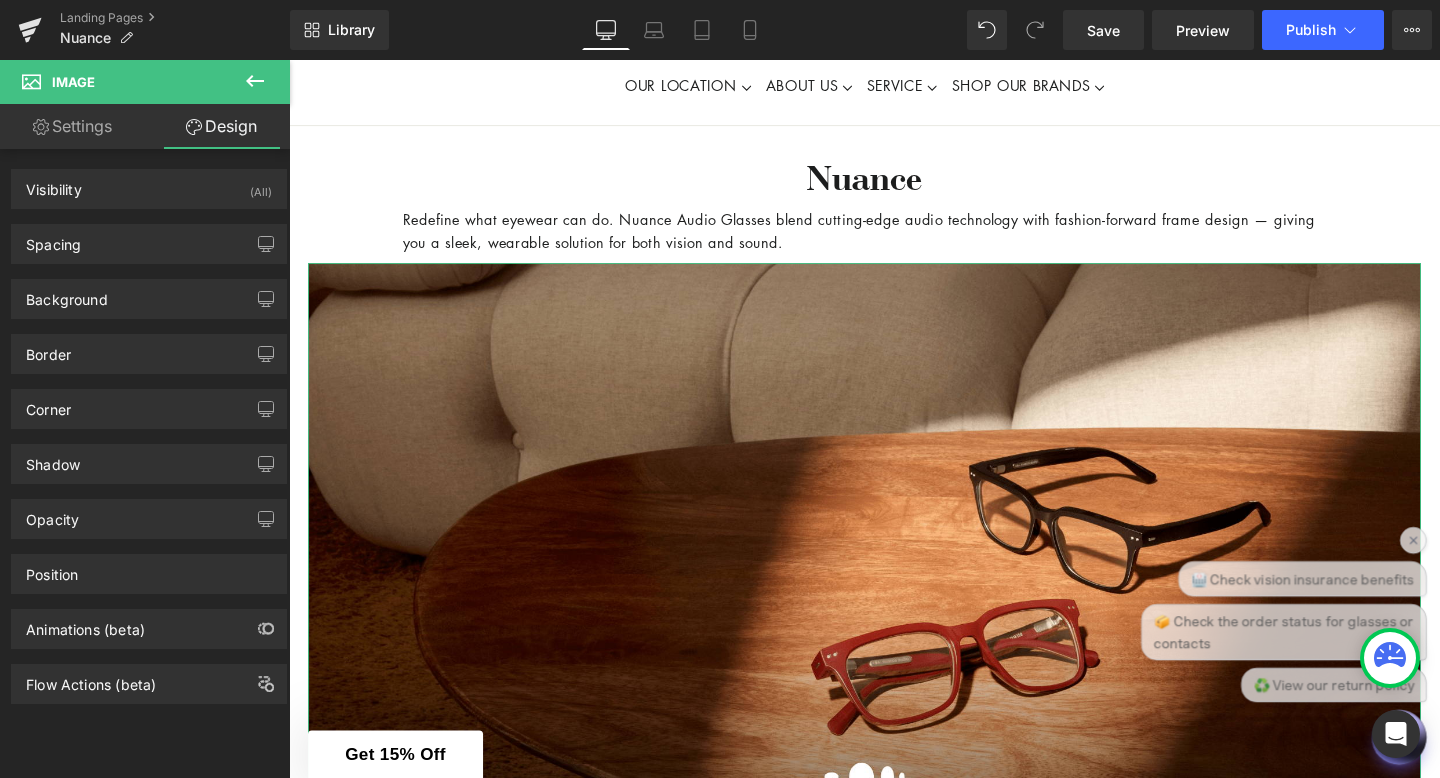 type on "0" 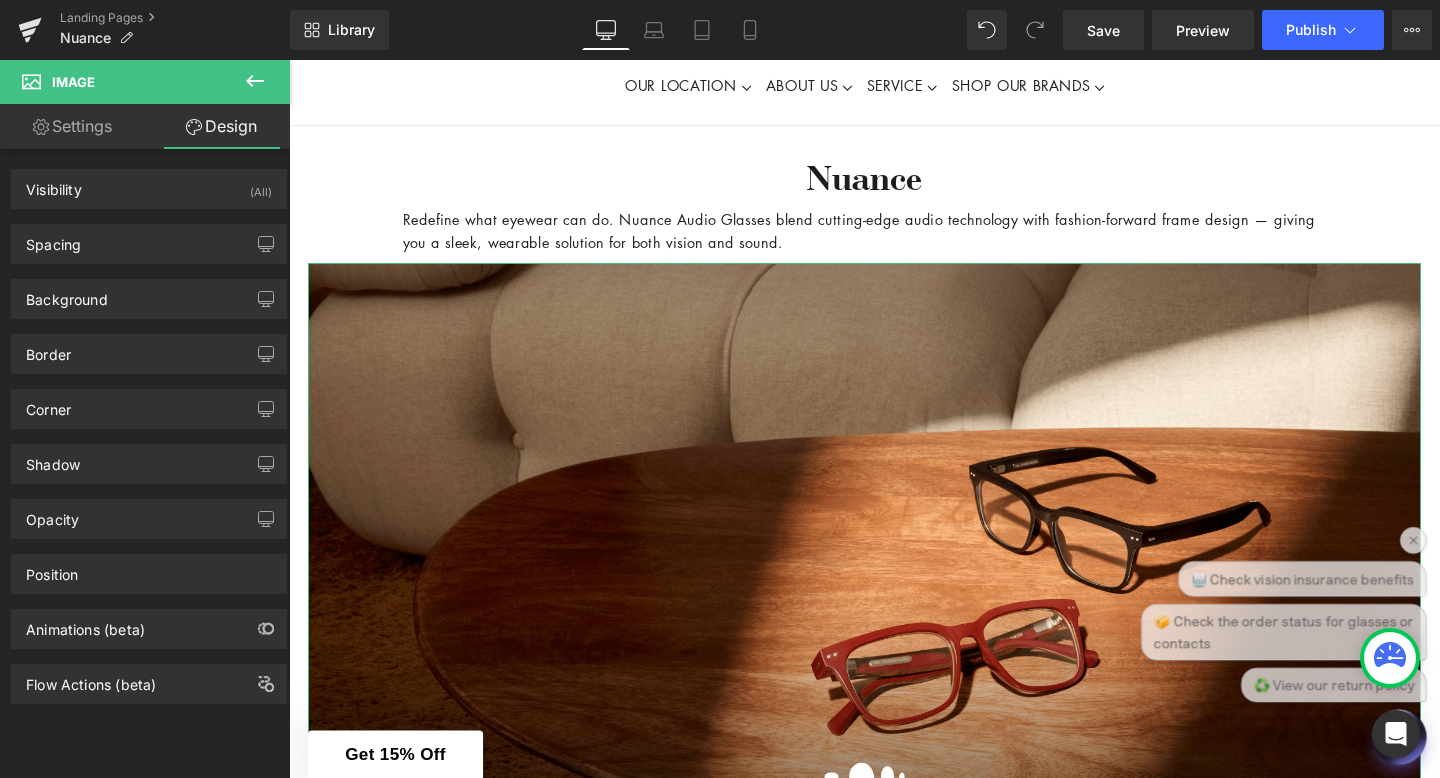 type on "0" 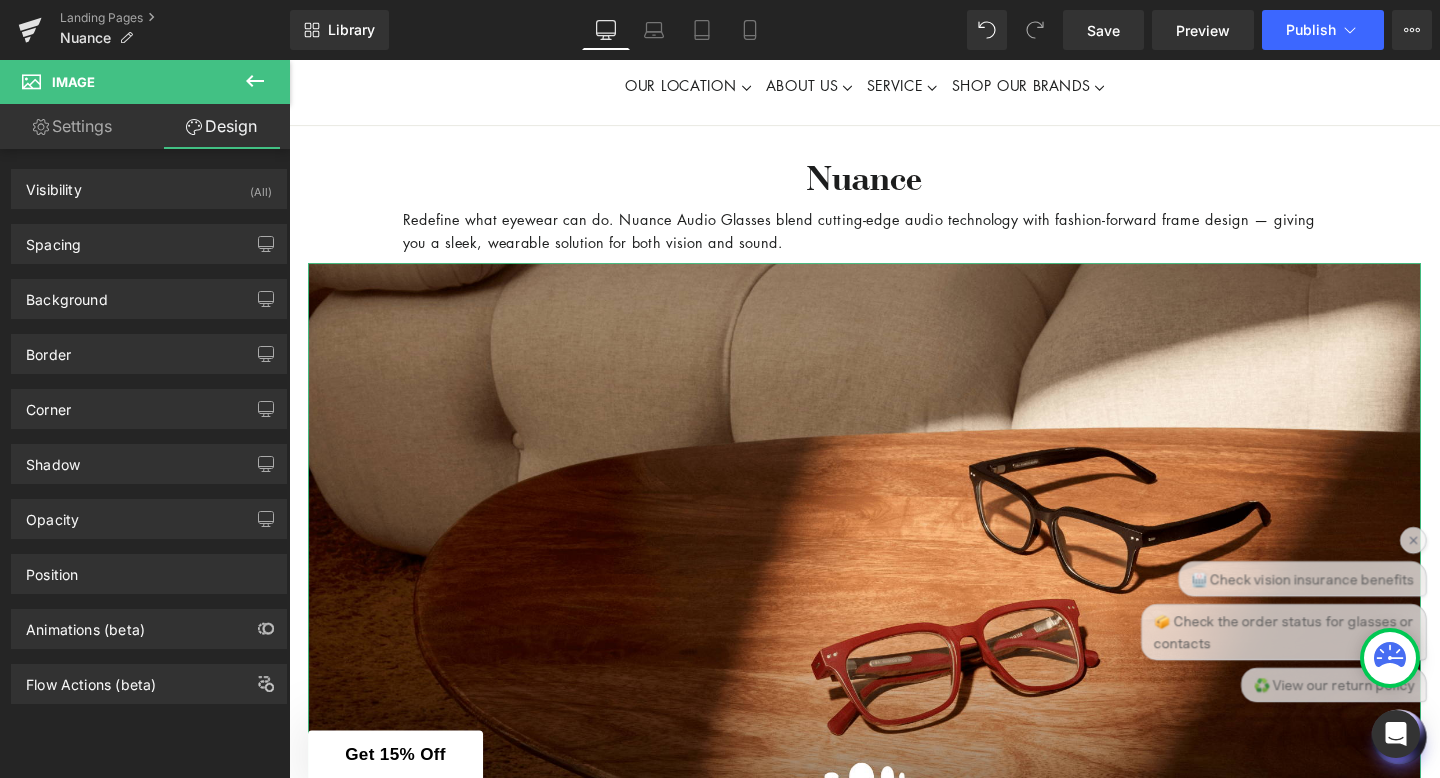 type on "0" 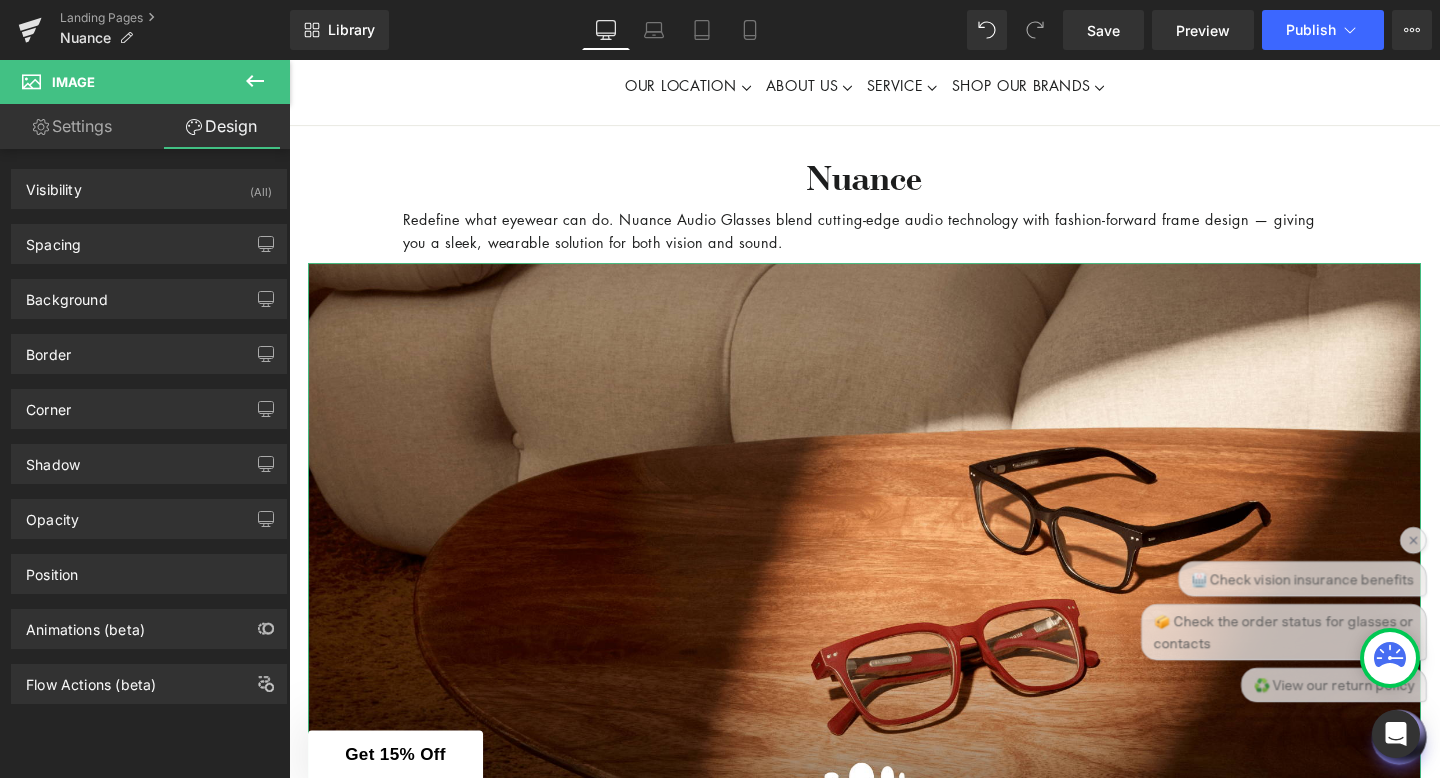 type on "0" 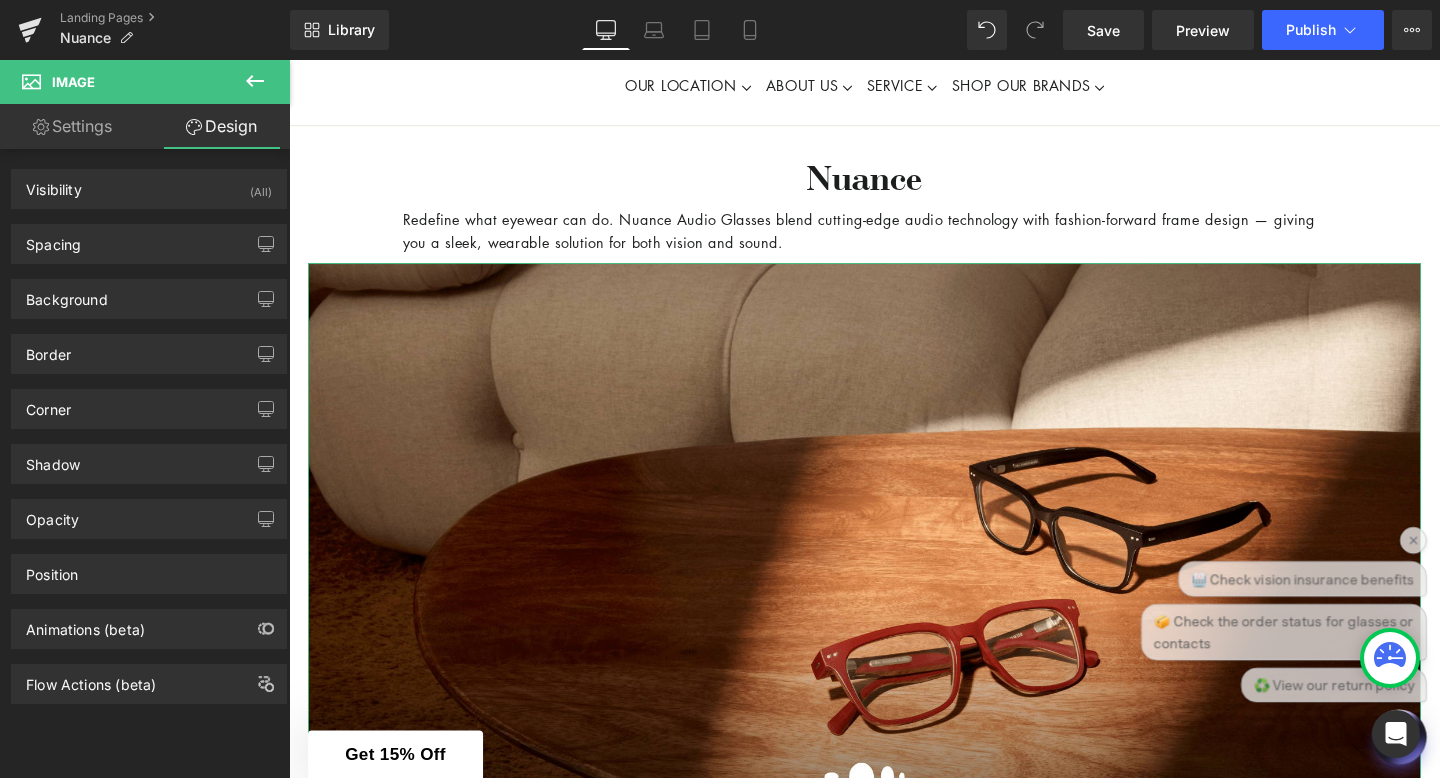 type on "0" 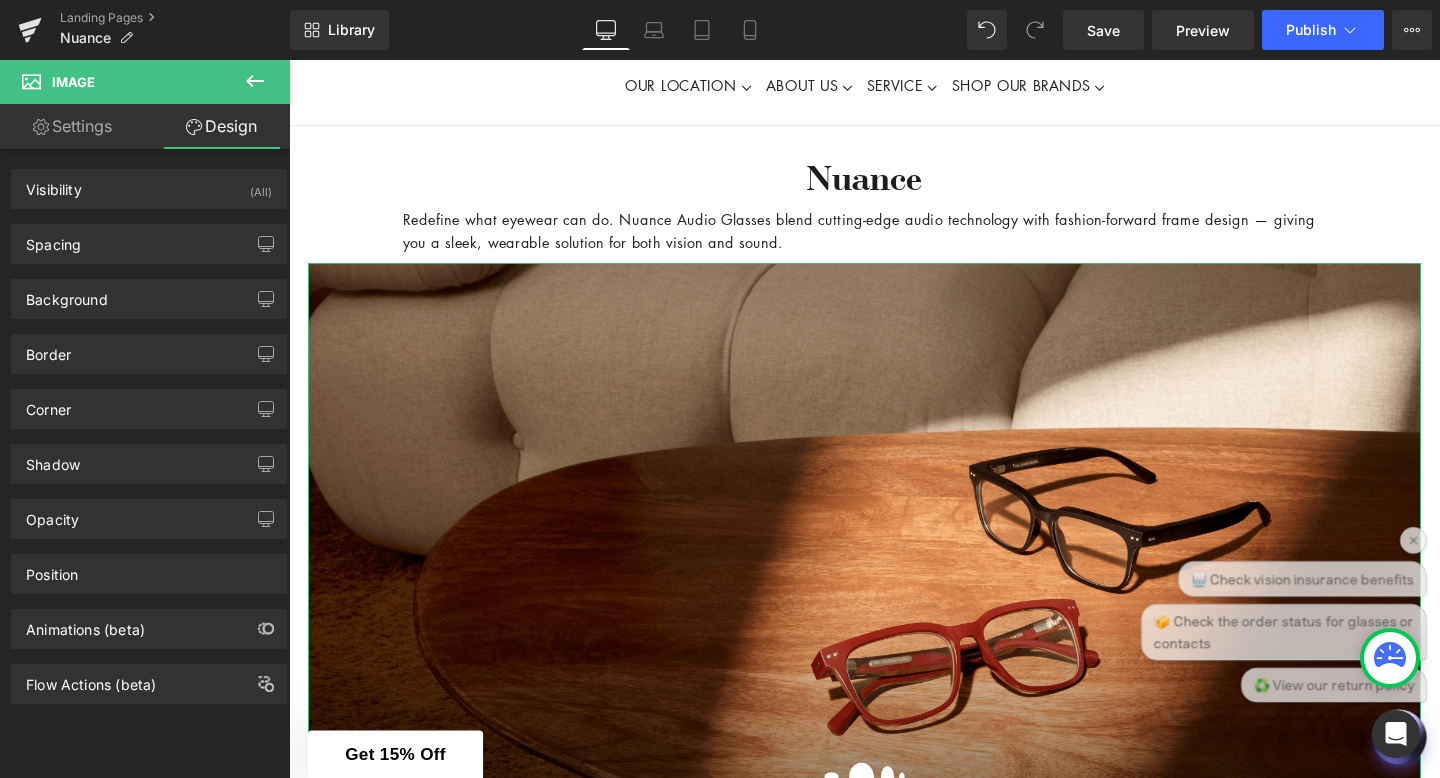 type on "0" 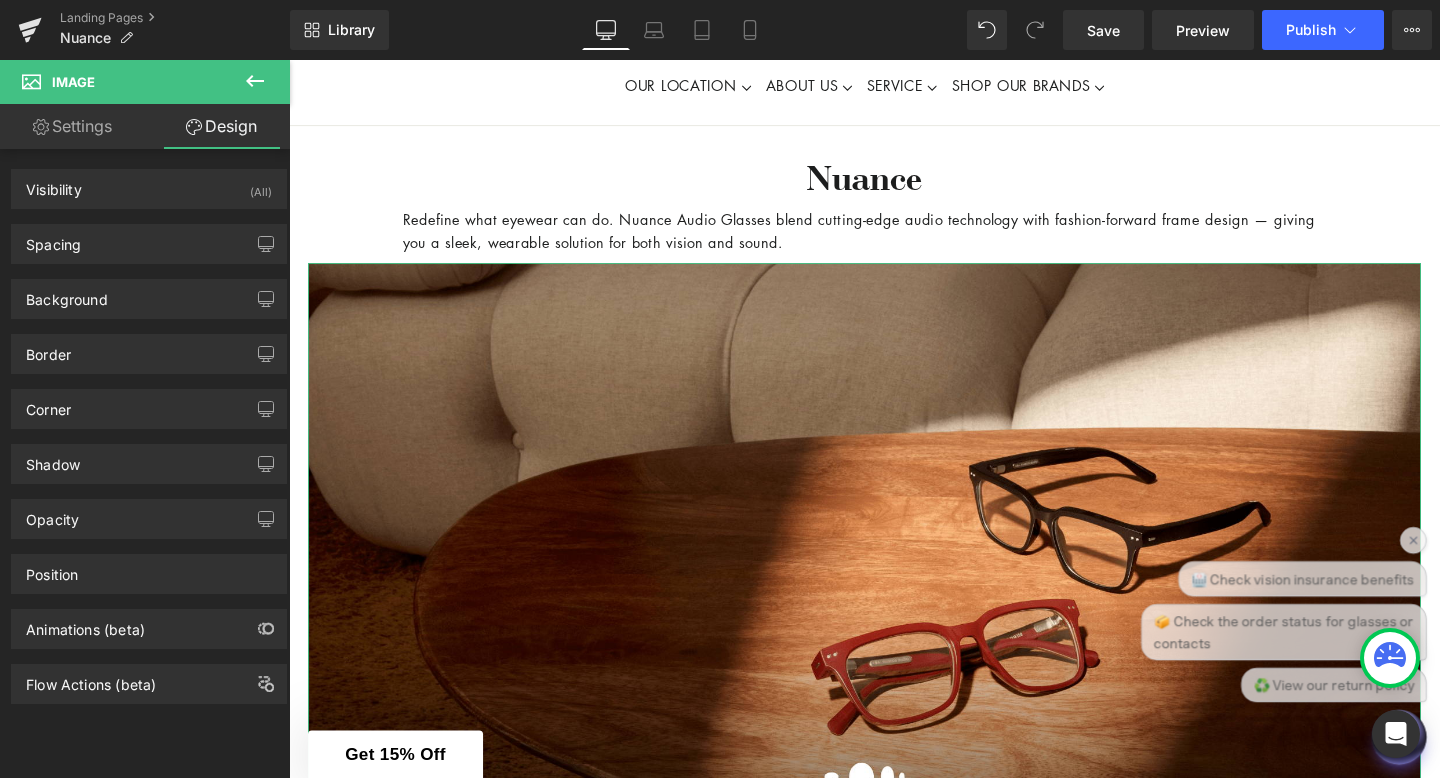 type on "0" 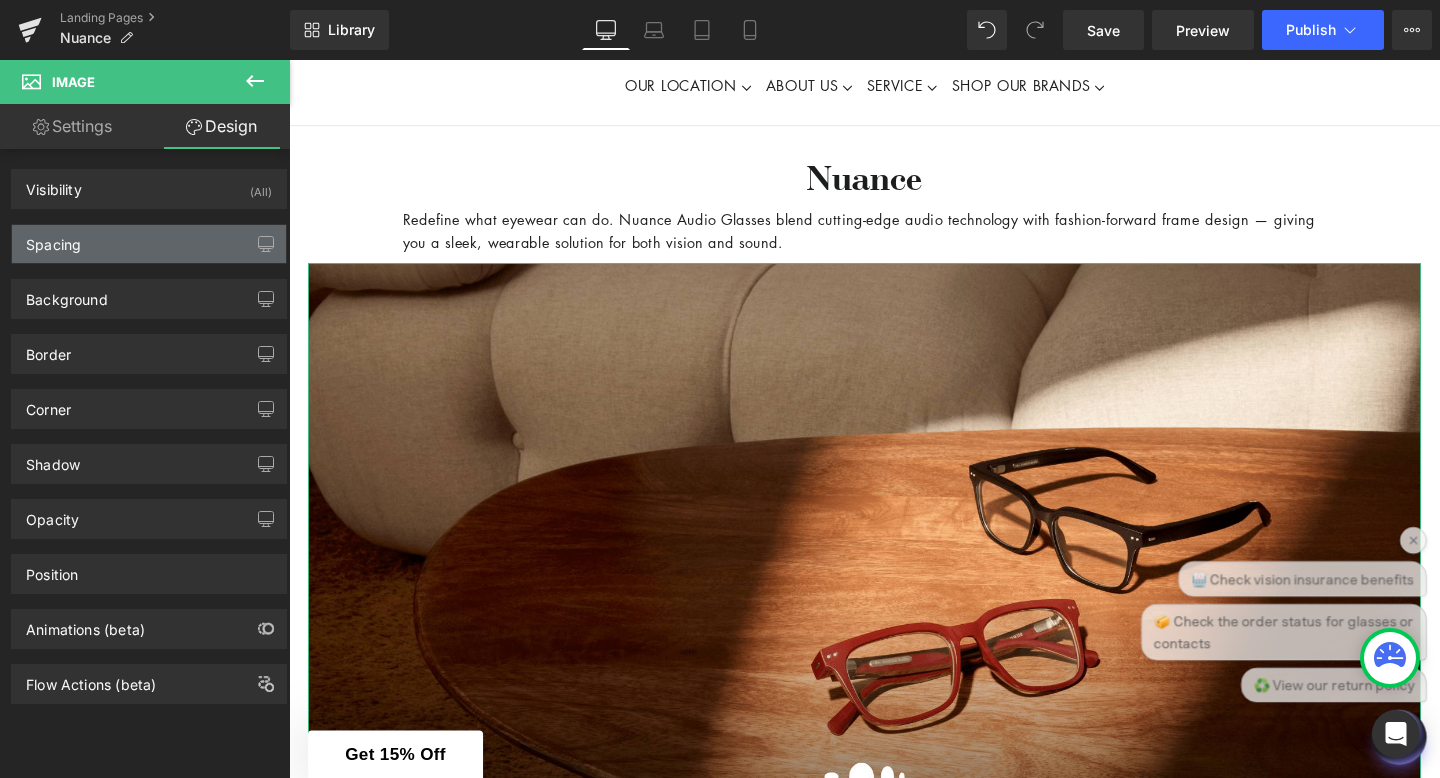 click on "Spacing" at bounding box center [149, 244] 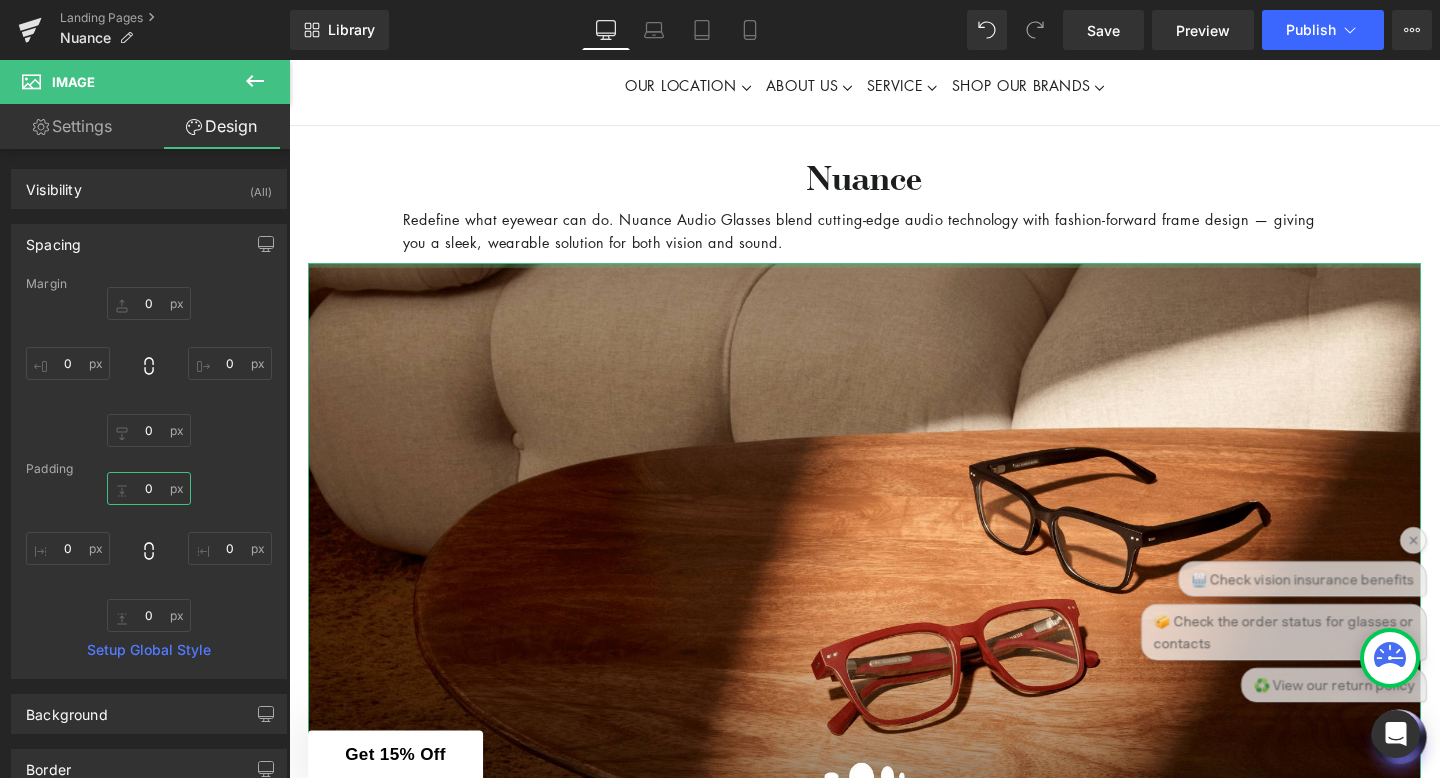 click on "0" at bounding box center (149, 488) 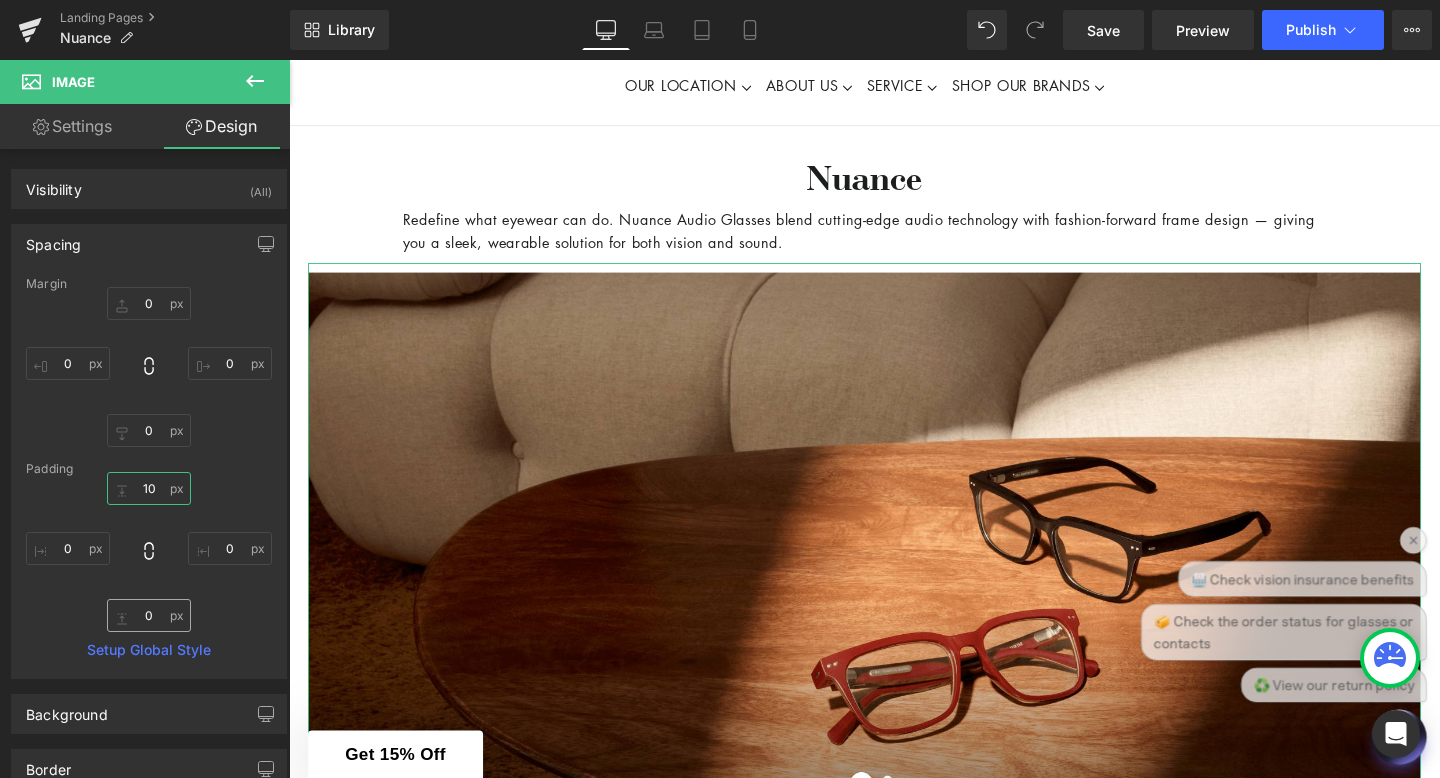 type on "10" 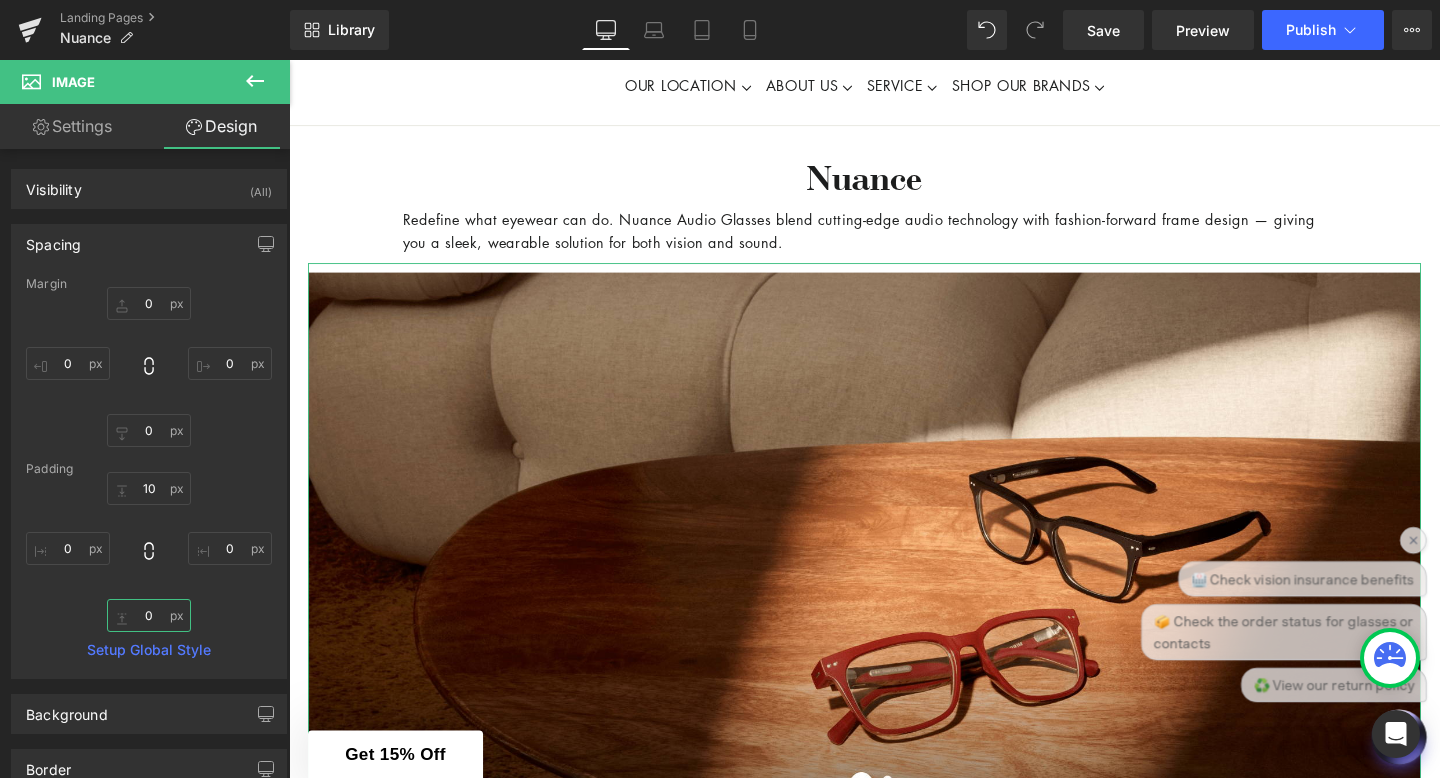 click on "0" at bounding box center [149, 615] 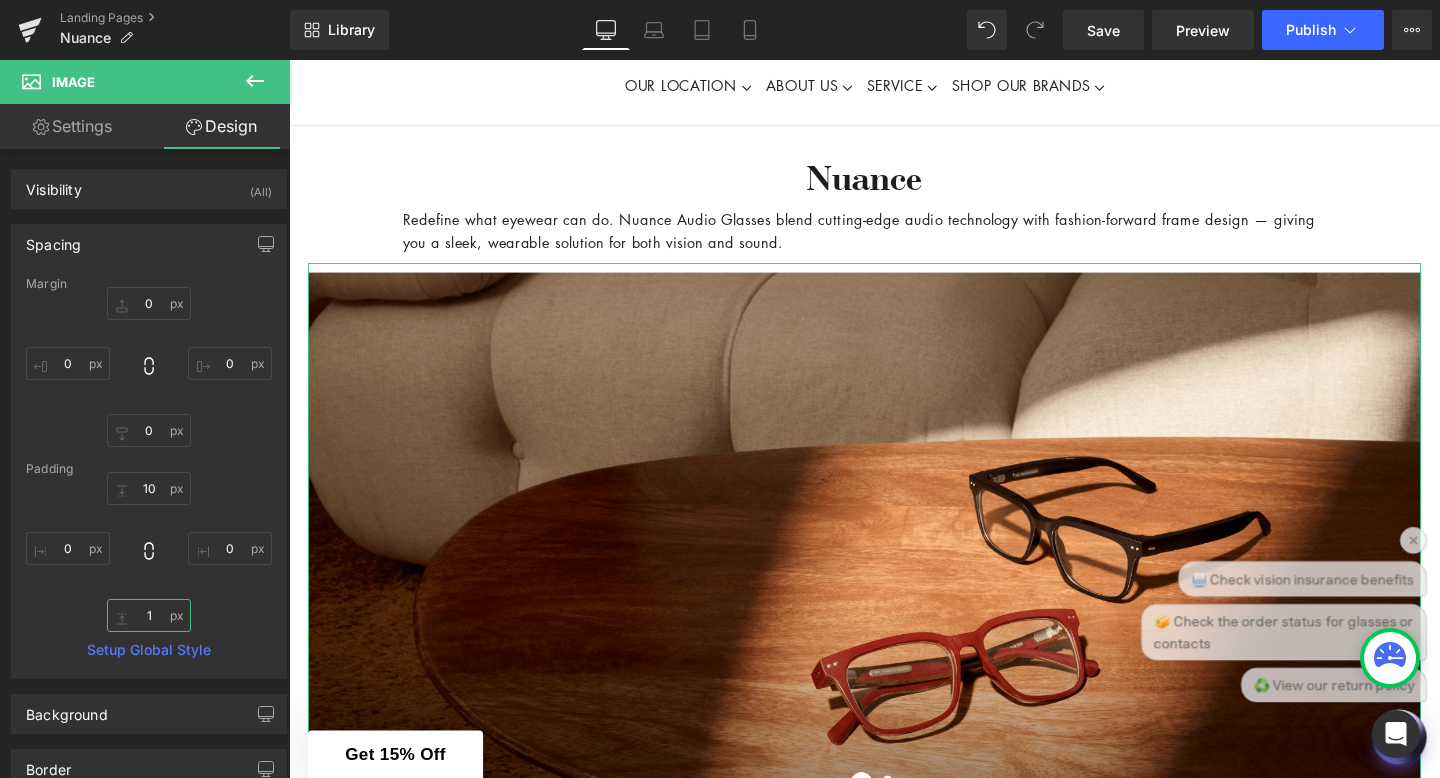type on "1-" 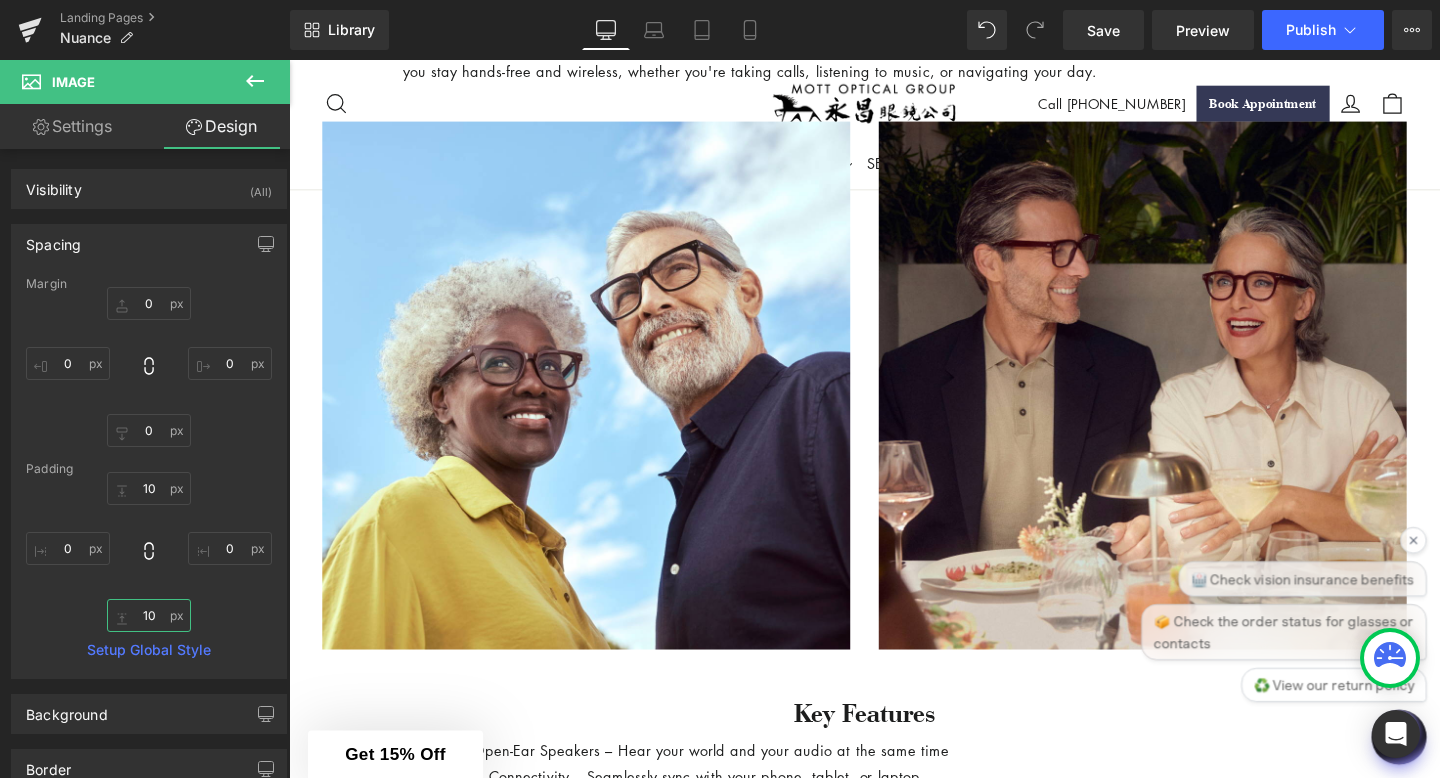 scroll, scrollTop: 229, scrollLeft: 0, axis: vertical 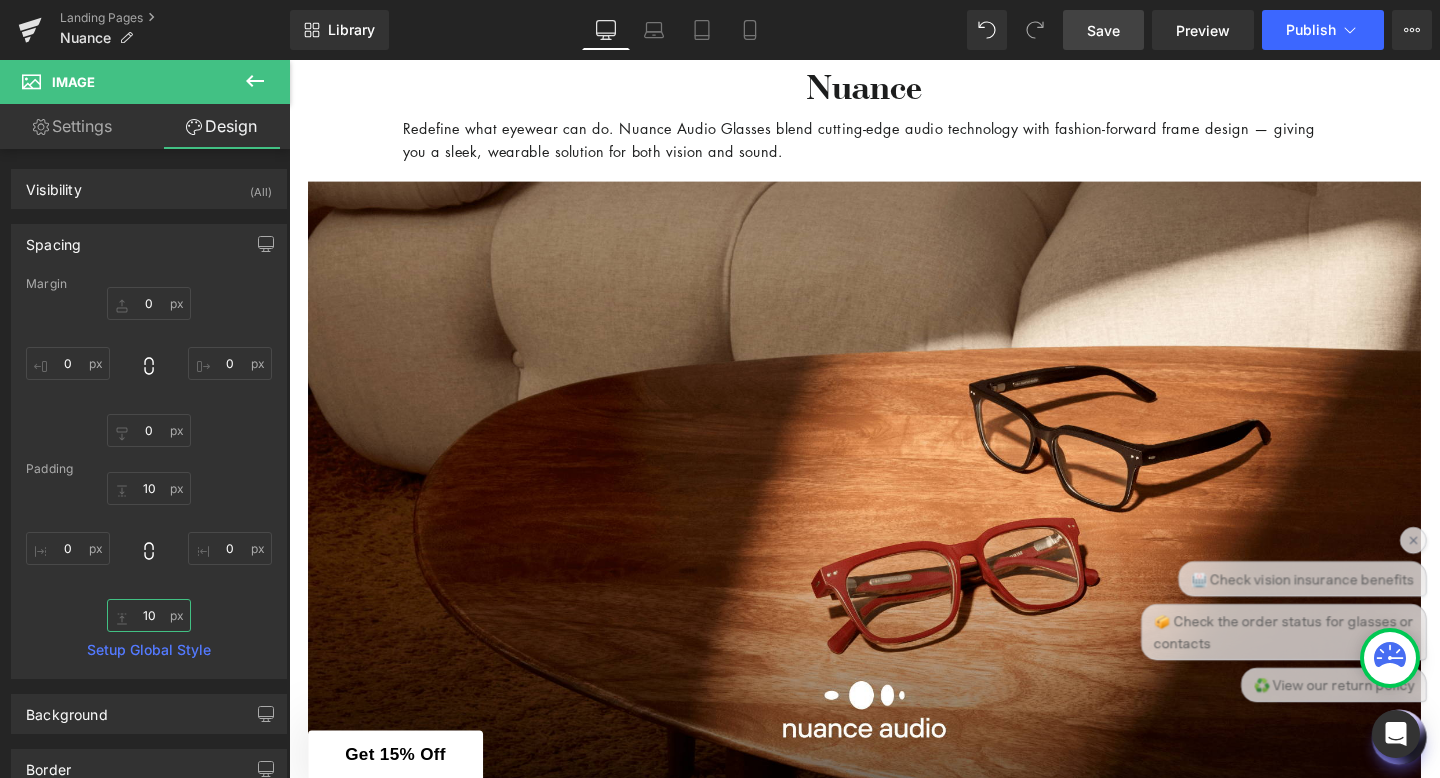 type on "10" 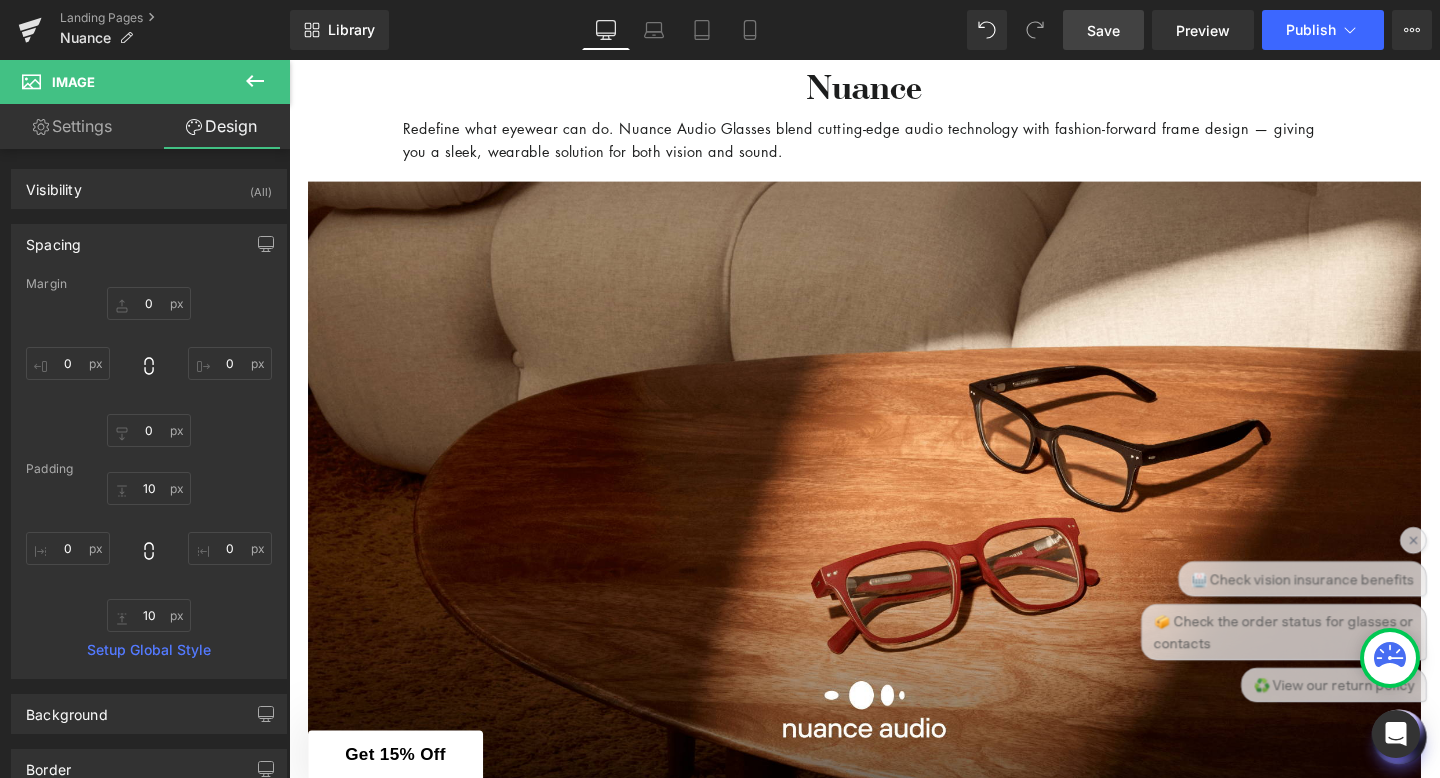 click on "Save" at bounding box center (1103, 30) 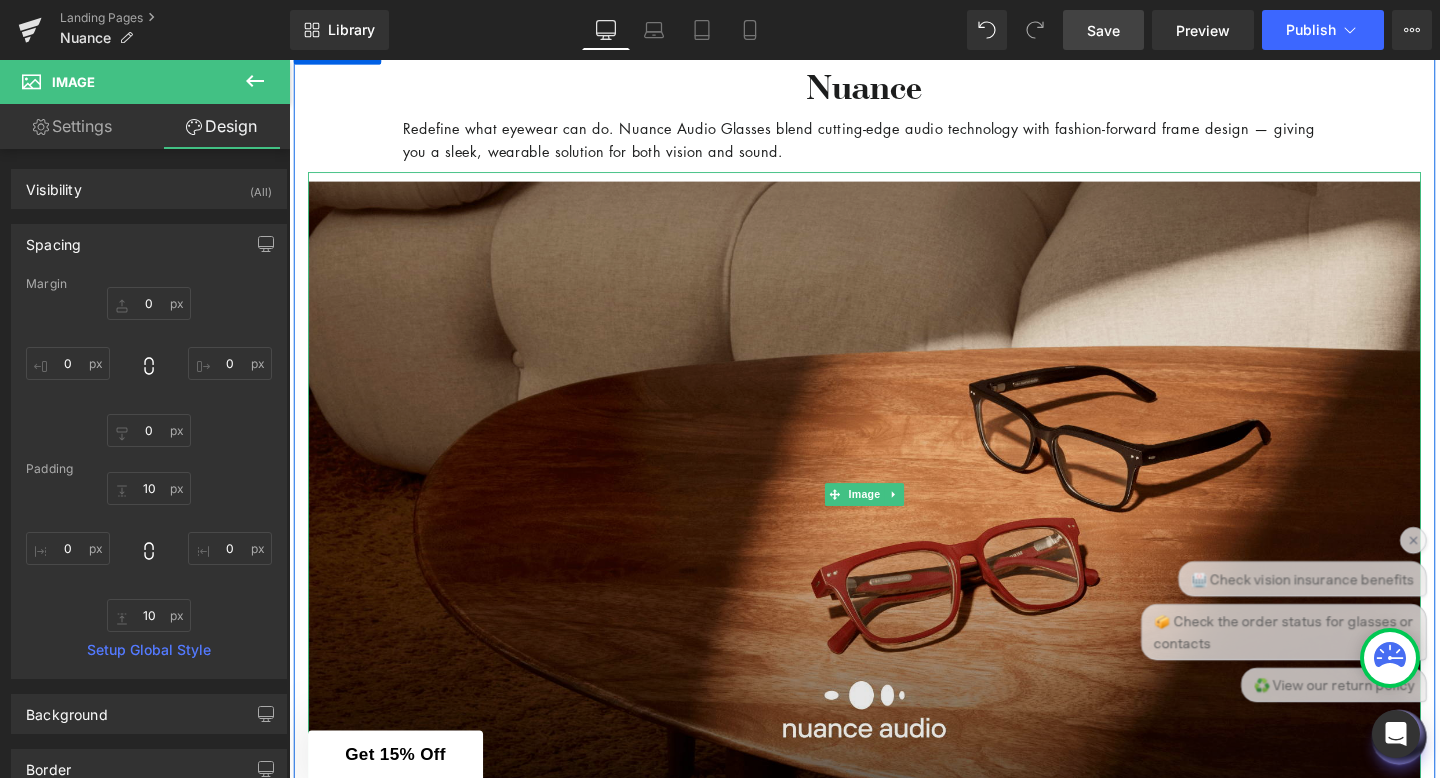 scroll, scrollTop: 0, scrollLeft: 0, axis: both 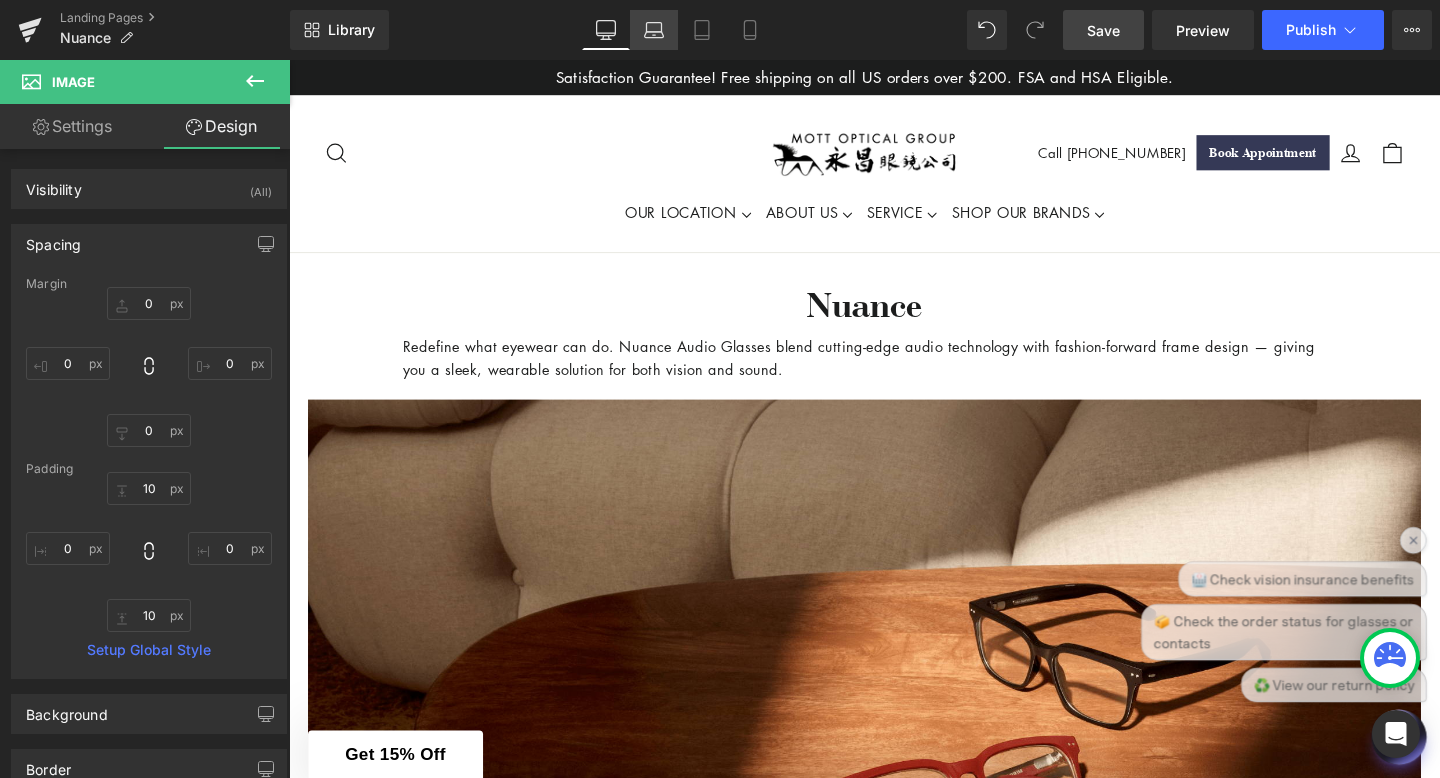 click 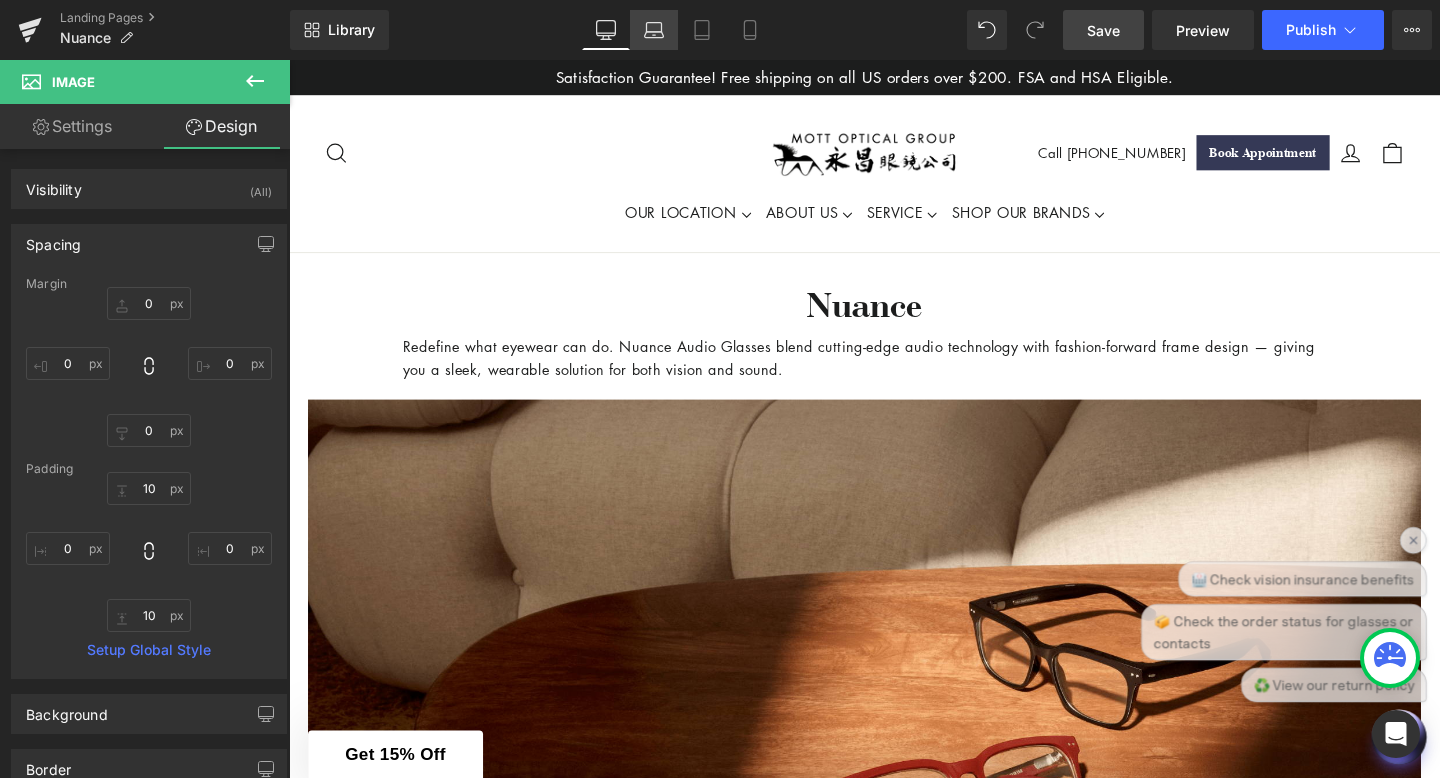 type on "0" 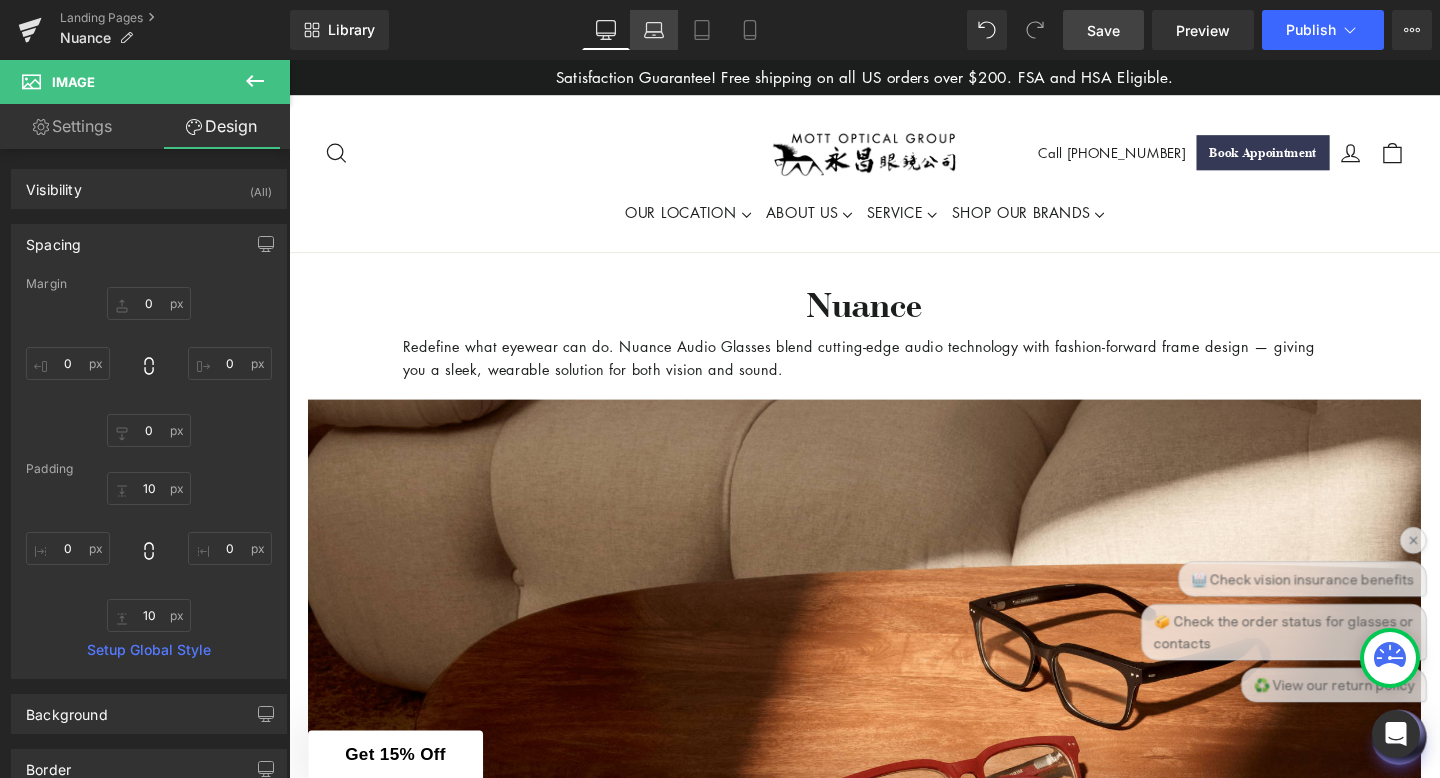 type on "0" 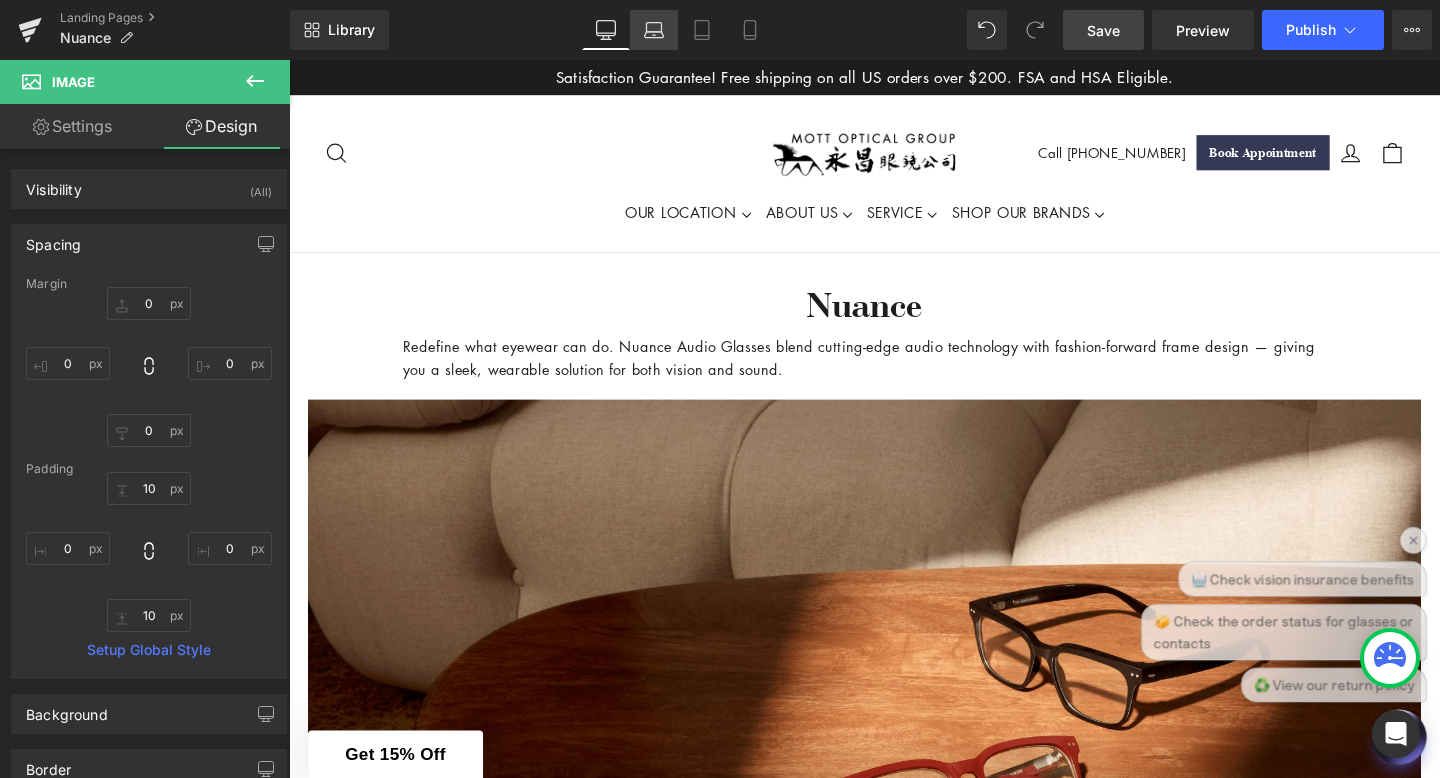 type on "0" 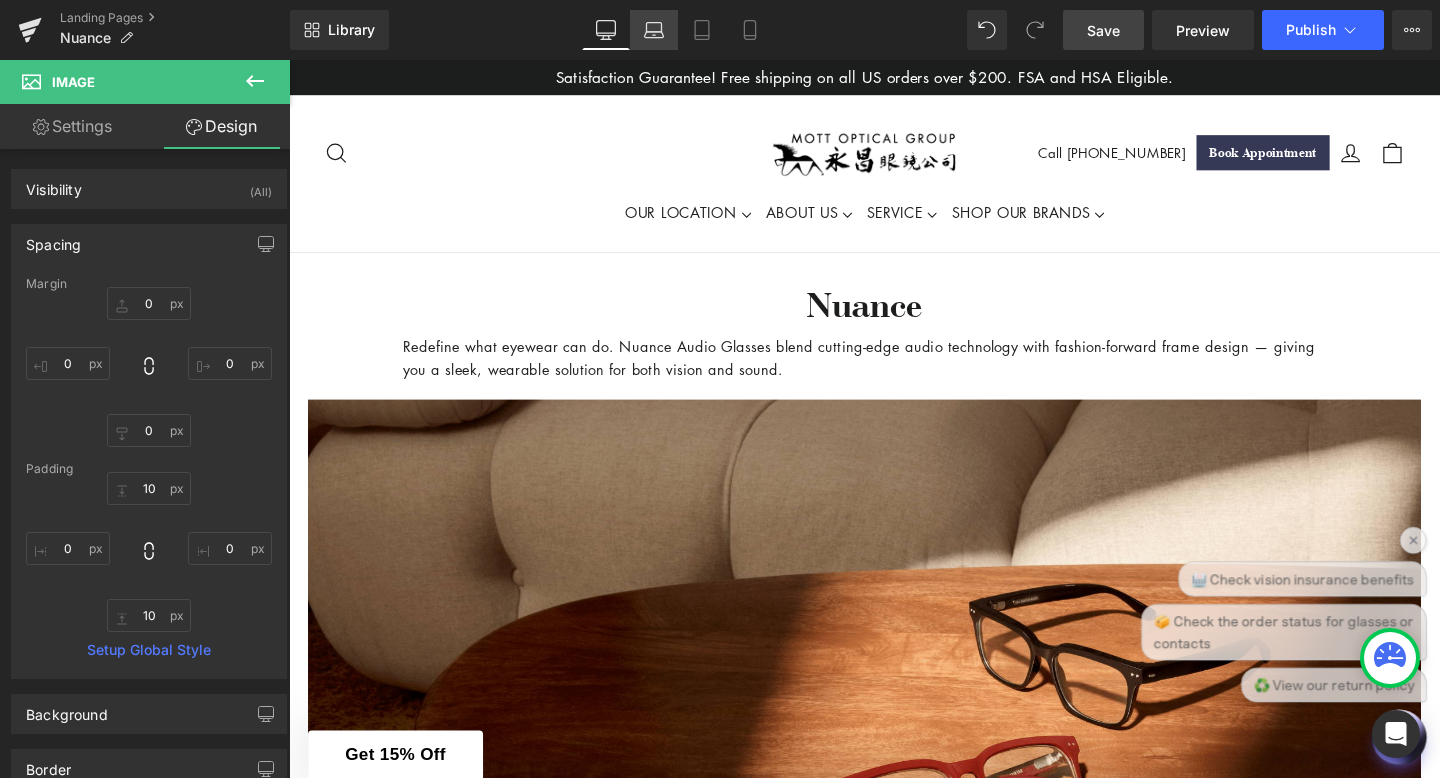 type on "0" 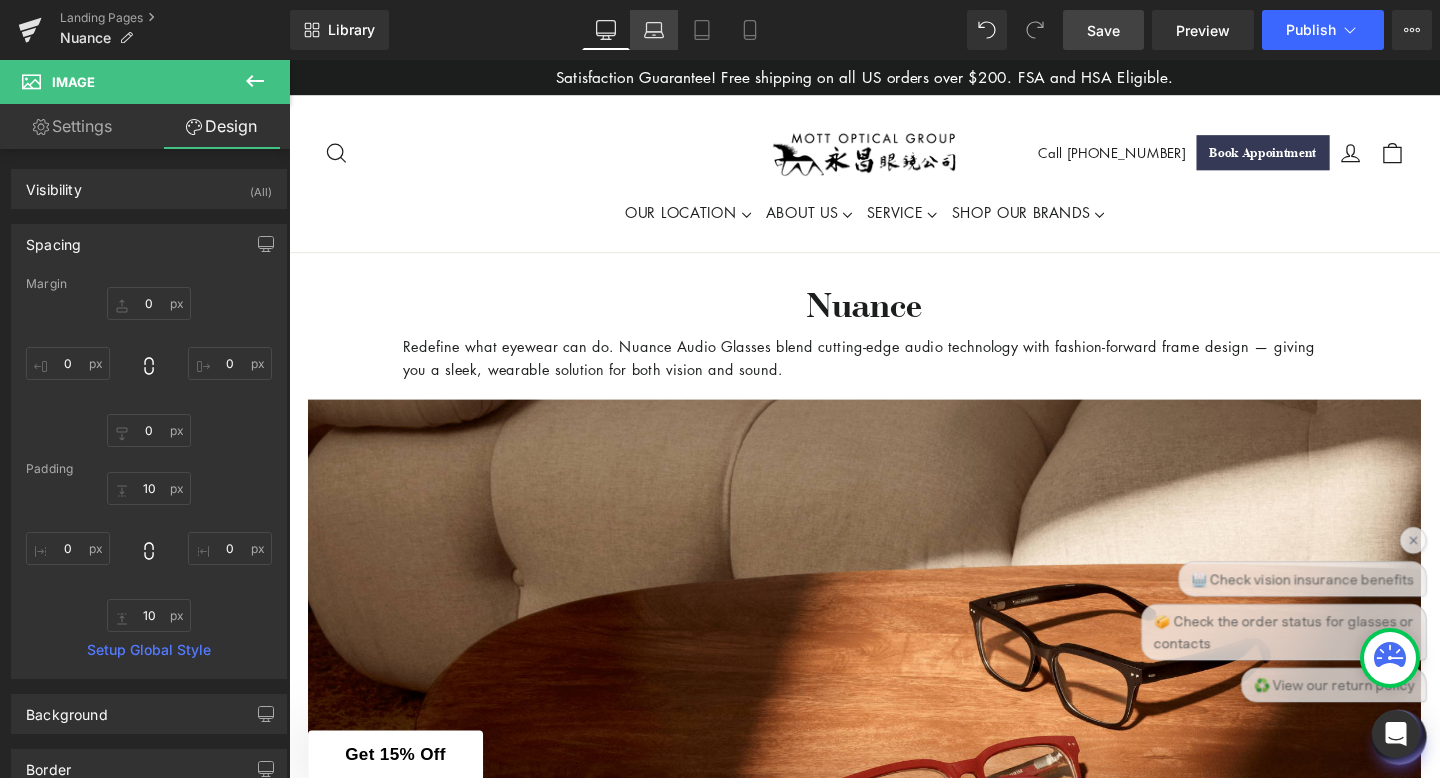 type on "10" 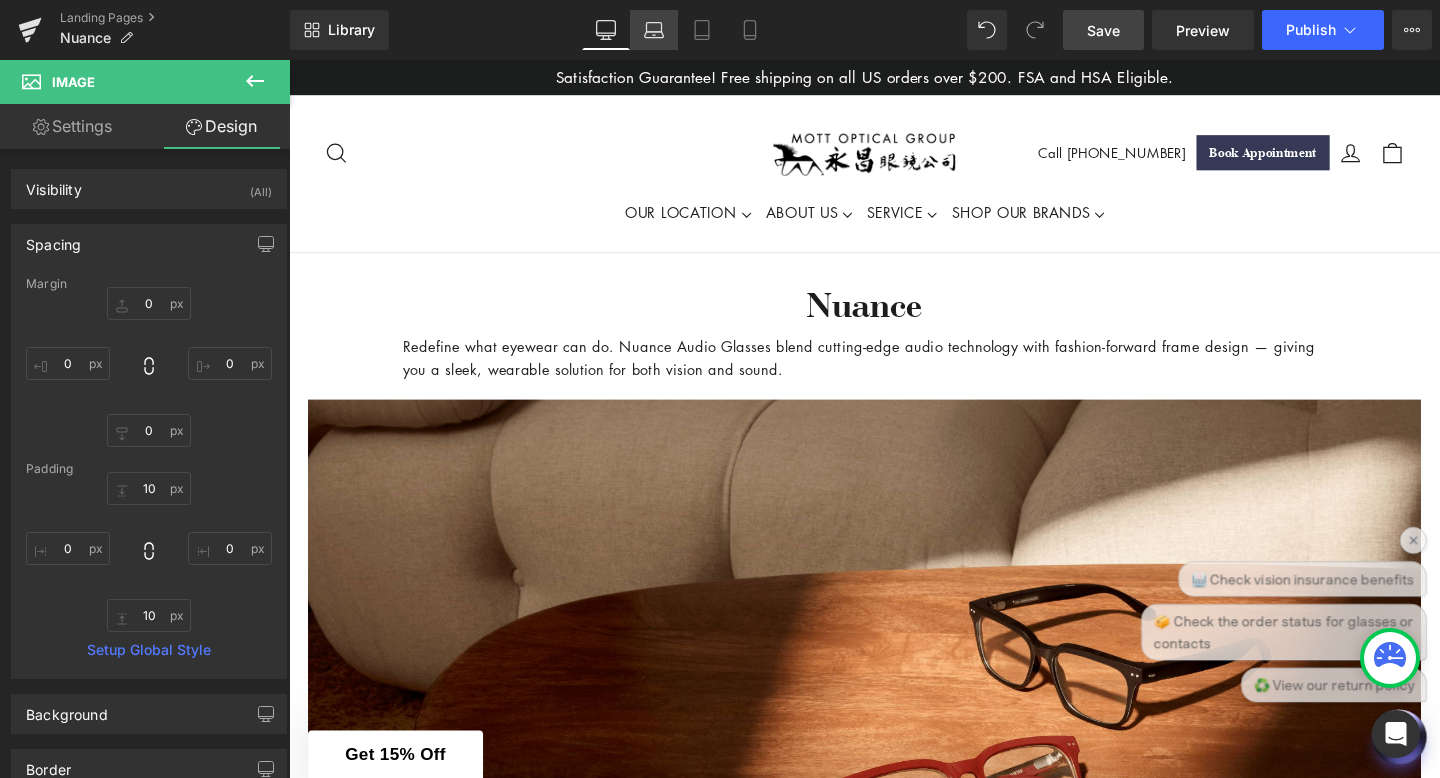 type on "0" 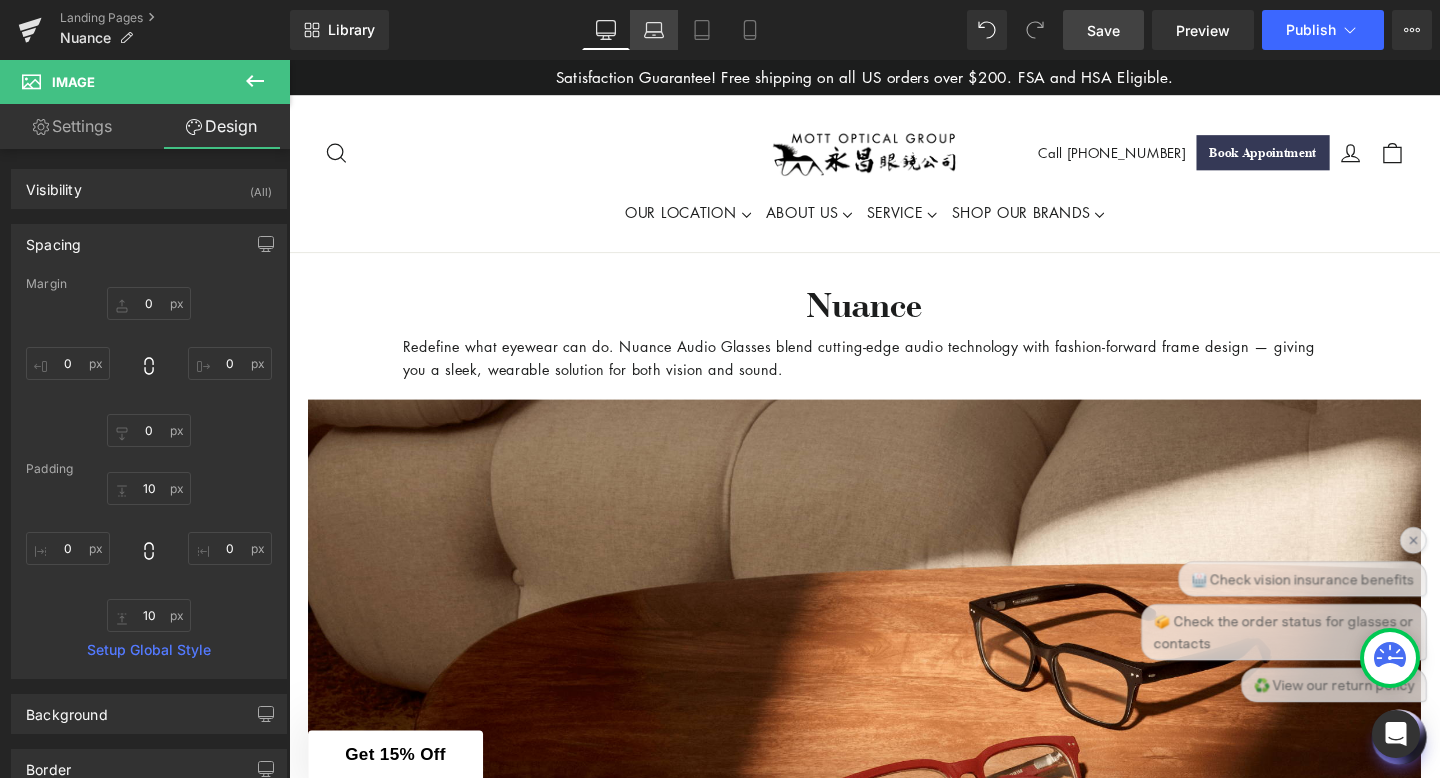 type on "10" 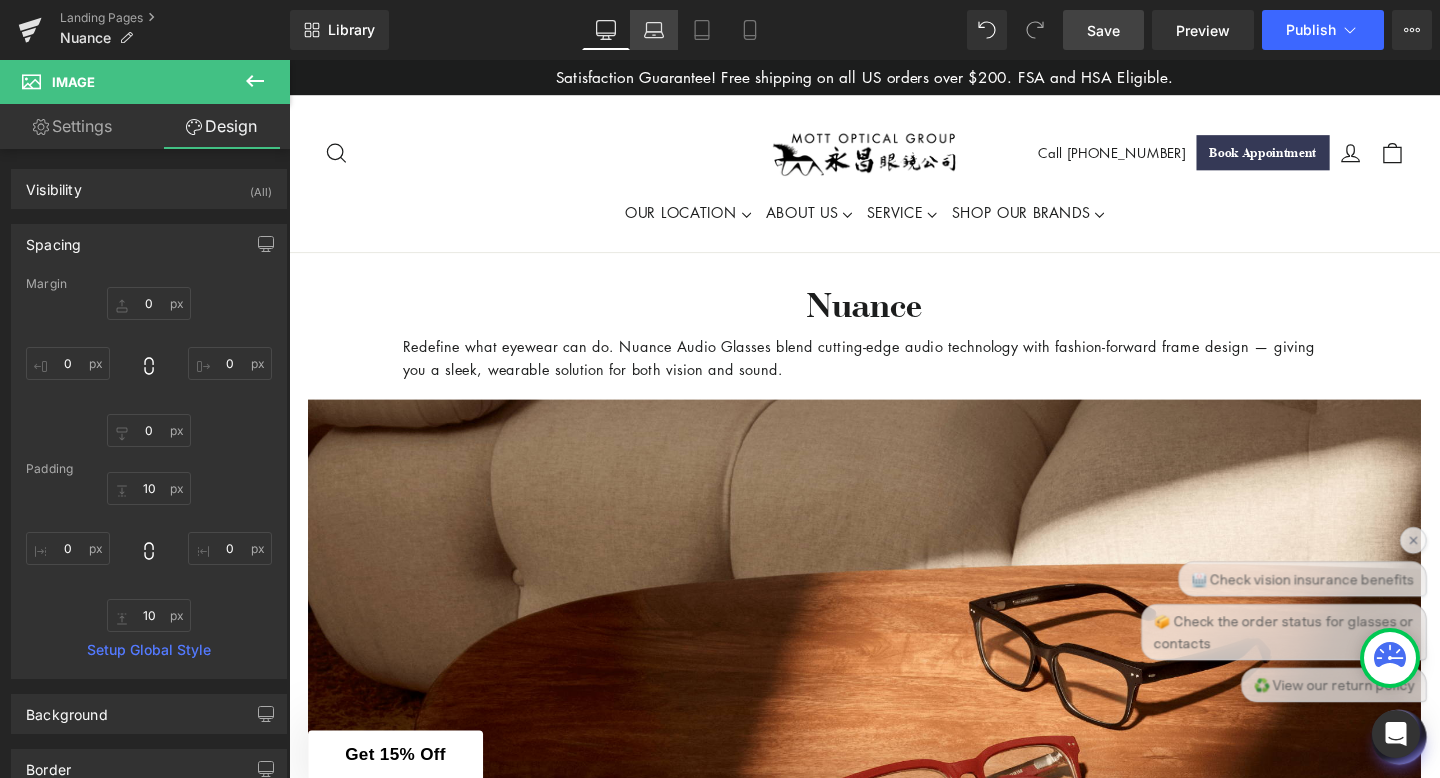 type on "0" 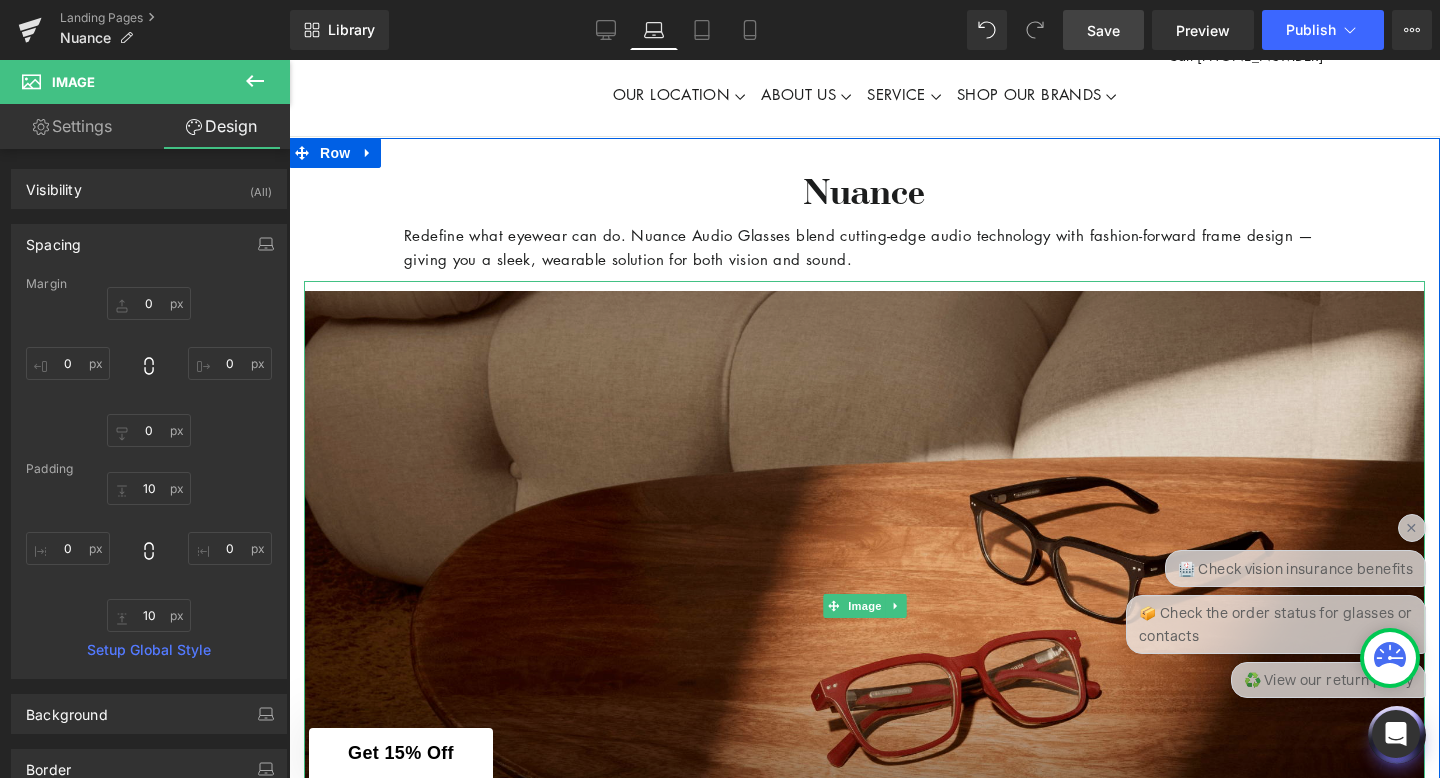 scroll, scrollTop: 84, scrollLeft: 0, axis: vertical 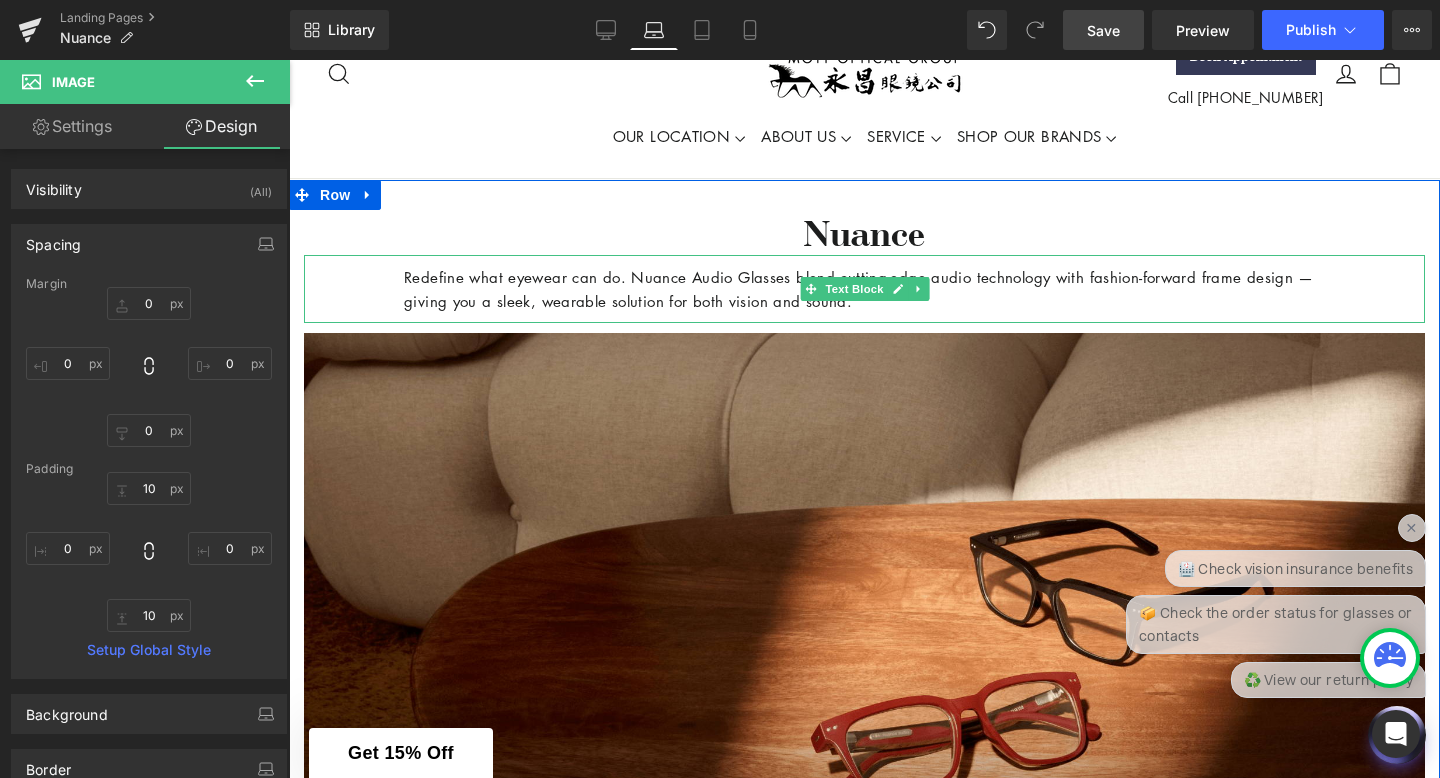 click on "Redefine what eyewear can do. Nuance Audio Glasses blend cutting-edge audio technology with fashion-forward frame design — giving you a sleek, wearable solution for both vision and sound." at bounding box center [864, 289] 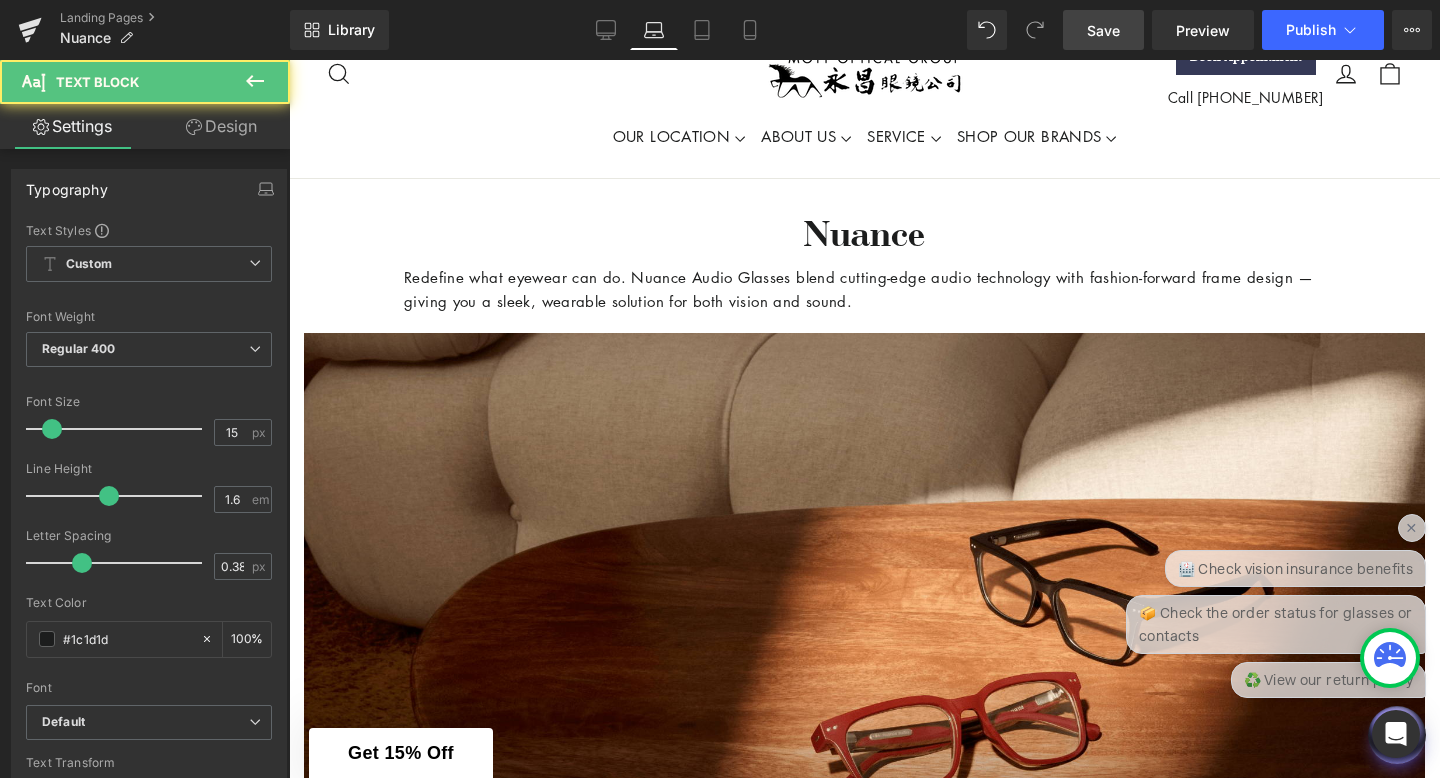 click on "Design" at bounding box center (221, 126) 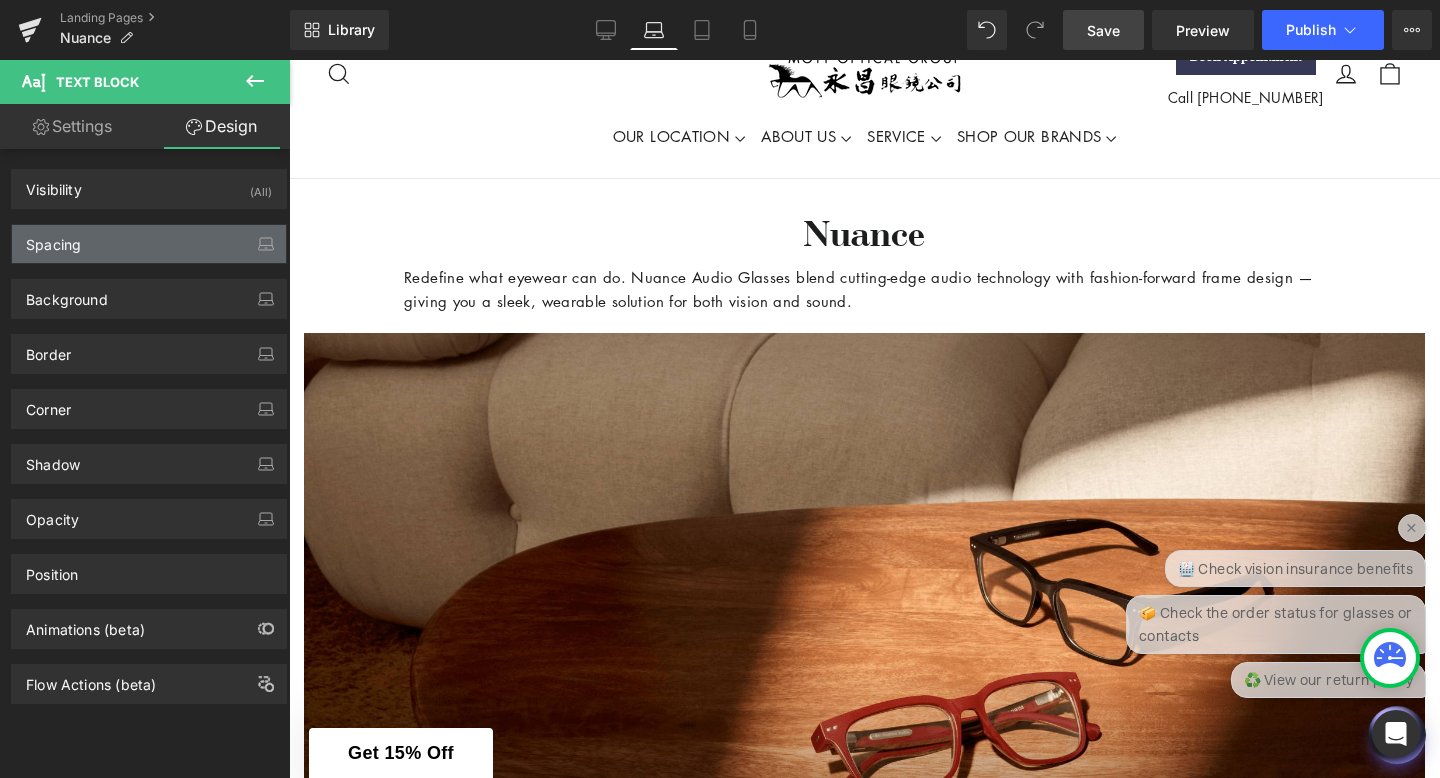 click on "Spacing" at bounding box center [149, 244] 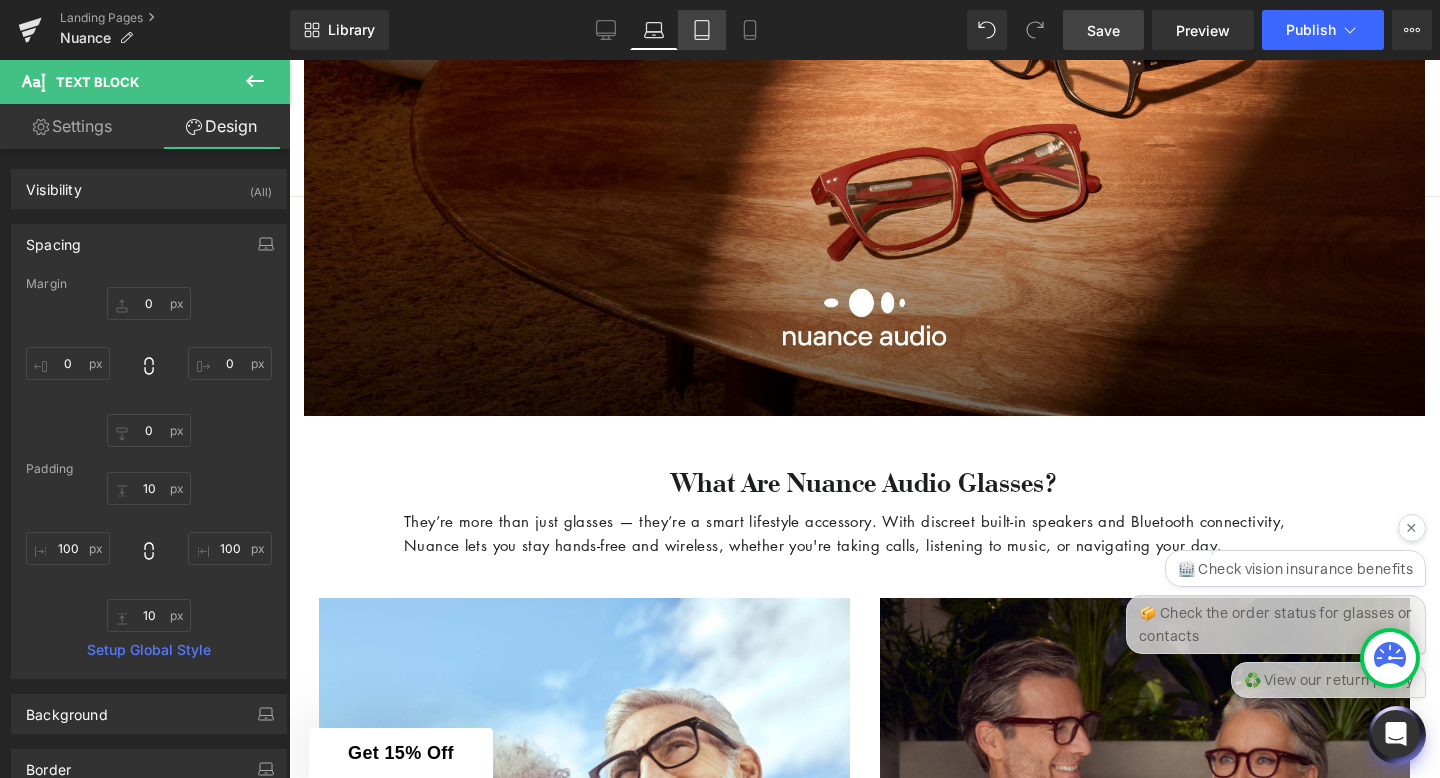 click 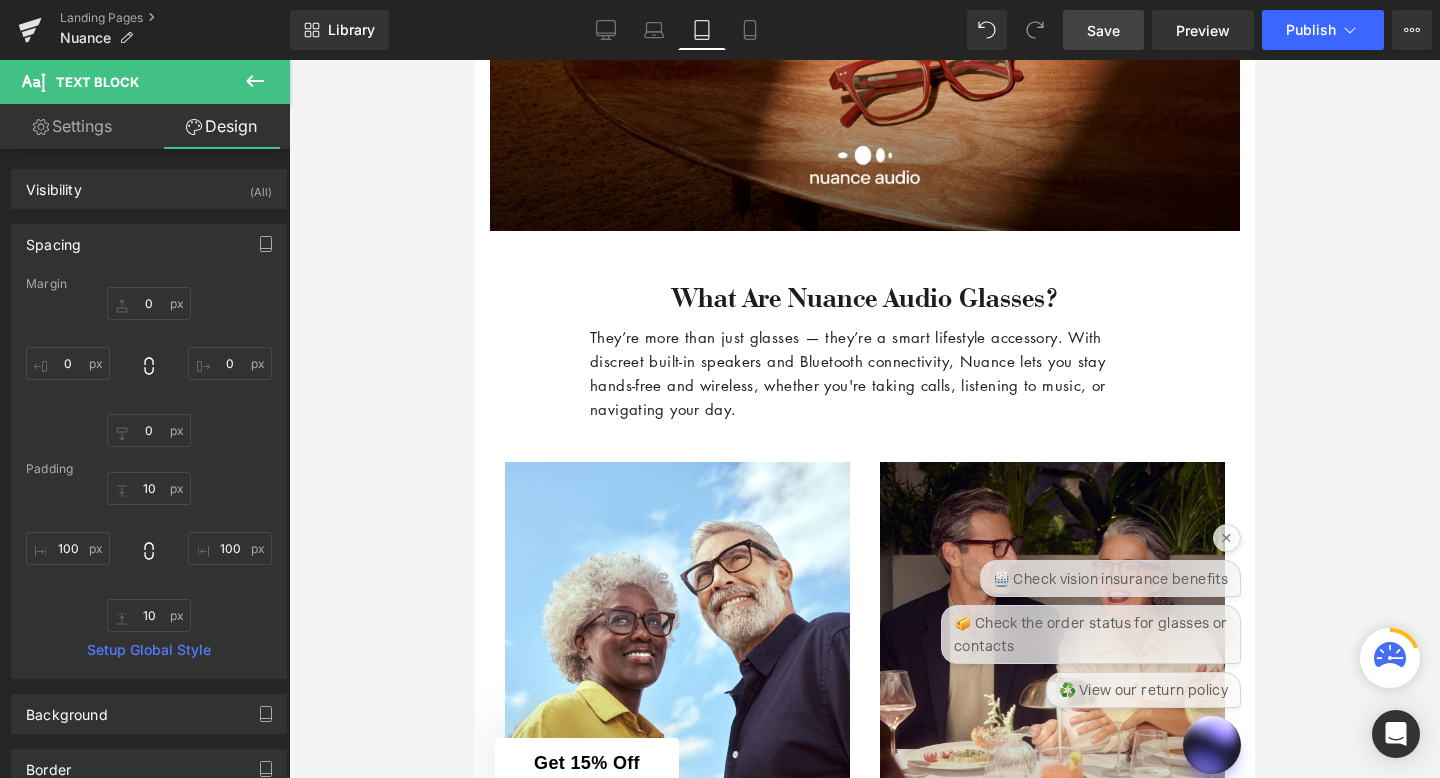 type on "0" 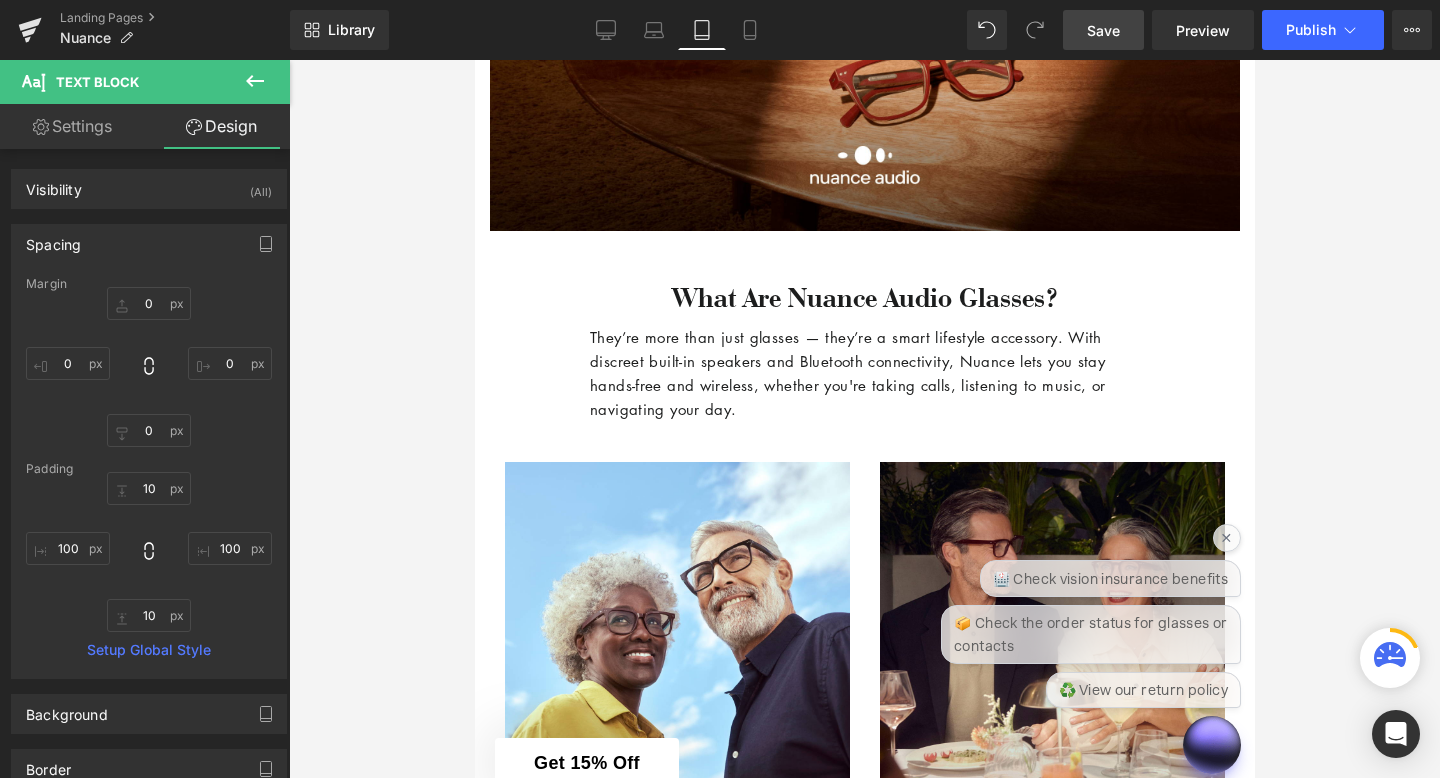 type on "0" 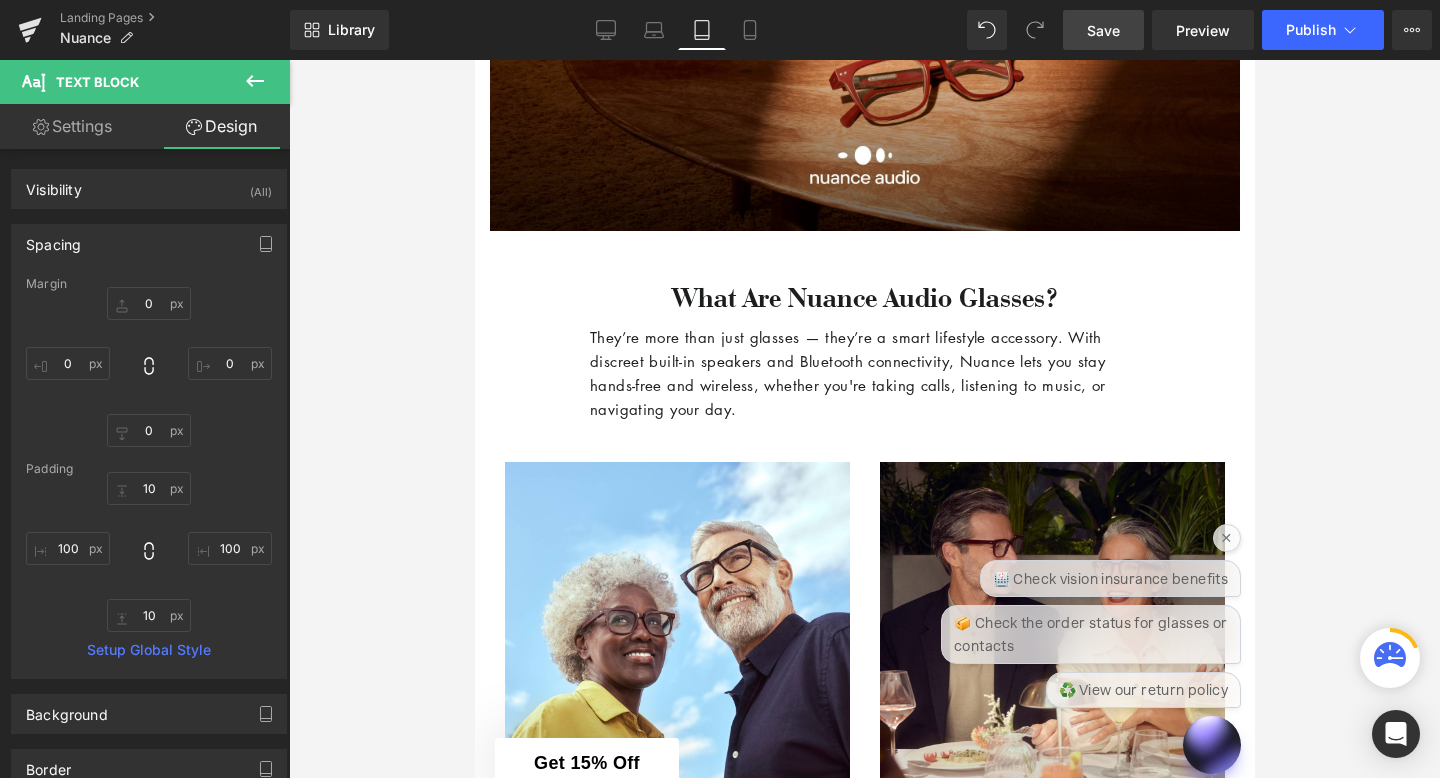 type on "0" 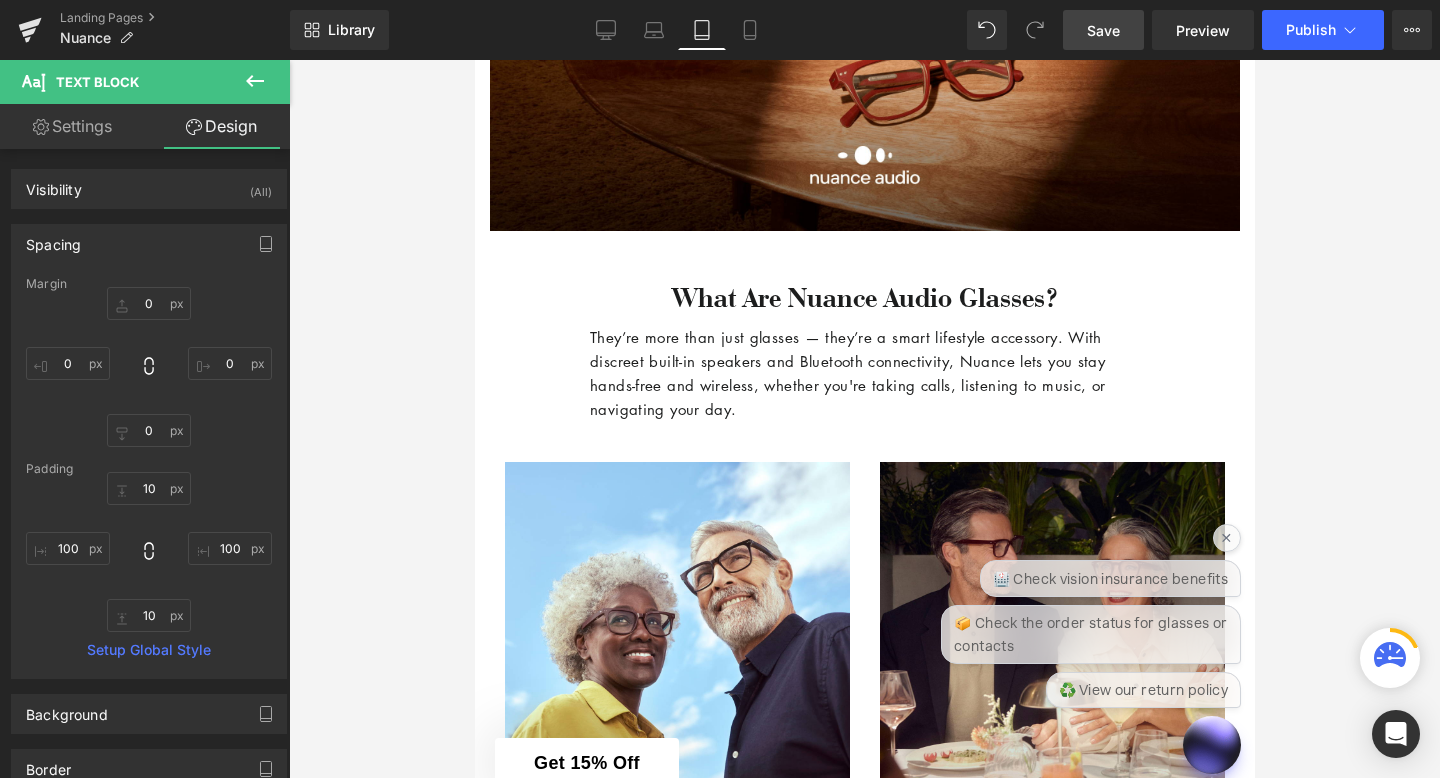 type on "0" 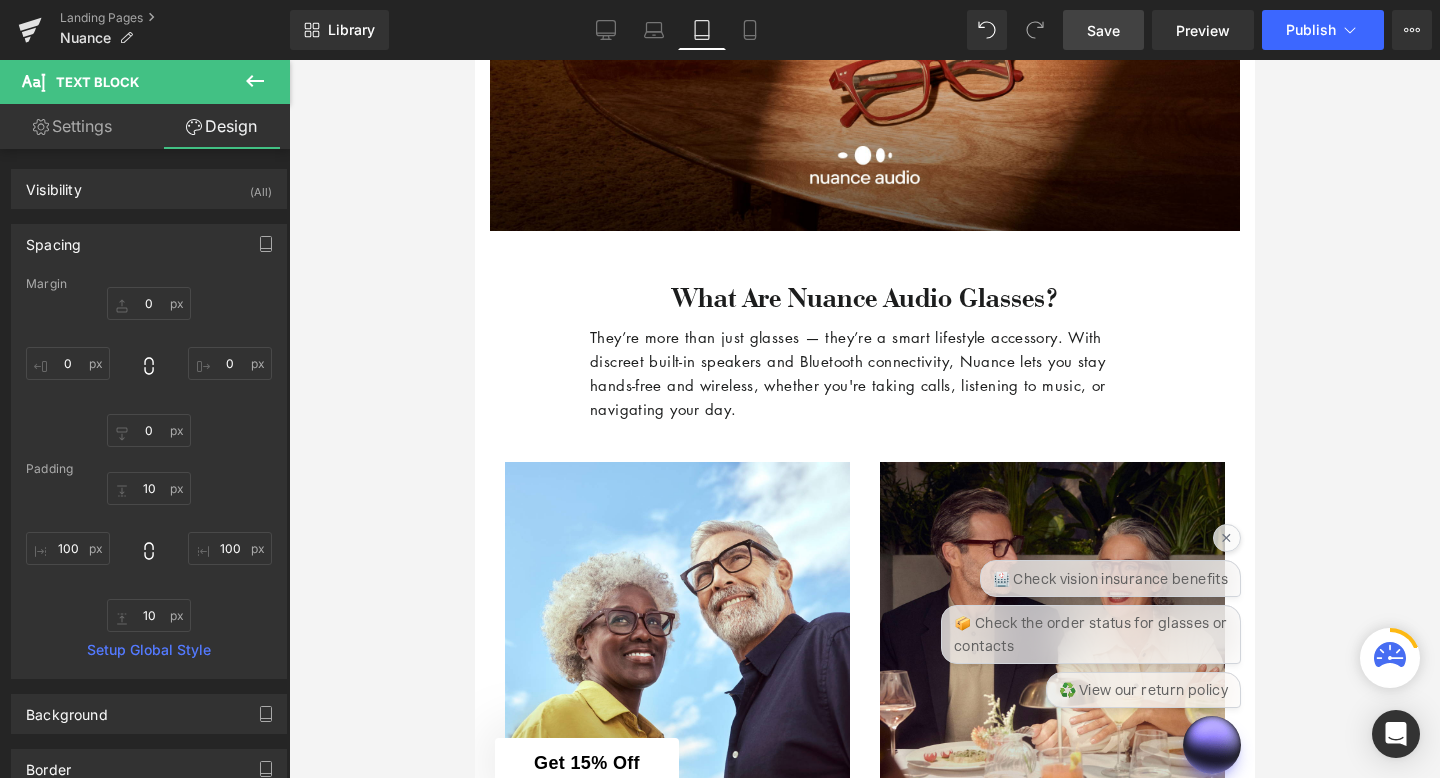 type on "10" 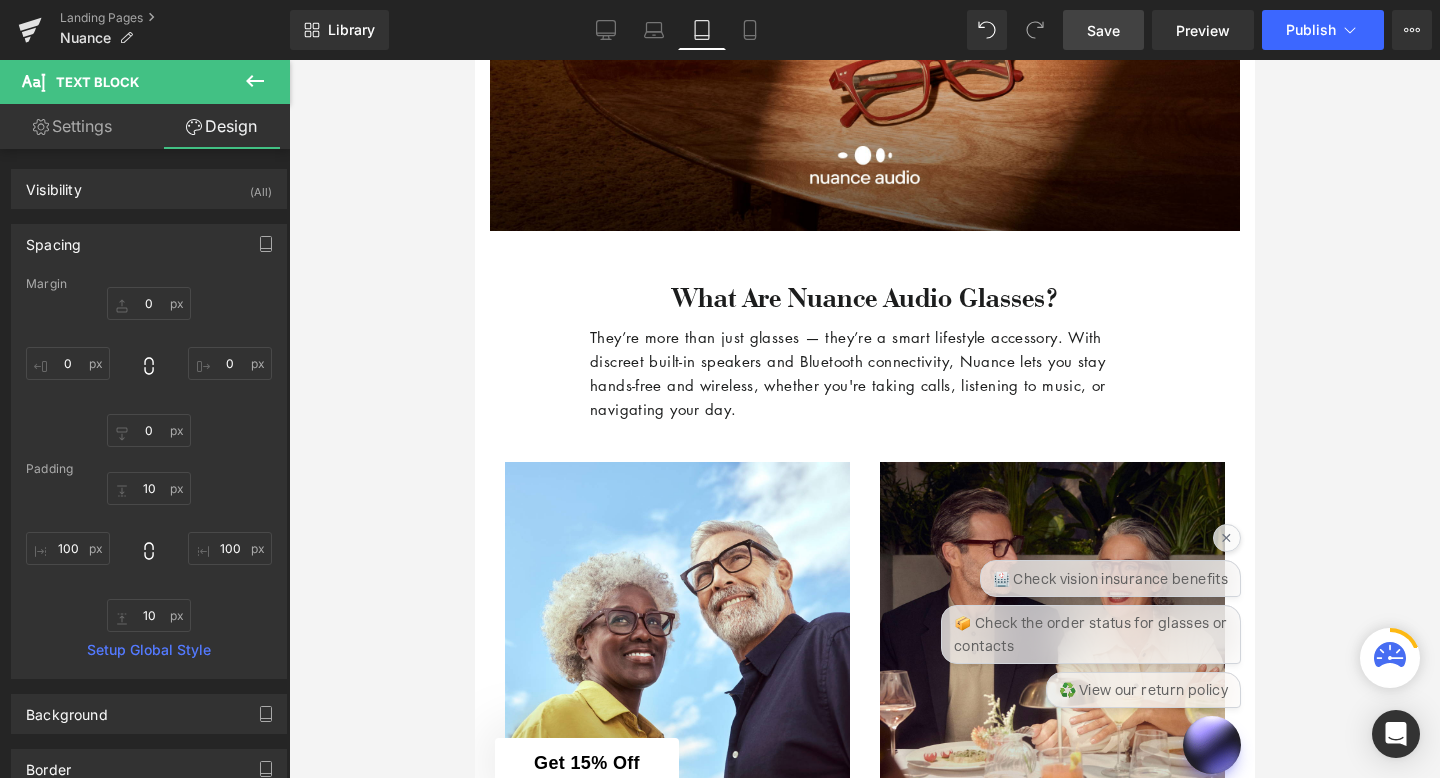type on "100" 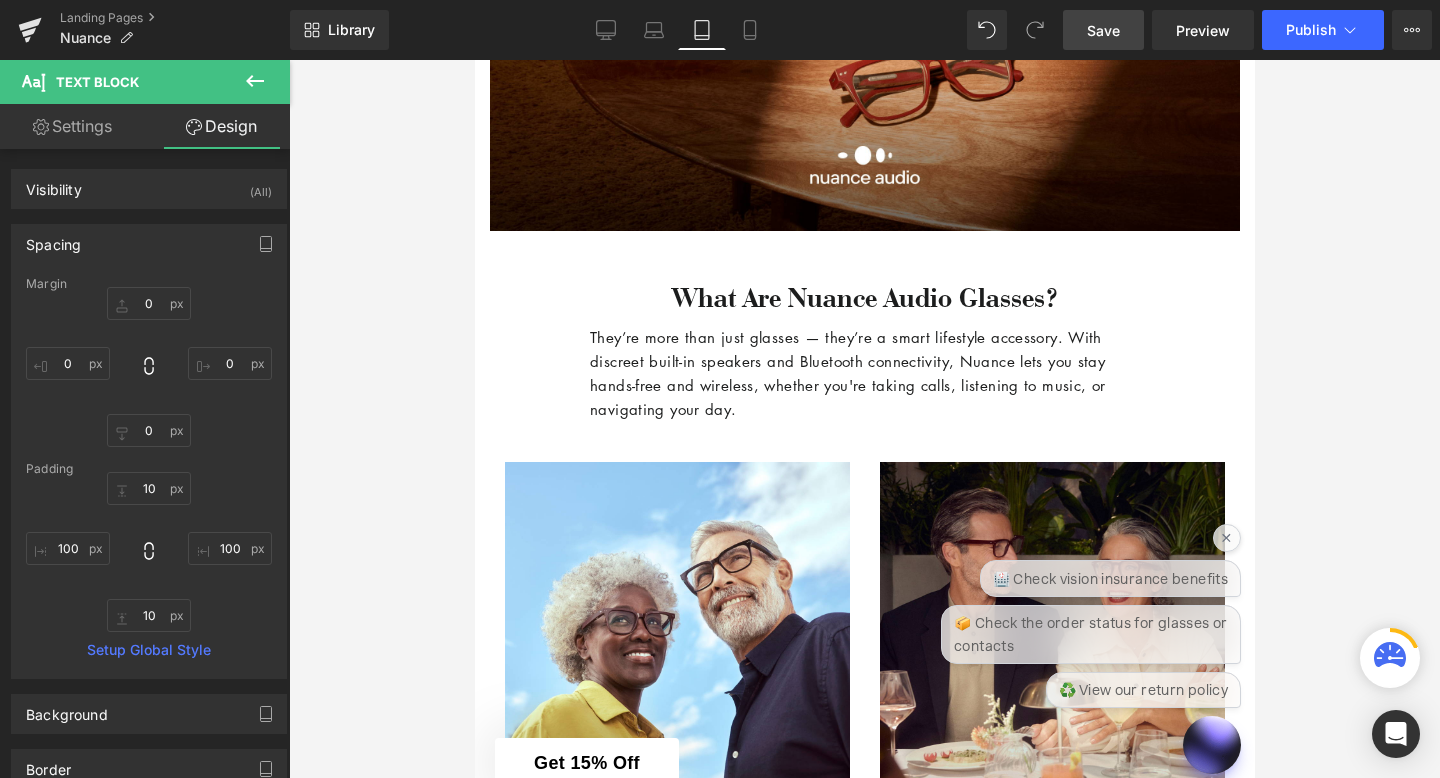 type on "10" 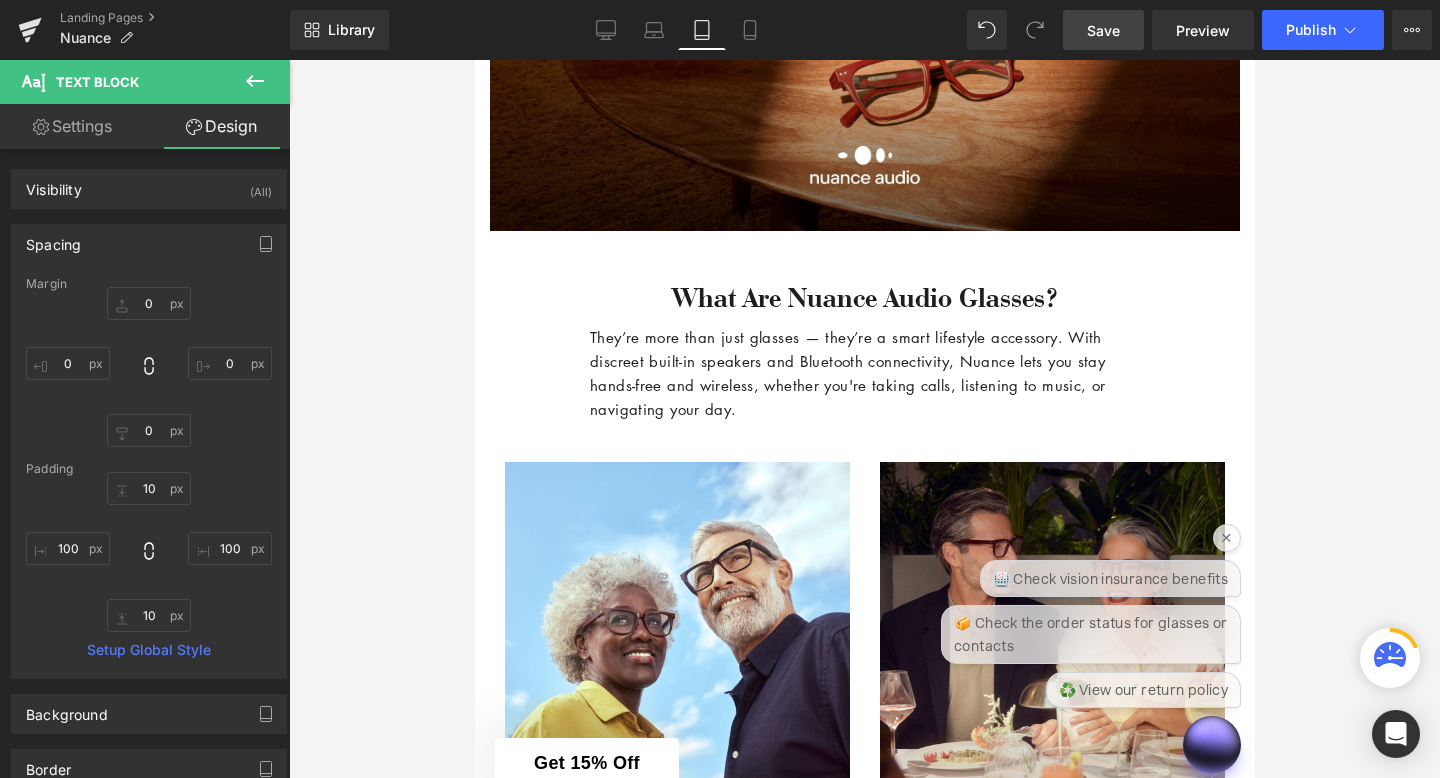 type on "100" 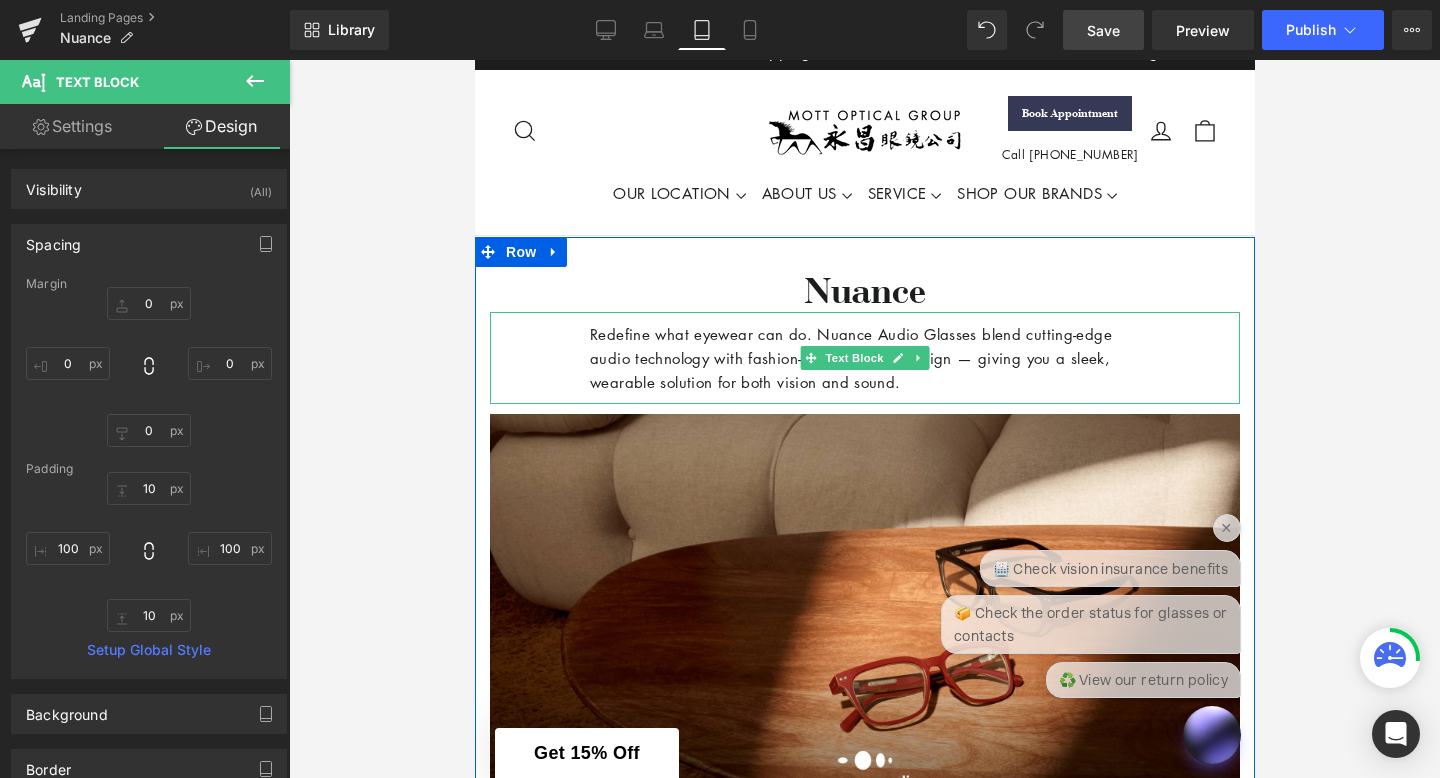 scroll, scrollTop: 0, scrollLeft: 0, axis: both 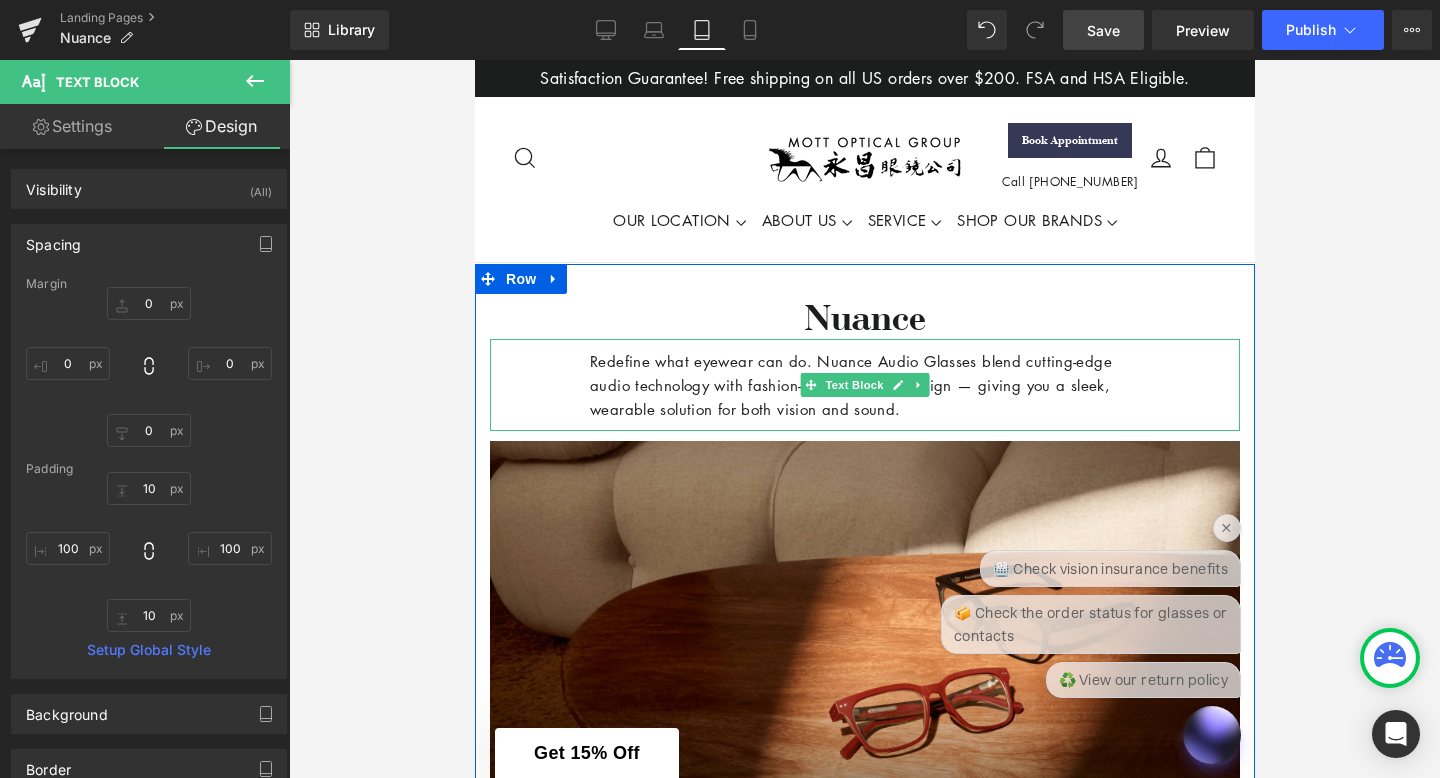 click on "Redefine what eyewear can do. Nuance Audio Glasses blend cutting-edge audio technology with fashion-forward frame design — giving you a sleek, wearable solution for both vision and sound." at bounding box center (864, 385) 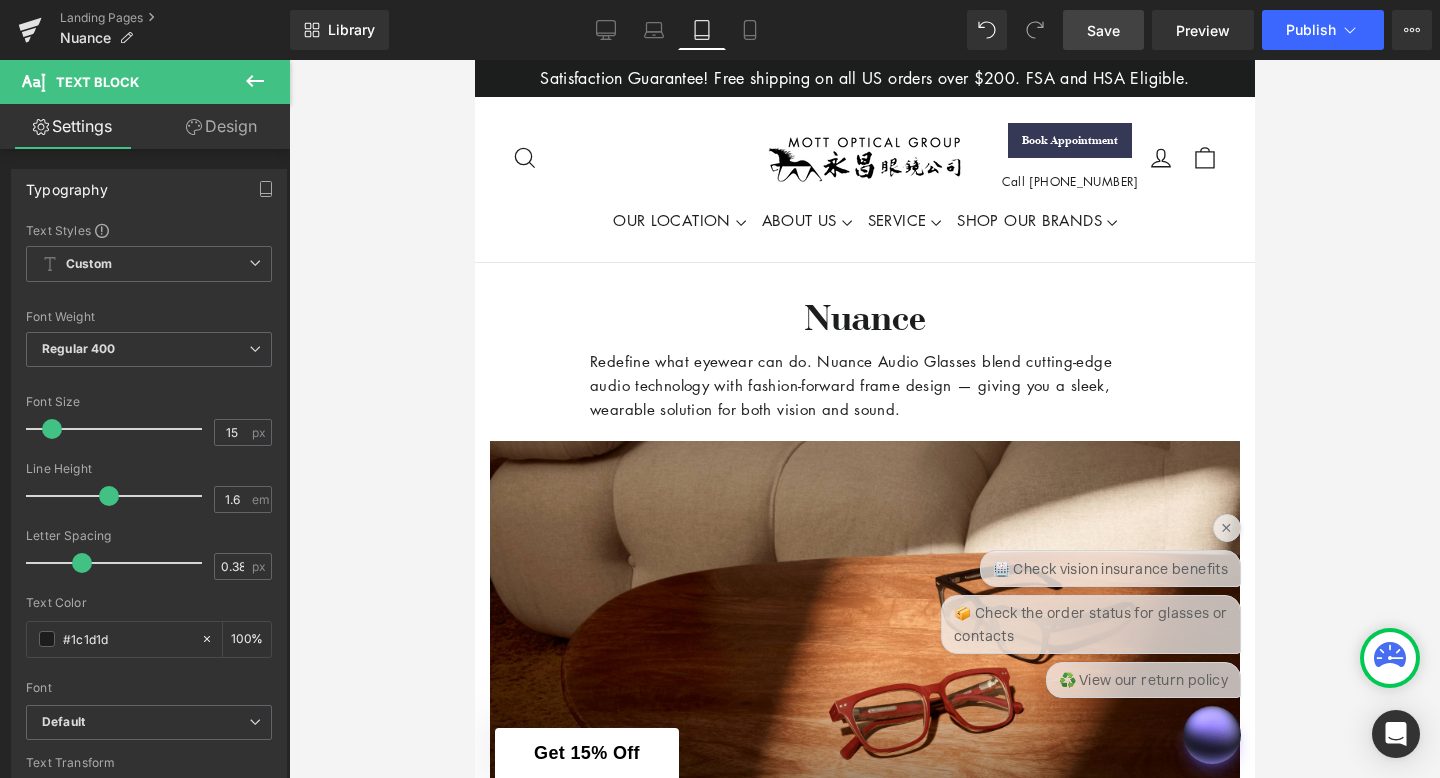 click 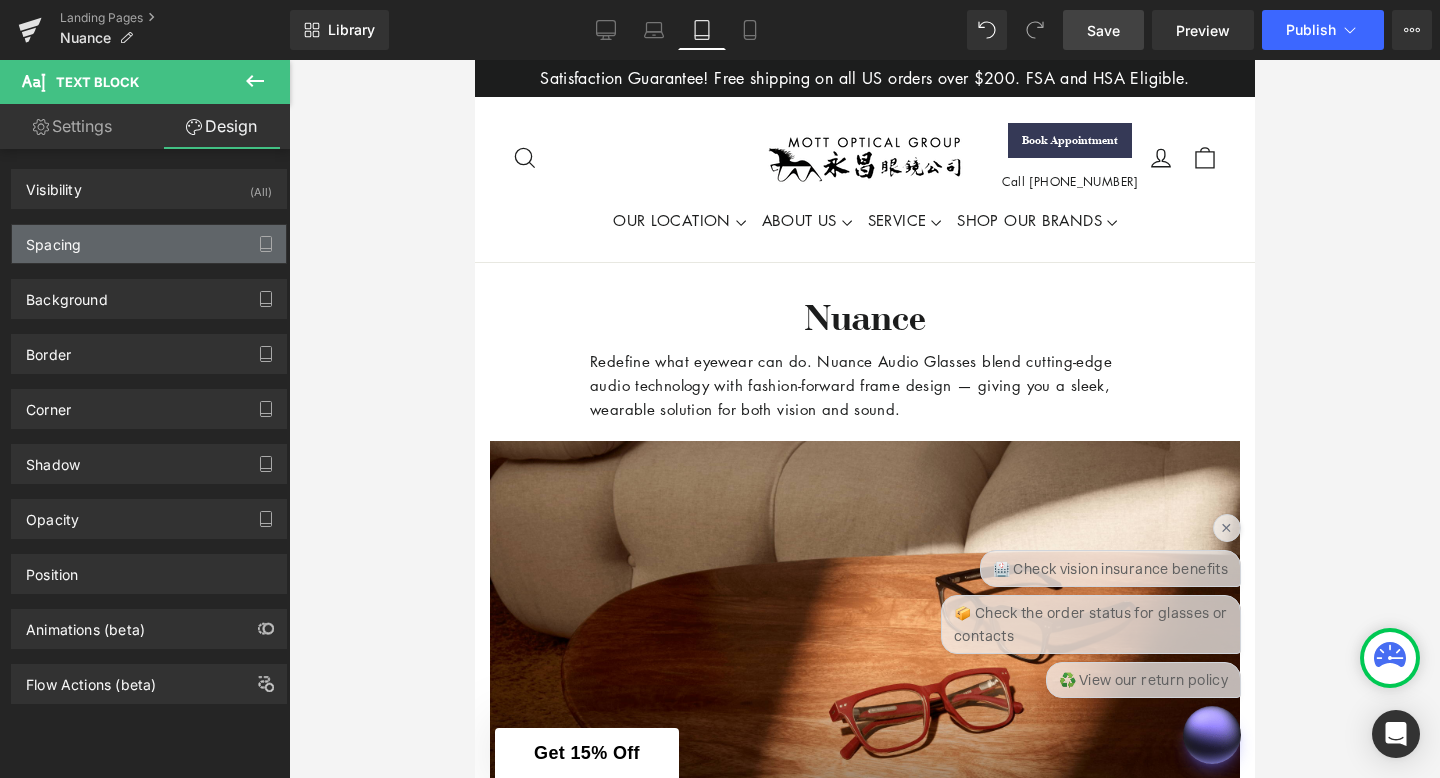 click on "Spacing" at bounding box center [149, 244] 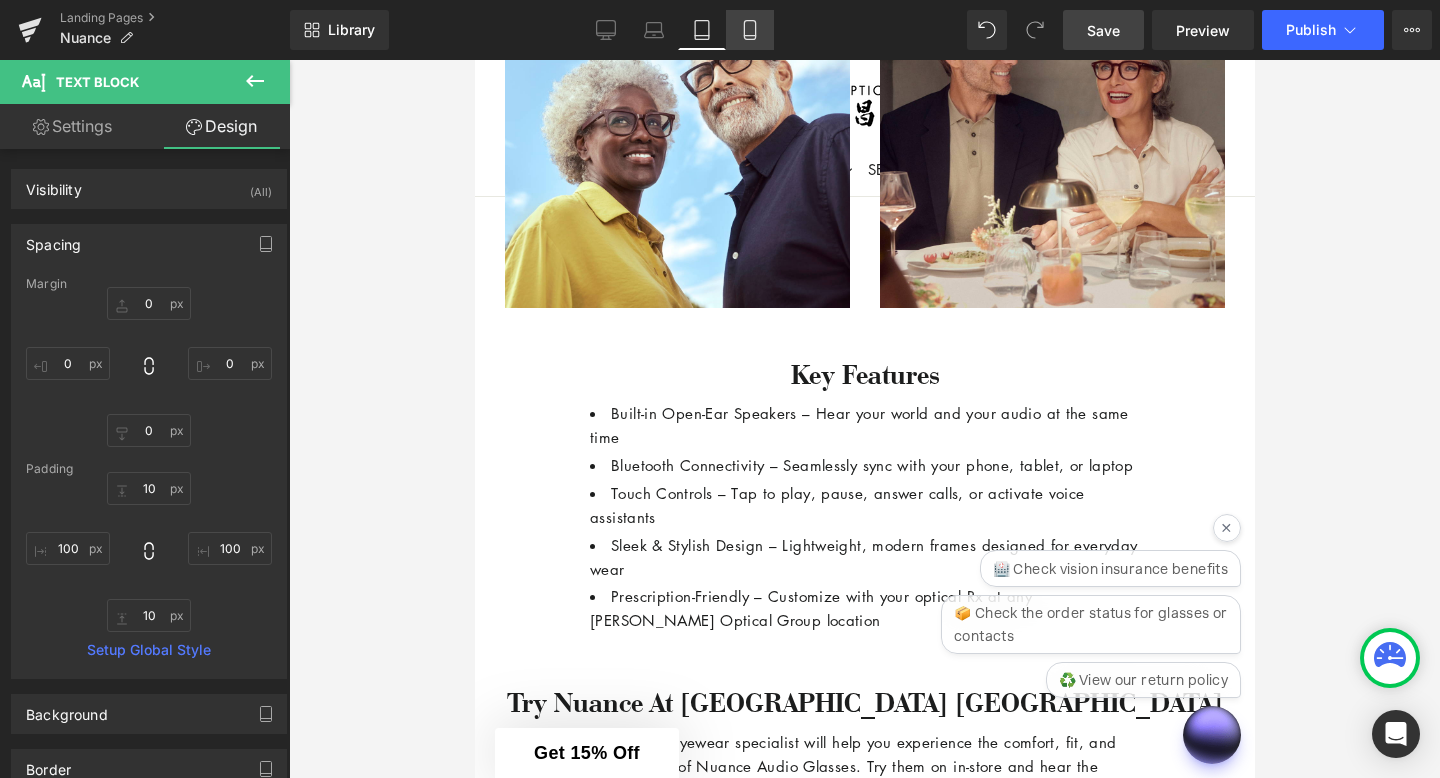 click 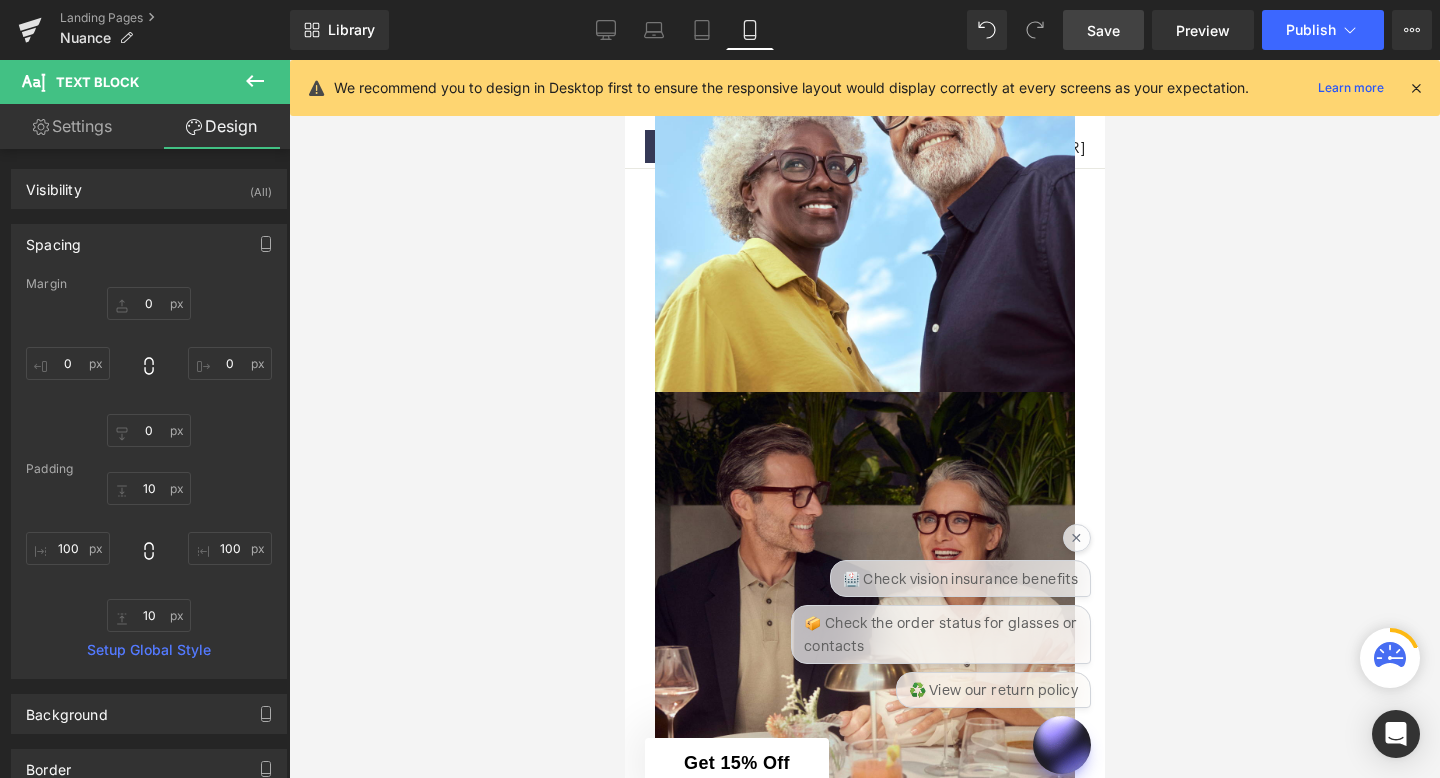 scroll, scrollTop: 47, scrollLeft: 0, axis: vertical 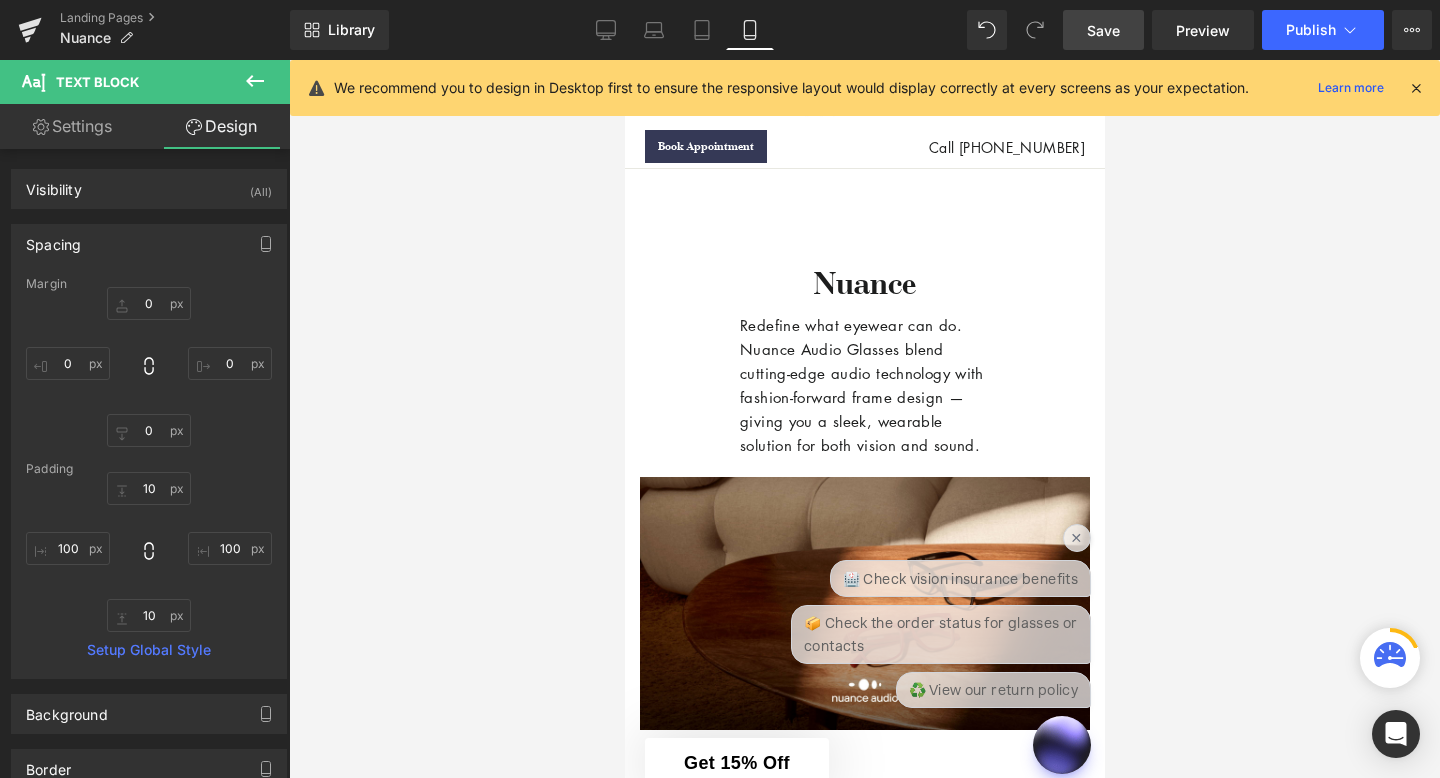 type on "0" 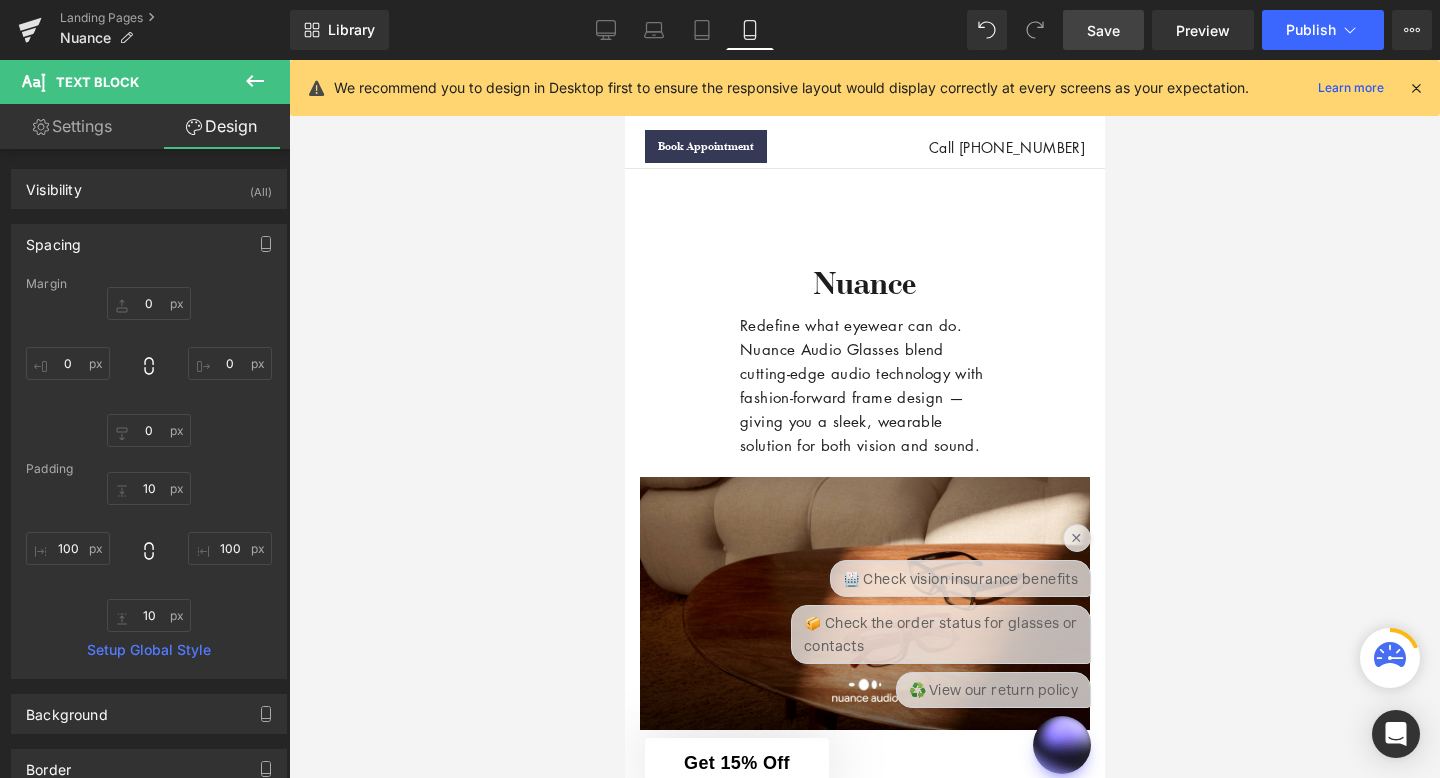 type on "0" 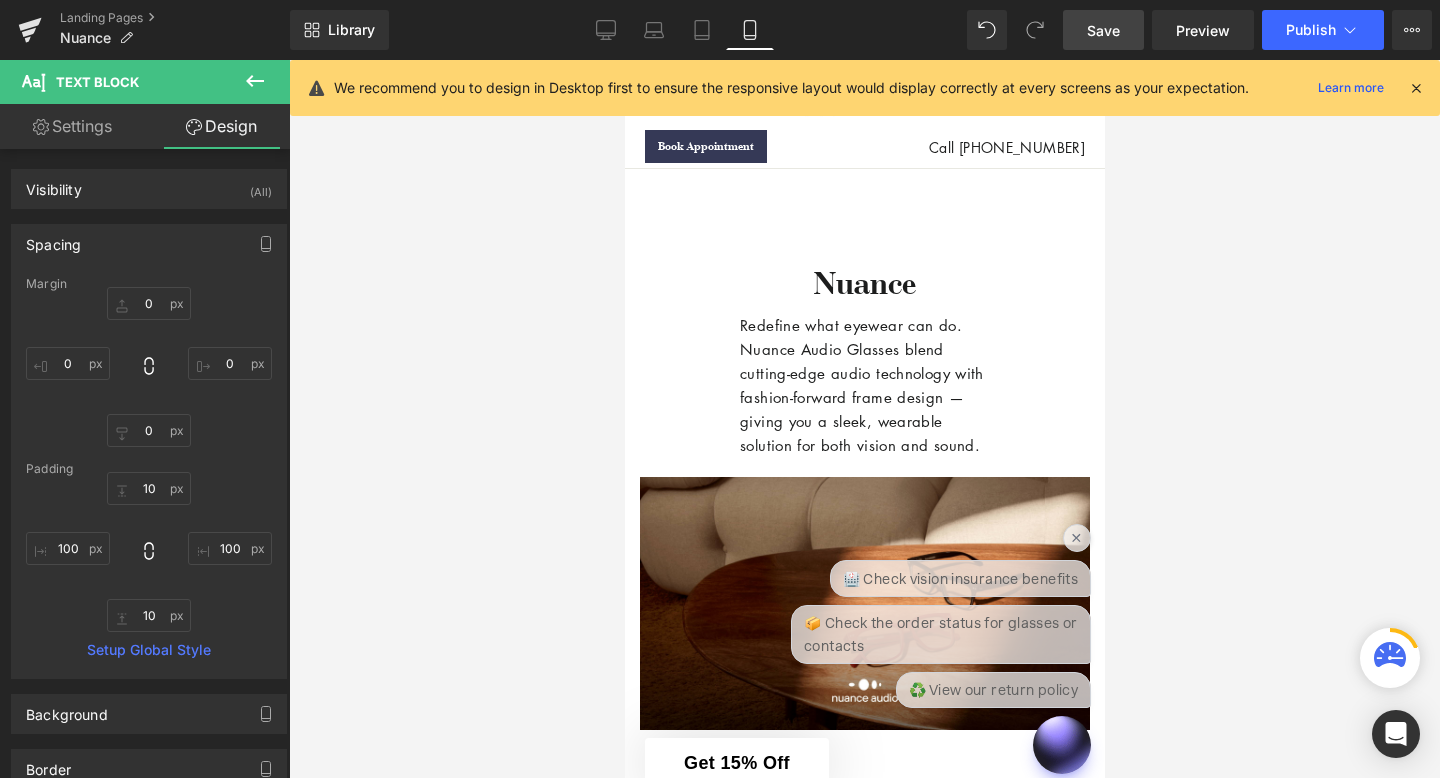 type on "0" 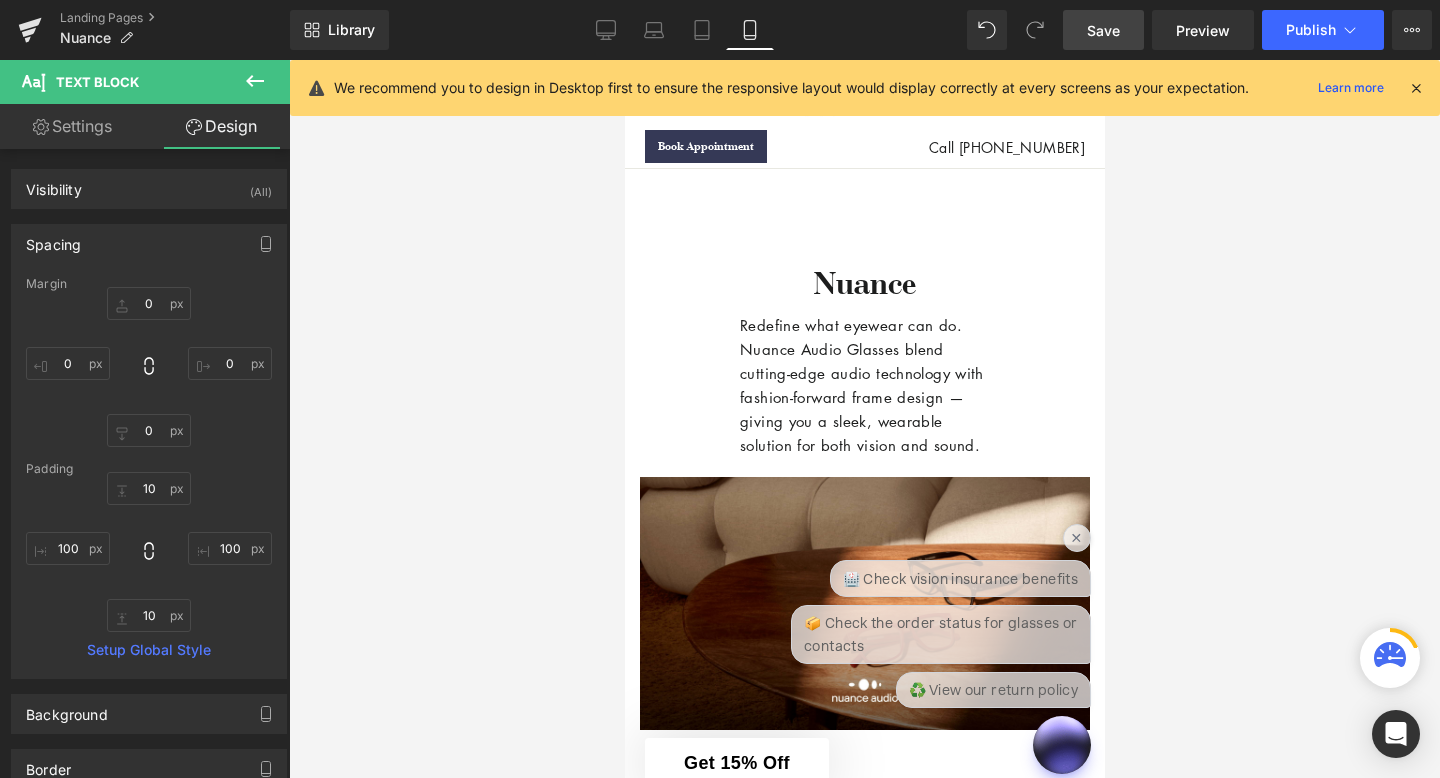 type on "0" 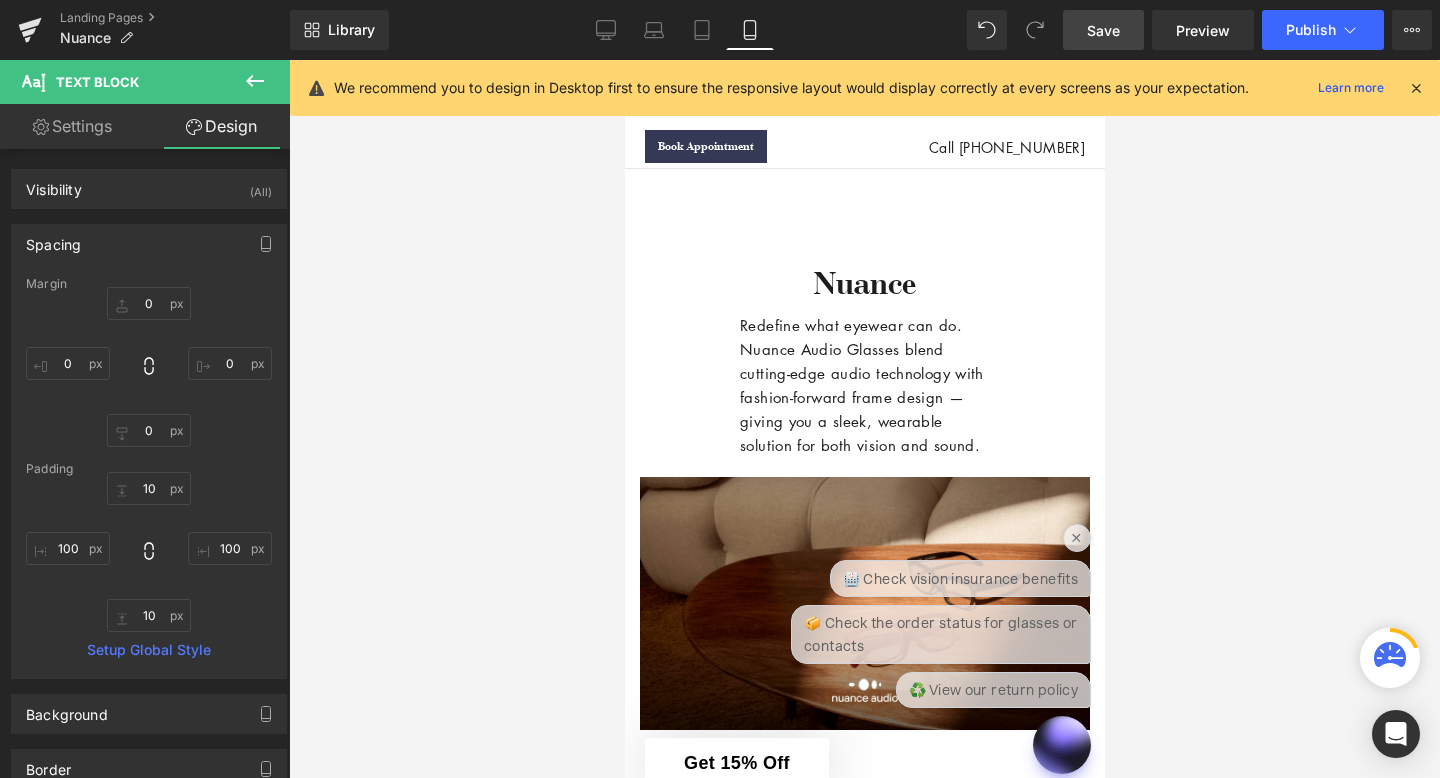 type on "10" 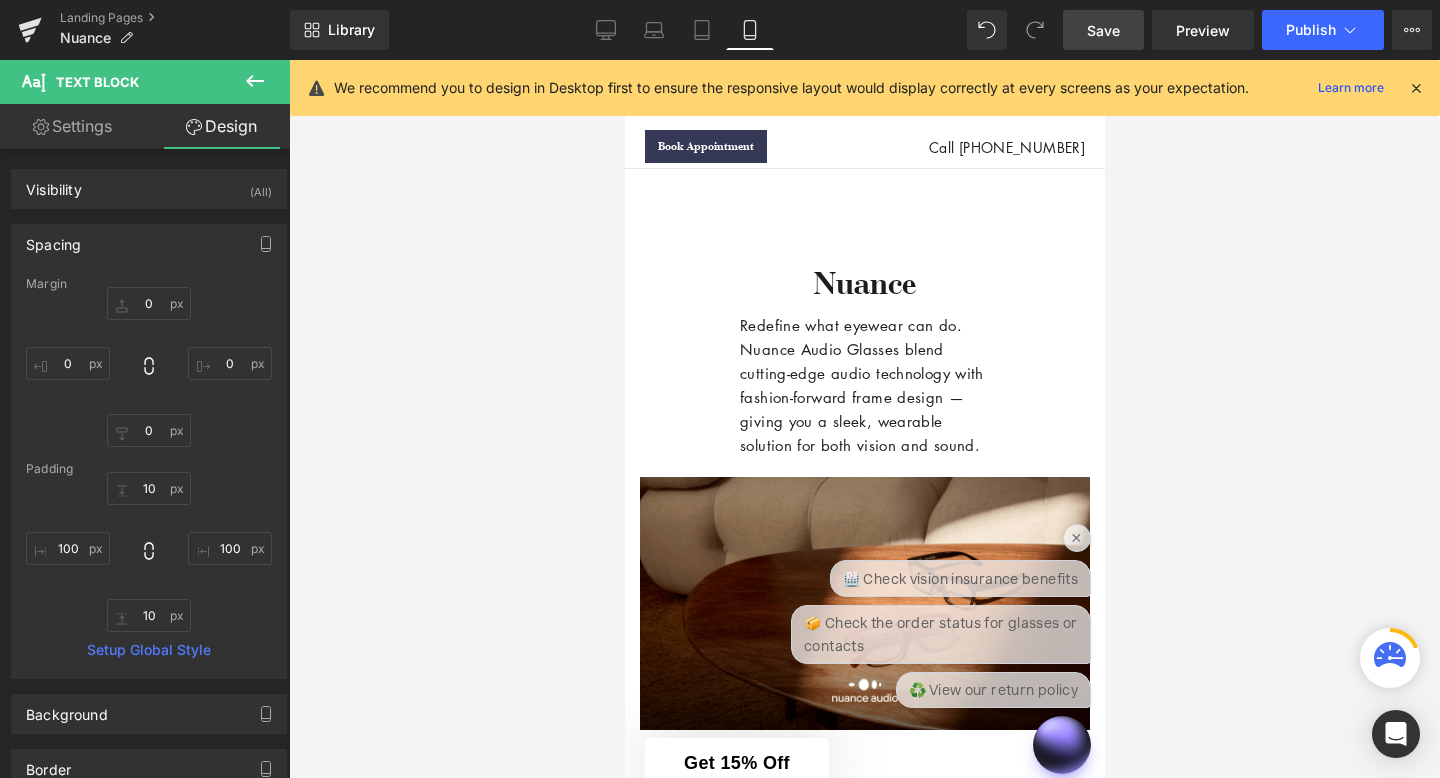 type on "100" 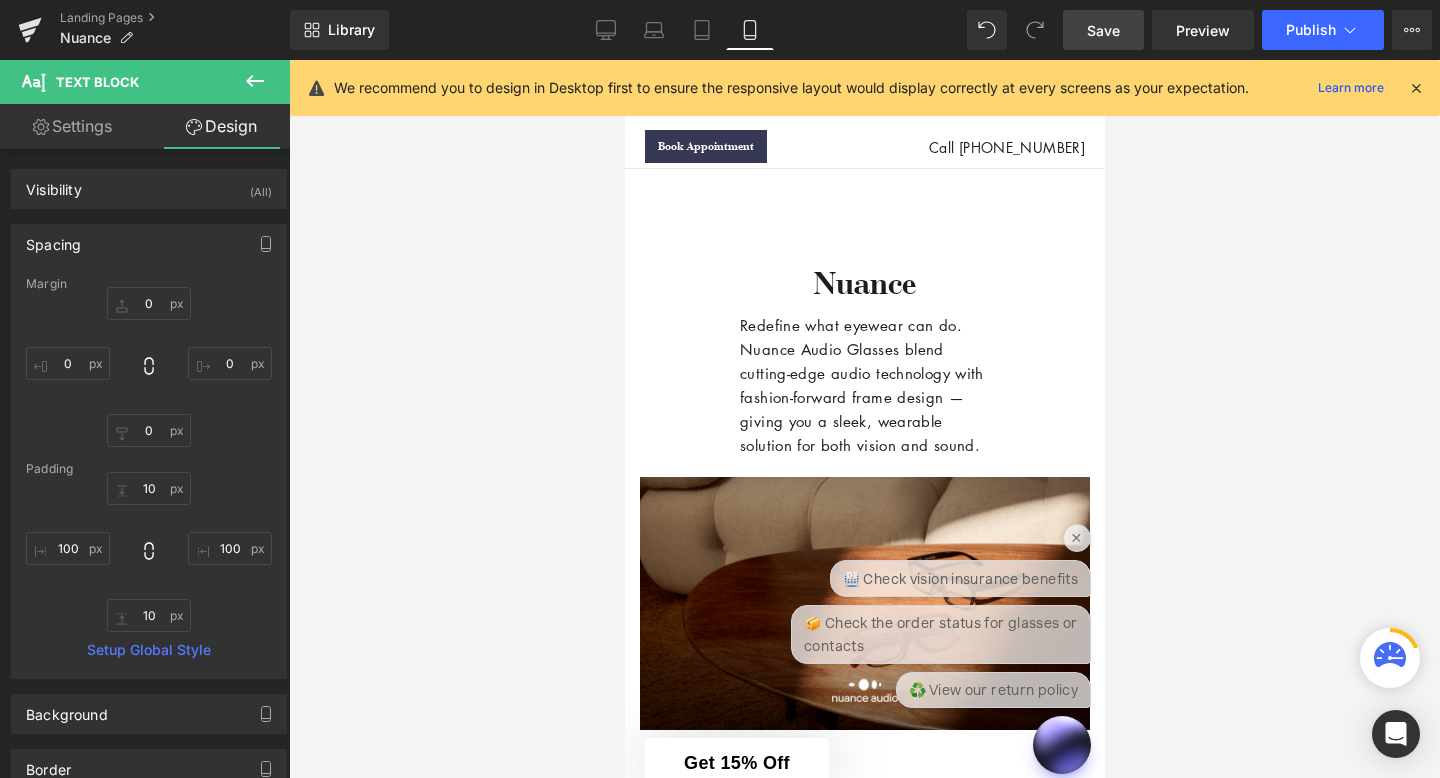 type on "10" 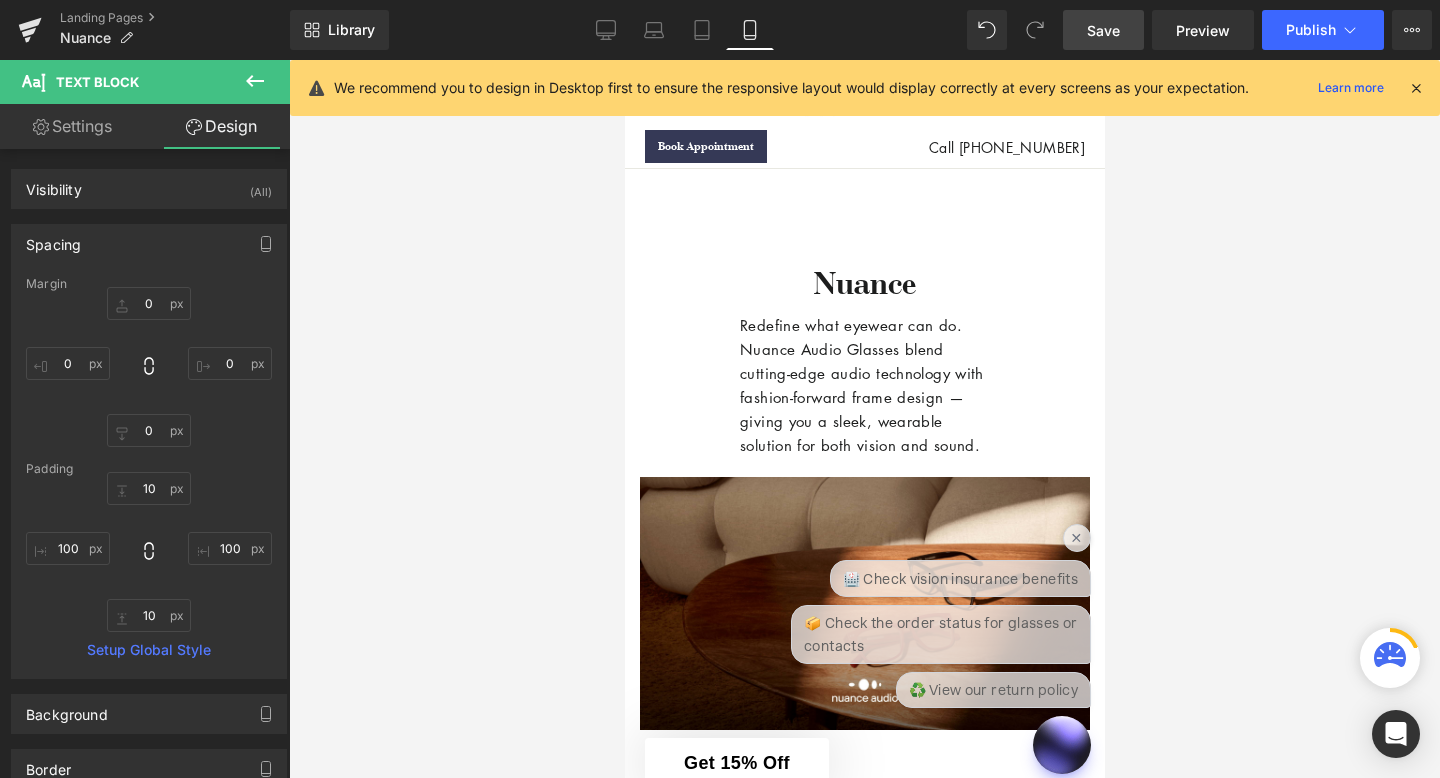 type on "100" 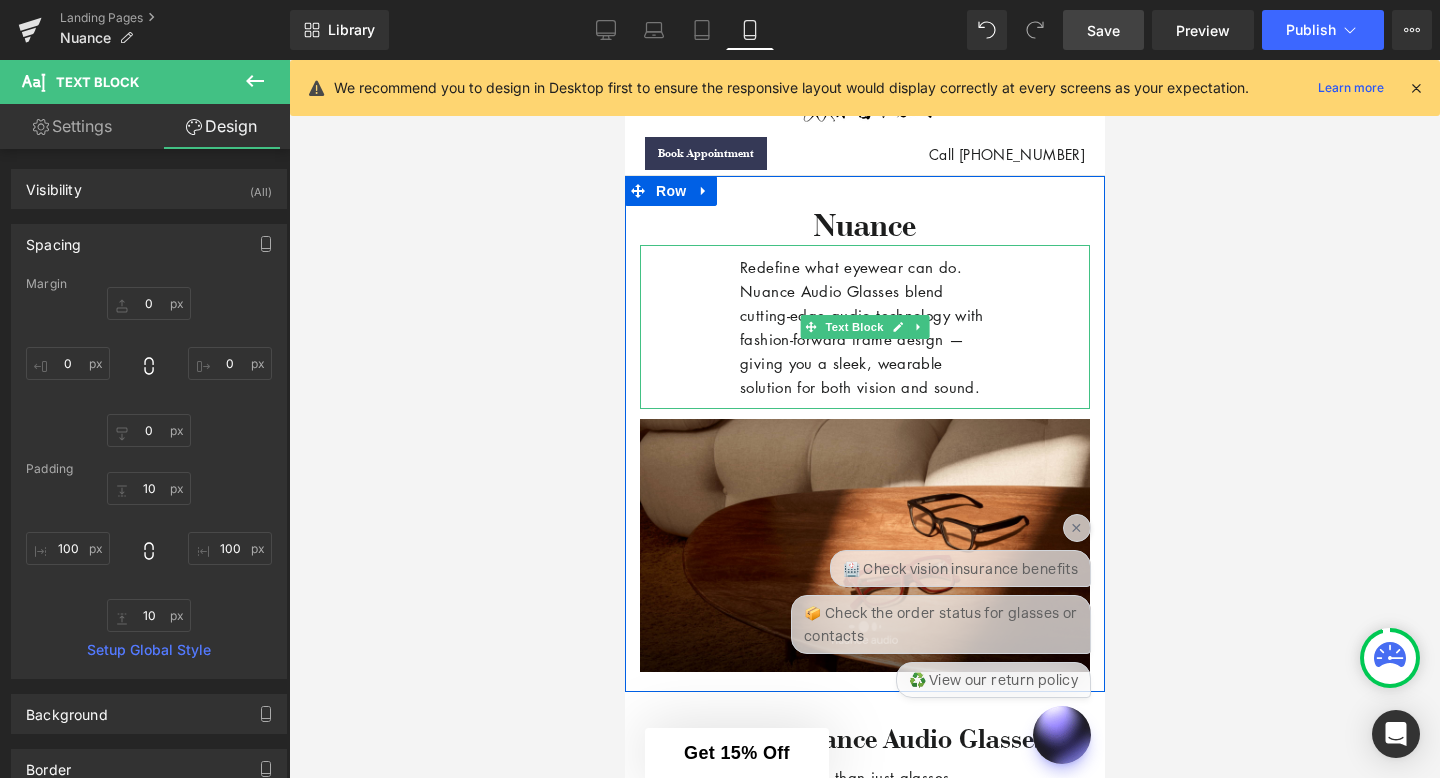 click on "Redefine what eyewear can do. Nuance Audio Glasses blend cutting-edge audio technology with fashion-forward frame design — giving you a sleek, wearable solution for both vision and sound." at bounding box center [864, 327] 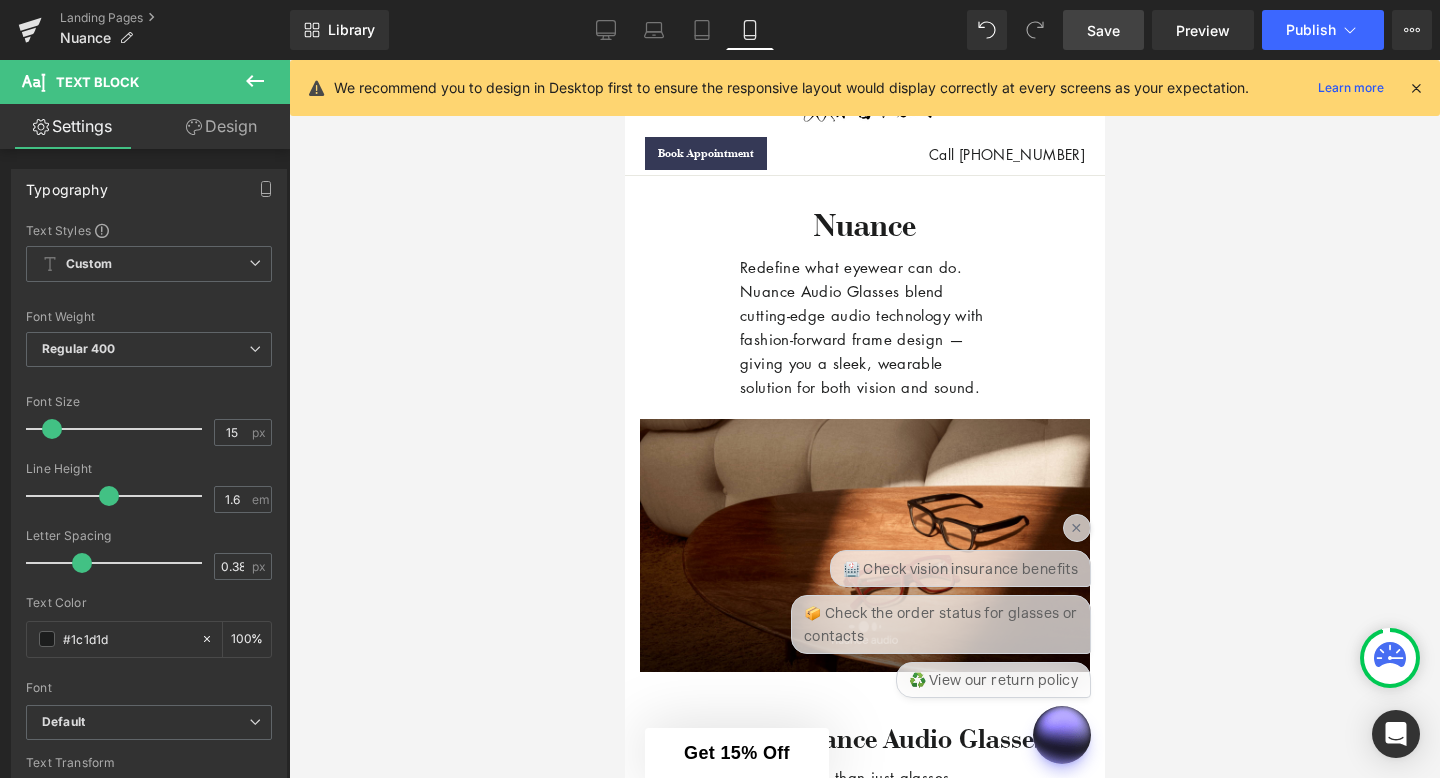 click on "Design" at bounding box center [221, 126] 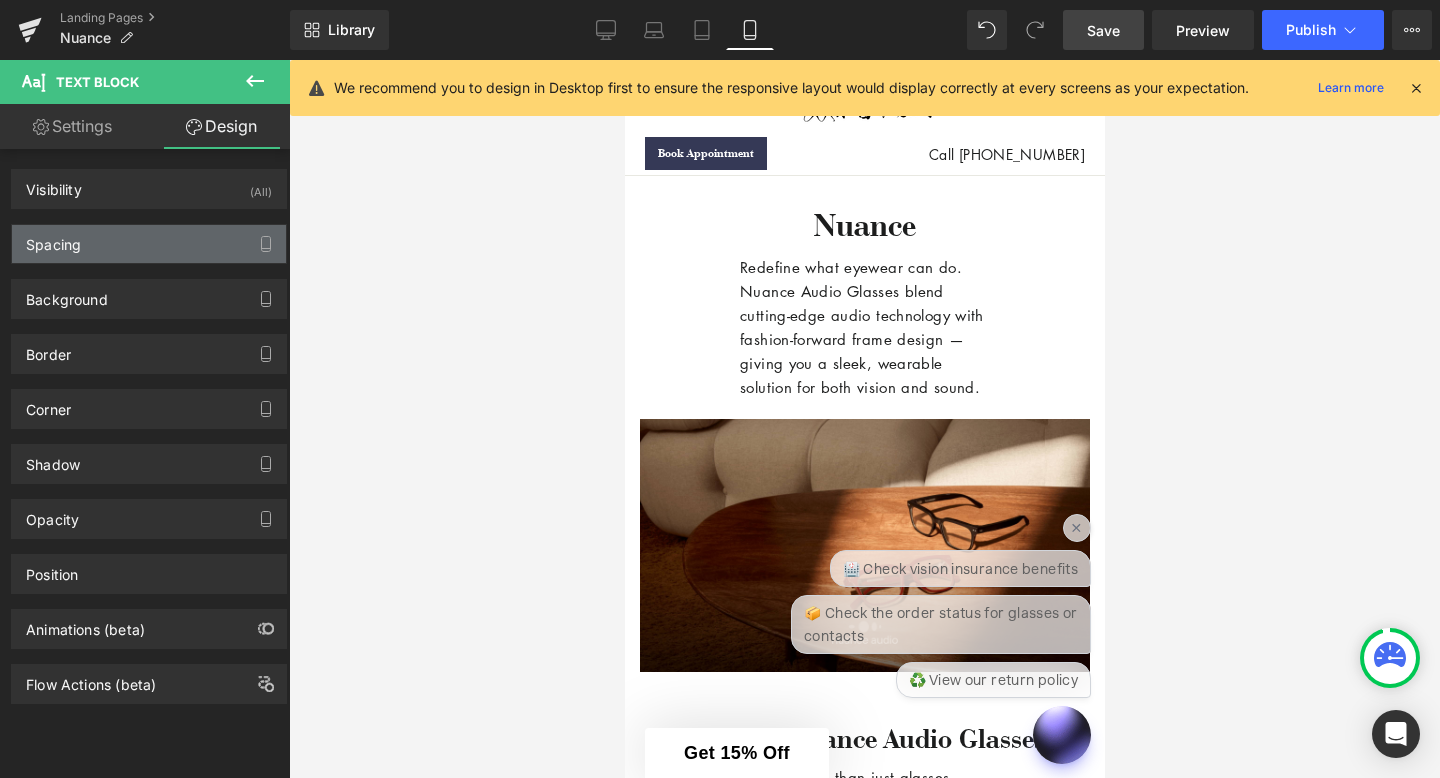 click on "Spacing" at bounding box center (149, 244) 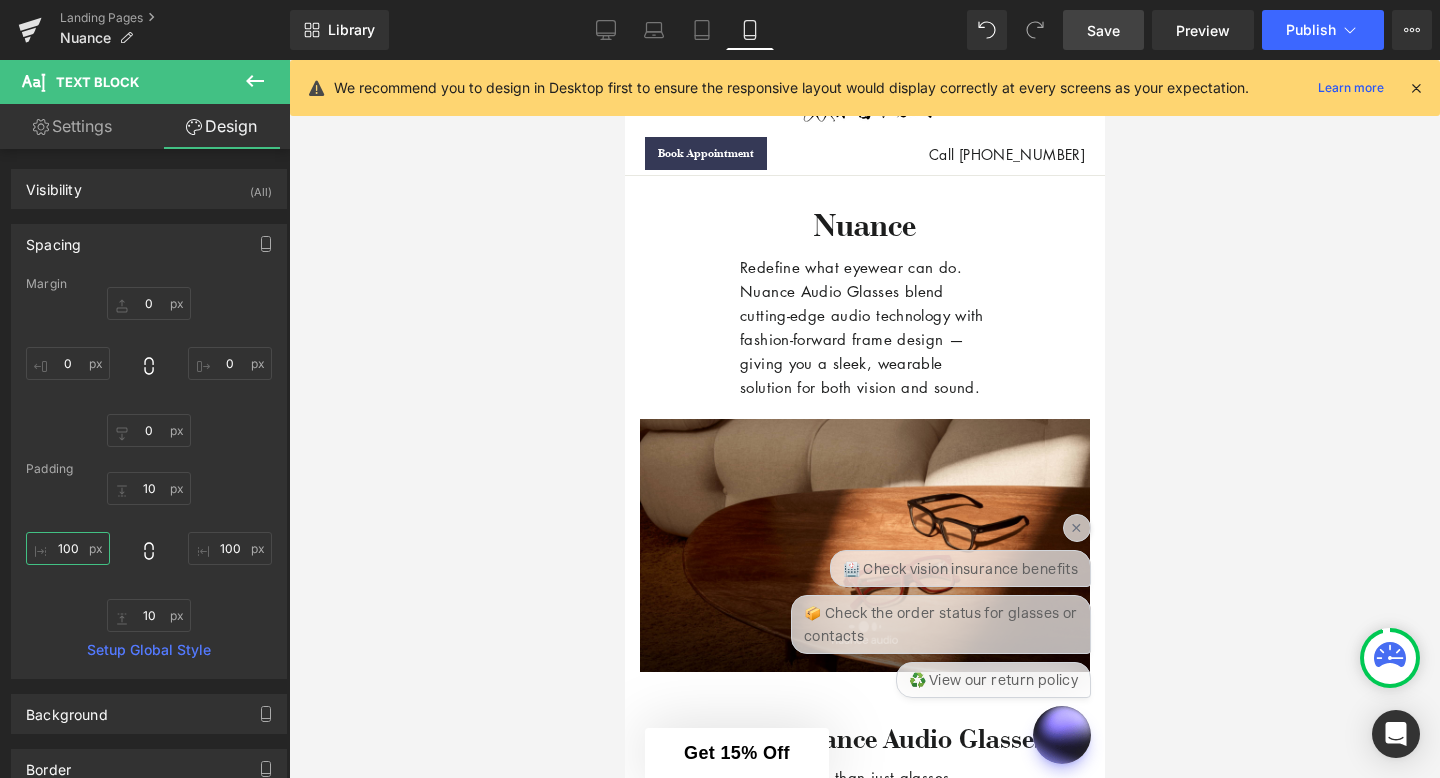 click on "100" at bounding box center (68, 548) 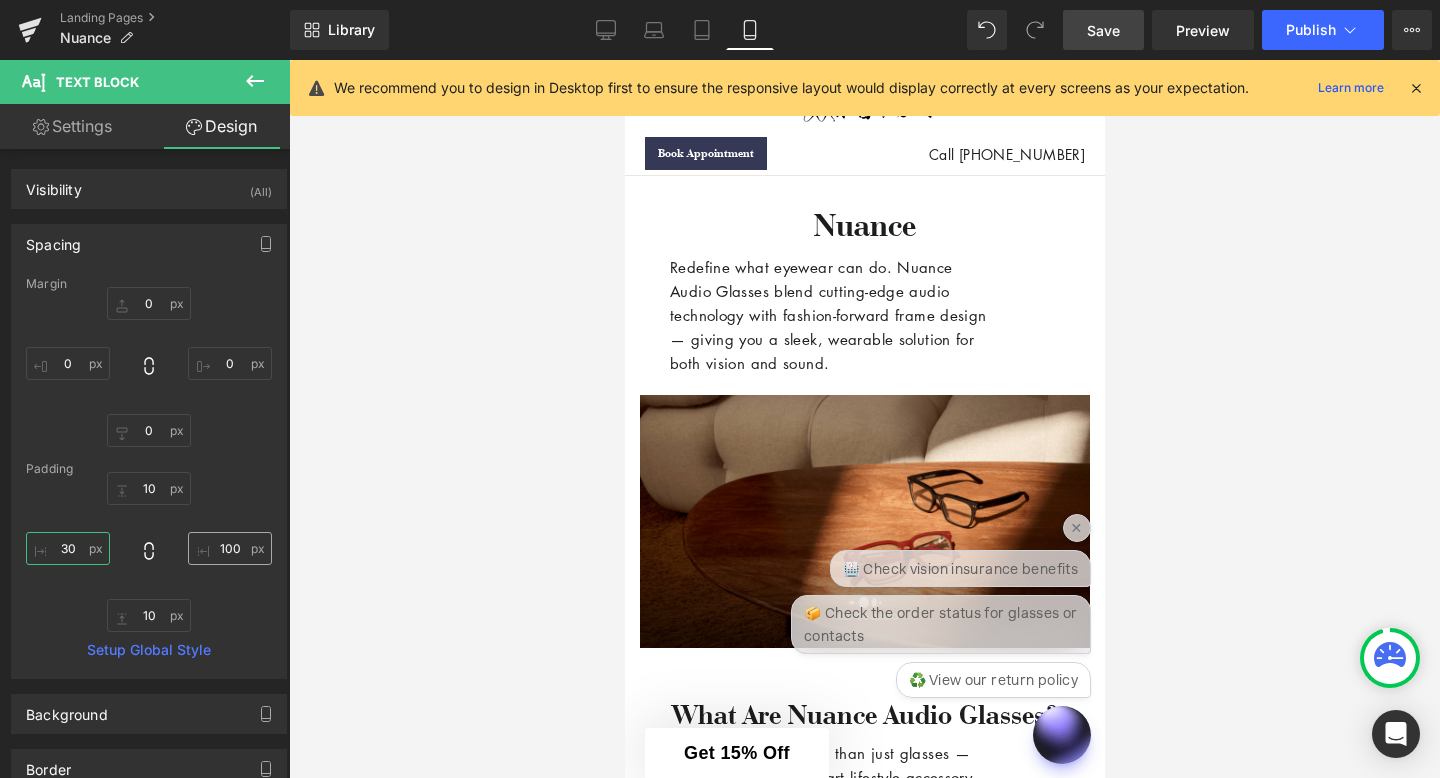 type on "30" 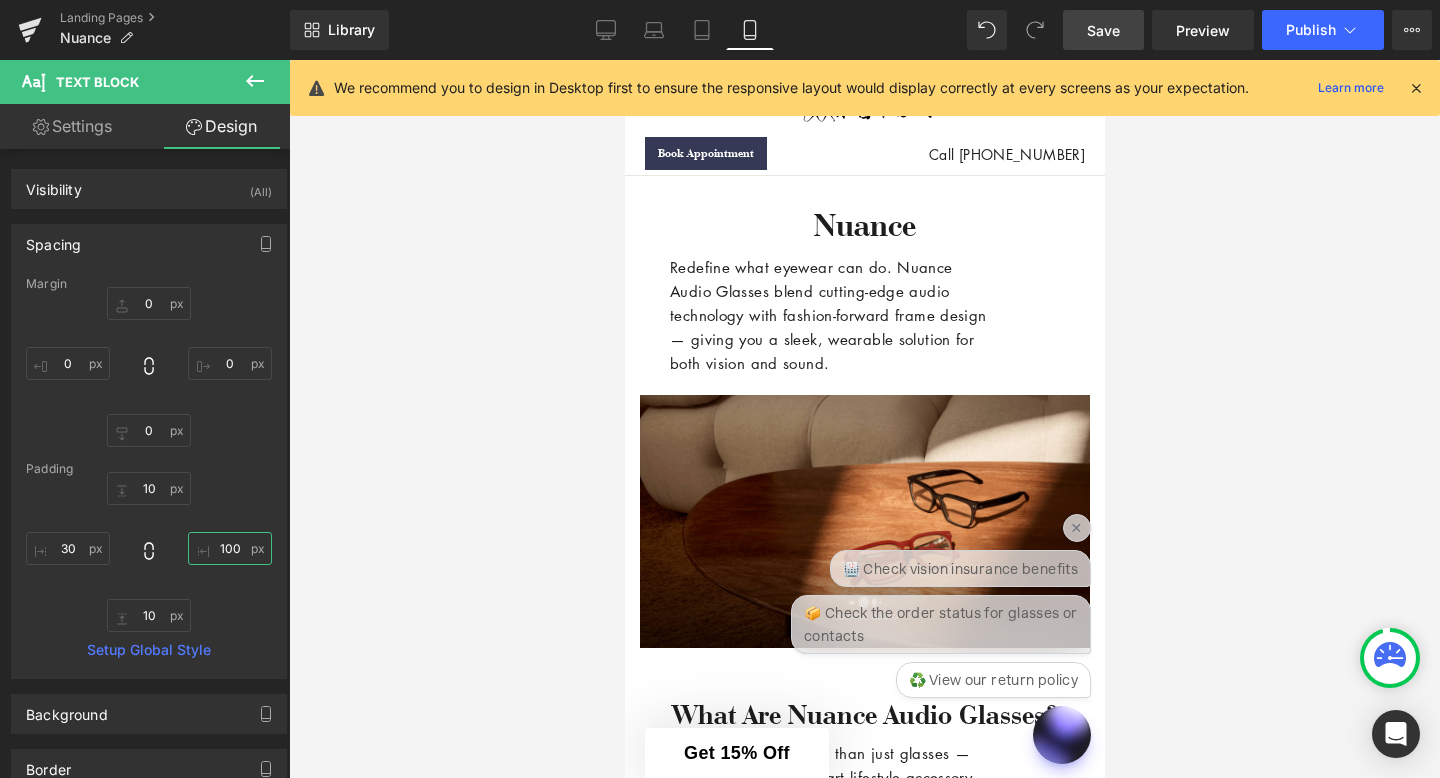 click on "100" at bounding box center (230, 548) 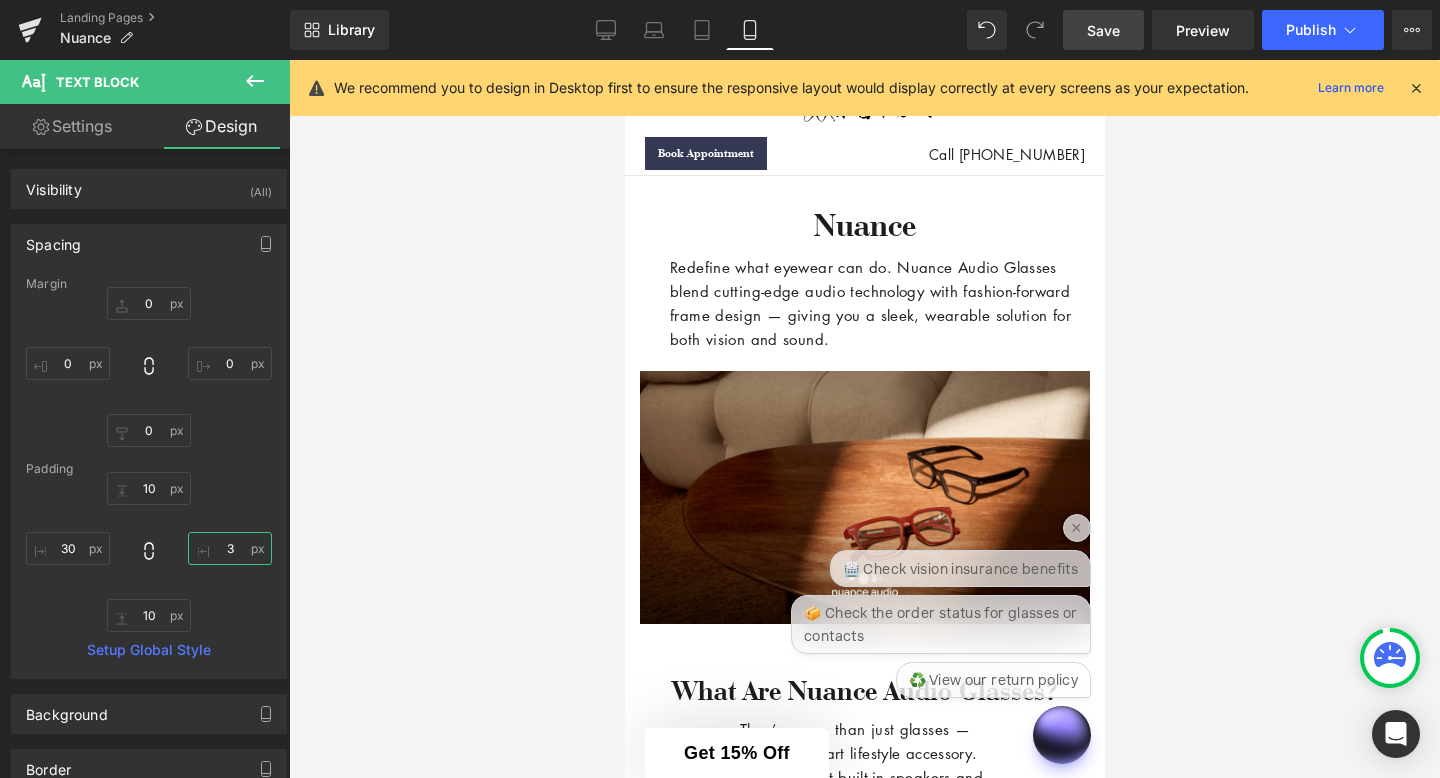 type on "3-" 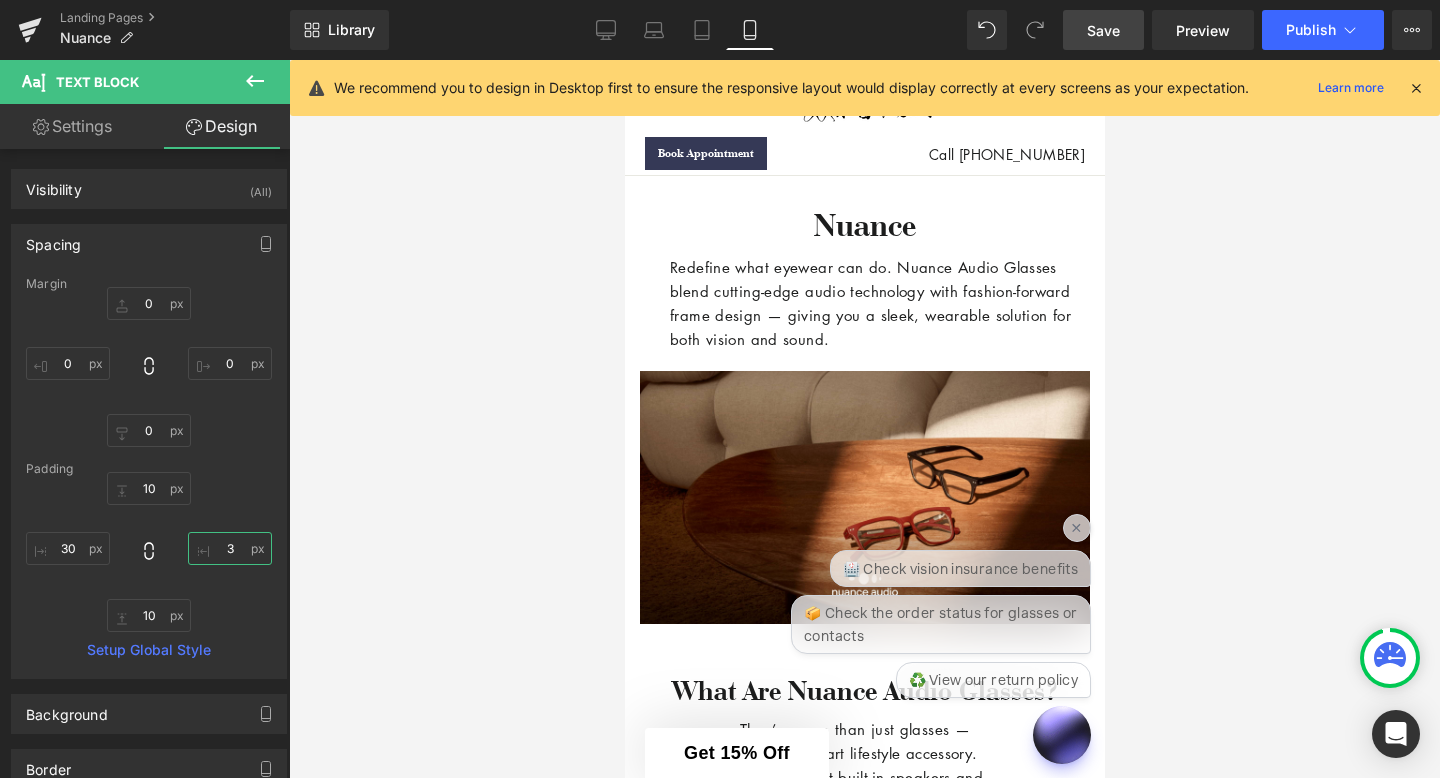 type on "30" 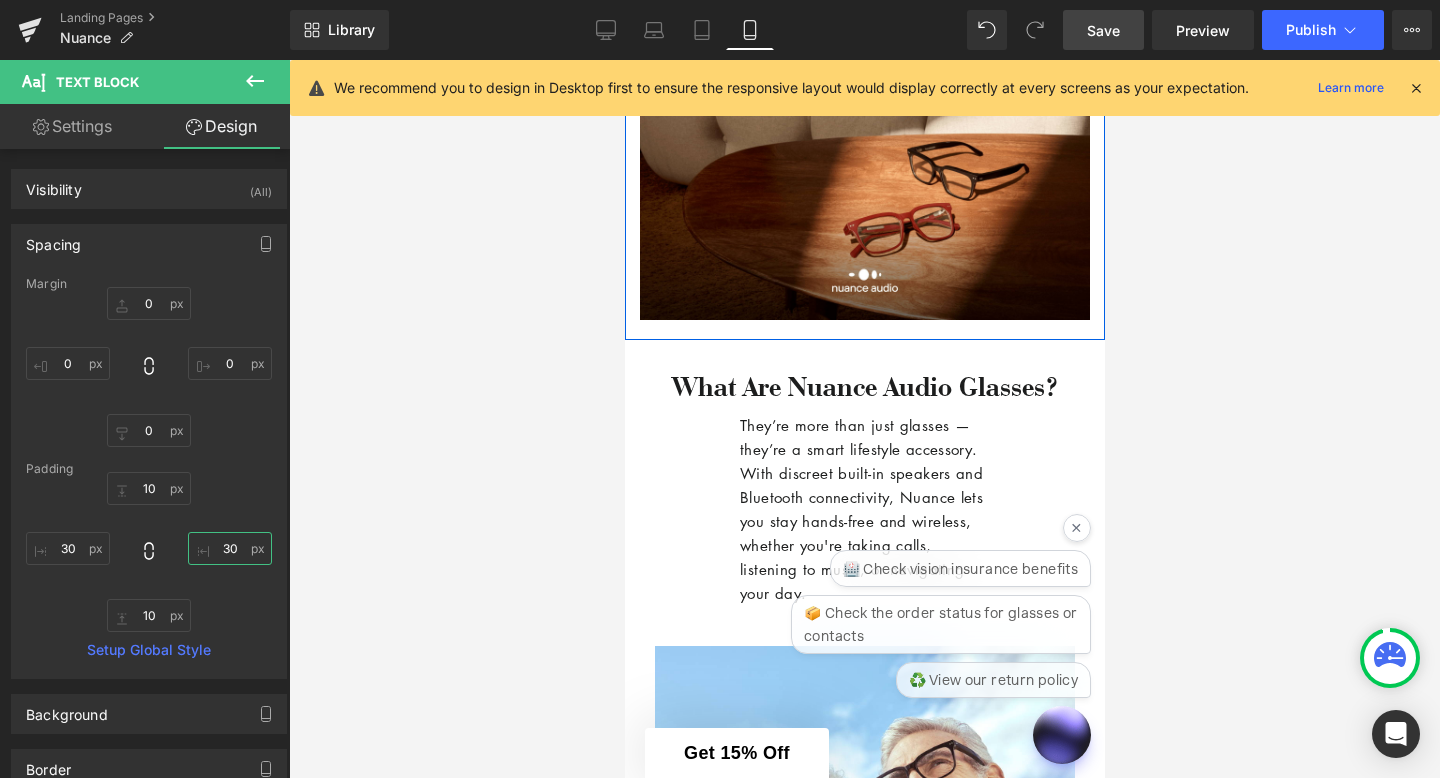scroll, scrollTop: 414, scrollLeft: 0, axis: vertical 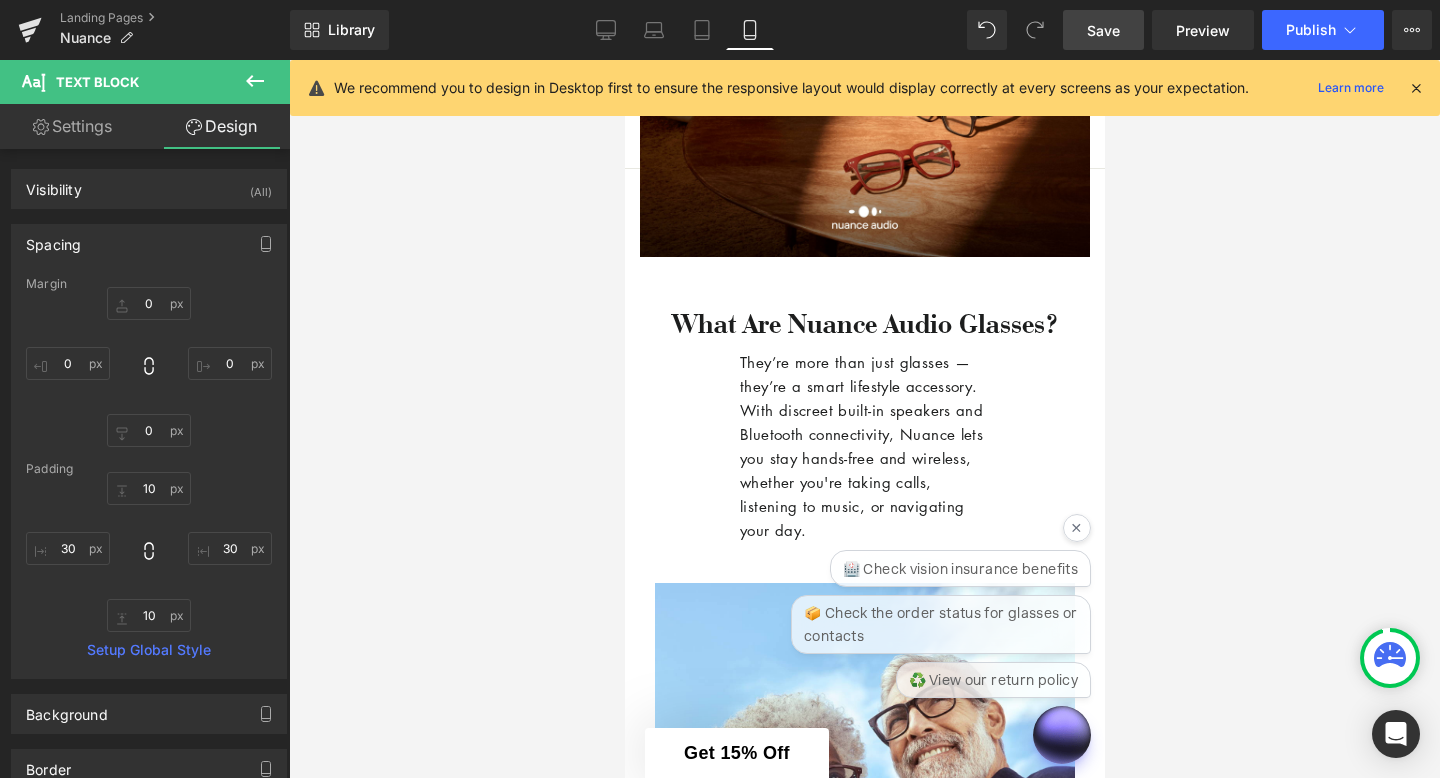 click on "They’re more than just glasses — they’re a smart lifestyle accessory. With discreet built-in speakers and Bluetooth connectivity, Nuance lets you stay hands-free and wireless, whether you're taking calls, listening to music, or navigating your day." at bounding box center [864, 446] 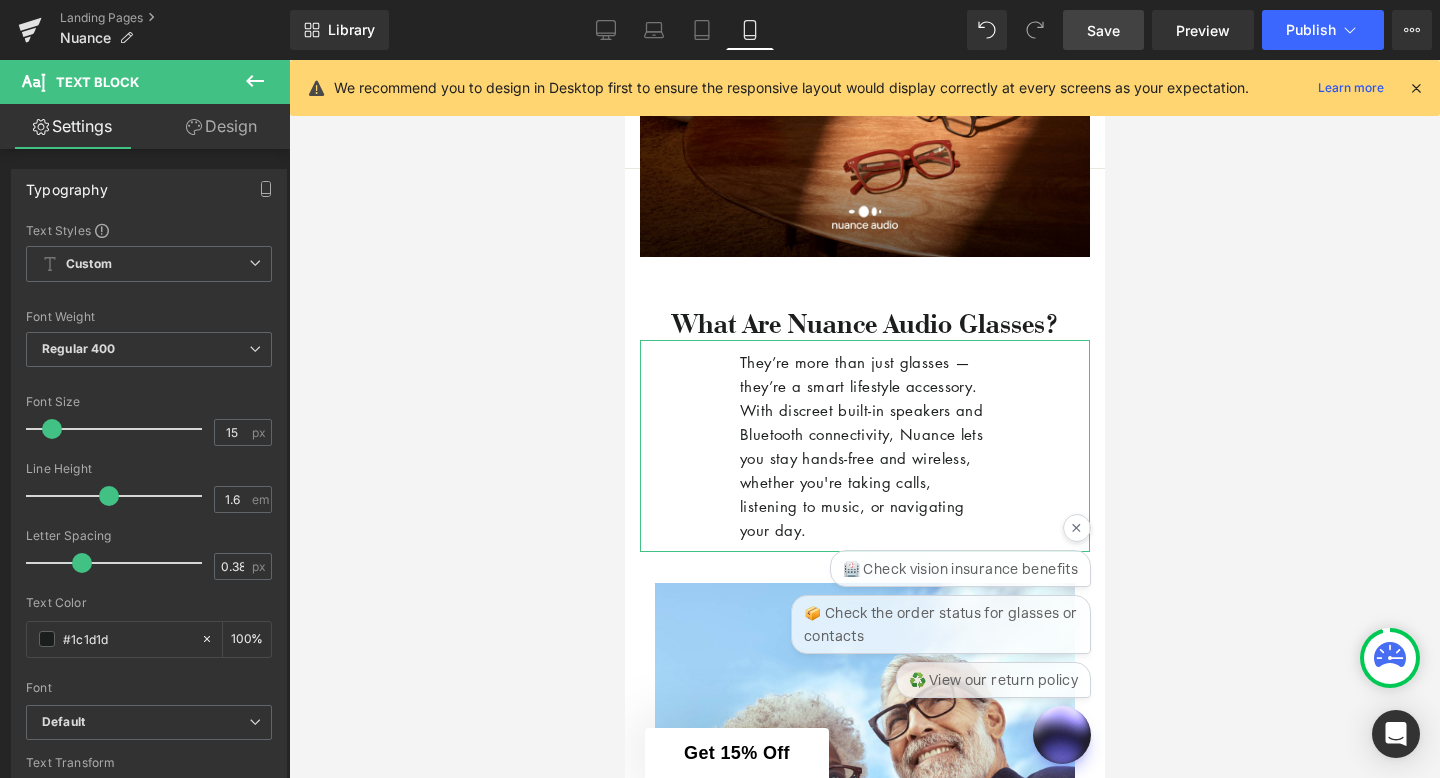 click on "Design" at bounding box center [221, 126] 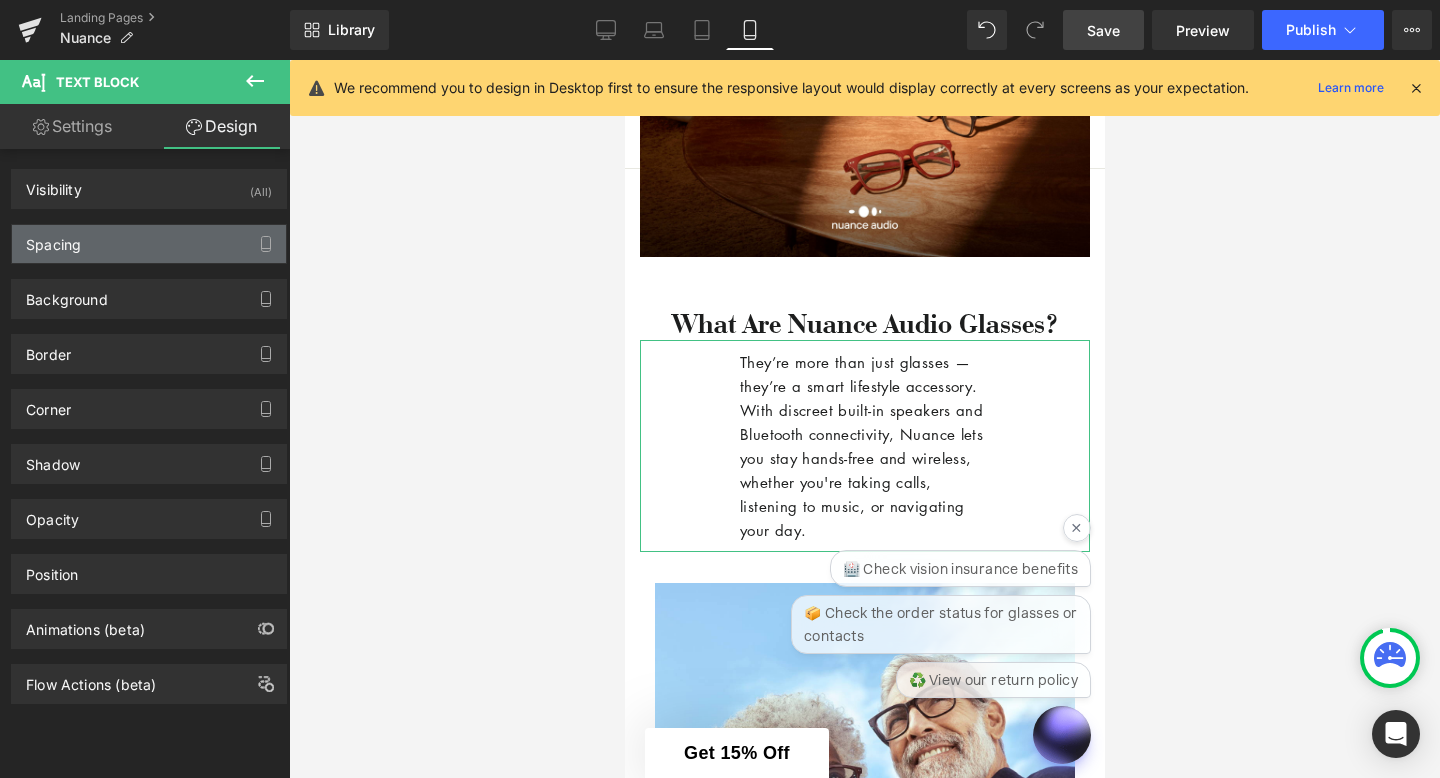 type on "0" 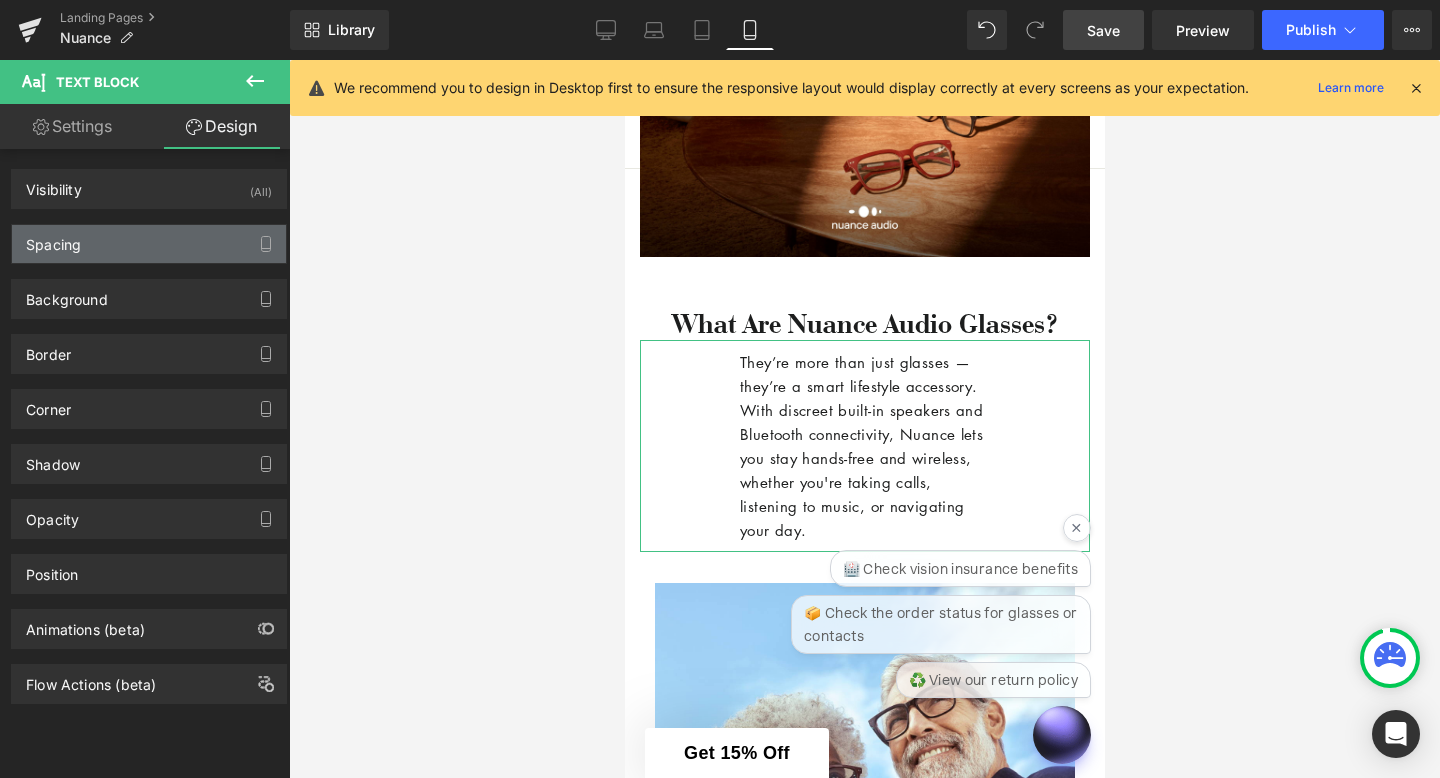 type on "0" 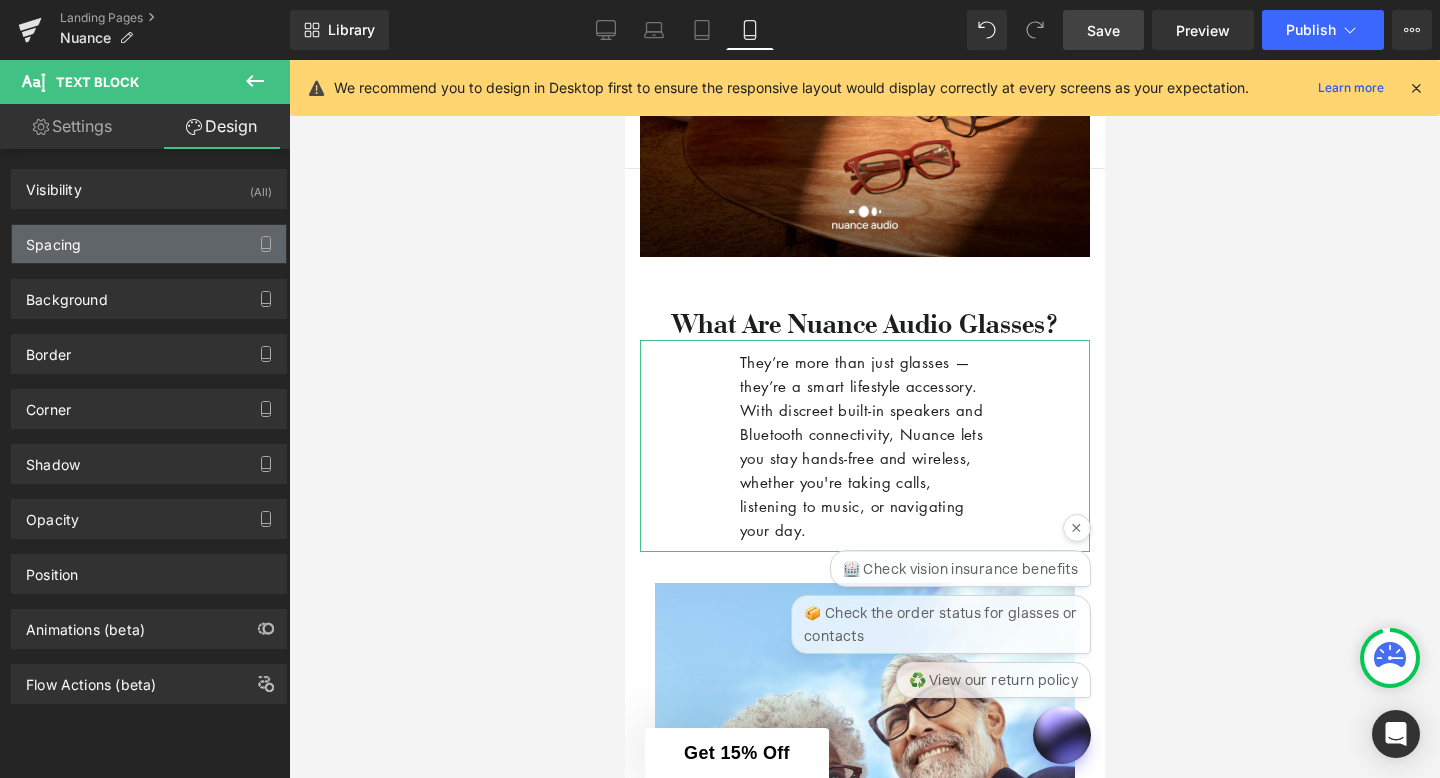 type on "0" 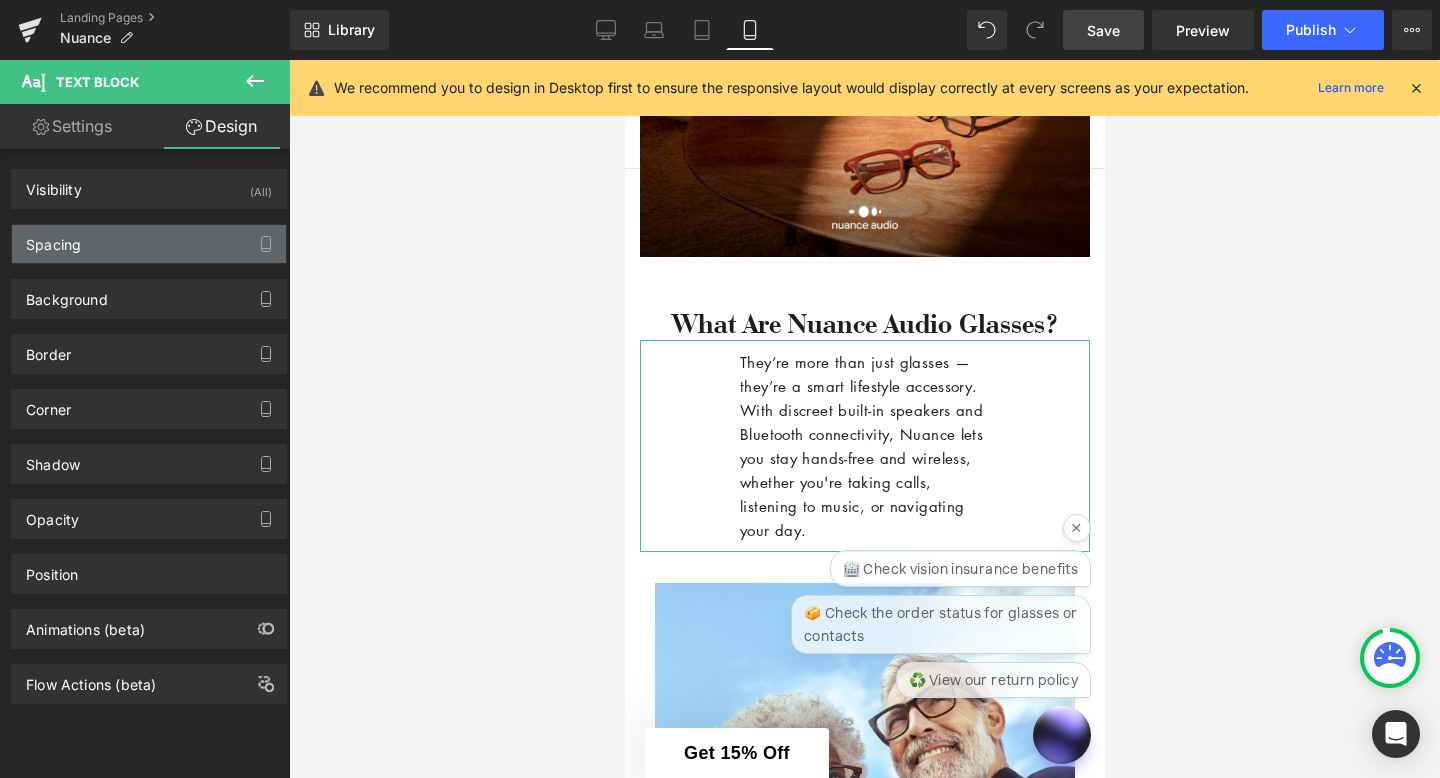 type on "0" 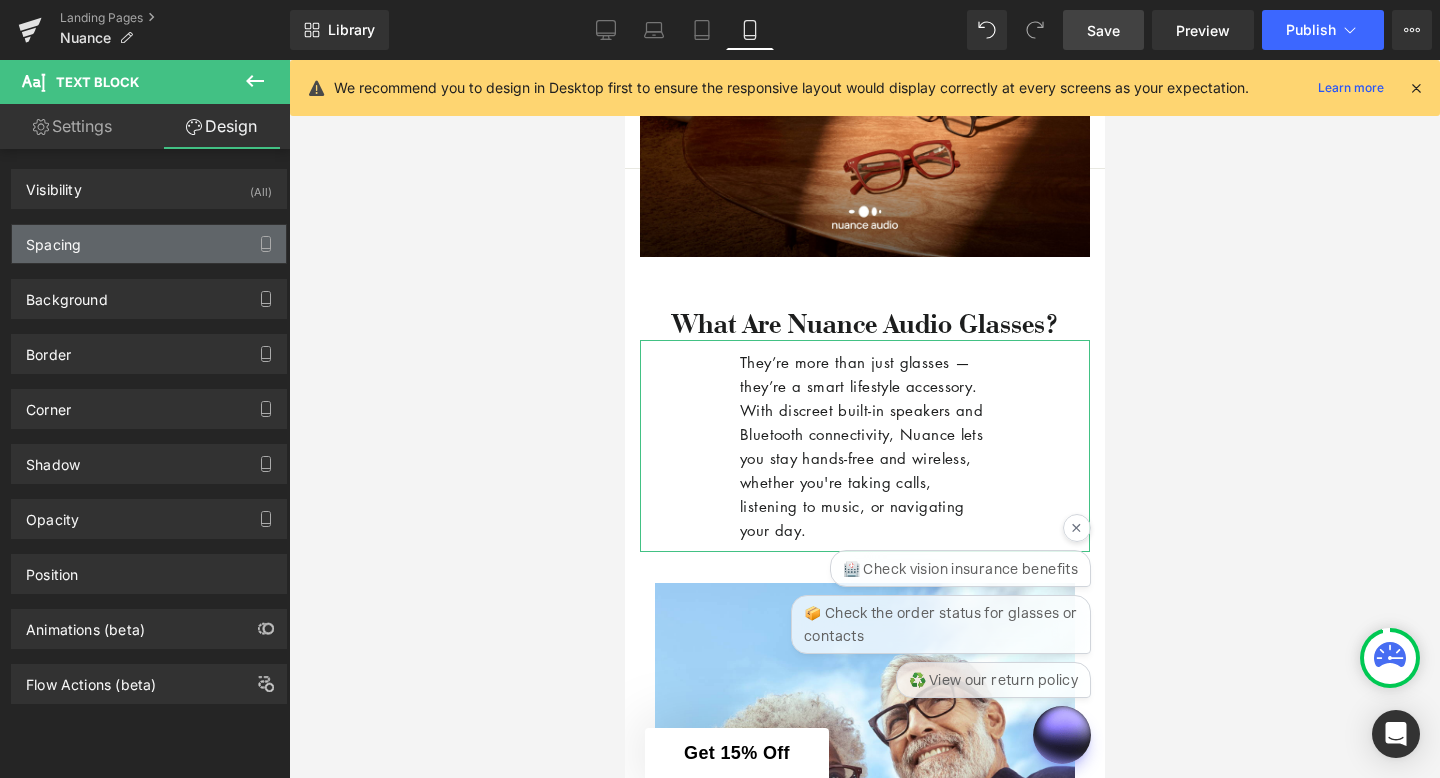 type on "10" 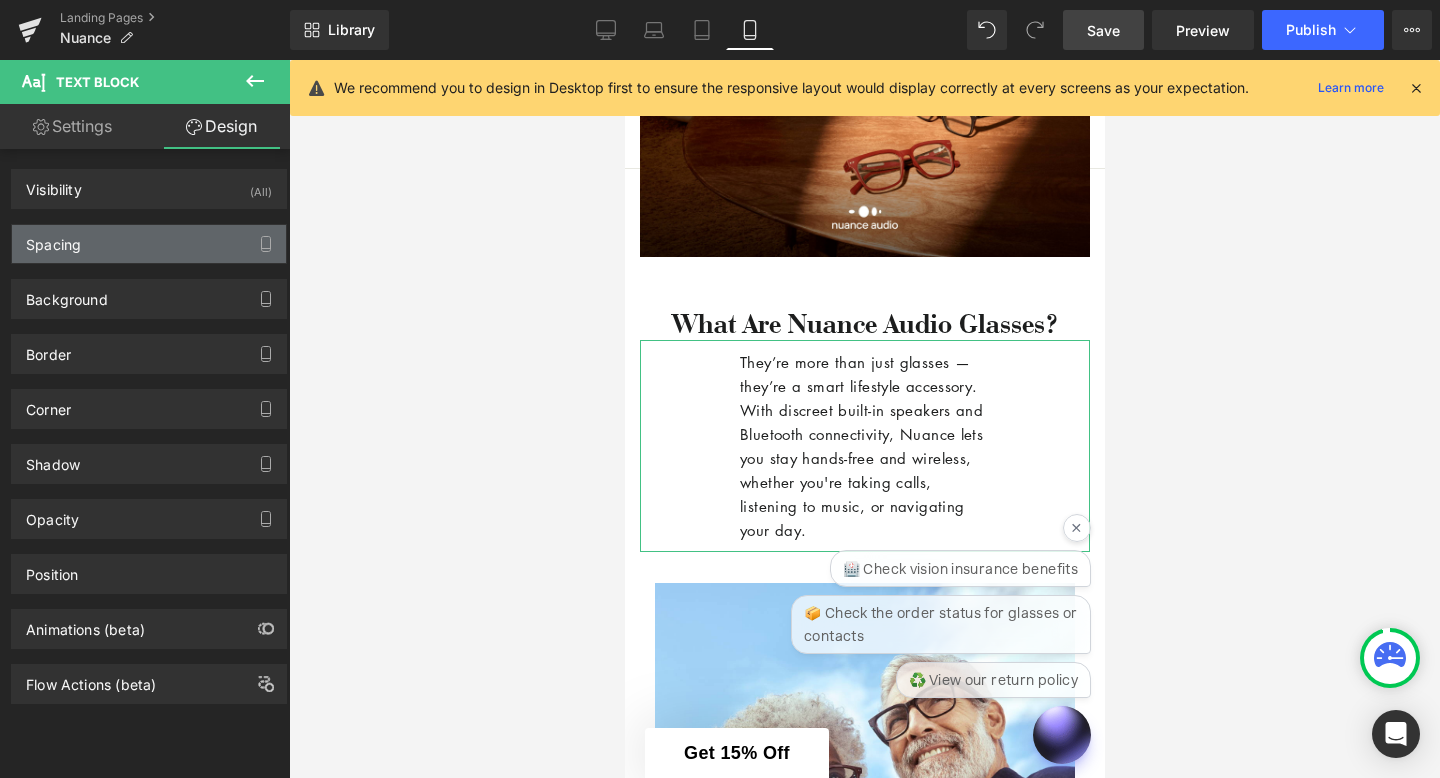 type on "100" 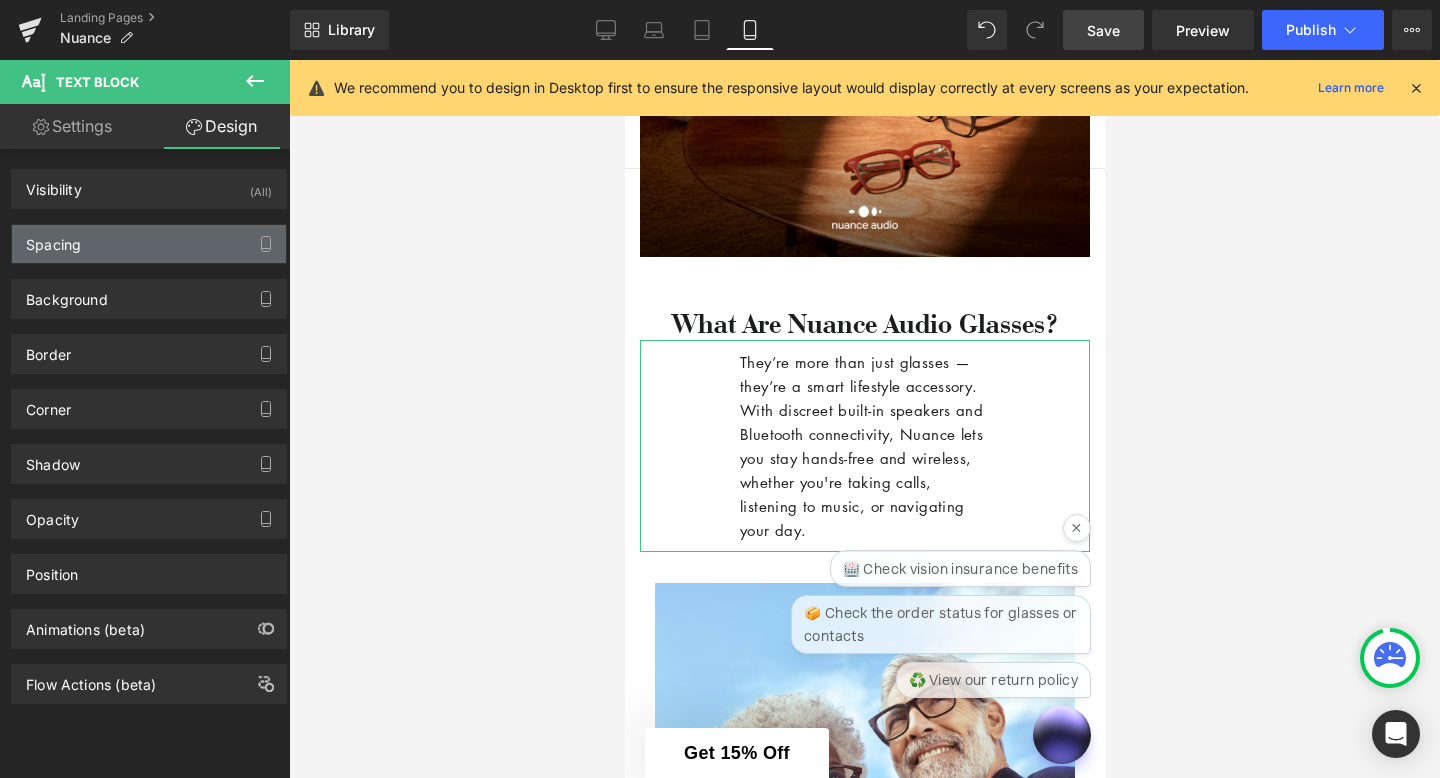 type on "10" 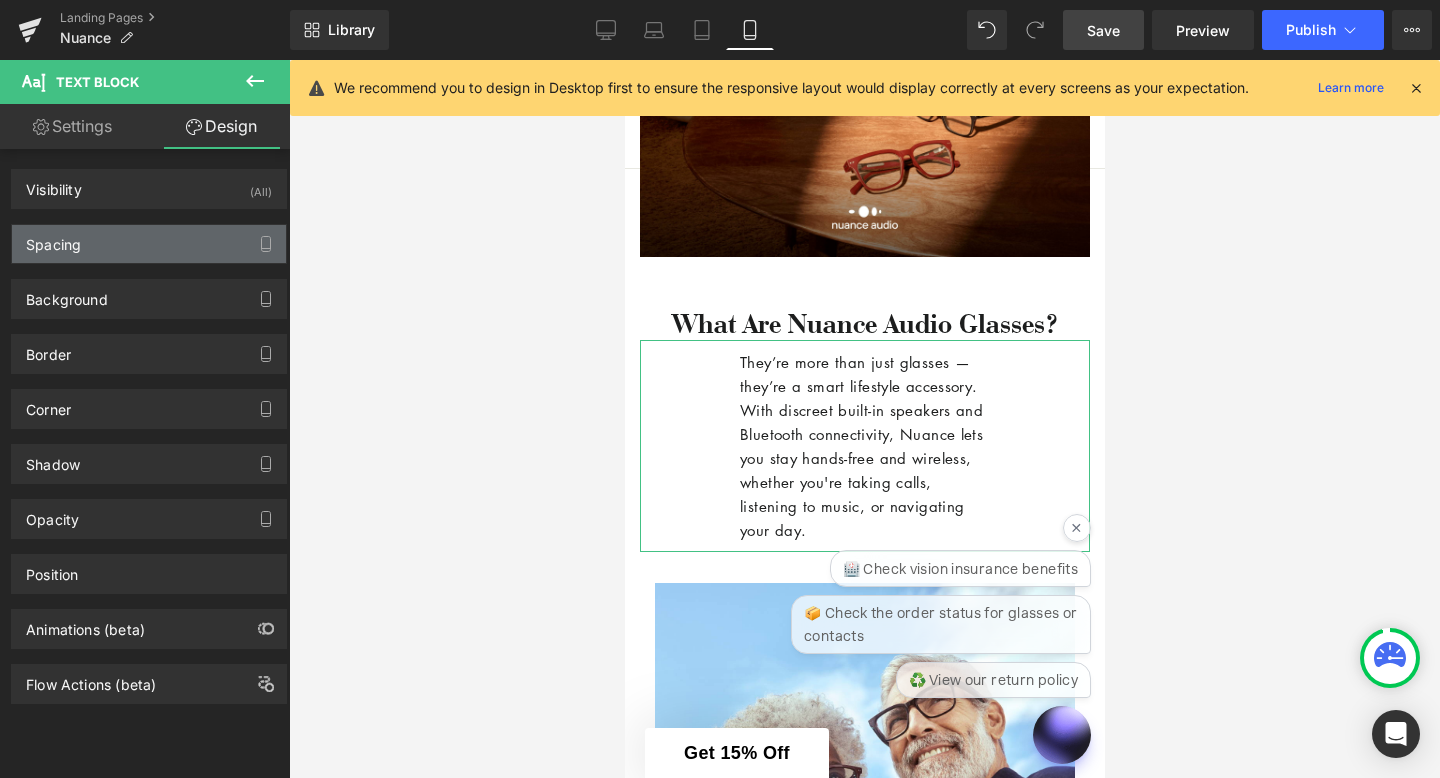 click on "Spacing" at bounding box center (149, 244) 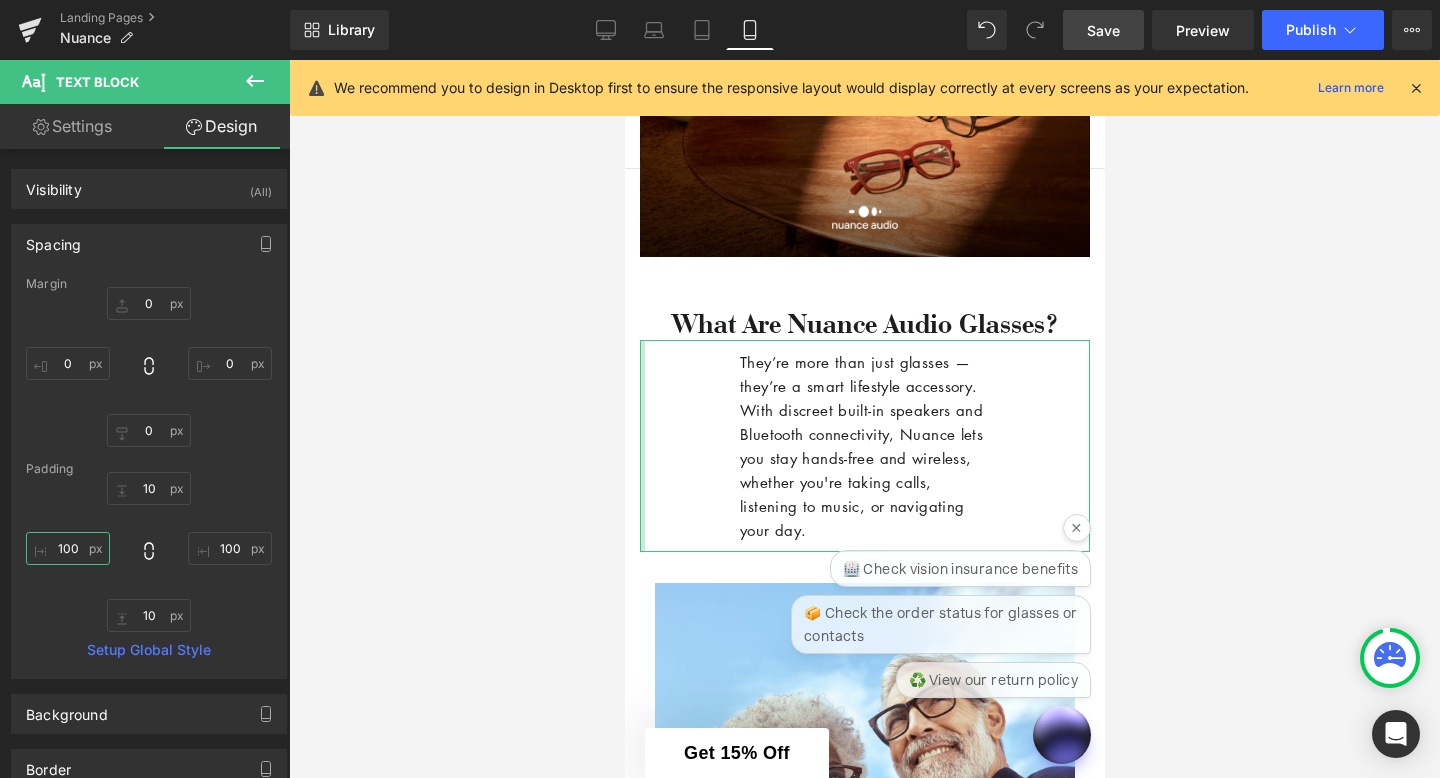click on "100" at bounding box center [68, 548] 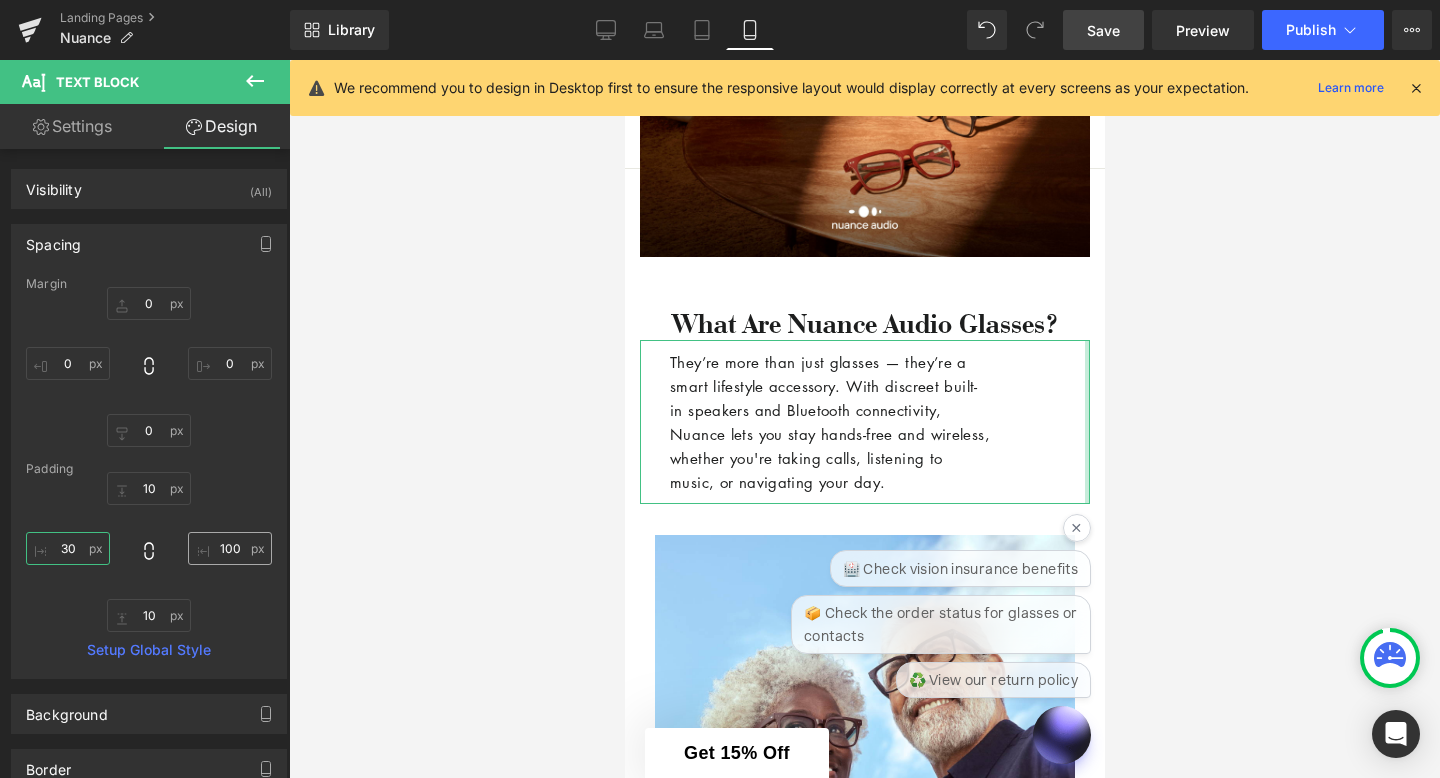 type on "30" 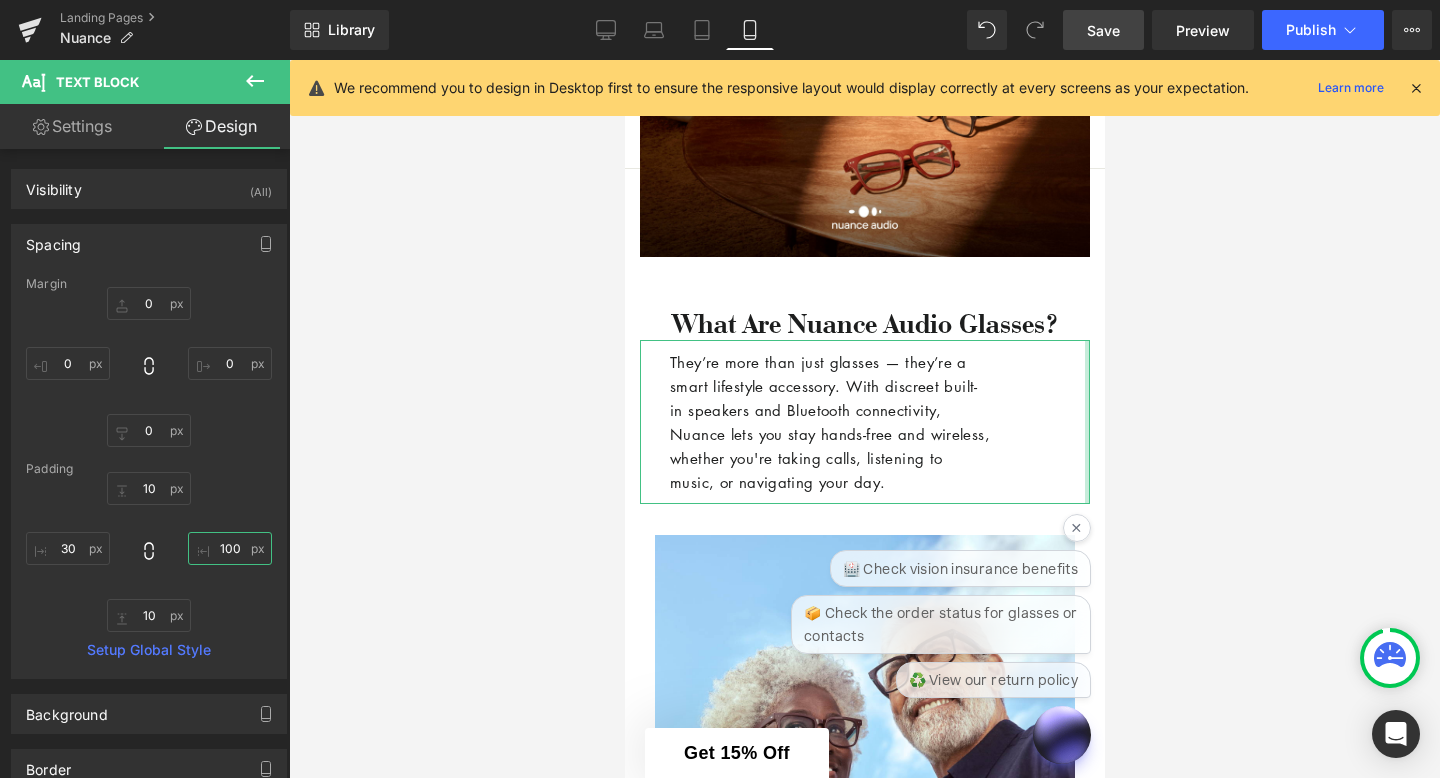 click on "100" at bounding box center (230, 548) 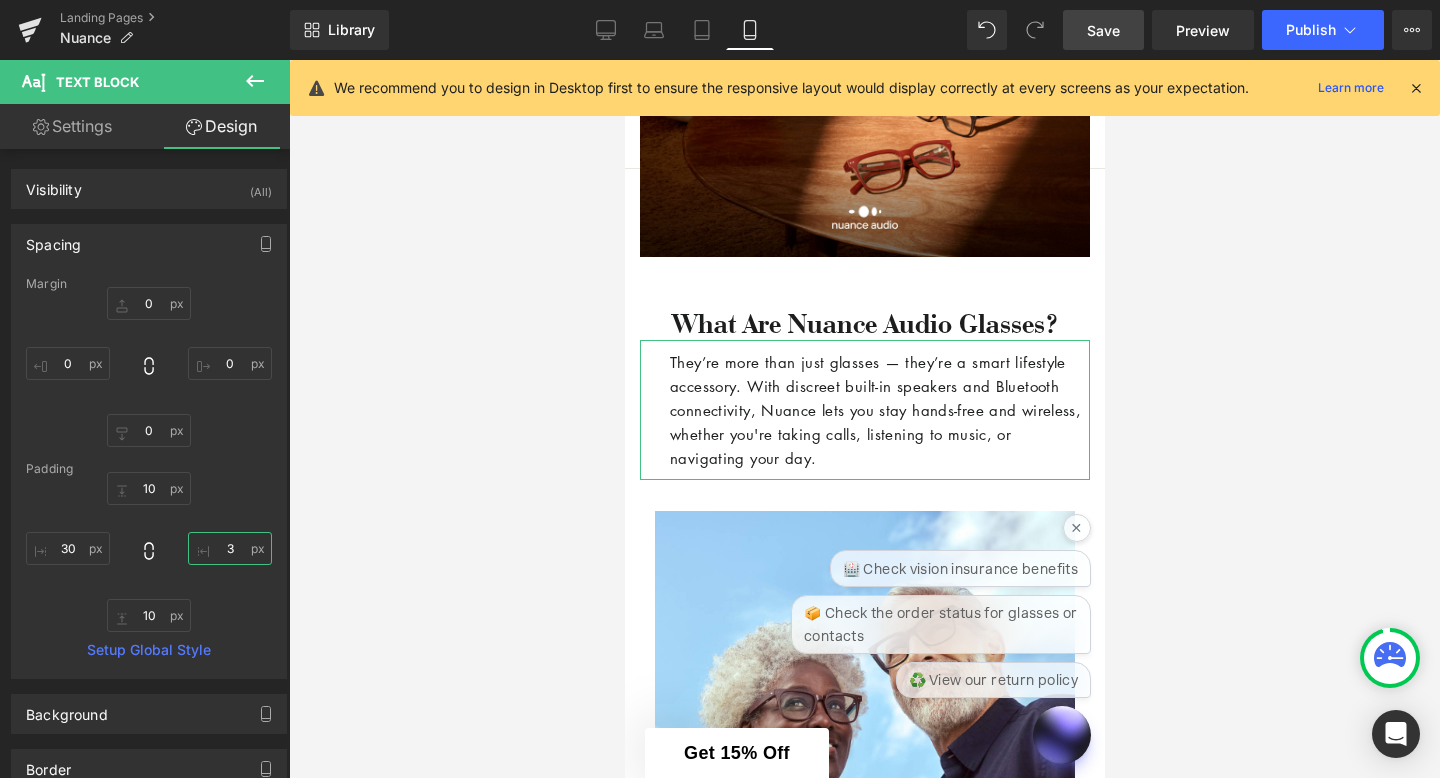 type on "30" 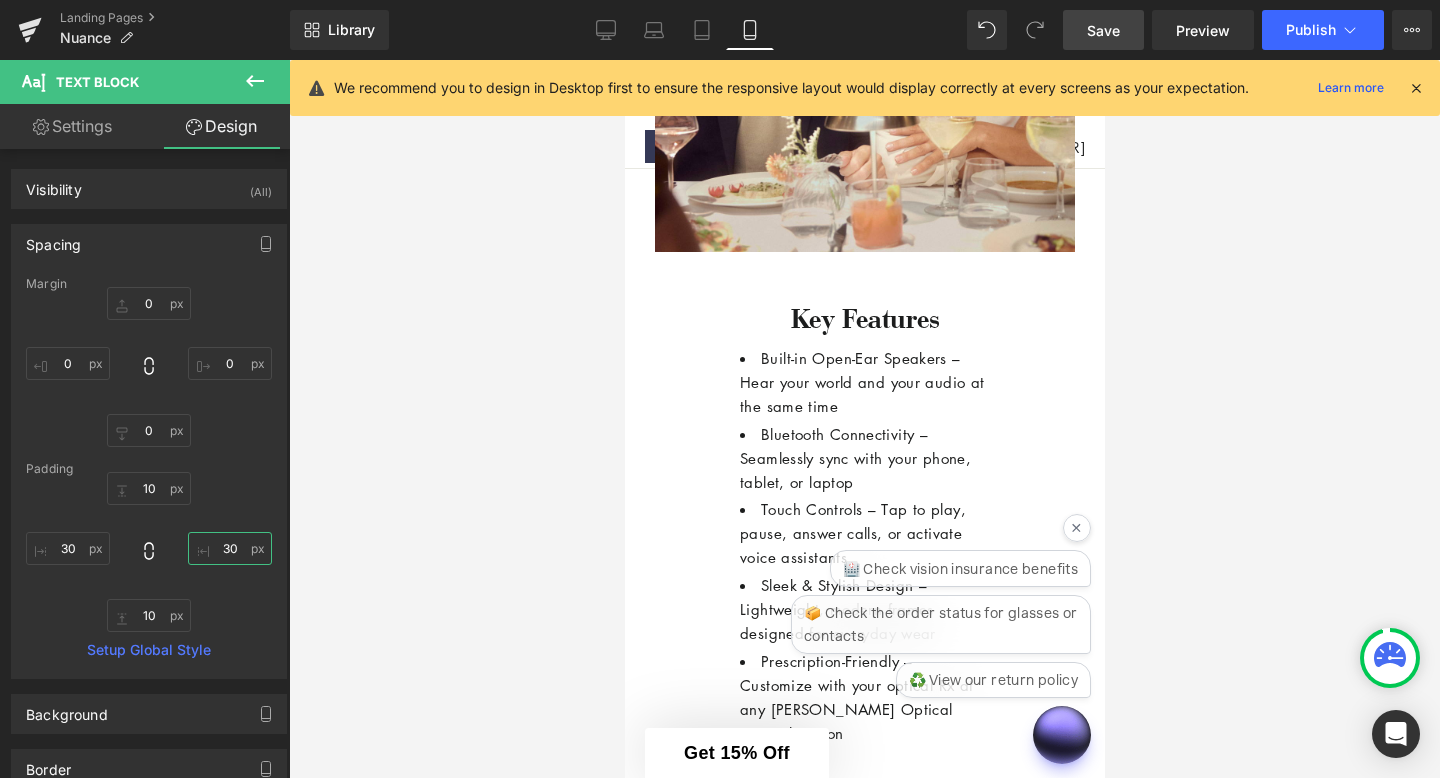 scroll, scrollTop: 1546, scrollLeft: 0, axis: vertical 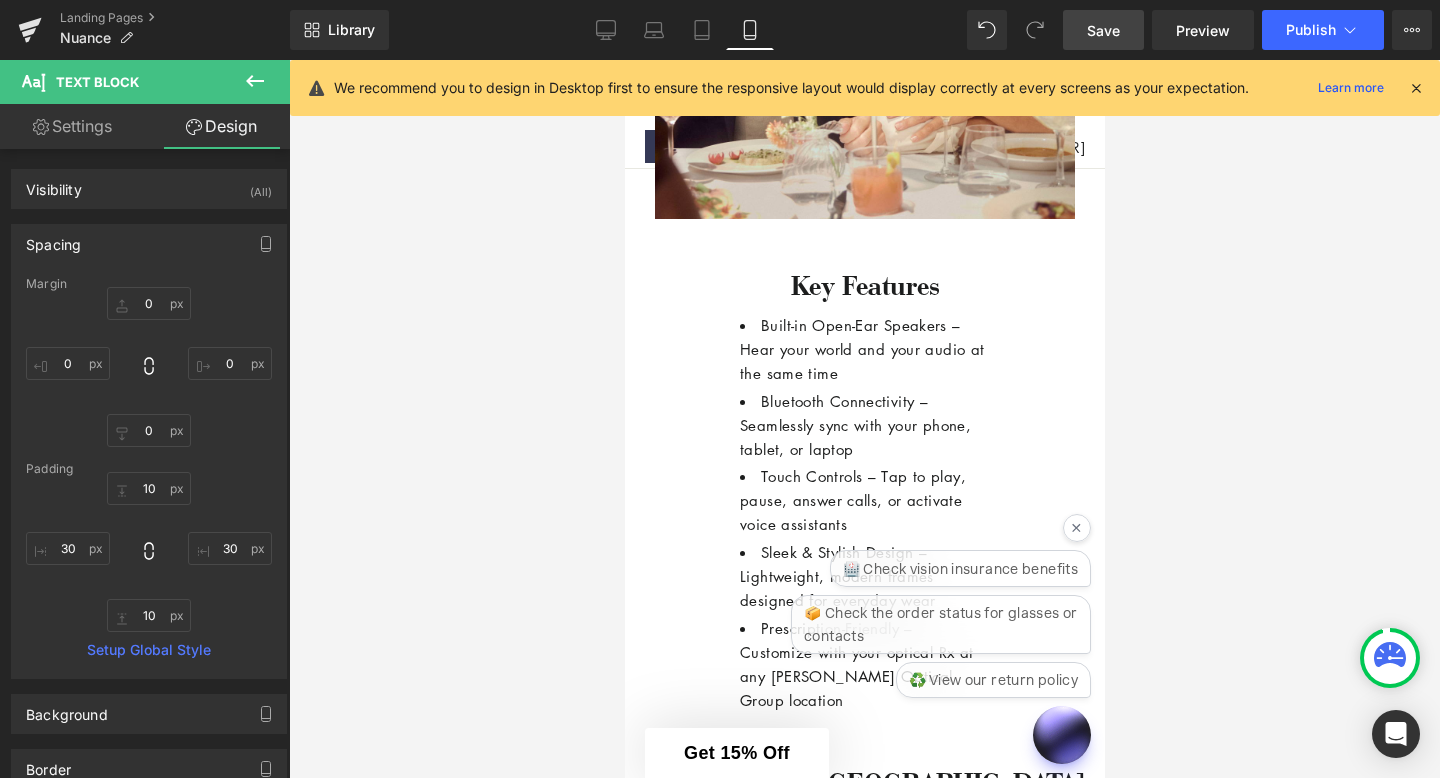 click on "Built-in Open-Ear Speakers – Hear your world and your audio at the same time Bluetooth Connectivity – Seamlessly sync with your phone, tablet, or laptop Touch Controls – Tap to play, pause, answer calls, or activate voice assistants Sleek & Stylish Design – Lightweight, modern frames designed for everyday wear Prescription-Friendly – Customize with your optical Rx at any Mott Optical Group location" at bounding box center (864, 514) 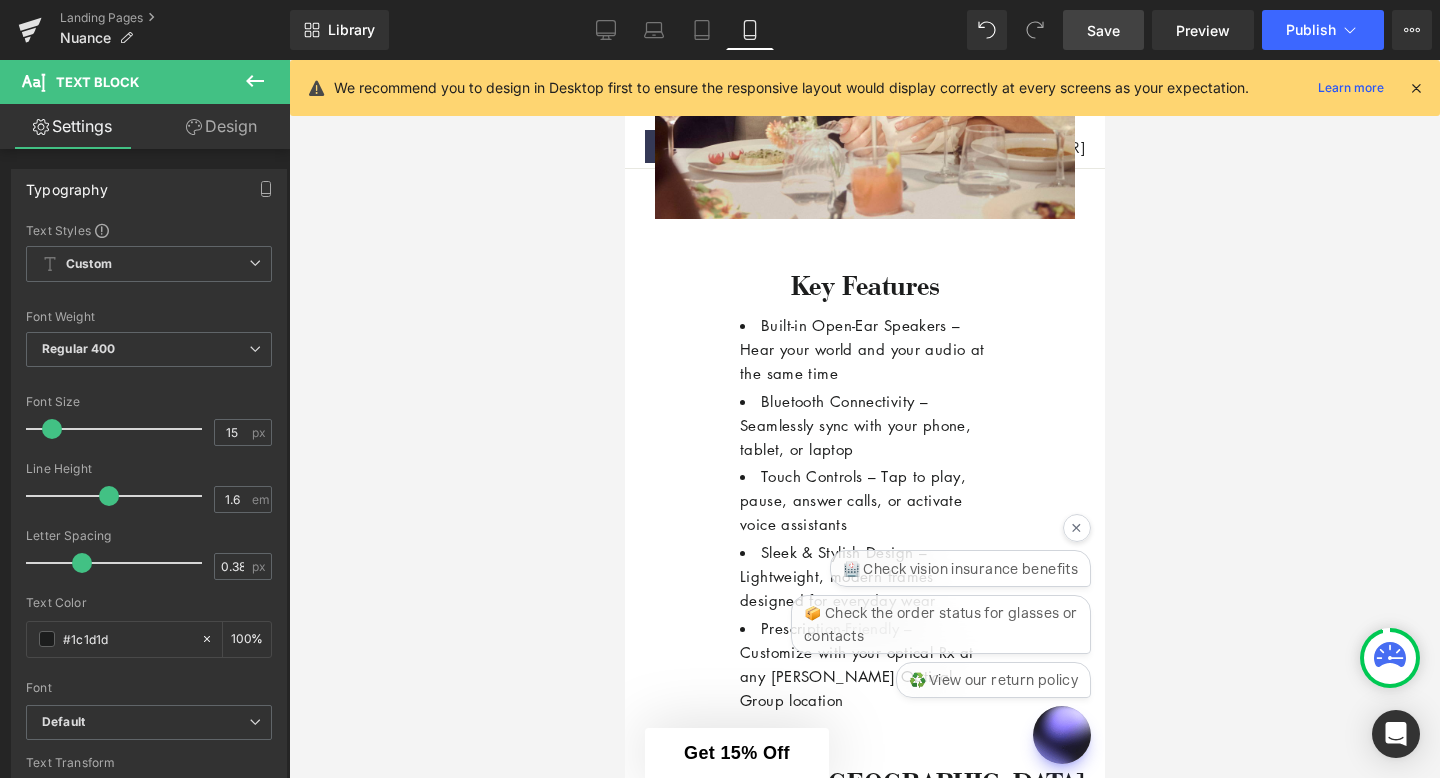 click on "Design" at bounding box center [221, 126] 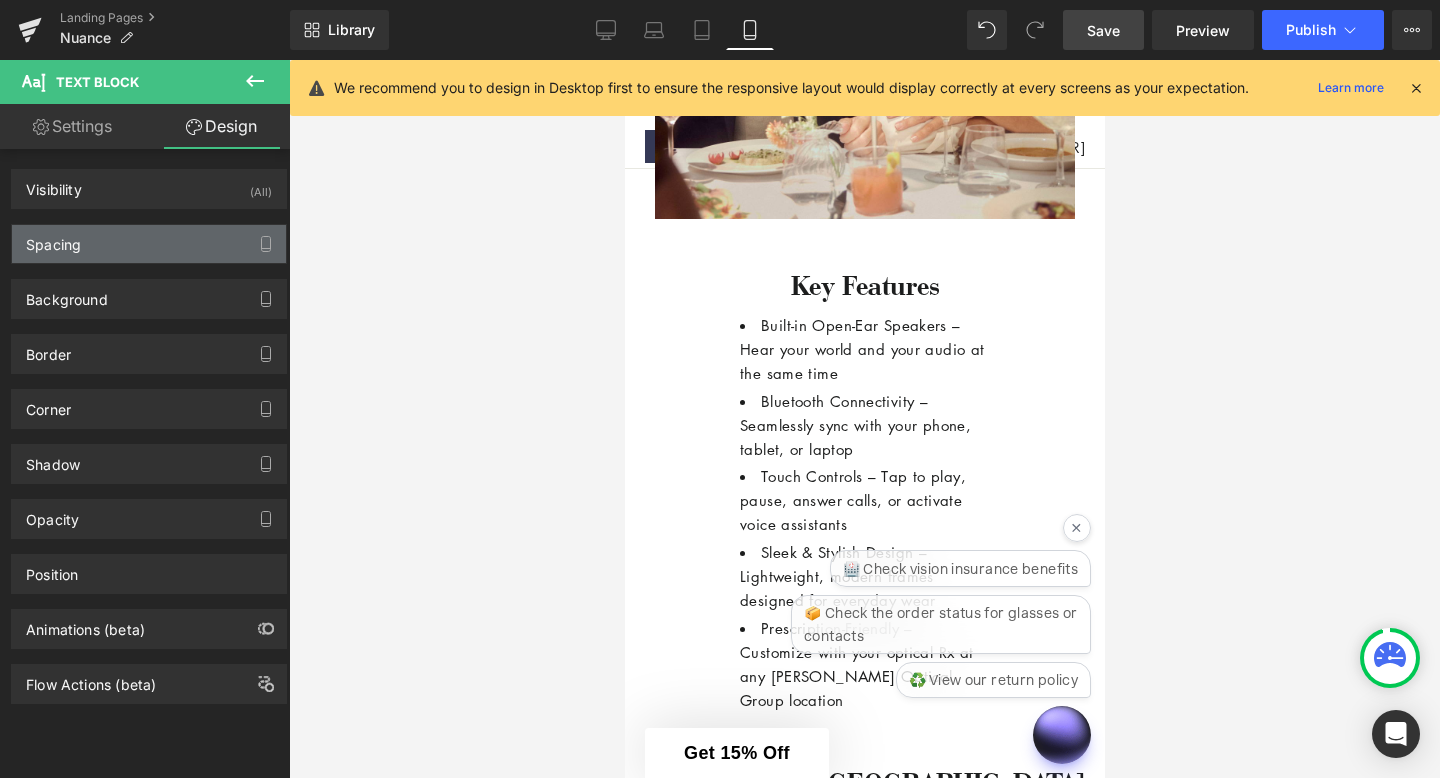 click on "Spacing" at bounding box center [149, 244] 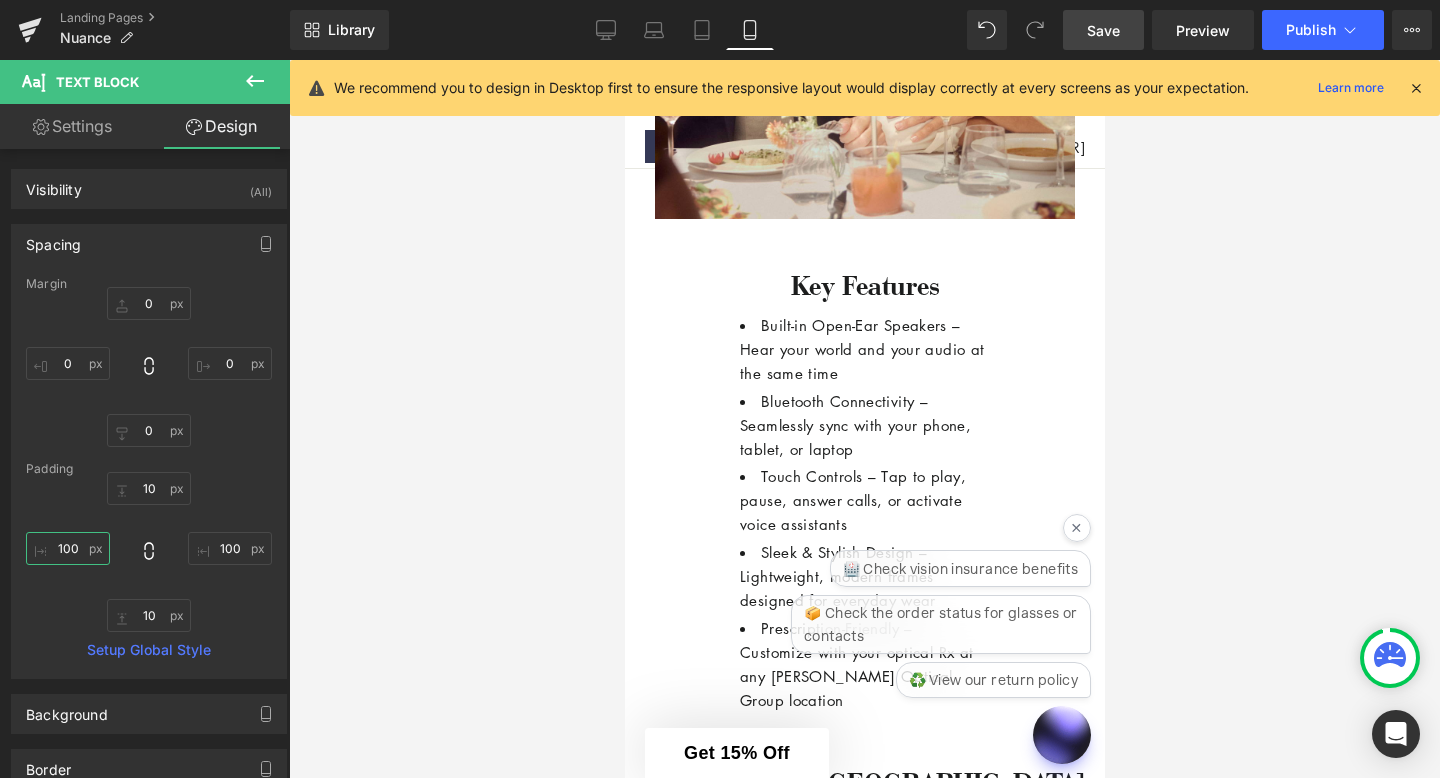 click on "100" at bounding box center (68, 548) 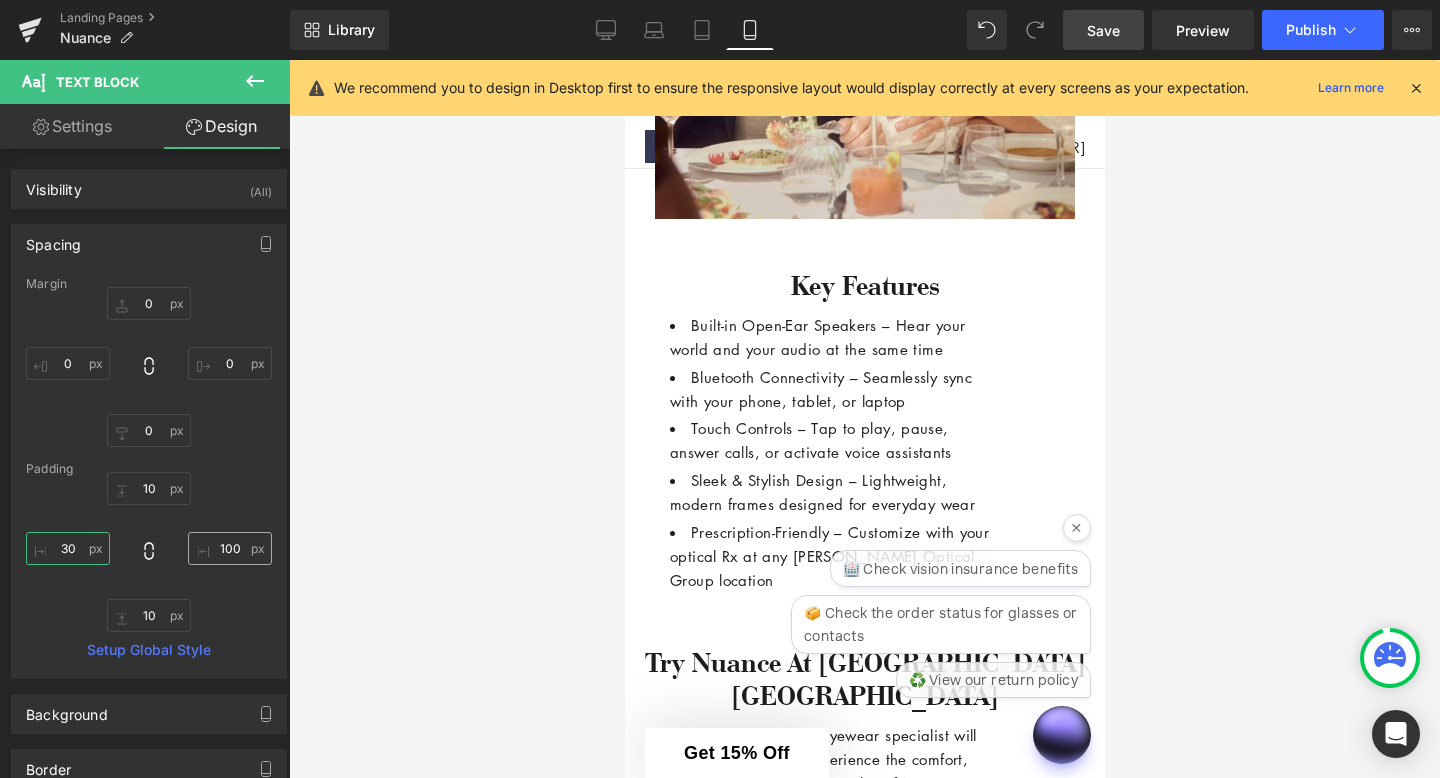 type on "30" 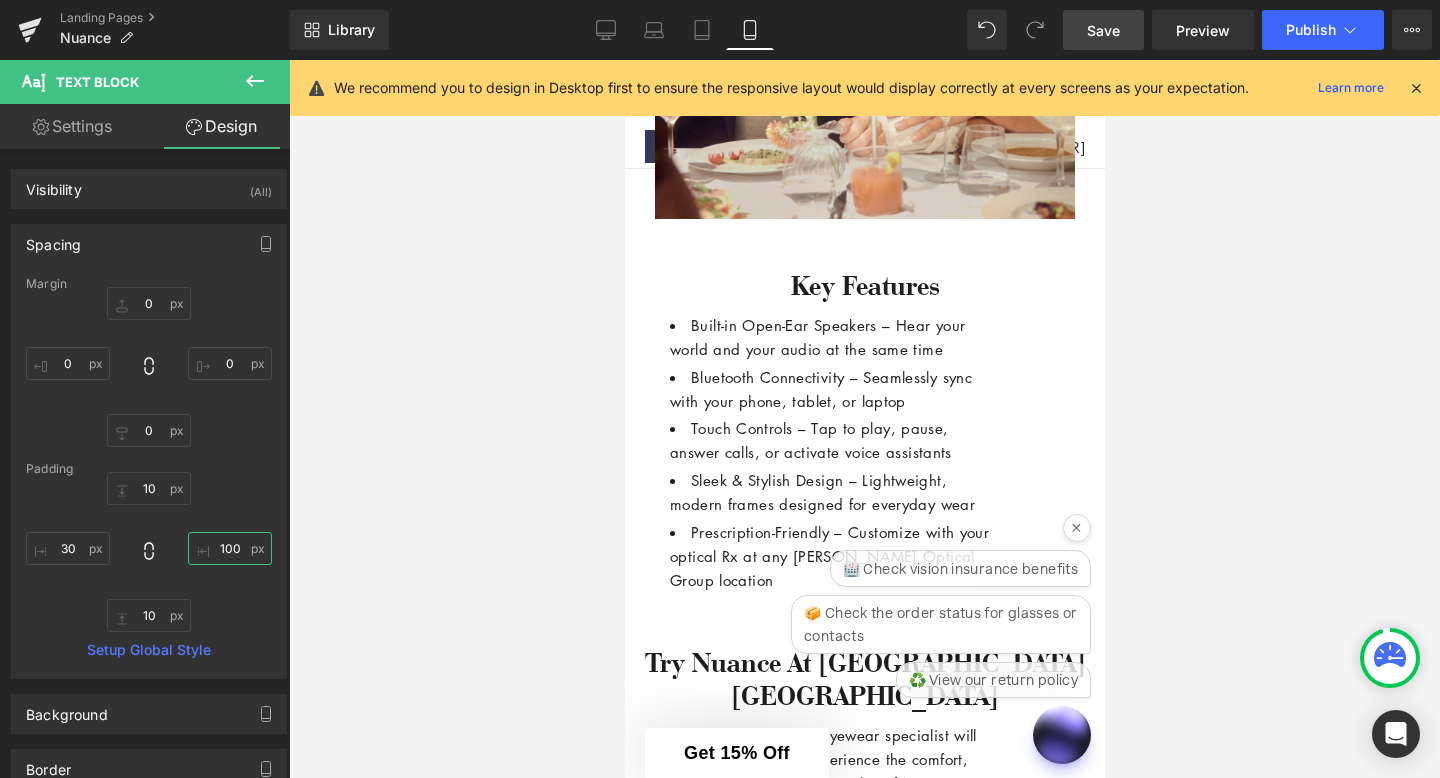 click on "100" at bounding box center [230, 548] 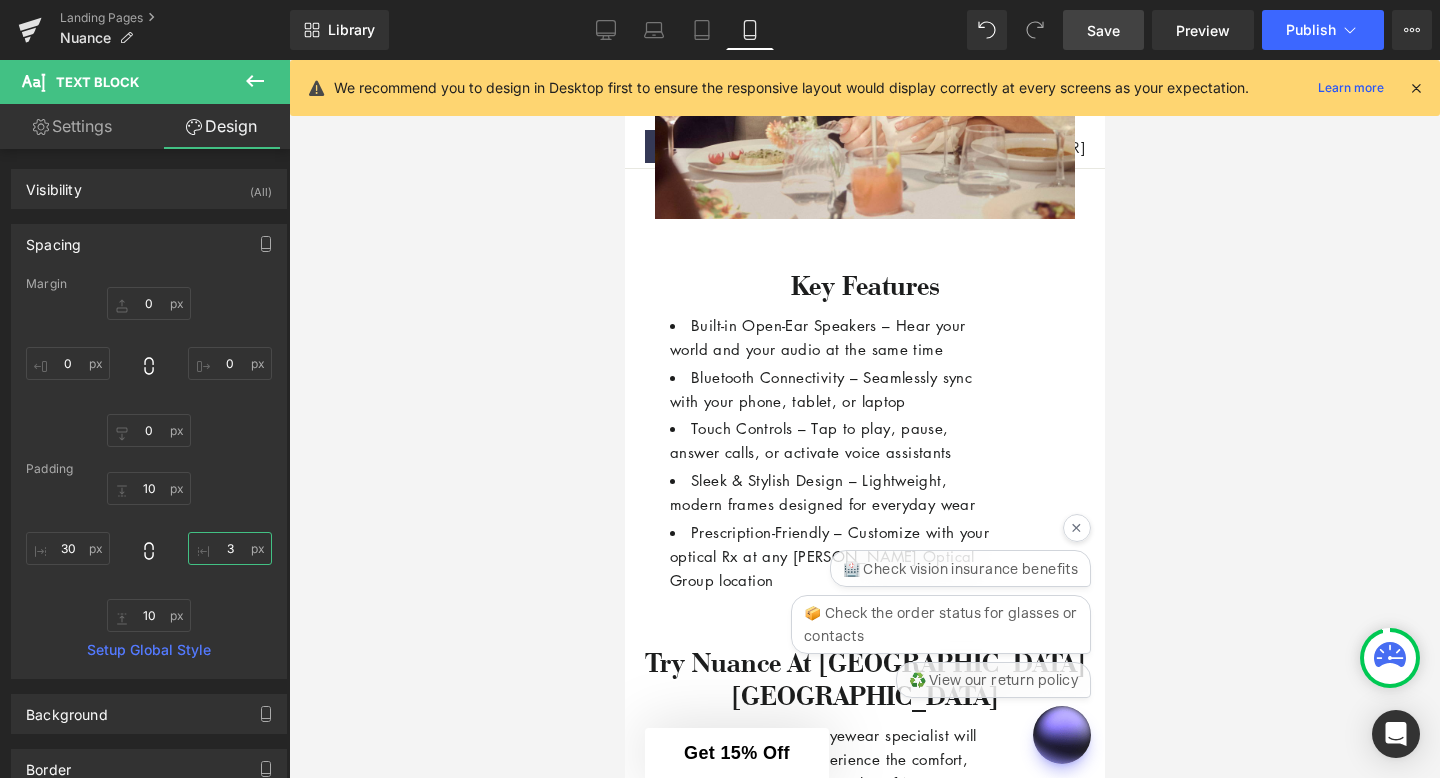 type on "30" 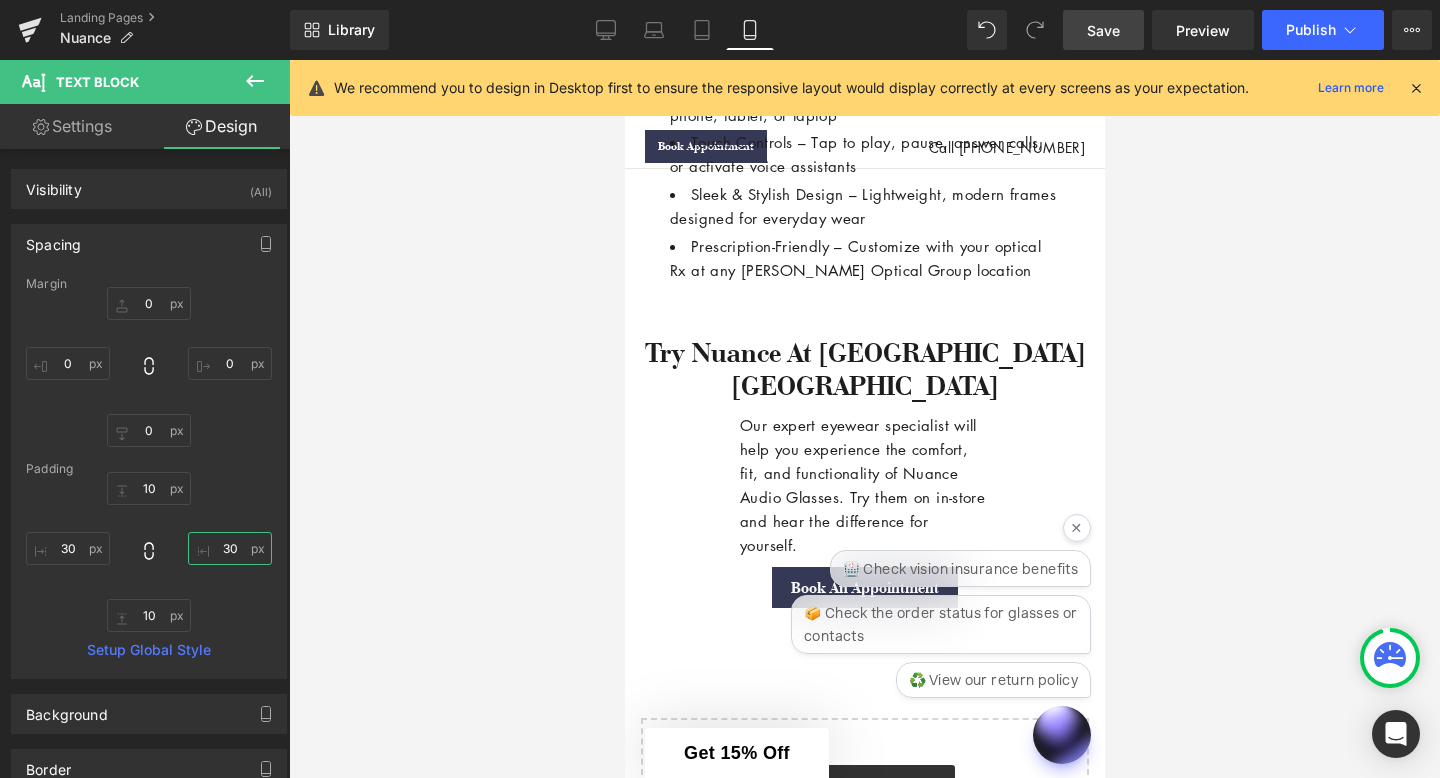 scroll, scrollTop: 1910, scrollLeft: 0, axis: vertical 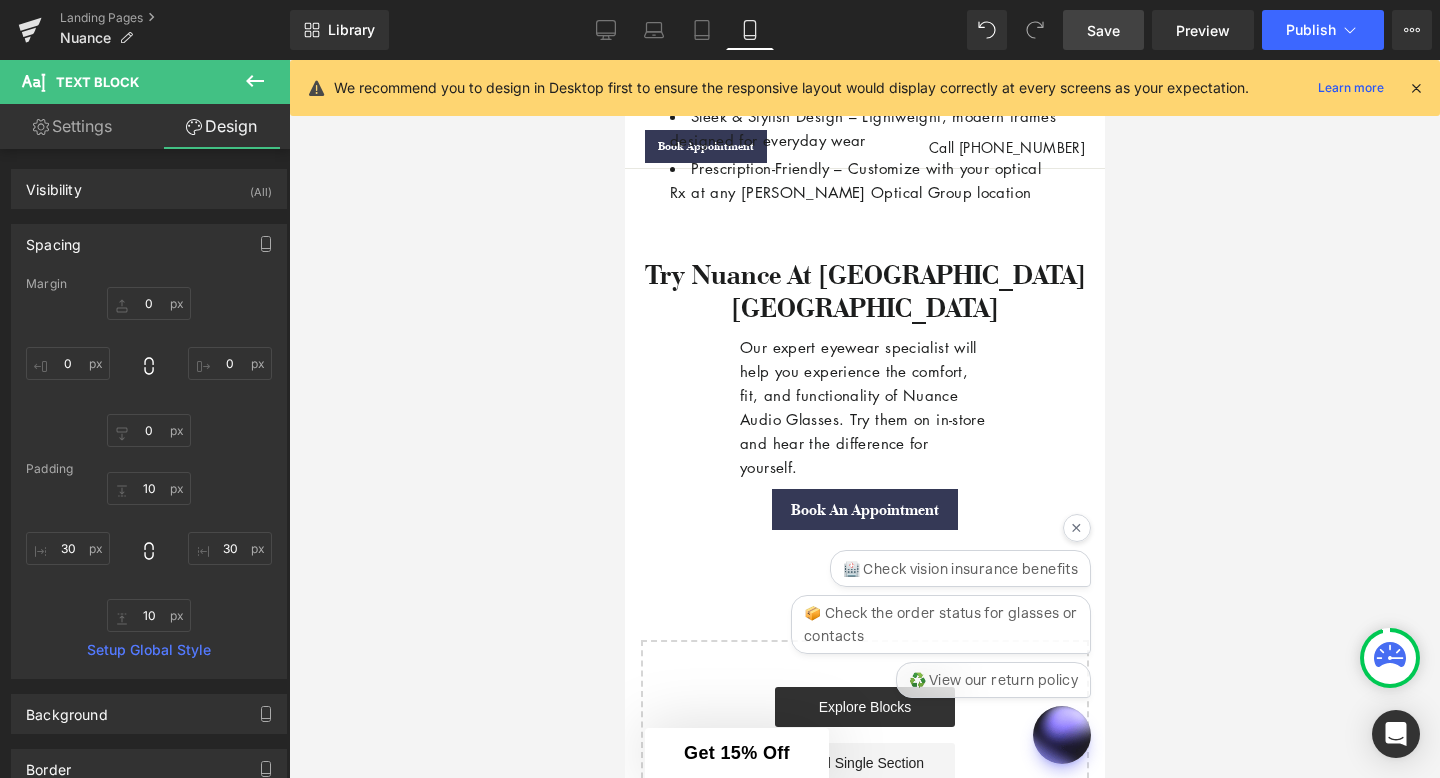 click on "Our expert eyewear specialist will help you experience the comfort, fit, and functionality of Nuance Audio Glasses. Try them on in-store and hear the difference for yourself." at bounding box center (864, 407) 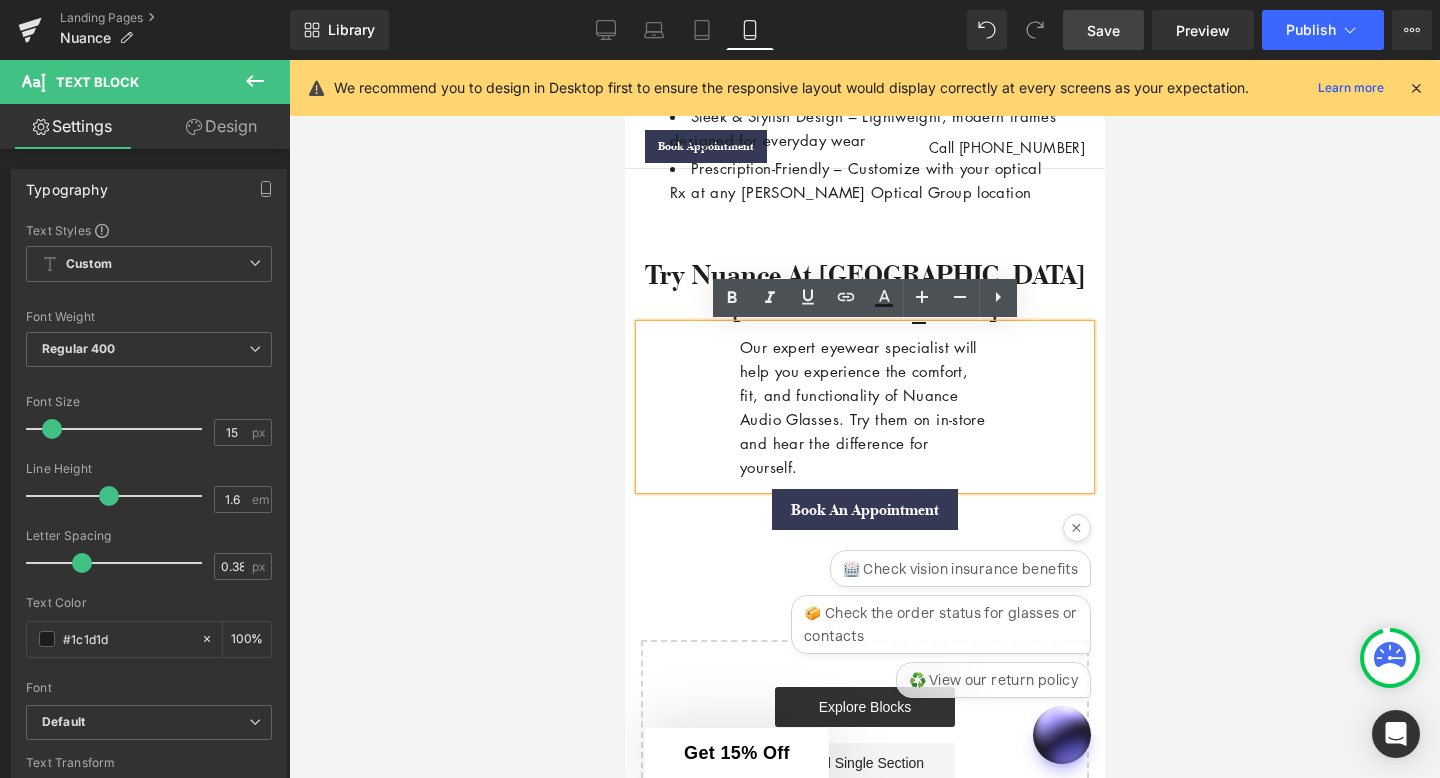 click on "Design" at bounding box center [221, 126] 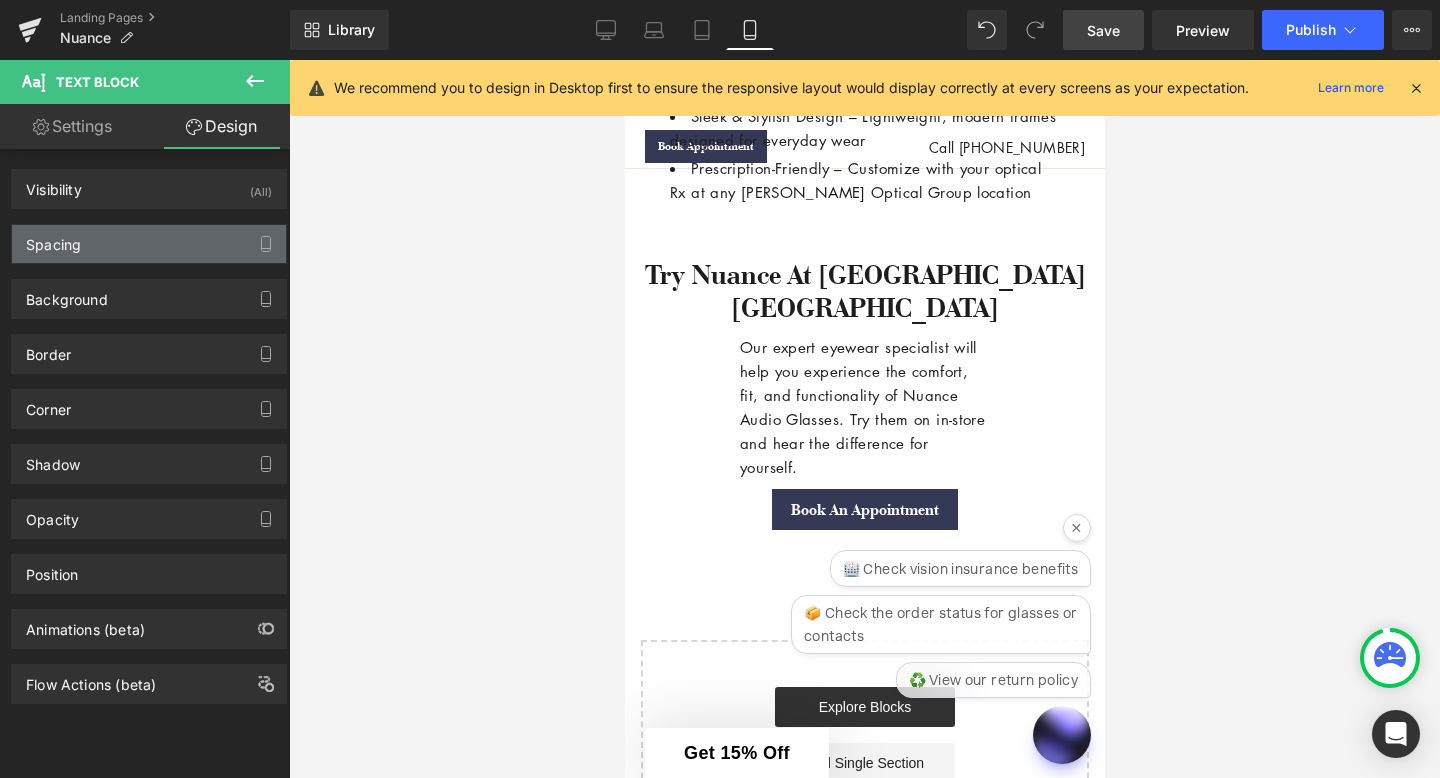 click on "Spacing" at bounding box center (149, 244) 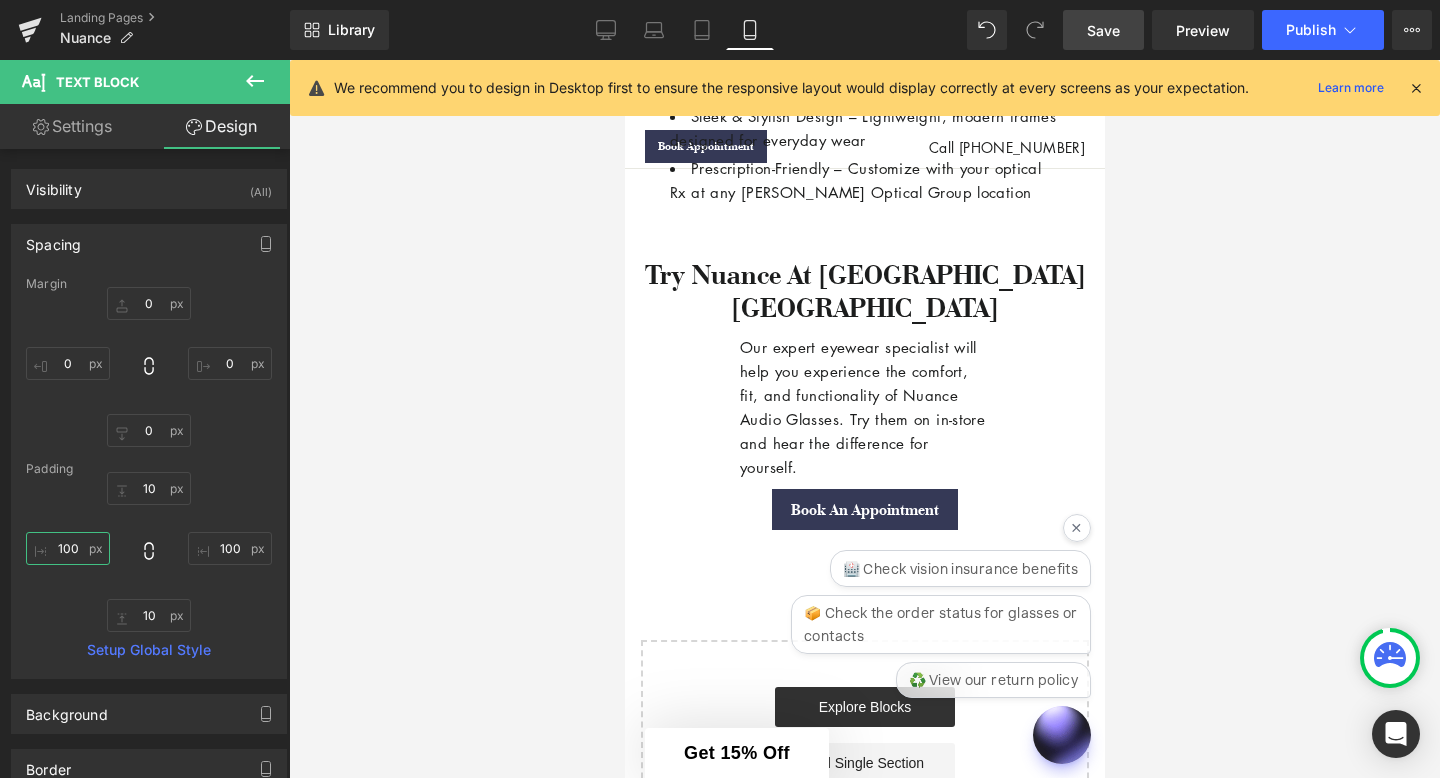 click on "100" at bounding box center (68, 548) 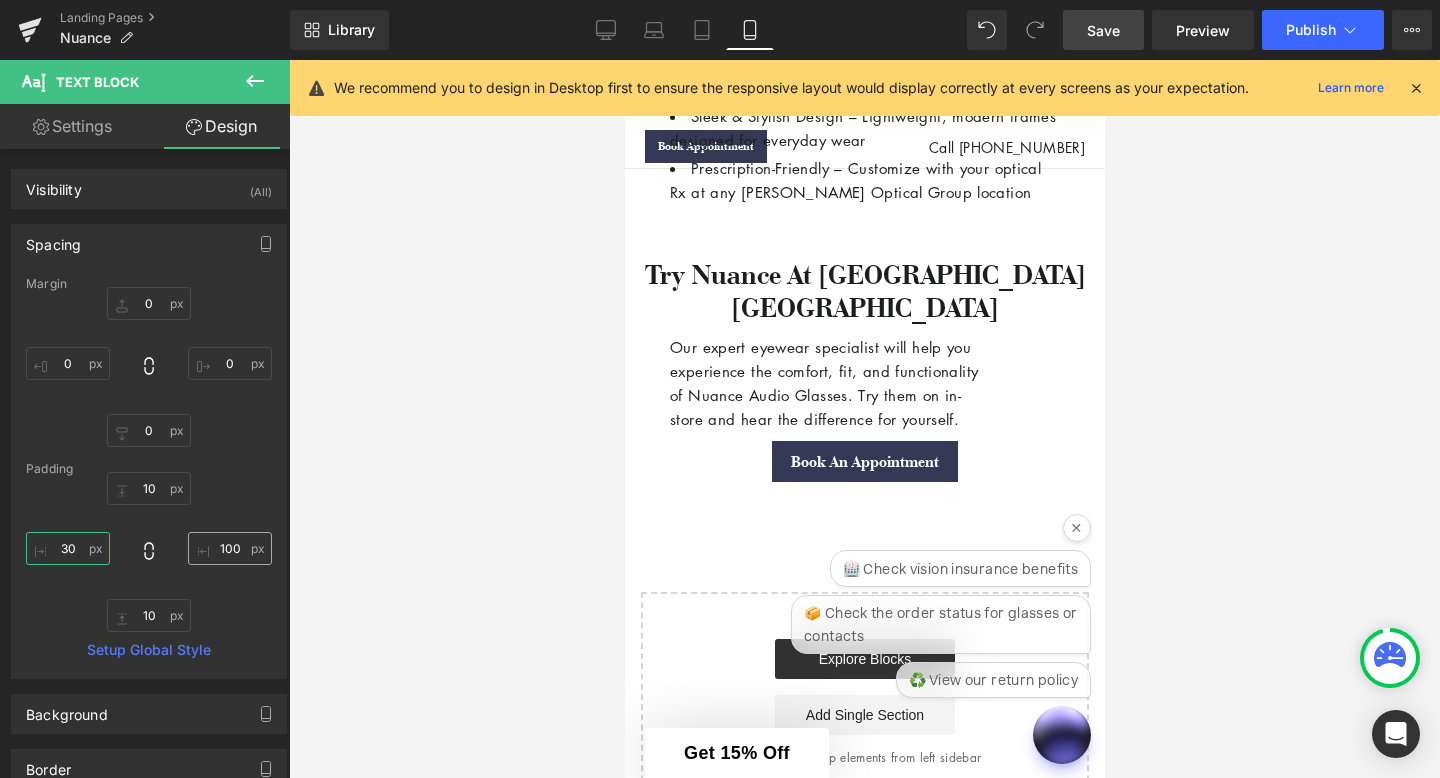 type on "30" 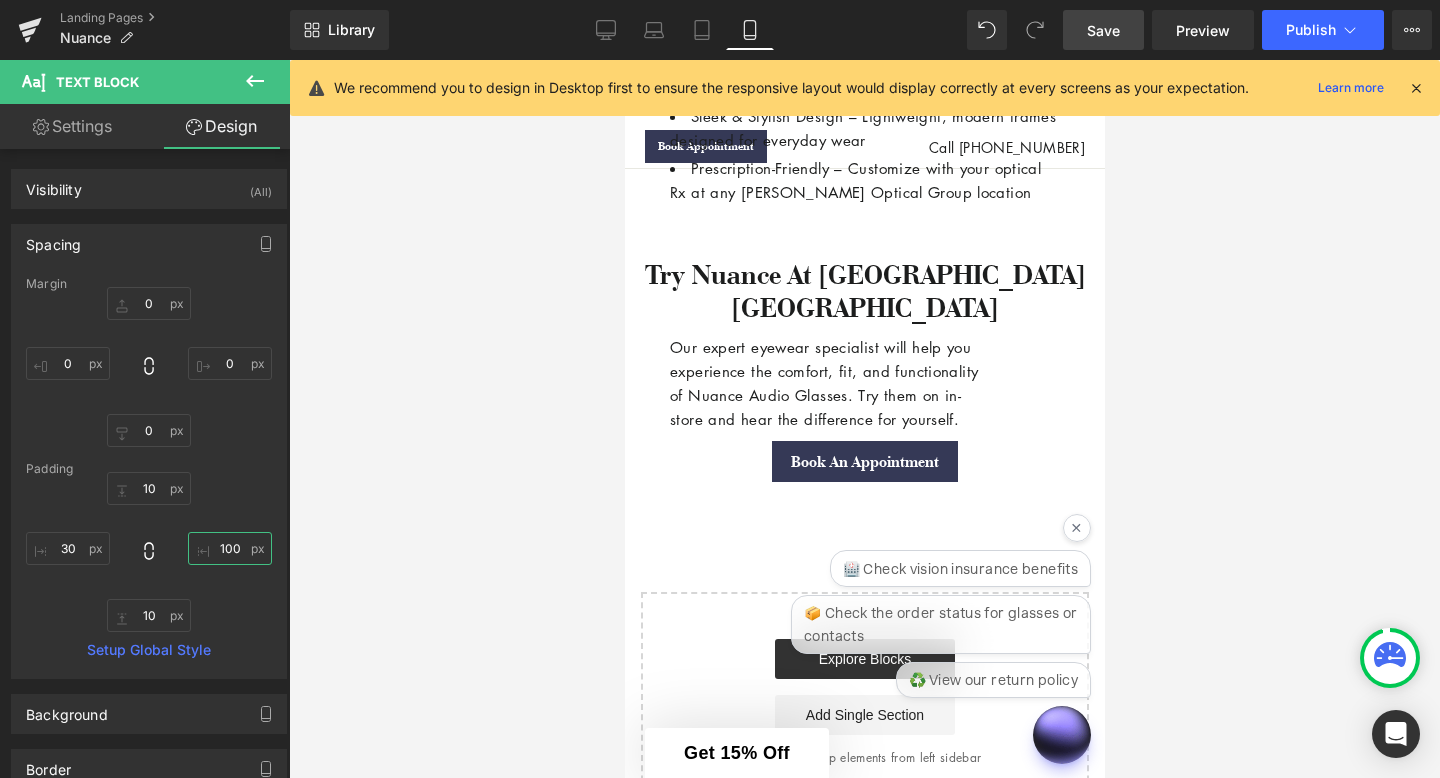 click on "100" at bounding box center (230, 548) 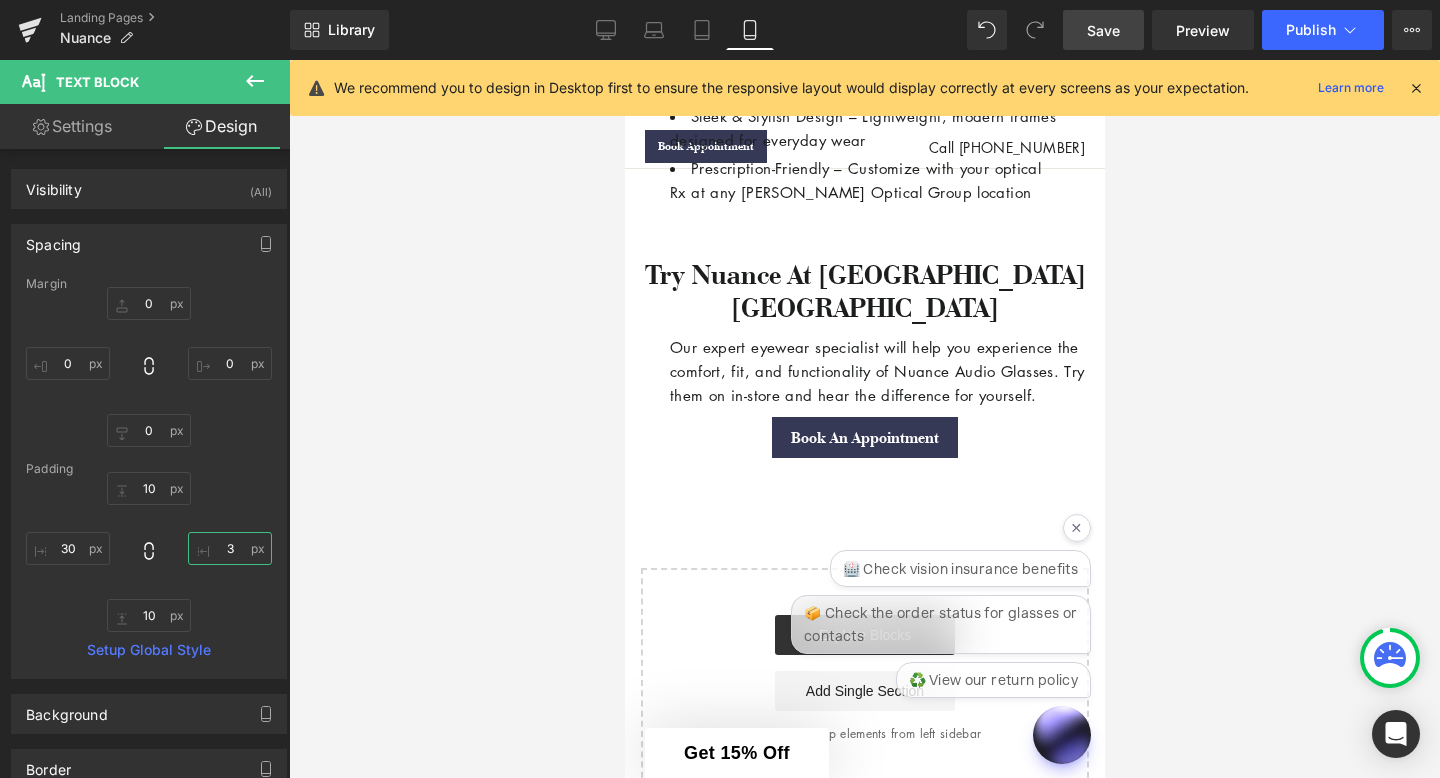 type on "30" 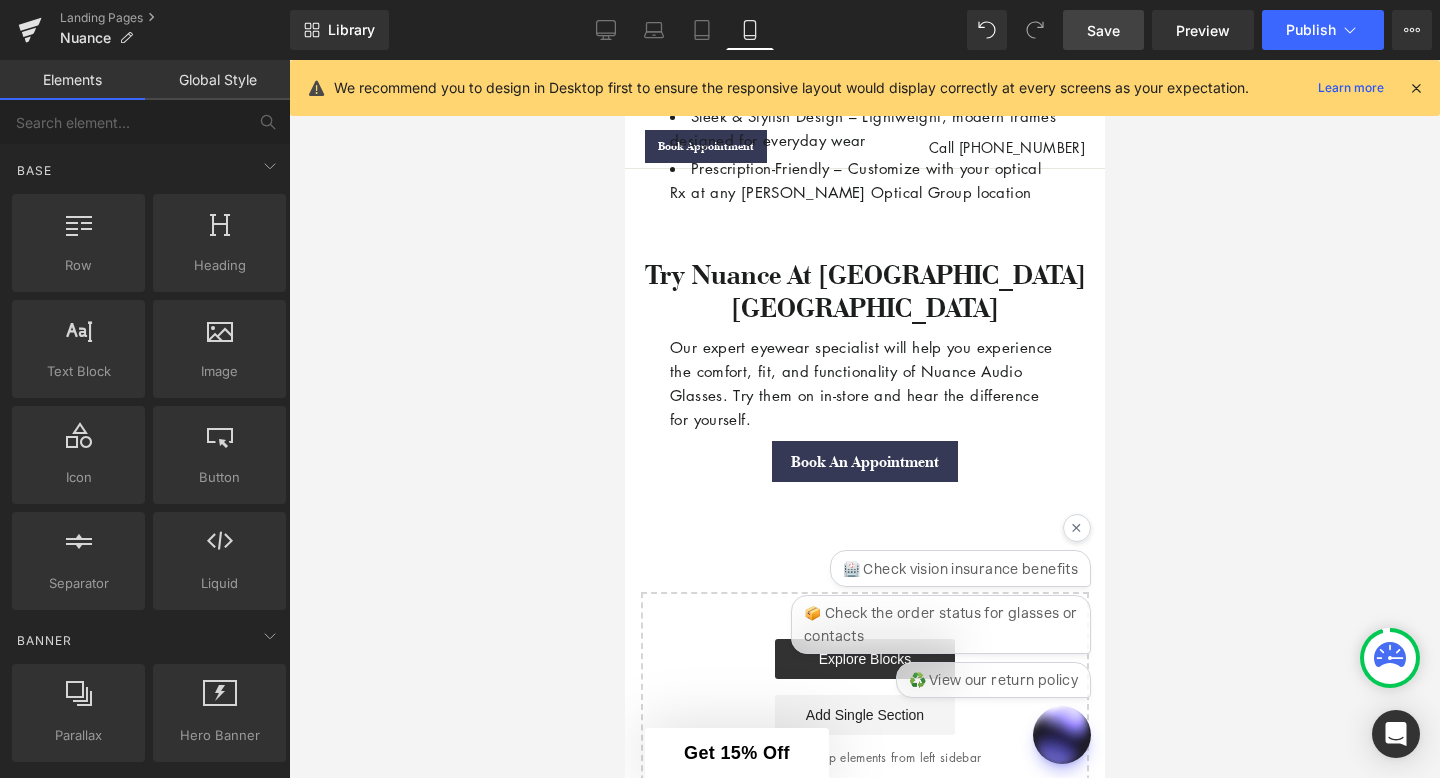 click at bounding box center [864, 419] 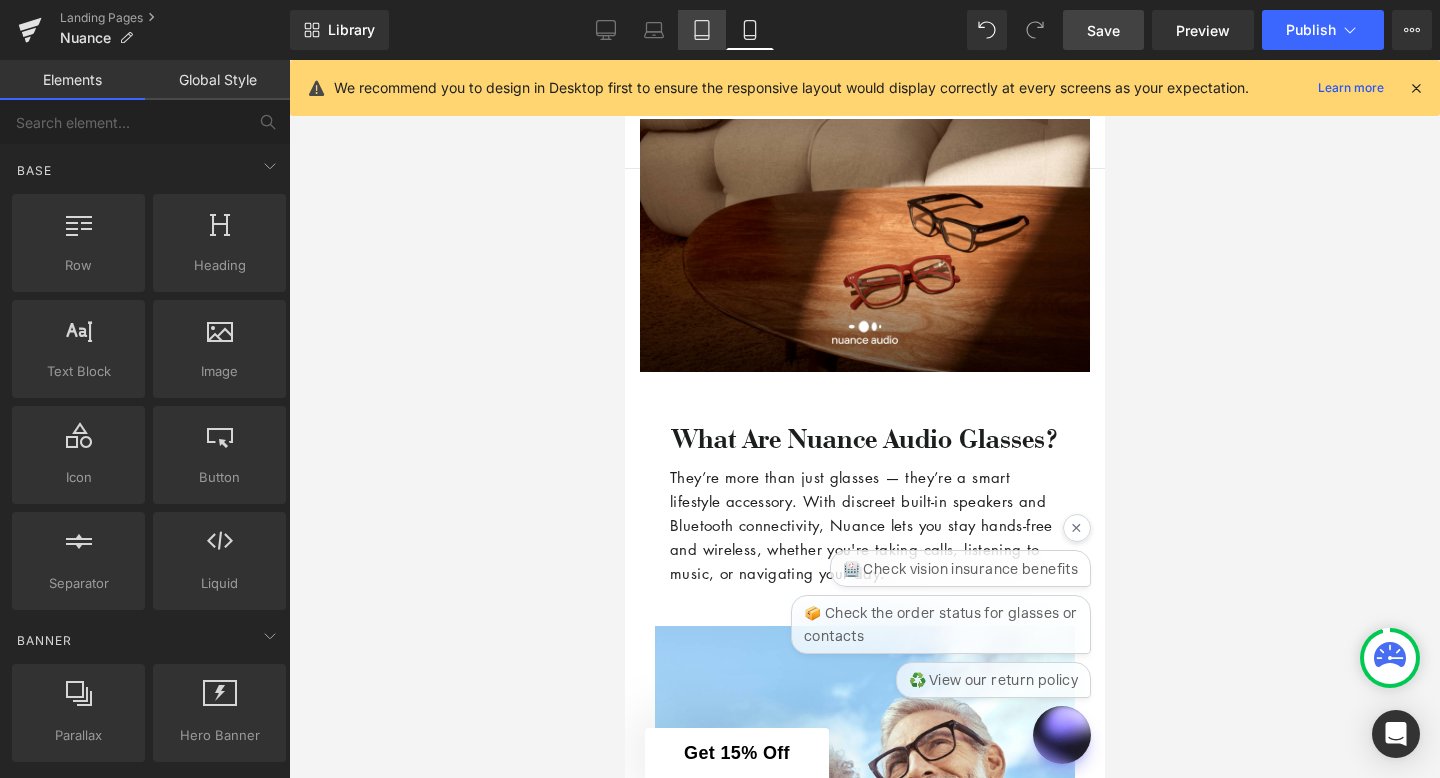 click on "Tablet" at bounding box center (702, 30) 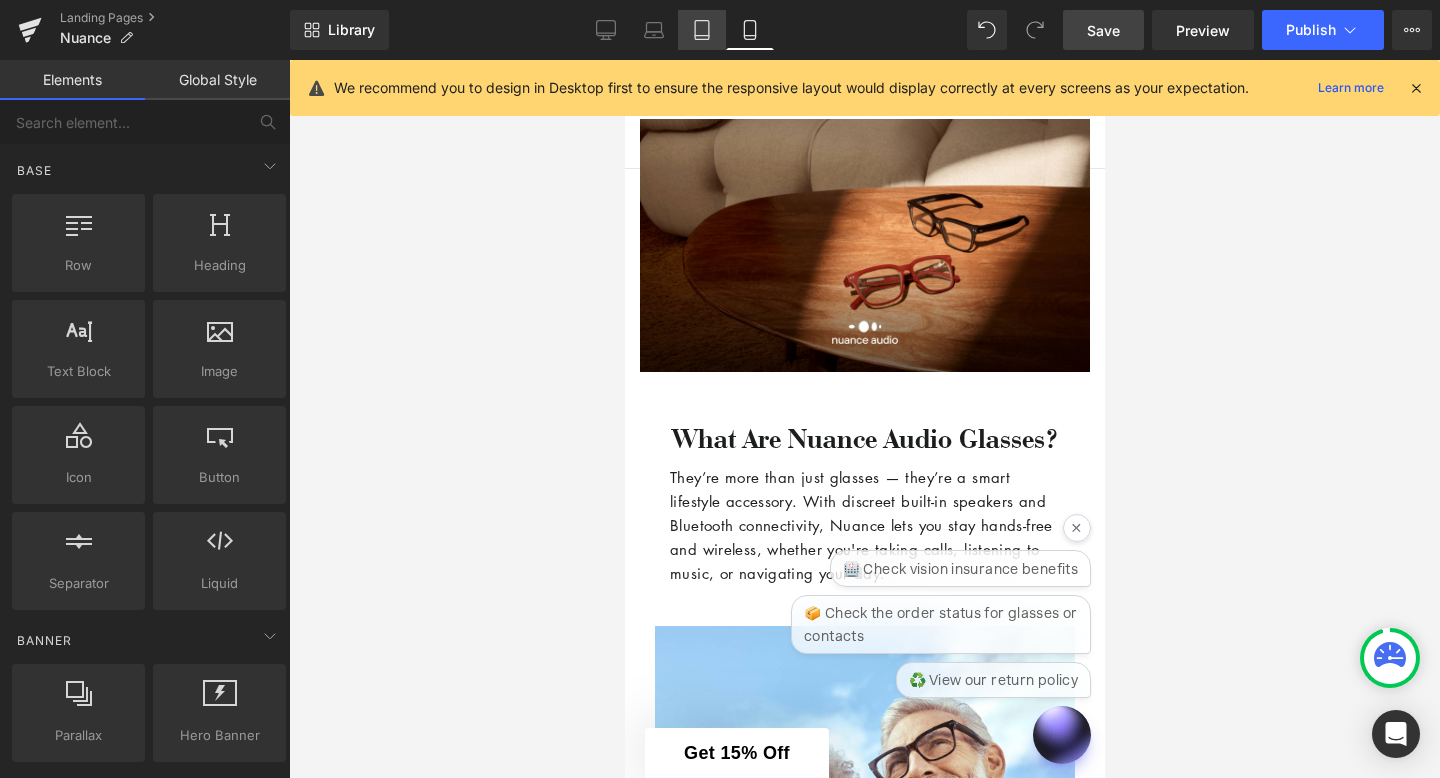 scroll, scrollTop: 793, scrollLeft: 0, axis: vertical 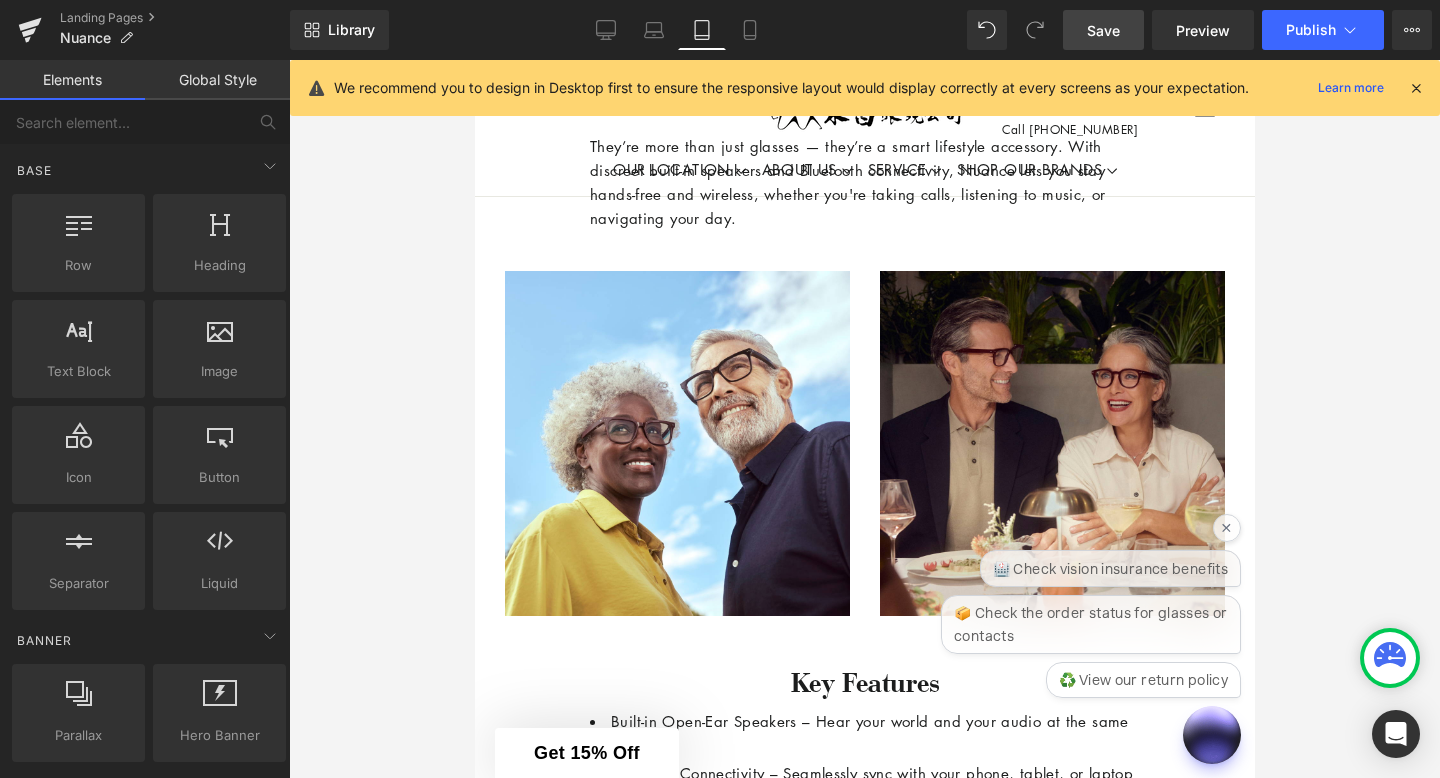 click at bounding box center (1416, 88) 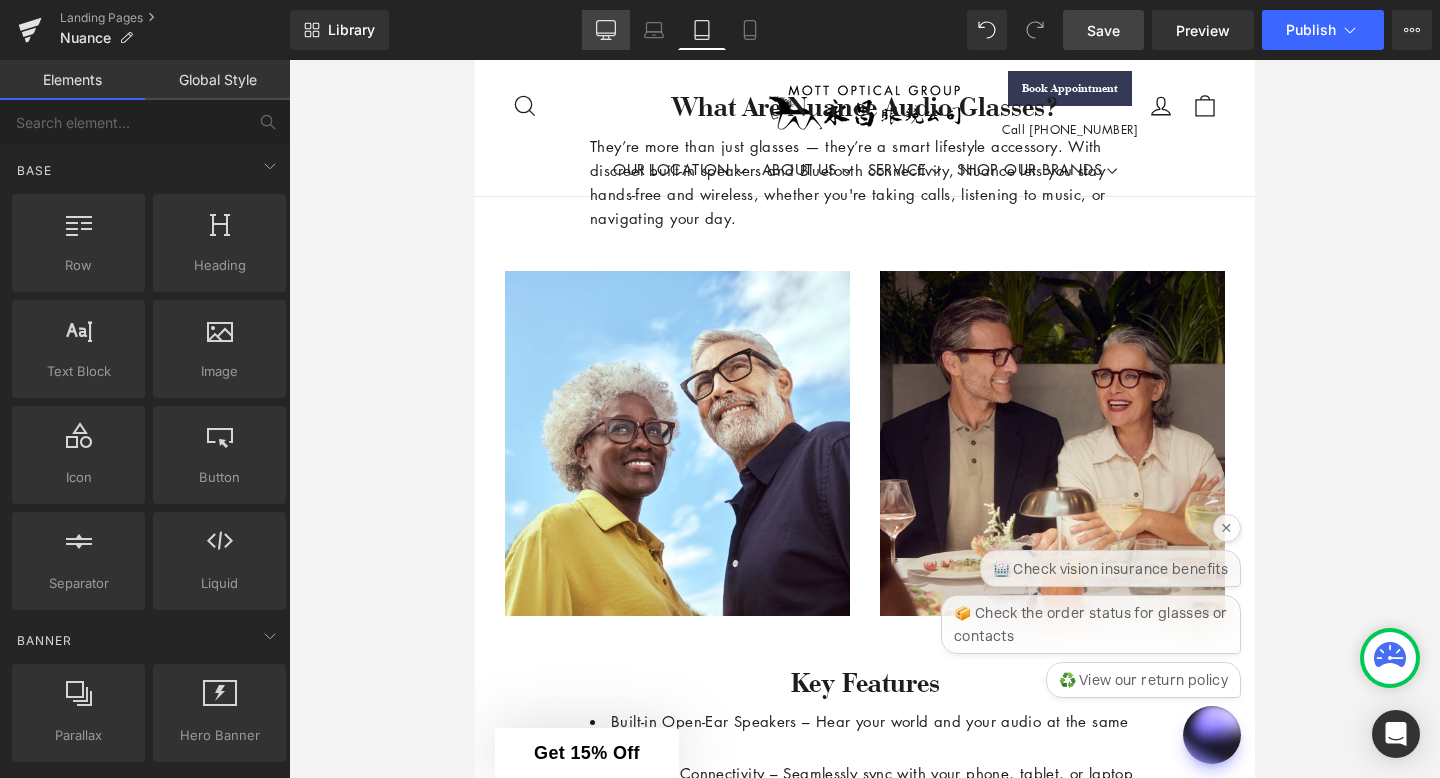 click 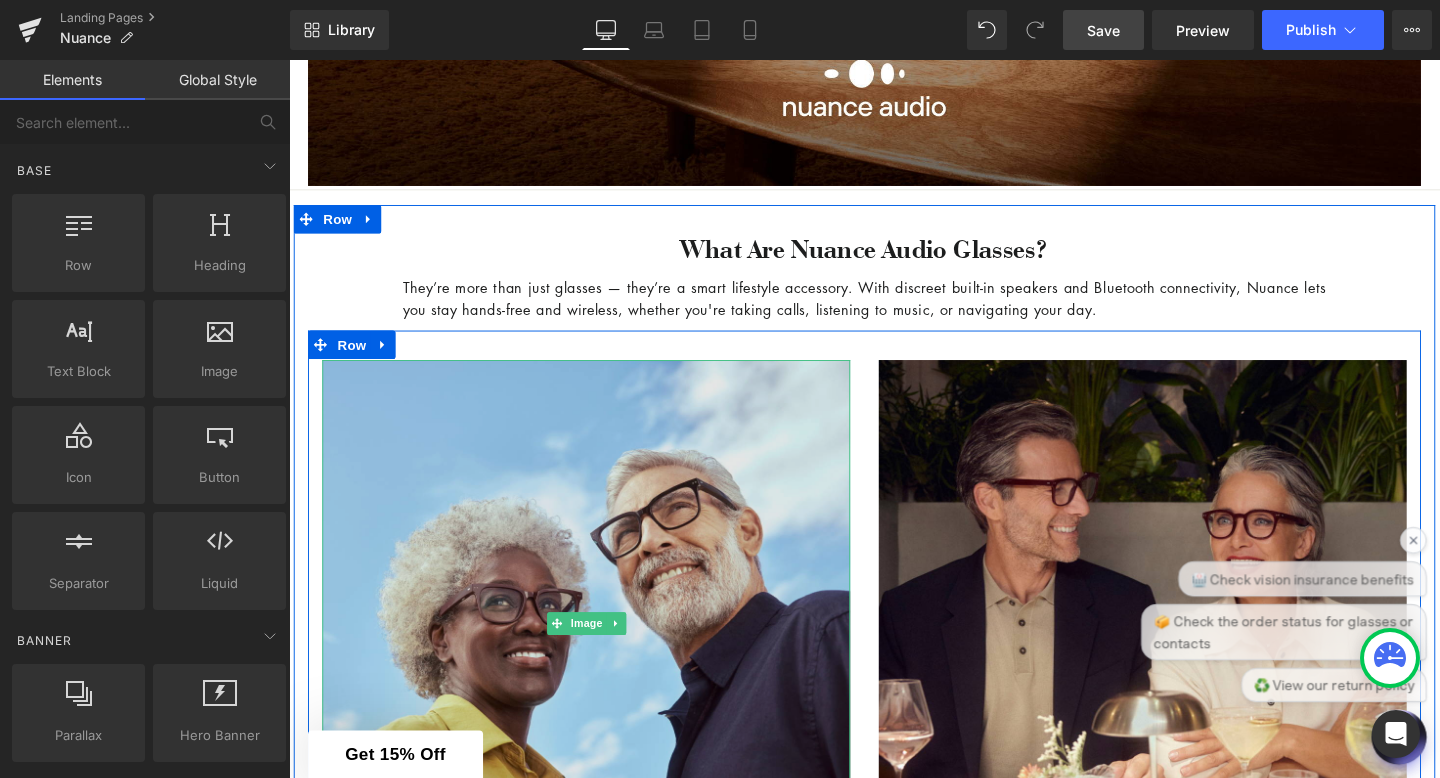 scroll, scrollTop: 777, scrollLeft: 0, axis: vertical 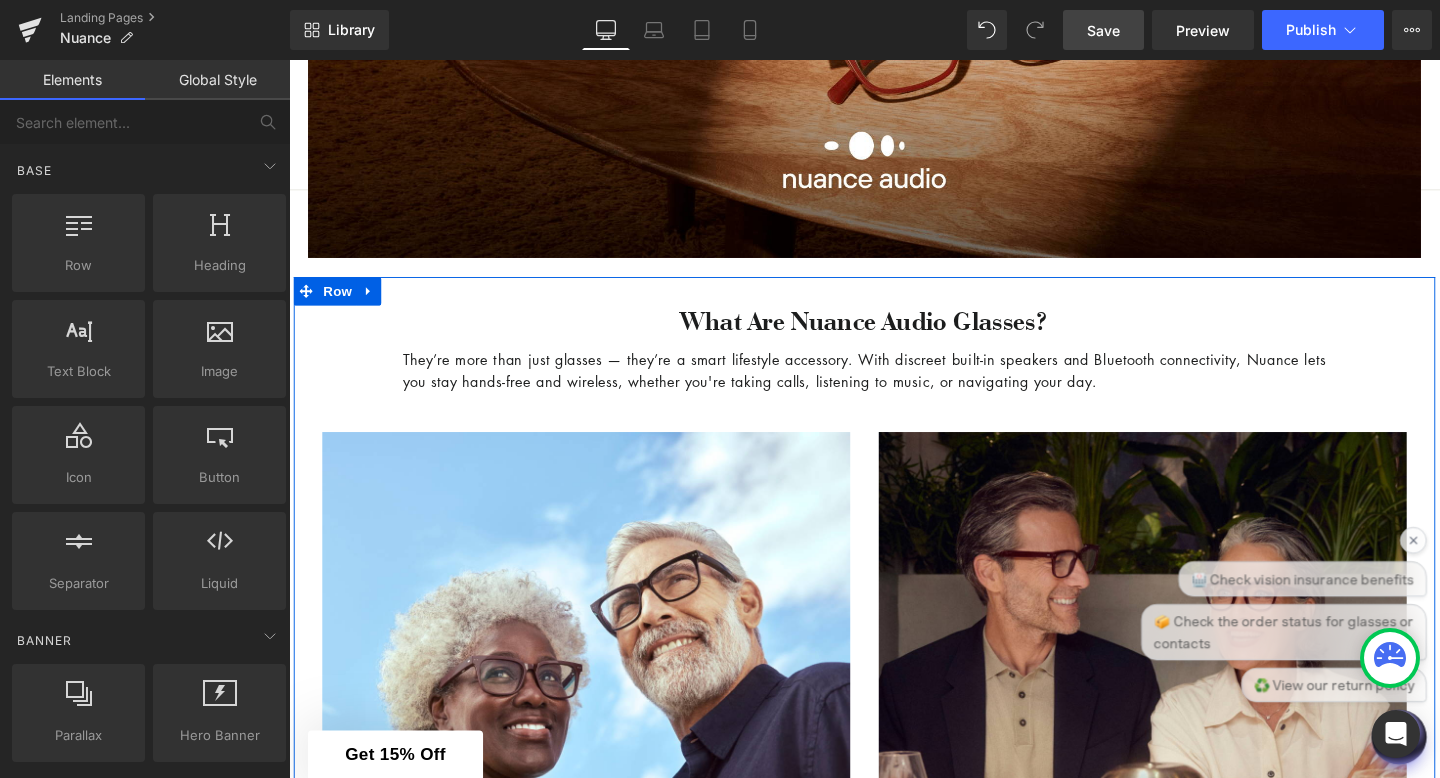 click on "They’re more than just glasses — they’re a smart lifestyle accessory. With discreet built-in speakers and Bluetooth connectivity, Nuance lets you stay hands-free and wireless, whether you're taking calls, listening to music, or navigating your day." at bounding box center (894, 386) 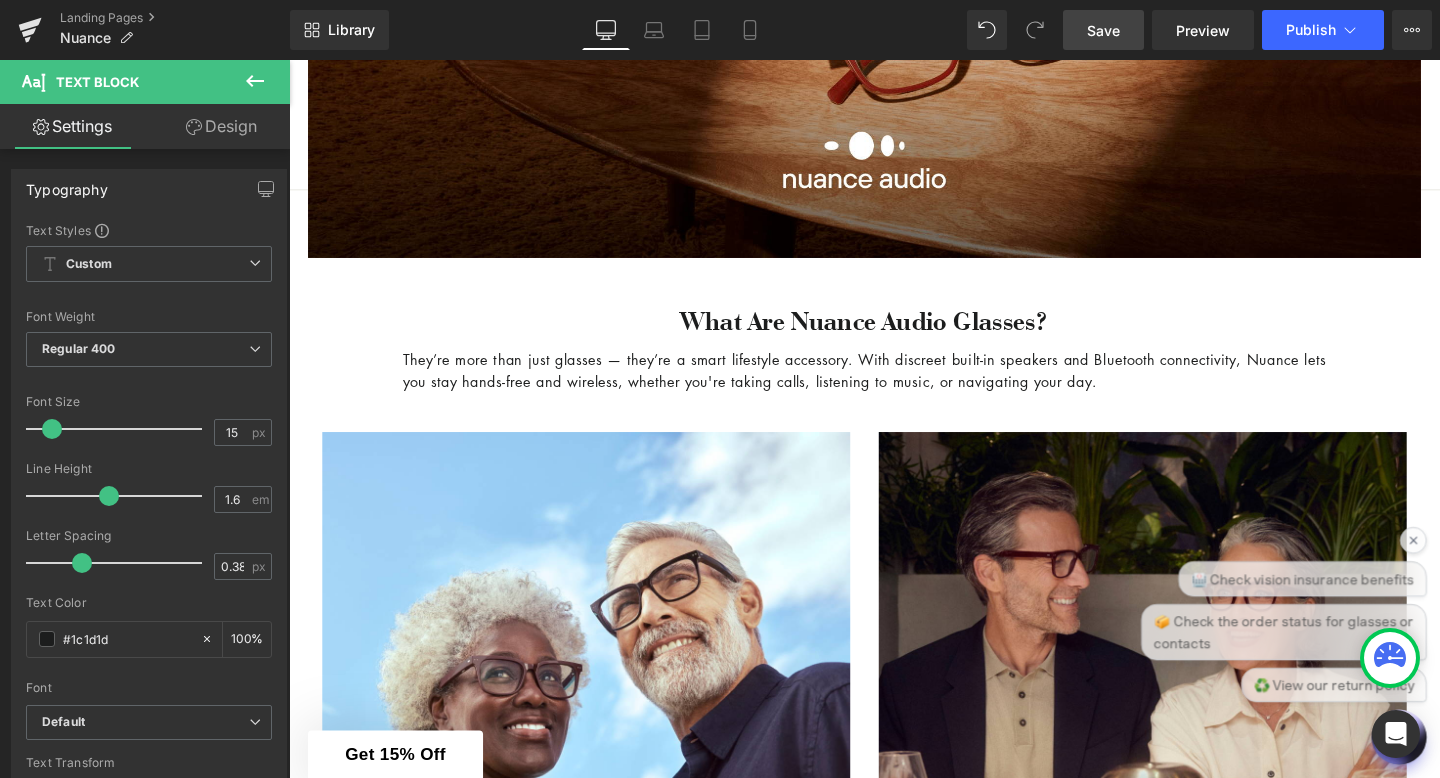 click on "Design" at bounding box center (221, 126) 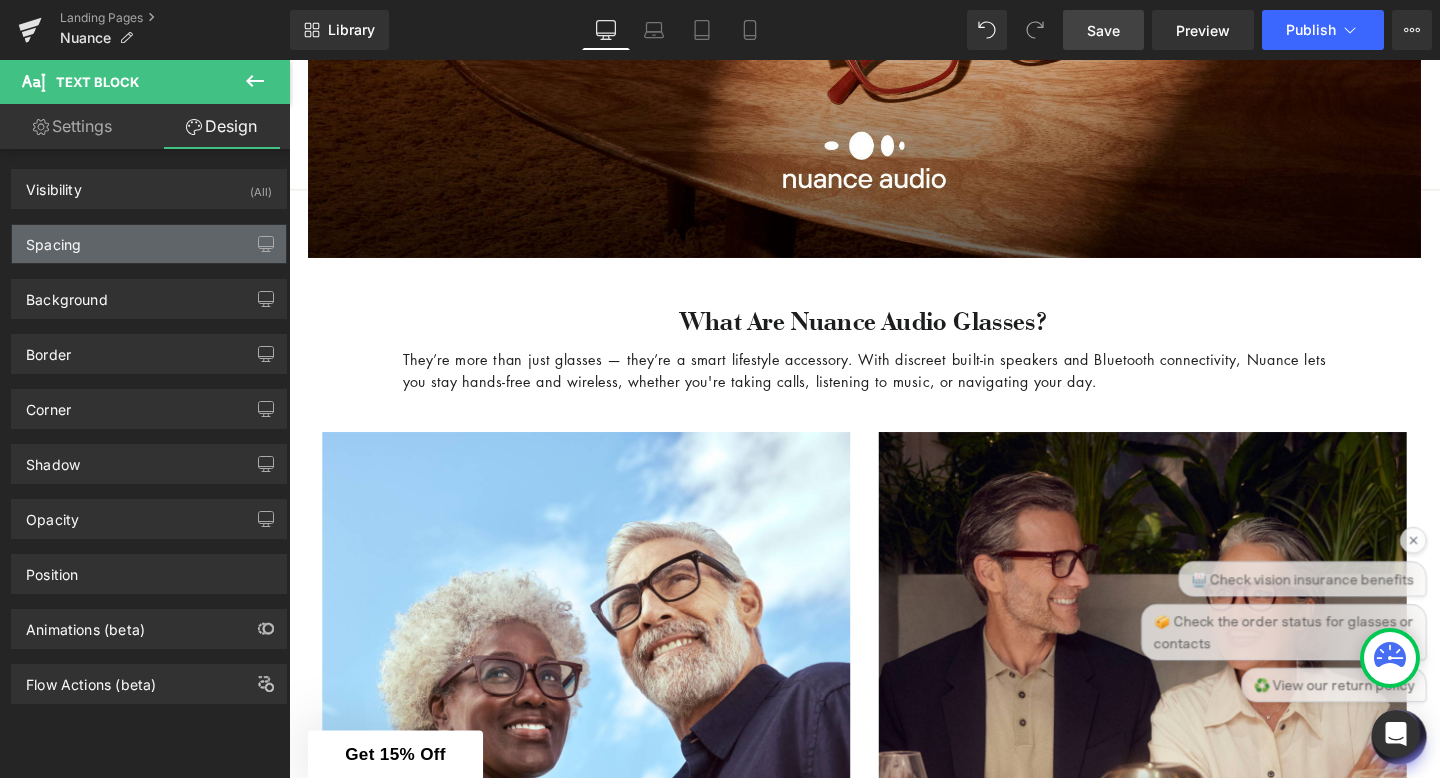 click on "Spacing" at bounding box center (149, 244) 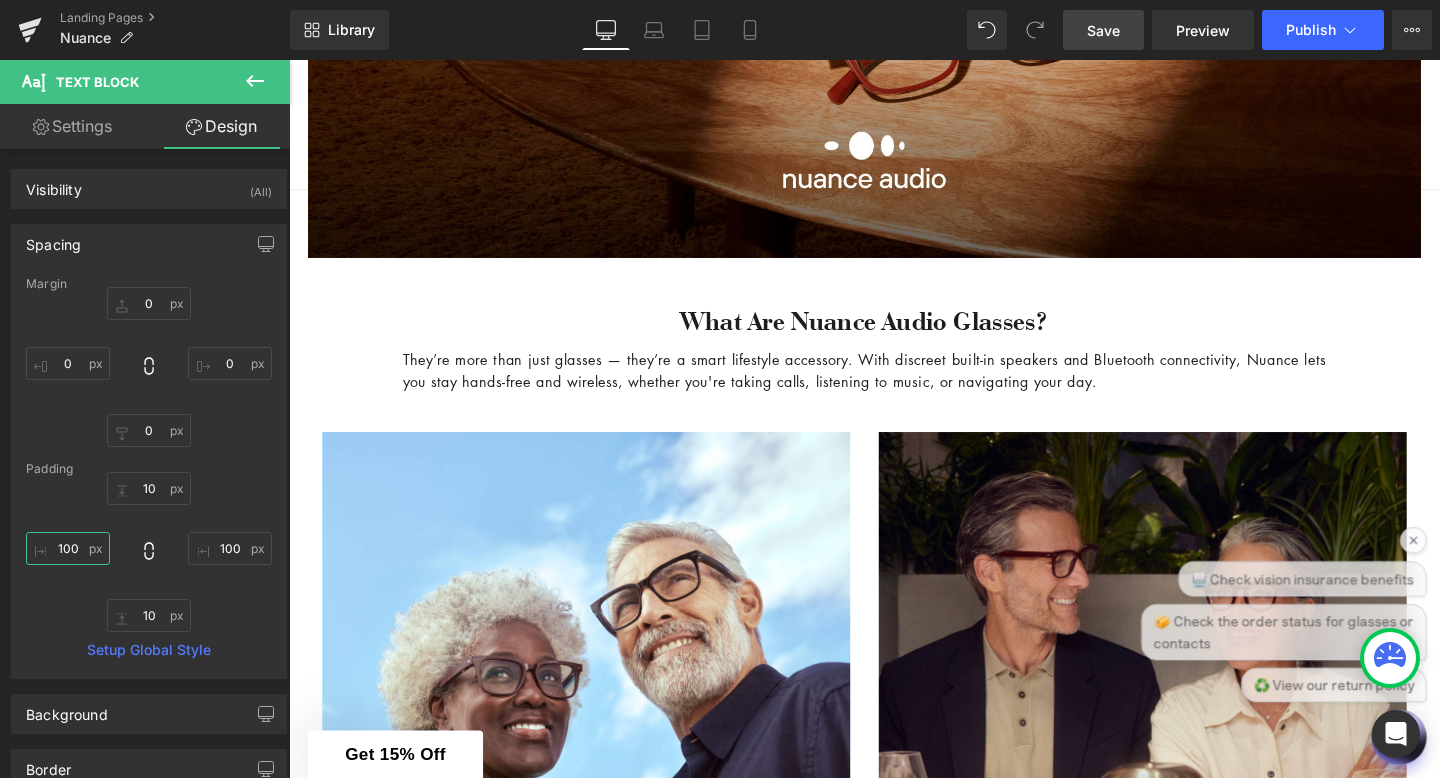click on "100" at bounding box center (68, 548) 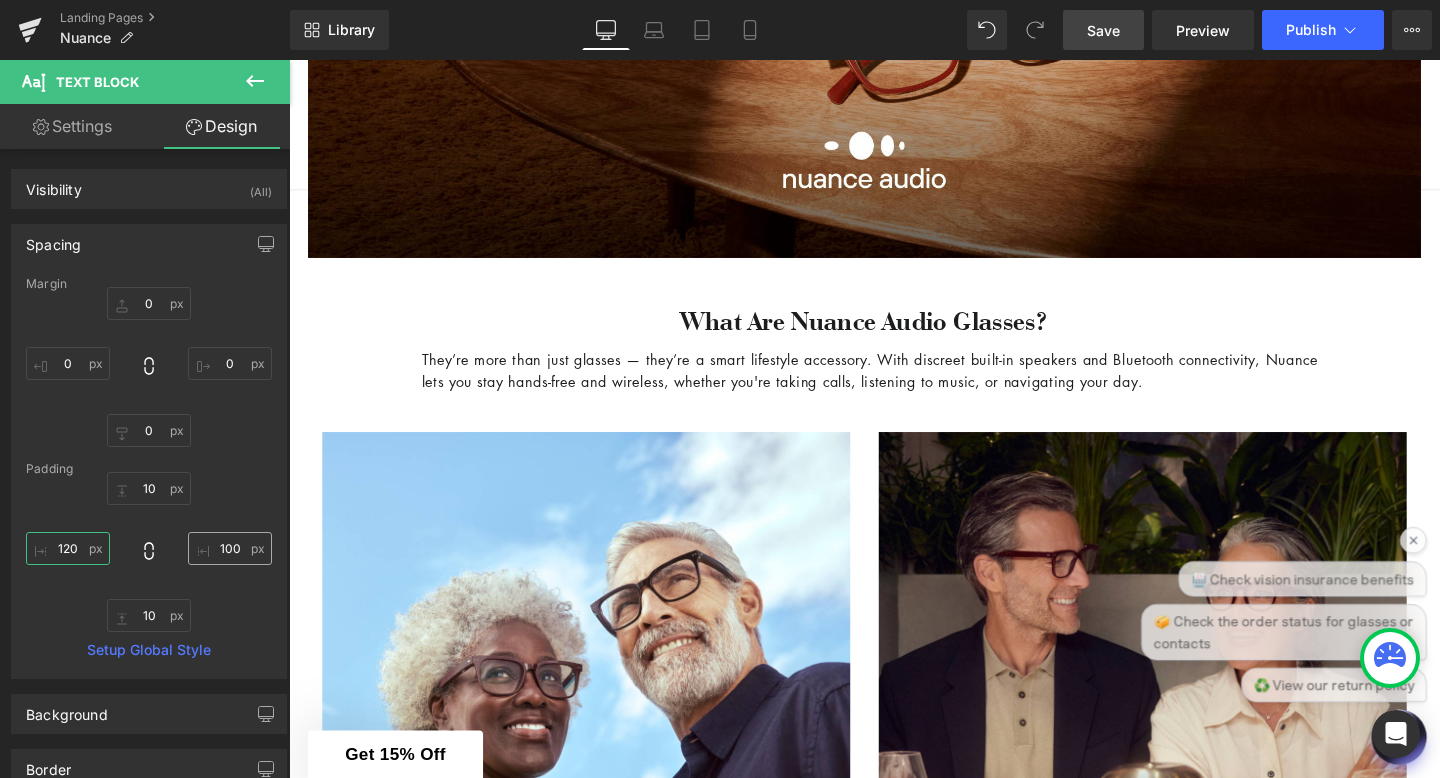 type on "120" 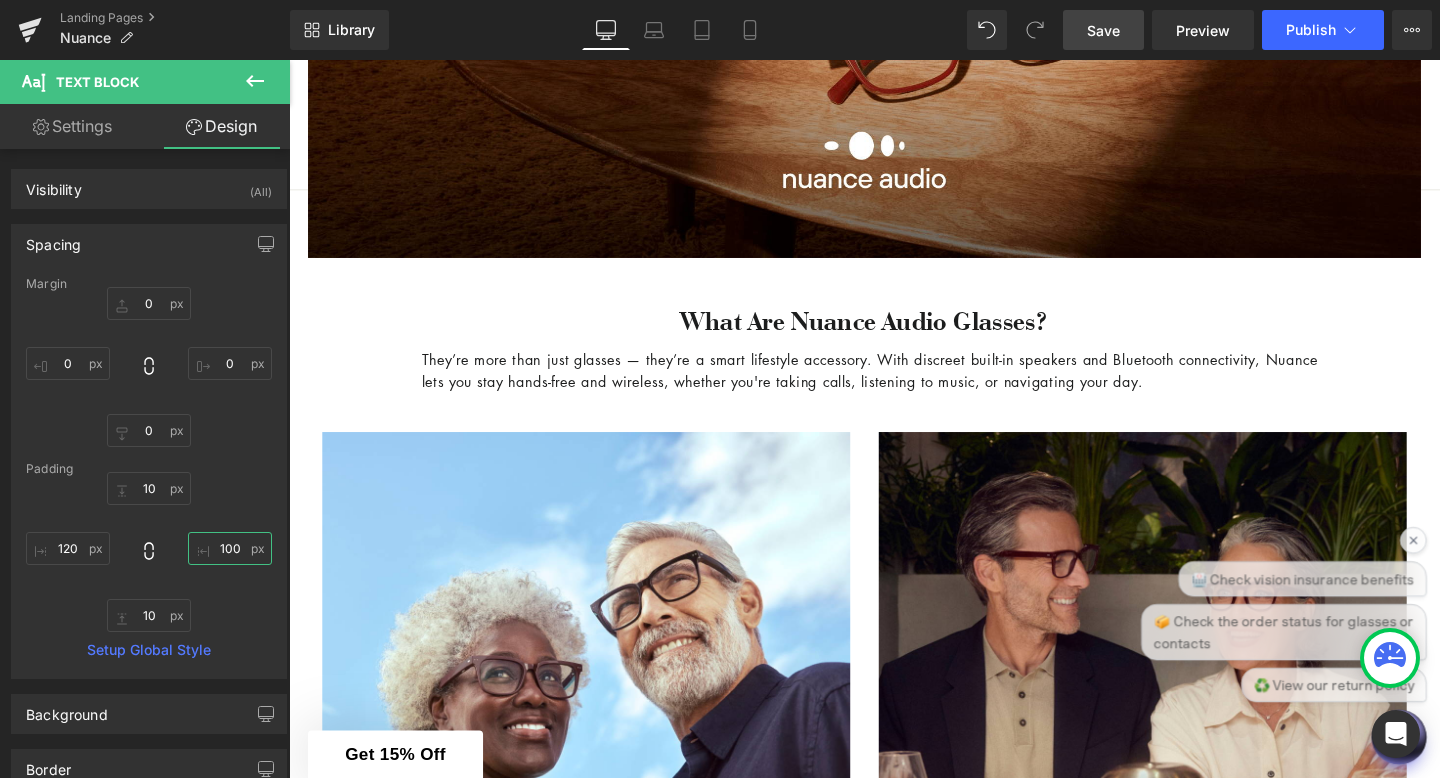 click on "100" at bounding box center [230, 548] 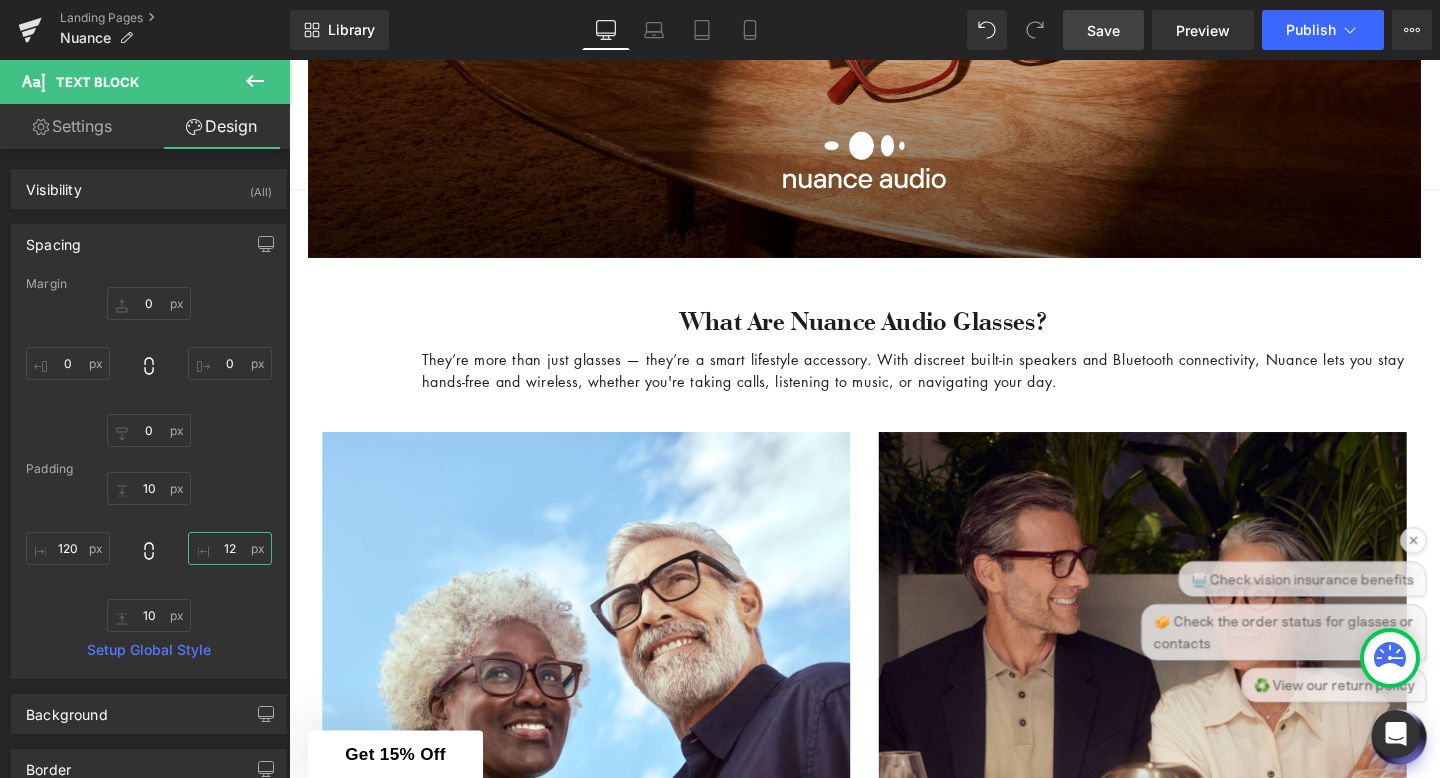 type on "12-" 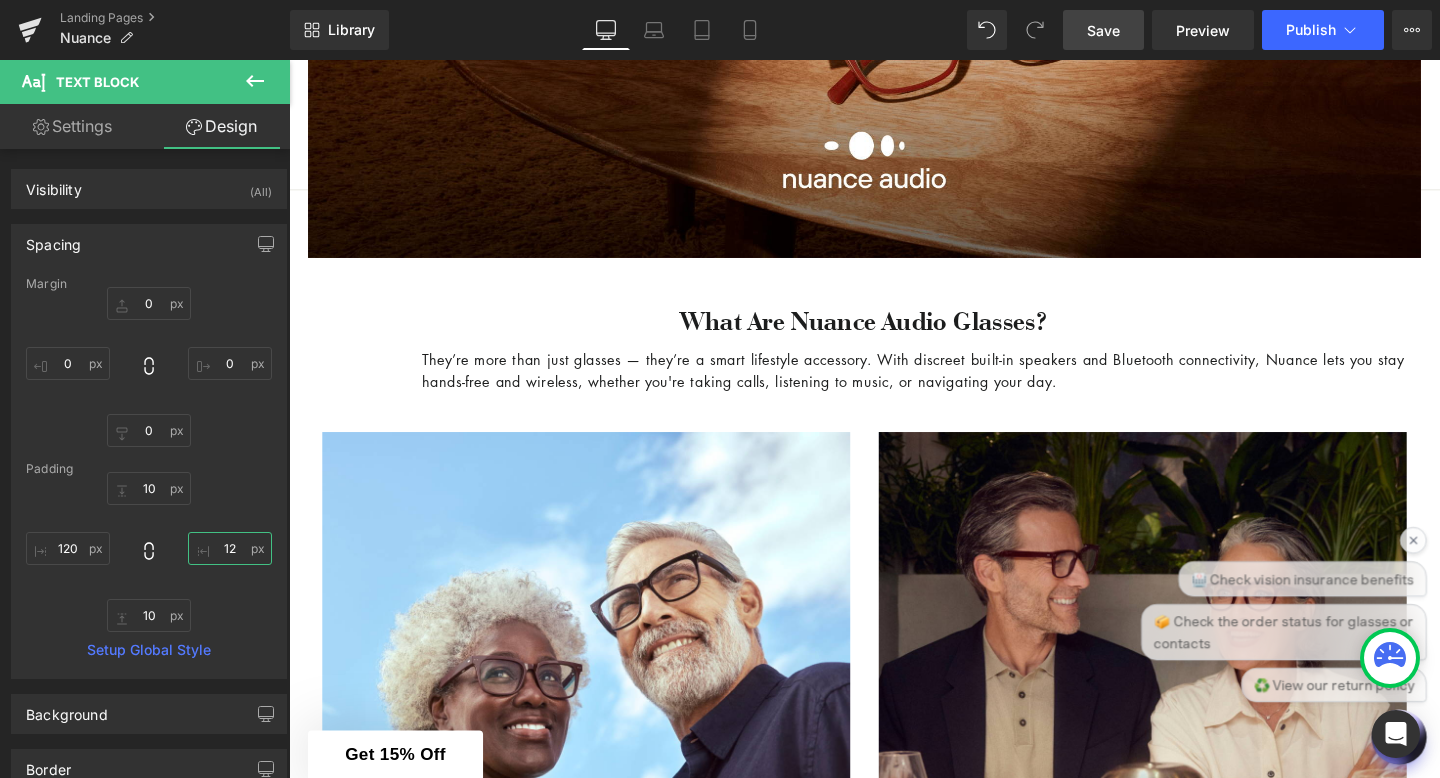 type on "120" 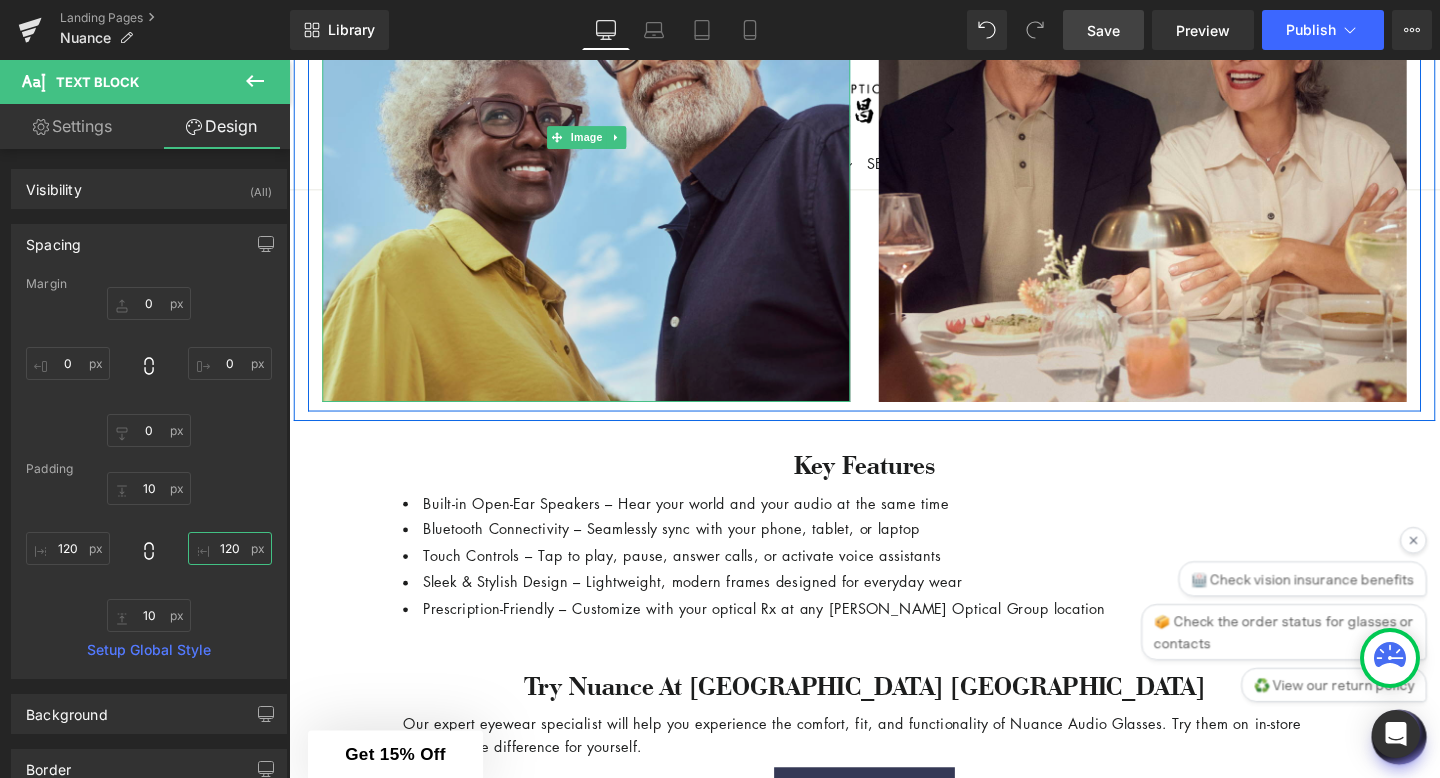 scroll, scrollTop: 1572, scrollLeft: 0, axis: vertical 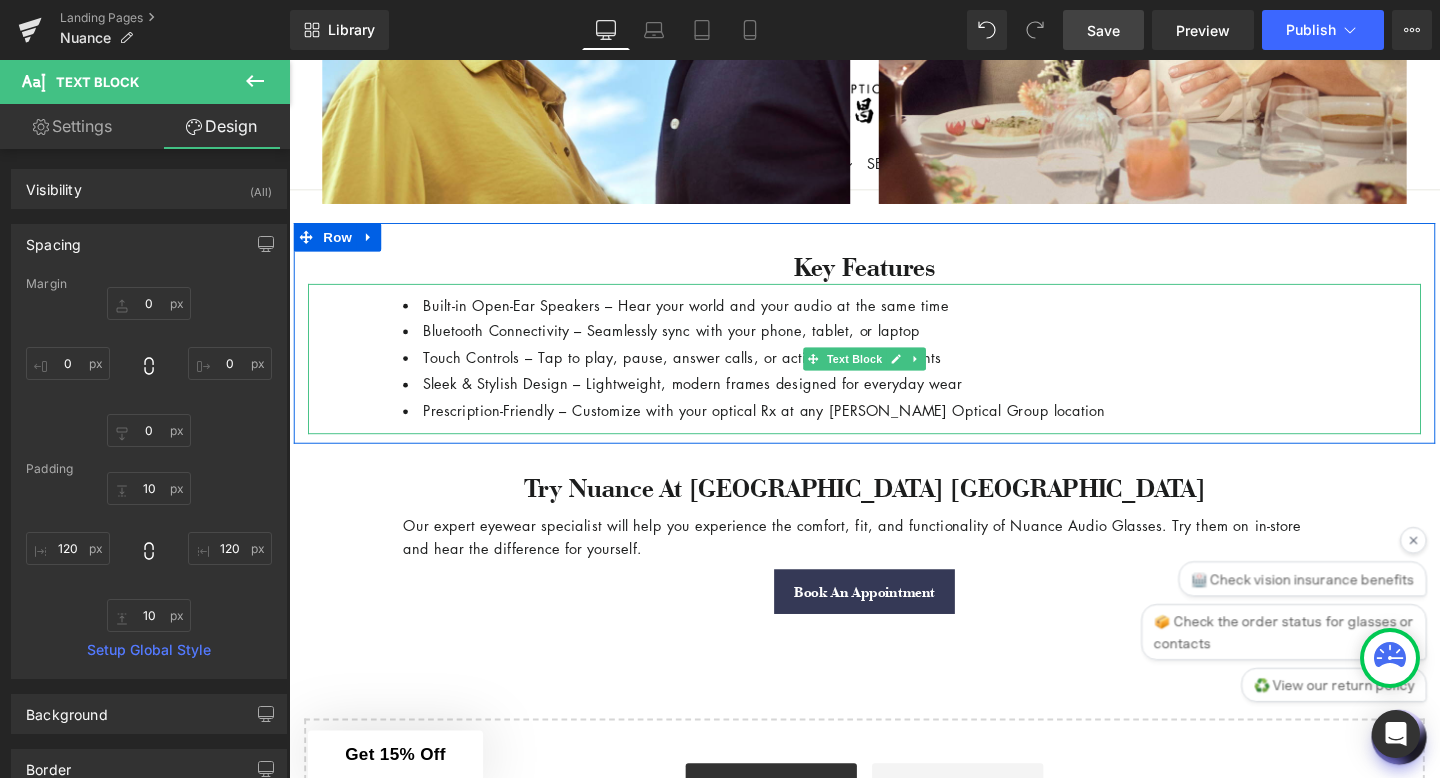 click on "Sleek & Stylish Design – Lightweight, modern frames designed for everyday wear" at bounding box center (713, 400) 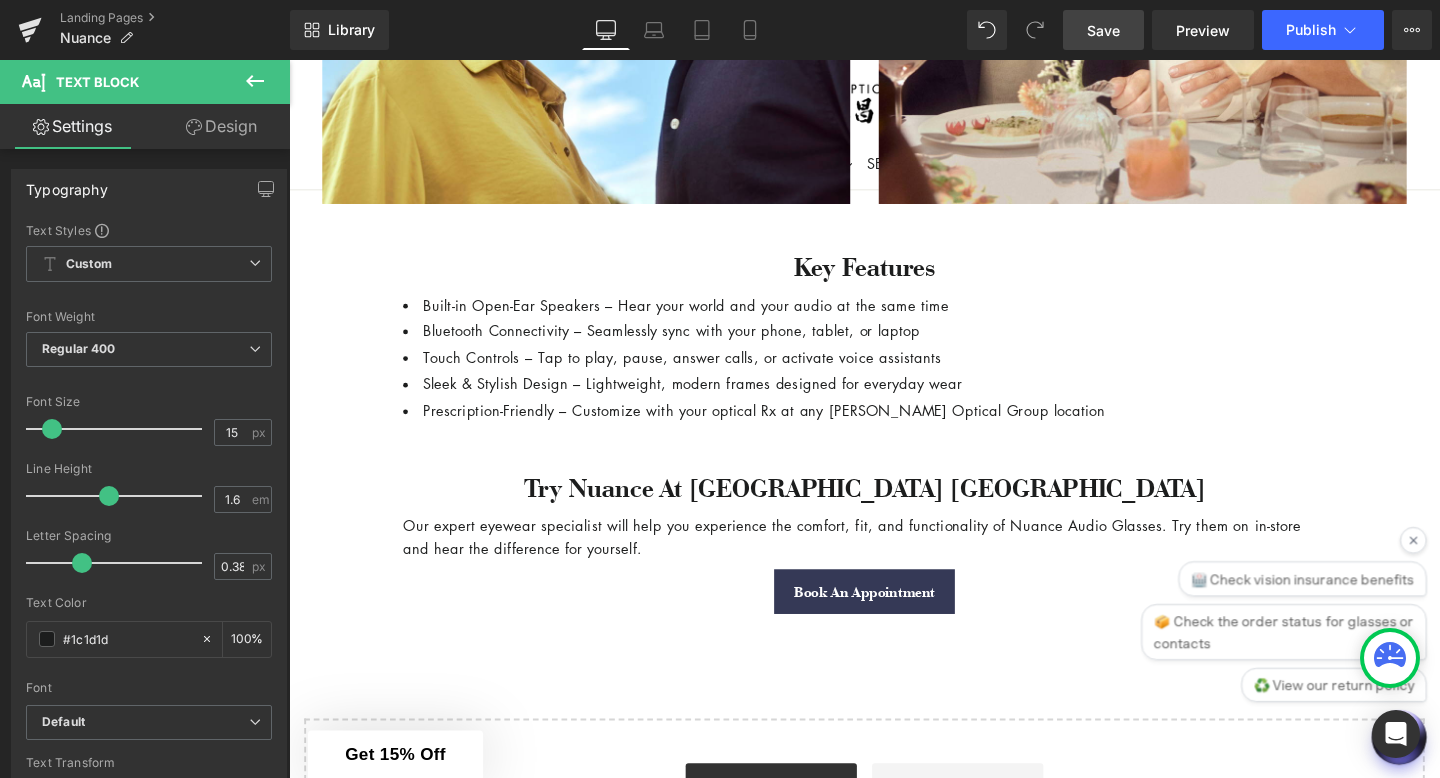 click on "Design" at bounding box center (221, 126) 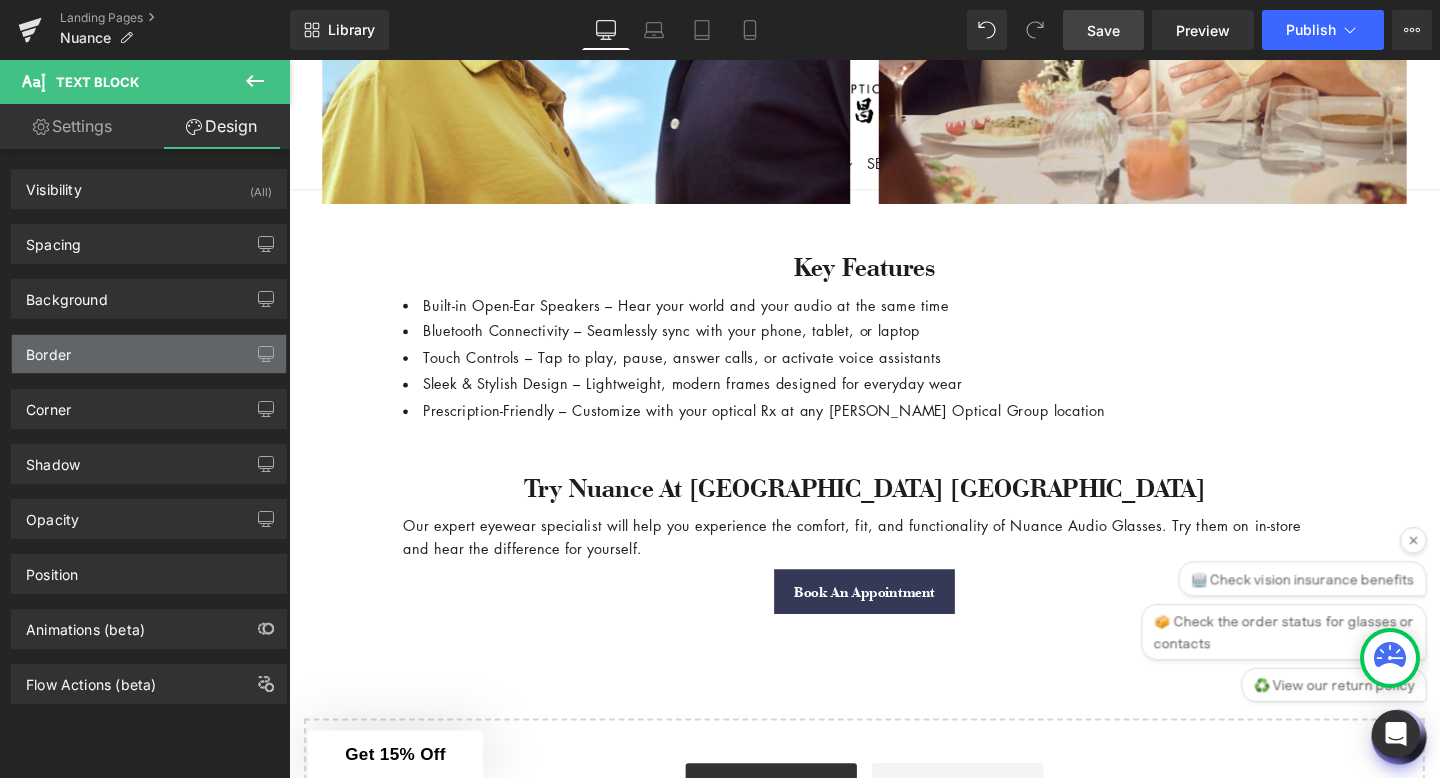 type on "0" 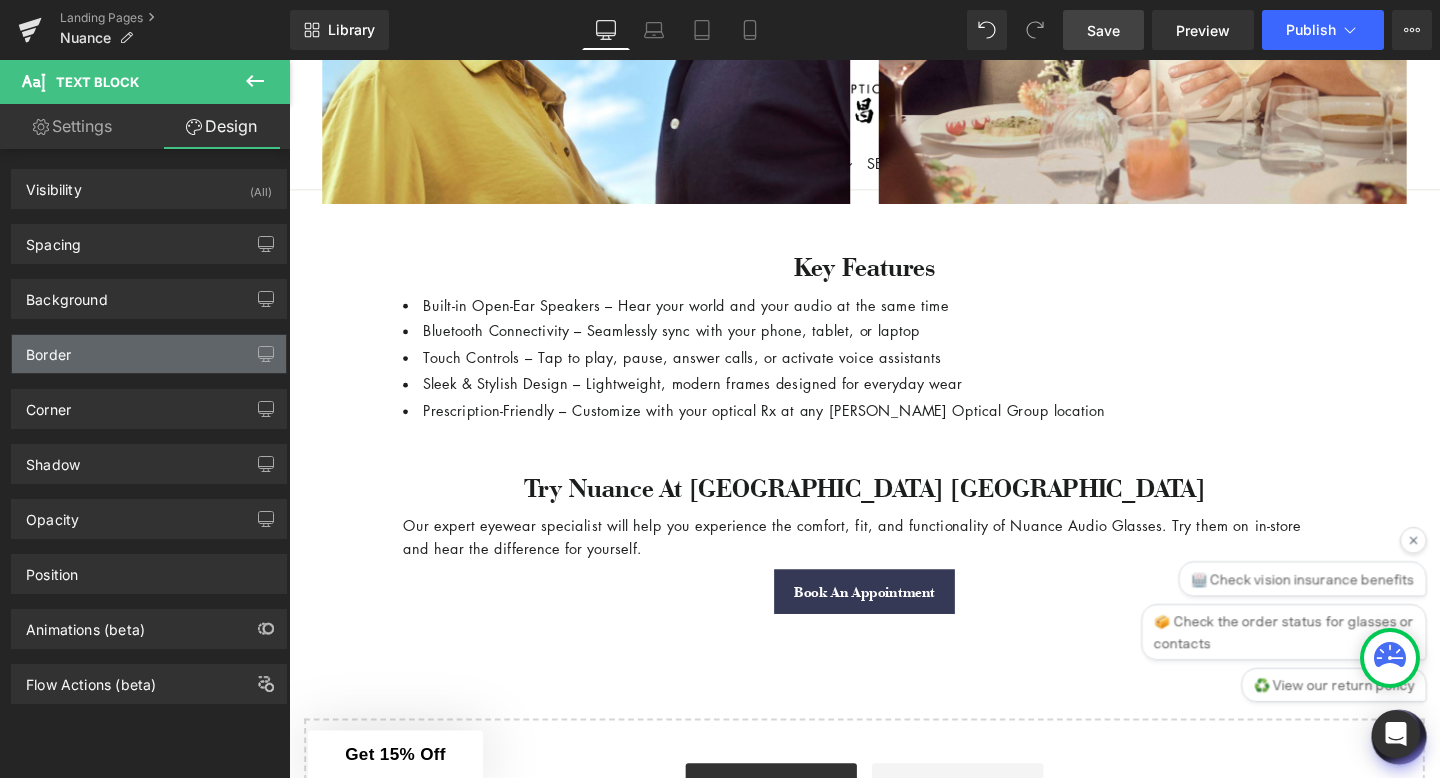 type on "0" 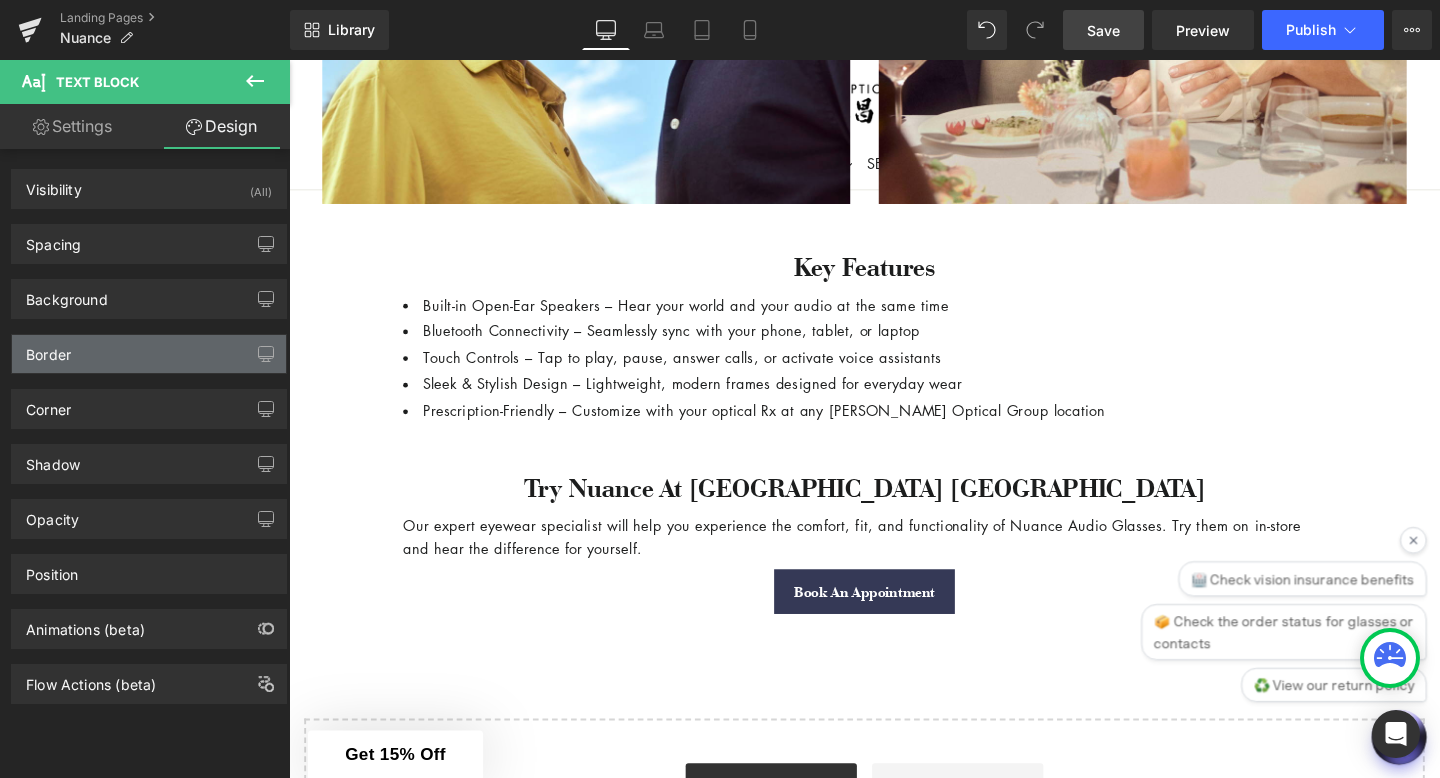 type on "0" 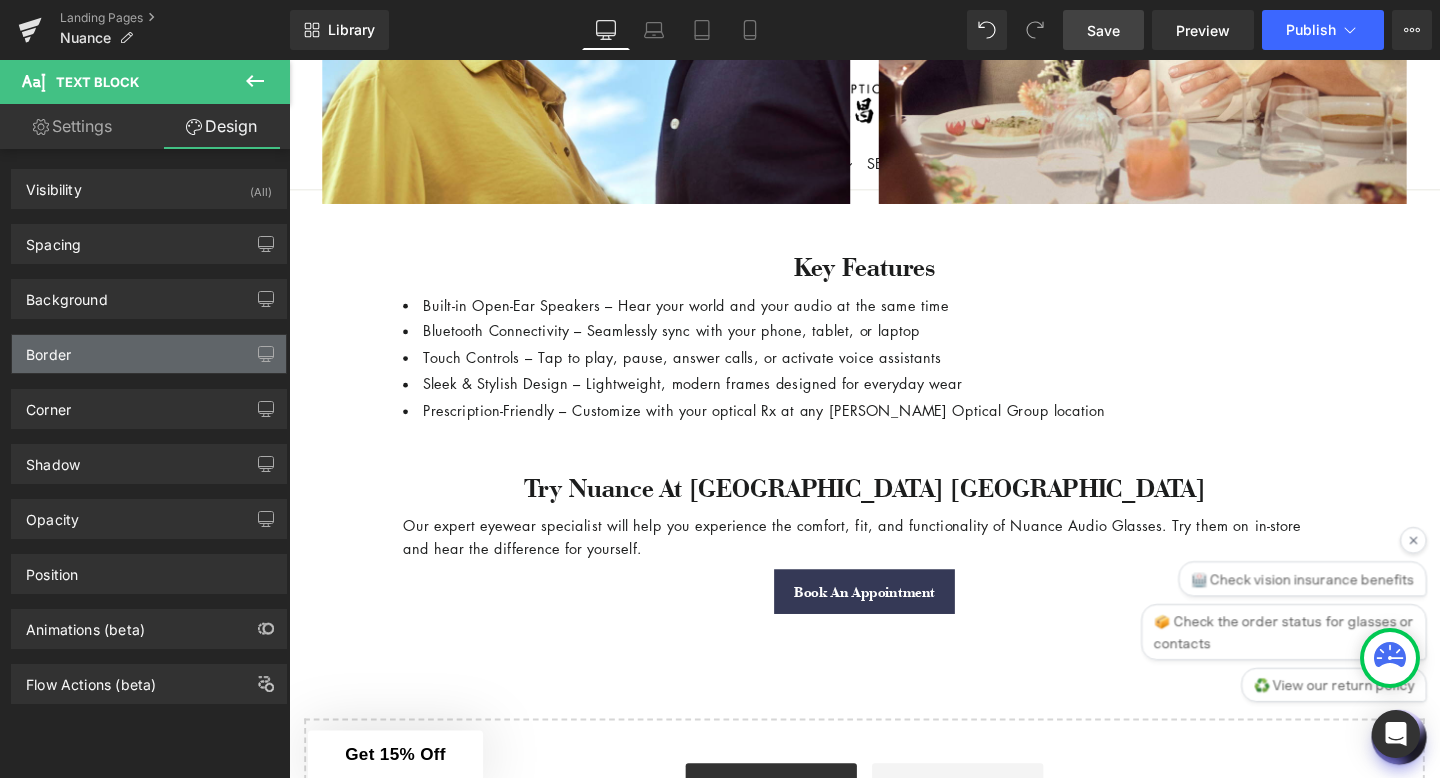 type on "0" 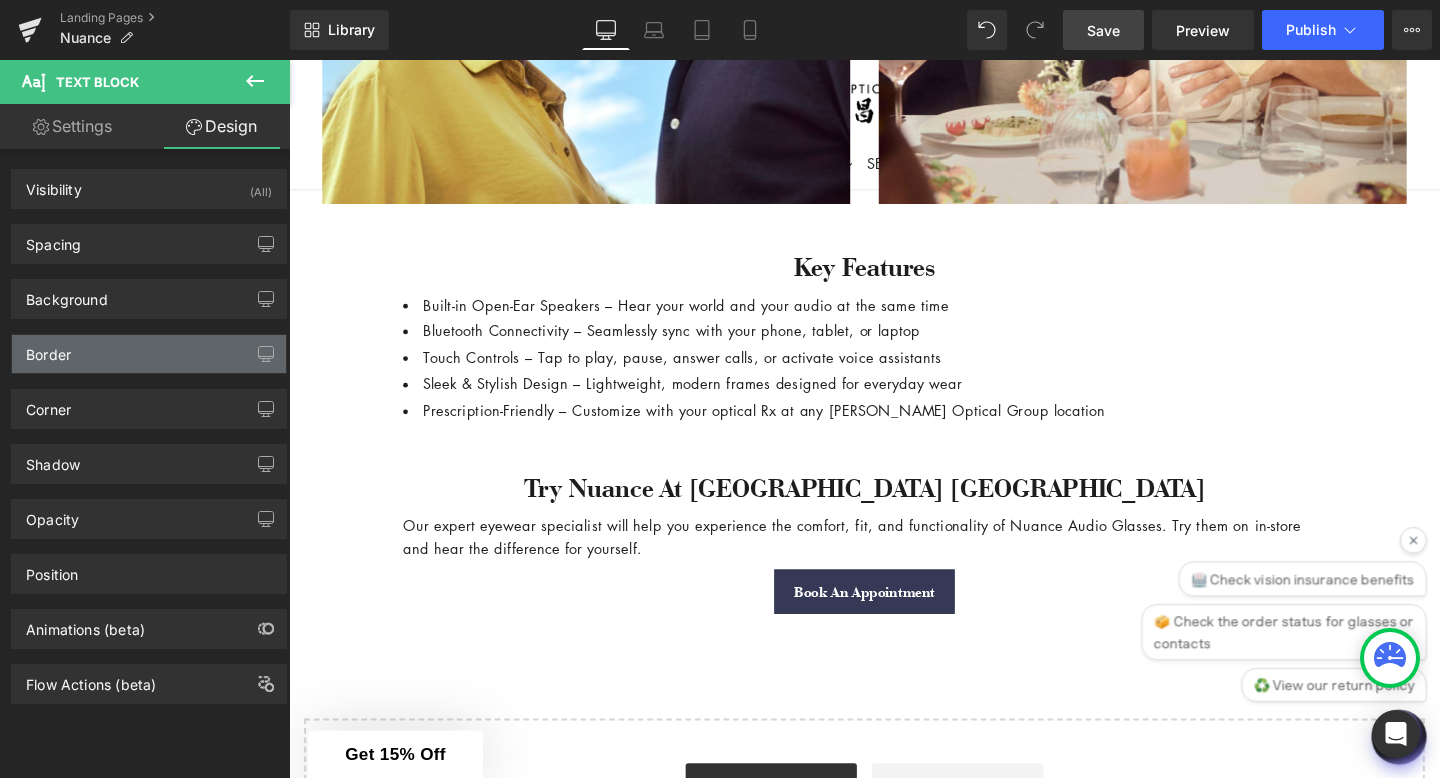 type on "10" 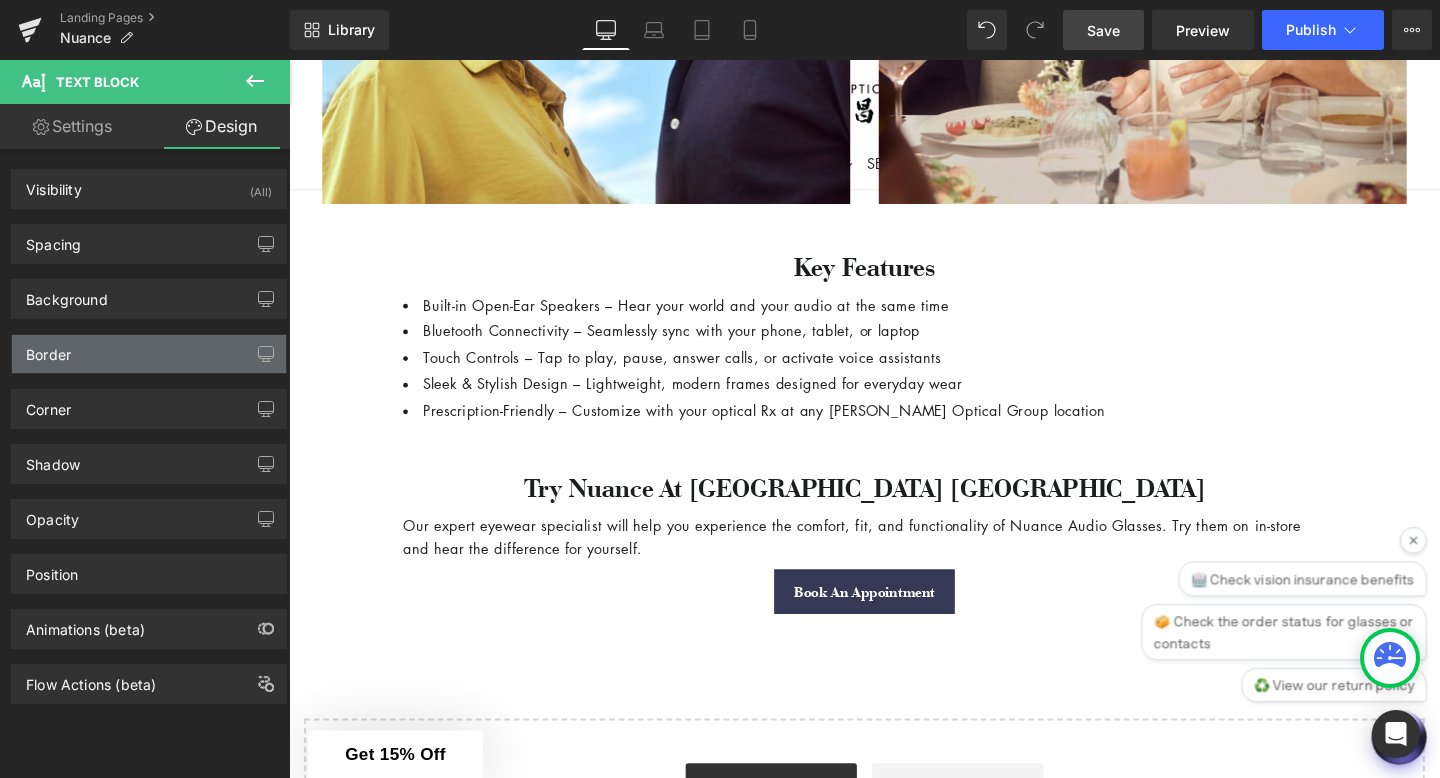 type on "100" 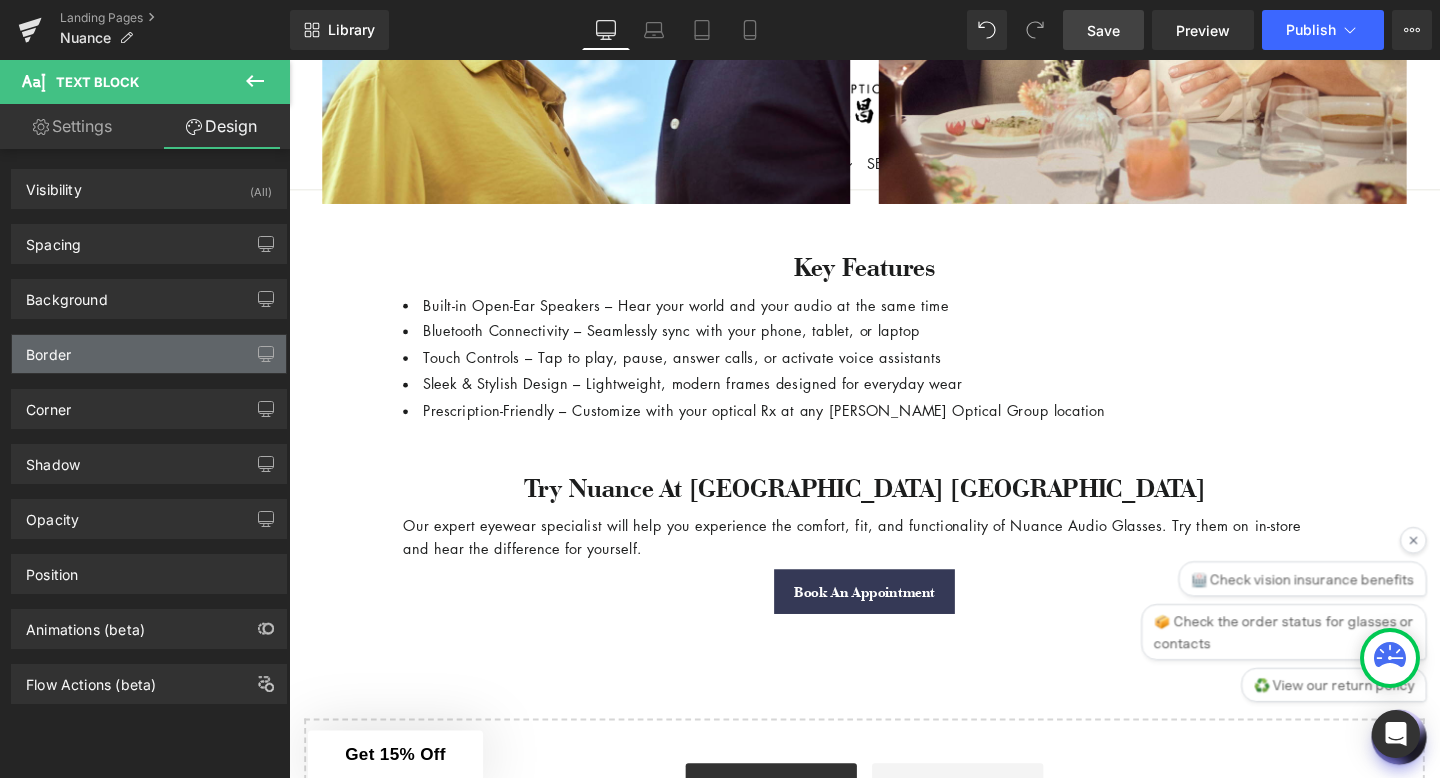 type on "10" 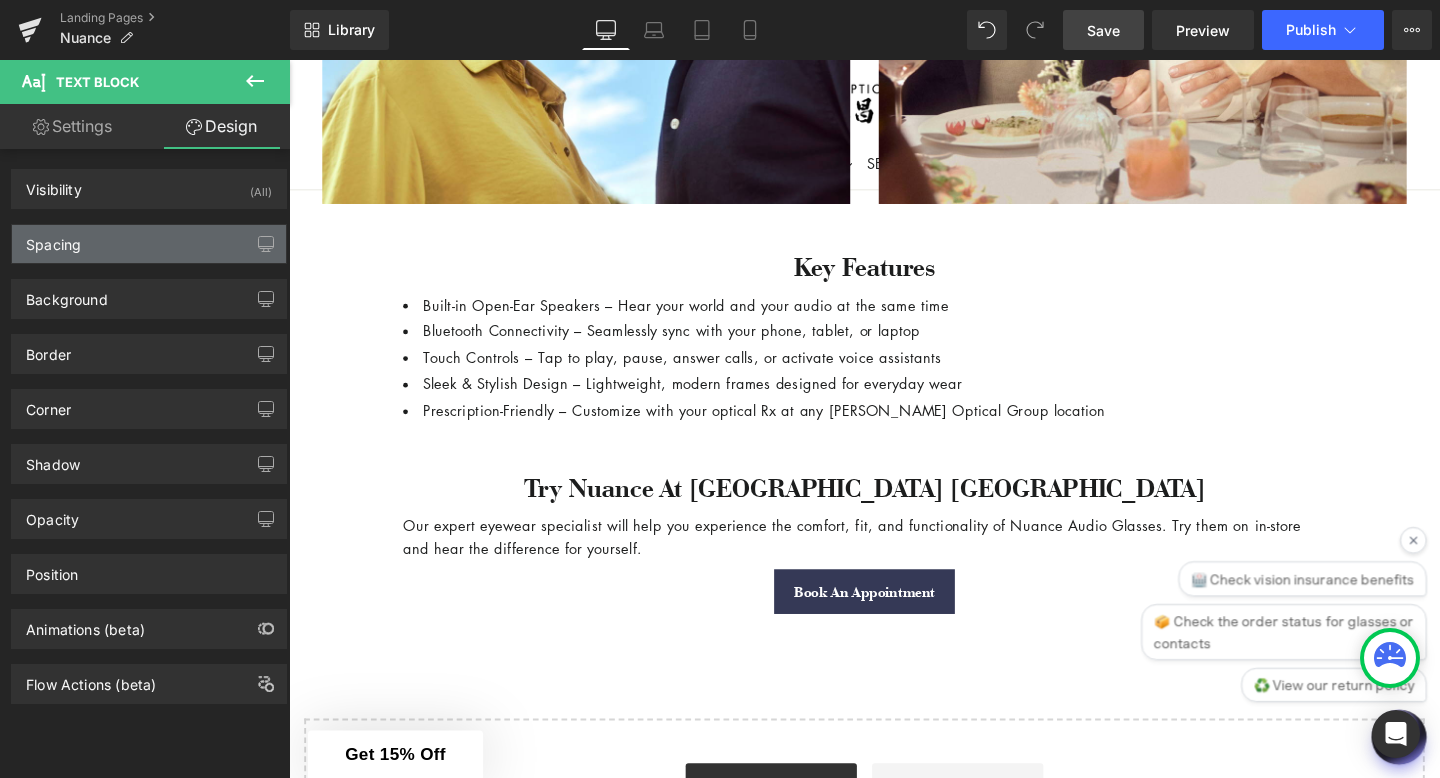click on "Spacing" at bounding box center [149, 244] 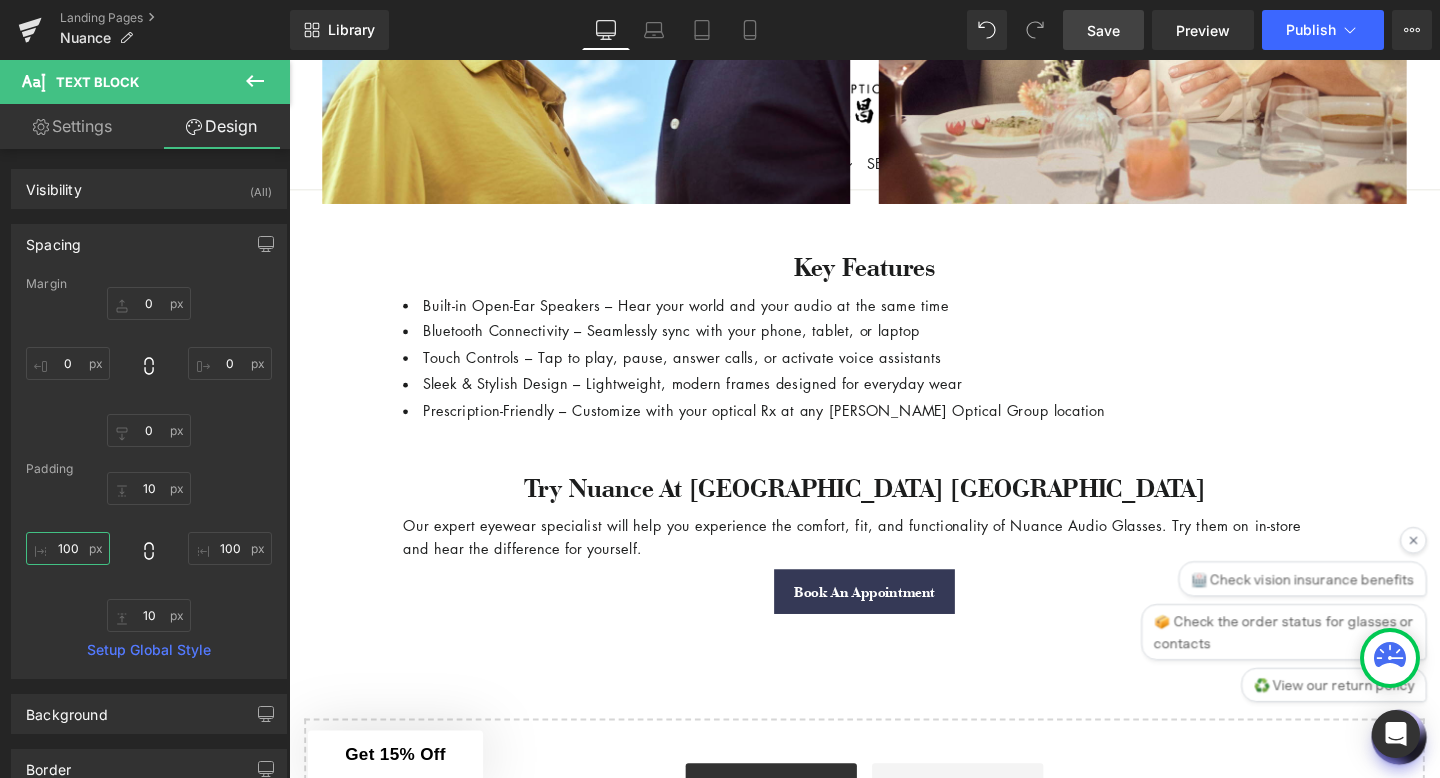 click on "100" at bounding box center [68, 548] 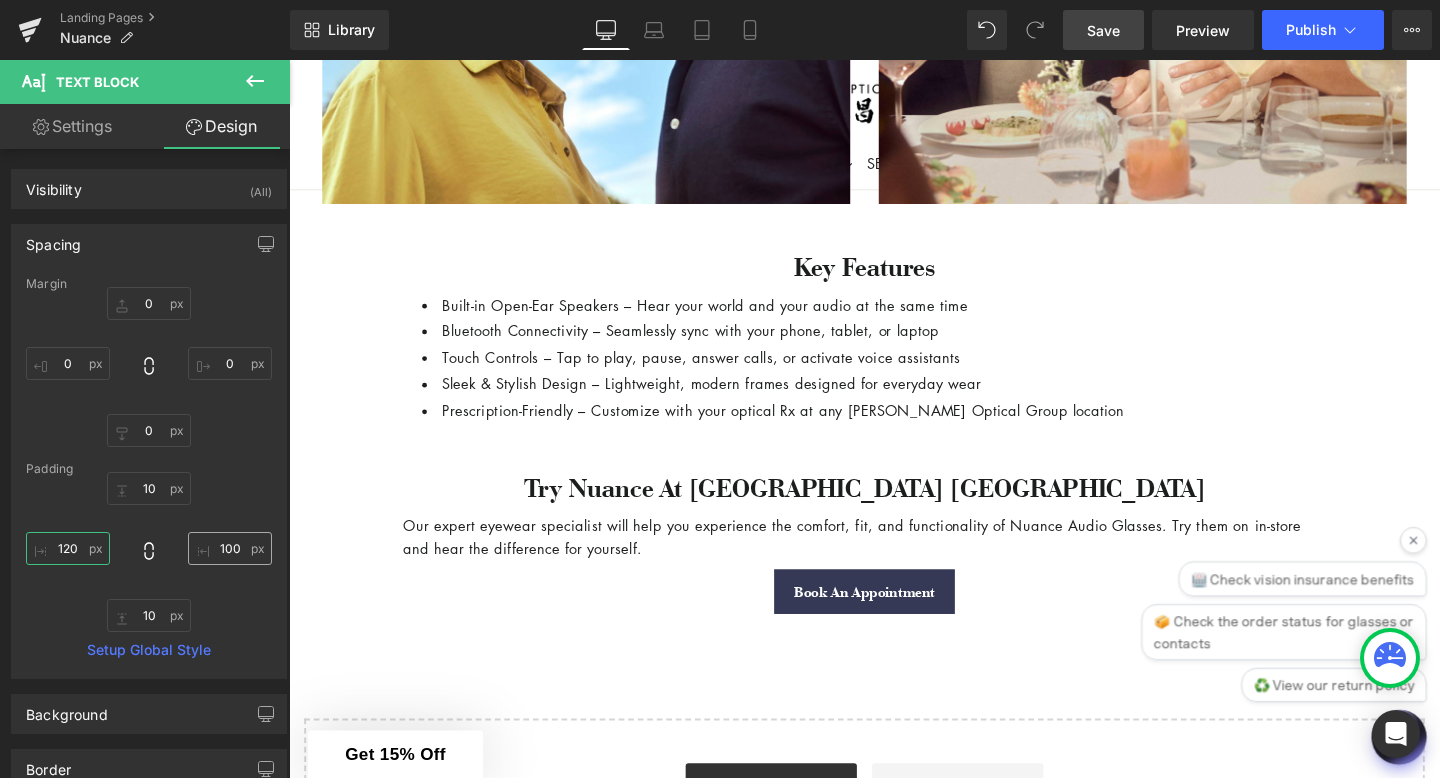 type on "120" 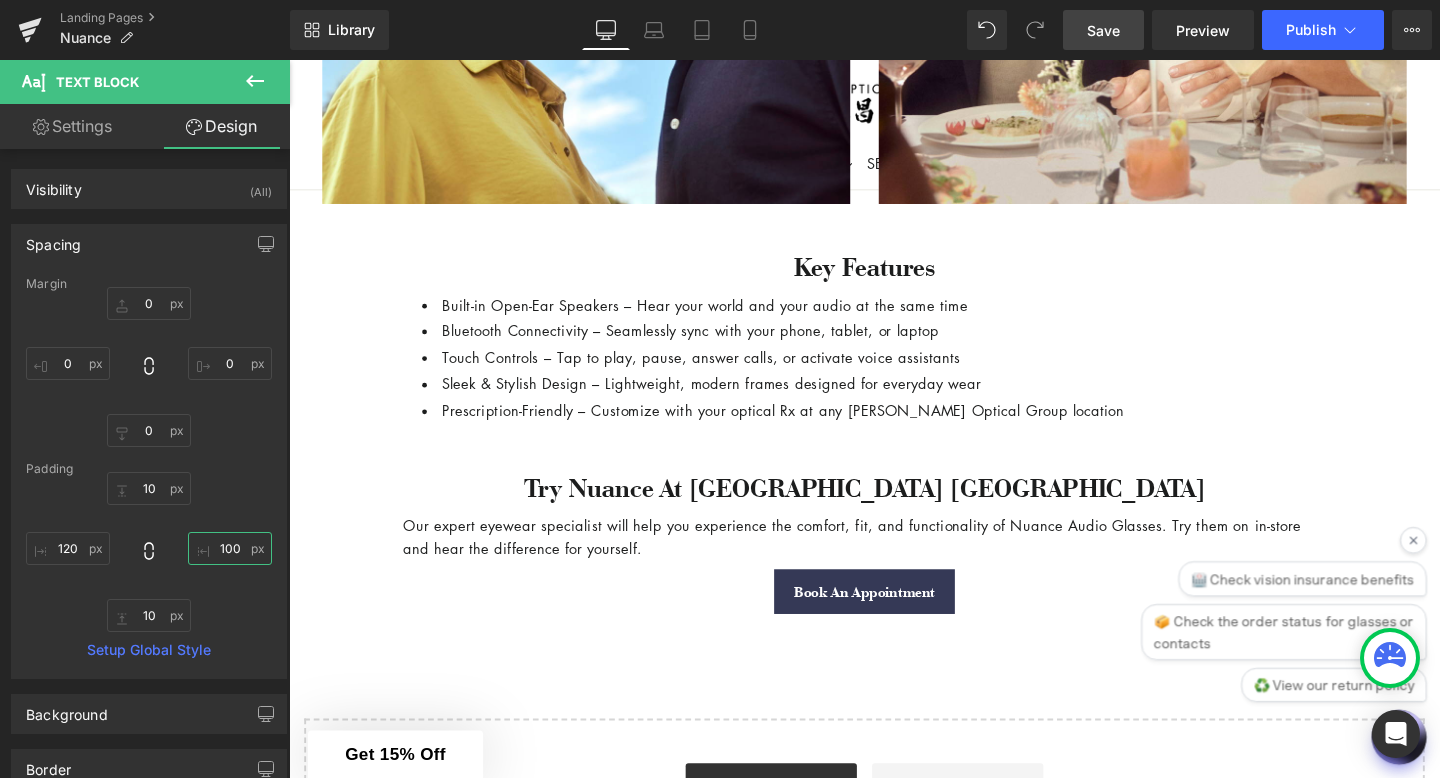 click on "100" at bounding box center [230, 548] 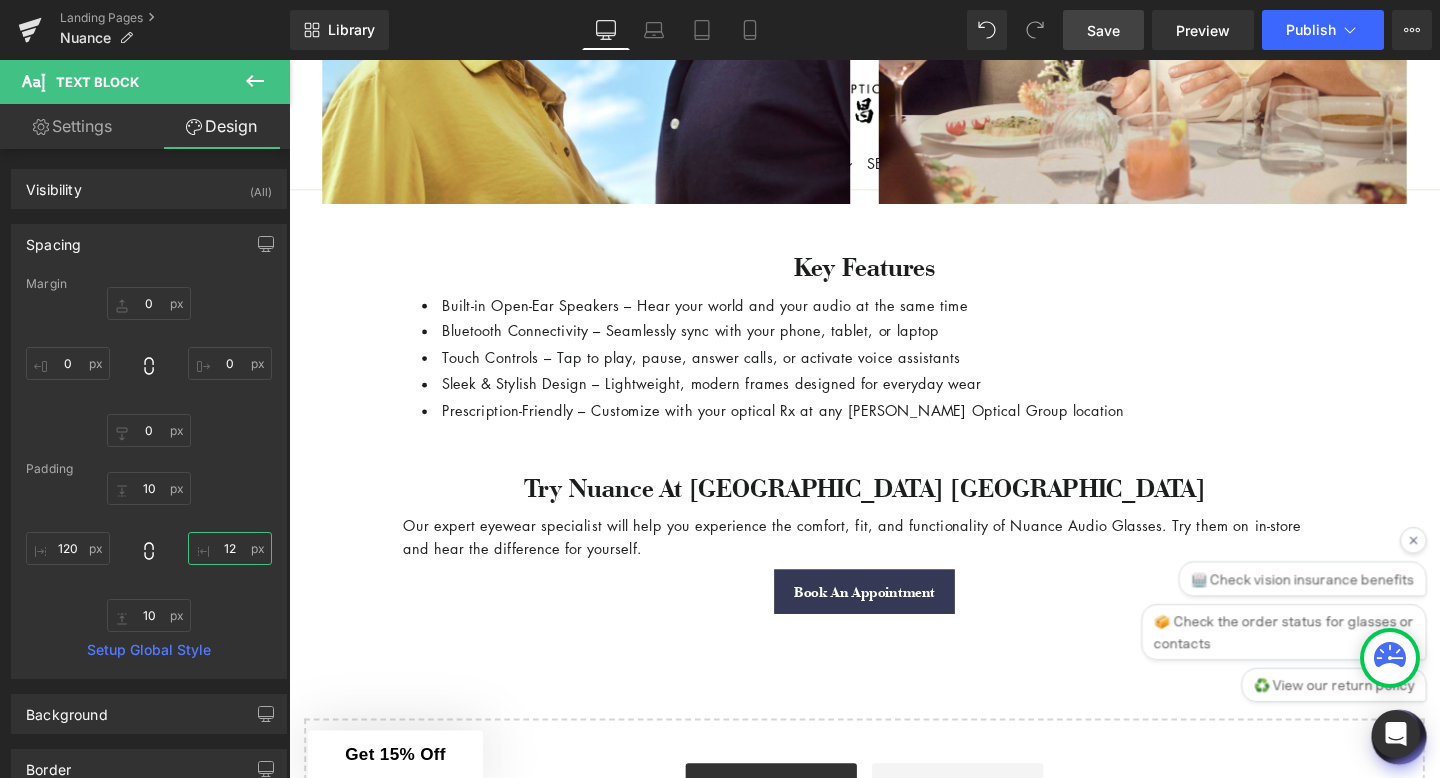 type on "120" 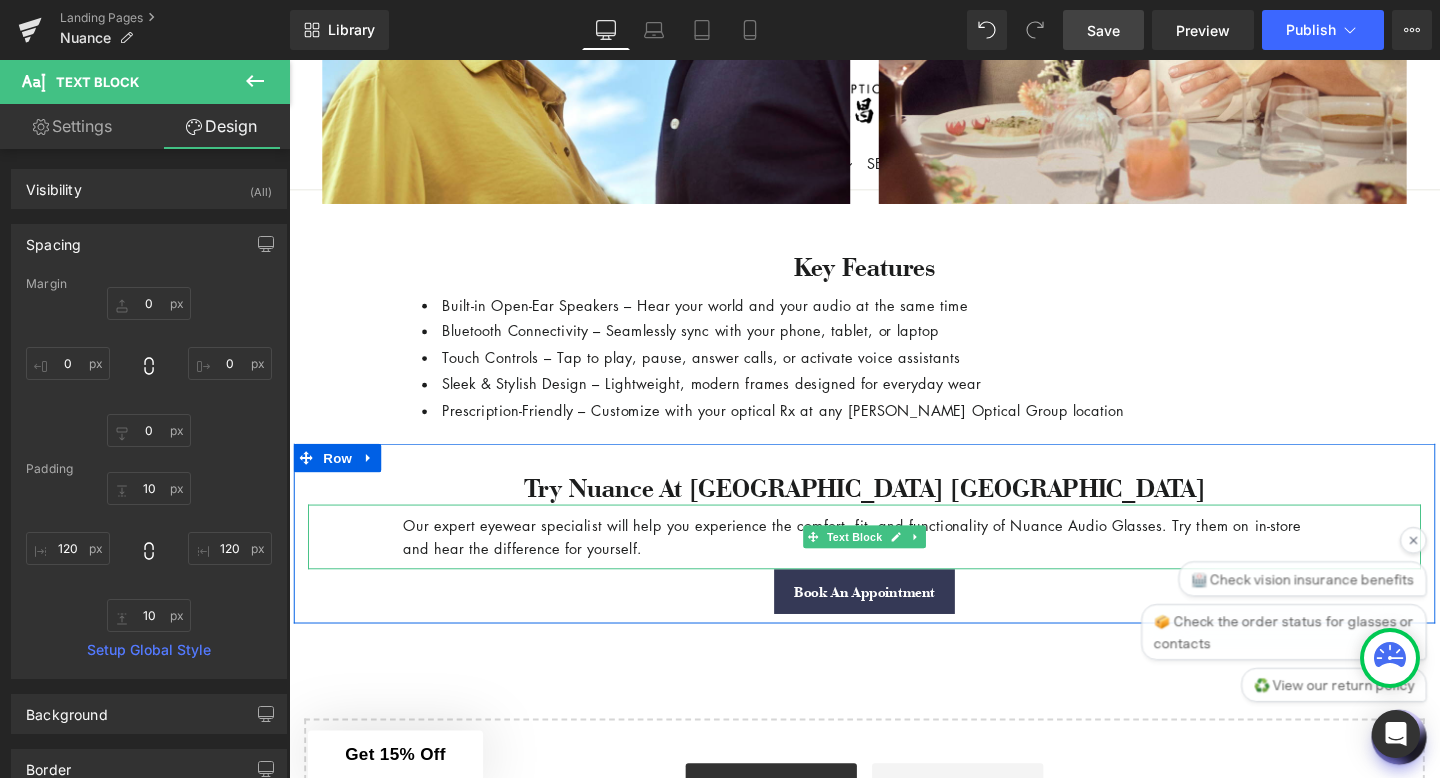click on "Our expert eyewear specialist will help you experience the comfort, fit, and functionality of Nuance Audio Glasses. Try them on in-store and hear the difference for yourself." at bounding box center (894, 561) 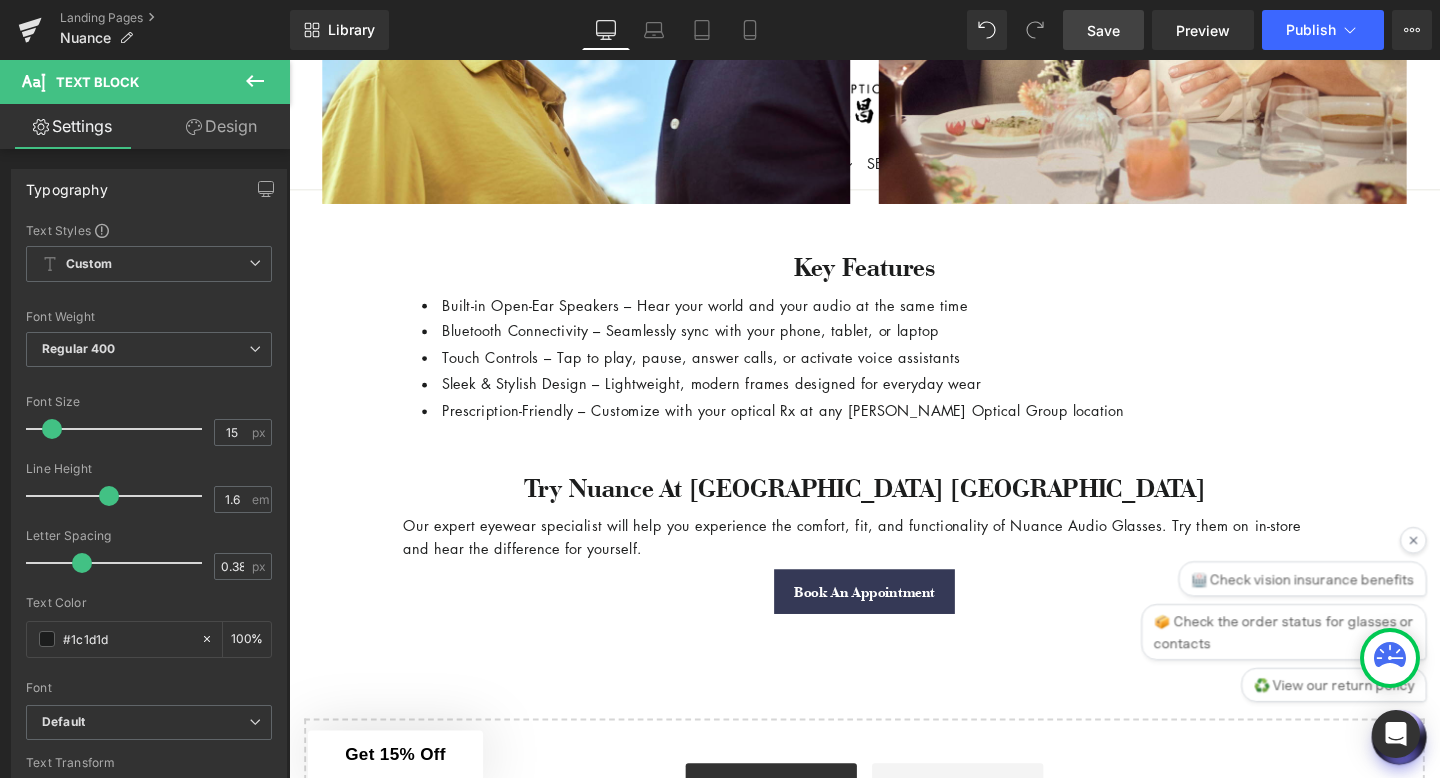 click on "Design" at bounding box center (221, 126) 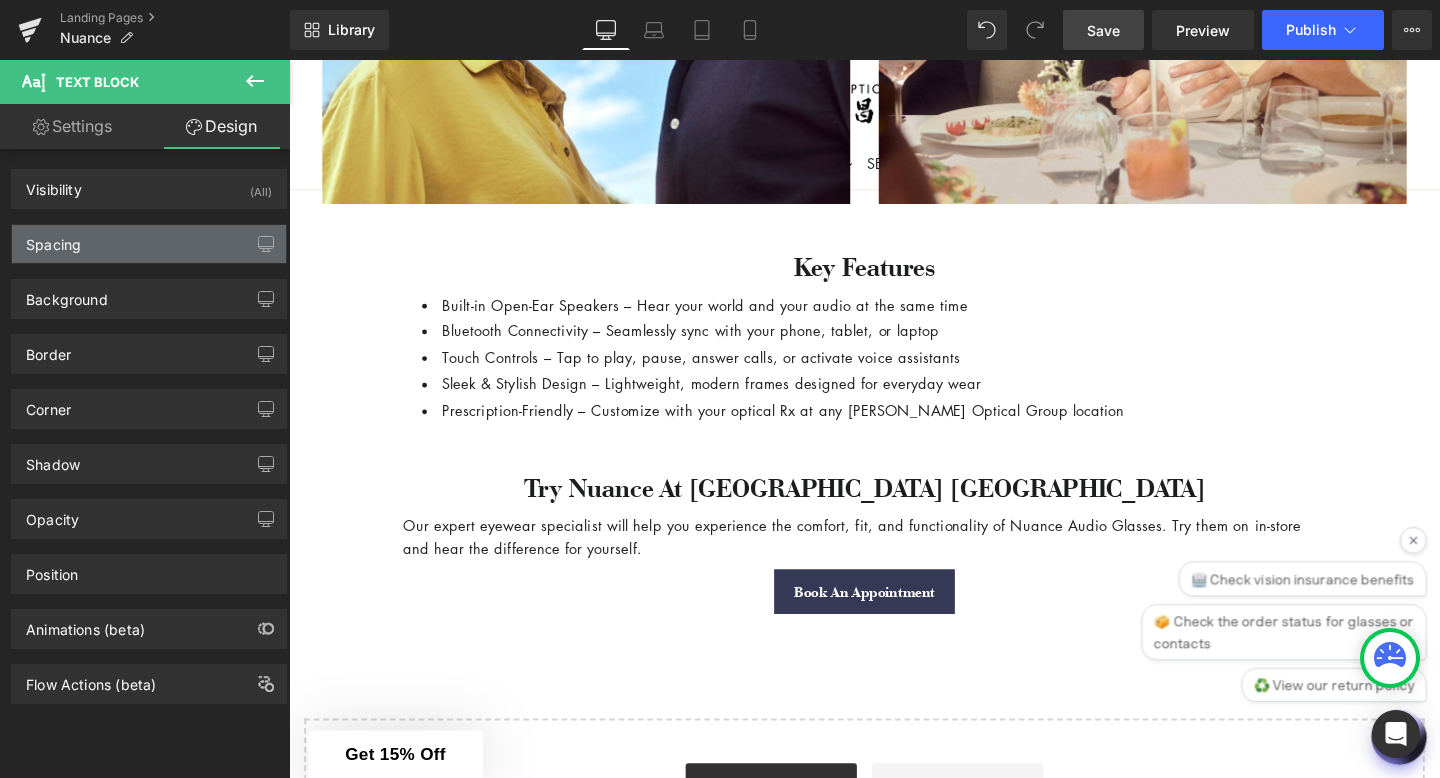 click on "Spacing" at bounding box center (149, 244) 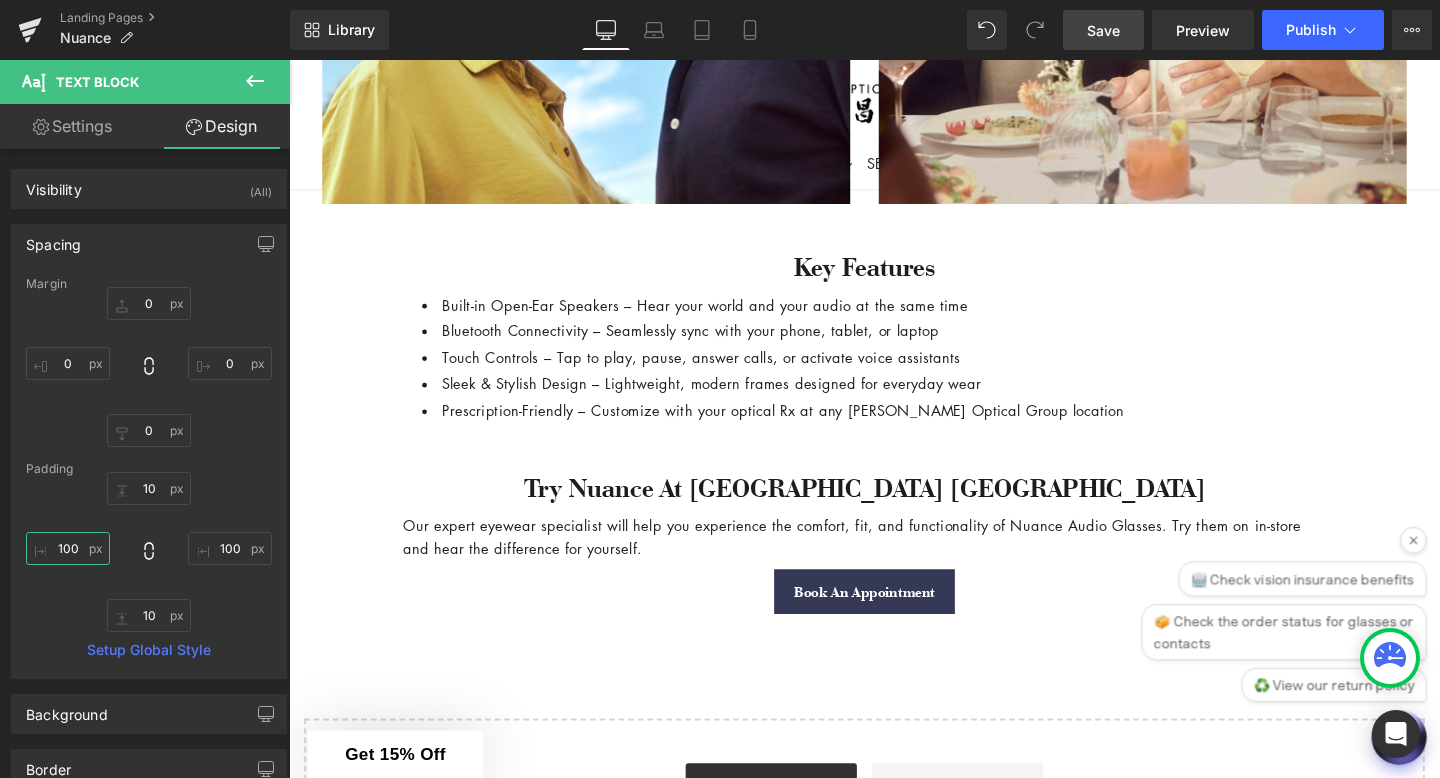 click on "100" at bounding box center [68, 548] 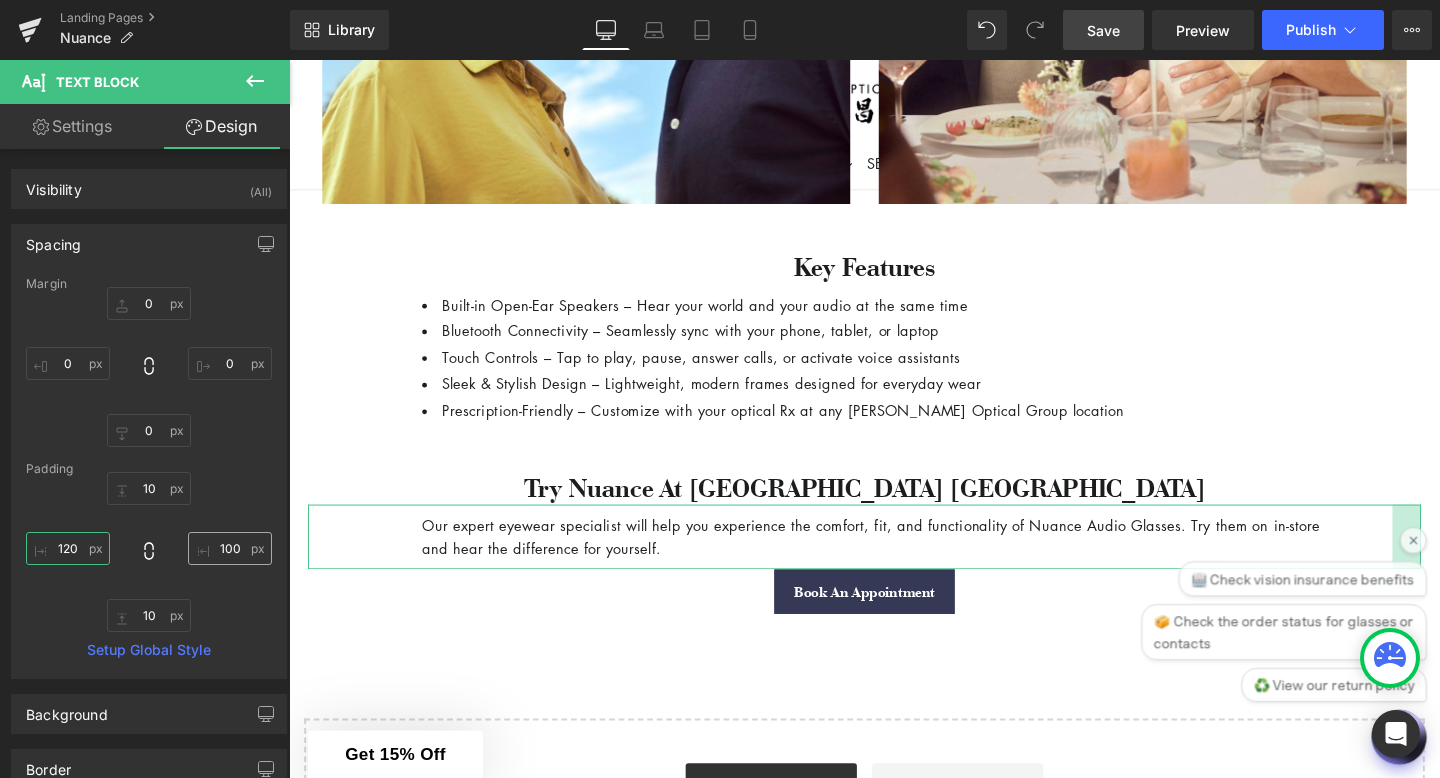 type on "120" 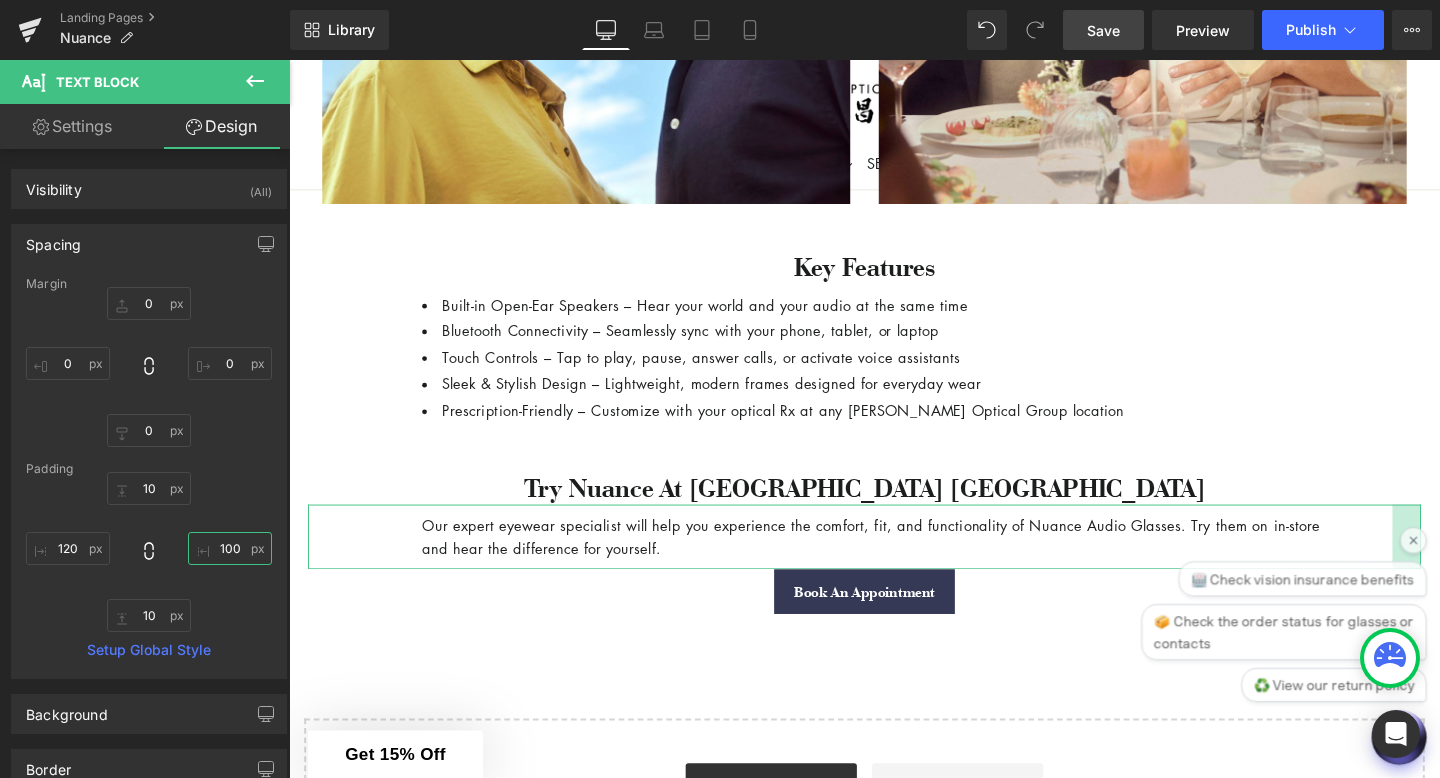 click on "100" at bounding box center (230, 548) 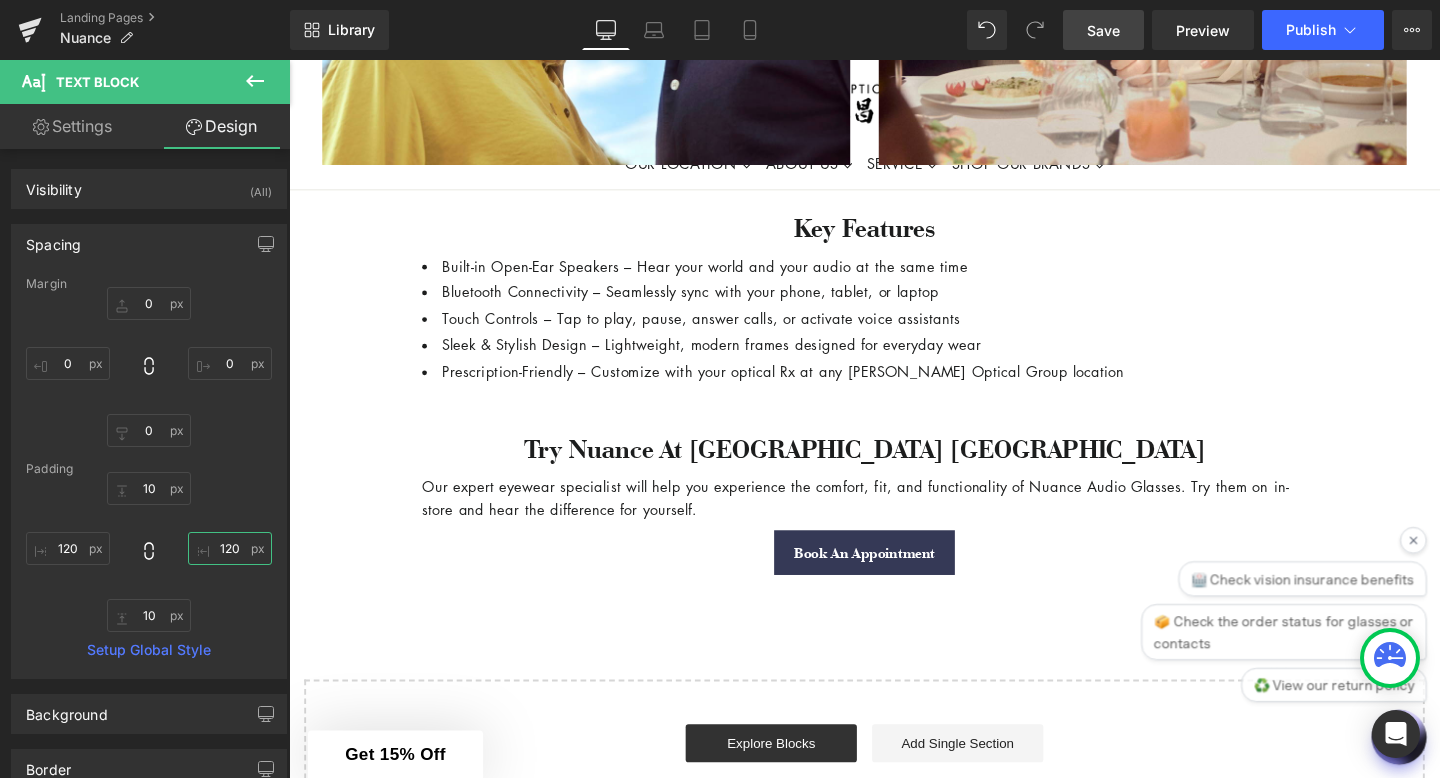 scroll, scrollTop: 1546, scrollLeft: 0, axis: vertical 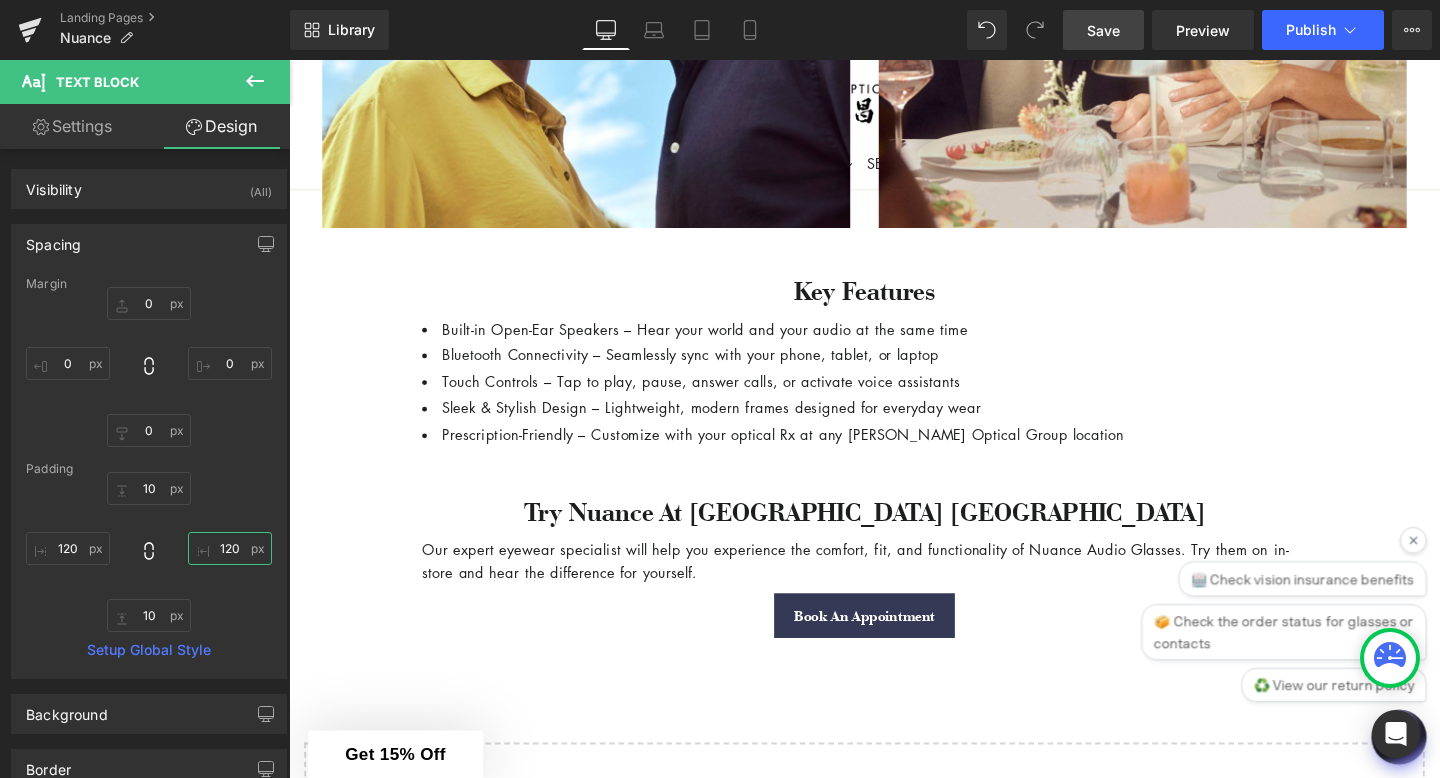 type on "120" 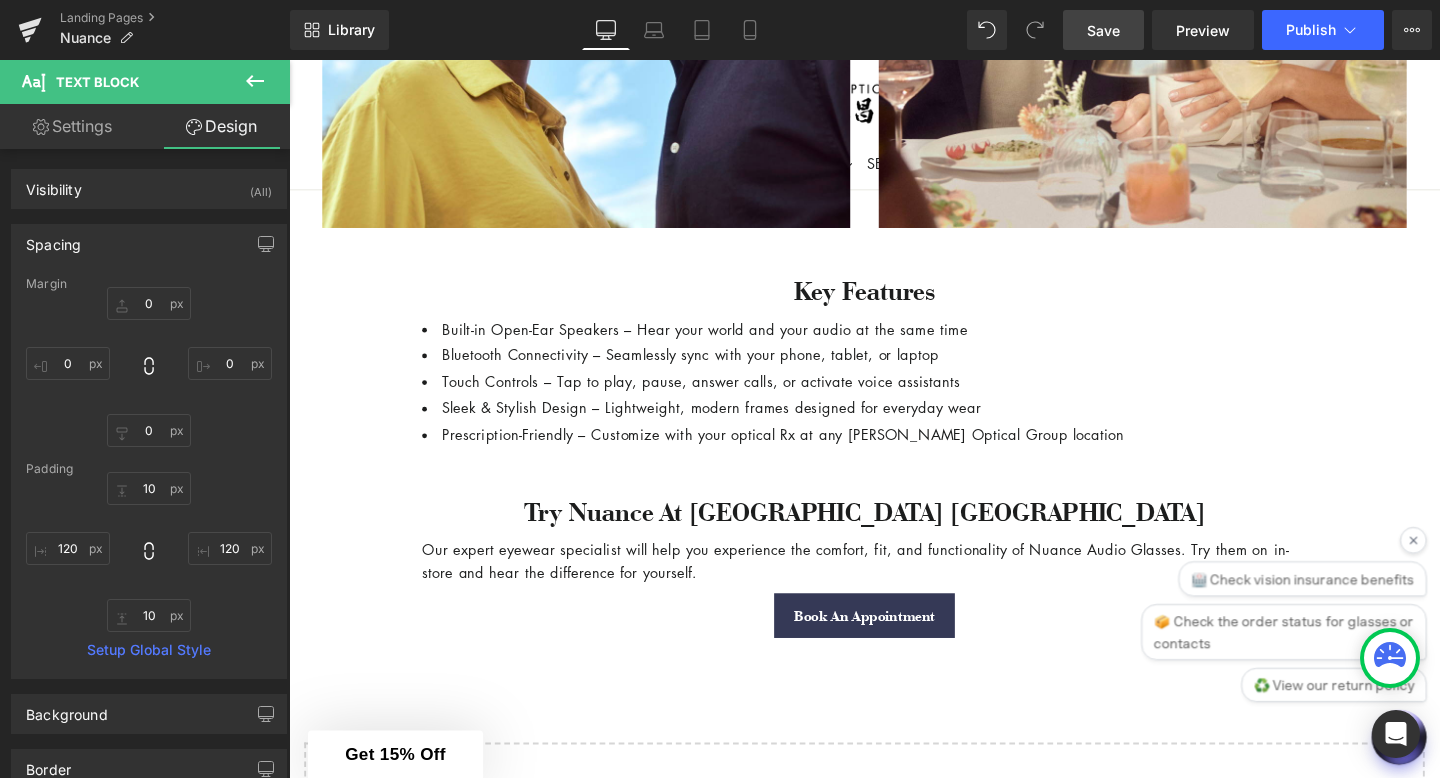 click on "Save" at bounding box center [1103, 30] 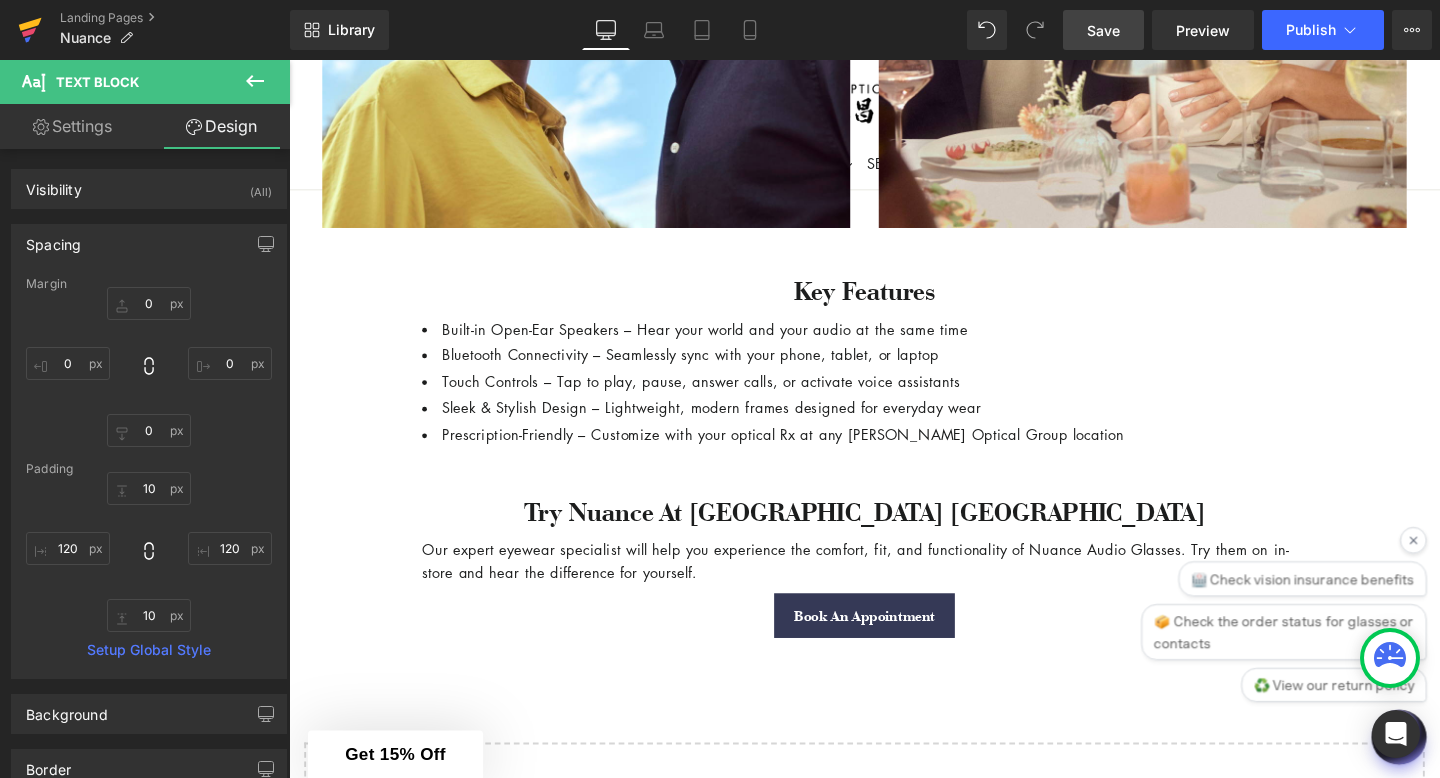 click 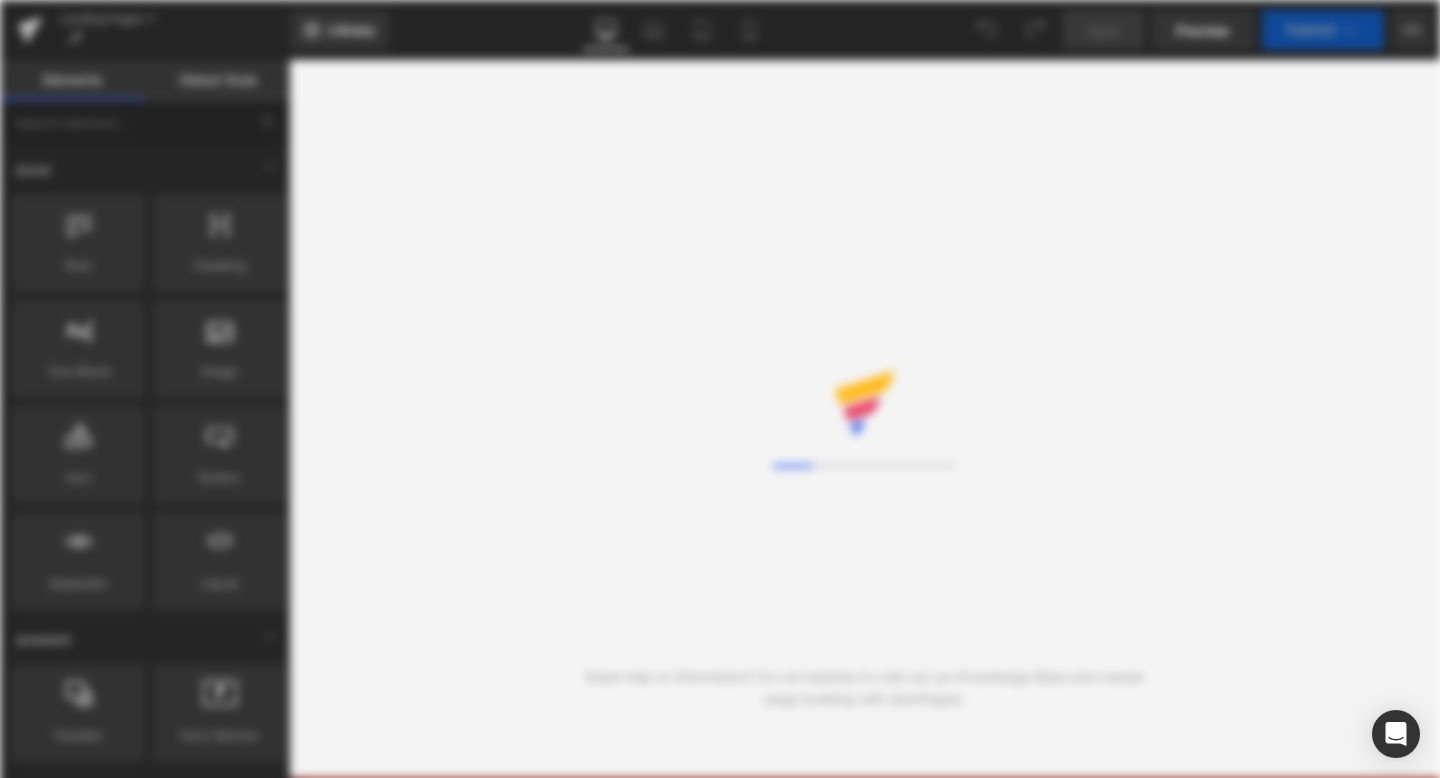 scroll, scrollTop: 0, scrollLeft: 0, axis: both 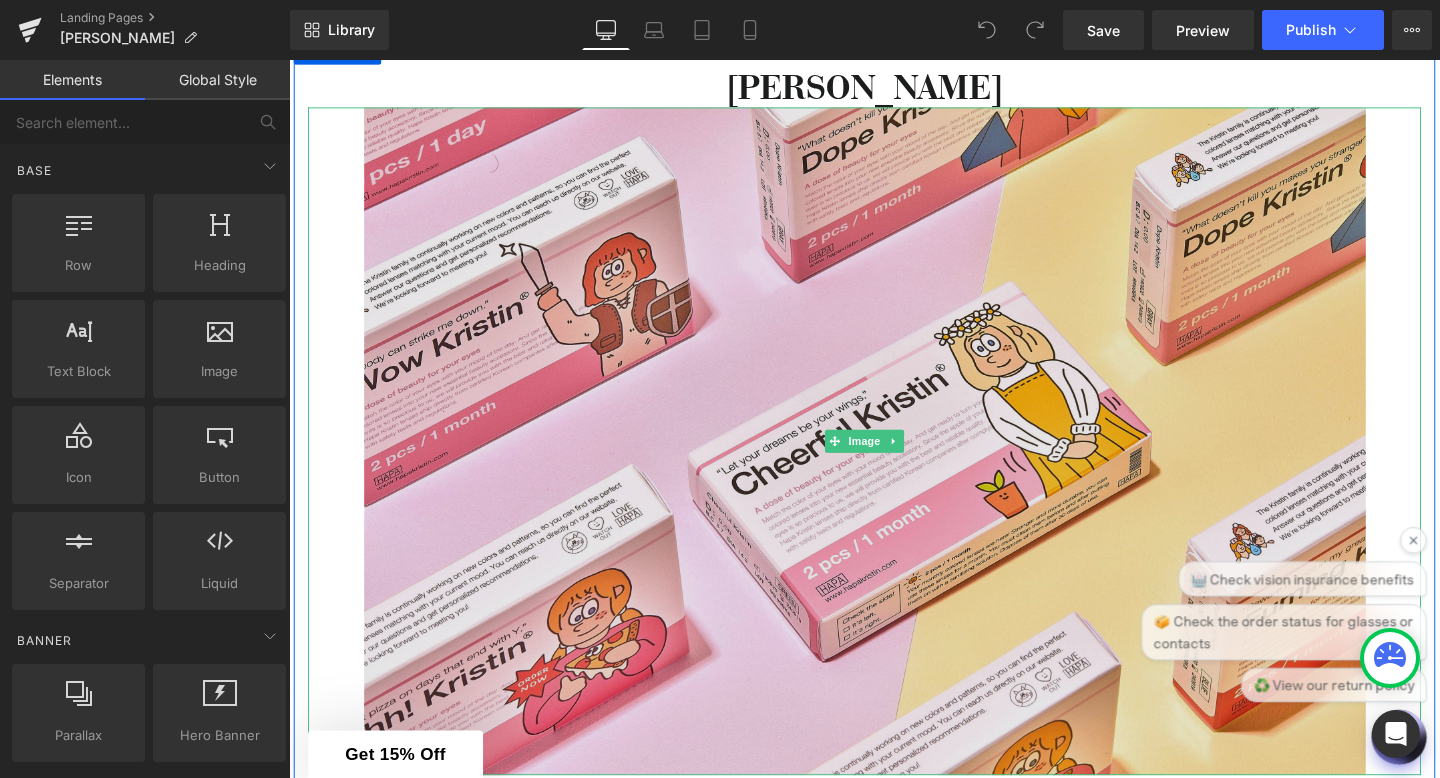 click at bounding box center (894, 461) 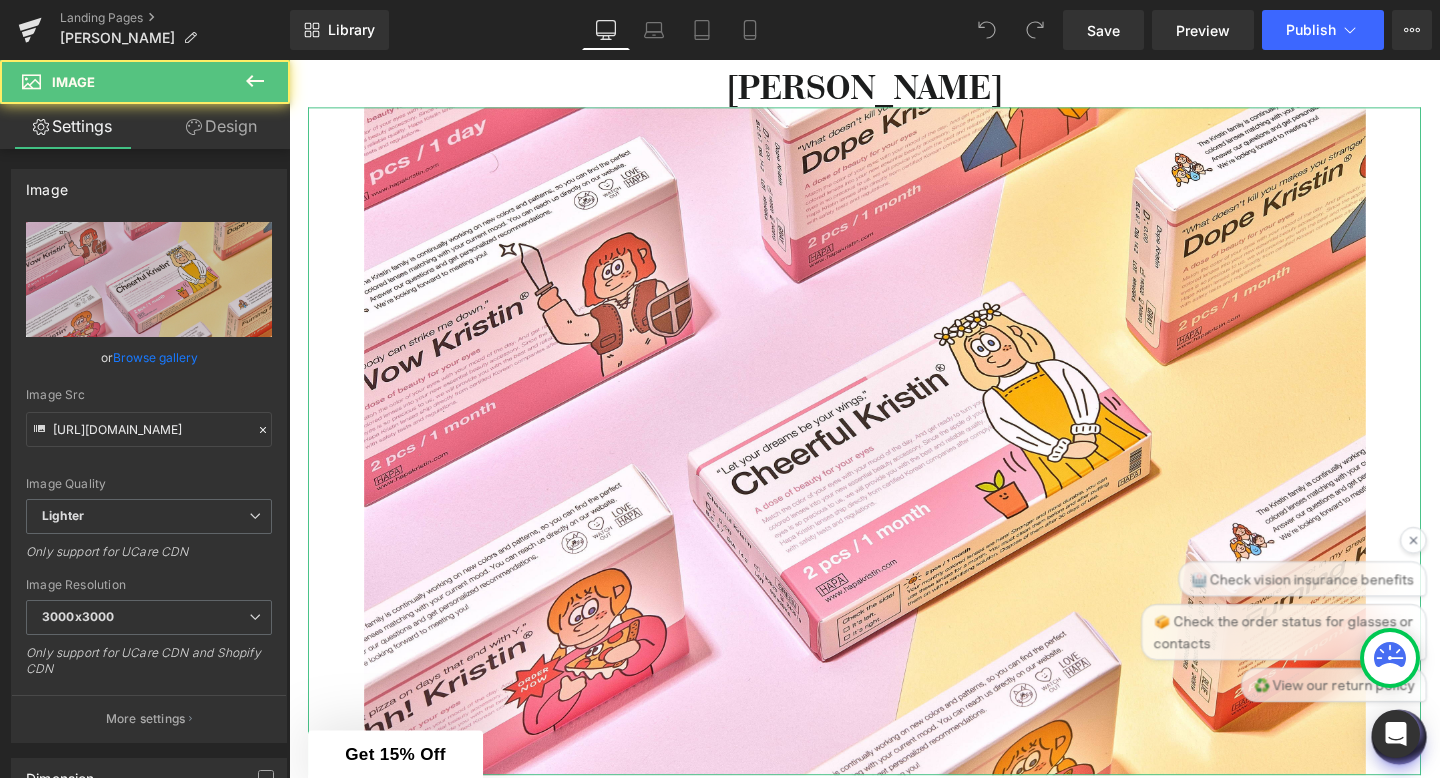 click on "Design" at bounding box center (221, 126) 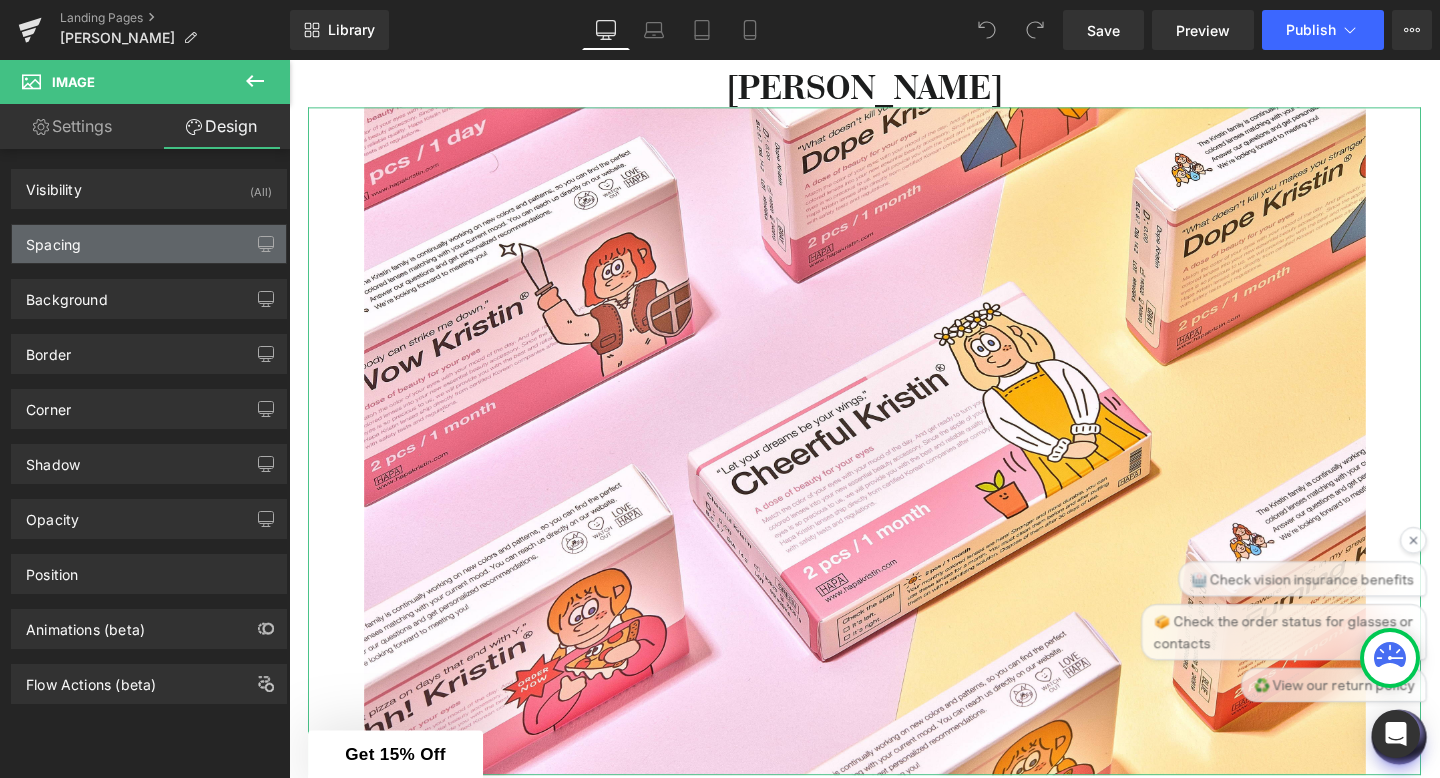 click on "Spacing" at bounding box center (149, 244) 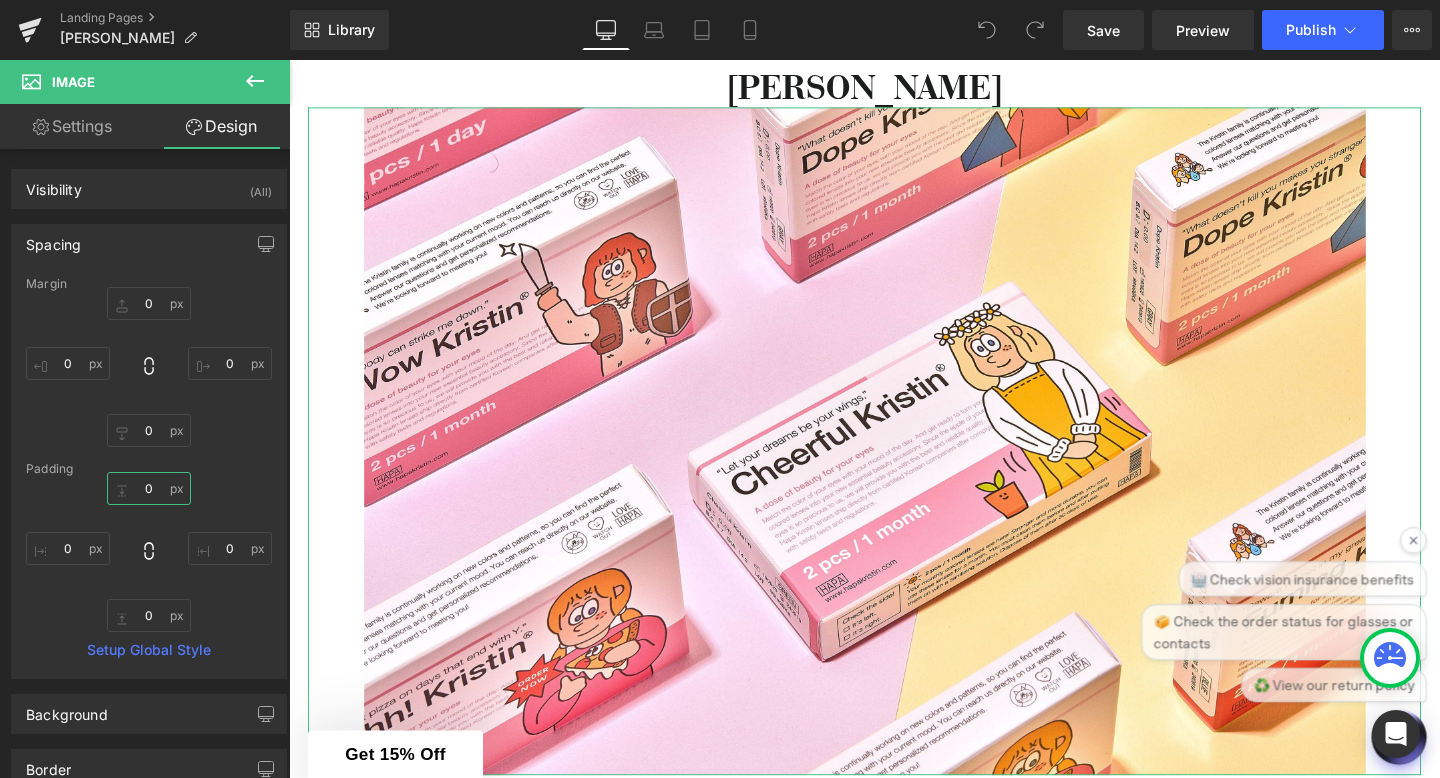 click on "0" at bounding box center (149, 488) 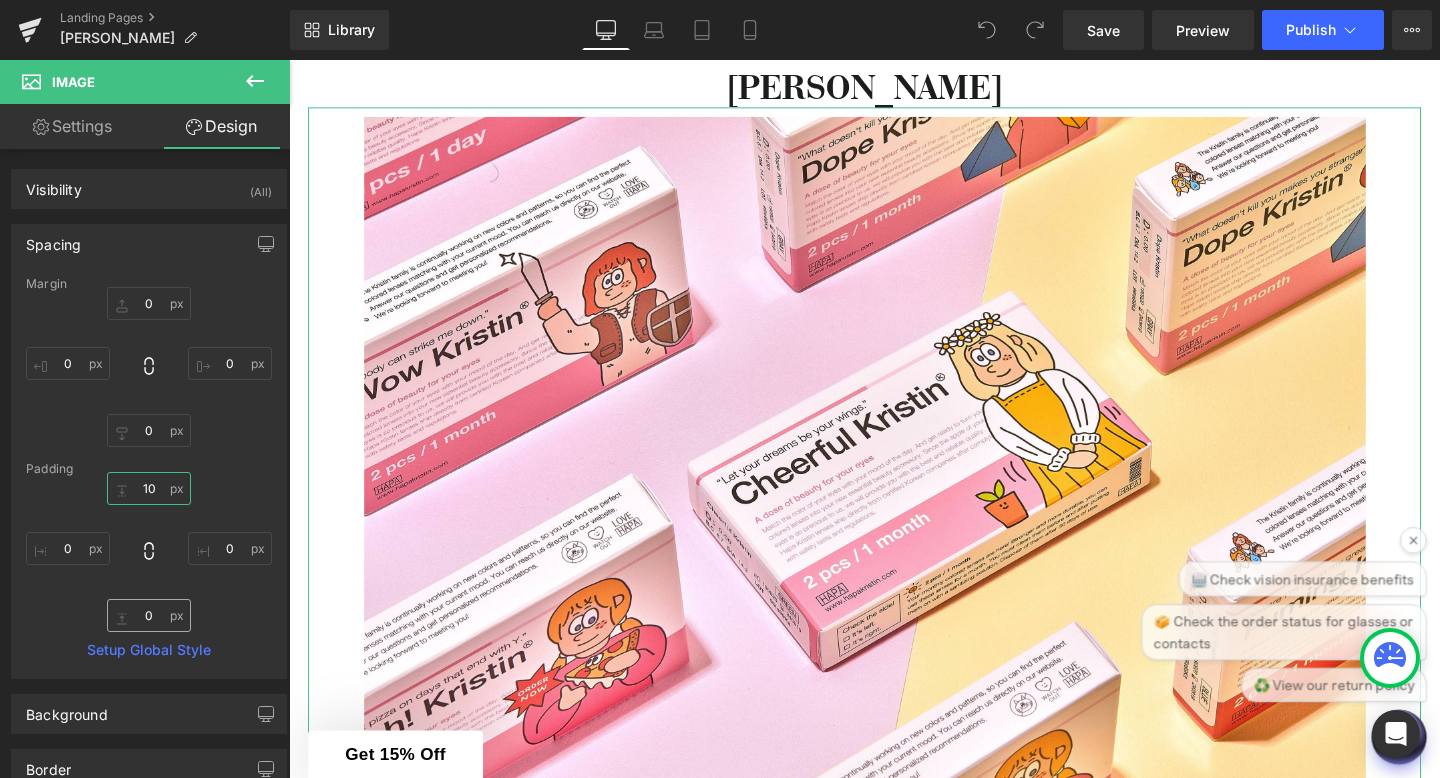 type on "10" 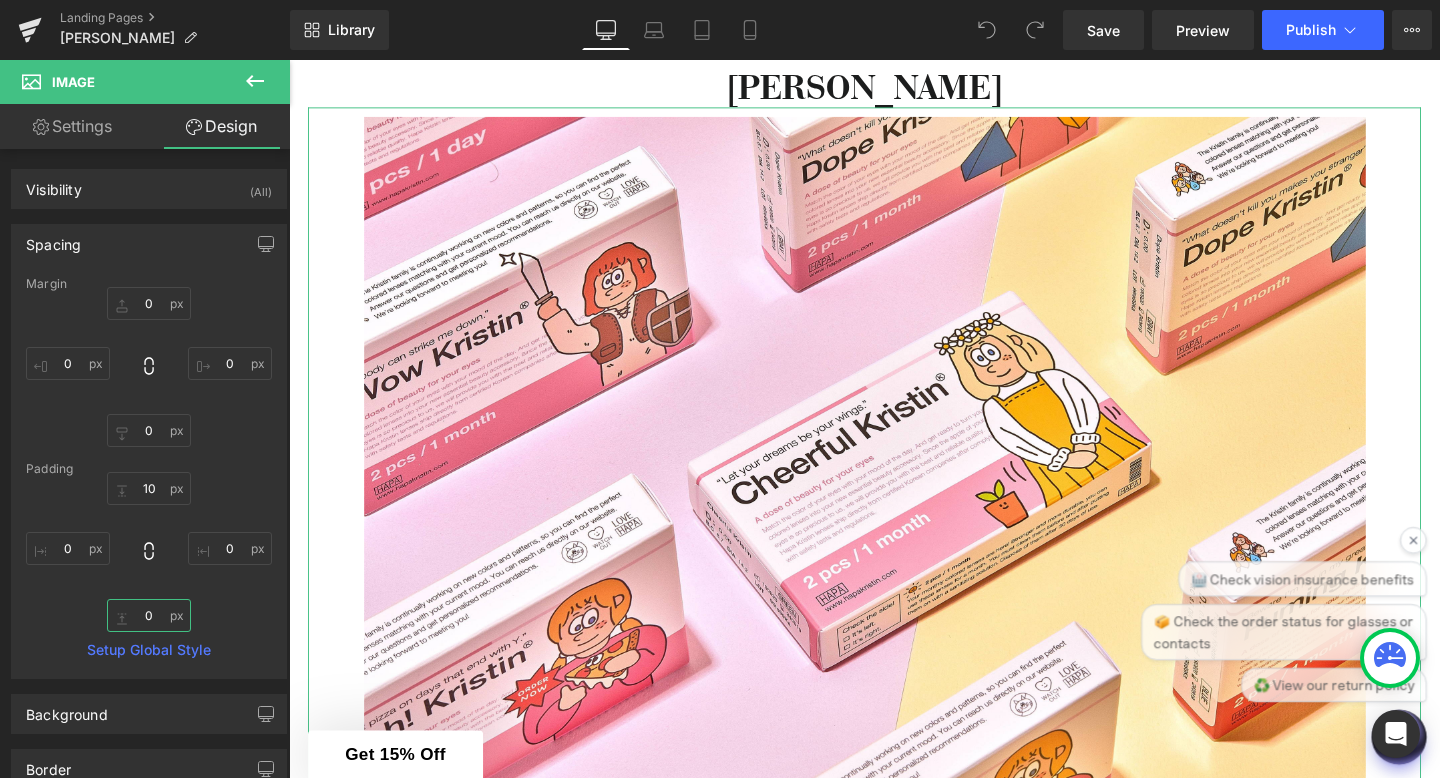 click on "0" at bounding box center [149, 615] 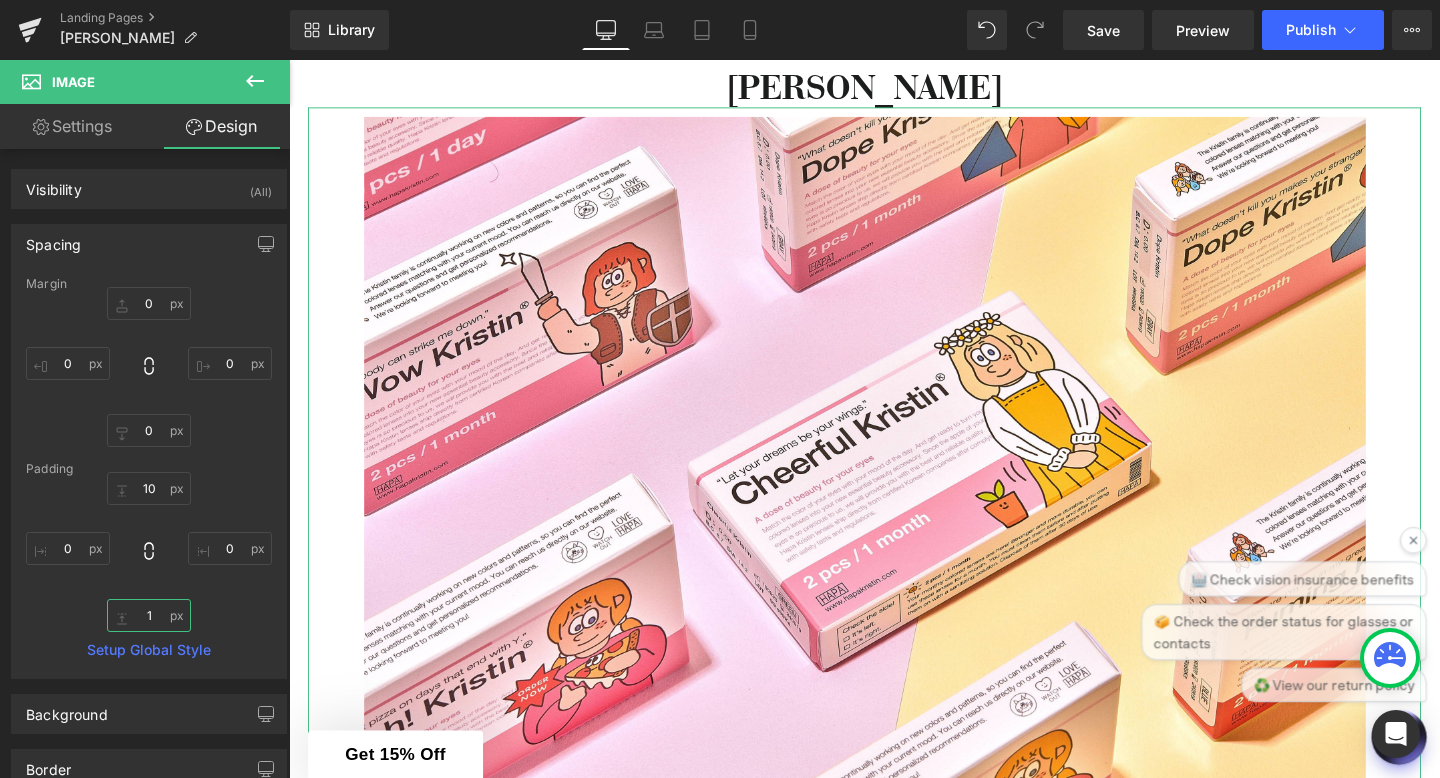 type on "10" 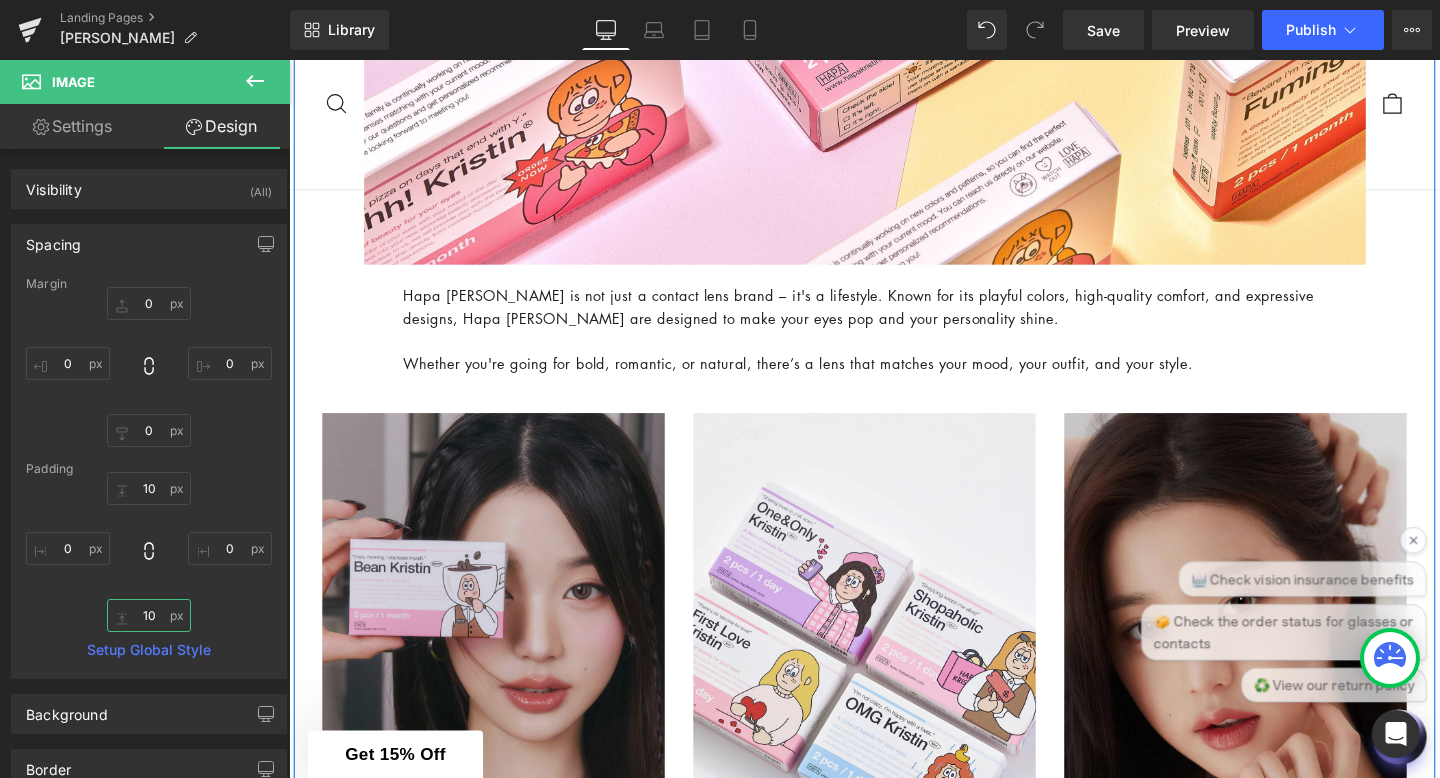 scroll, scrollTop: 752, scrollLeft: 0, axis: vertical 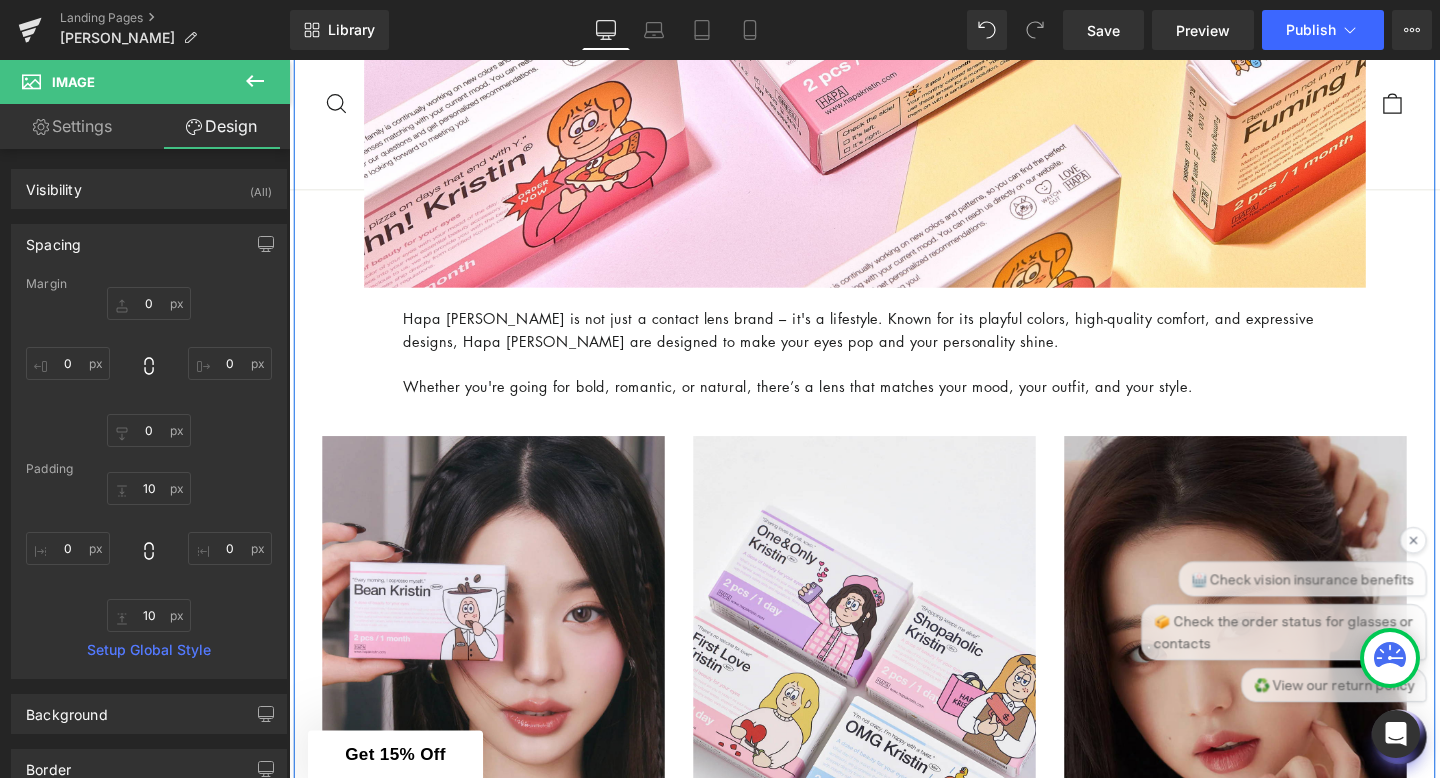 click on "Whether you're going for bold, romantic, or natural, there’s a lens that matches your mood, your outfit, and your style." at bounding box center [894, 403] 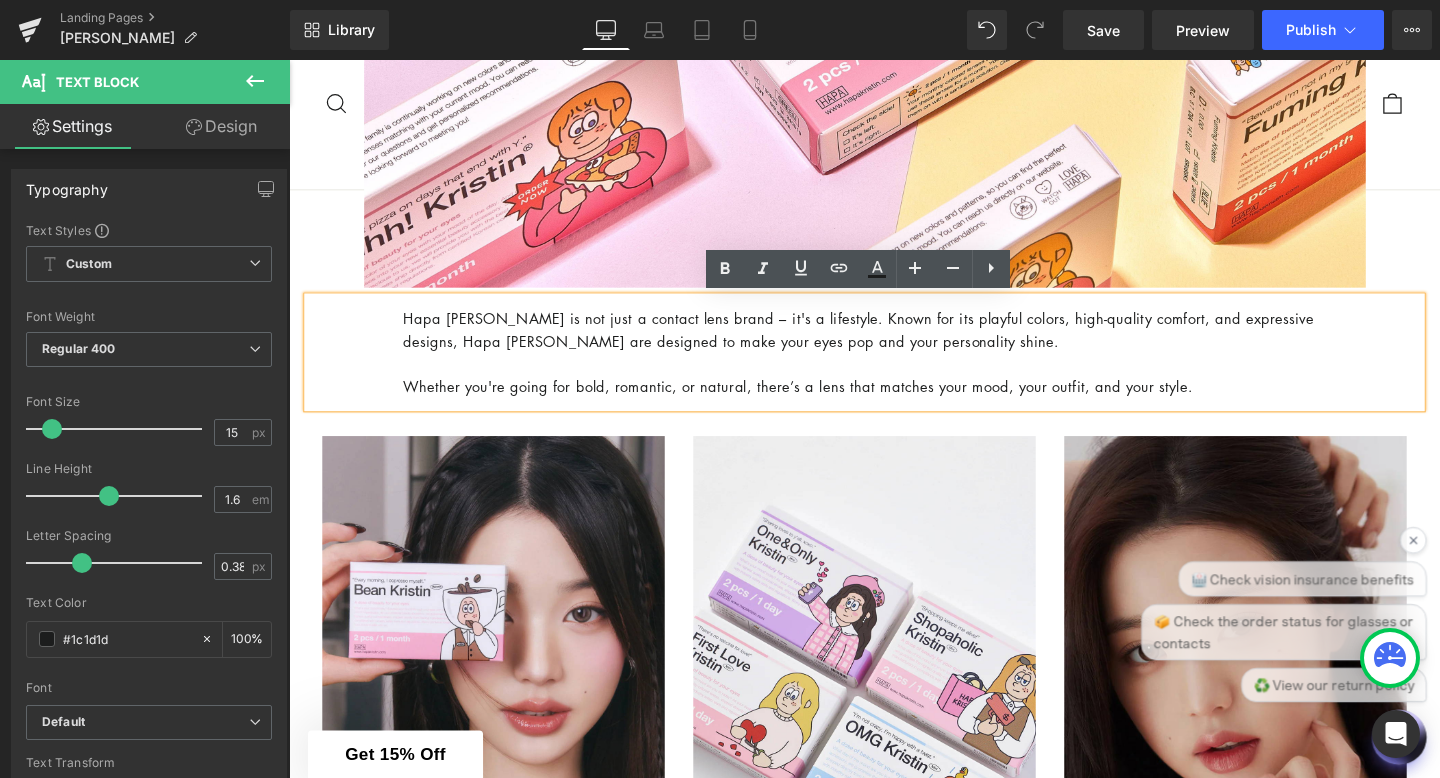 click at bounding box center [894, 379] 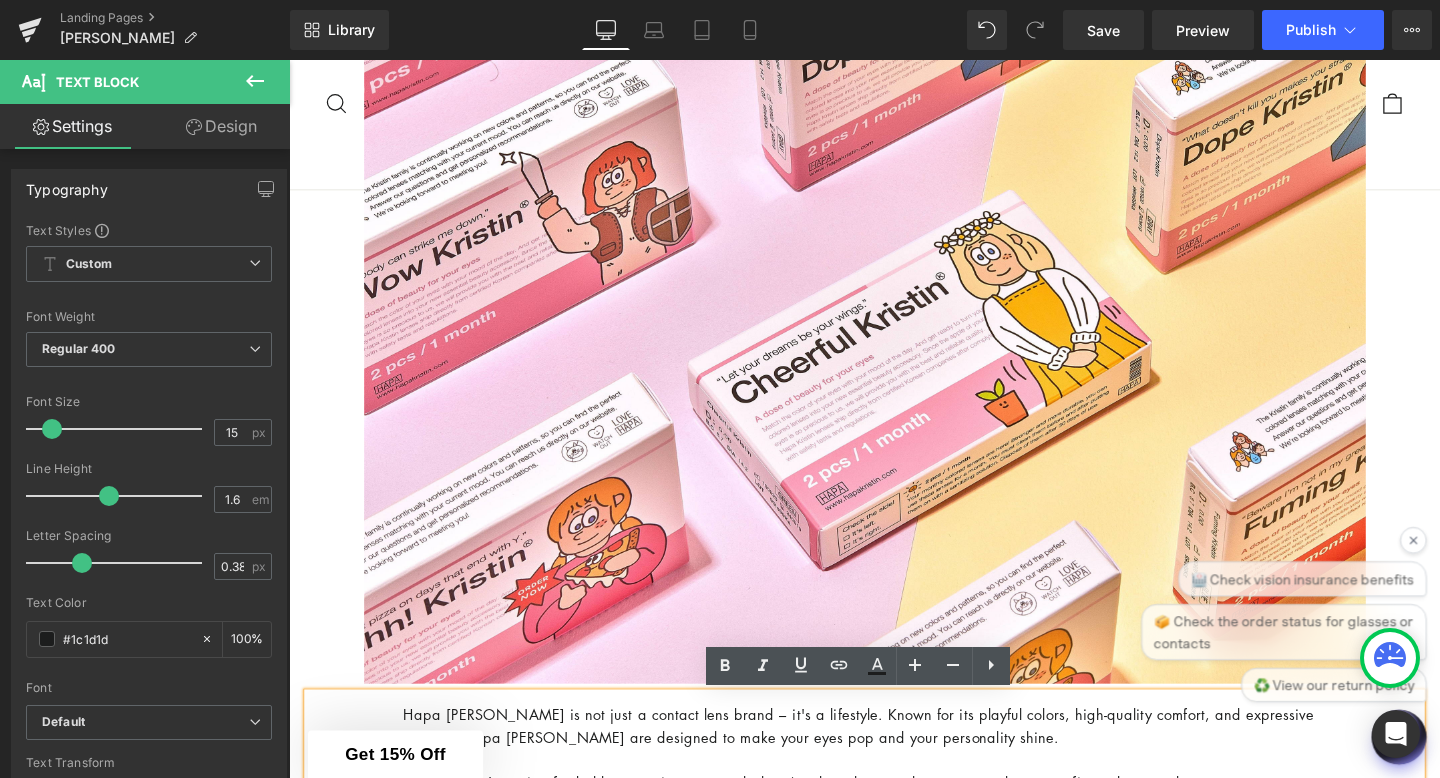 scroll, scrollTop: 433, scrollLeft: 0, axis: vertical 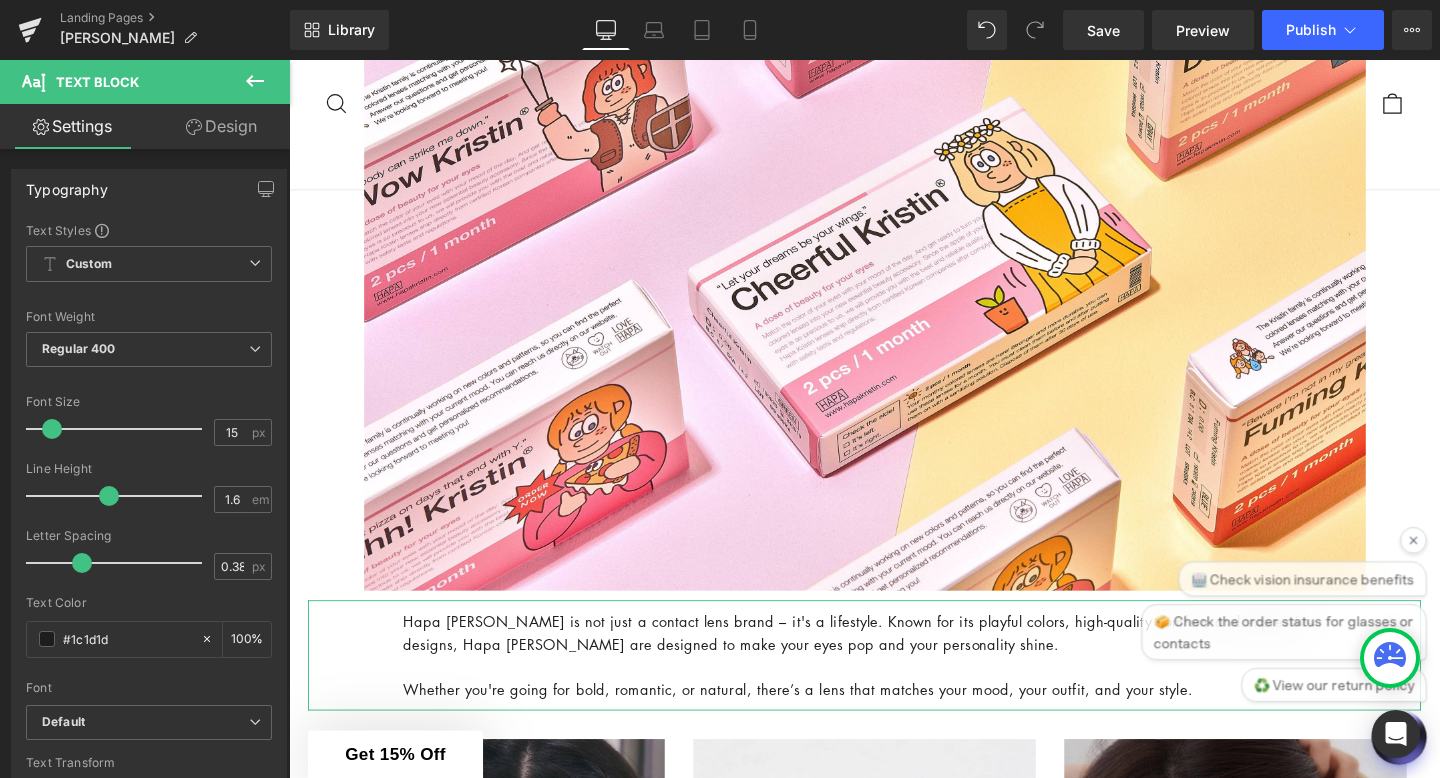 click on "Design" at bounding box center [221, 126] 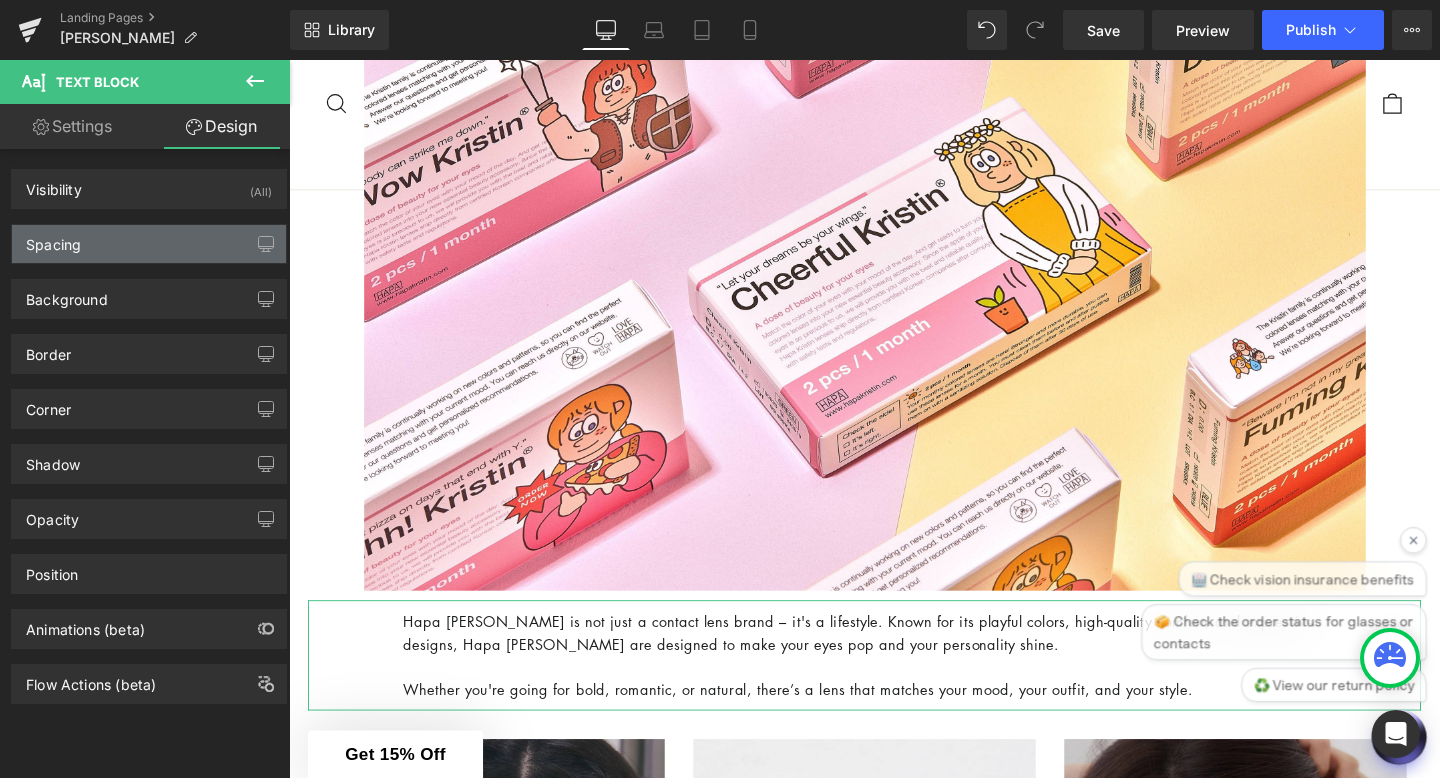 click on "Spacing" at bounding box center [149, 244] 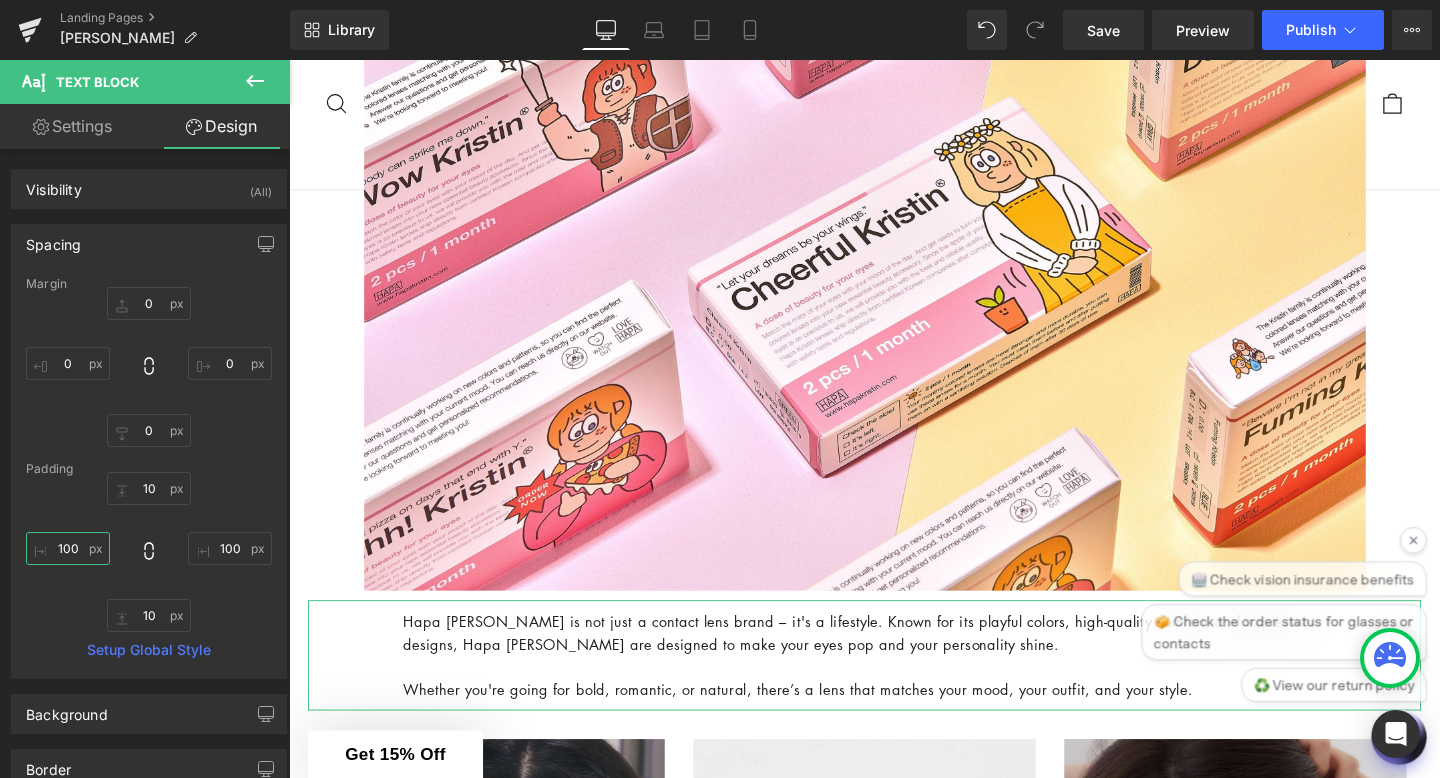 click on "100" at bounding box center [68, 548] 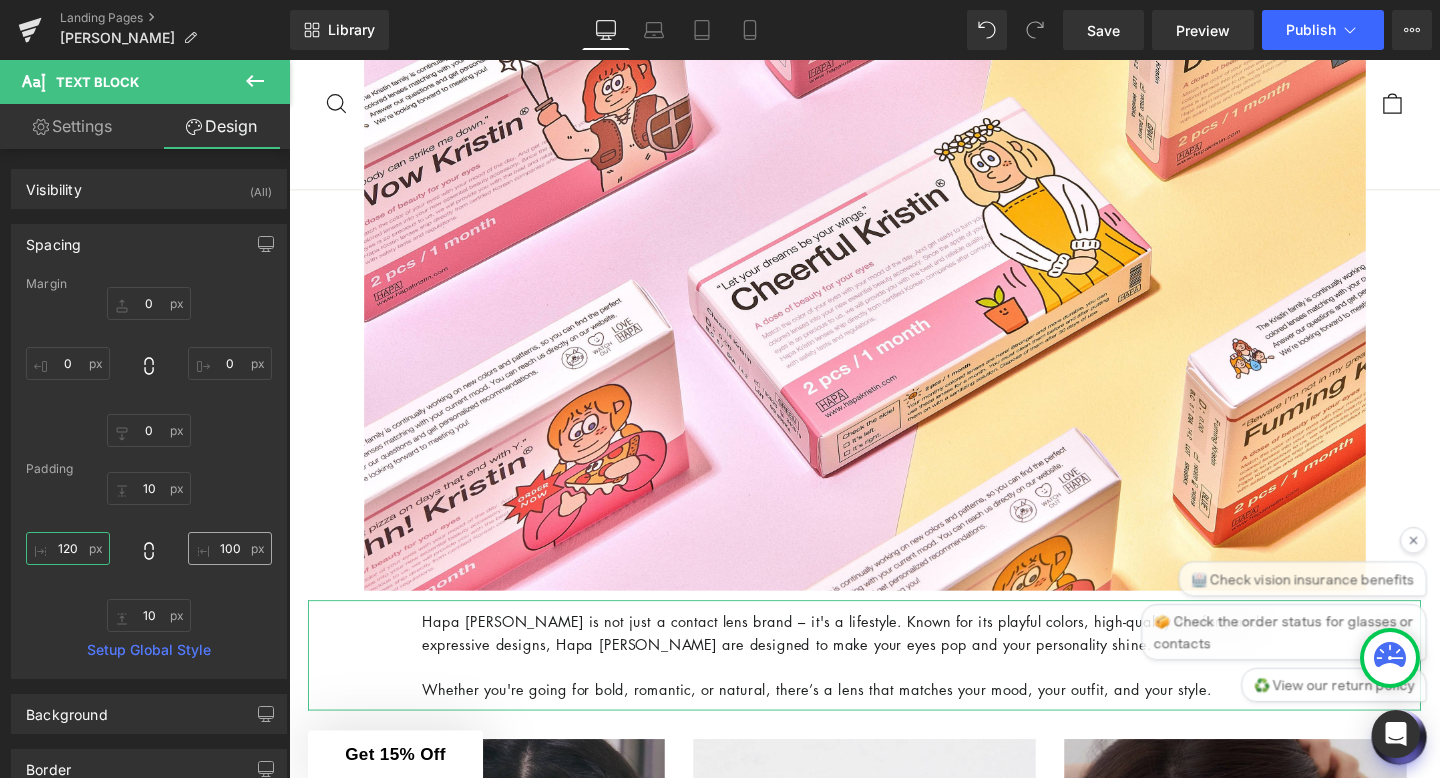 type on "120" 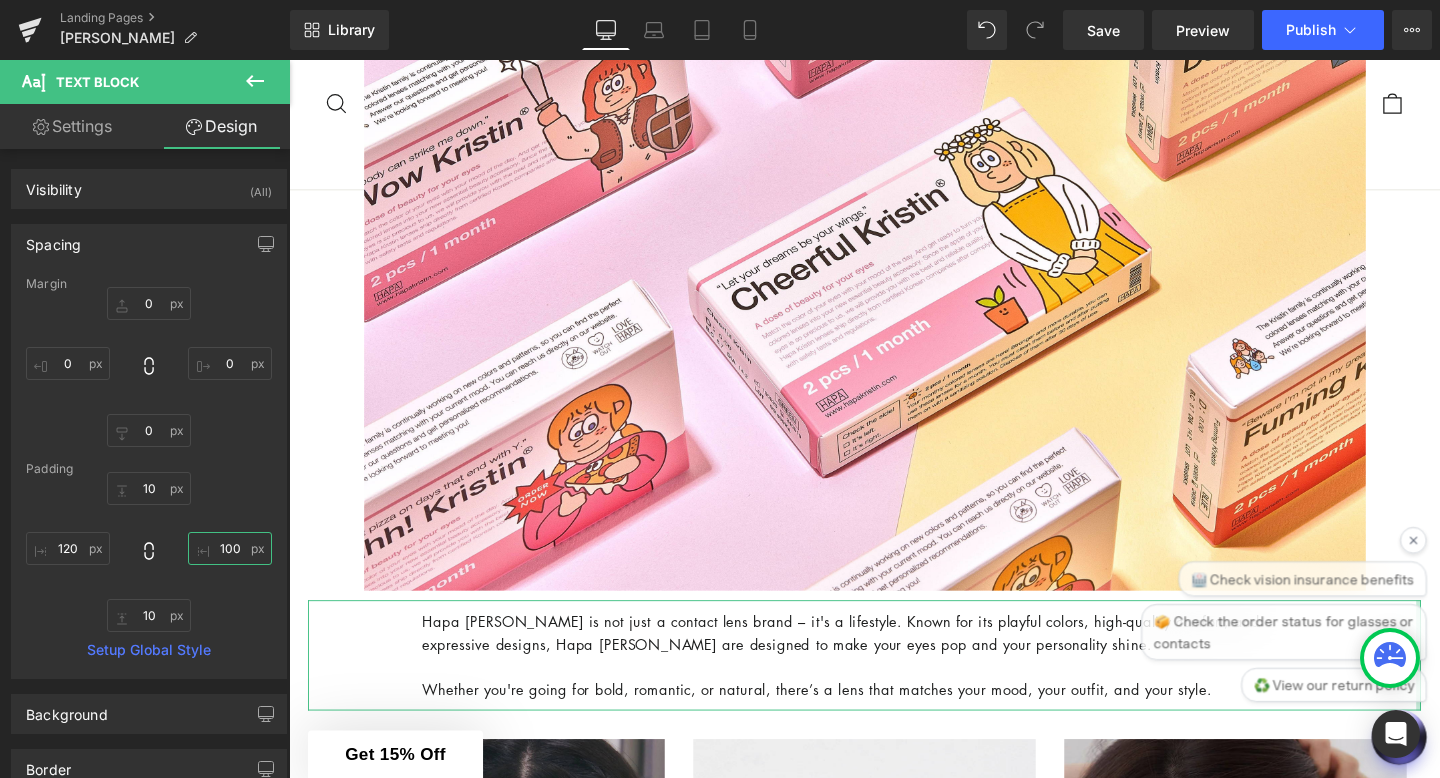 click on "100" at bounding box center [230, 548] 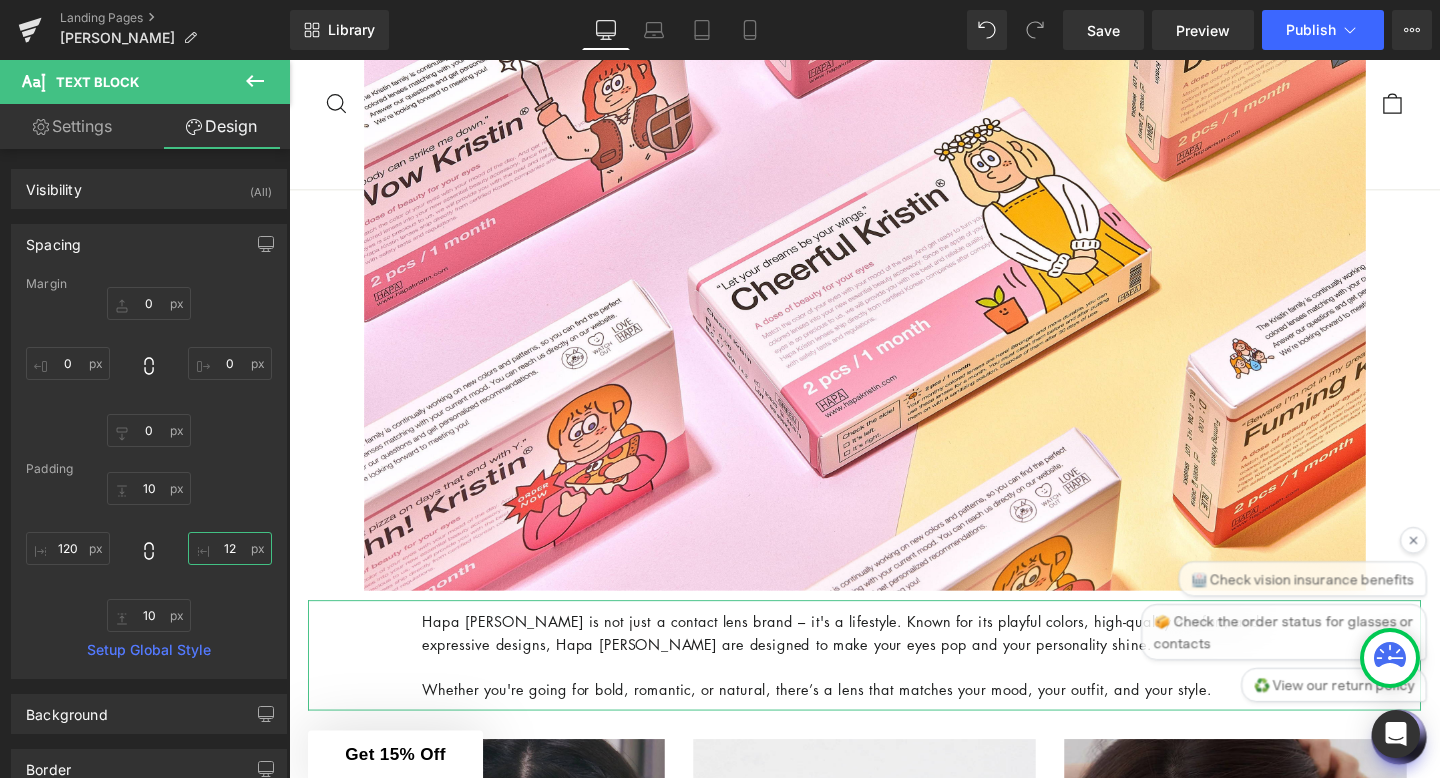 type on "120" 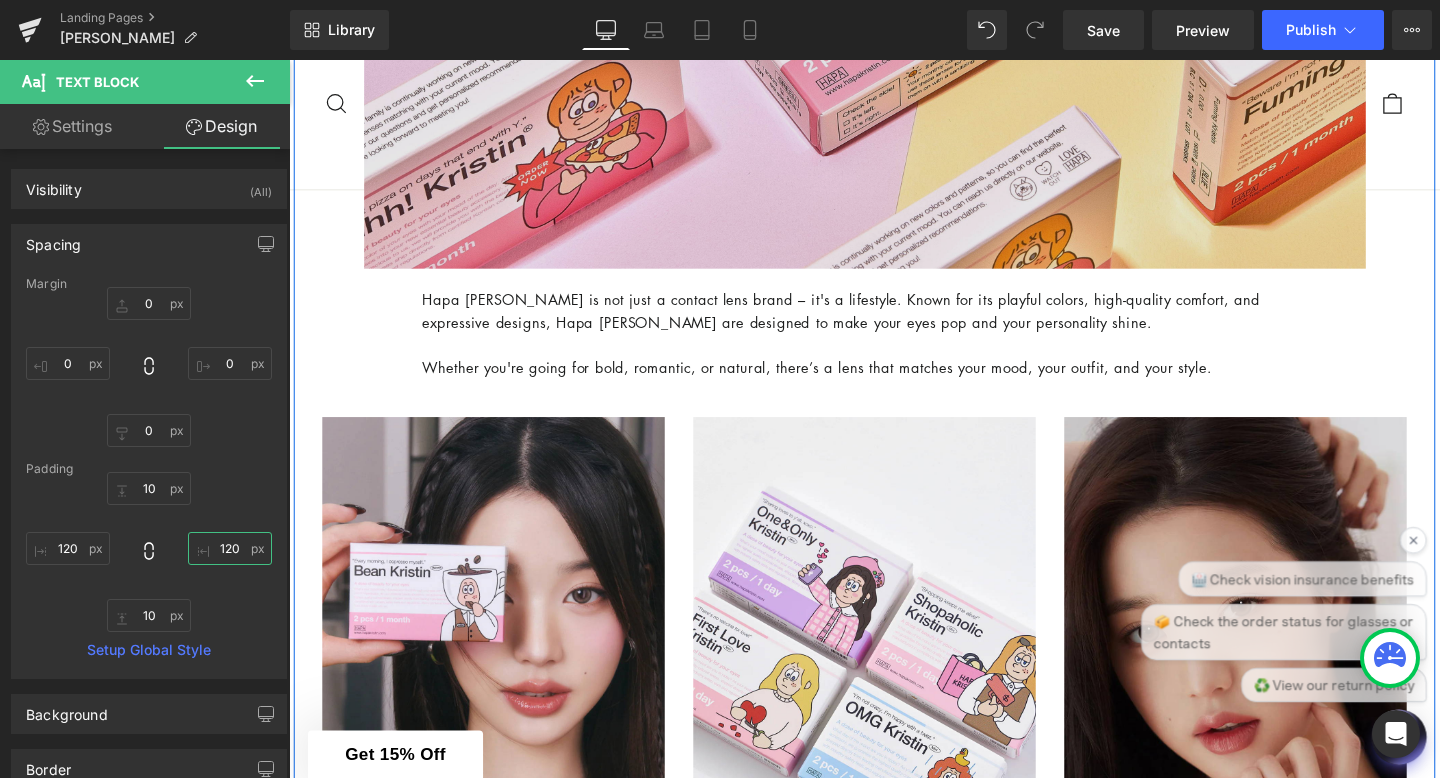 scroll, scrollTop: 1370, scrollLeft: 0, axis: vertical 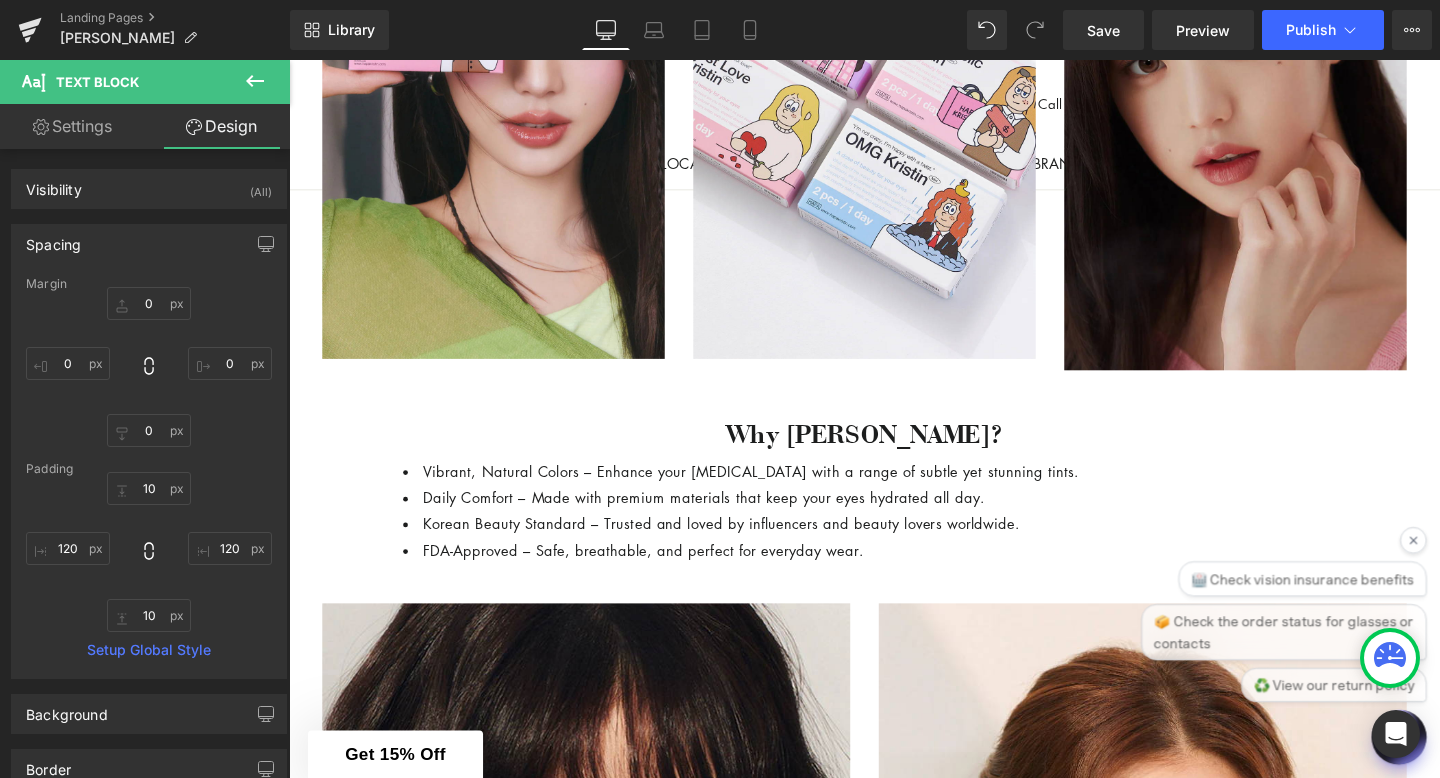 click on "Daily Comfort – Made with premium materials that keep your eyes hydrated all day." at bounding box center [894, 520] 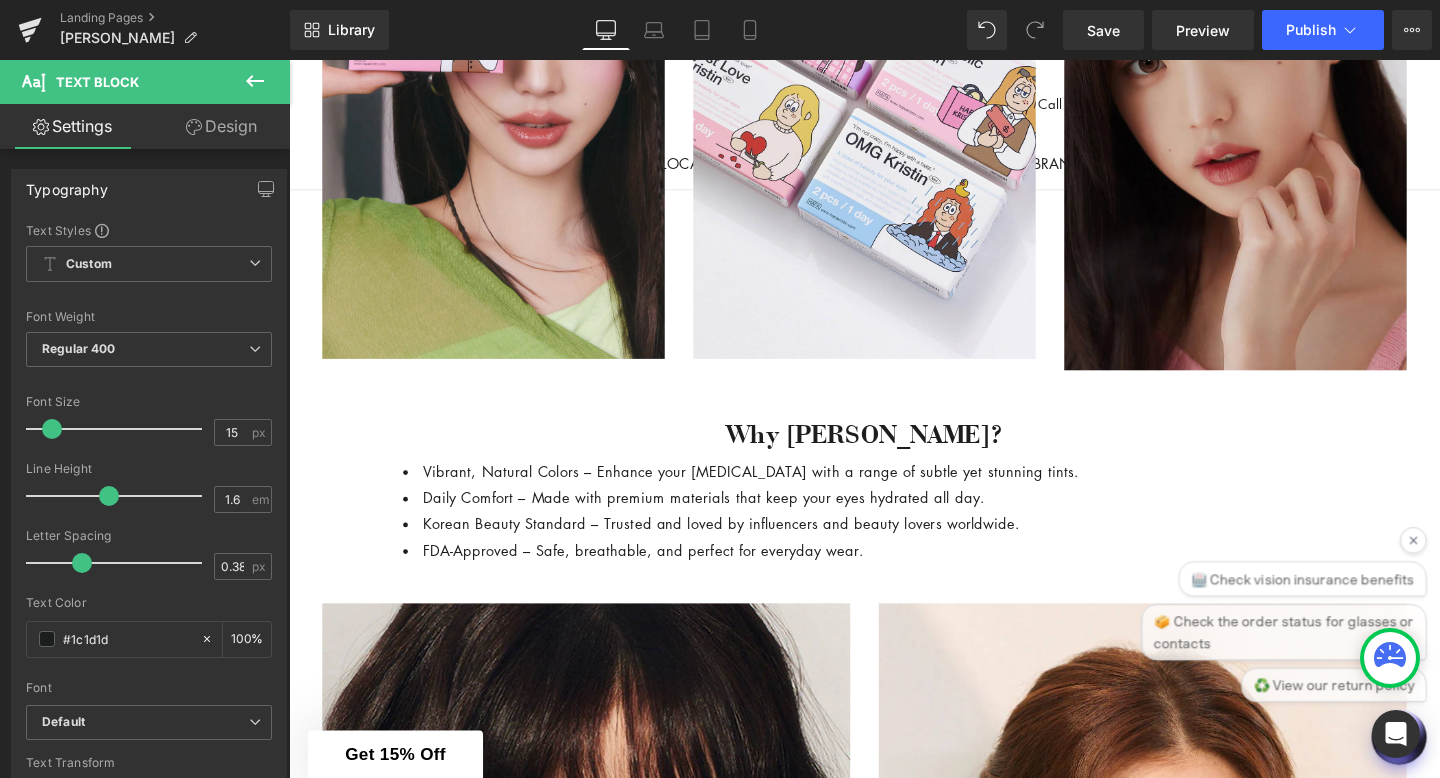 click on "Design" at bounding box center (221, 126) 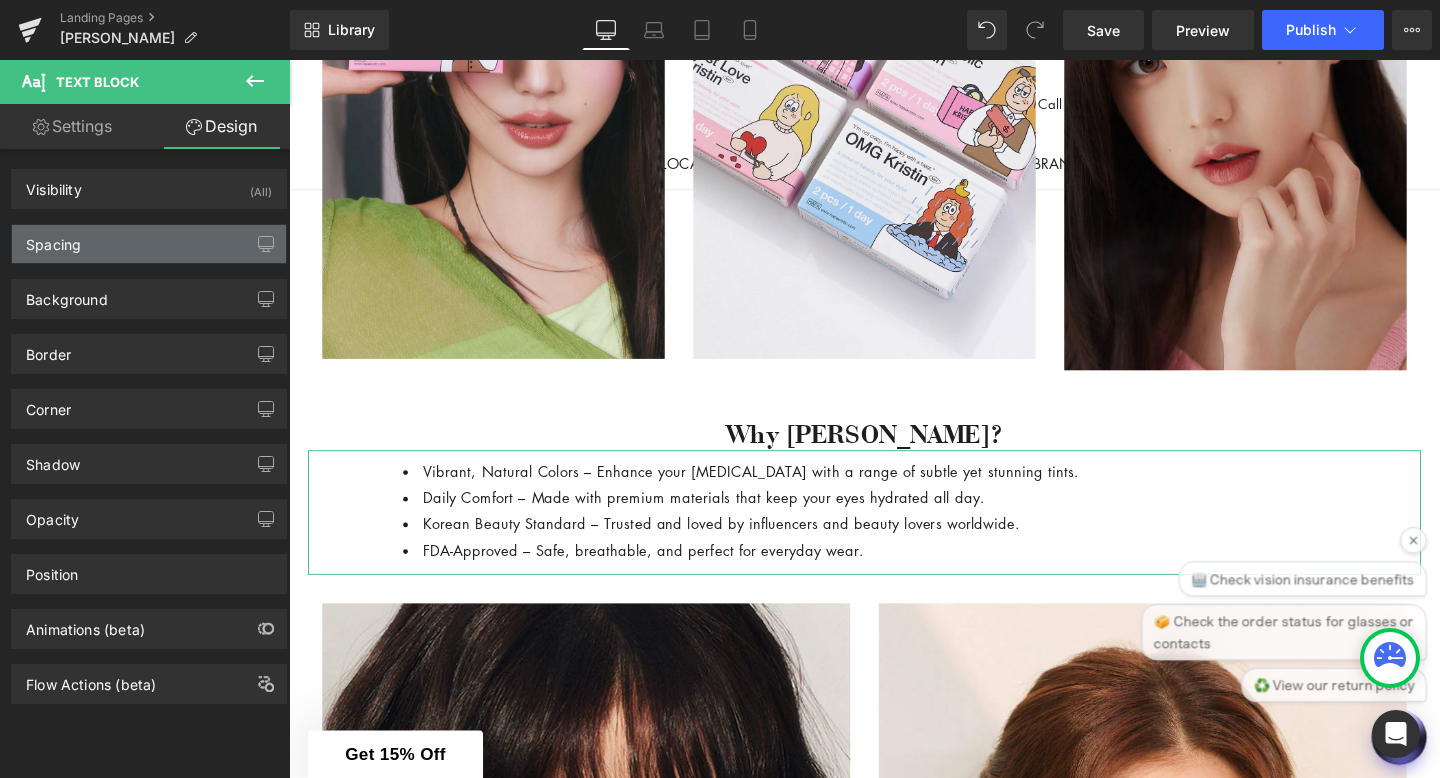 click on "Spacing" at bounding box center [149, 244] 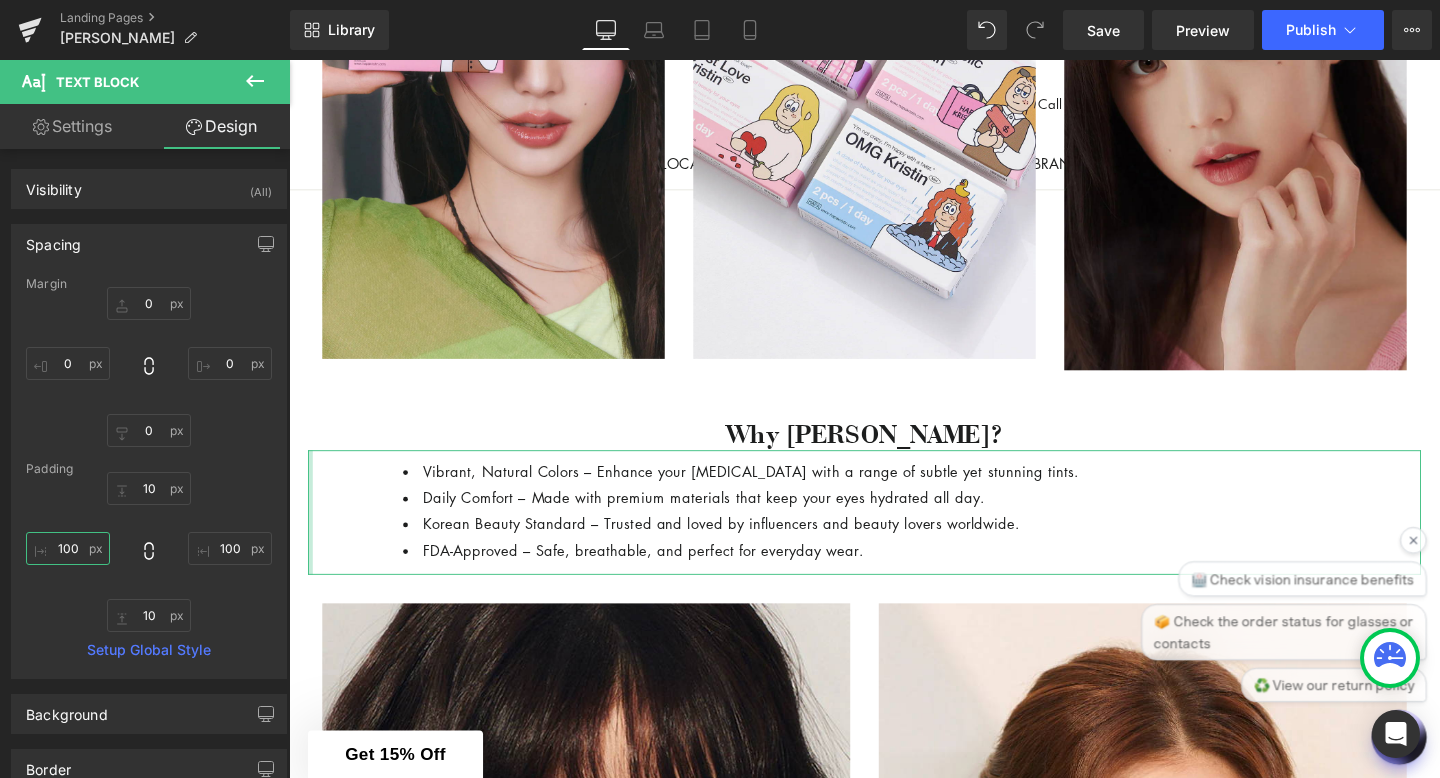 click on "100" at bounding box center [68, 548] 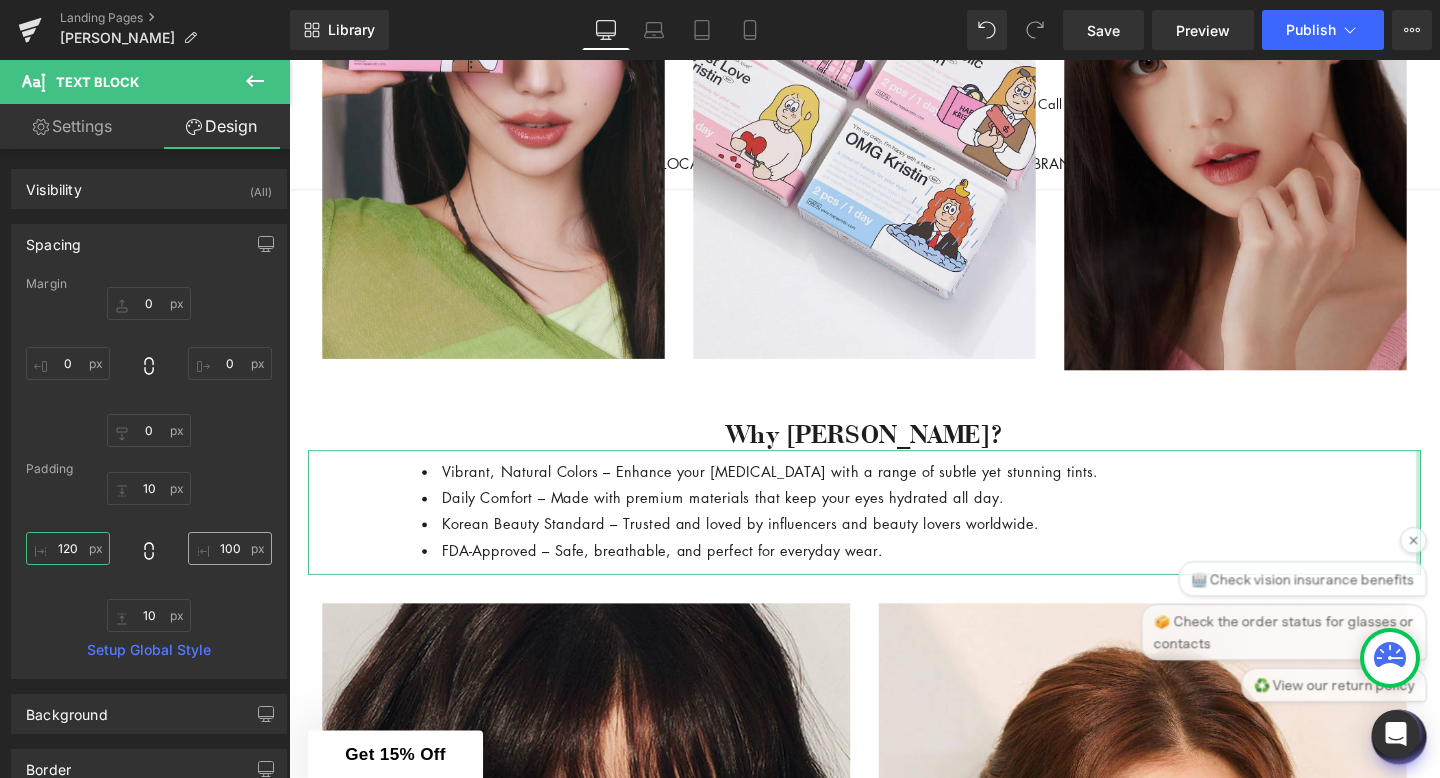 type on "120" 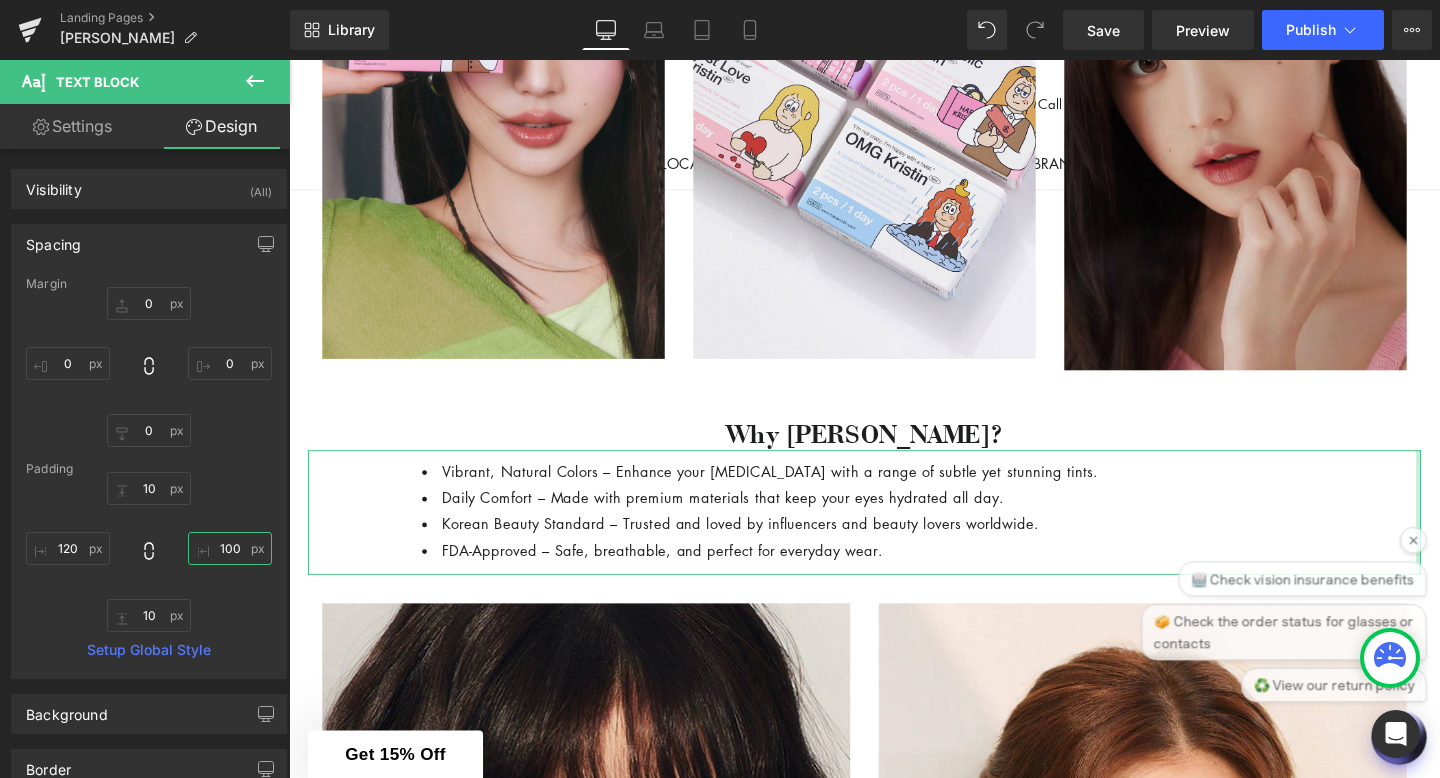 click on "100" at bounding box center (230, 548) 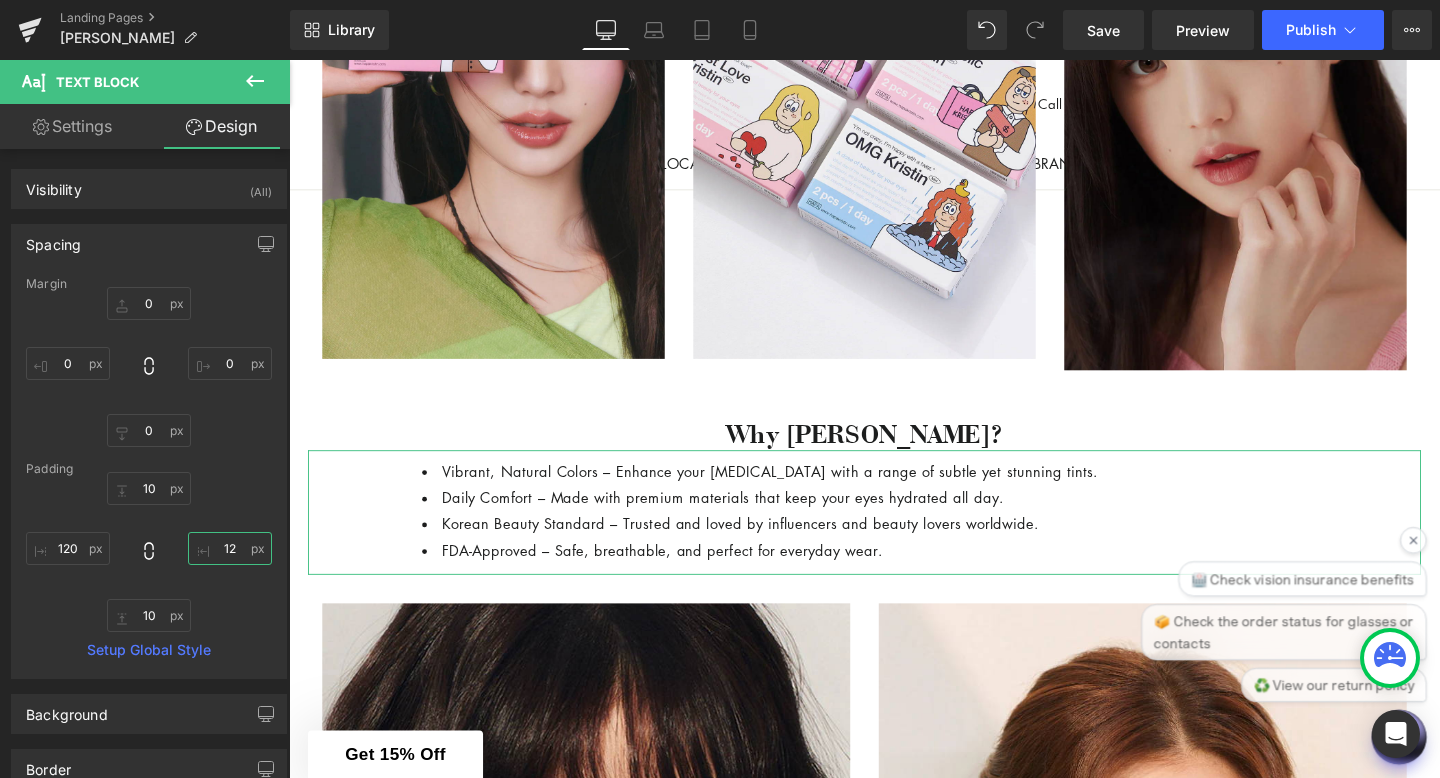 type on "120" 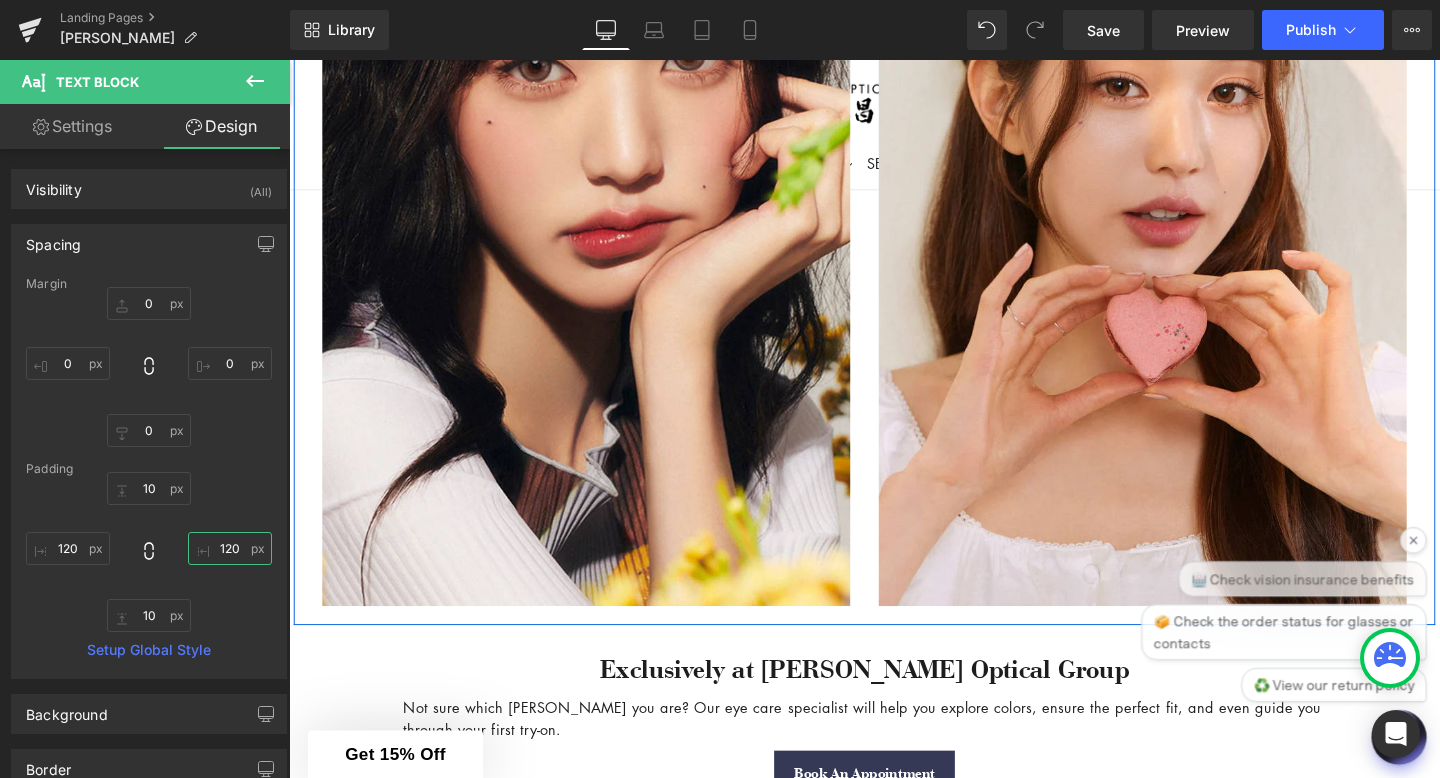 scroll, scrollTop: 2339, scrollLeft: 0, axis: vertical 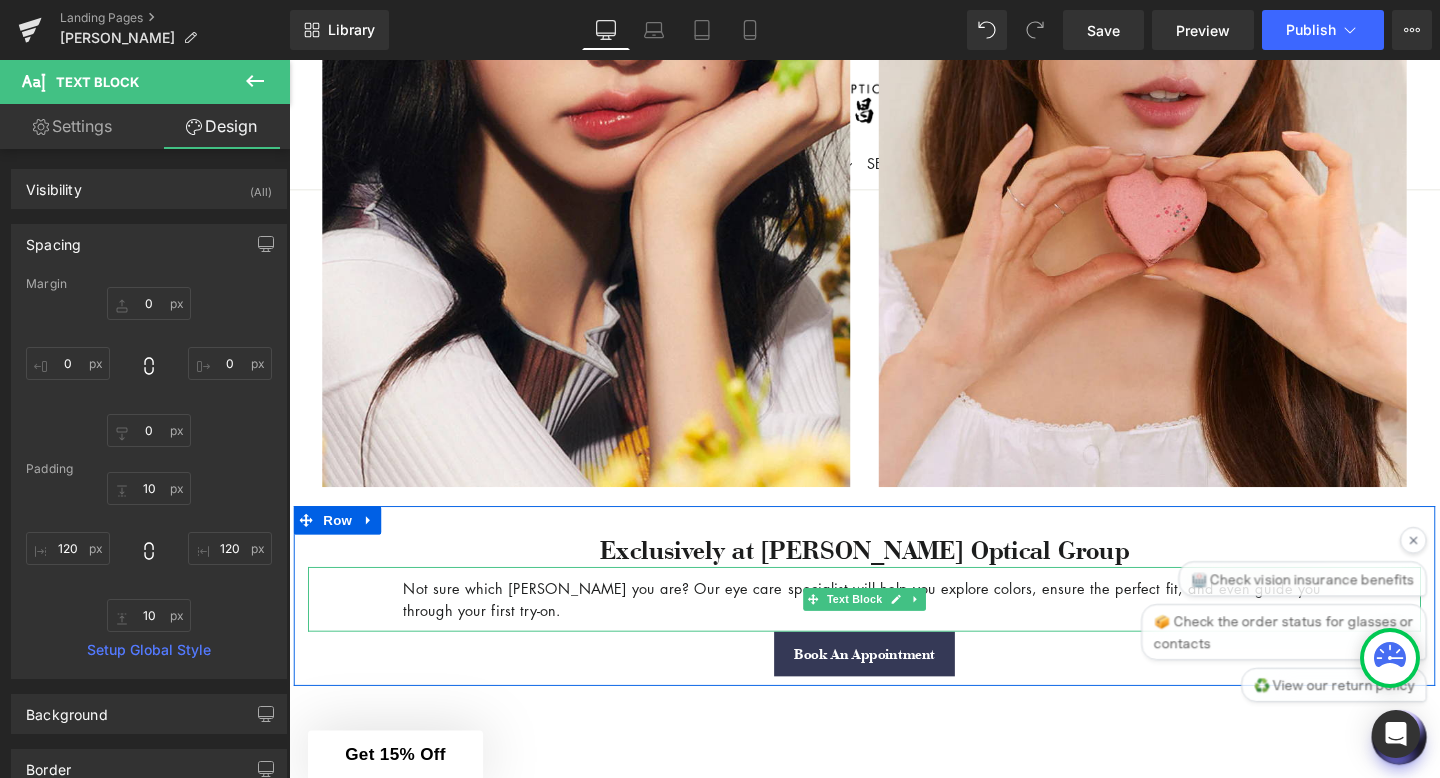 click on "Not sure which Kristin you are? Our eye care specialist will help you explore colors, ensure the perfect fit, and even guide you through your first try-on." at bounding box center (894, 627) 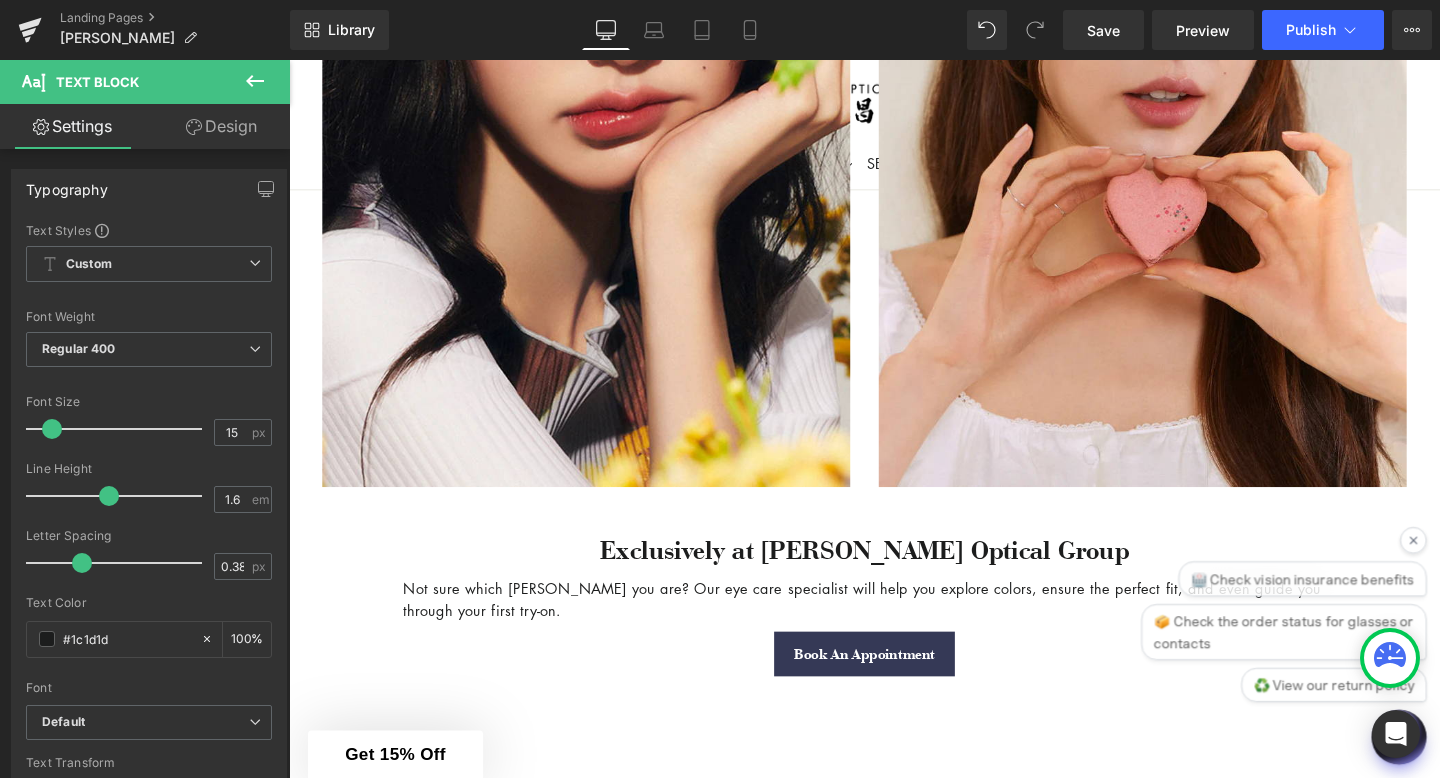 click on "Design" at bounding box center [221, 126] 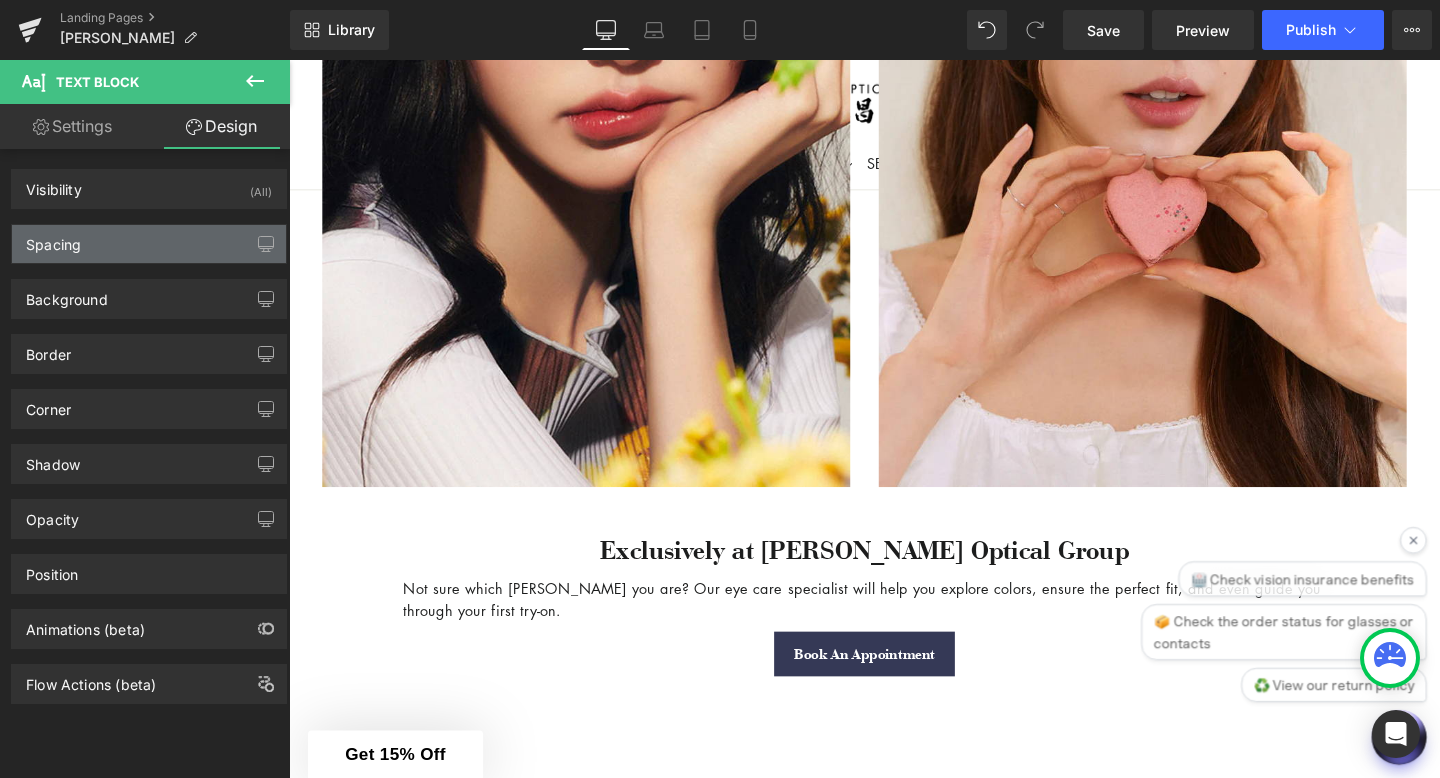 click on "Spacing" at bounding box center [149, 244] 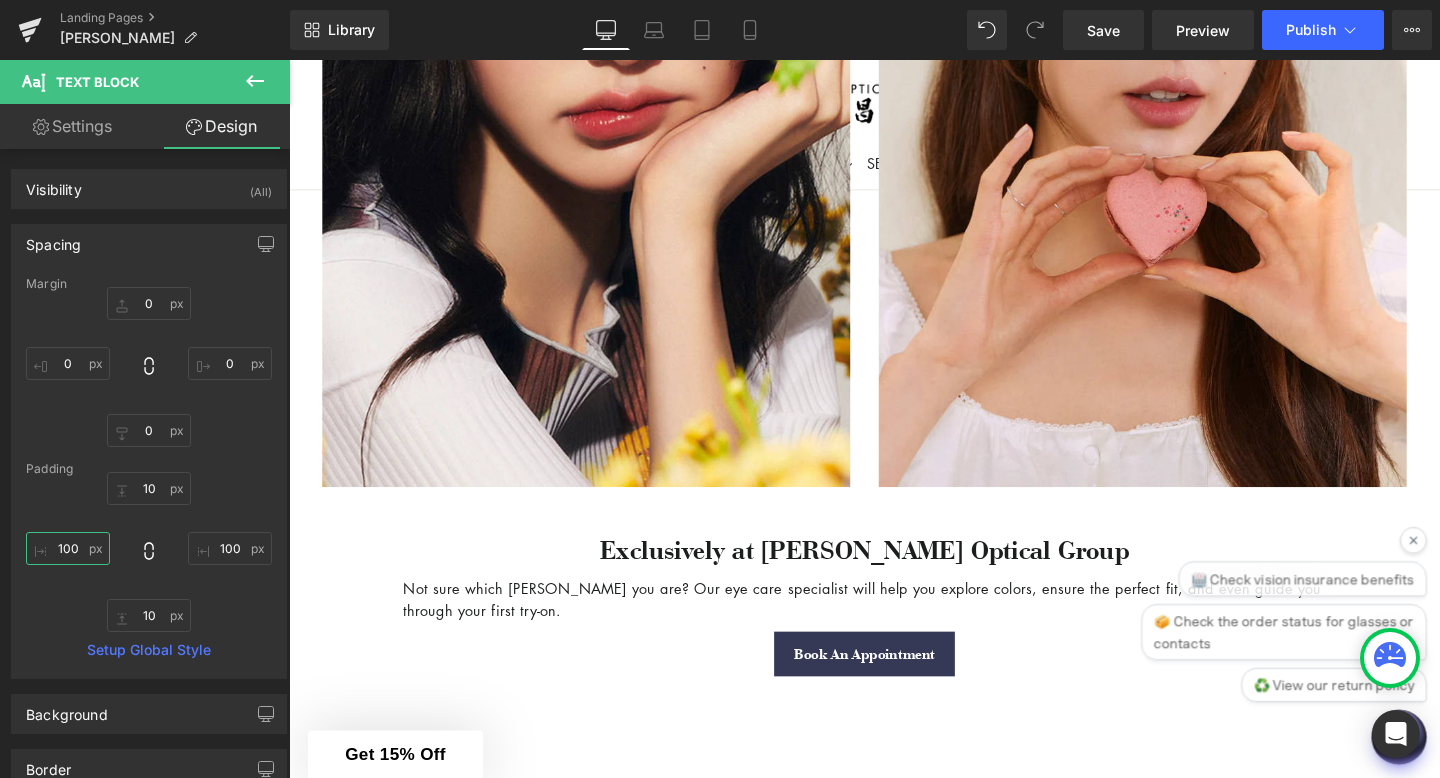 click on "100" at bounding box center (68, 548) 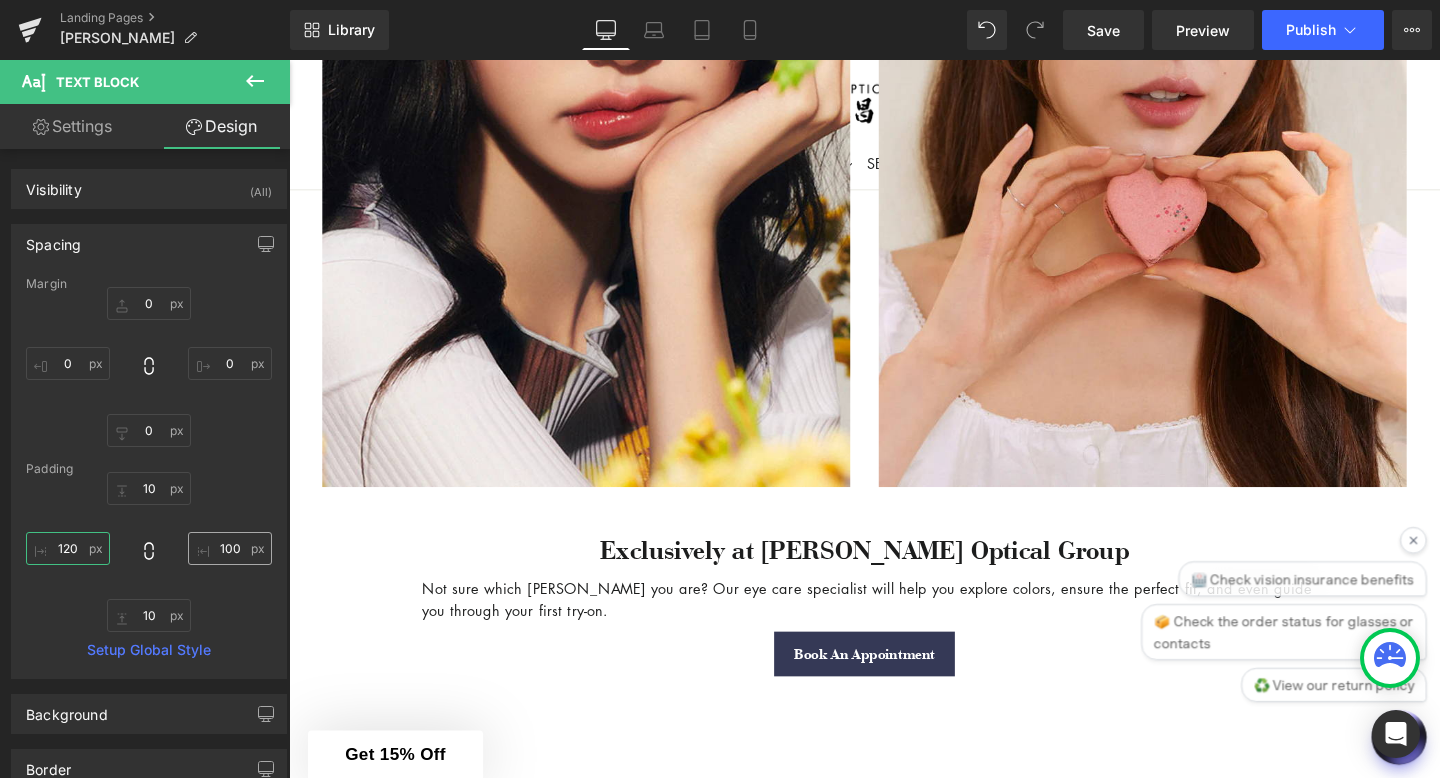 type on "120" 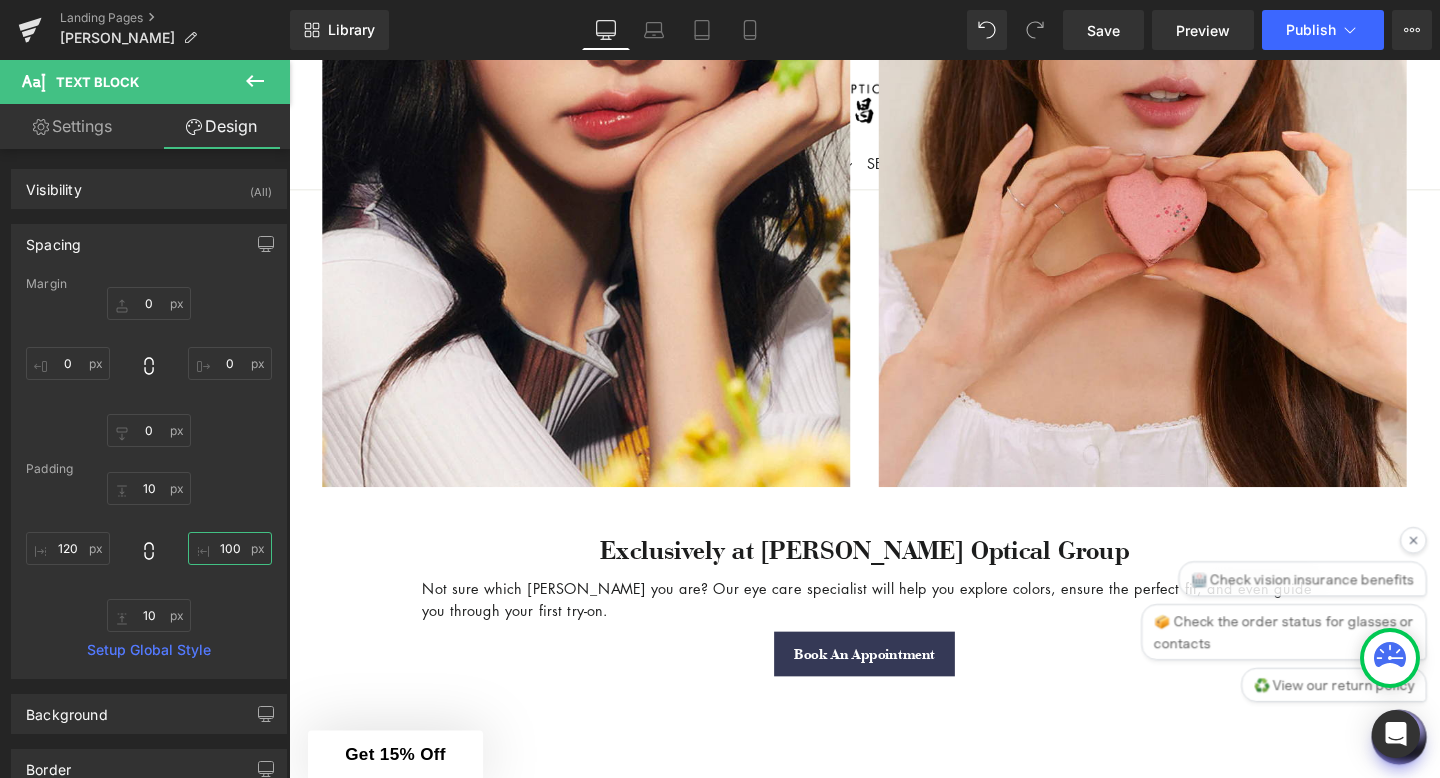 click on "100" at bounding box center (230, 548) 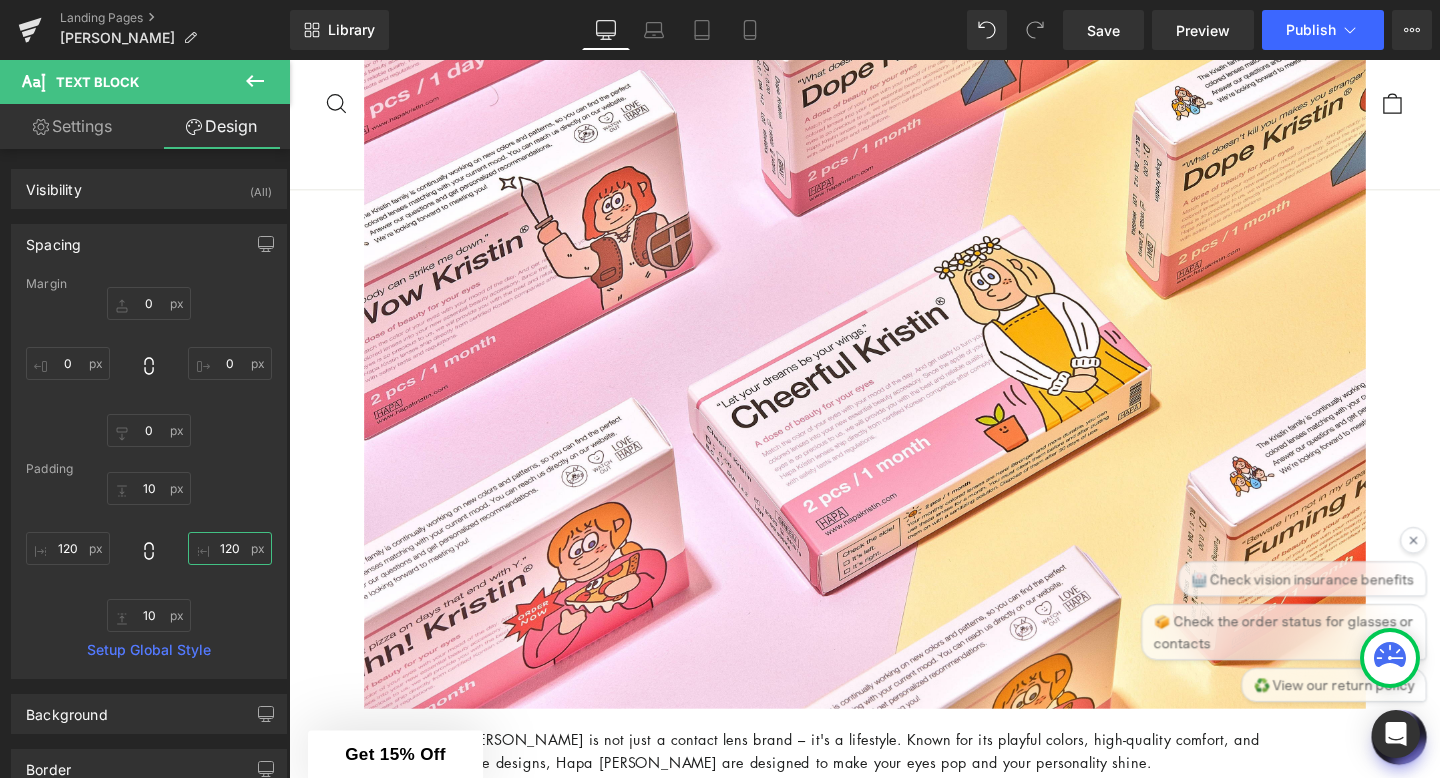 scroll, scrollTop: 0, scrollLeft: 0, axis: both 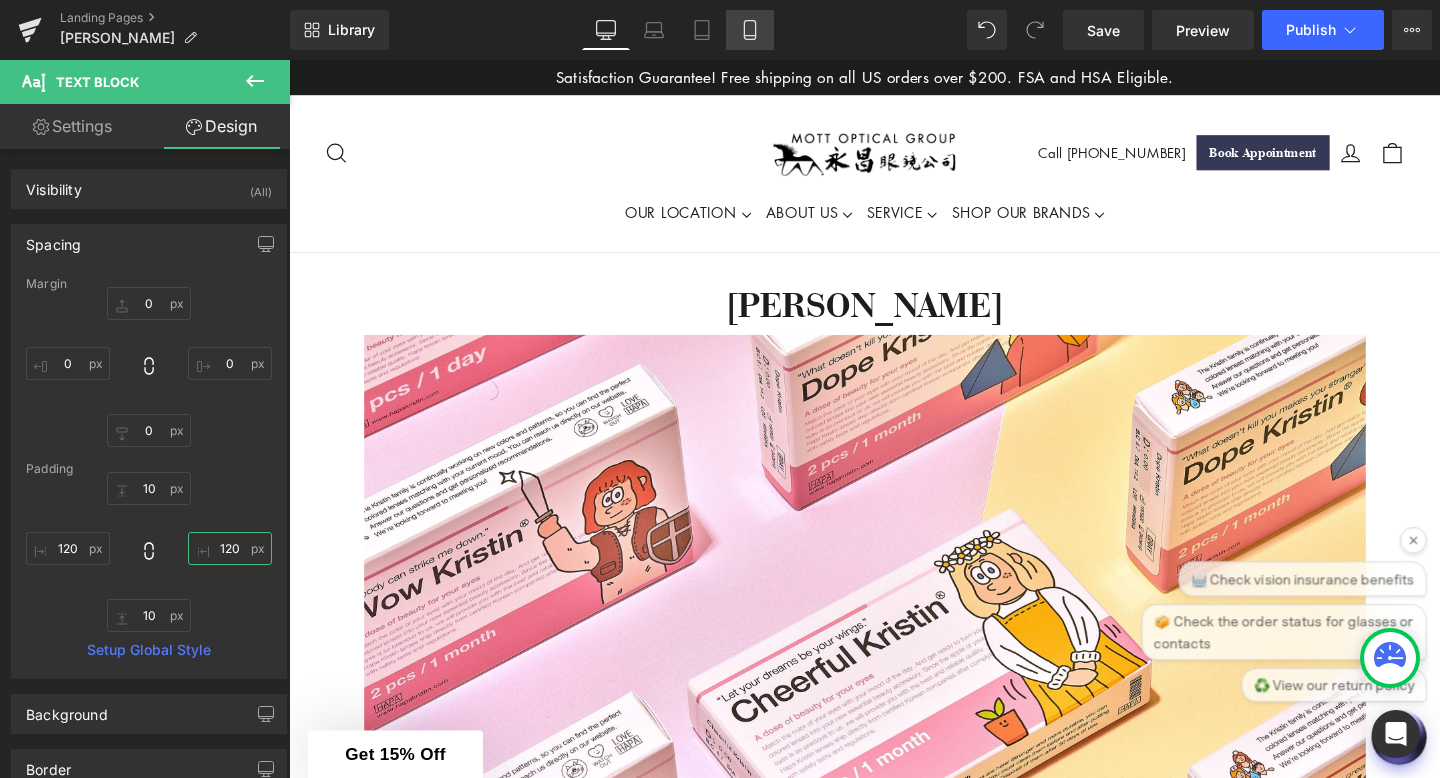 type on "120" 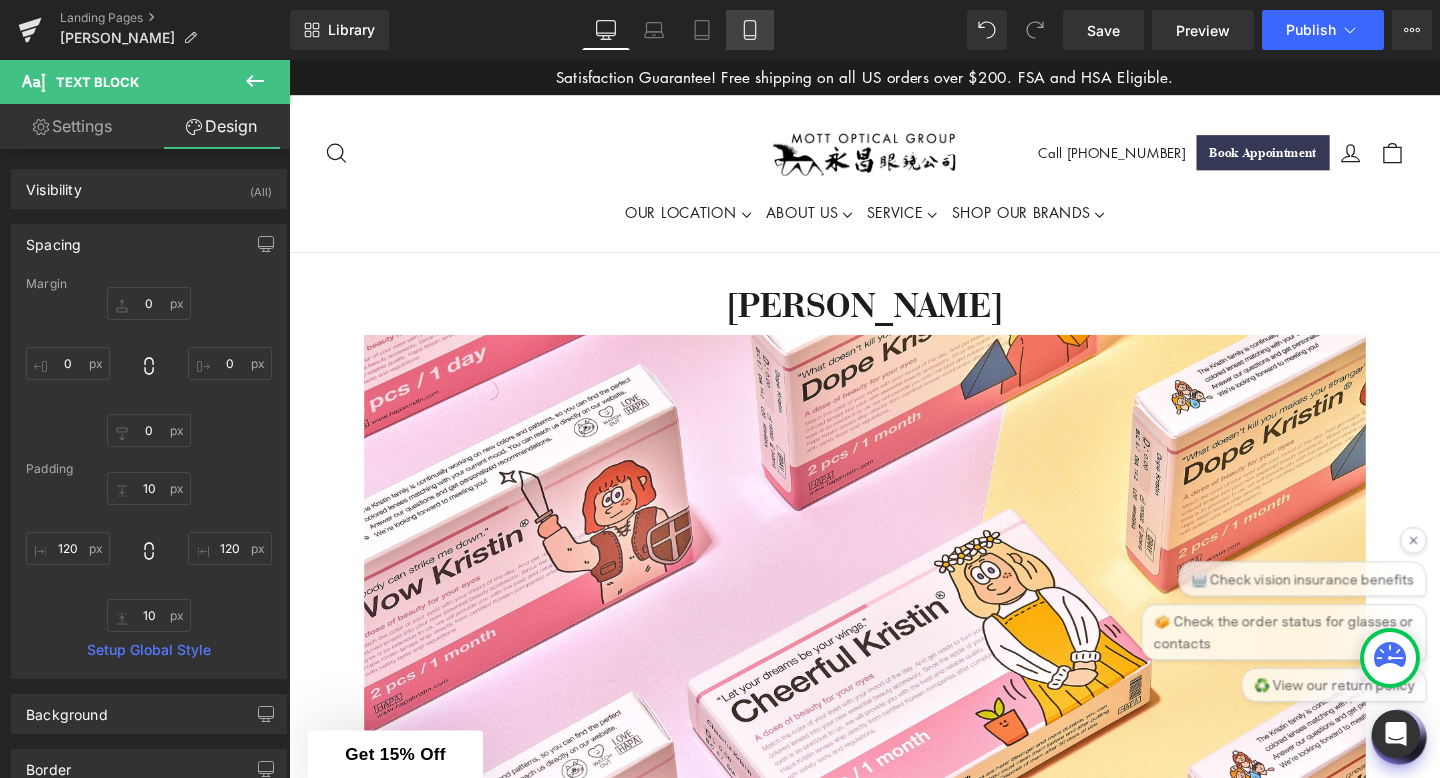 click 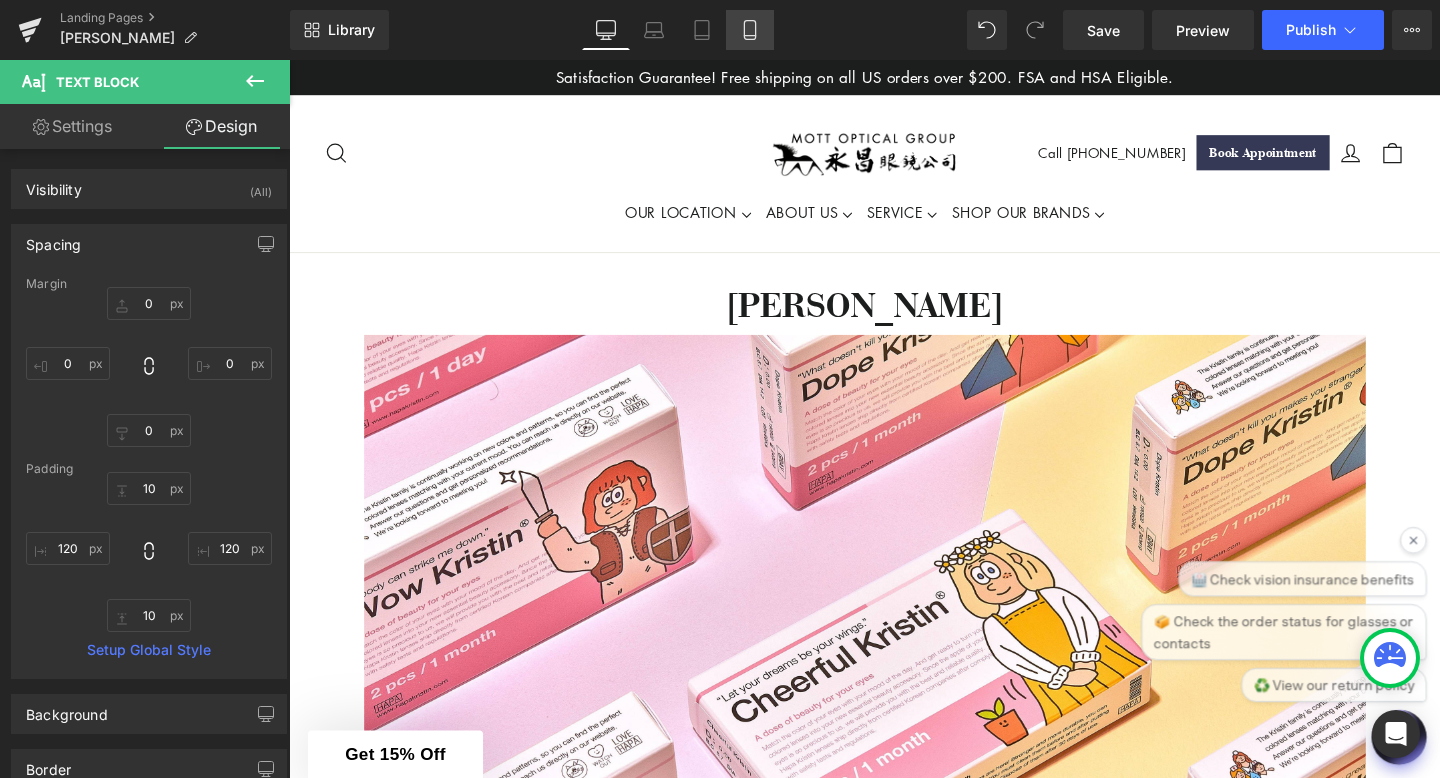 scroll, scrollTop: 1826, scrollLeft: 0, axis: vertical 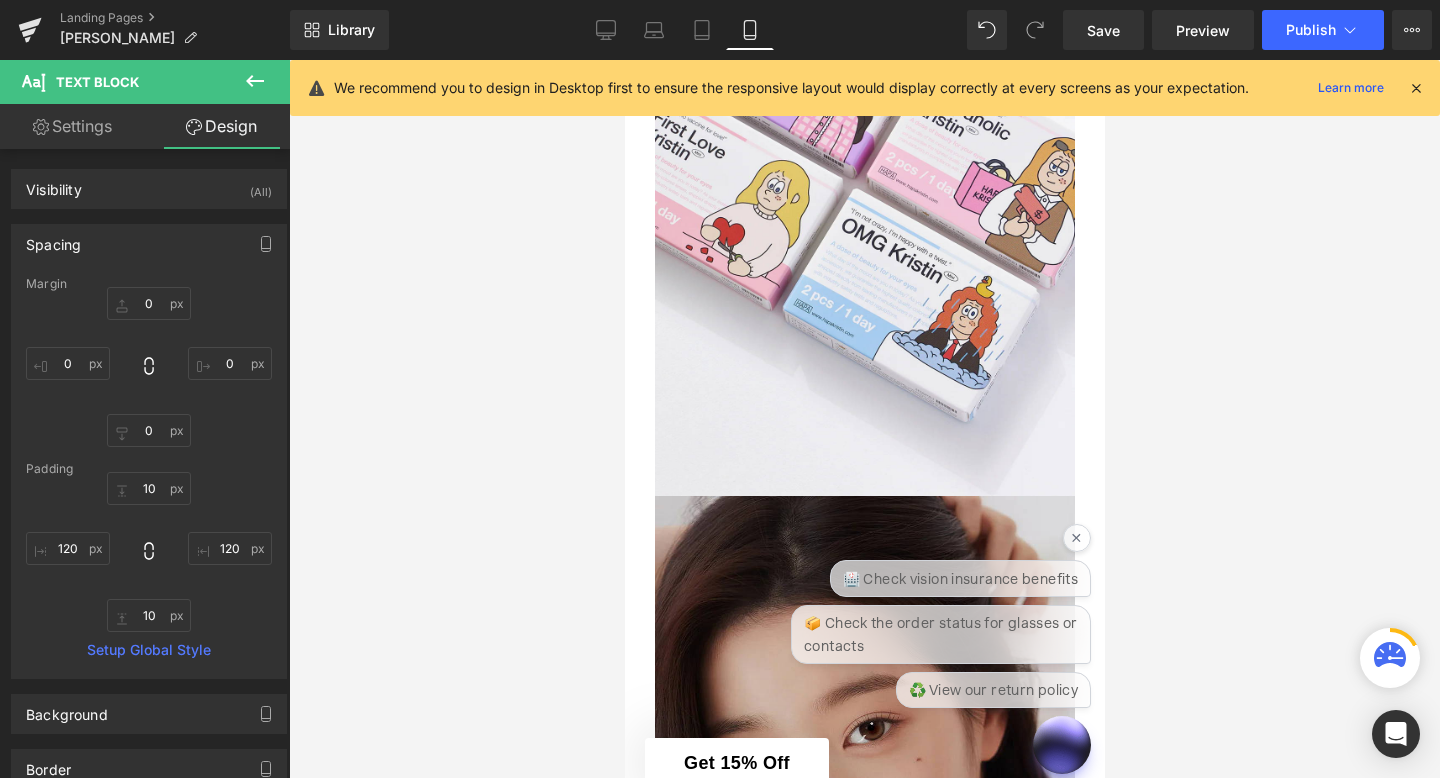 type on "0" 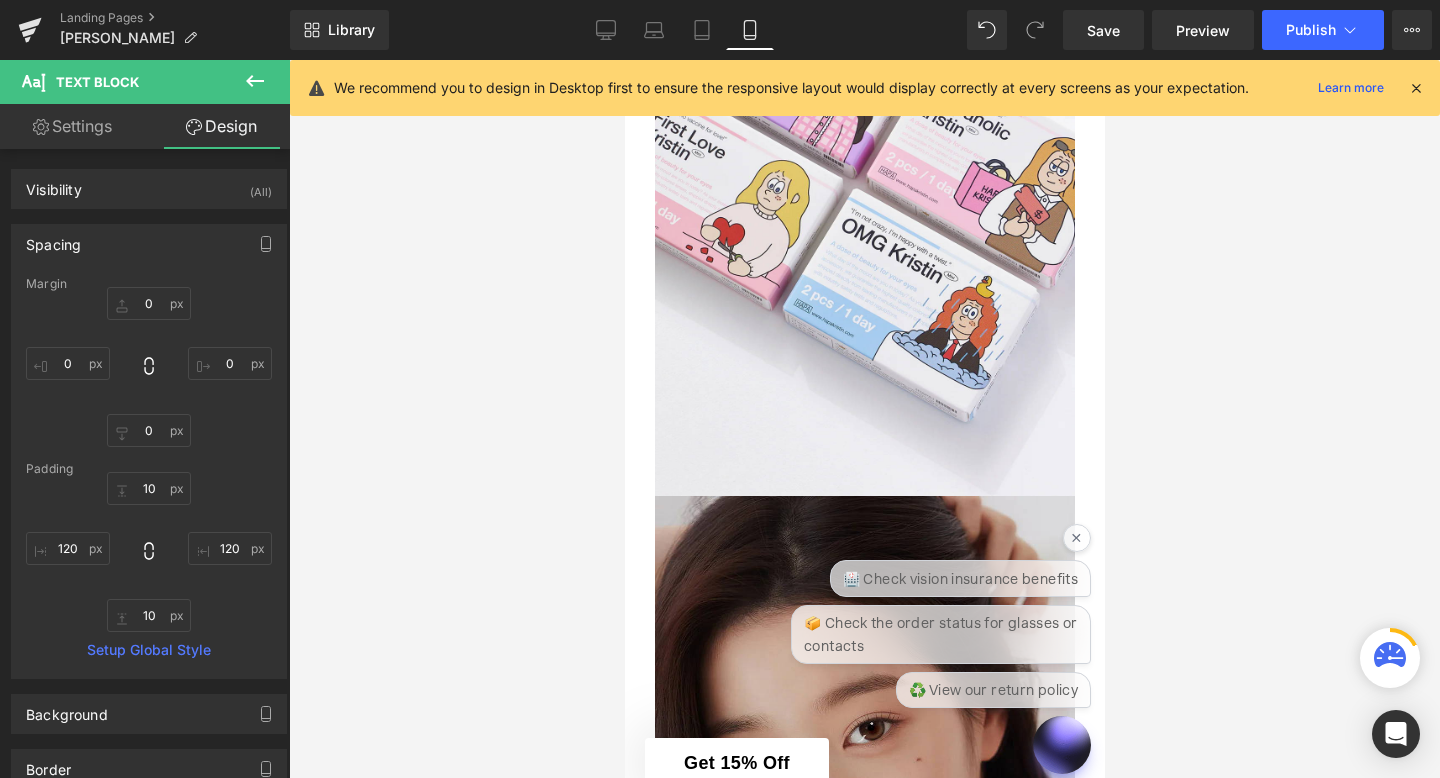 type on "0" 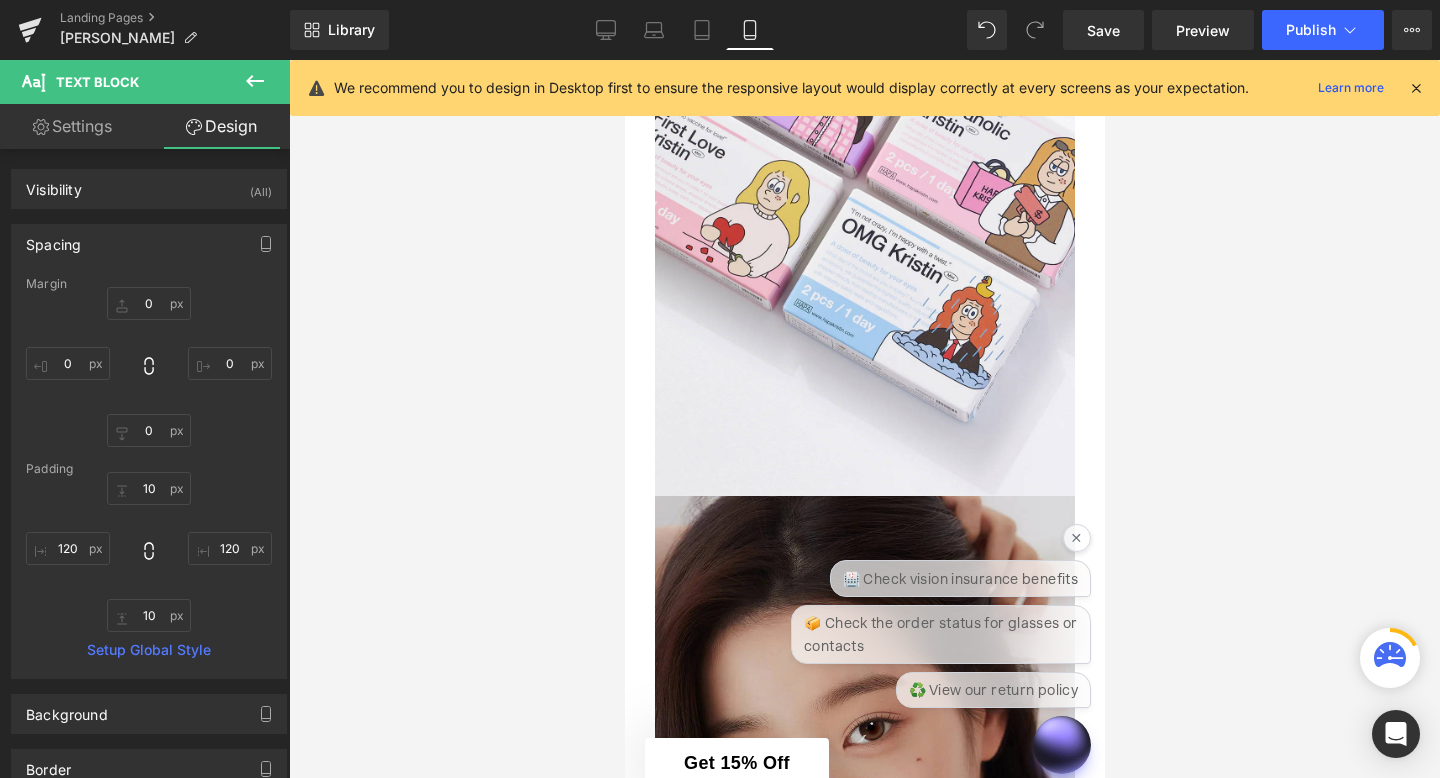type on "0" 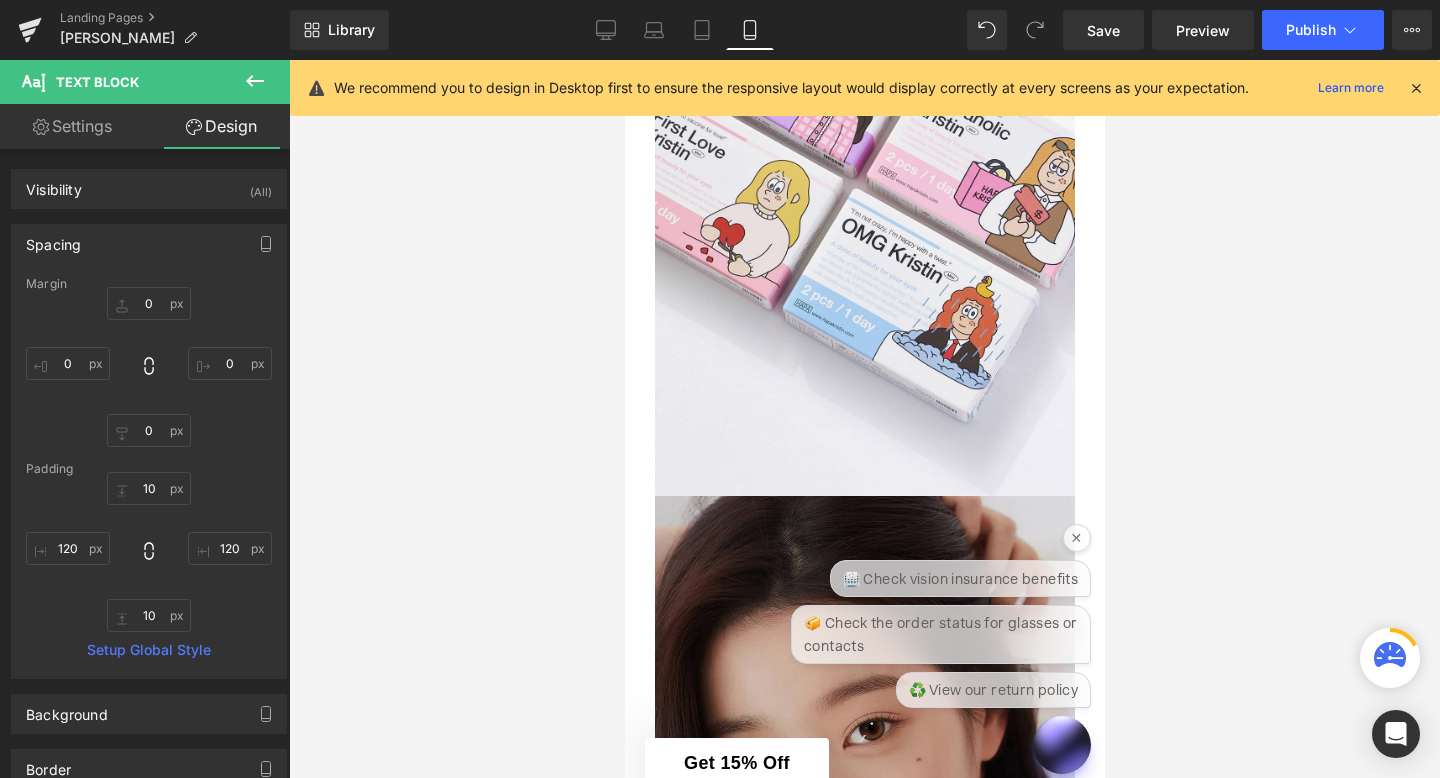 type on "0" 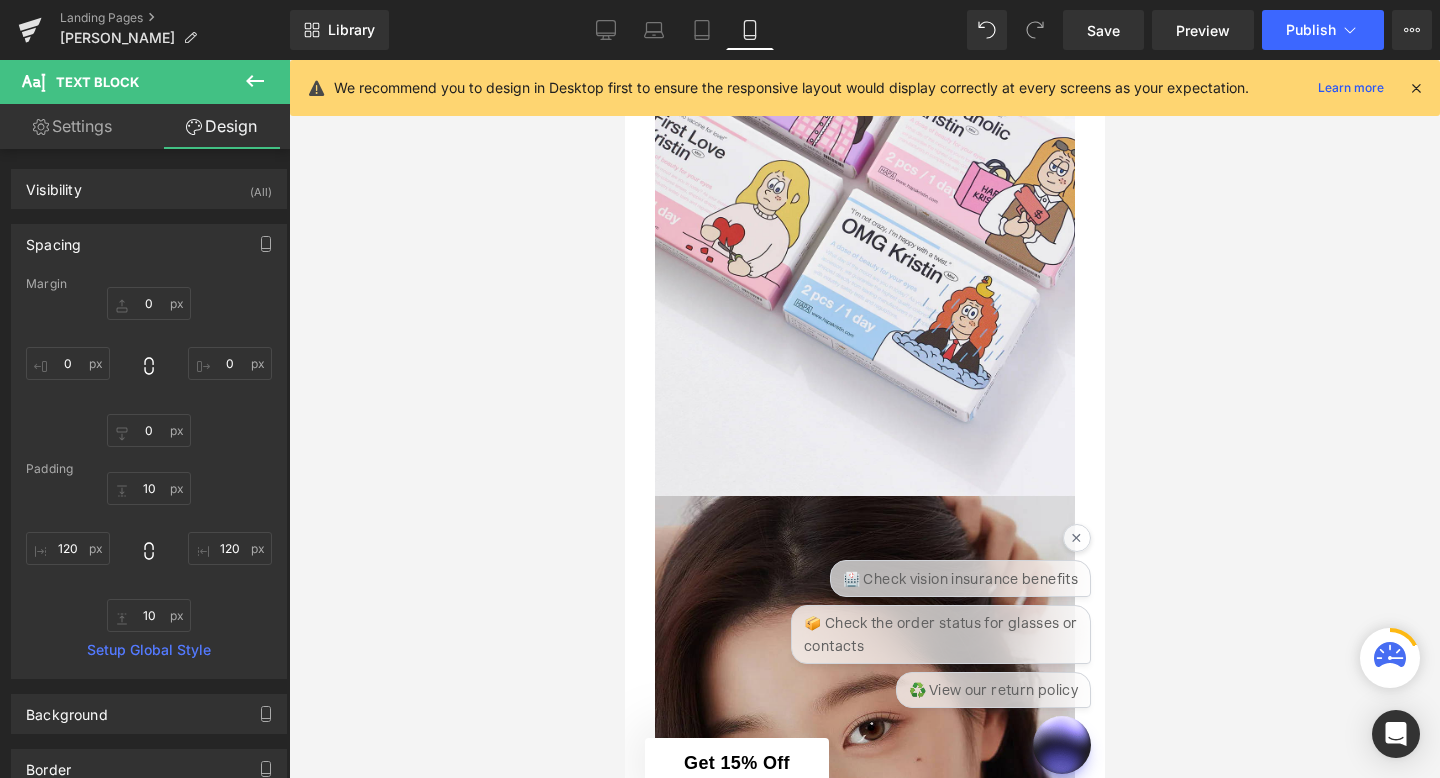 type on "10" 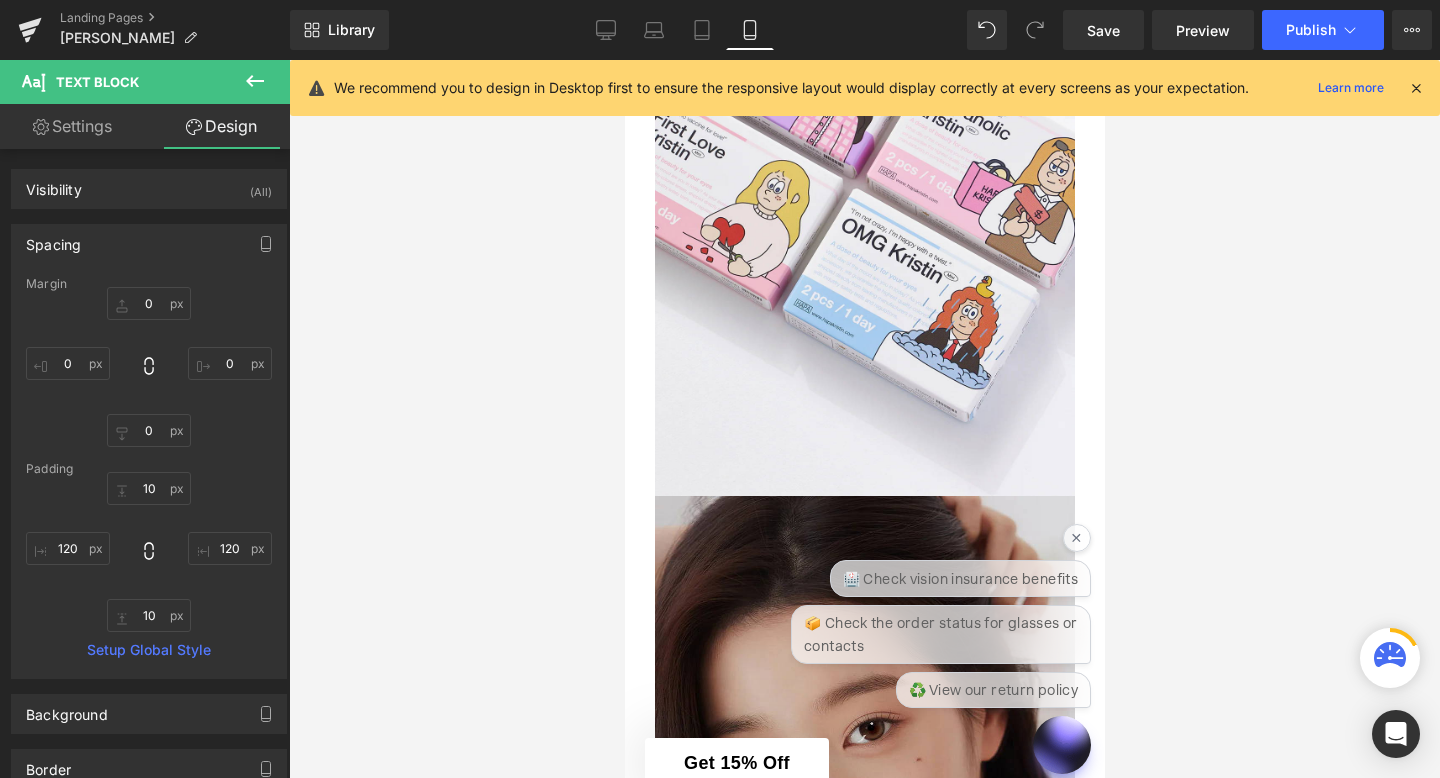 type on "120" 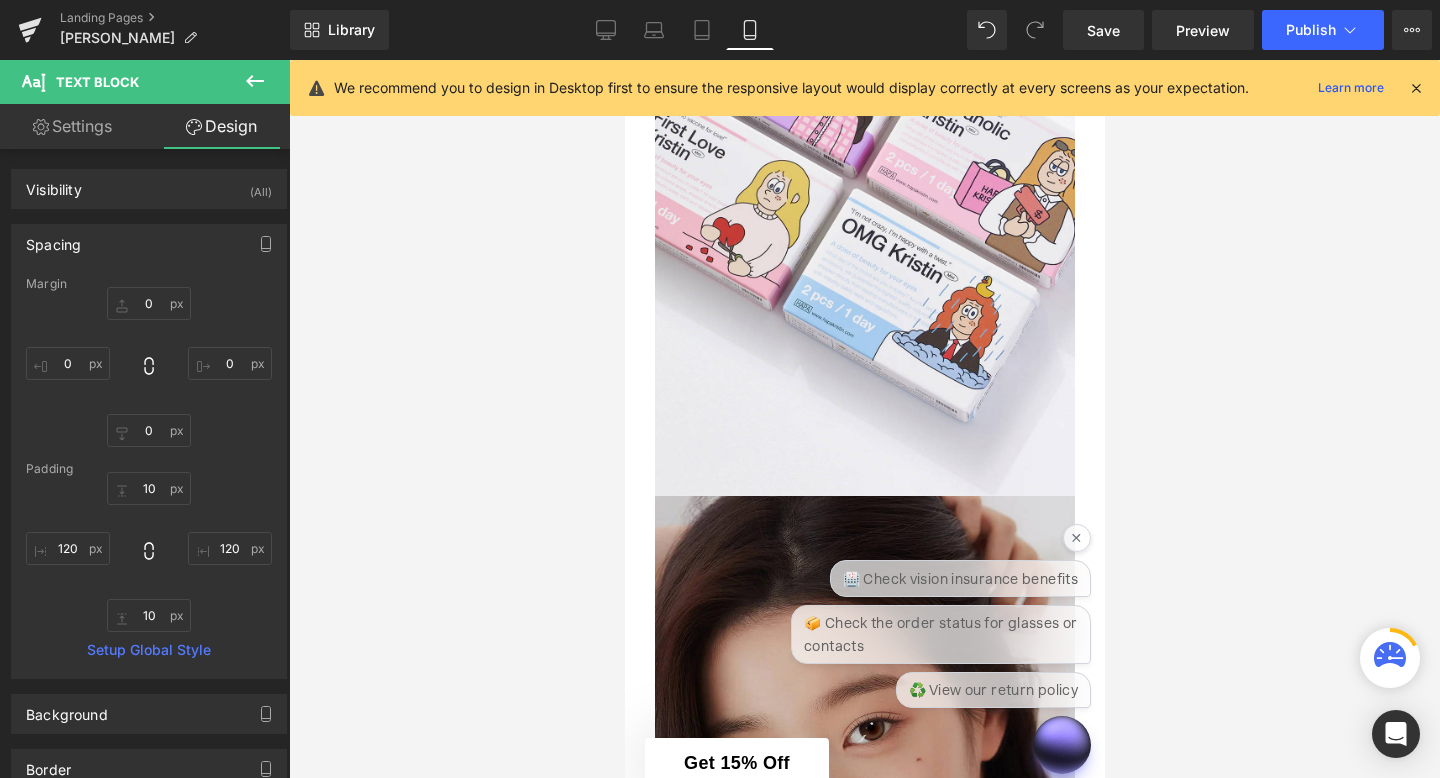 type on "10" 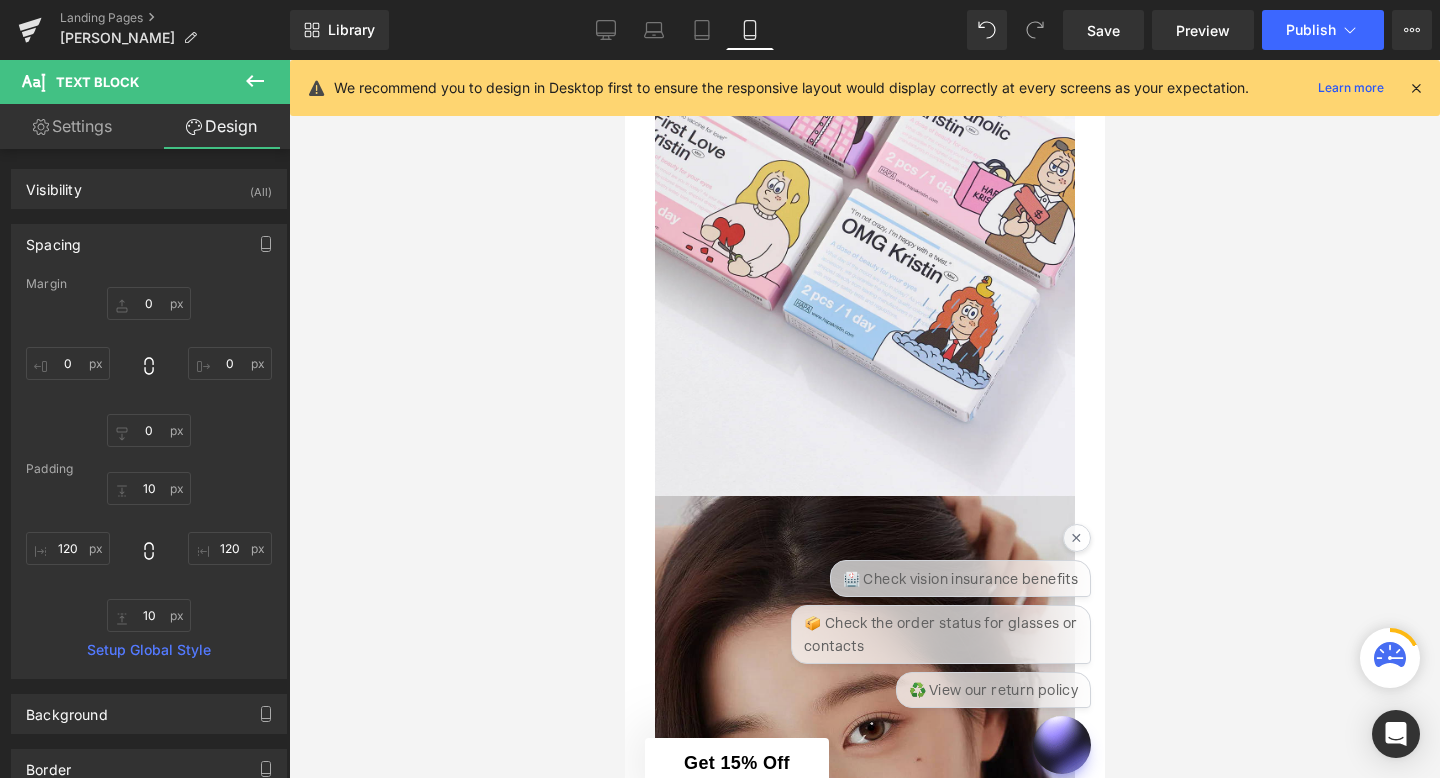 type on "120" 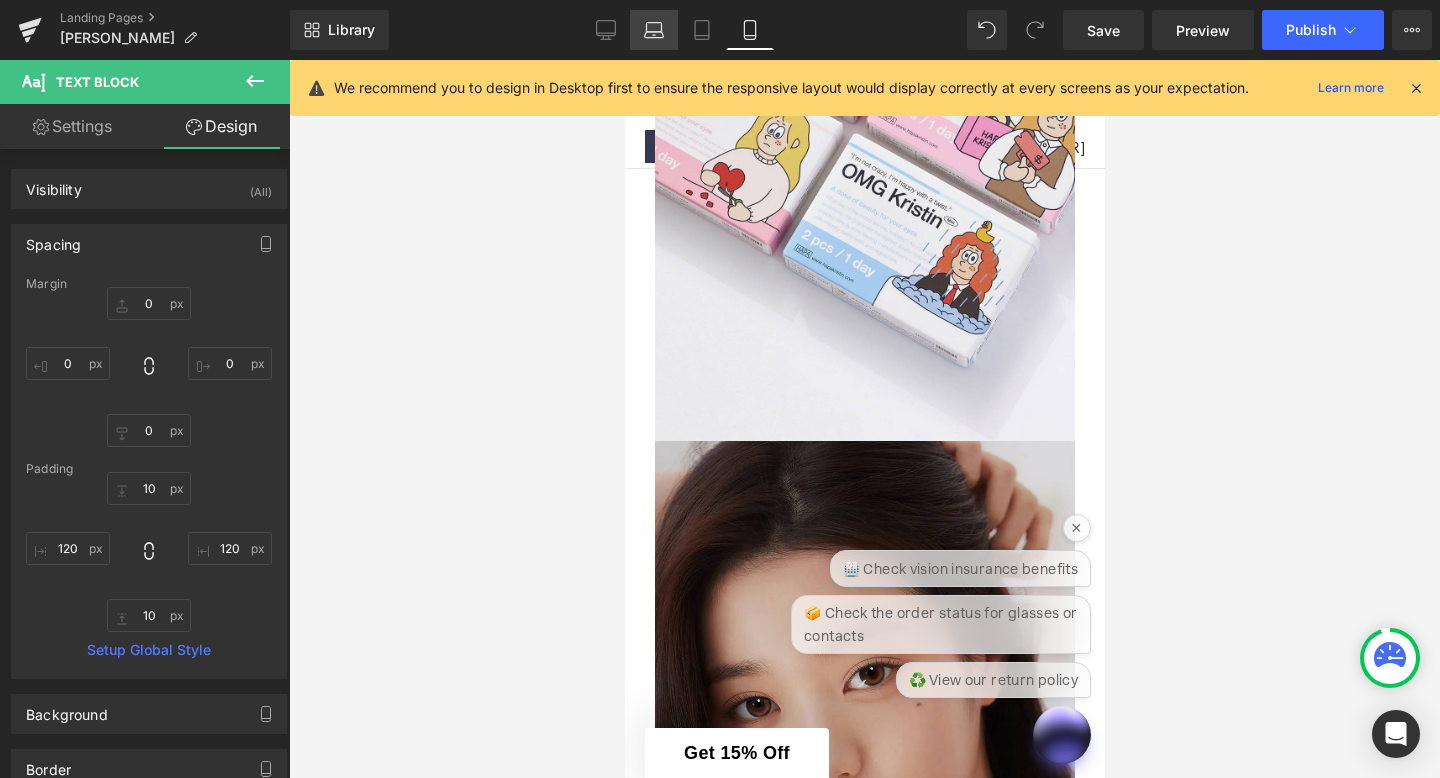click 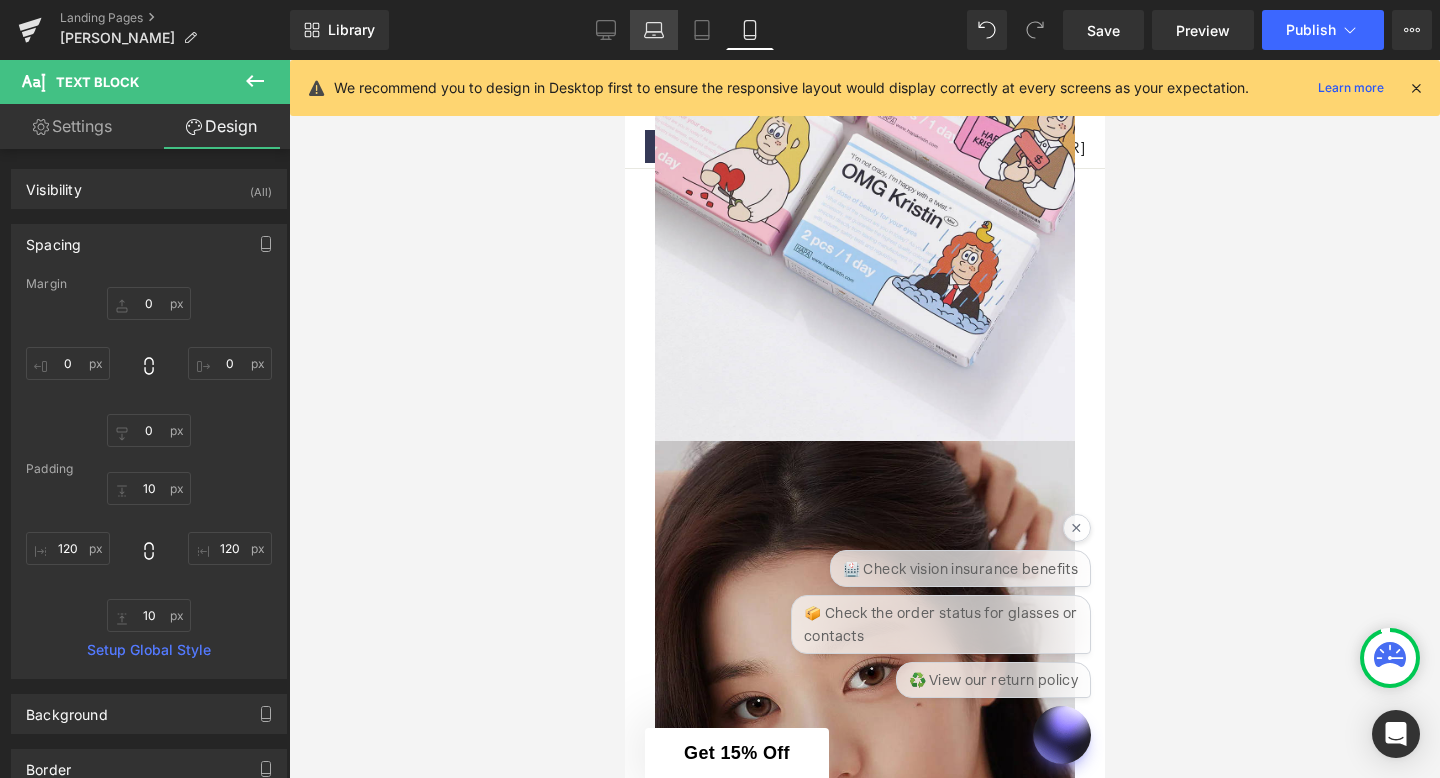 type on "0" 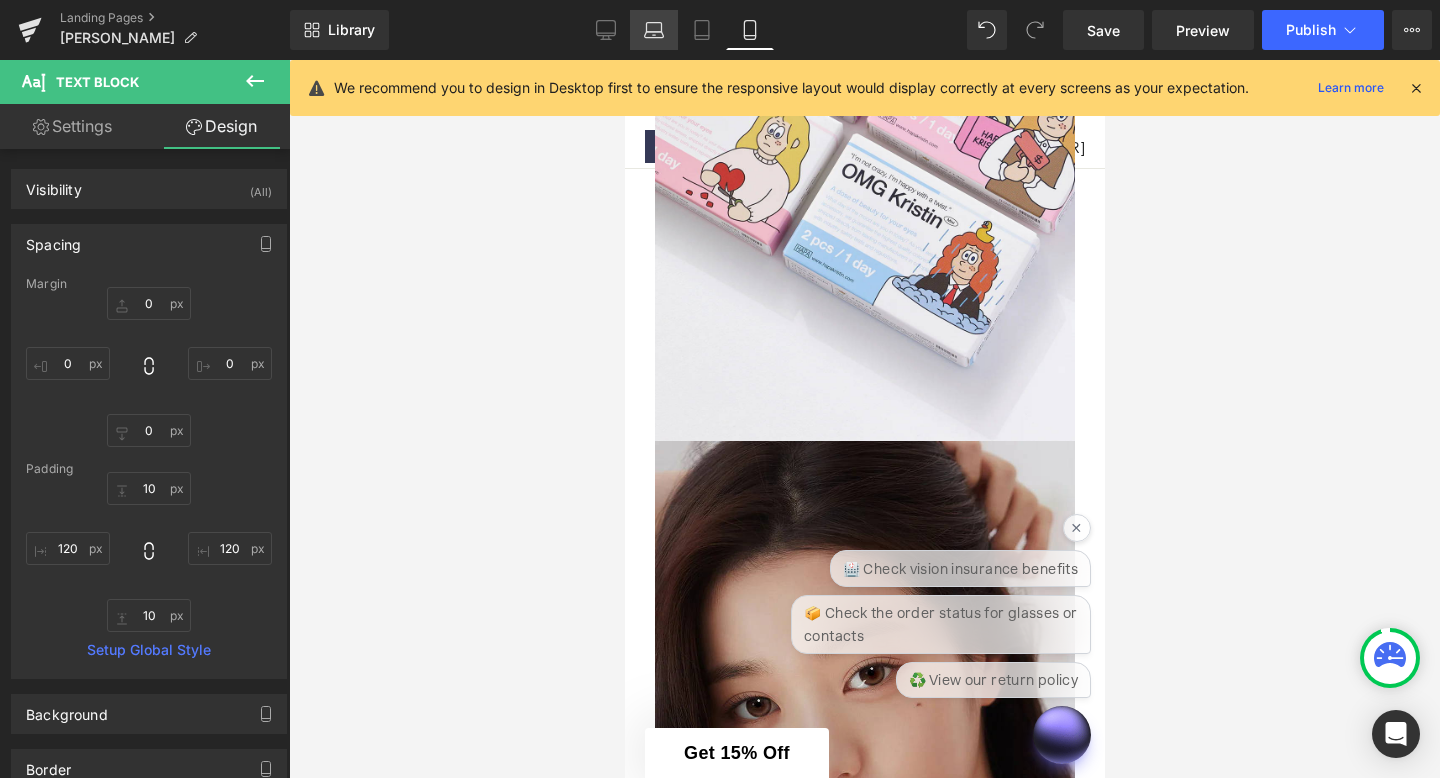 type on "0" 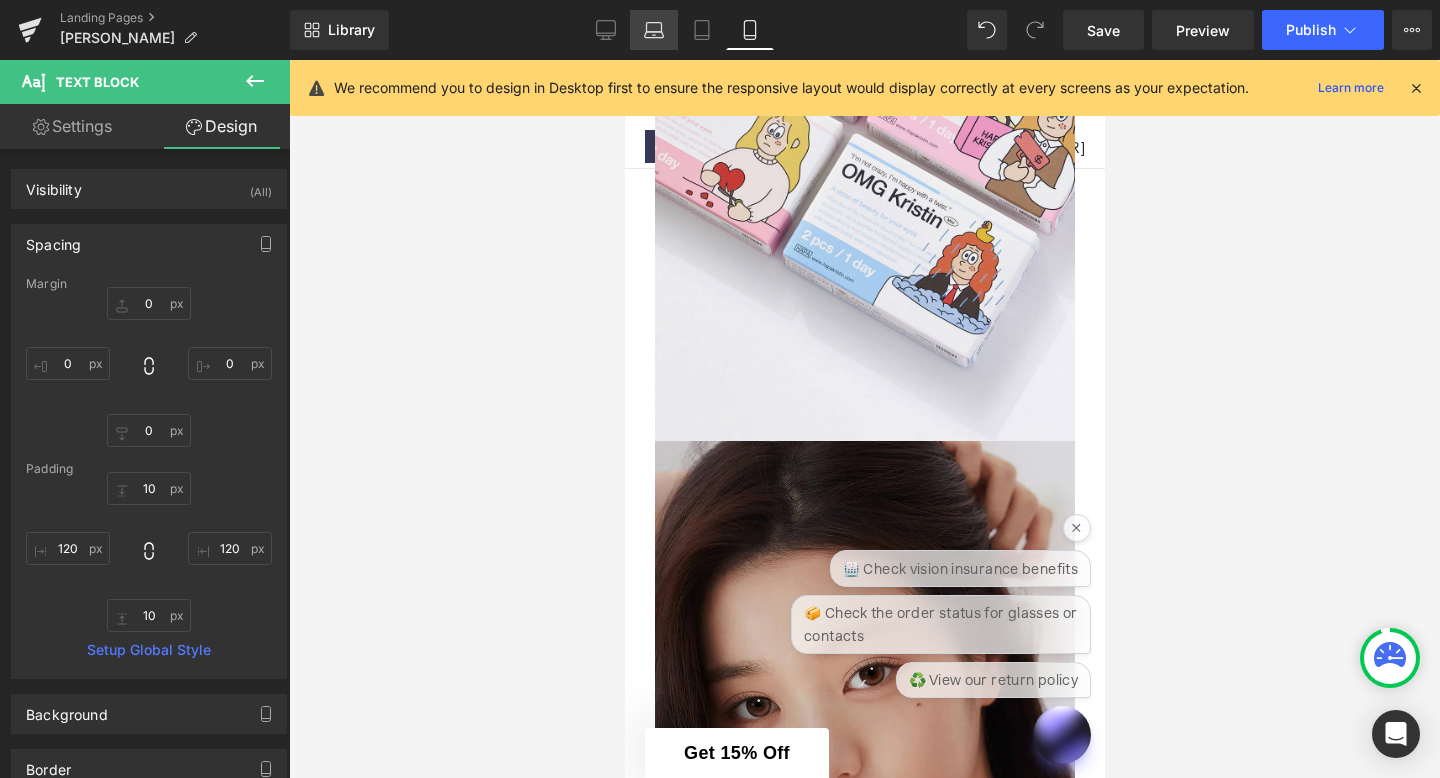 type on "0" 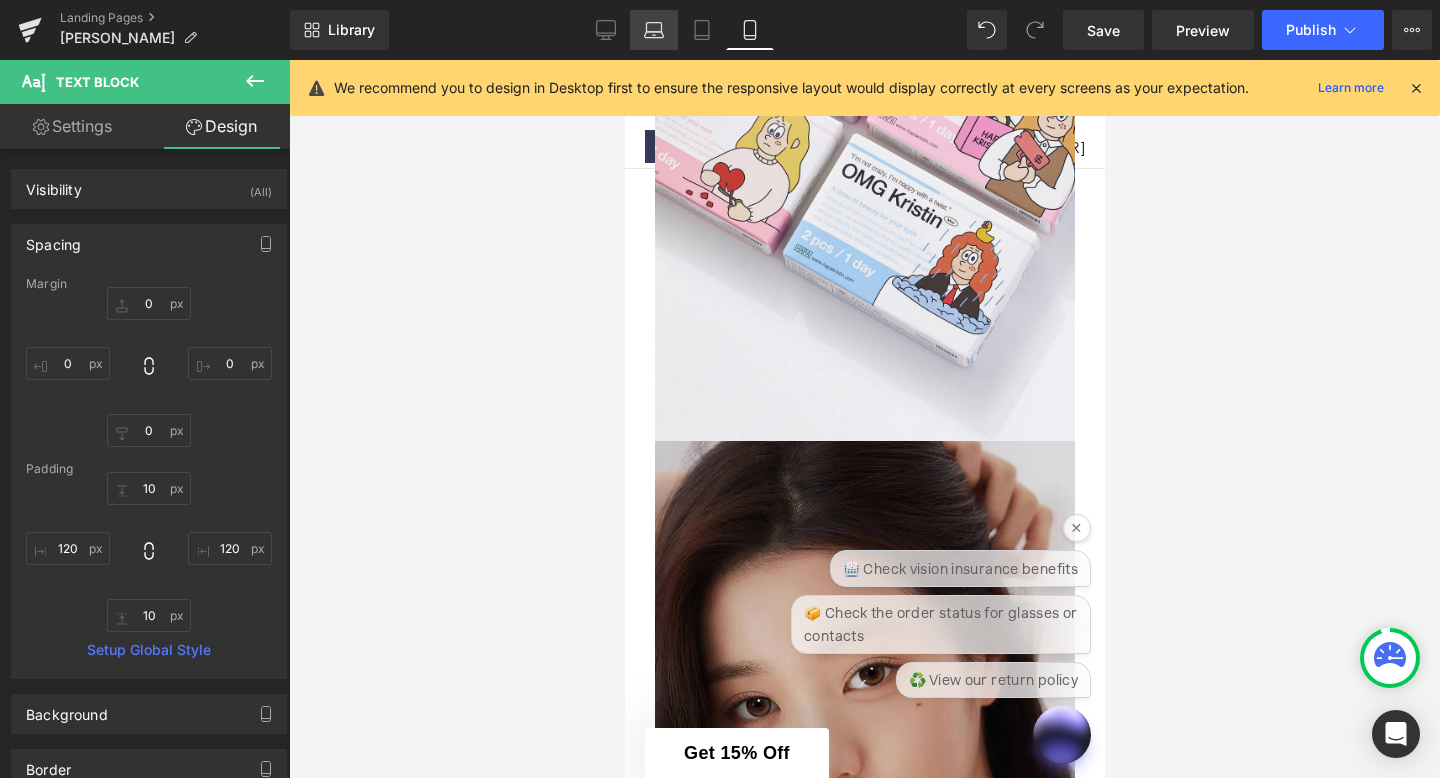 type on "0" 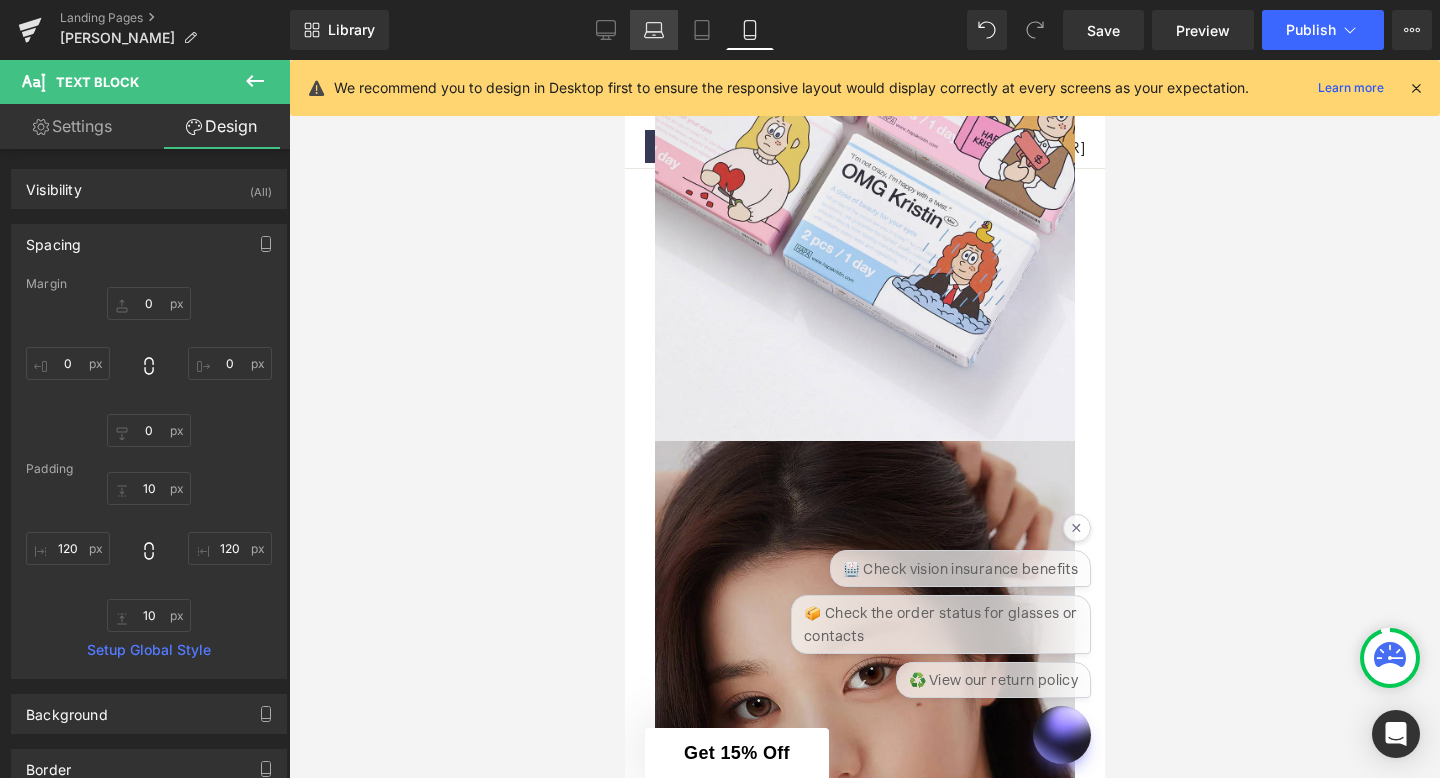 type on "10" 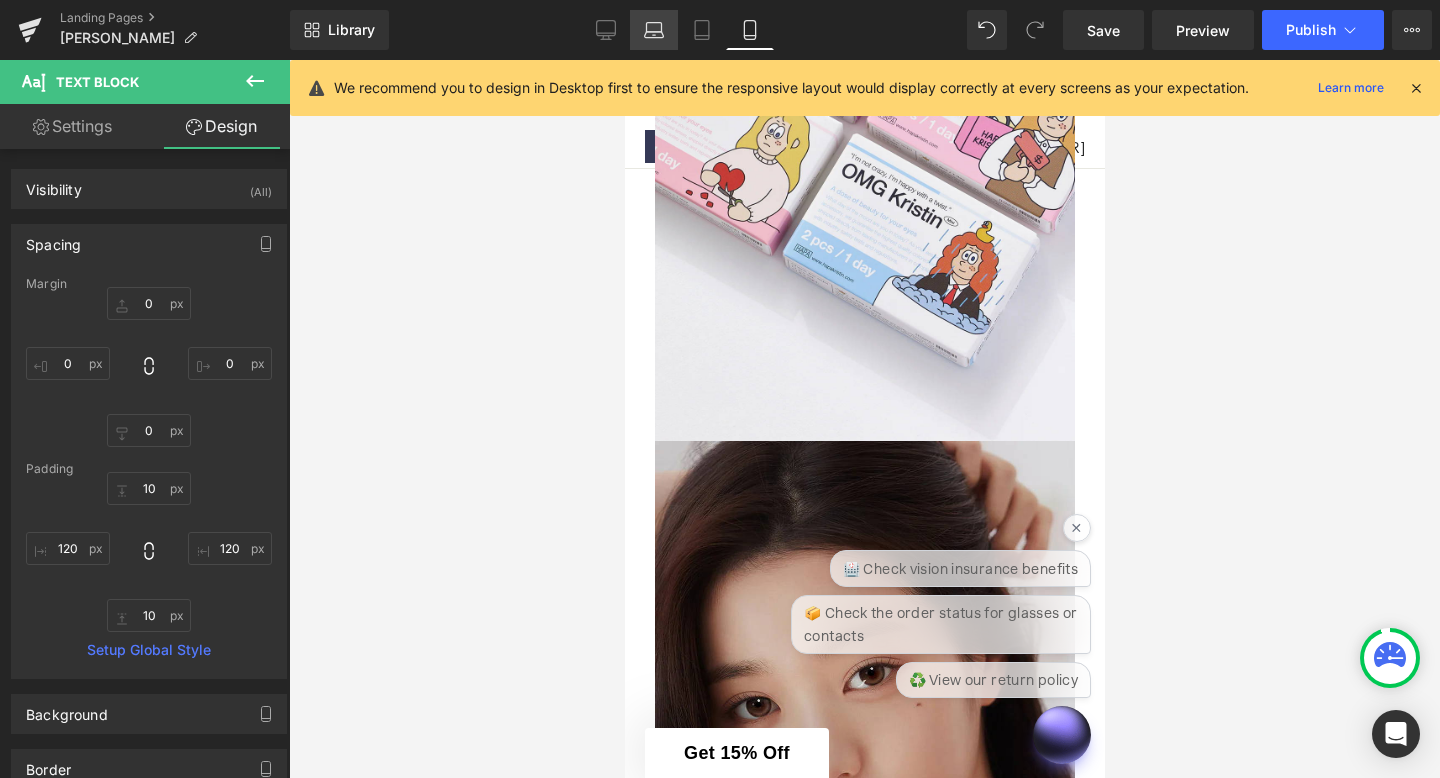 type on "120" 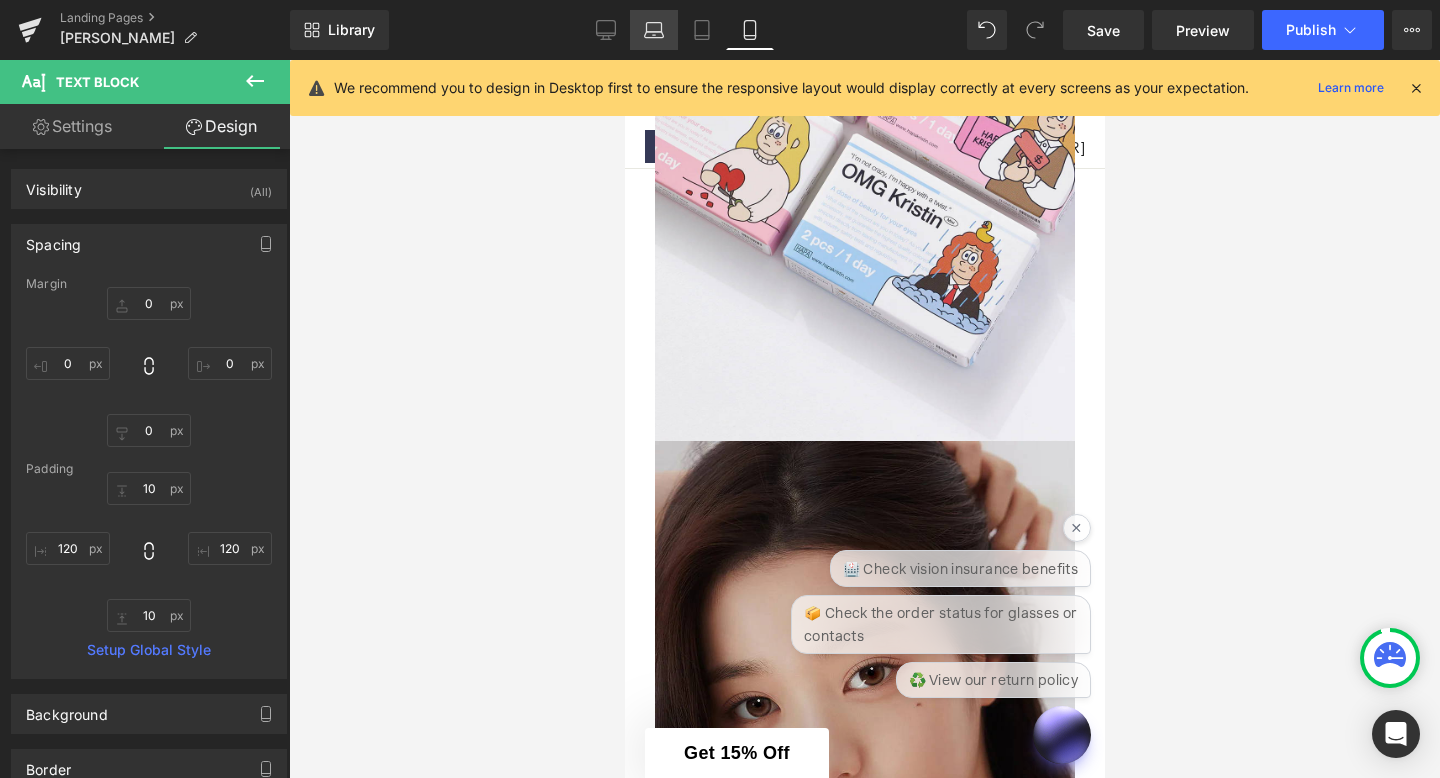type on "10" 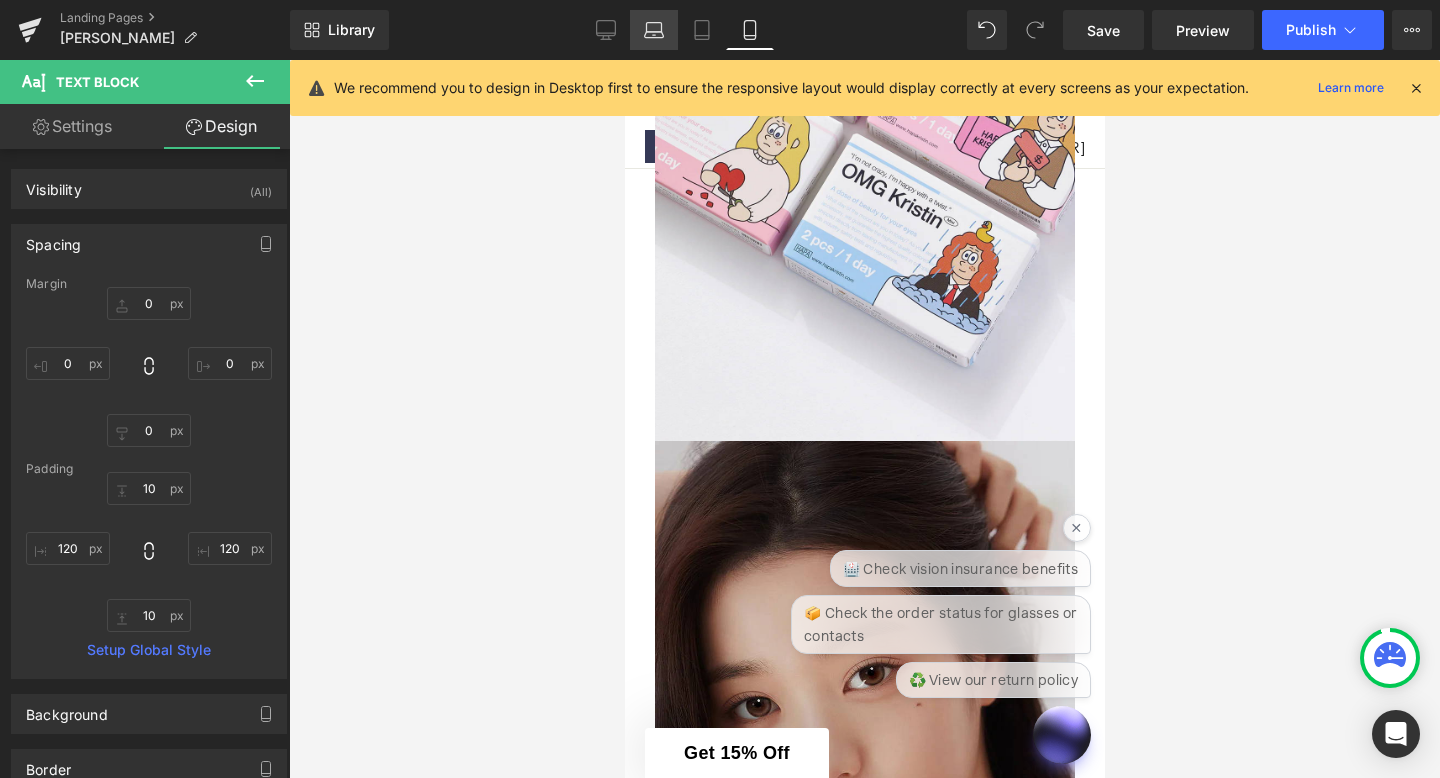 type on "120" 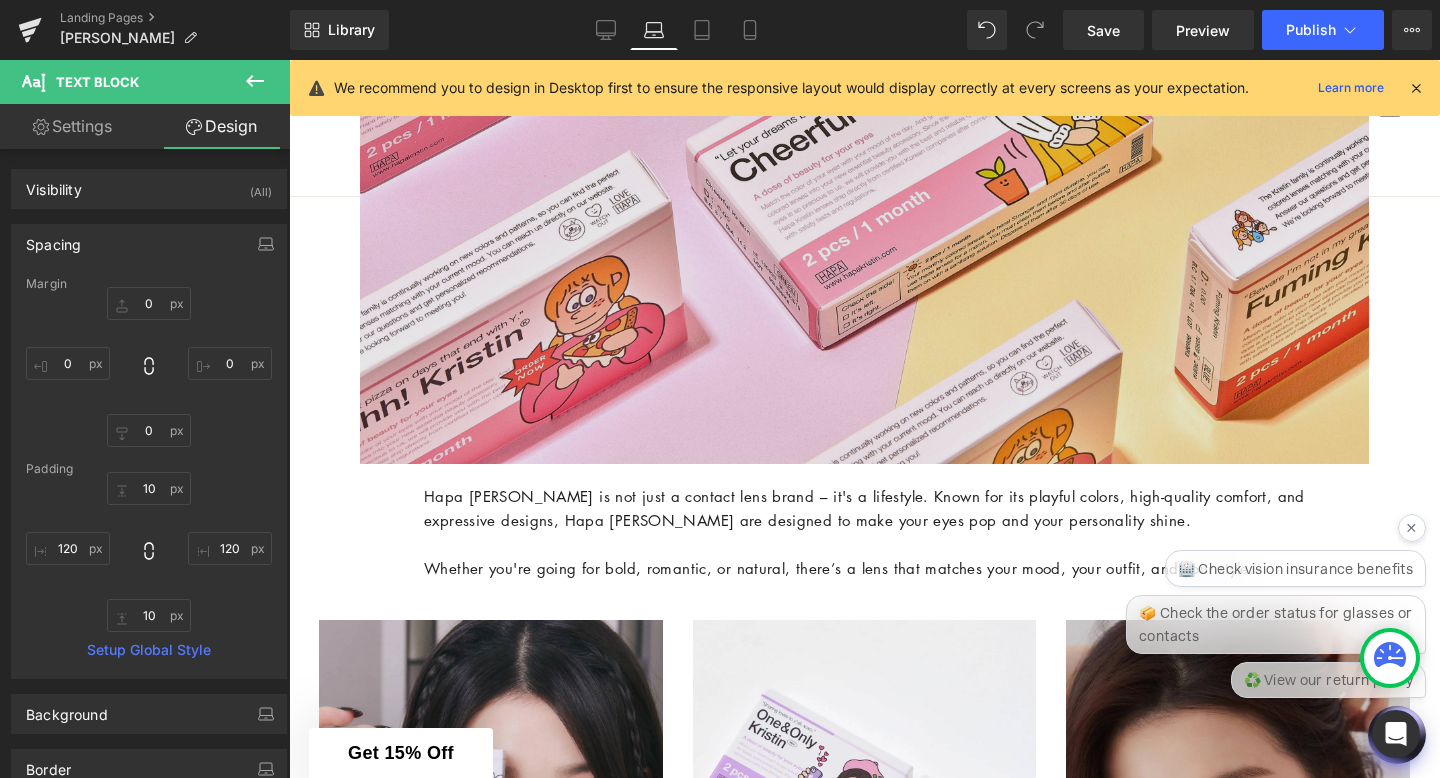 scroll, scrollTop: 582, scrollLeft: 0, axis: vertical 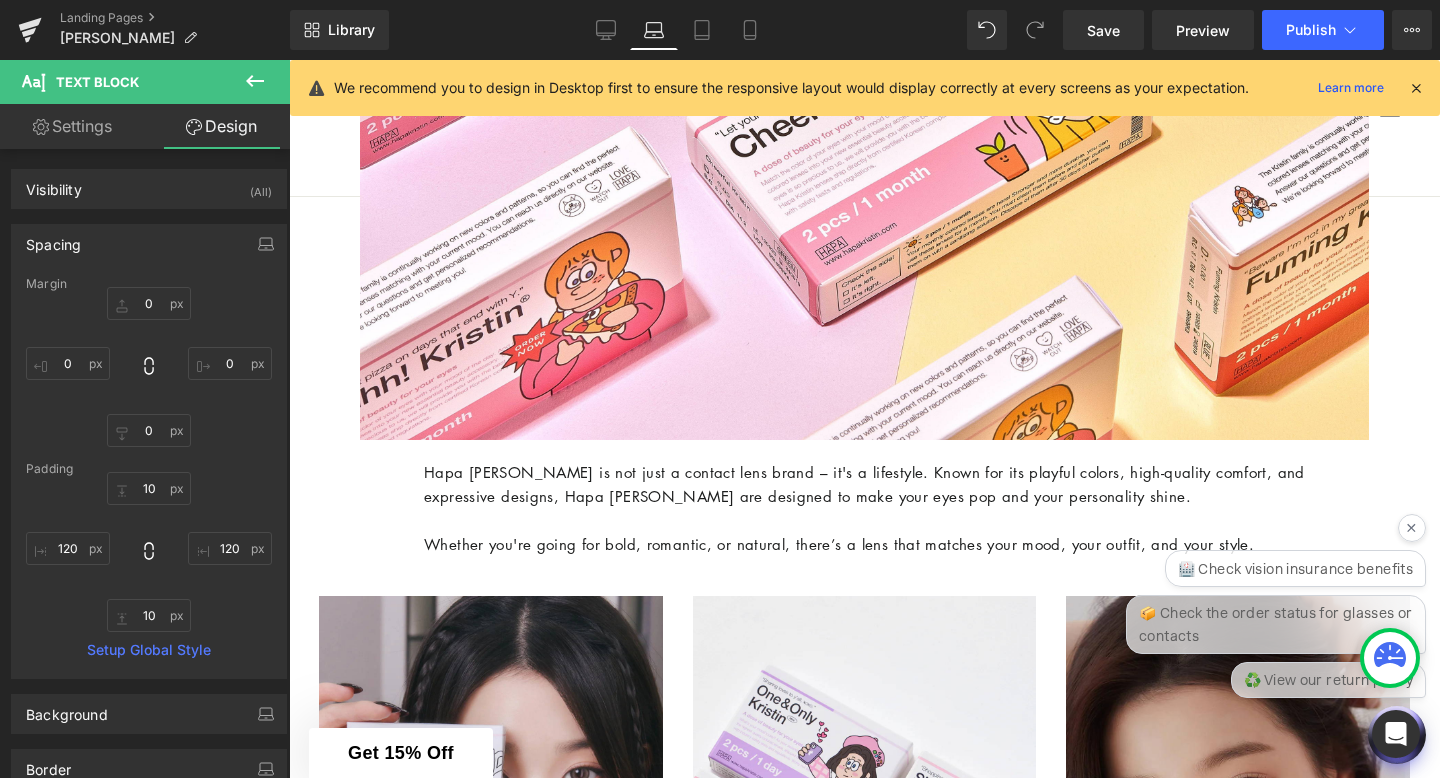 click at bounding box center [864, 520] 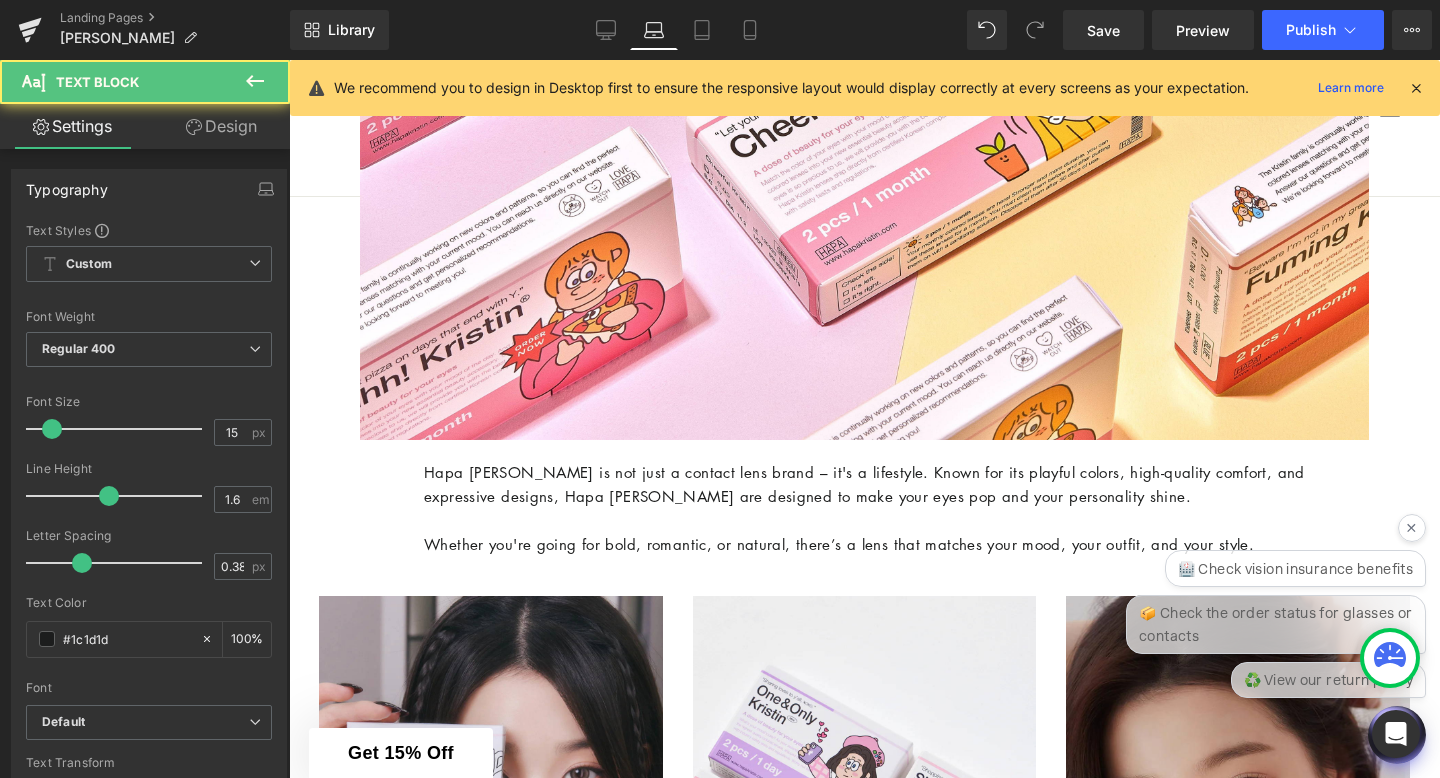 click on "Design" at bounding box center [221, 126] 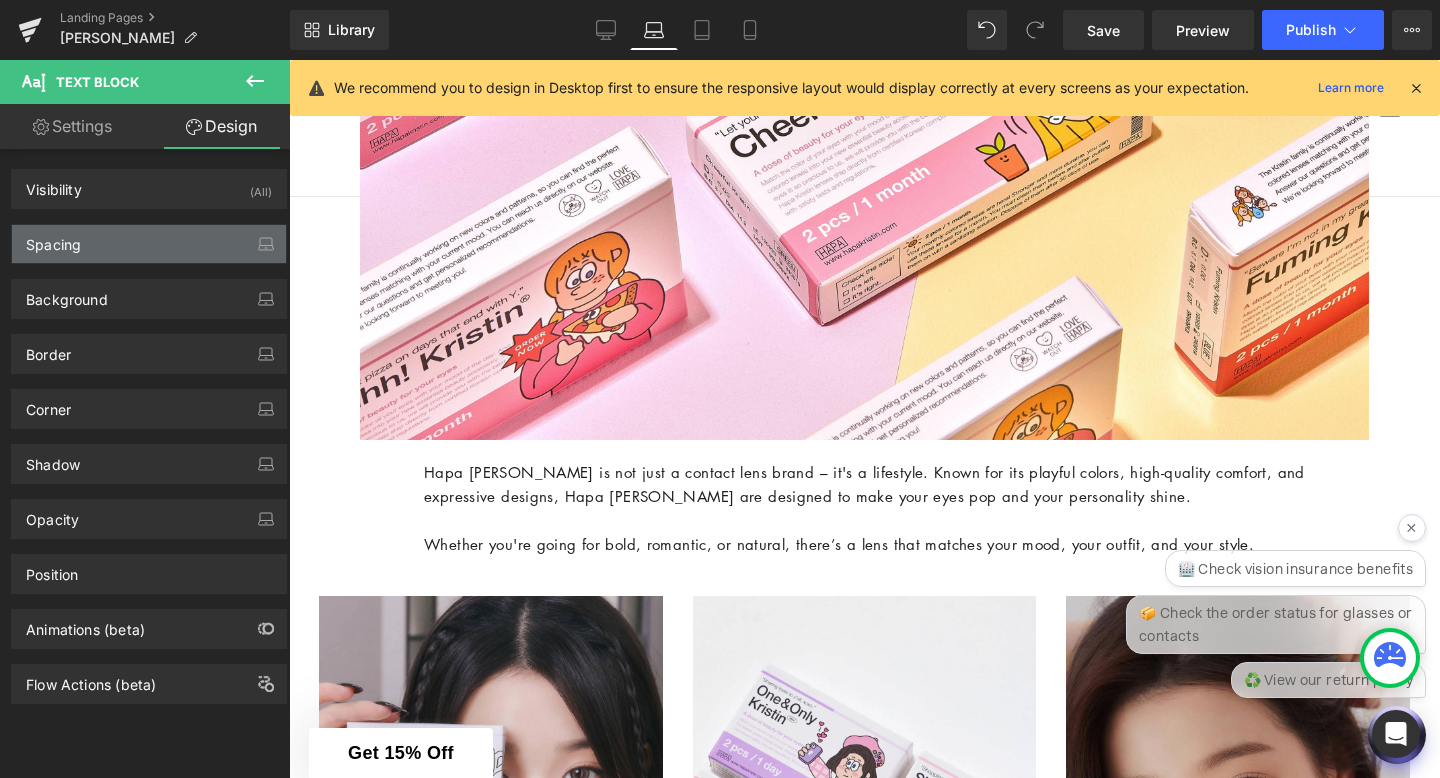 click on "Spacing" at bounding box center [149, 244] 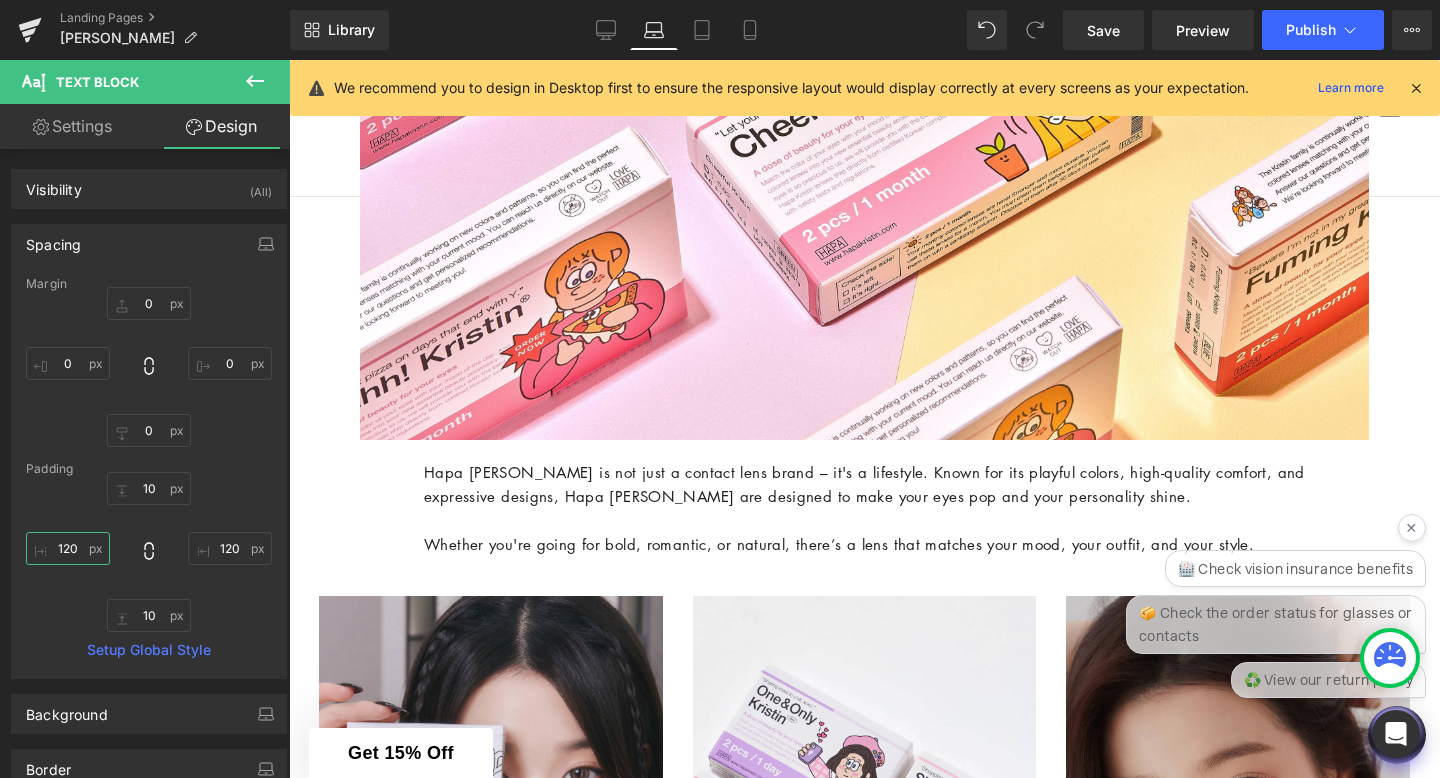 click on "120" at bounding box center (68, 548) 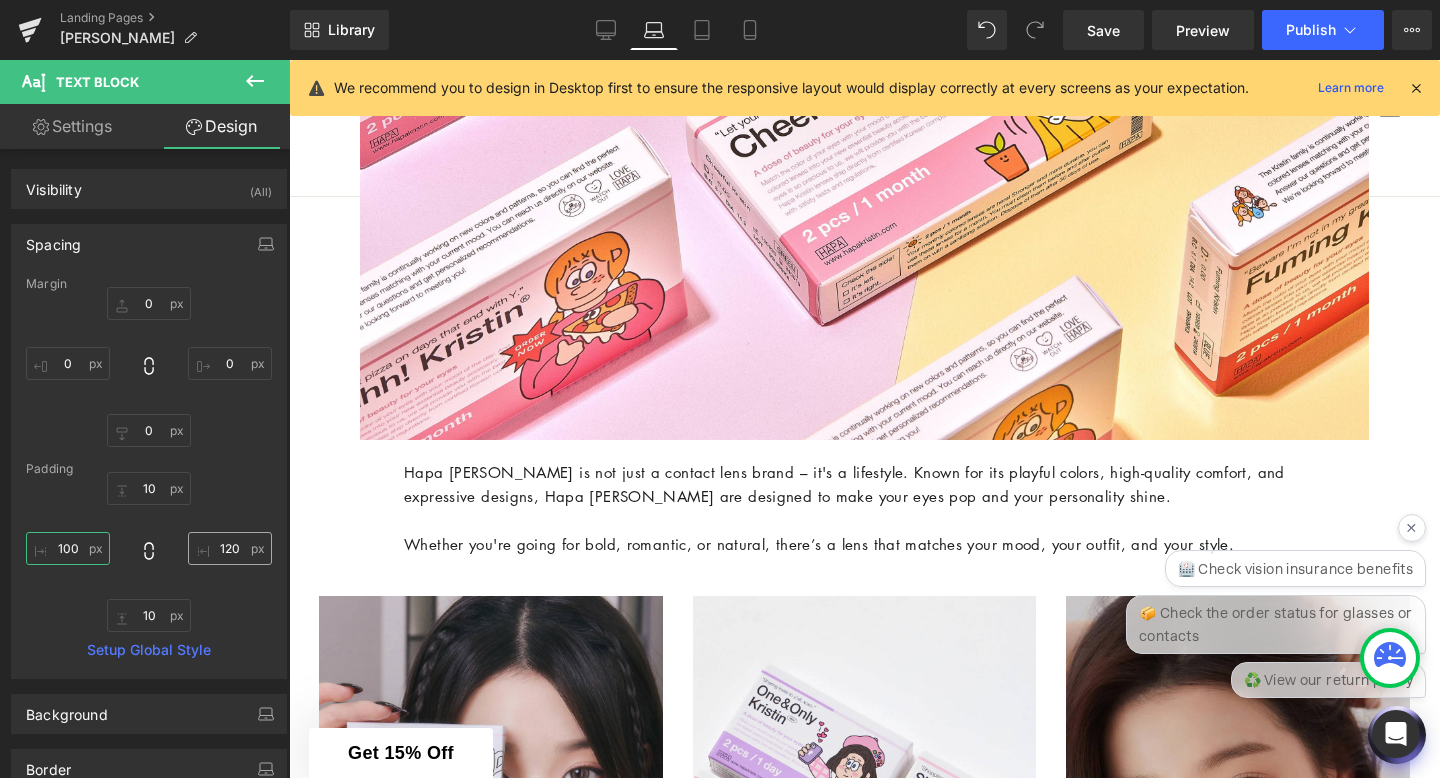 type on "100" 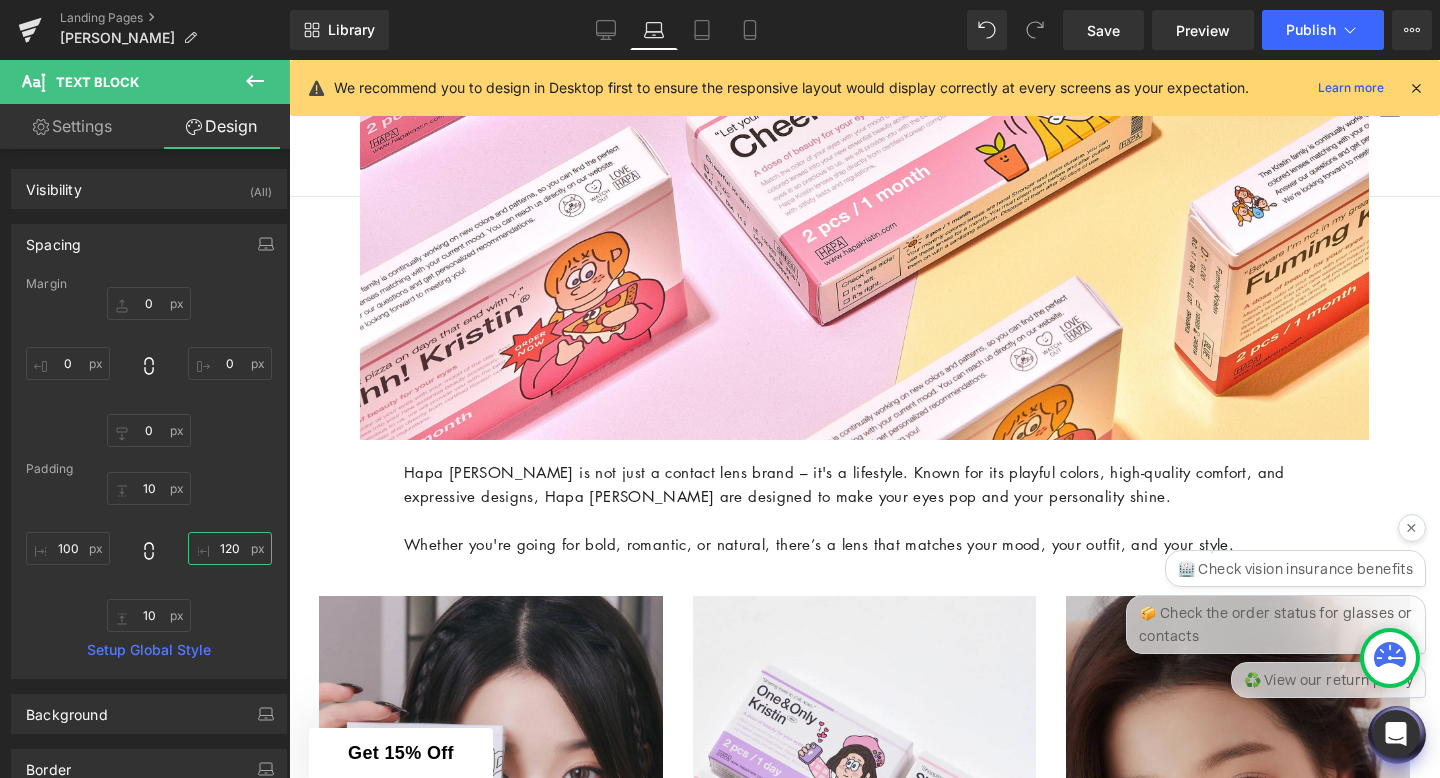 click on "120" at bounding box center [230, 548] 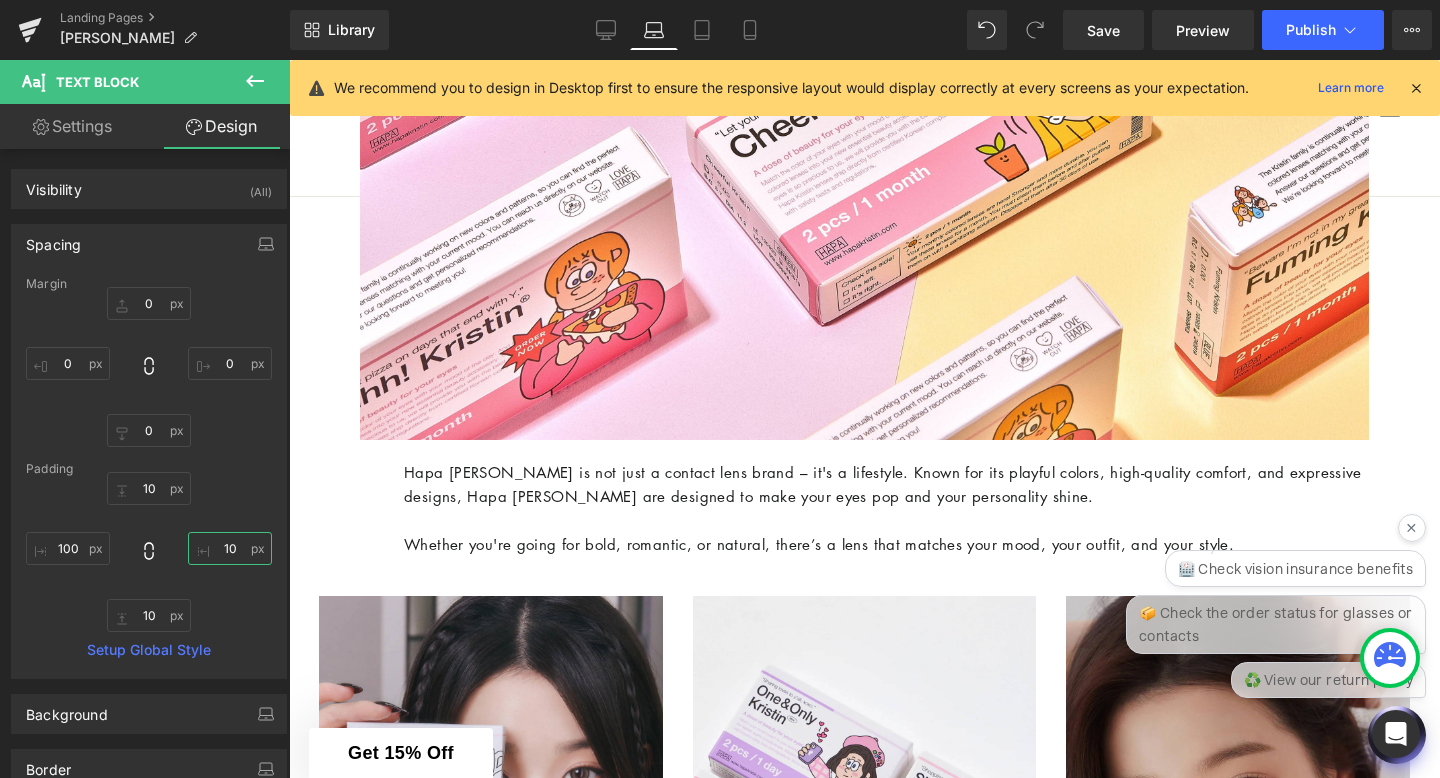 type on "100" 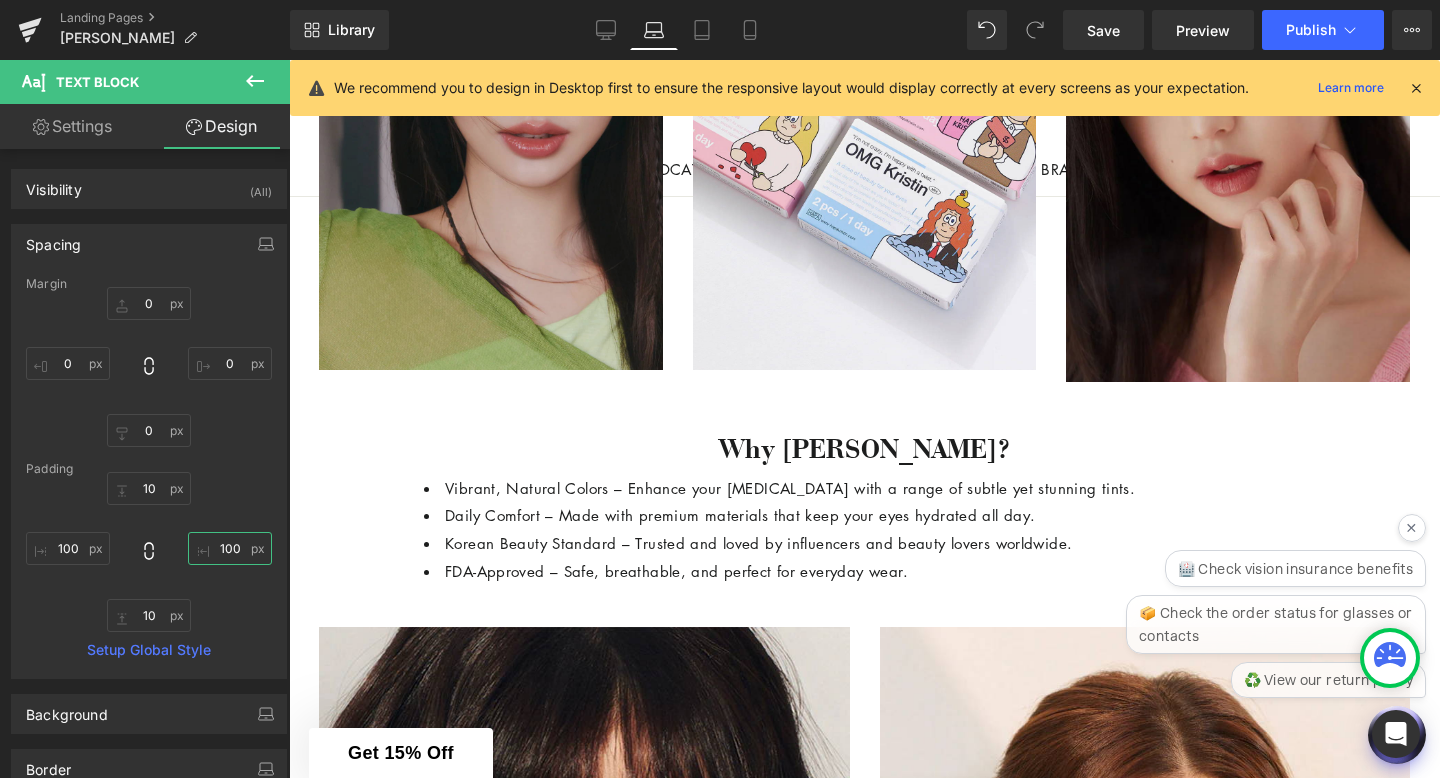 scroll, scrollTop: 1338, scrollLeft: 0, axis: vertical 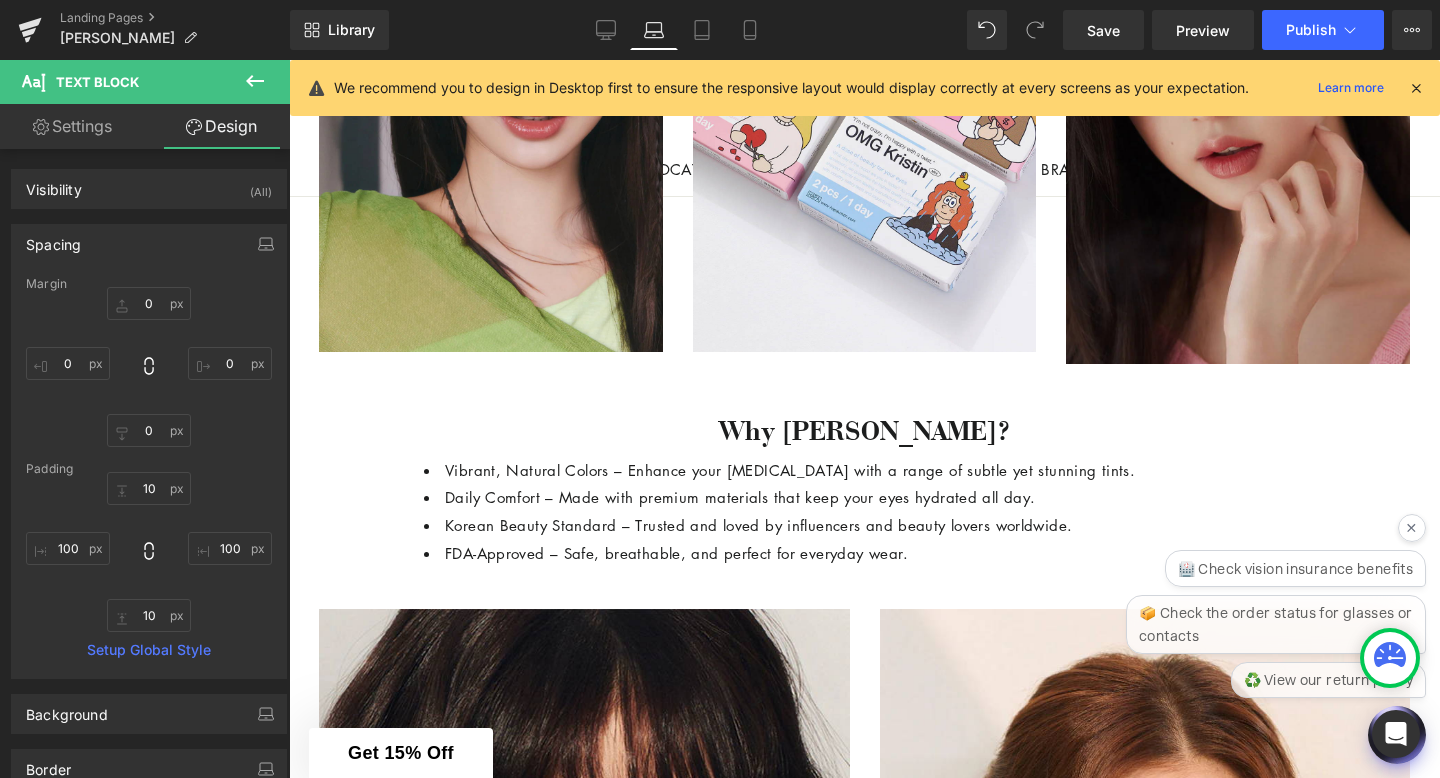 click on "FDA-Approved – Safe, breathable, and perfect for everyday wear." at bounding box center [864, 553] 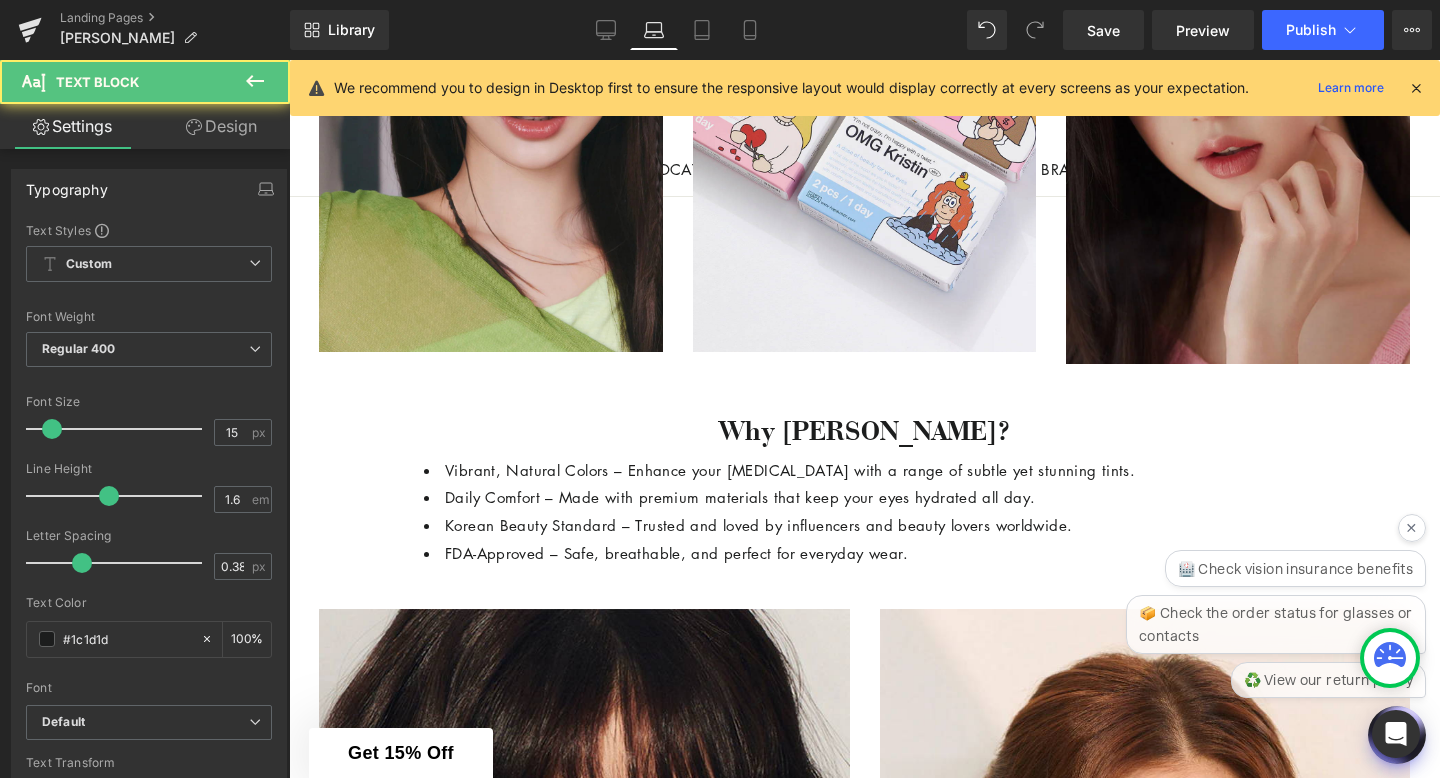 click on "Design" at bounding box center [221, 126] 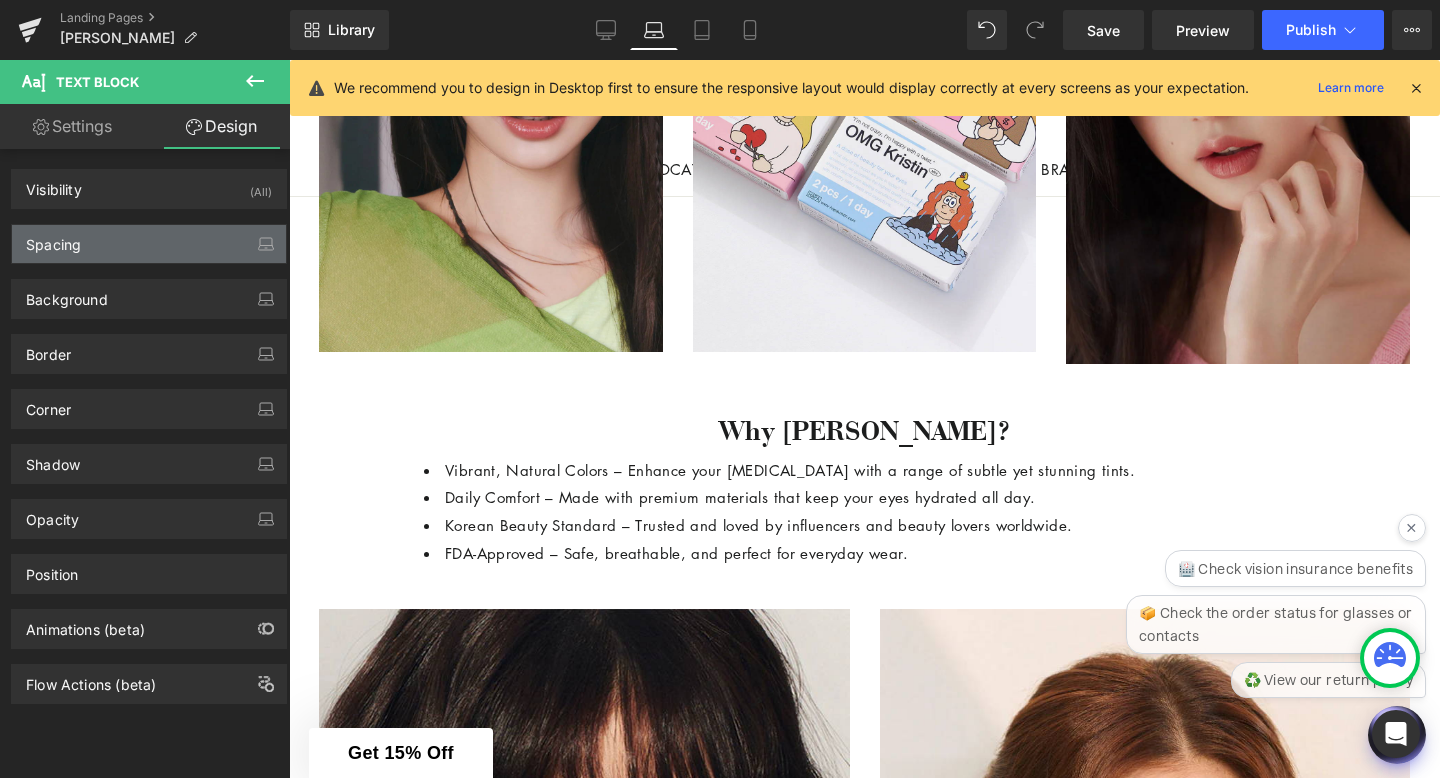 click on "Spacing" at bounding box center [149, 244] 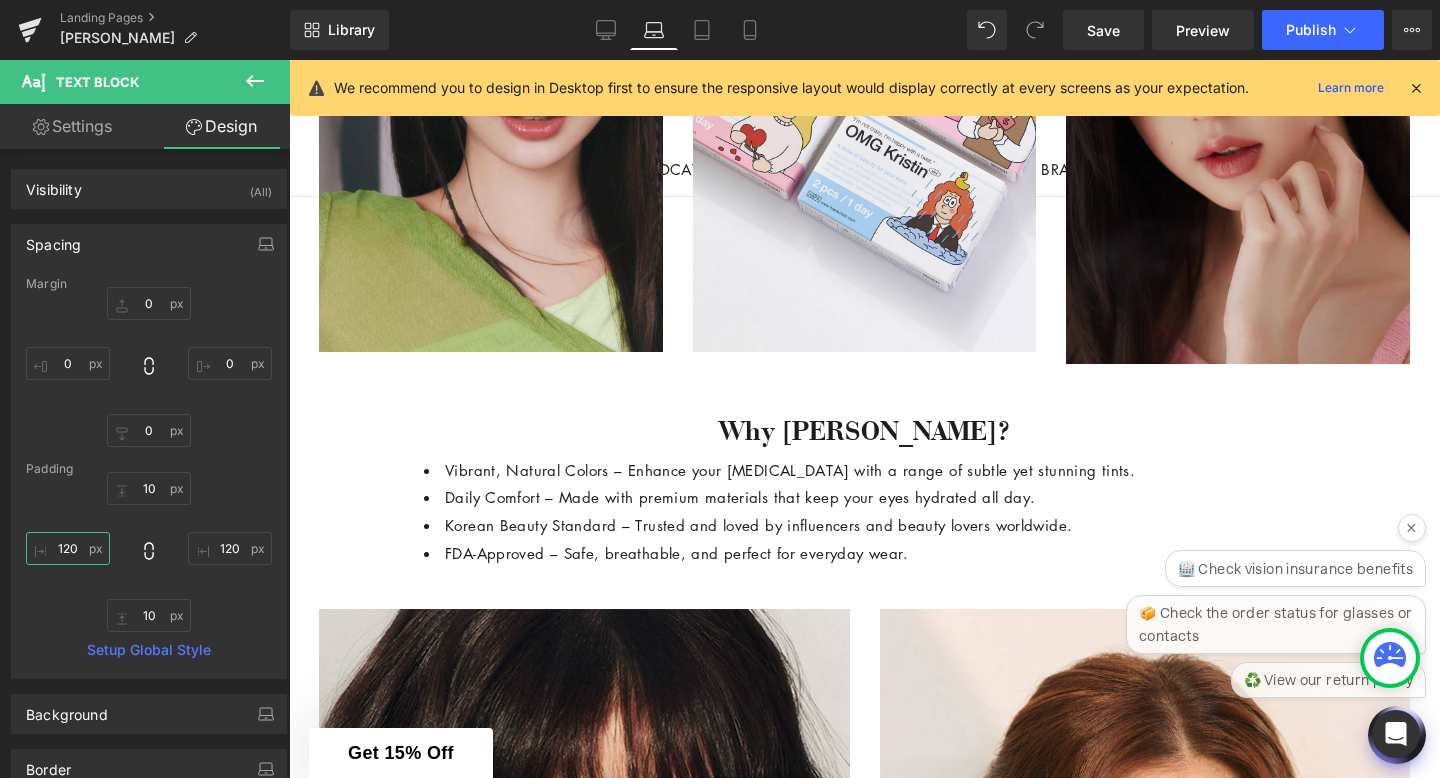 click on "120" at bounding box center [68, 548] 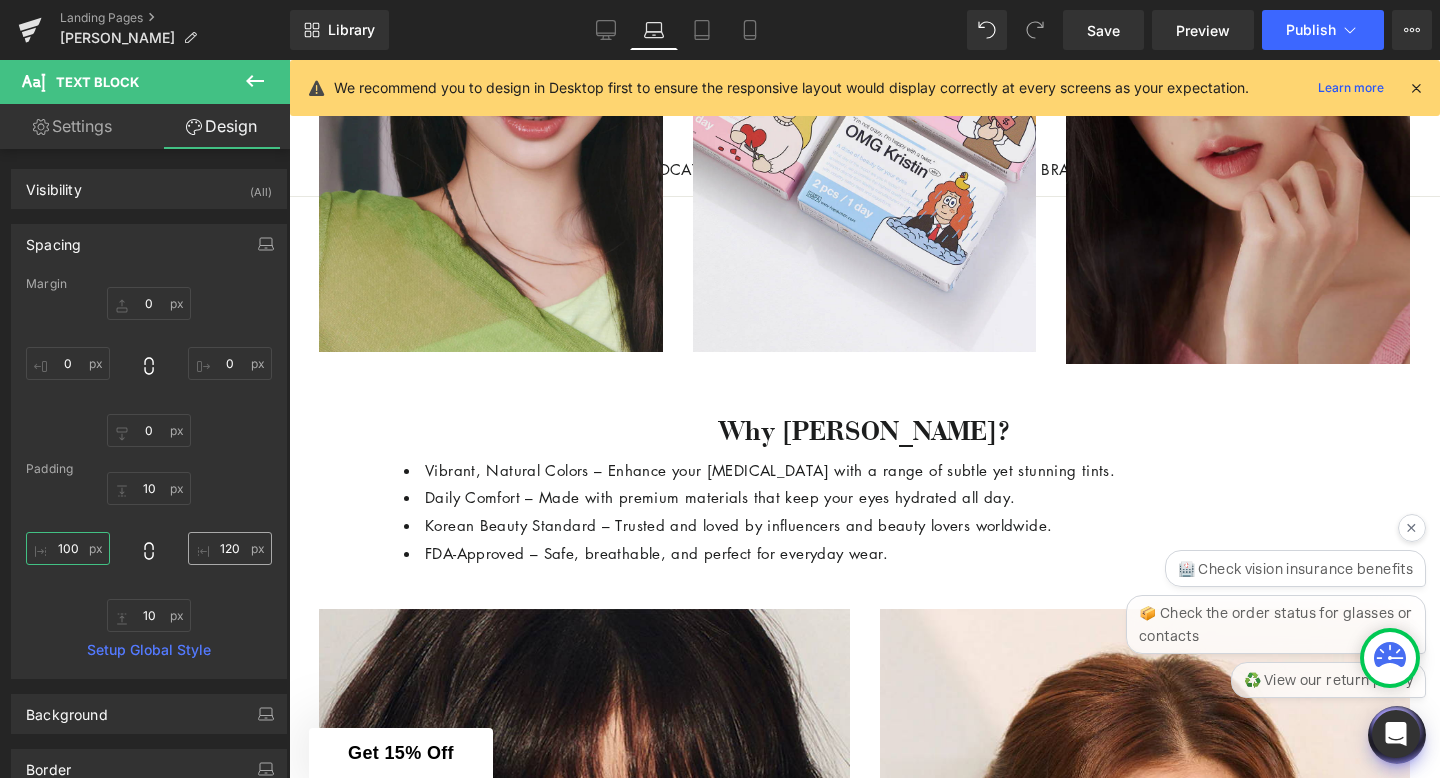 type on "100" 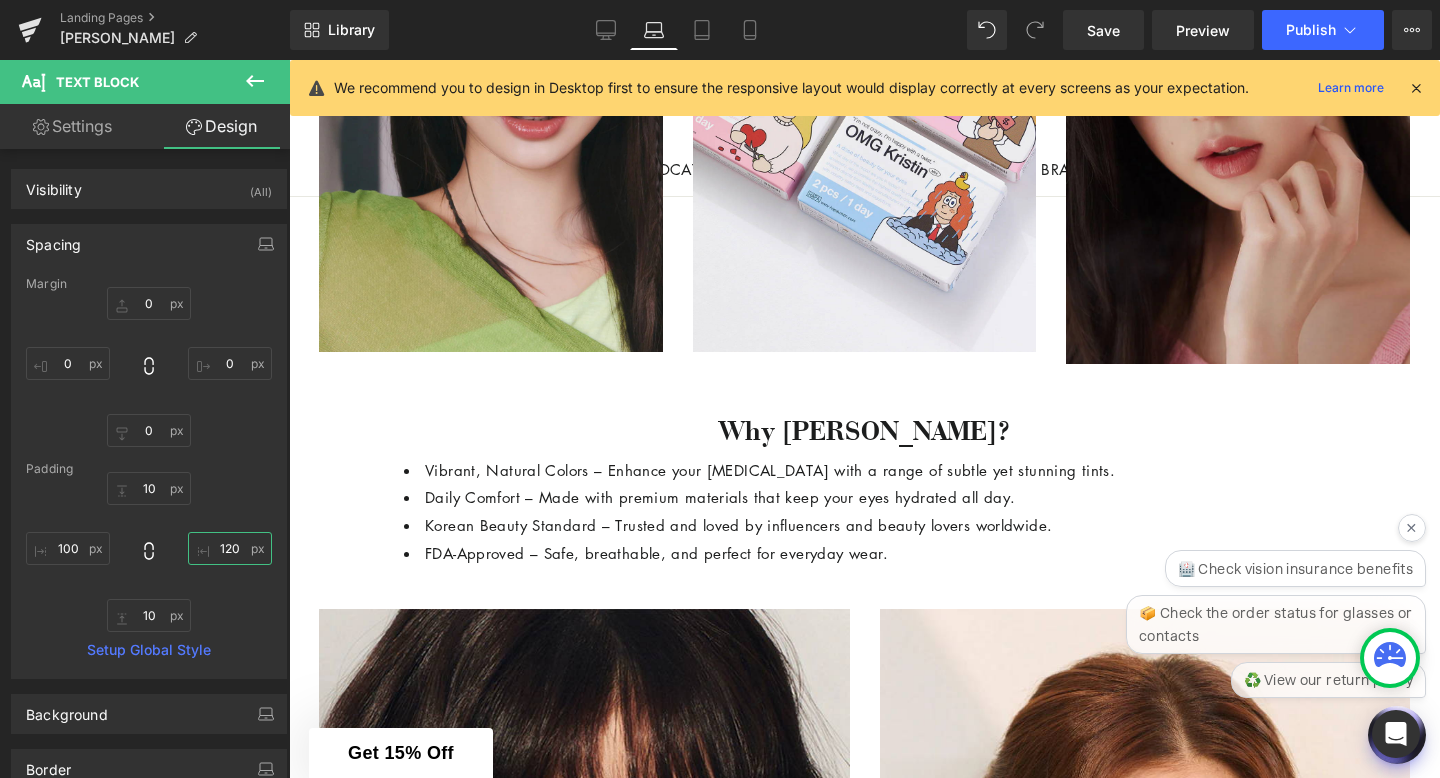 click on "120" at bounding box center [230, 548] 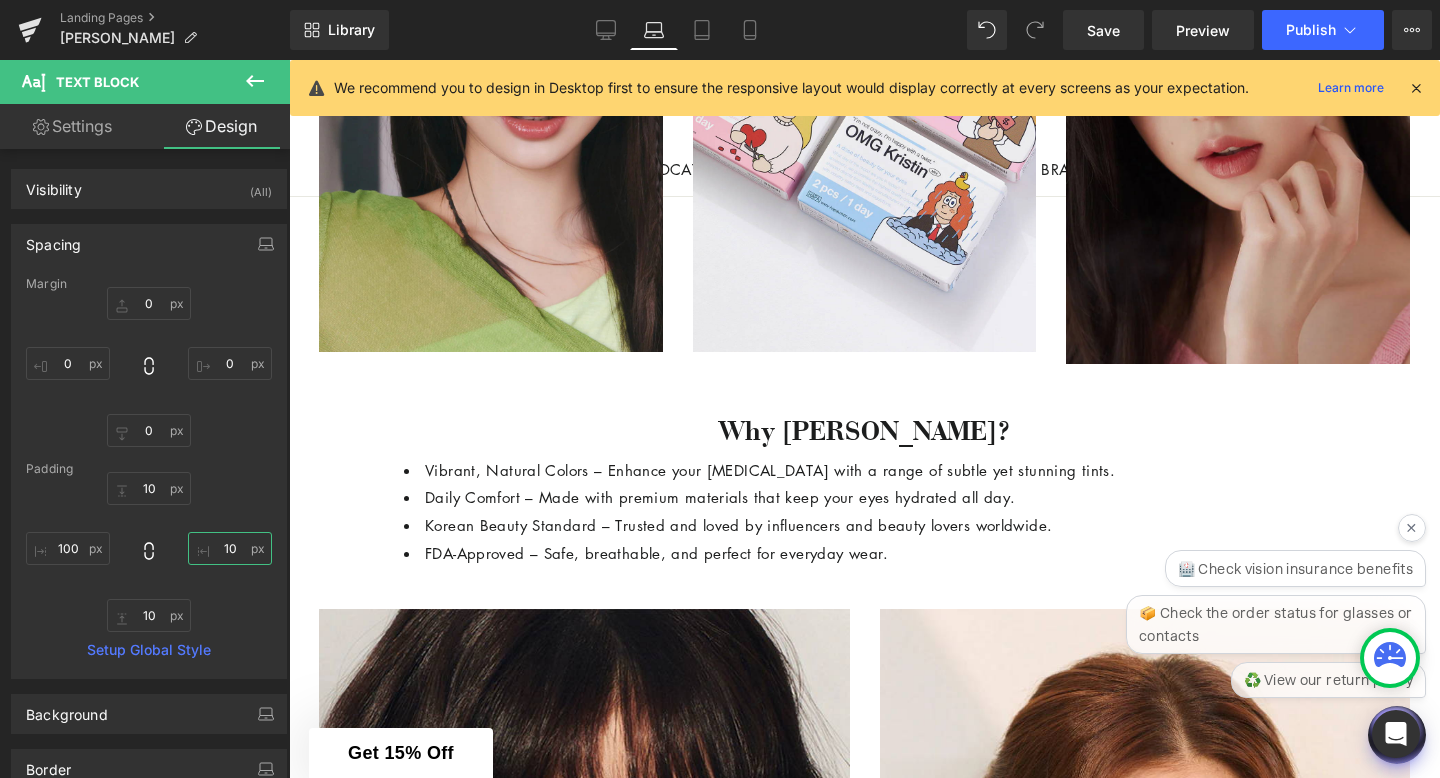 type on "100" 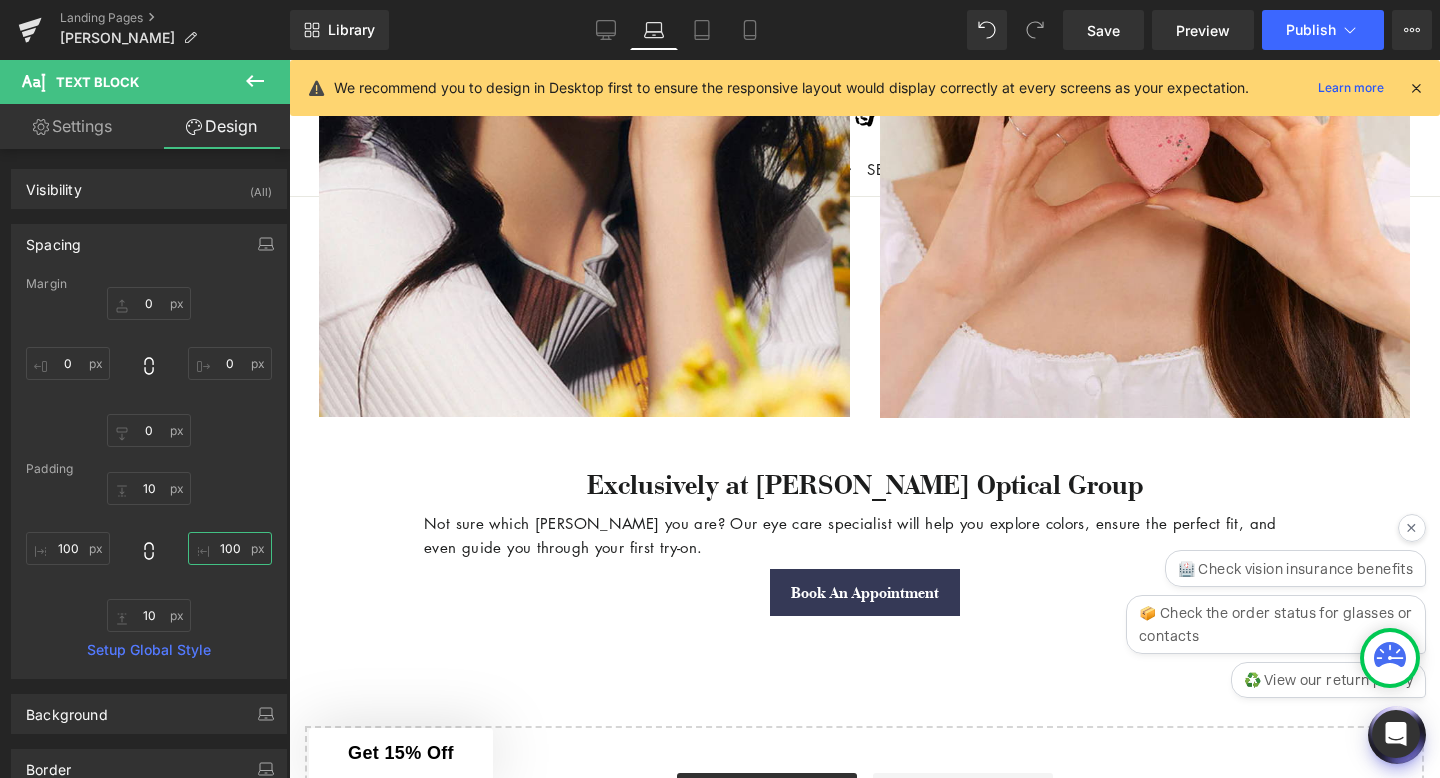 scroll, scrollTop: 2342, scrollLeft: 0, axis: vertical 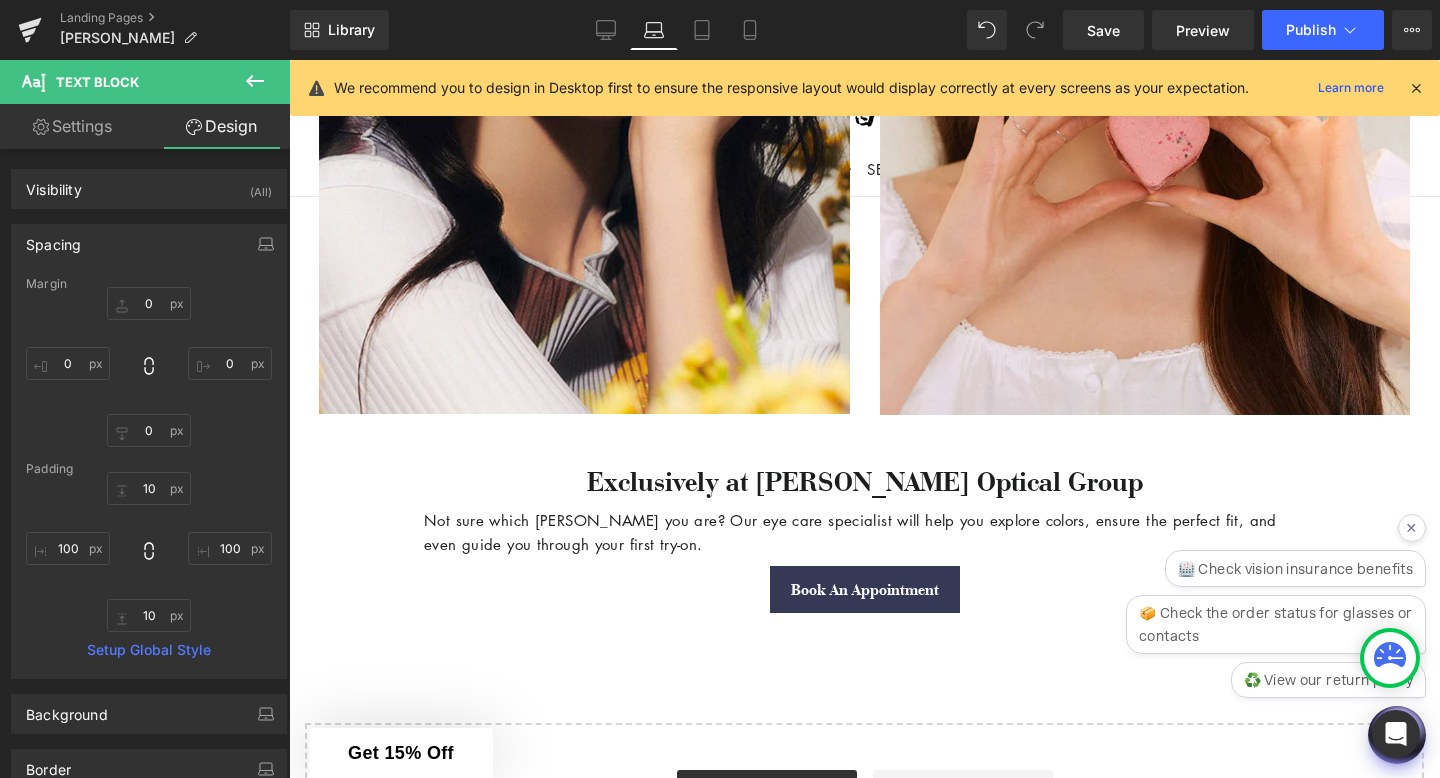 click on "Not sure which Kristin you are? Our eye care specialist will help you explore colors, ensure the perfect fit, and even guide you through your first try-on." at bounding box center (864, 532) 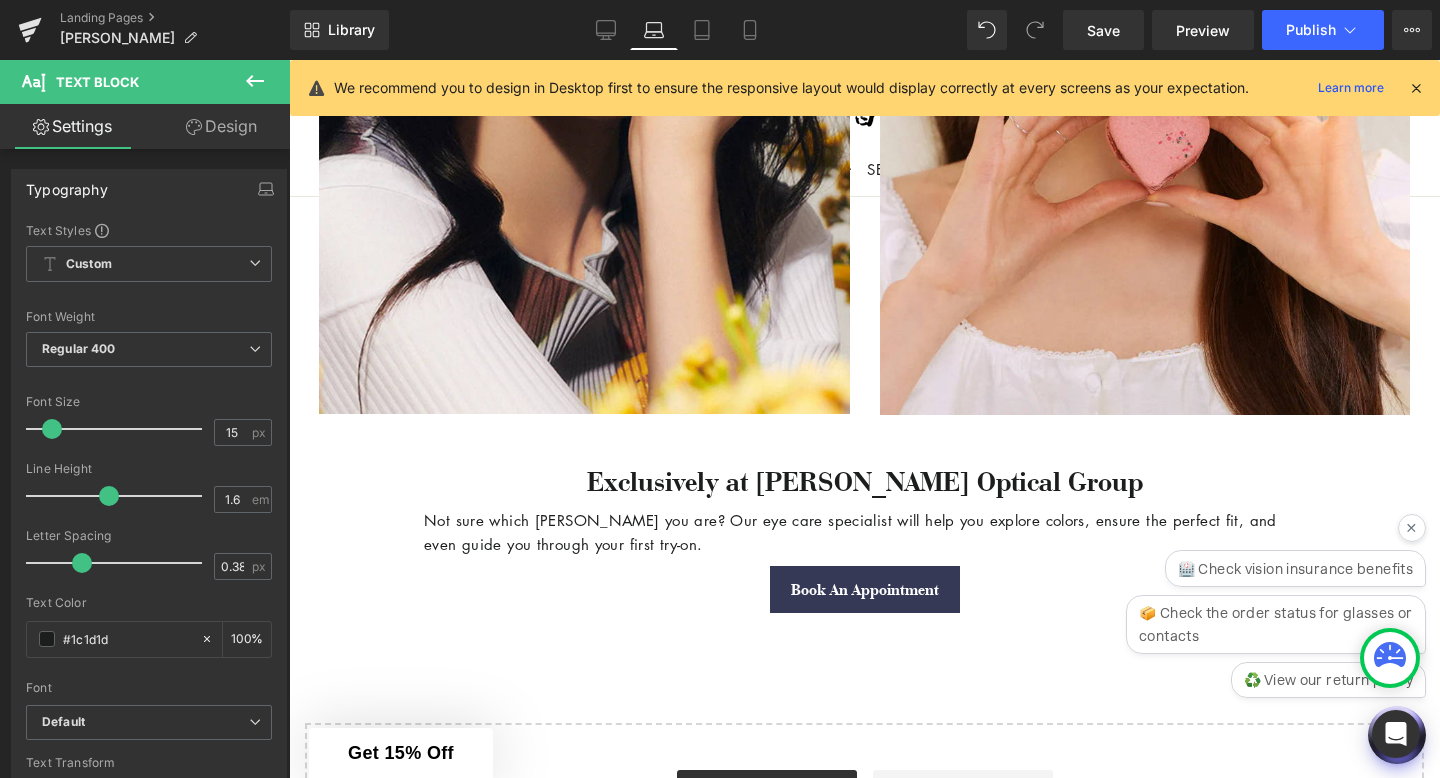 click on "Design" at bounding box center [221, 126] 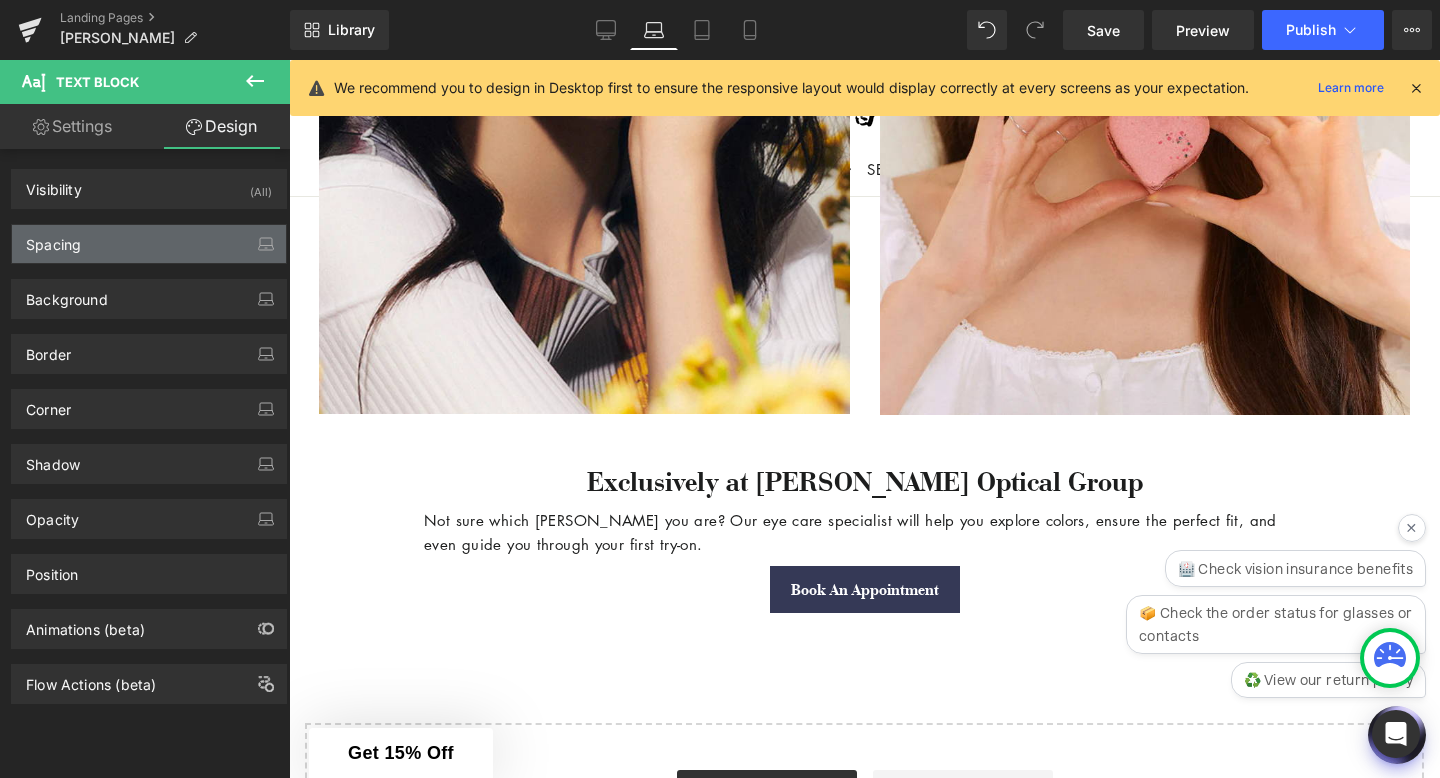 click on "Spacing" at bounding box center [149, 244] 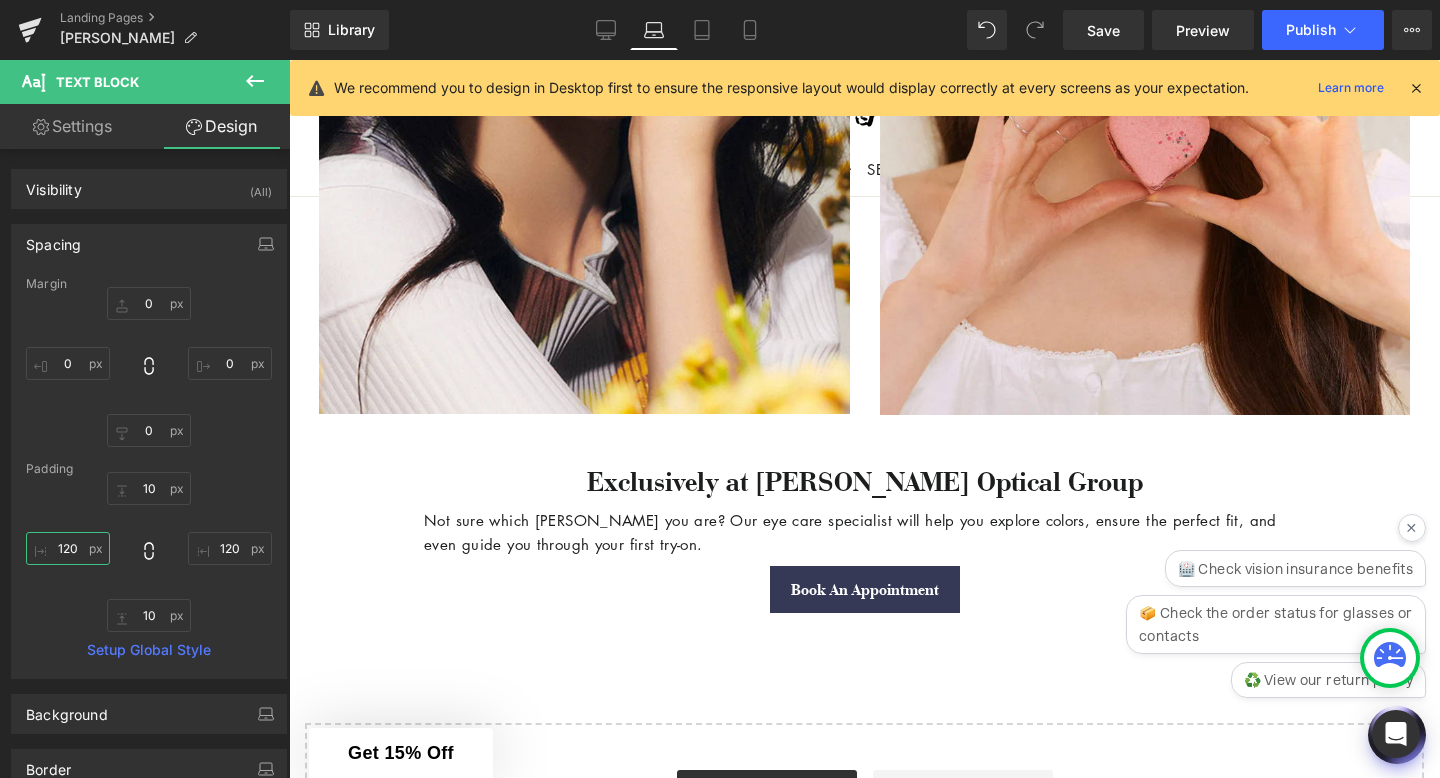 click on "120" at bounding box center (68, 548) 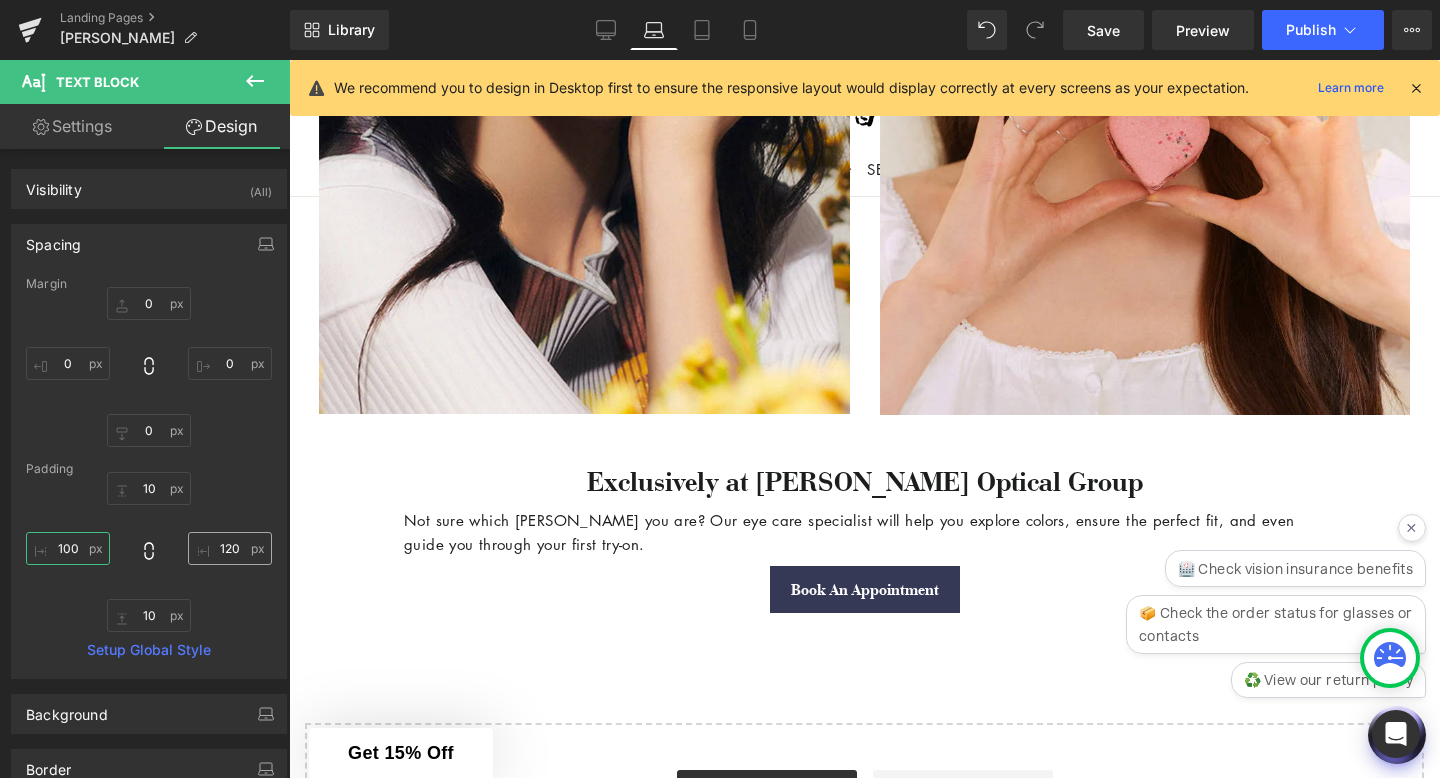 type on "100" 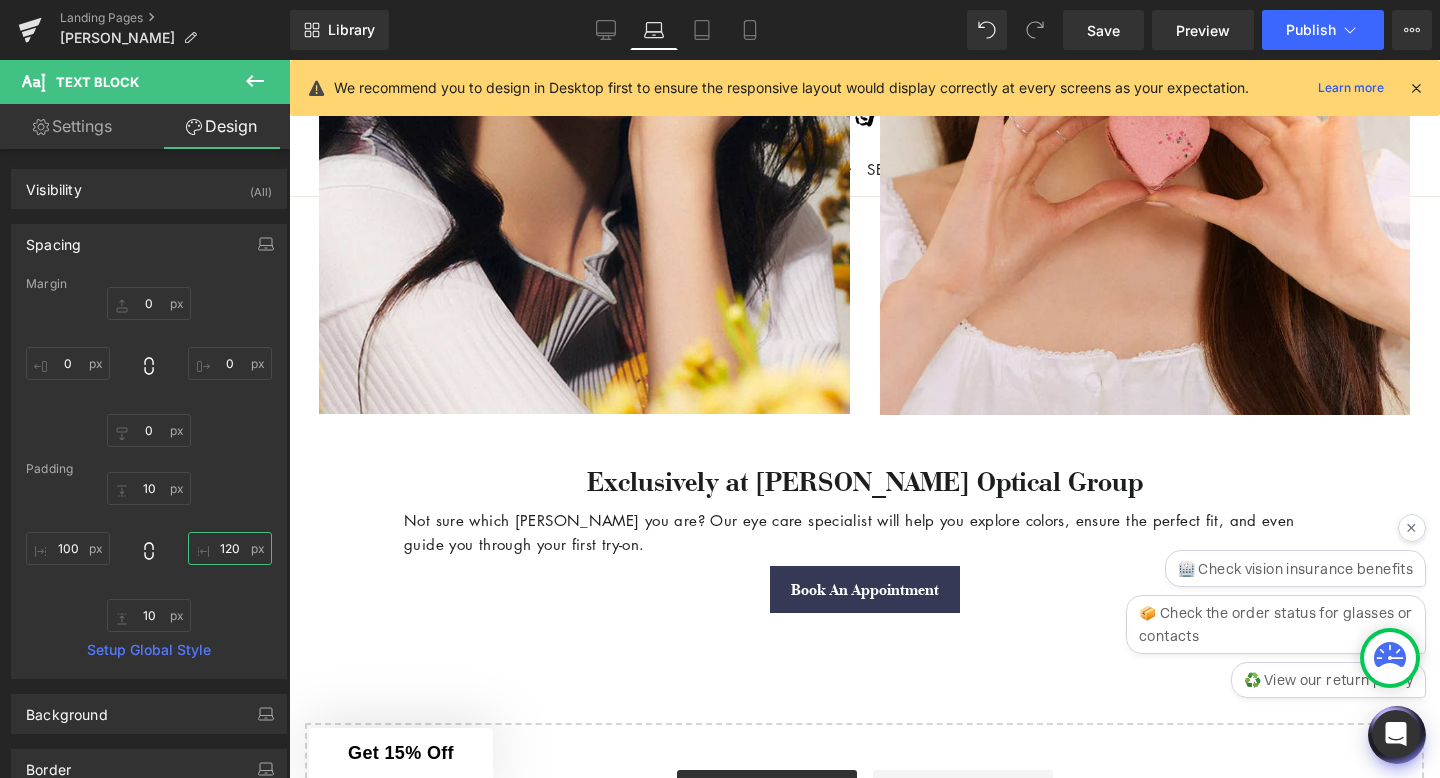 click on "120" at bounding box center [230, 548] 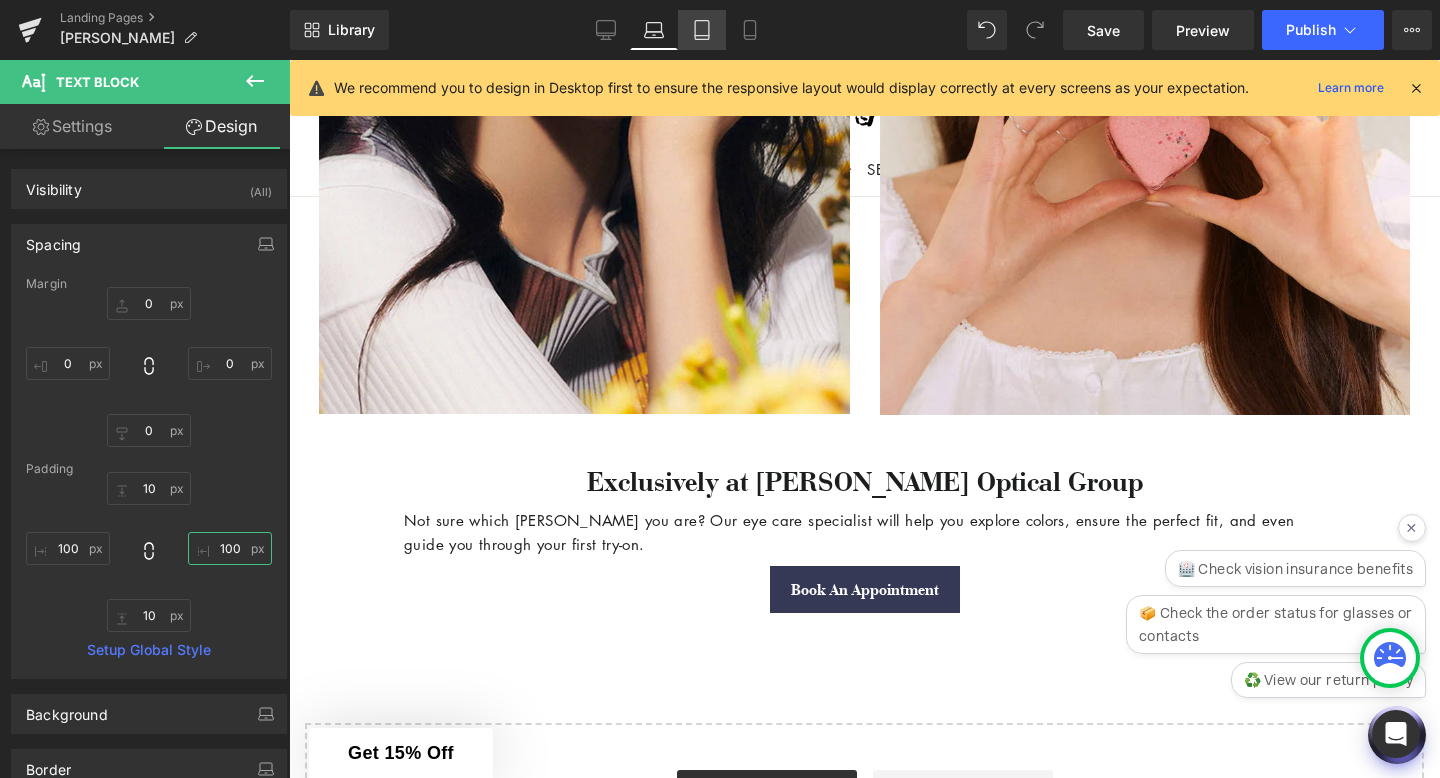 type on "100" 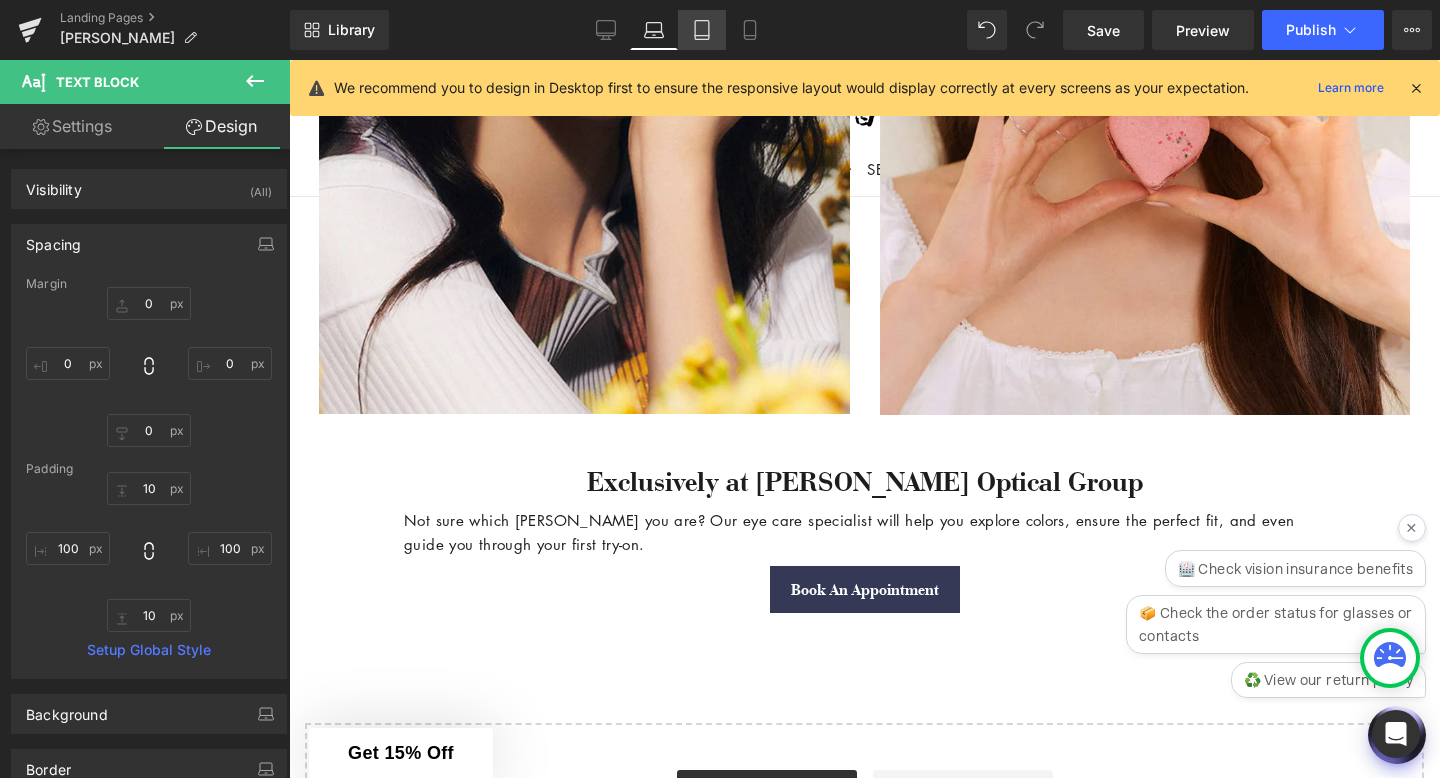 click 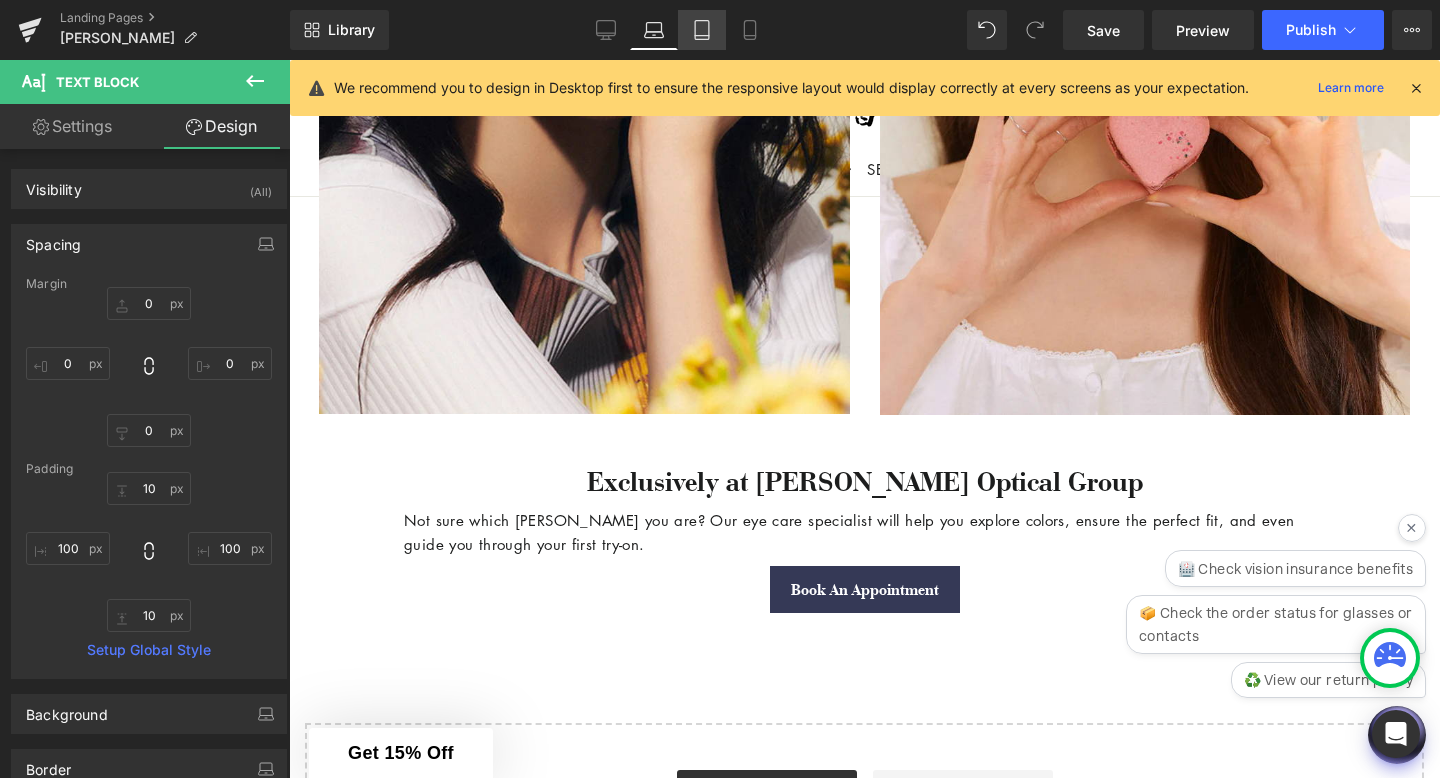 type on "0" 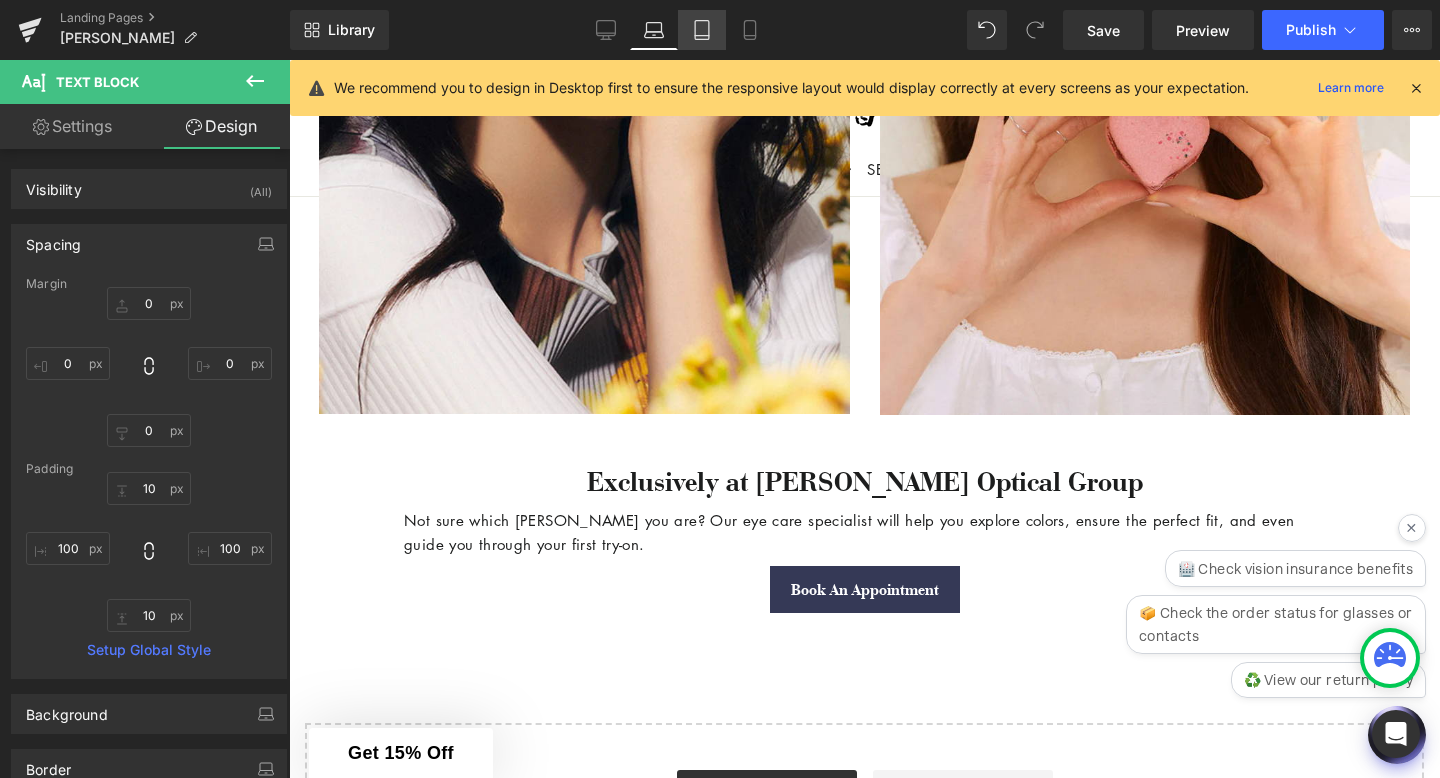 type on "0" 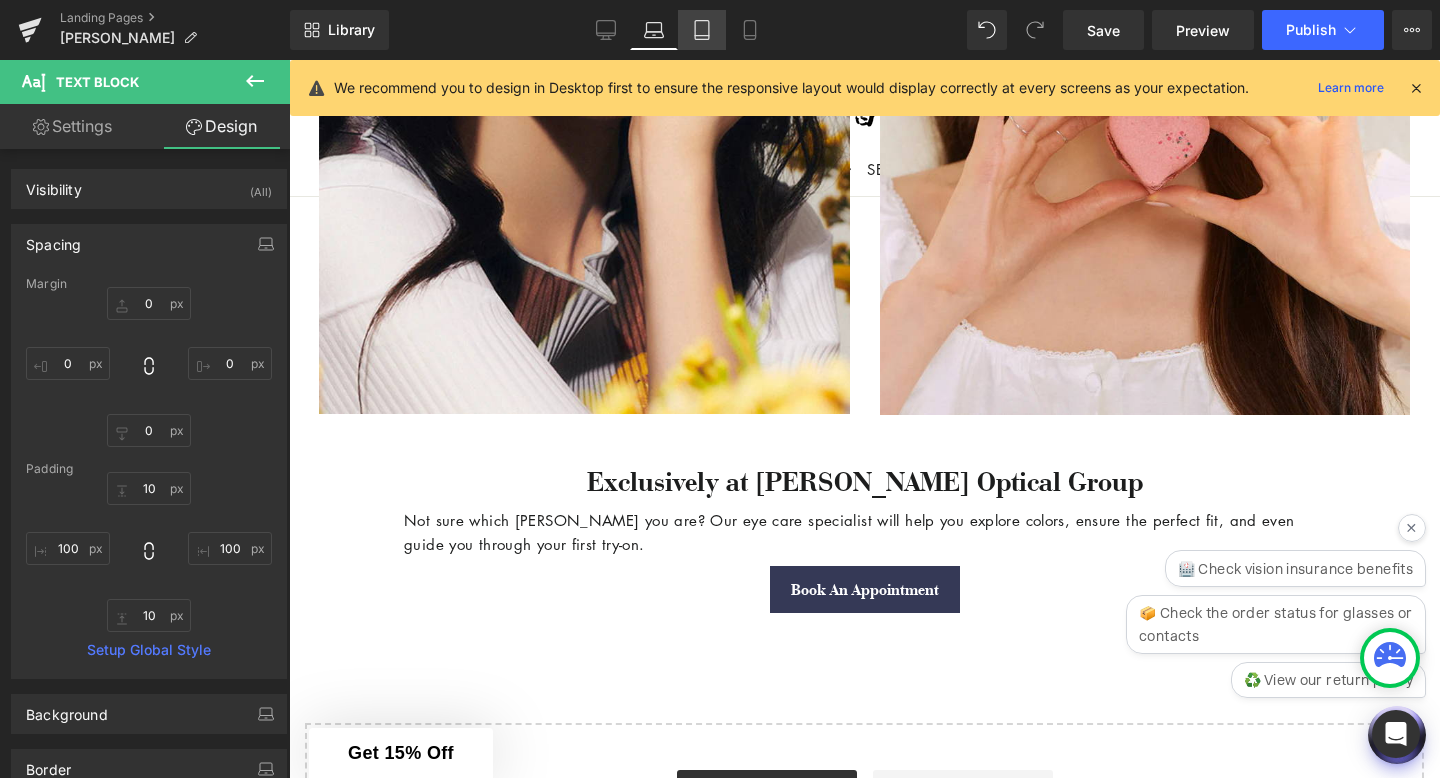 type on "0" 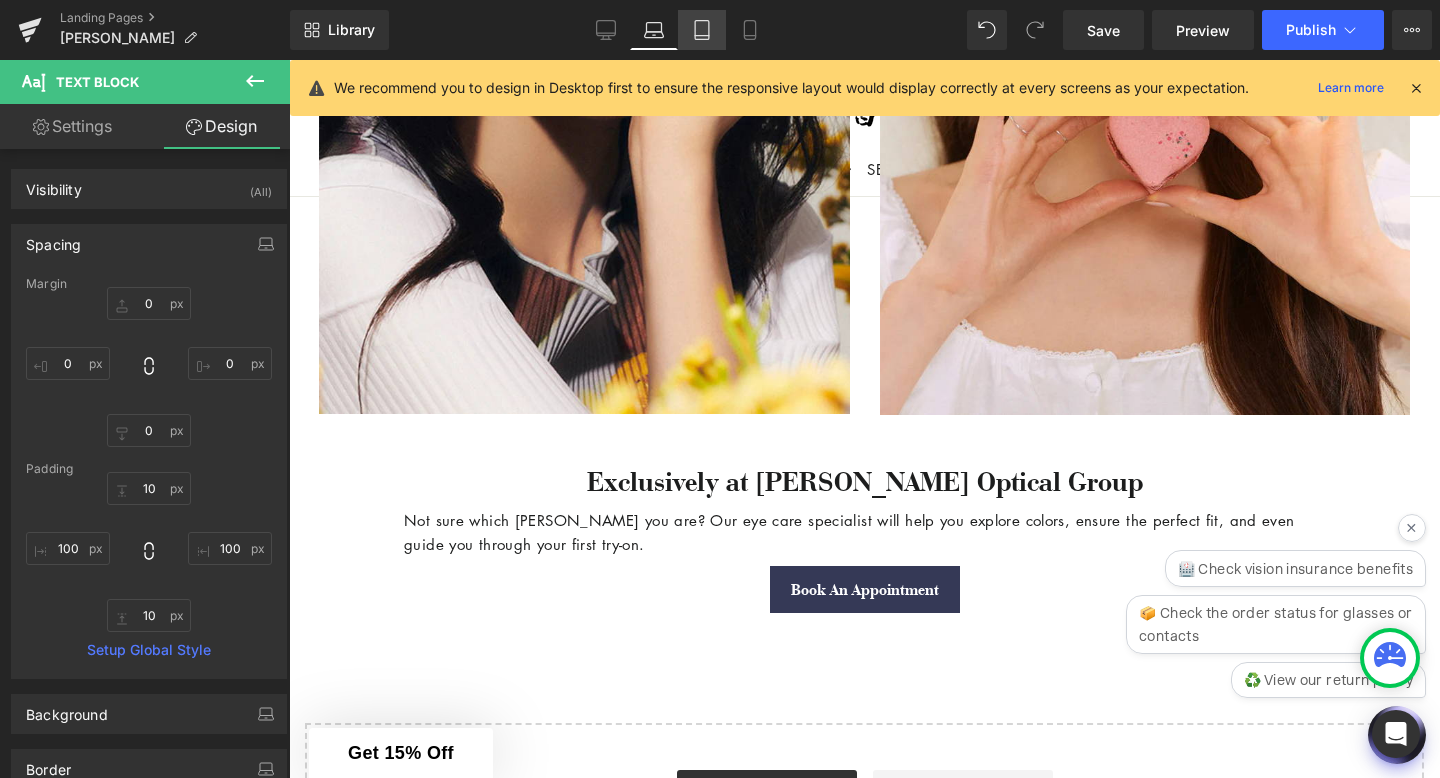 type on "0" 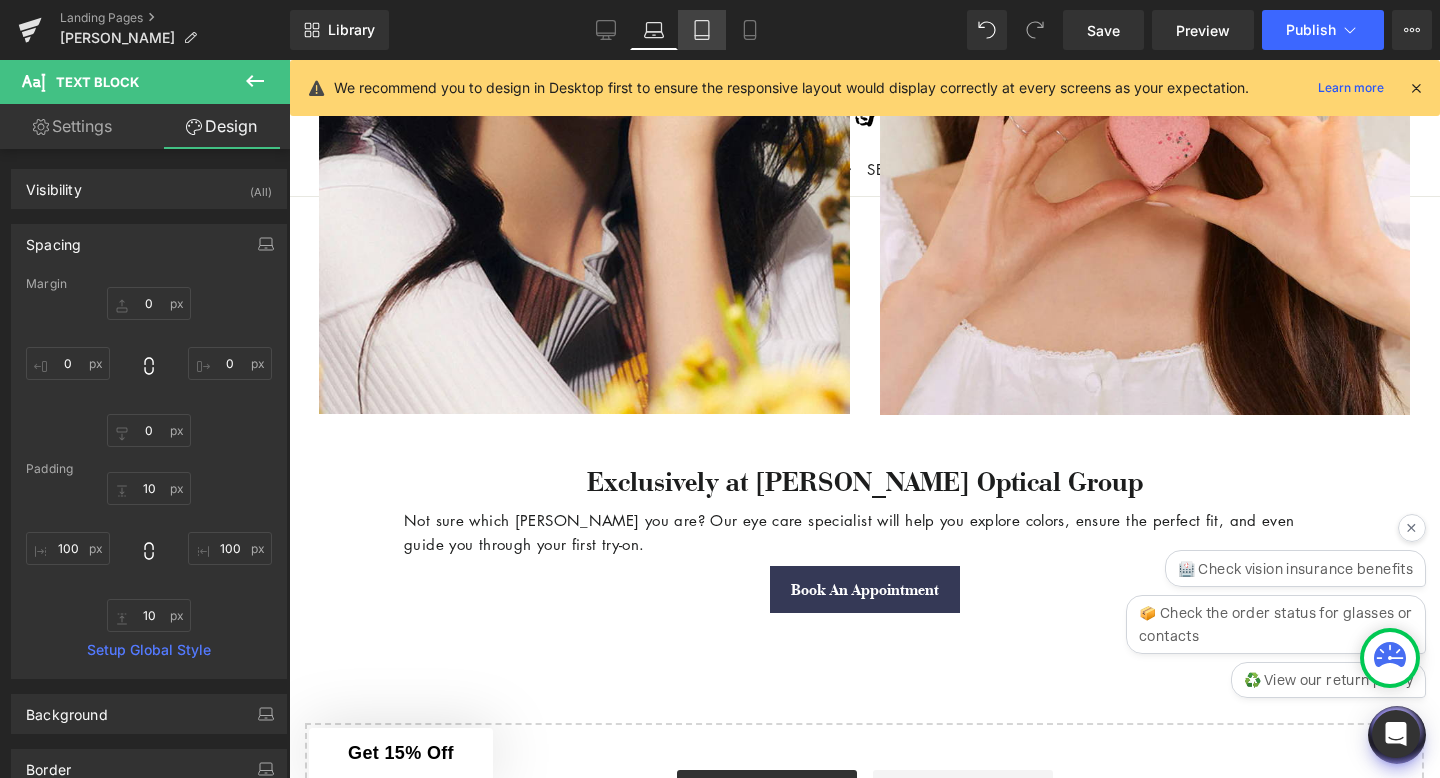 type on "10" 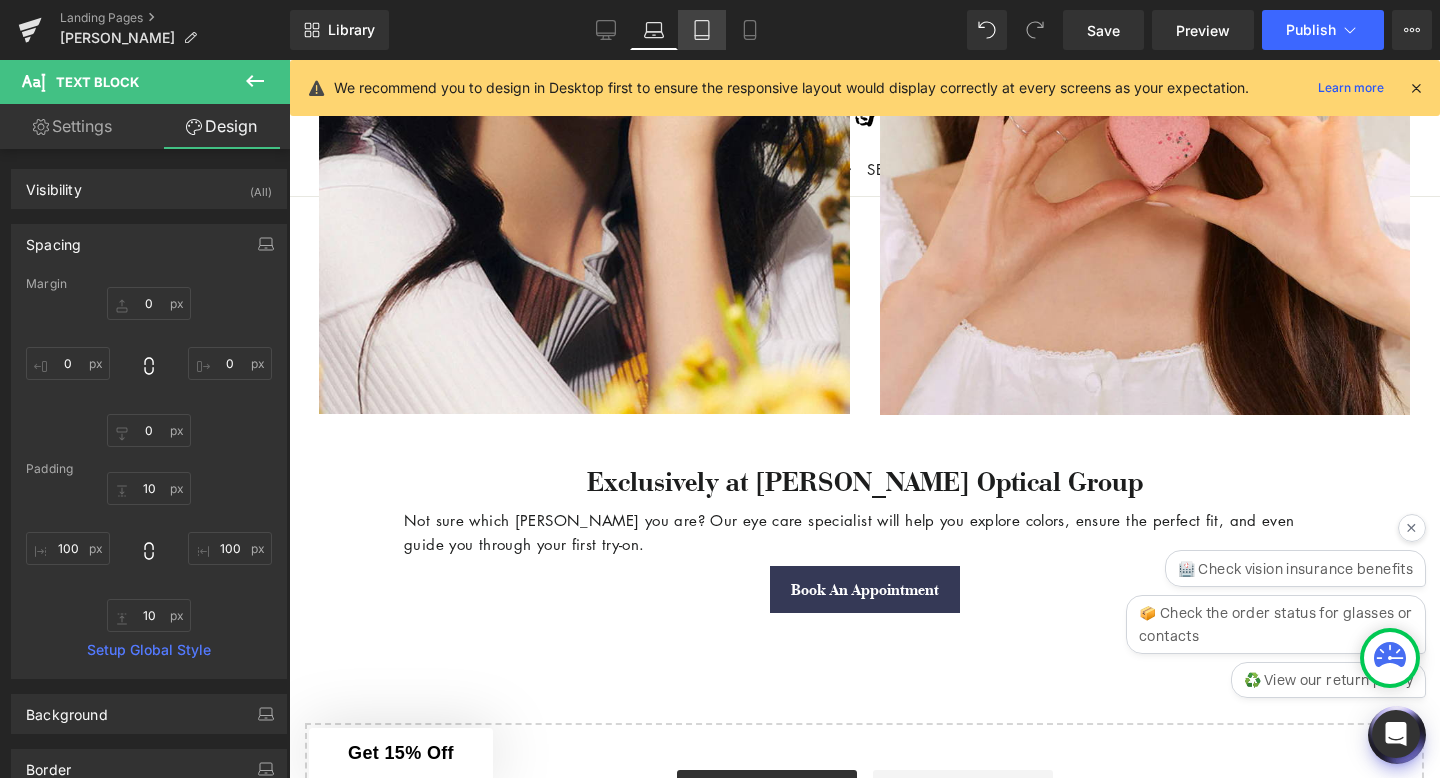 type on "120" 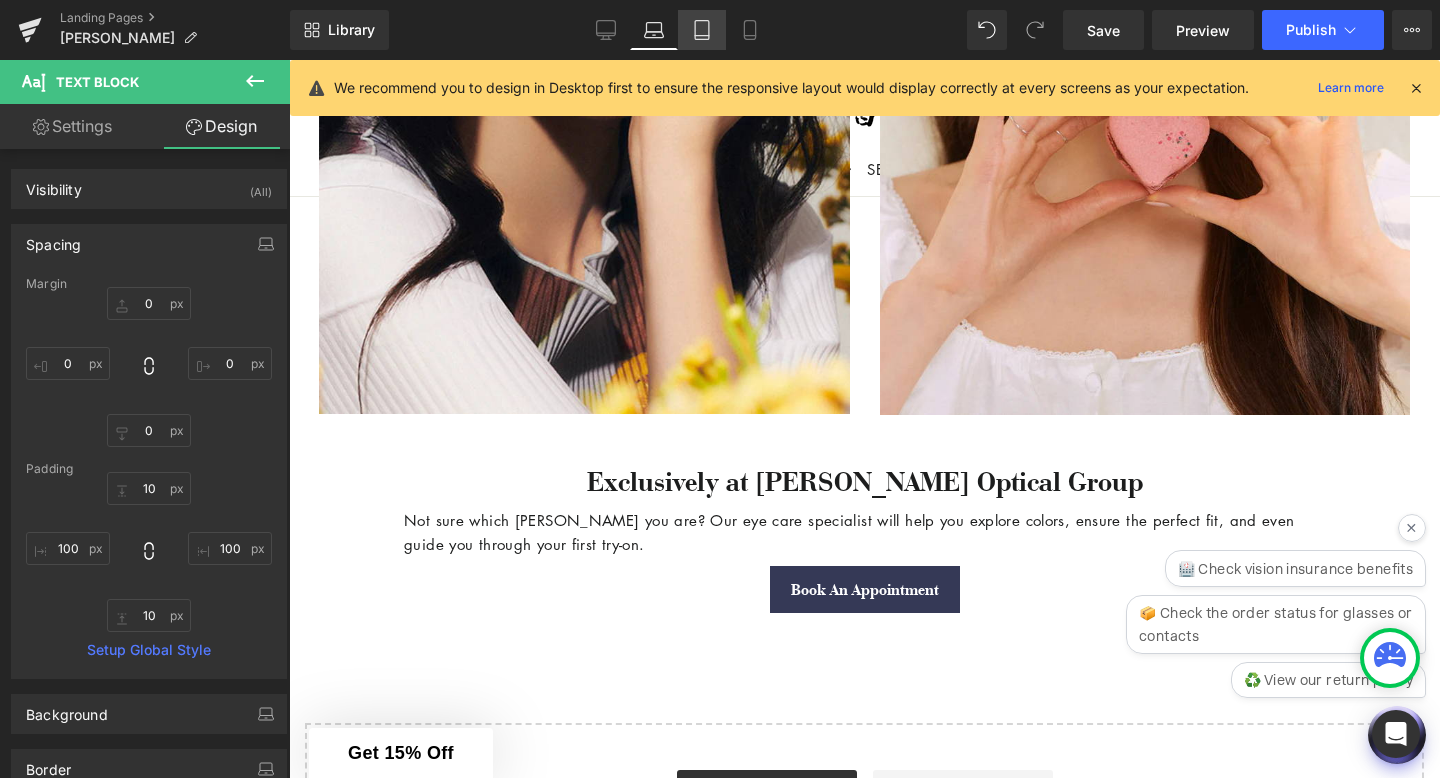 type on "10" 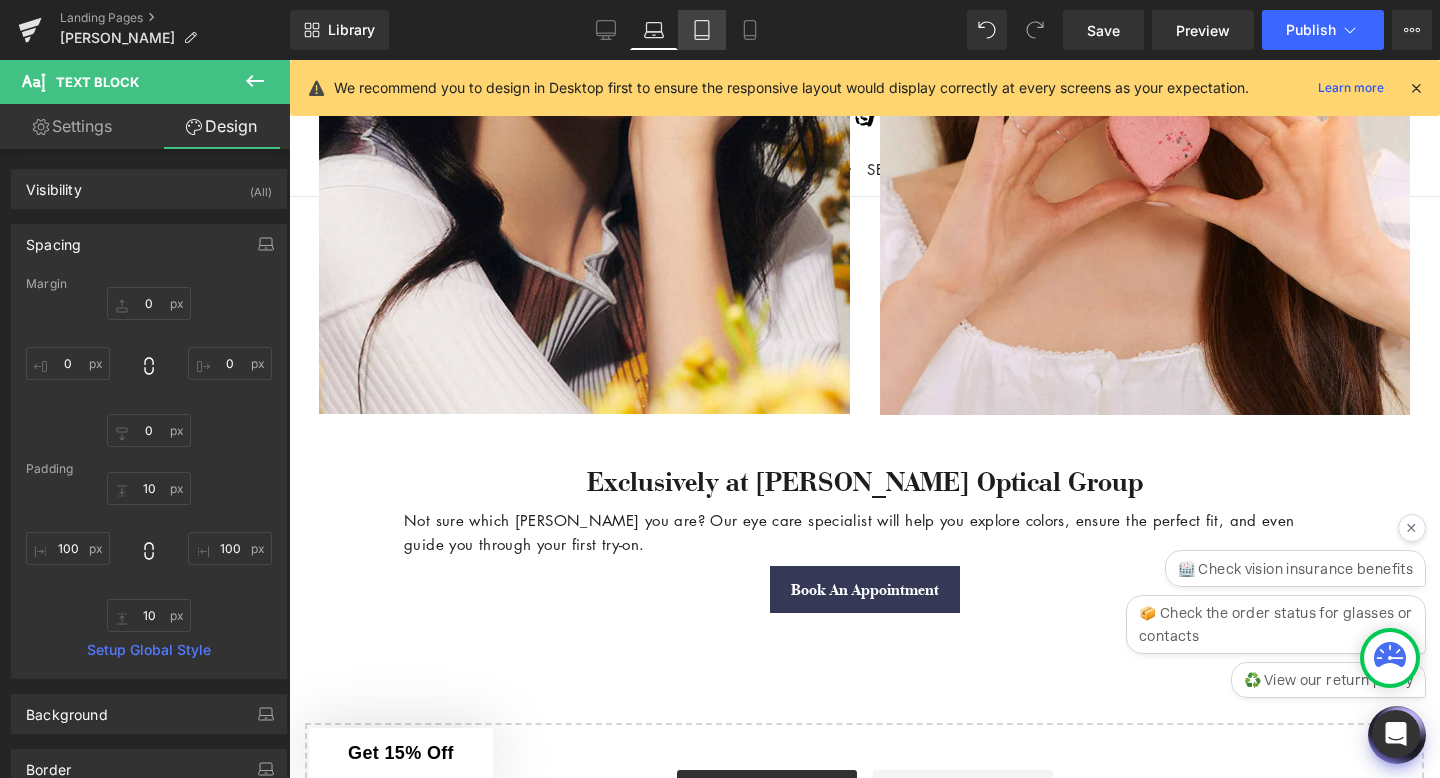 type on "120" 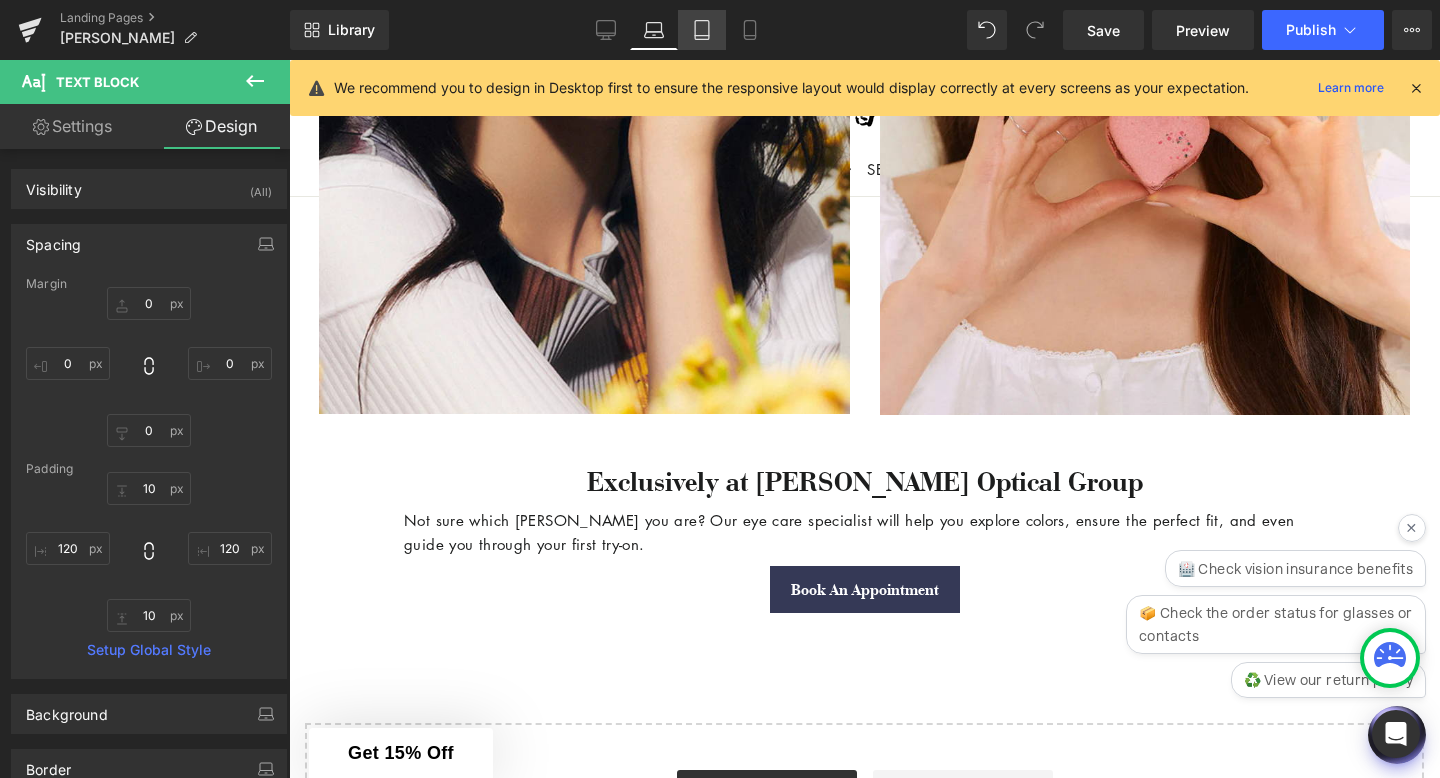 scroll, scrollTop: 4670, scrollLeft: 0, axis: vertical 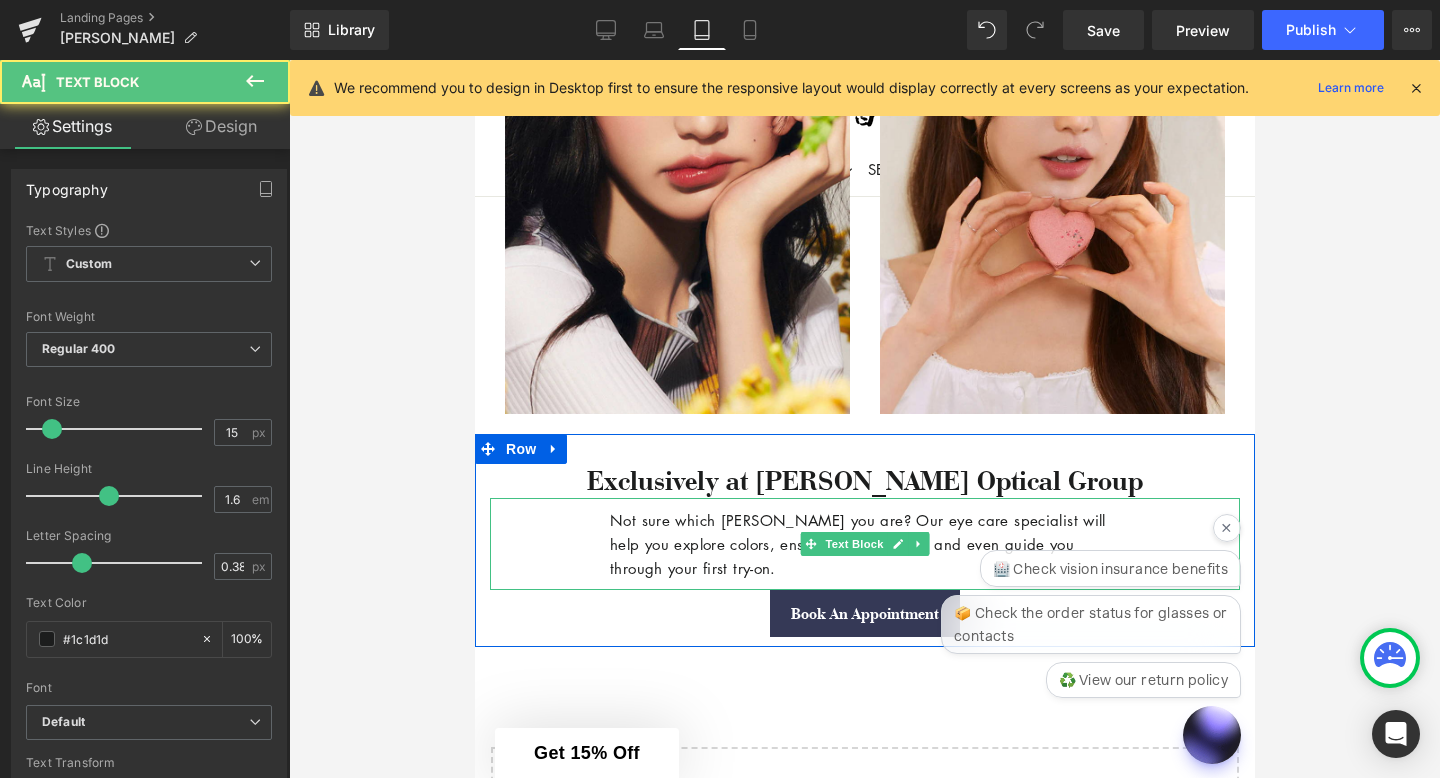 click on "Not sure which Kristin you are? Our eye care specialist will help you explore colors, ensure the perfect fit, and even guide you through your first try-on." at bounding box center (864, 544) 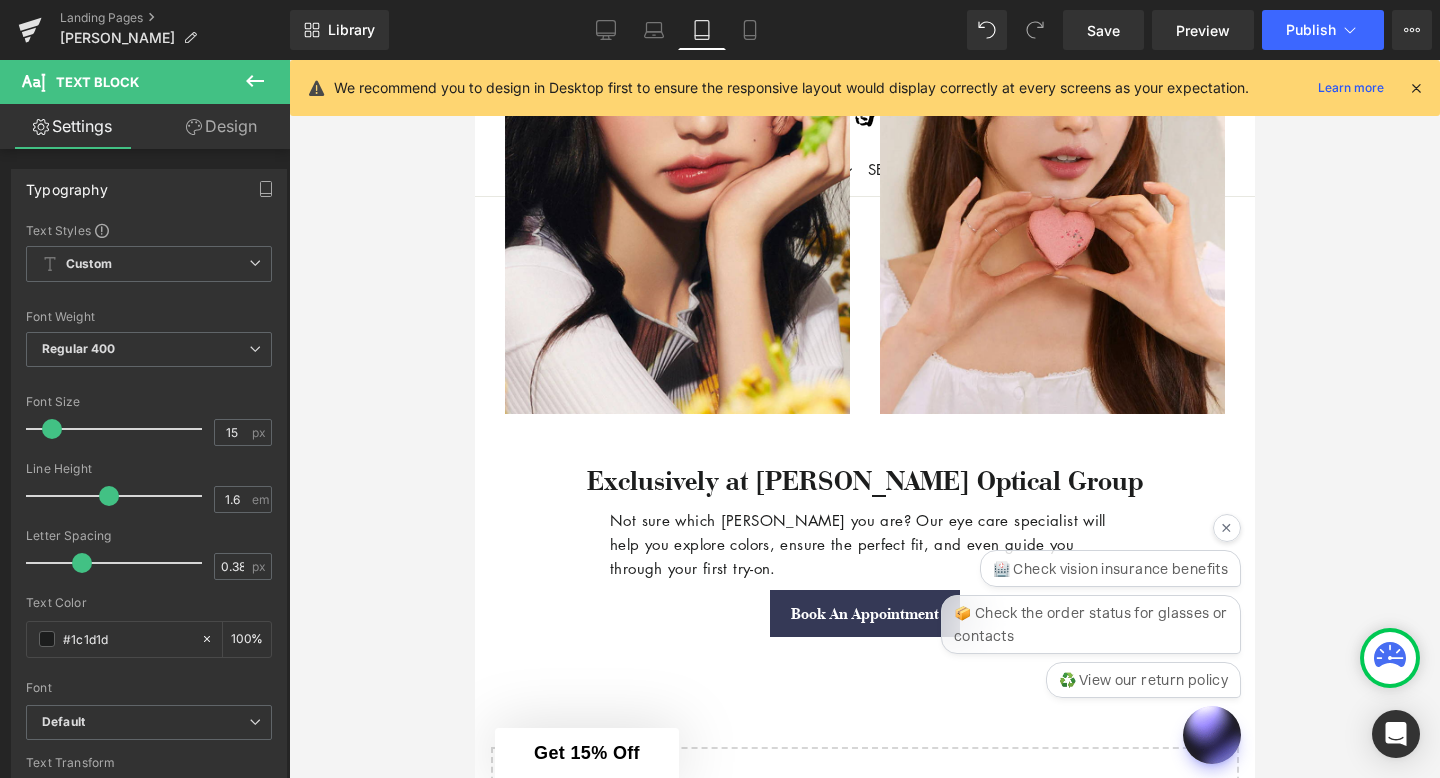 click on "Design" at bounding box center [221, 126] 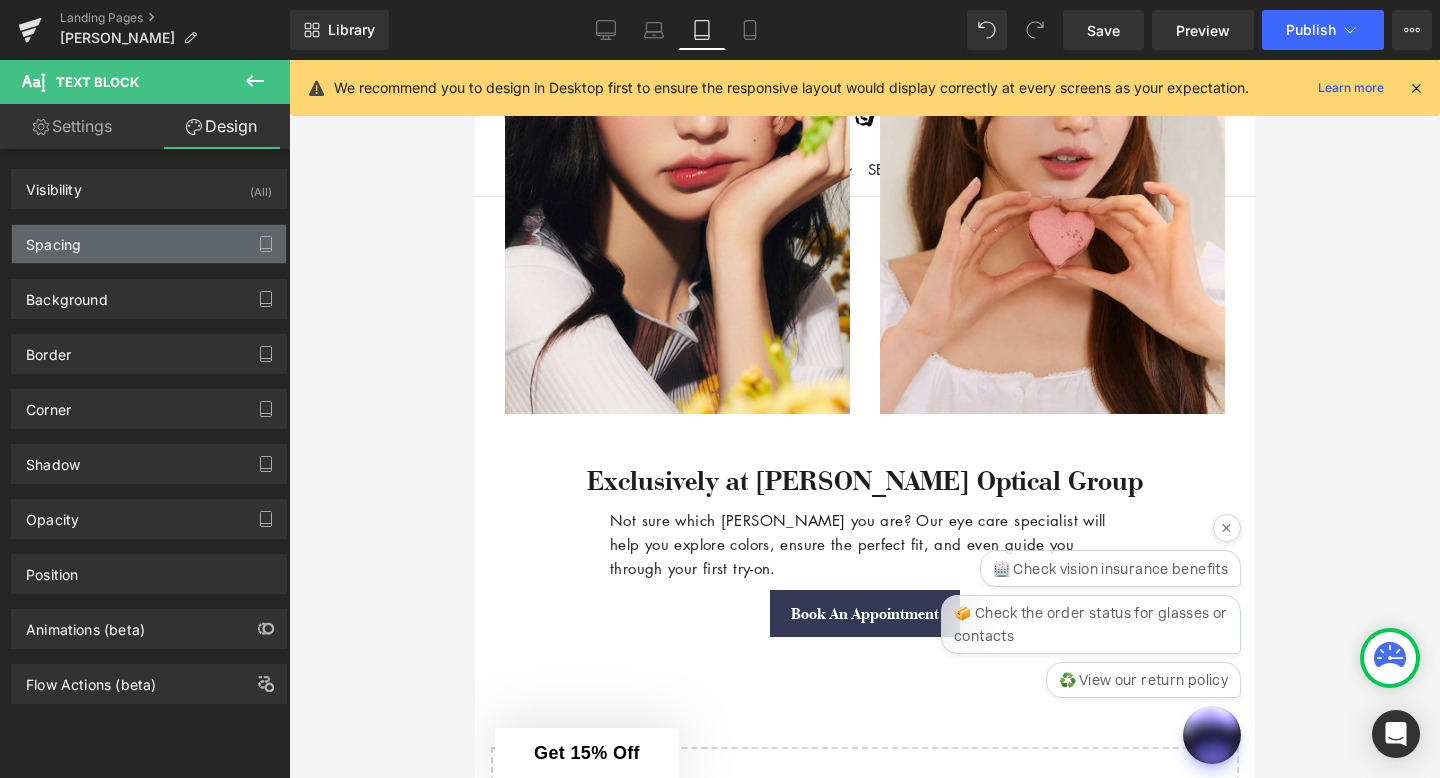 click on "Spacing" at bounding box center [149, 244] 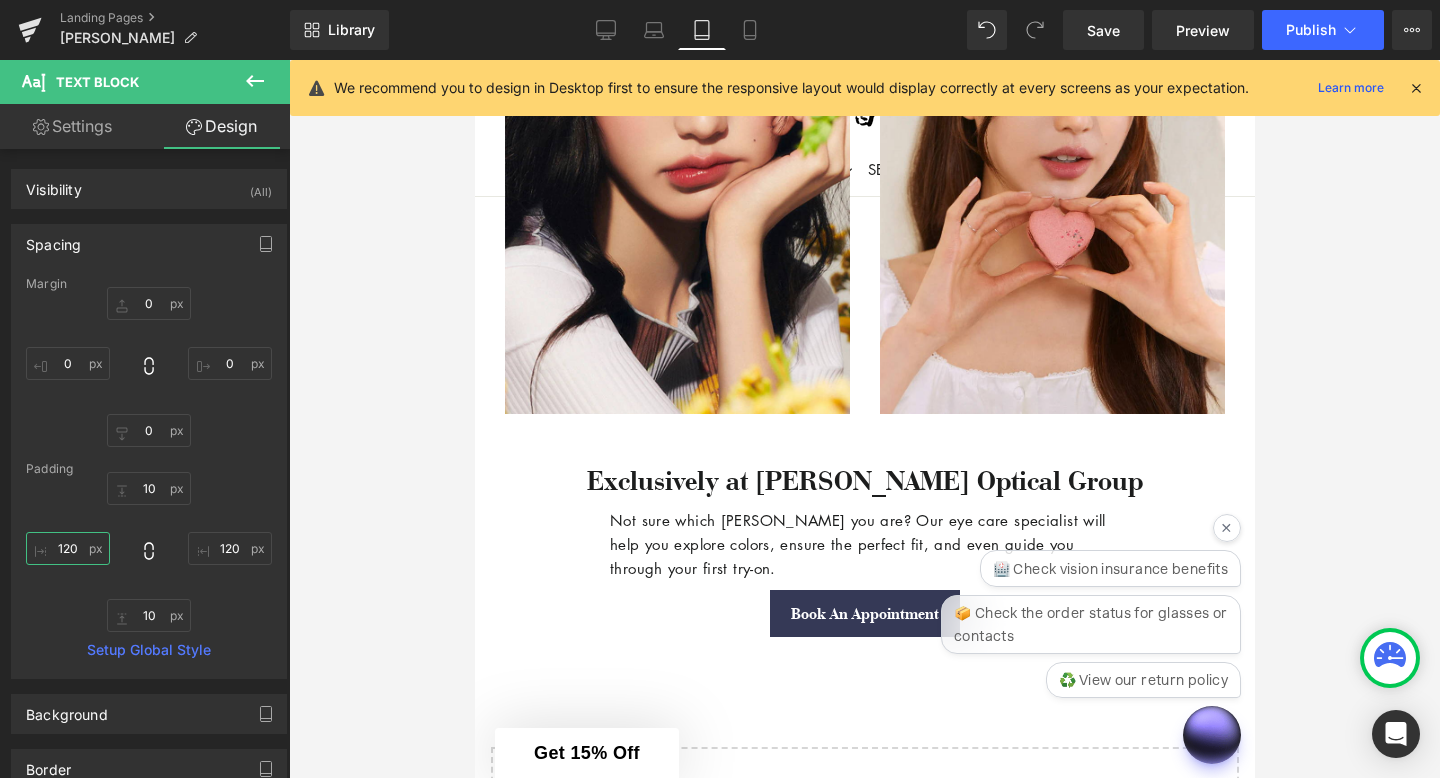click on "120" at bounding box center [68, 548] 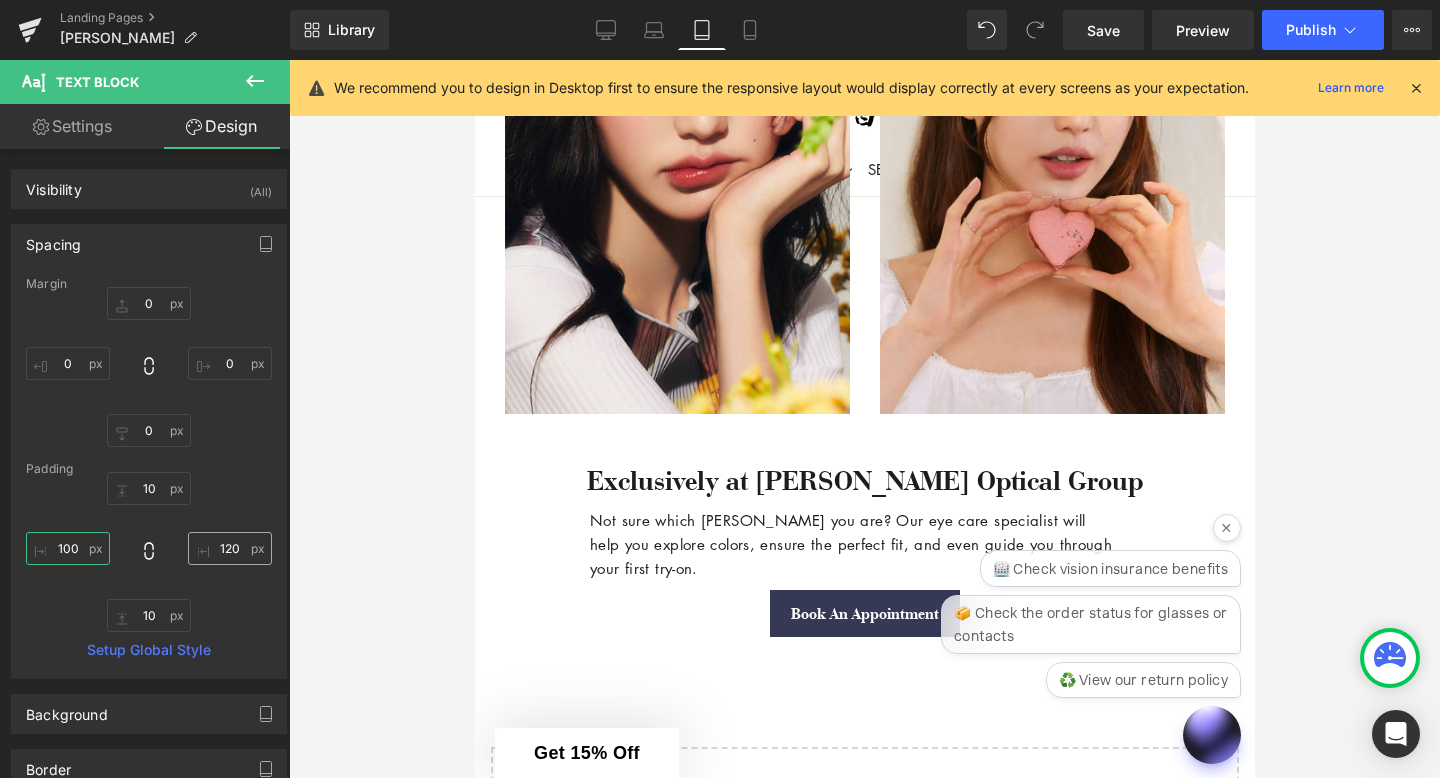 type on "100" 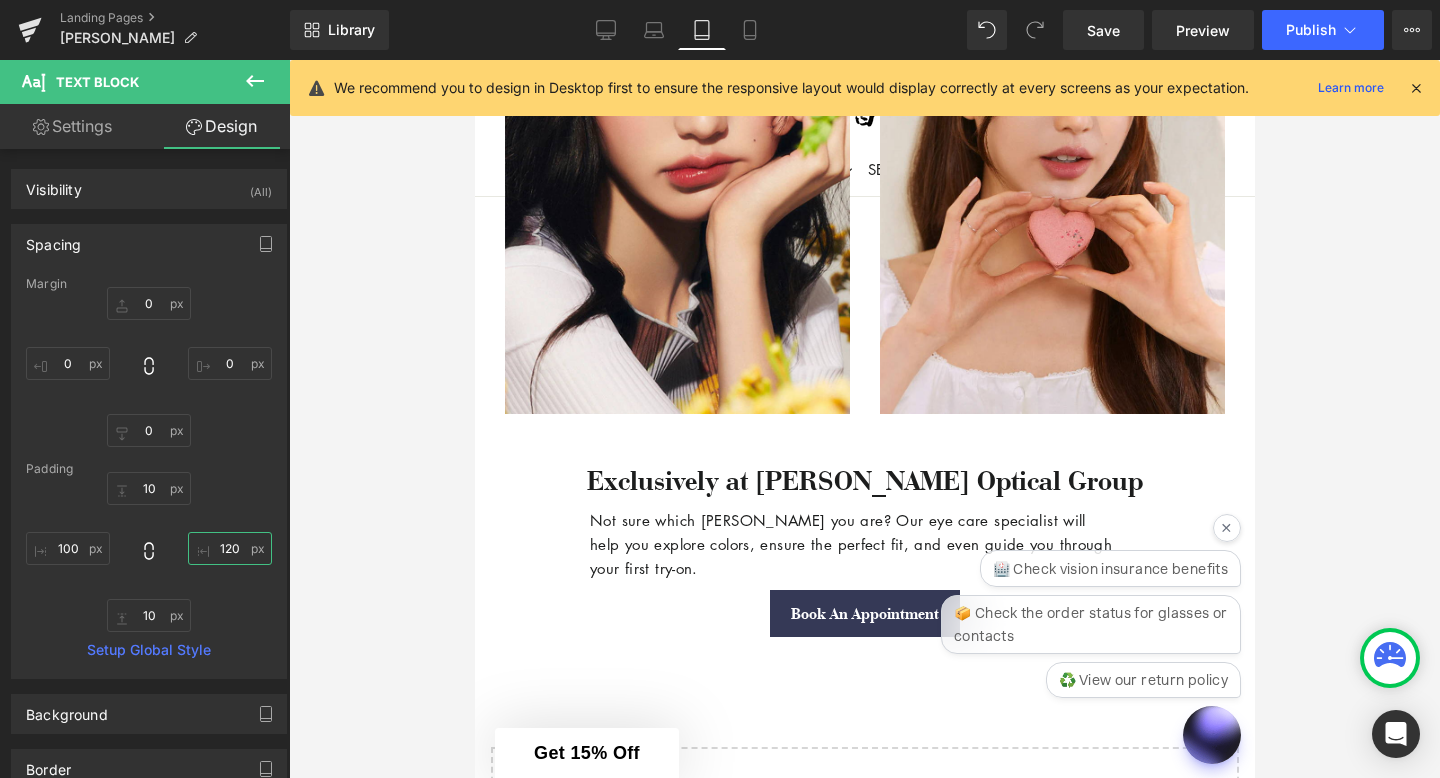 click on "120" at bounding box center [230, 548] 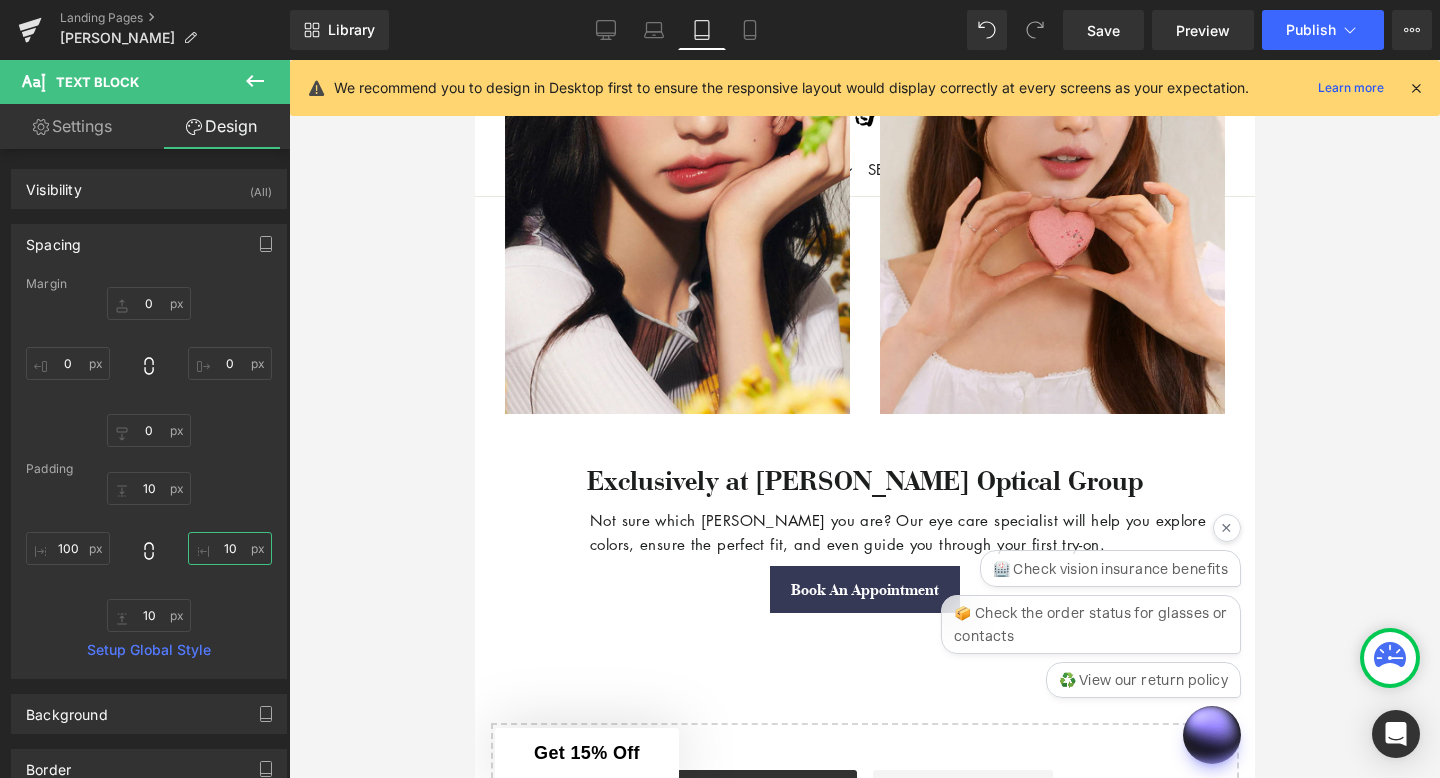 type on "100" 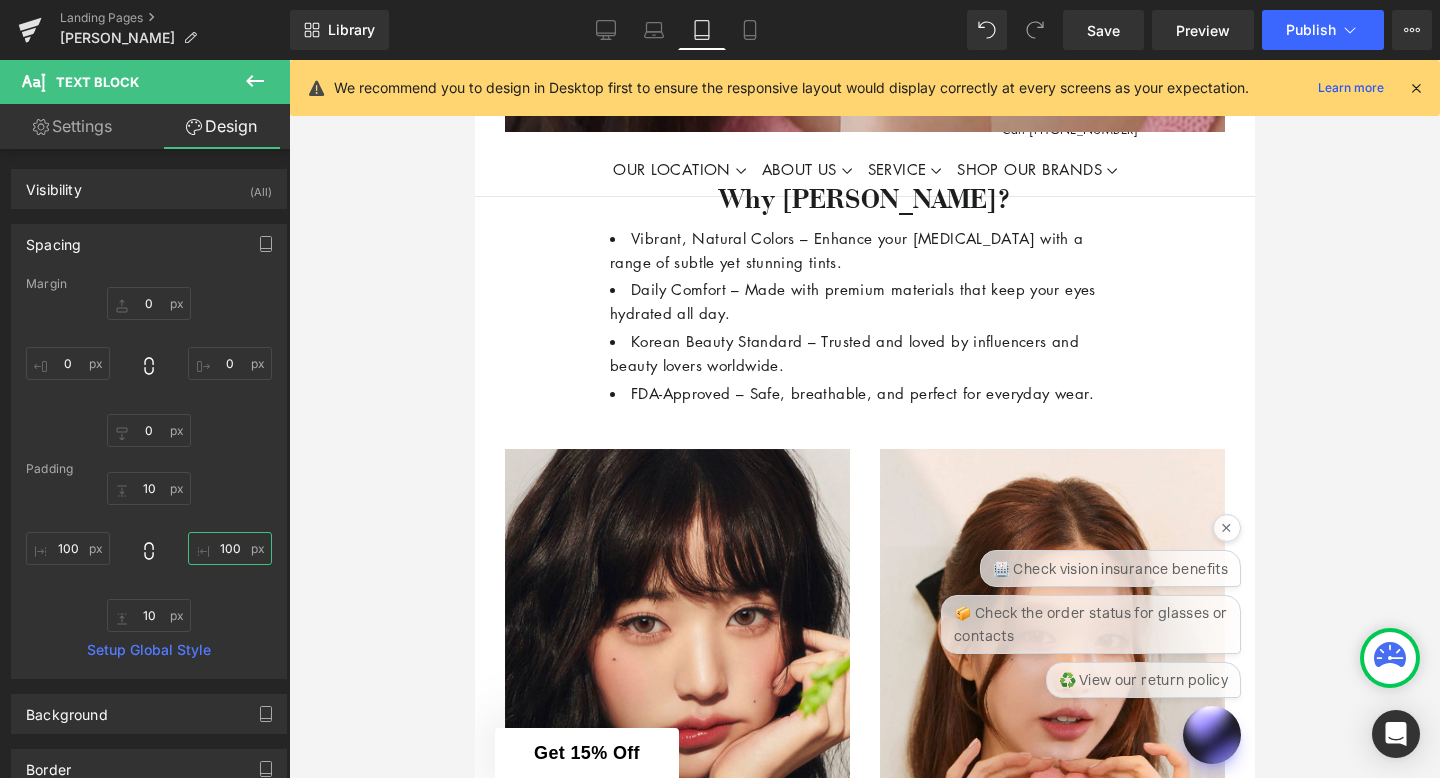 scroll, scrollTop: 4029, scrollLeft: 0, axis: vertical 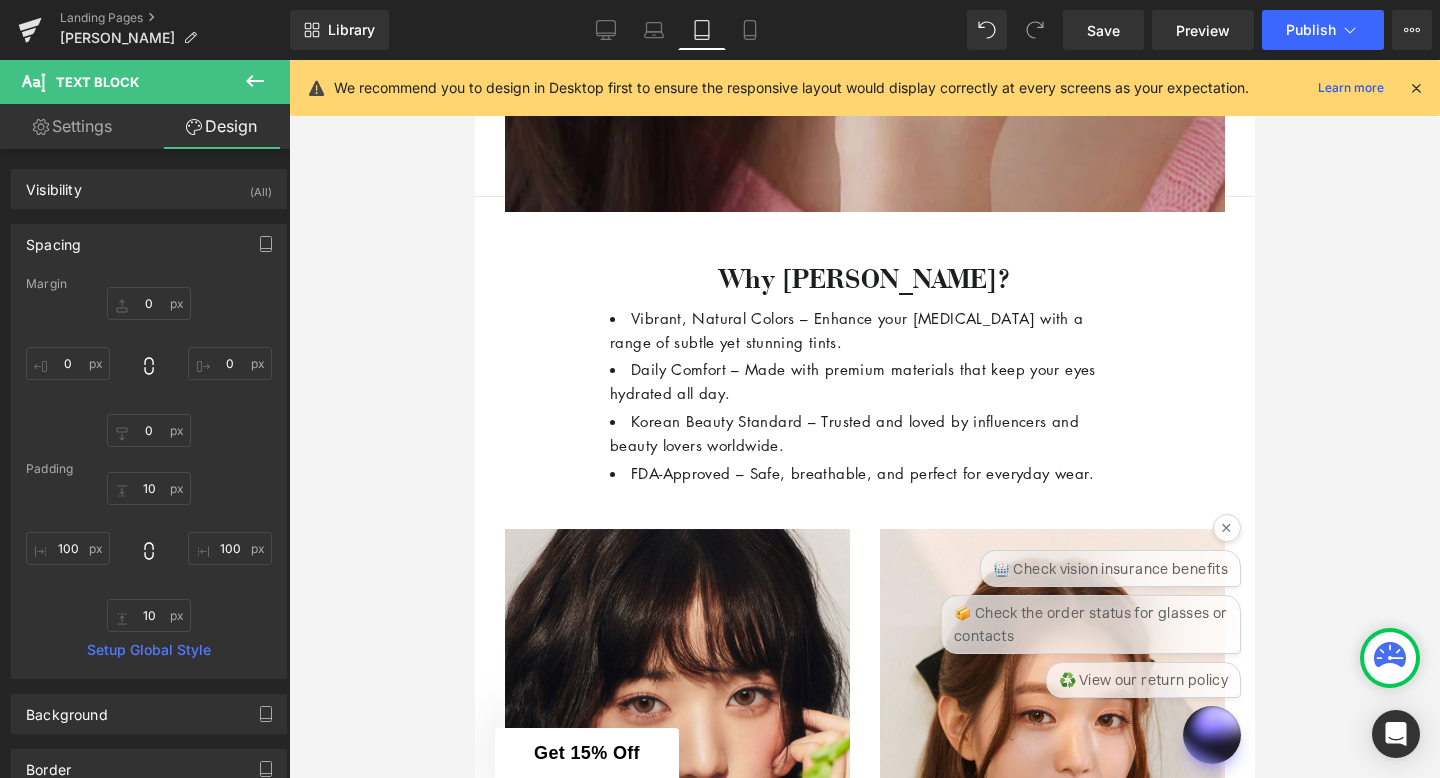 click on "Korean Beauty Standard – Trusted and loved by influencers and beauty lovers worldwide." at bounding box center (864, 433) 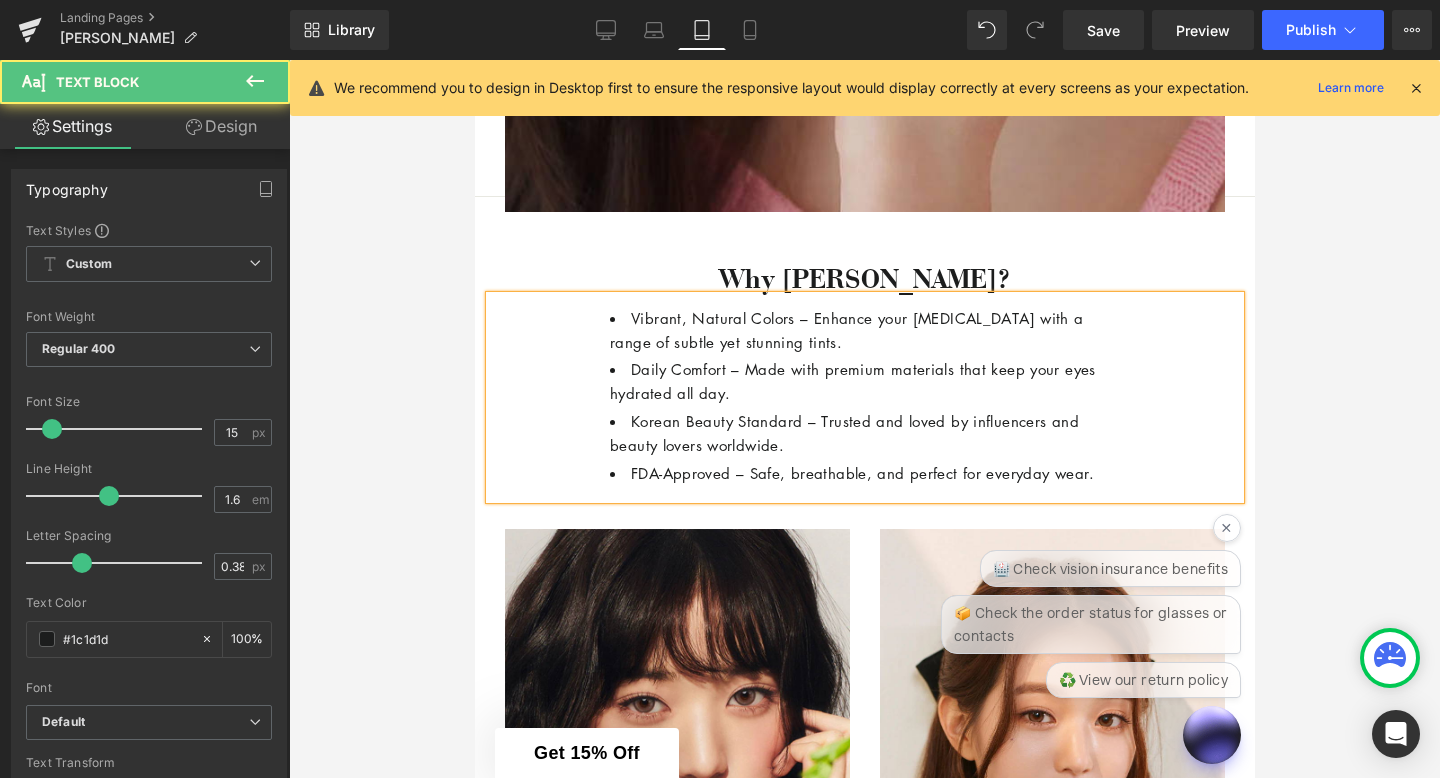 click on "Design" at bounding box center [221, 126] 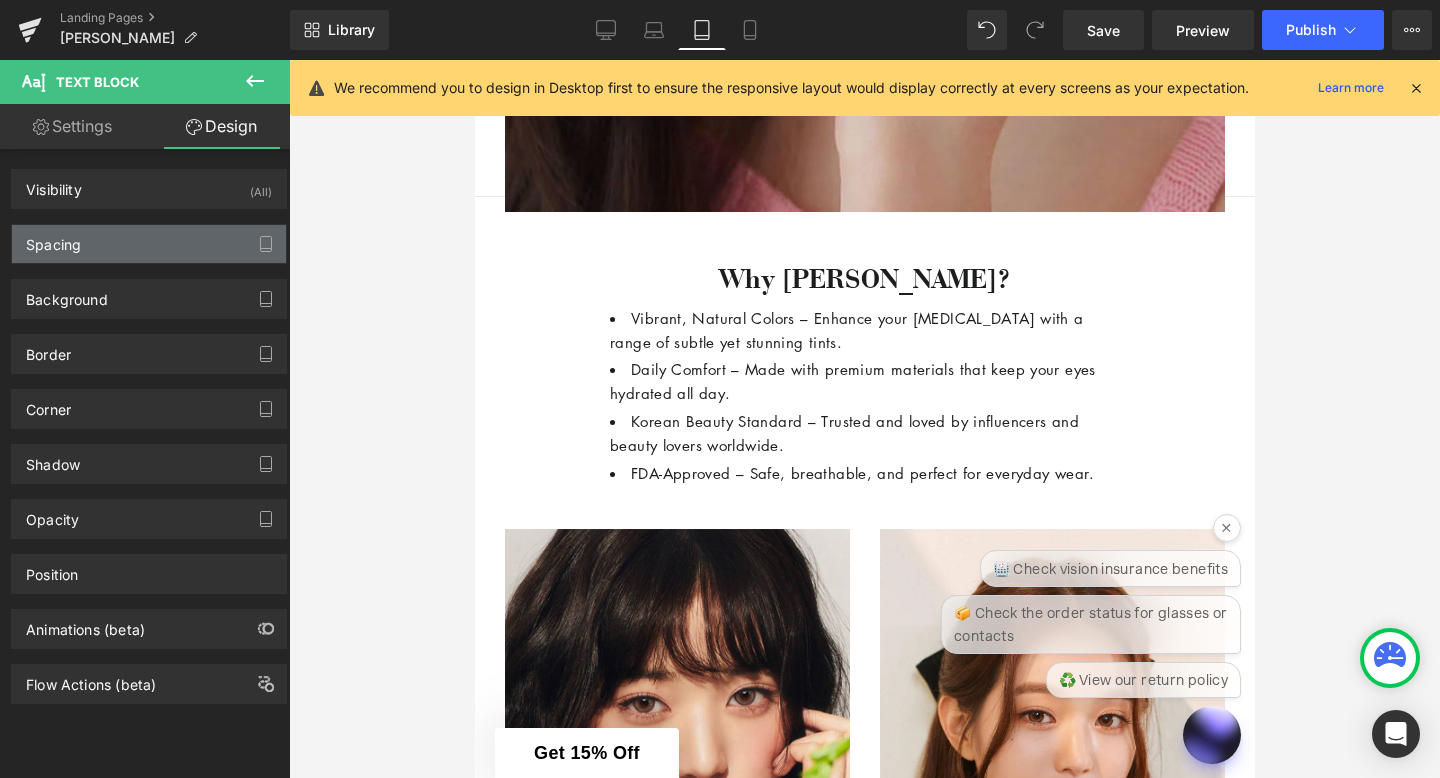 click on "Spacing" at bounding box center [149, 244] 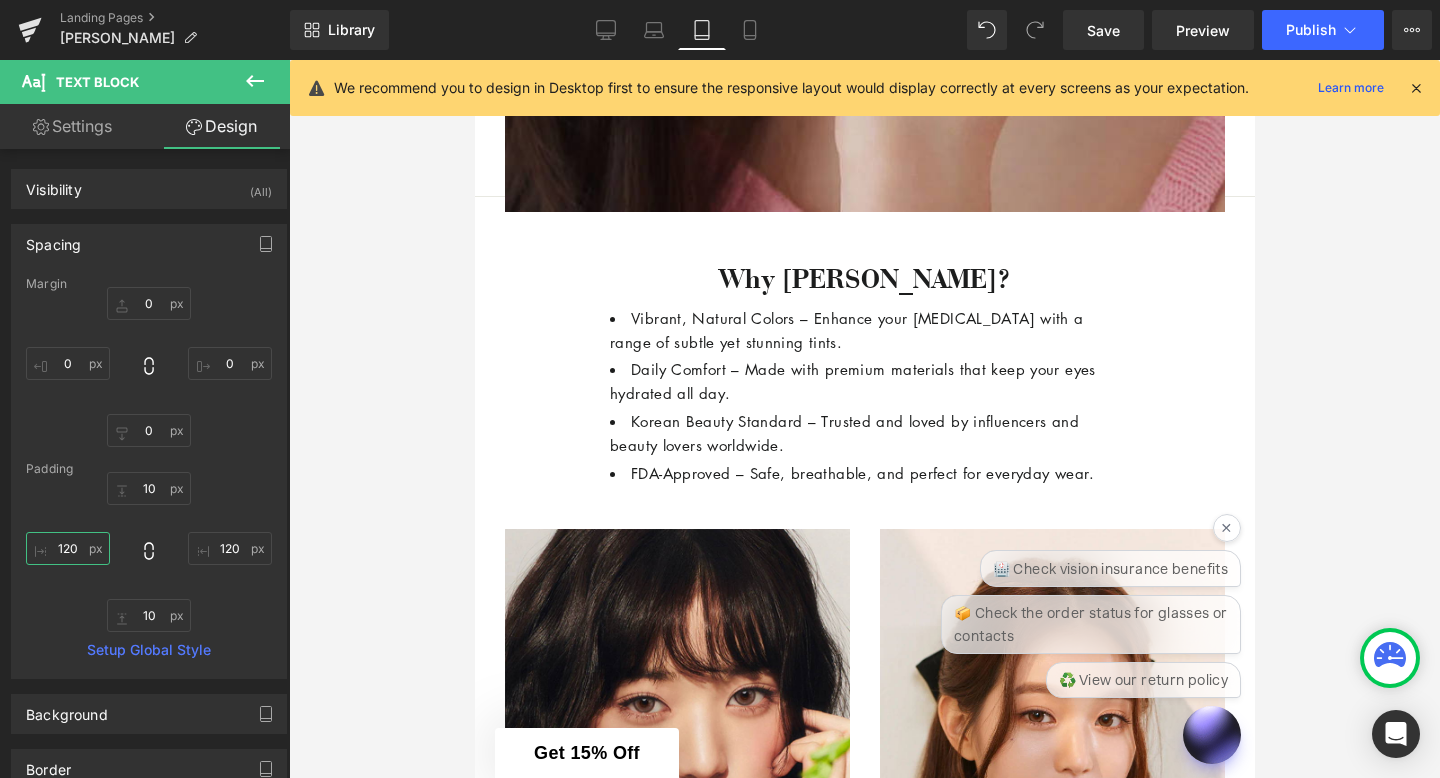 click on "120" at bounding box center [68, 548] 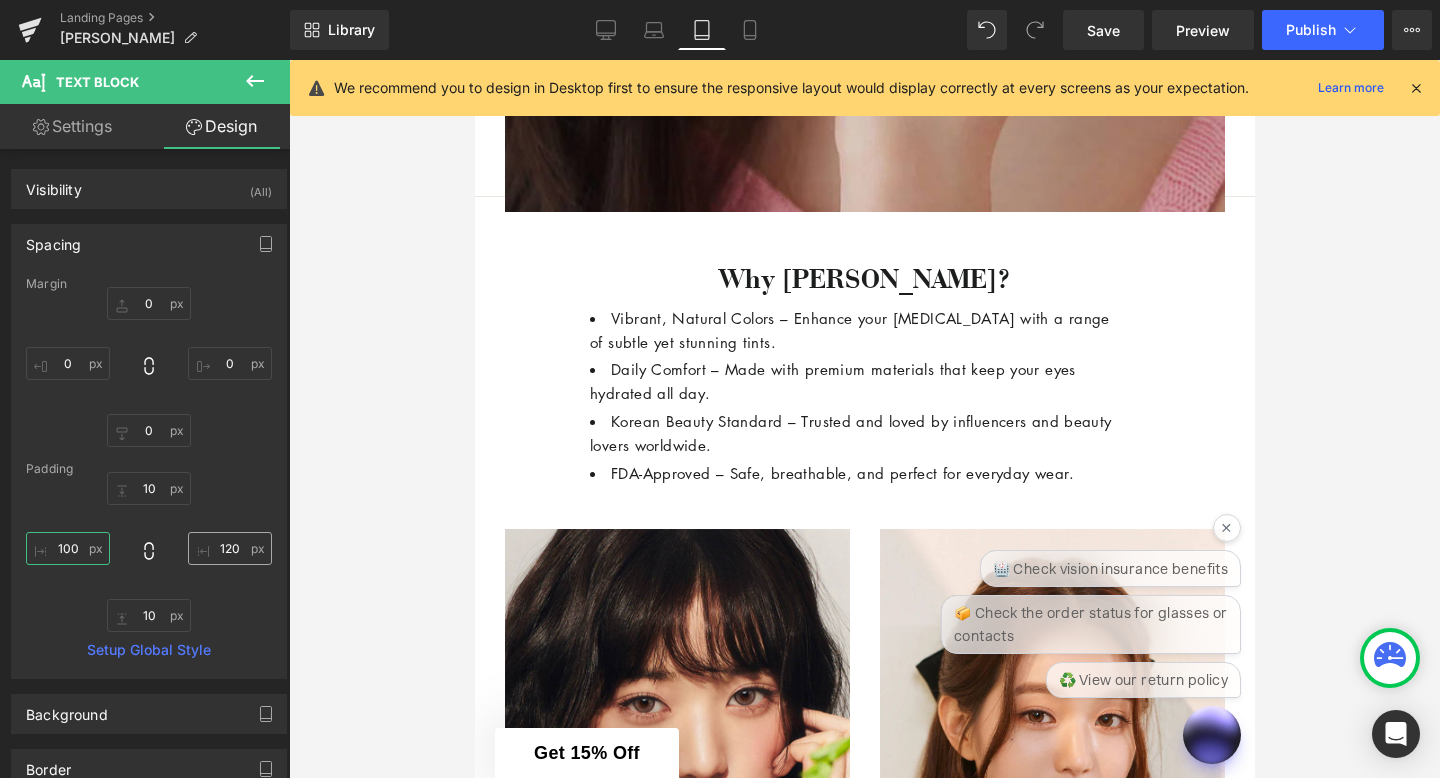 type on "100" 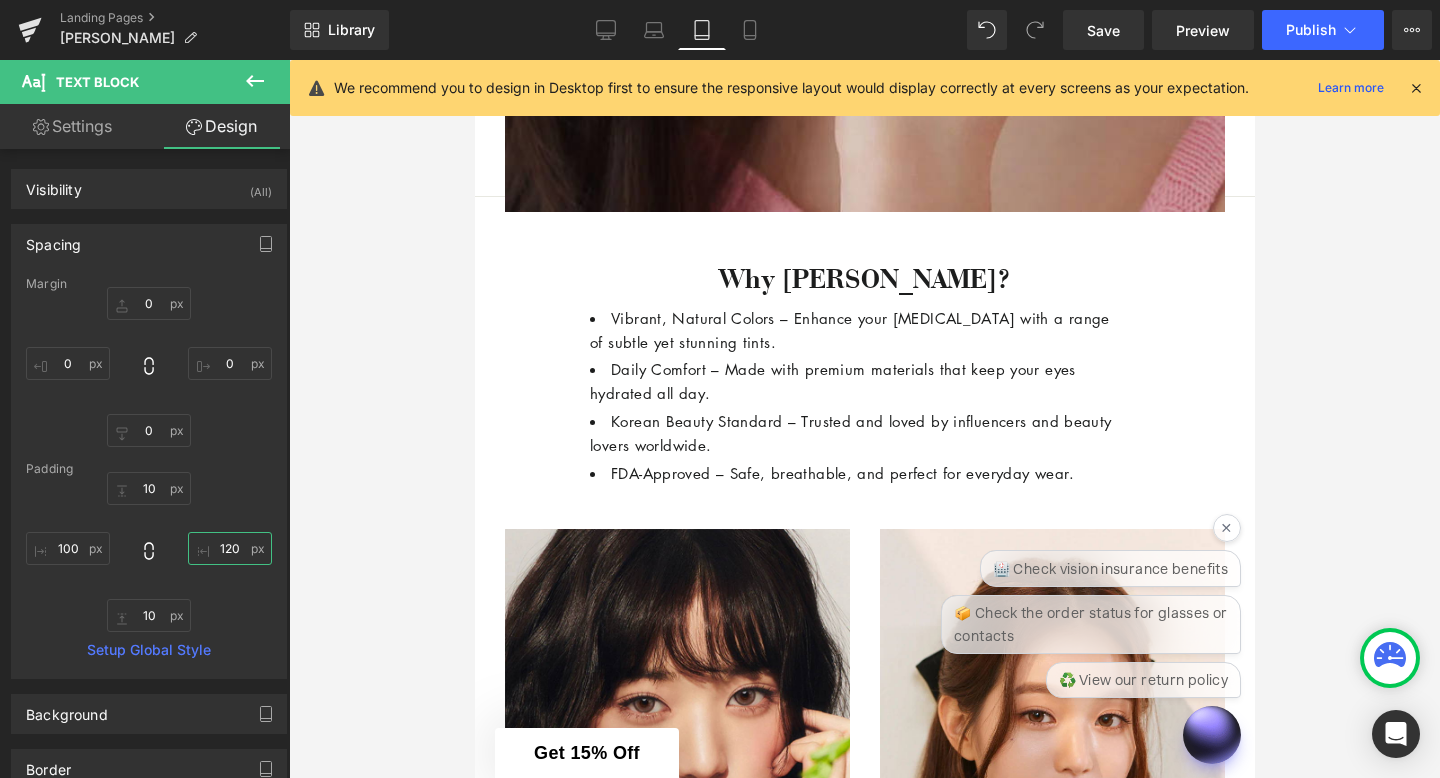 click on "120" at bounding box center (230, 548) 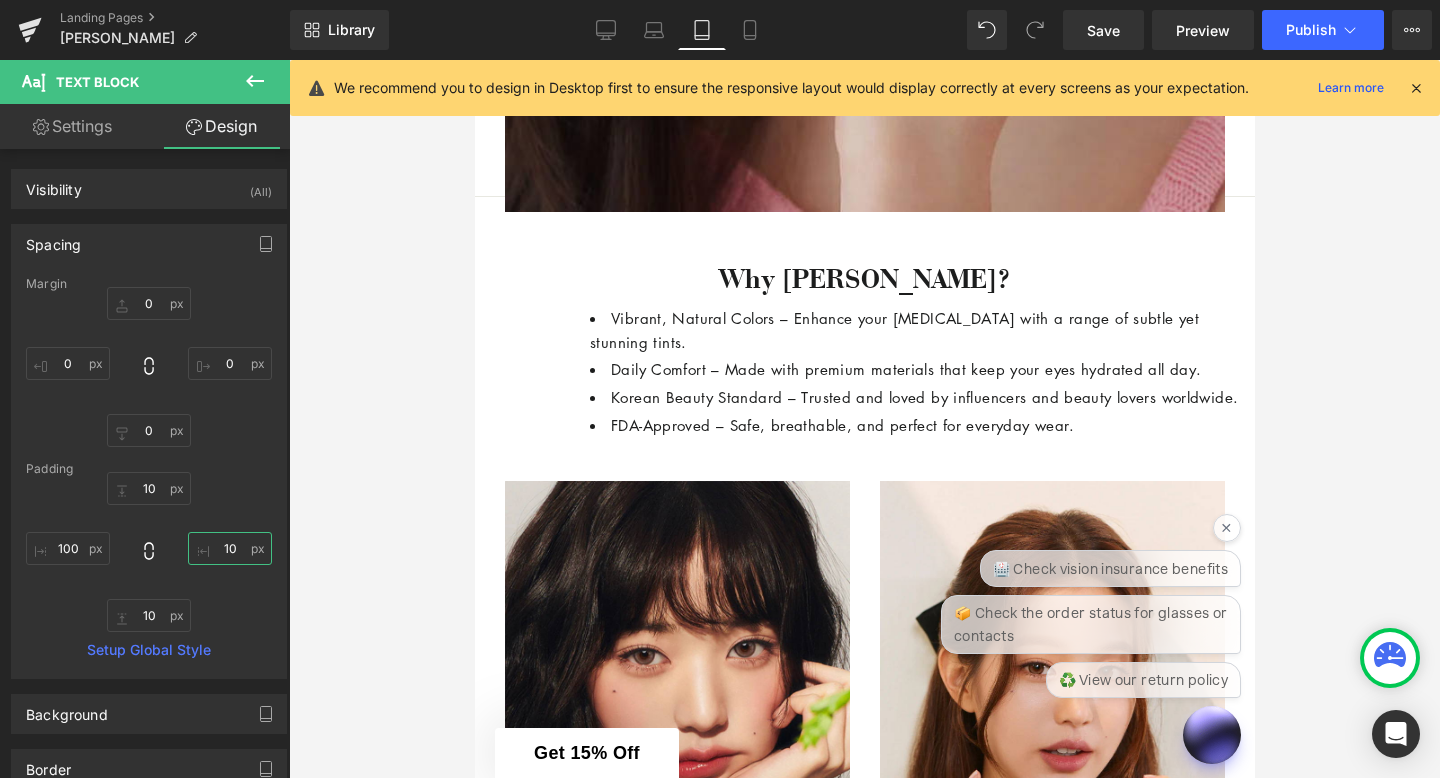 type on "100" 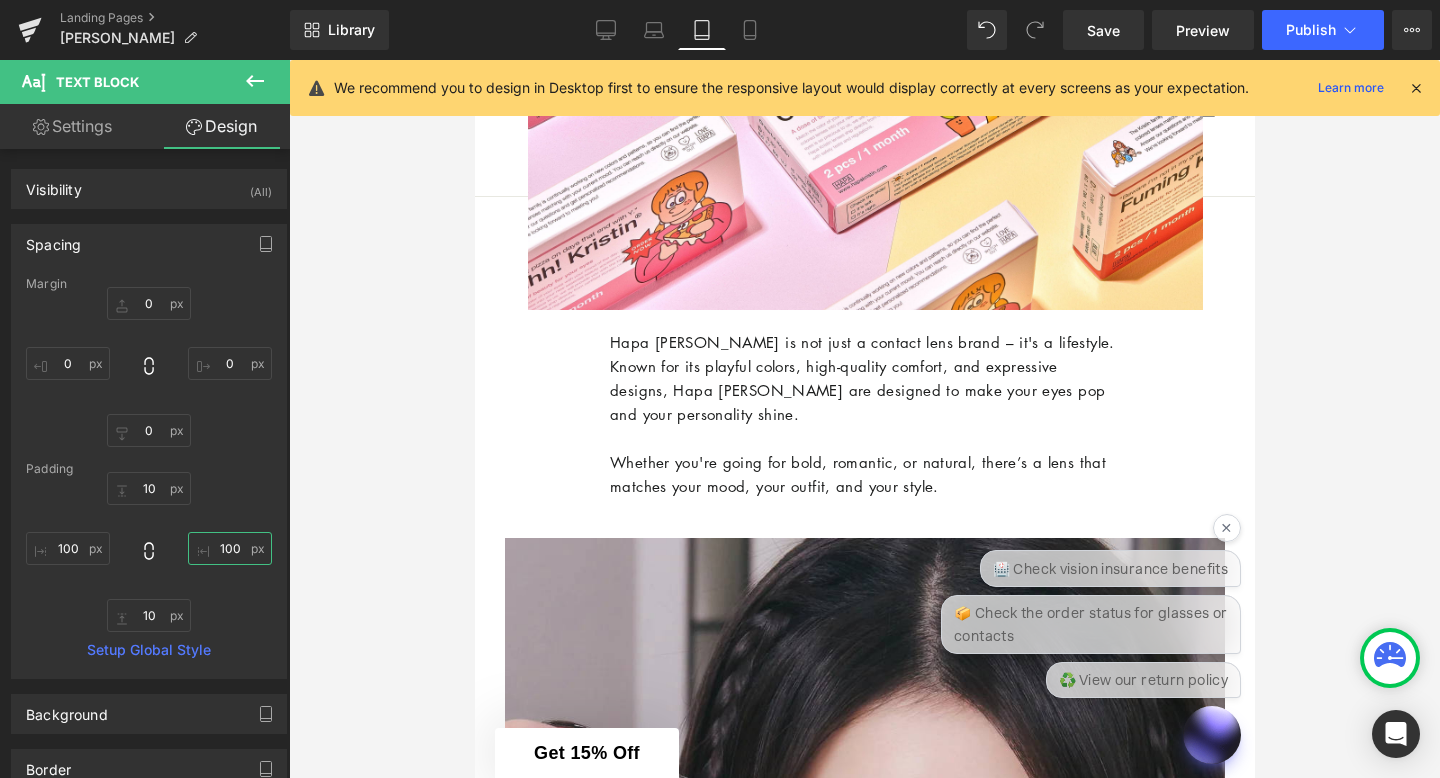 scroll, scrollTop: 395, scrollLeft: 0, axis: vertical 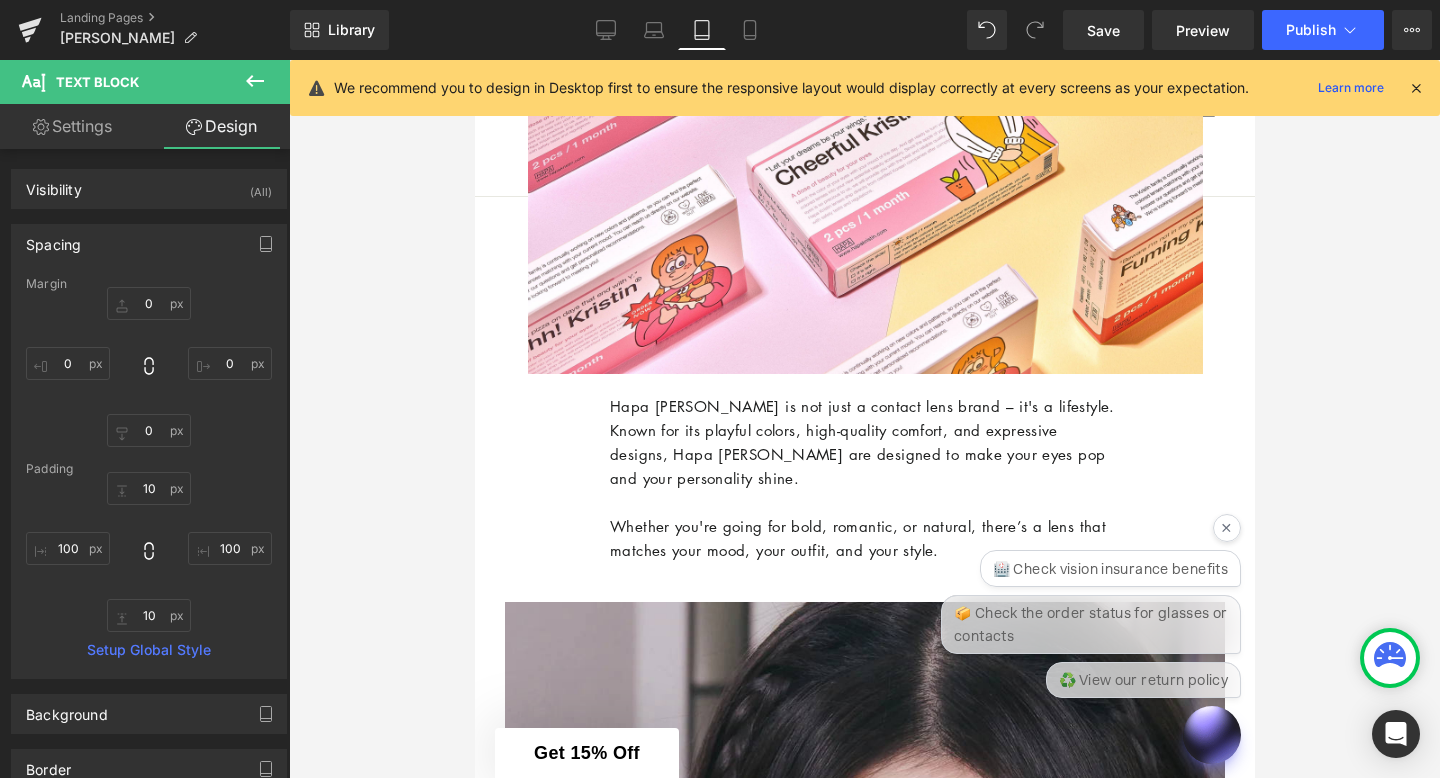 click on "Hapa Kristin is not just a contact lens brand – it's a lifestyle. Known for its playful colors, high-quality comfort, and expressive designs, Hapa Kristin lenses are designed to make your eyes pop and your personality shine." at bounding box center [864, 442] 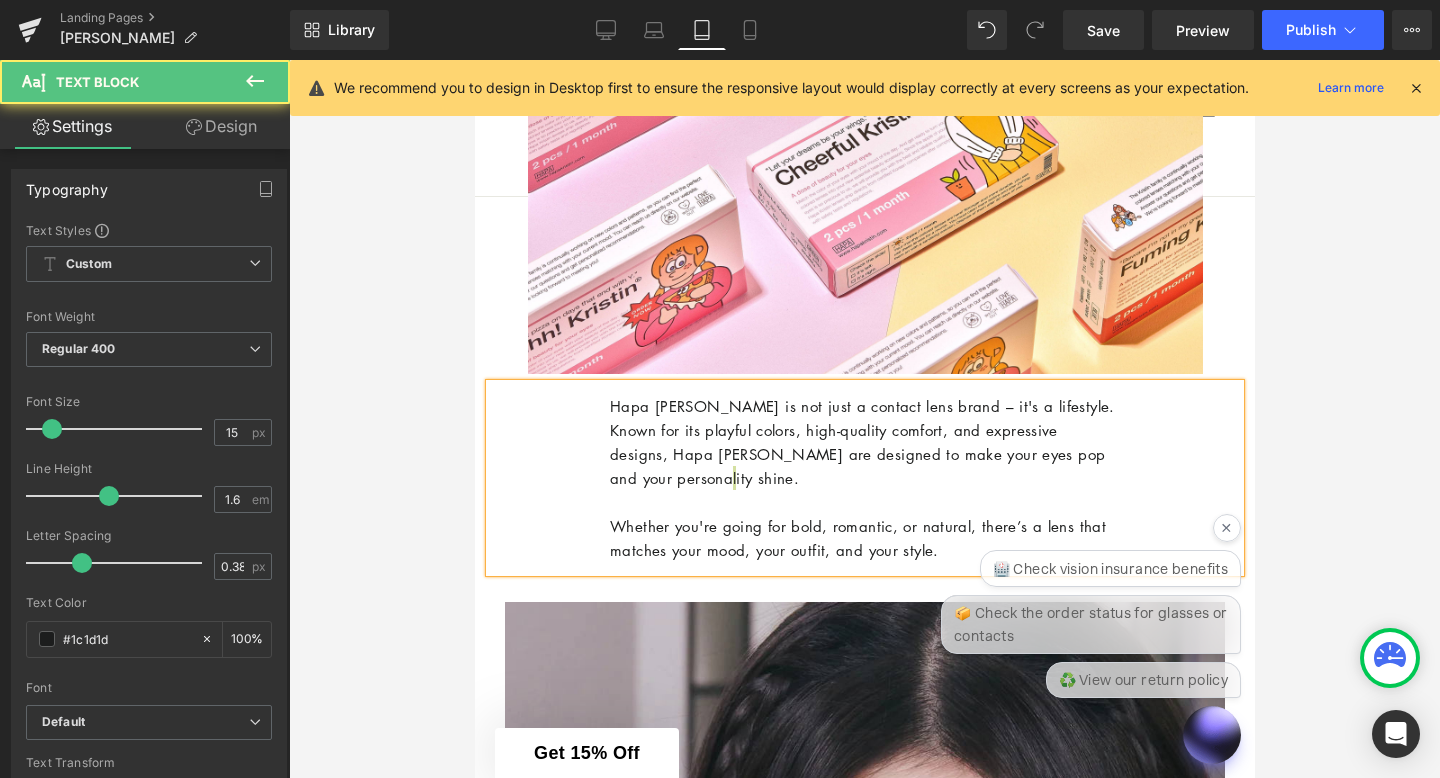 click on "Design" at bounding box center [221, 126] 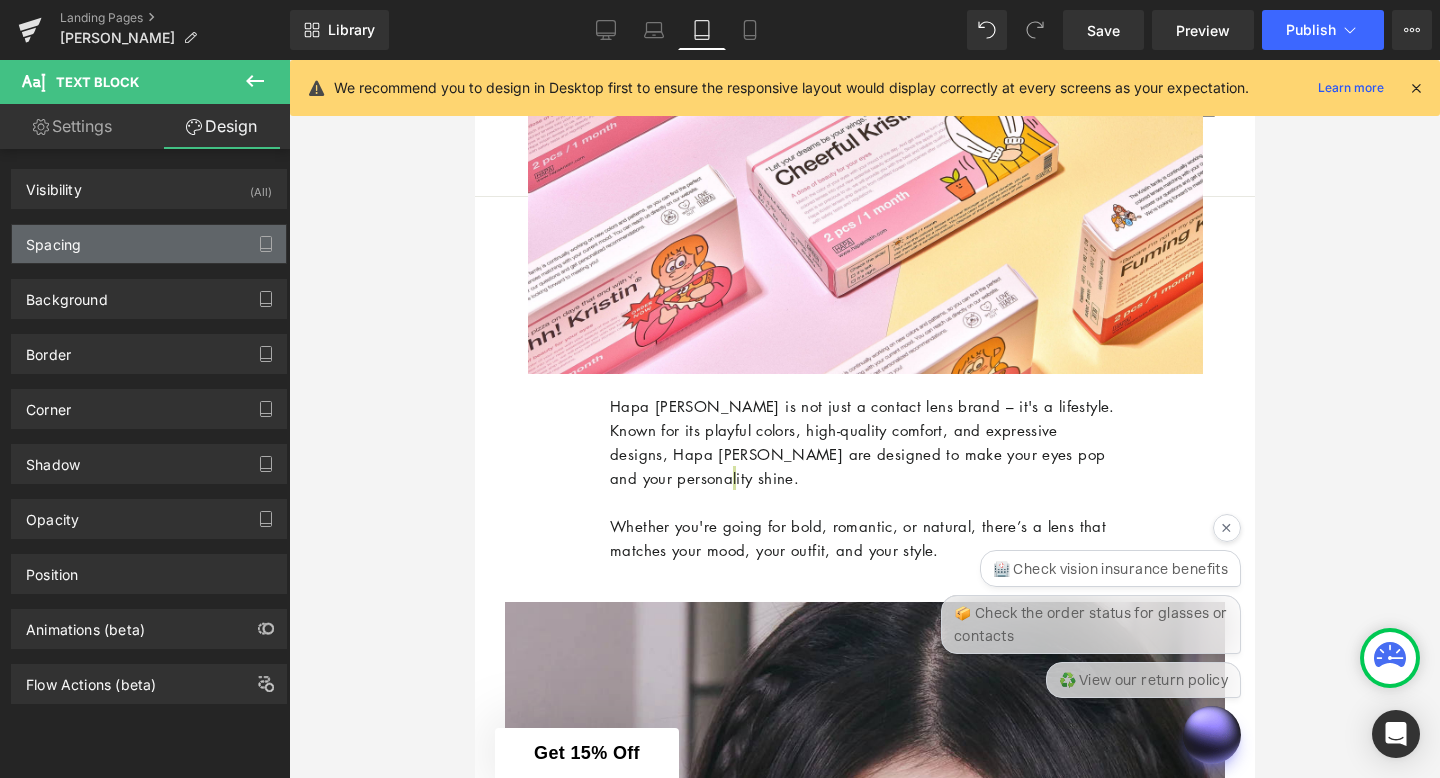 click on "Spacing" at bounding box center [149, 244] 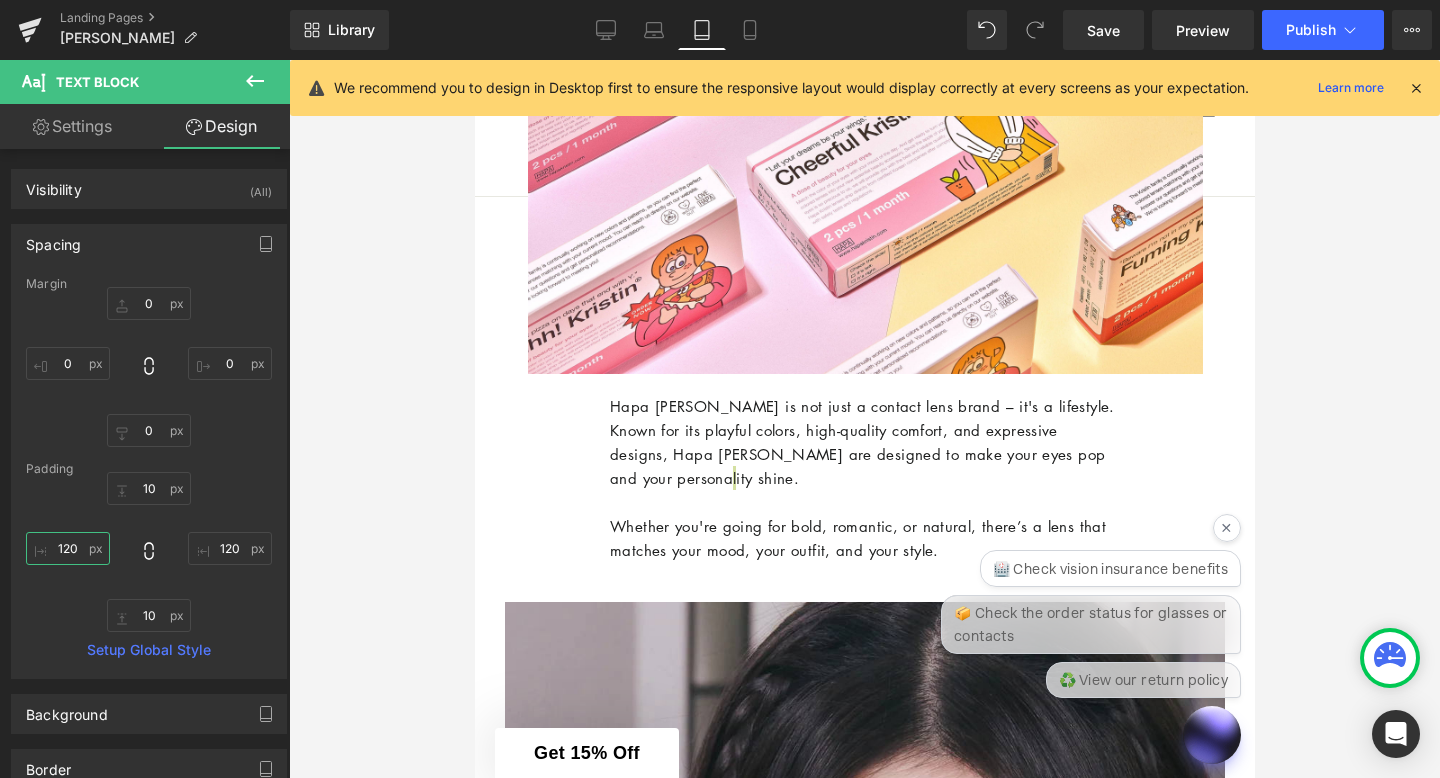 click on "120" at bounding box center (68, 548) 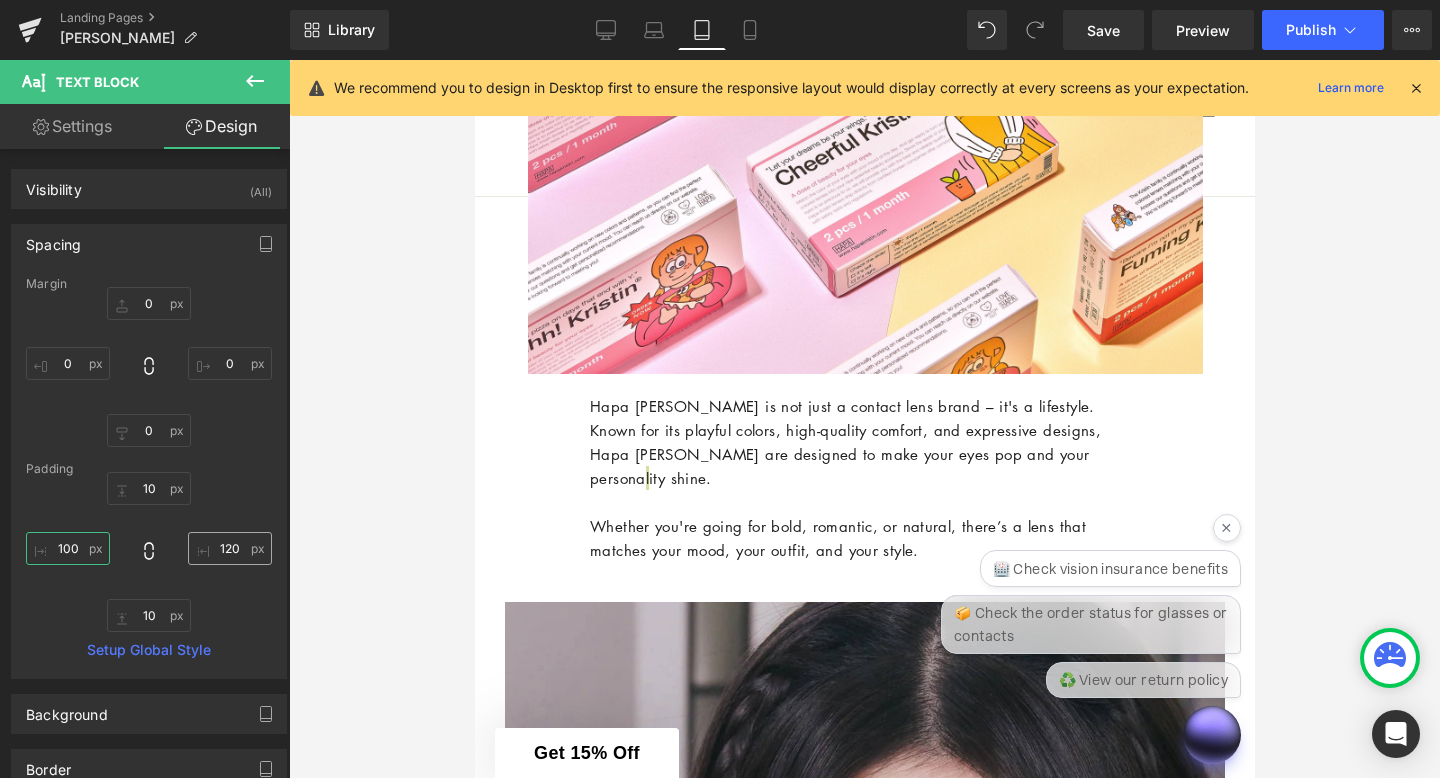 type on "100" 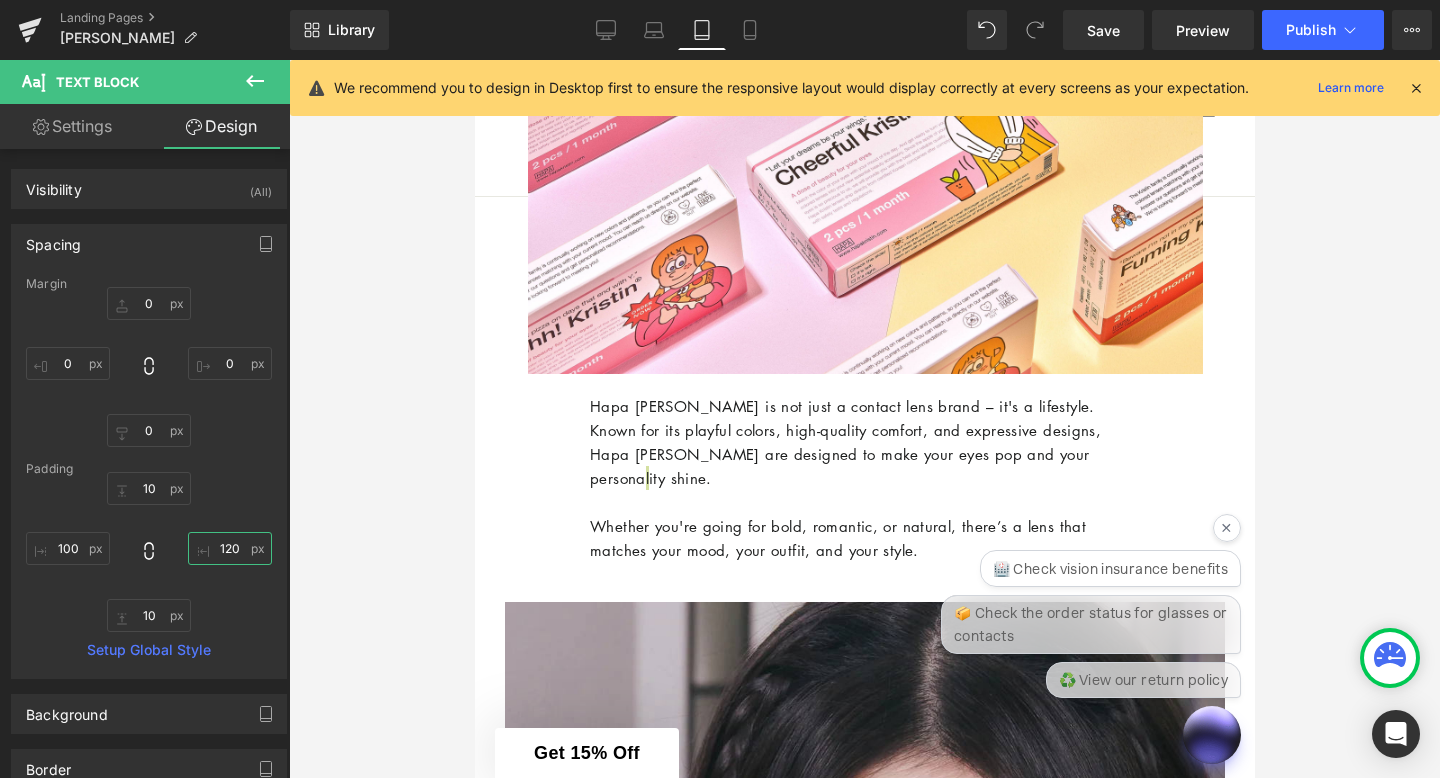 click on "120" at bounding box center (230, 548) 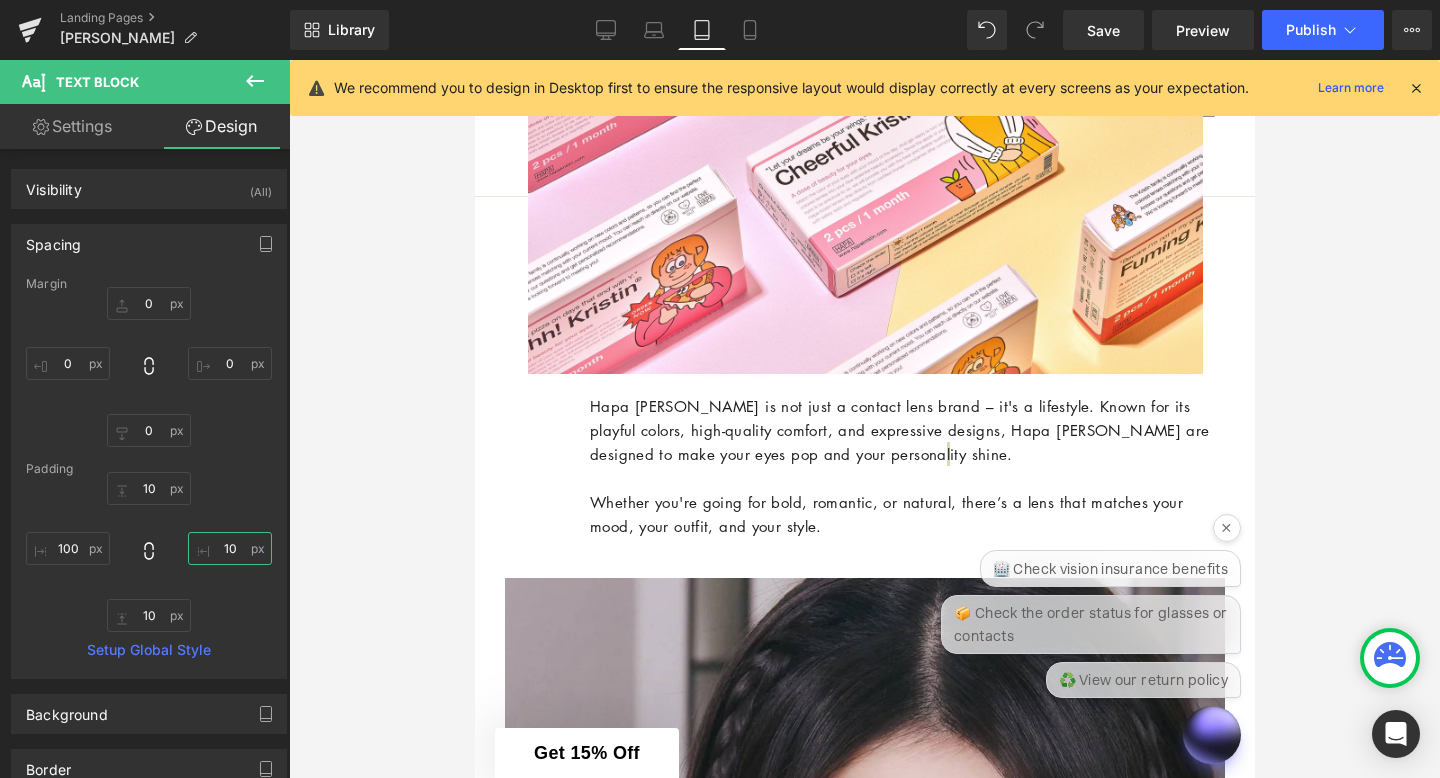 type on "100" 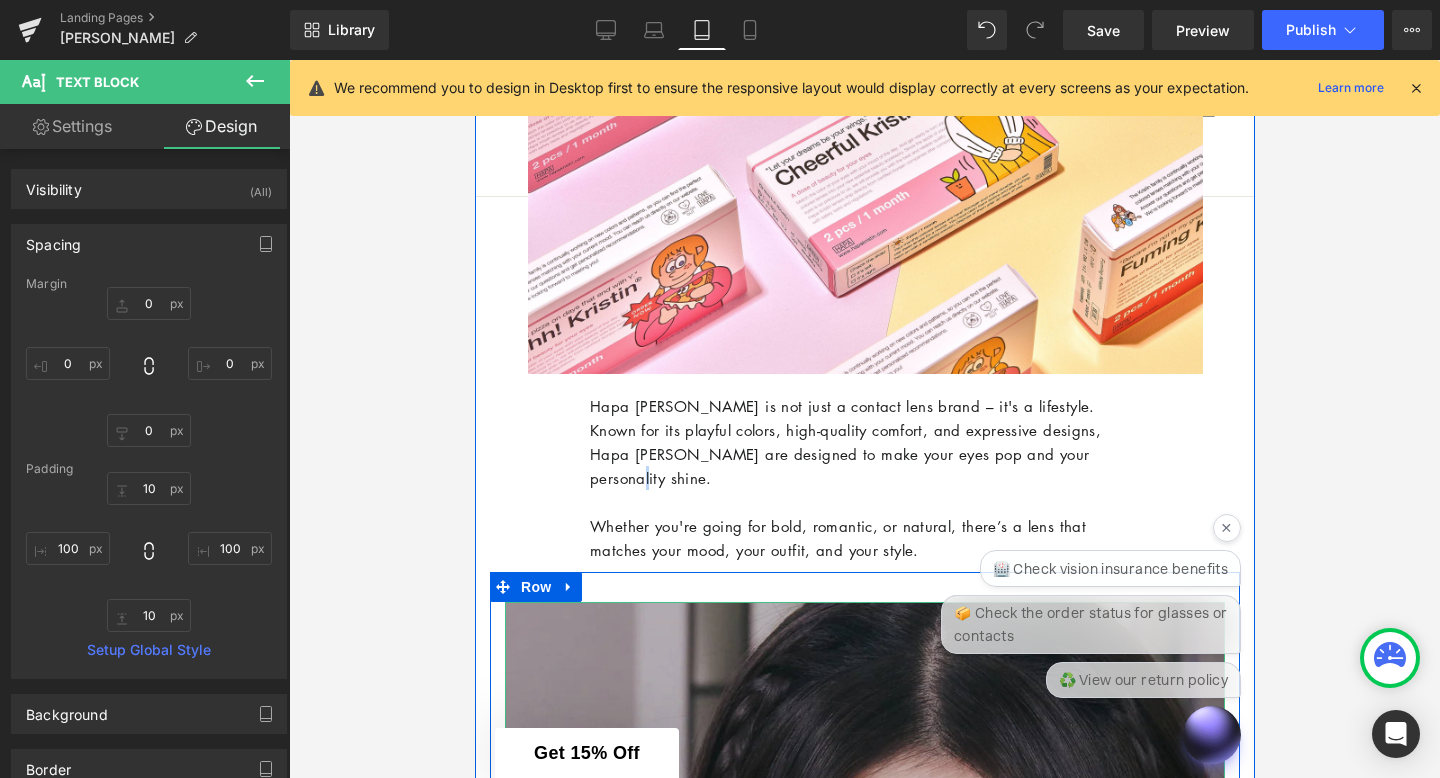 click at bounding box center [864, 1138] 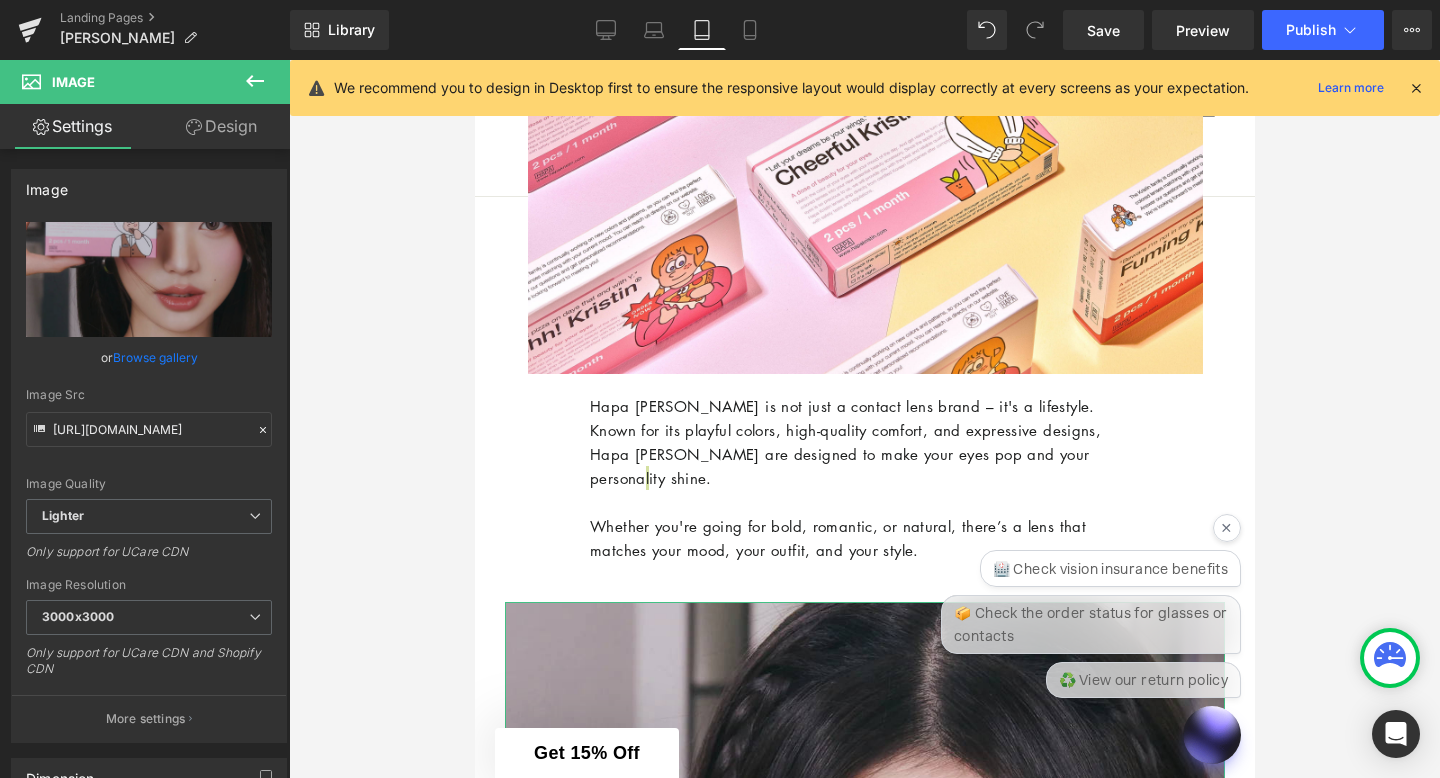 click on "Design" at bounding box center (221, 126) 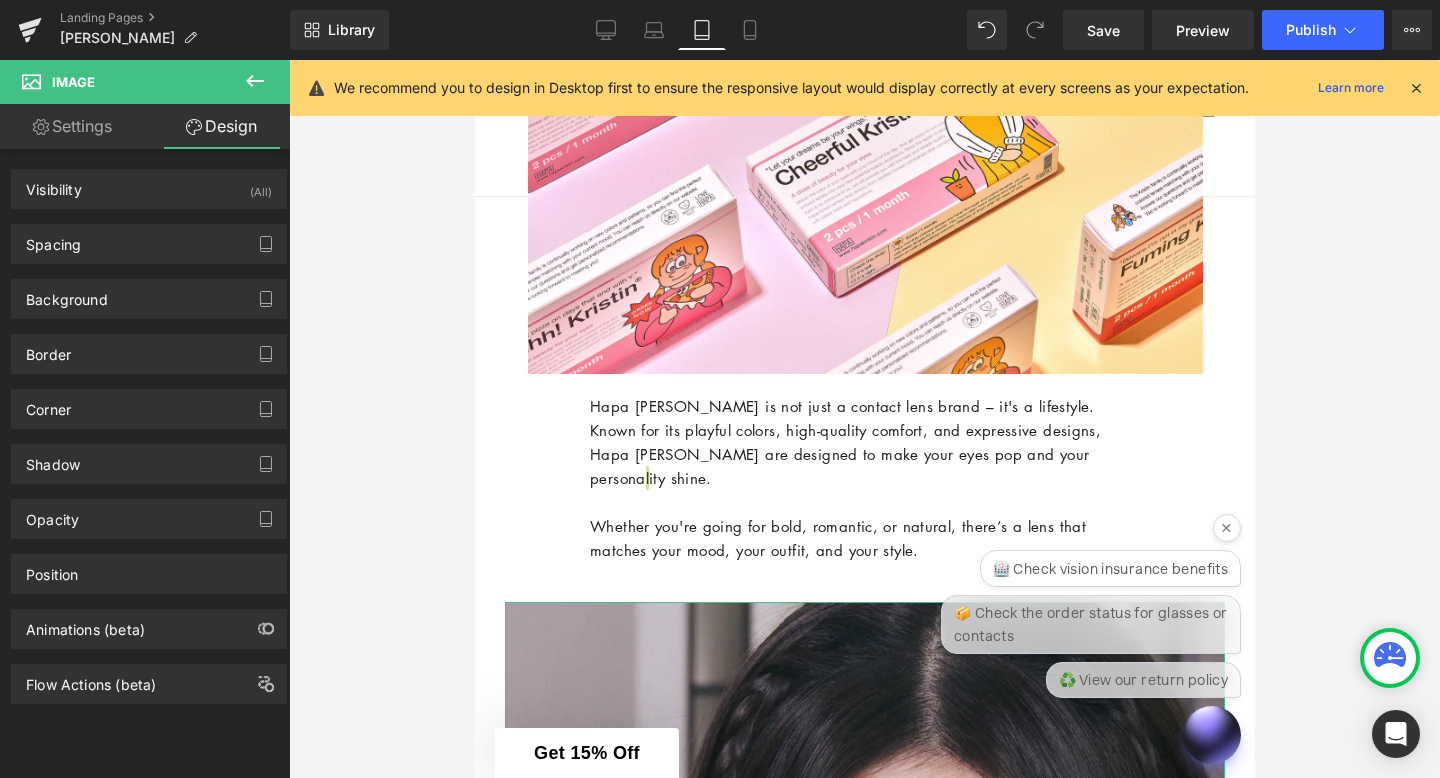 click on "Settings" at bounding box center [72, 126] 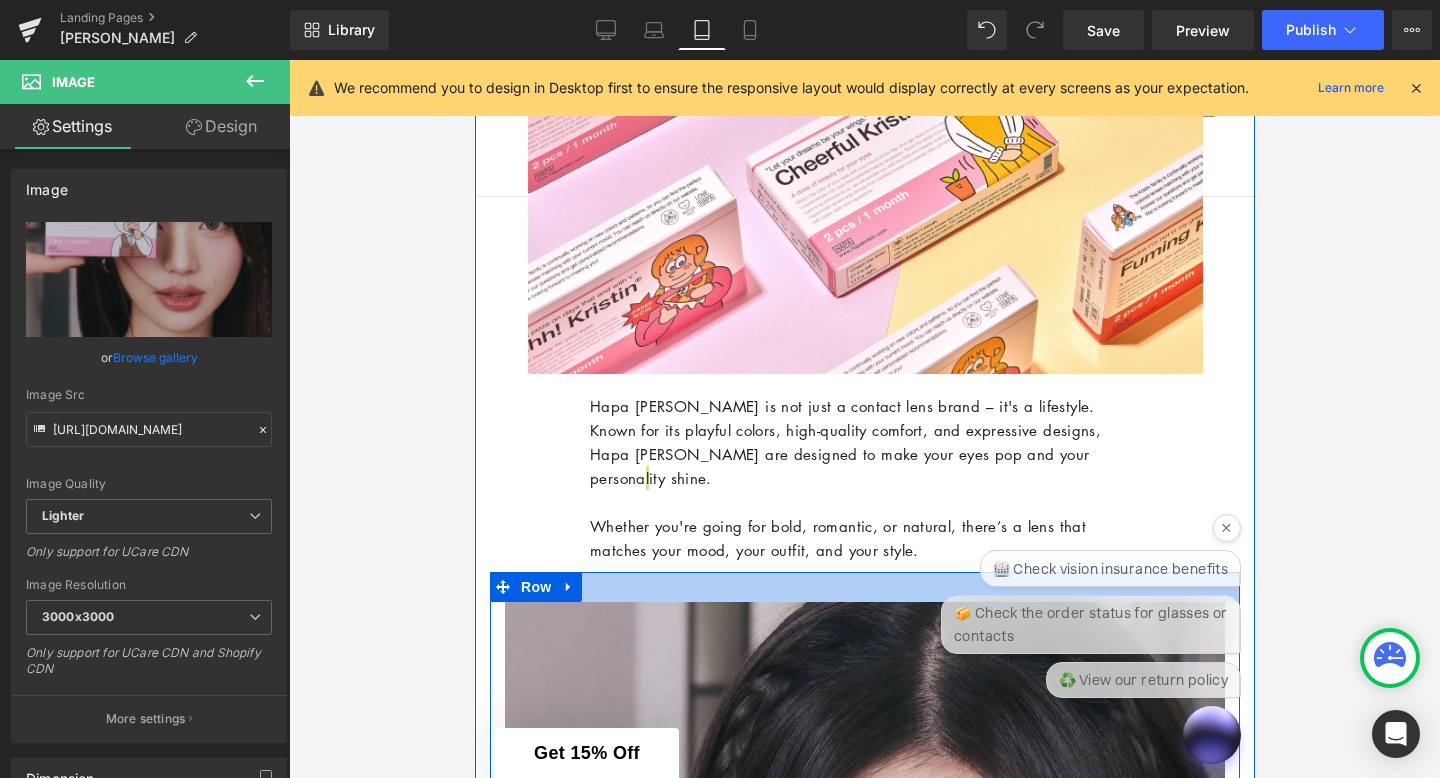 click at bounding box center [864, 587] 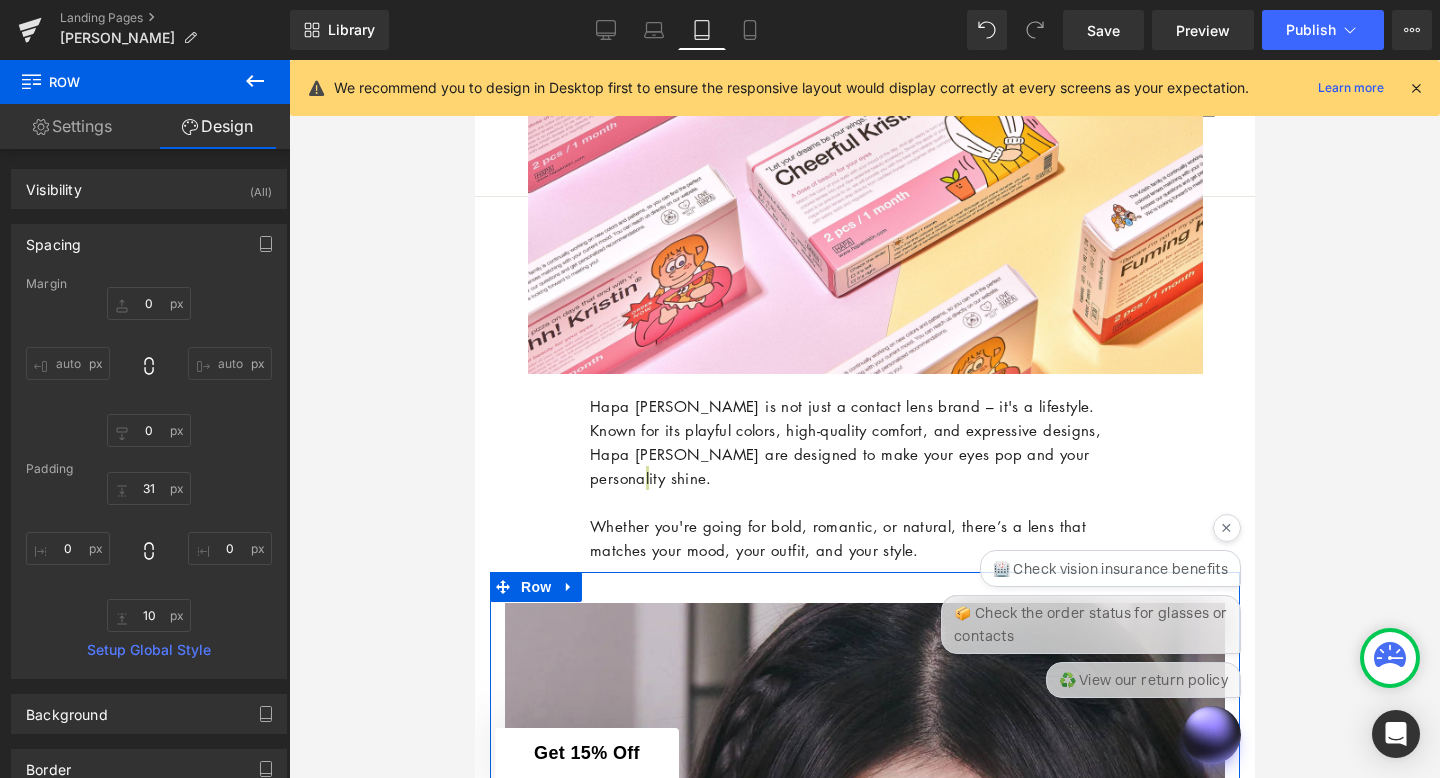 click on "Settings" at bounding box center [72, 126] 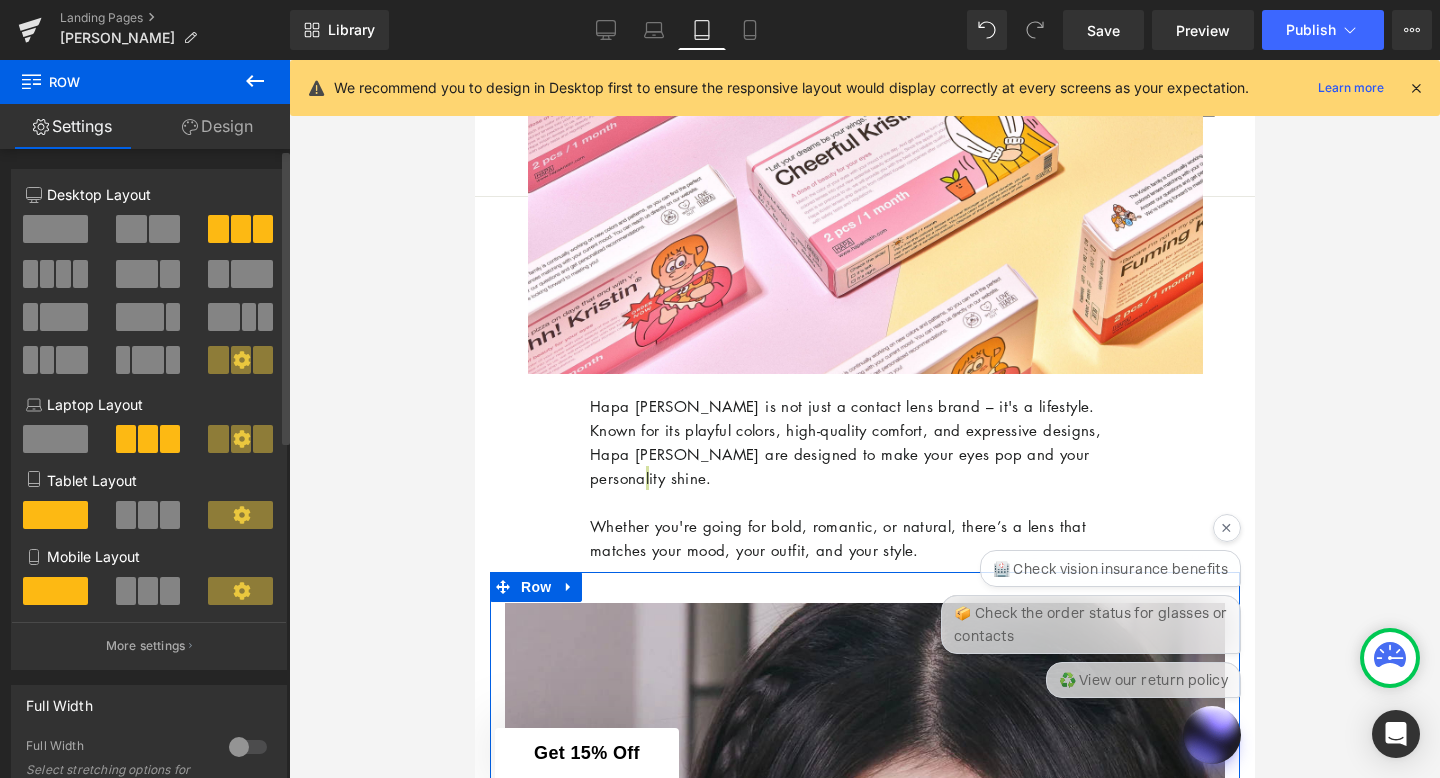 click at bounding box center (148, 515) 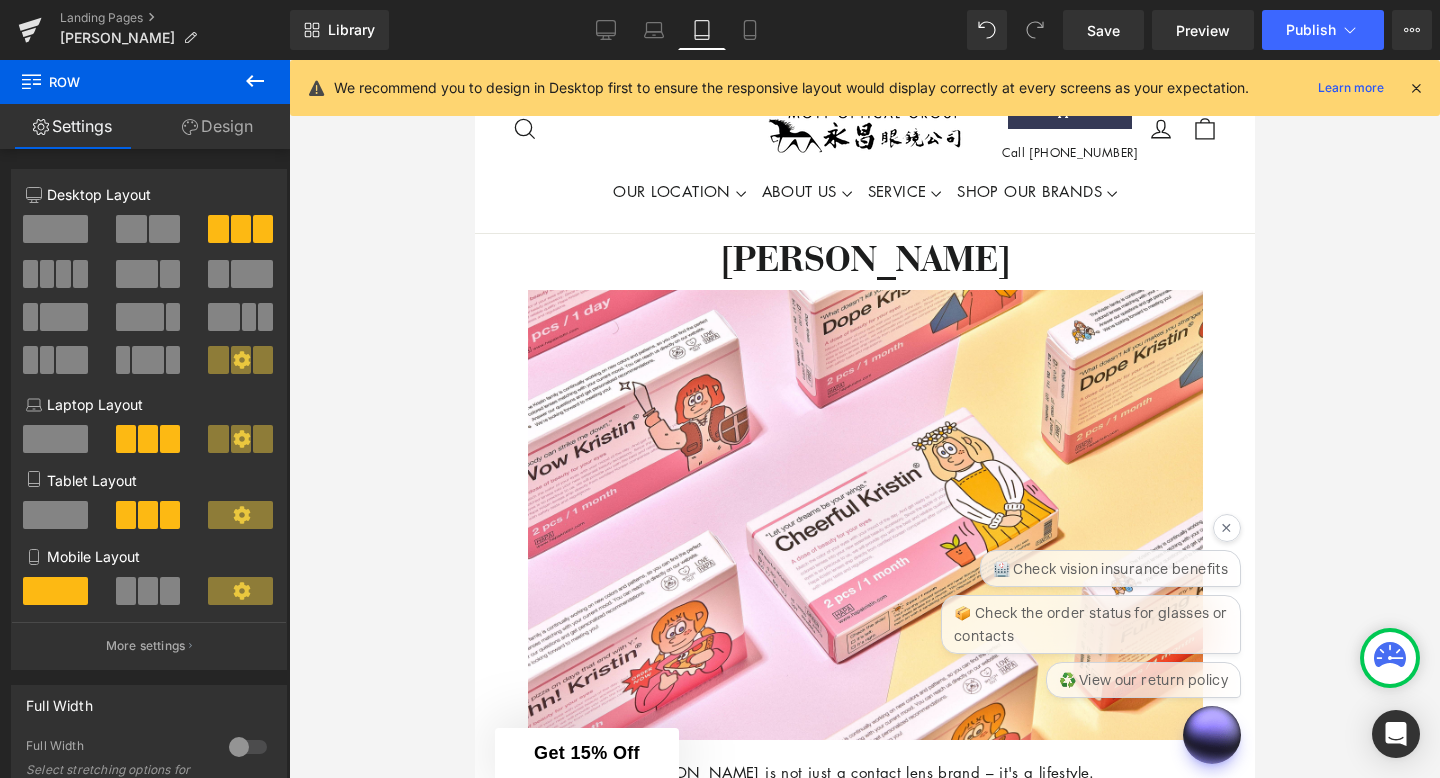 scroll, scrollTop: 0, scrollLeft: 0, axis: both 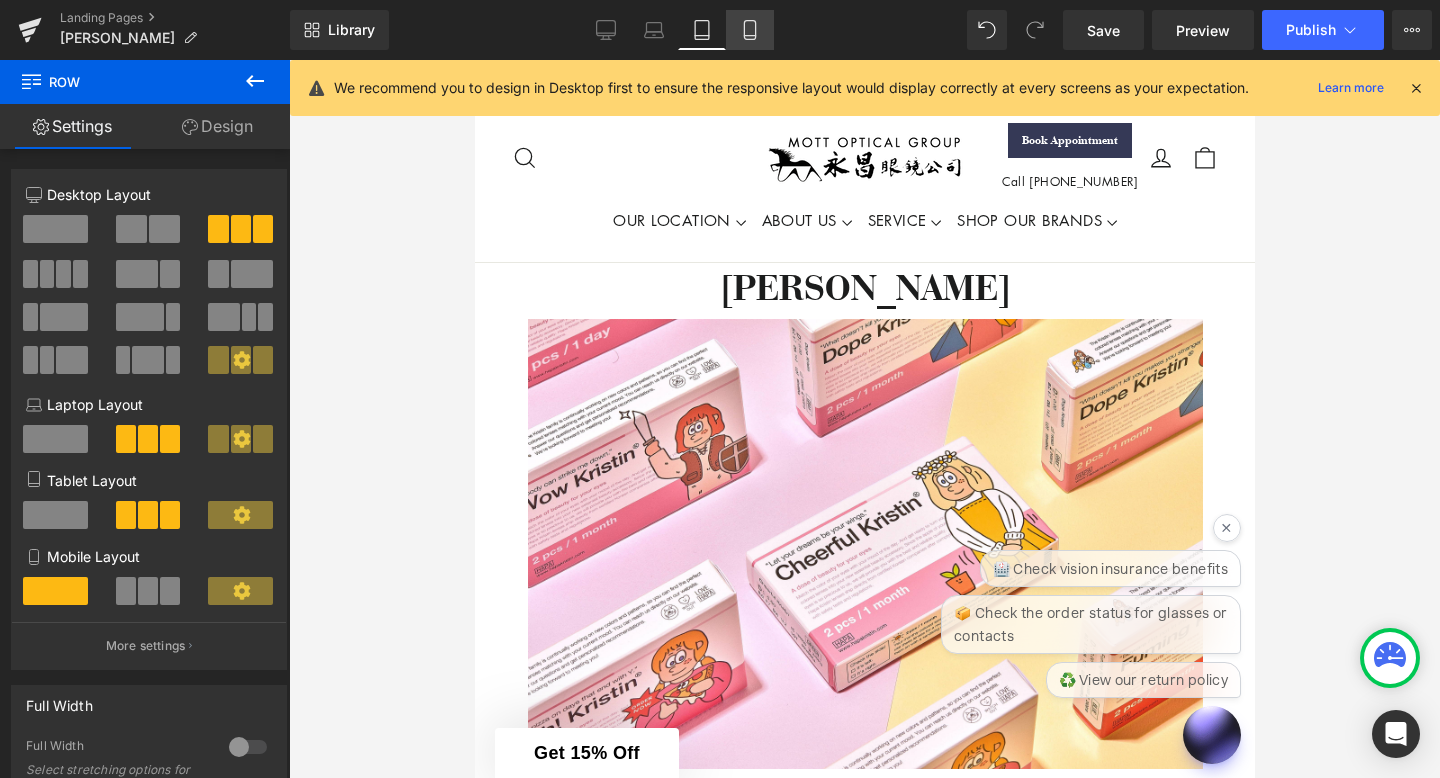 click 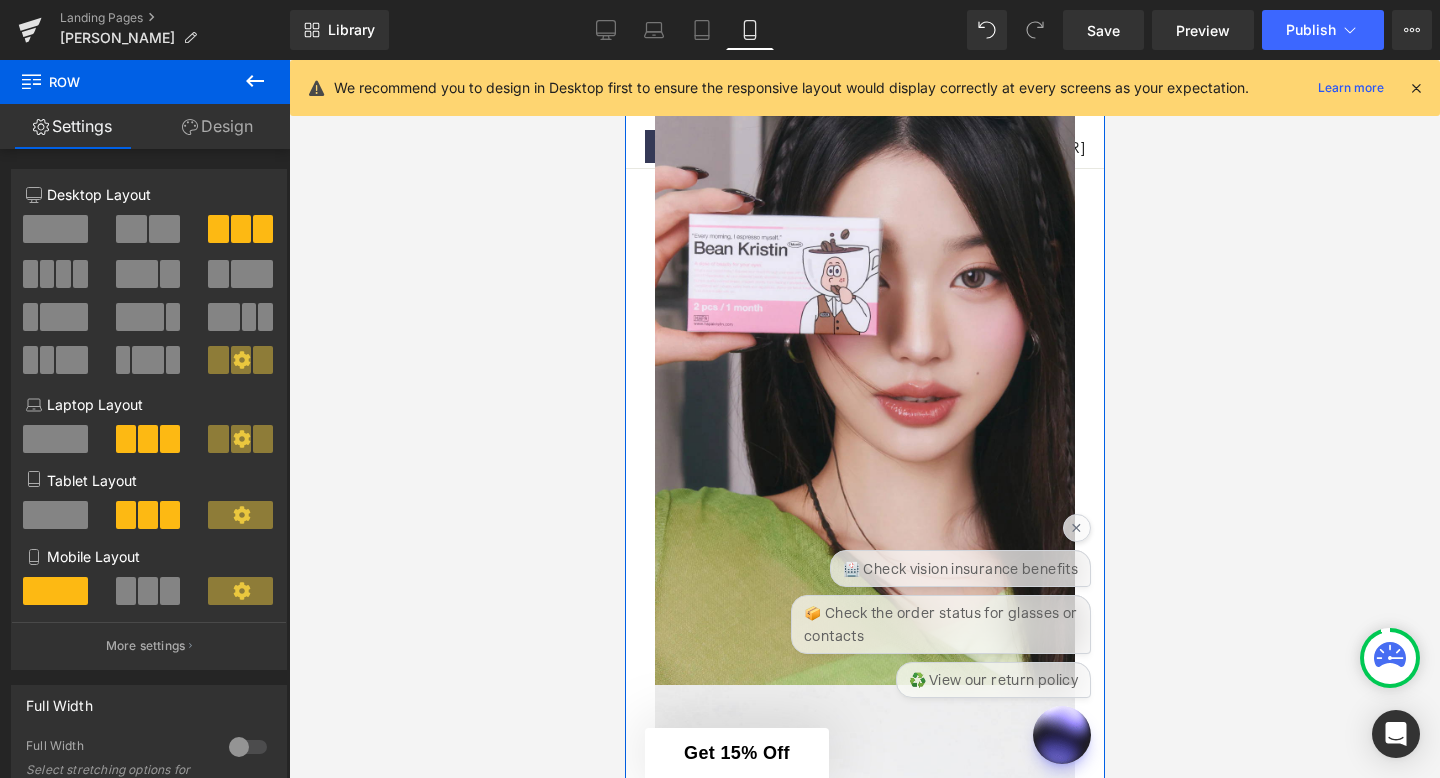 scroll, scrollTop: 900, scrollLeft: 0, axis: vertical 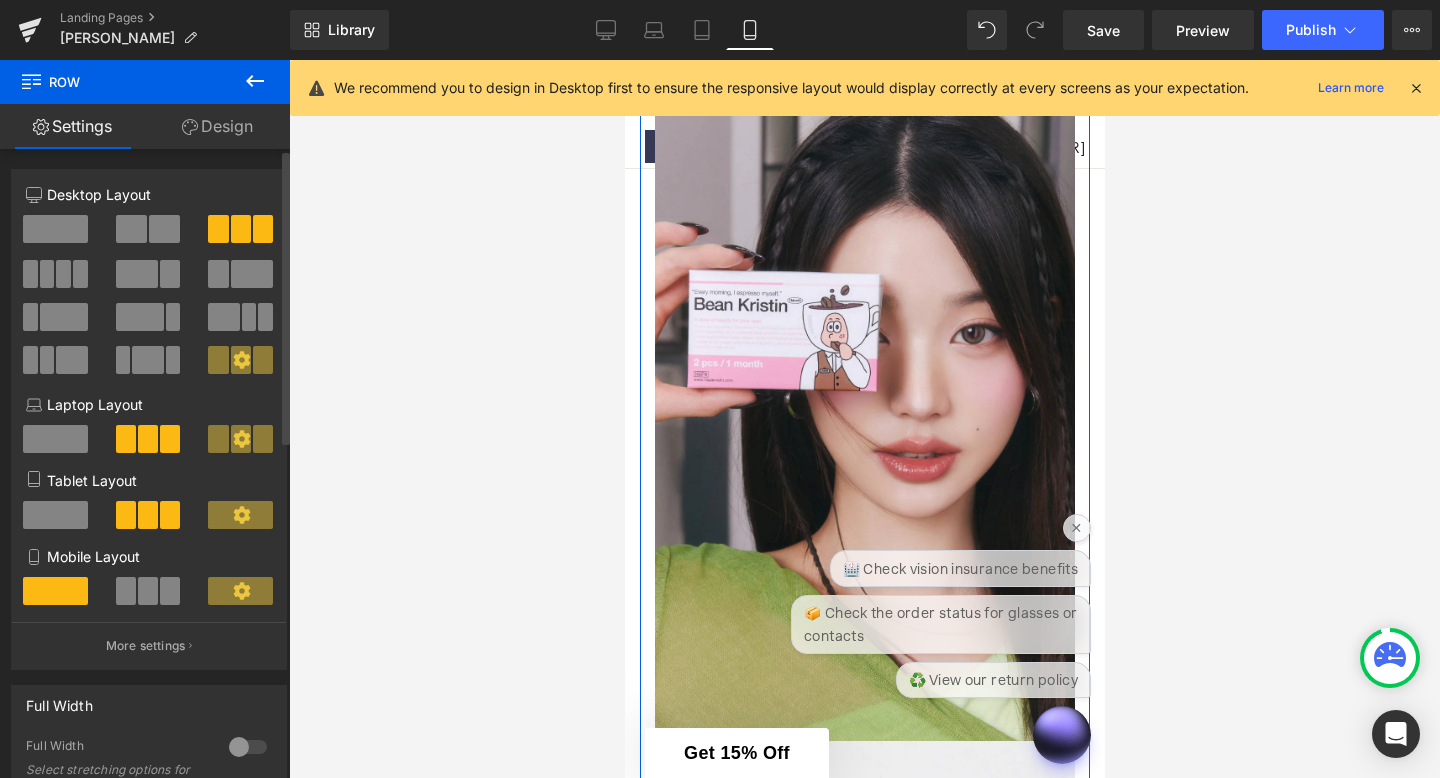 click at bounding box center (149, 591) 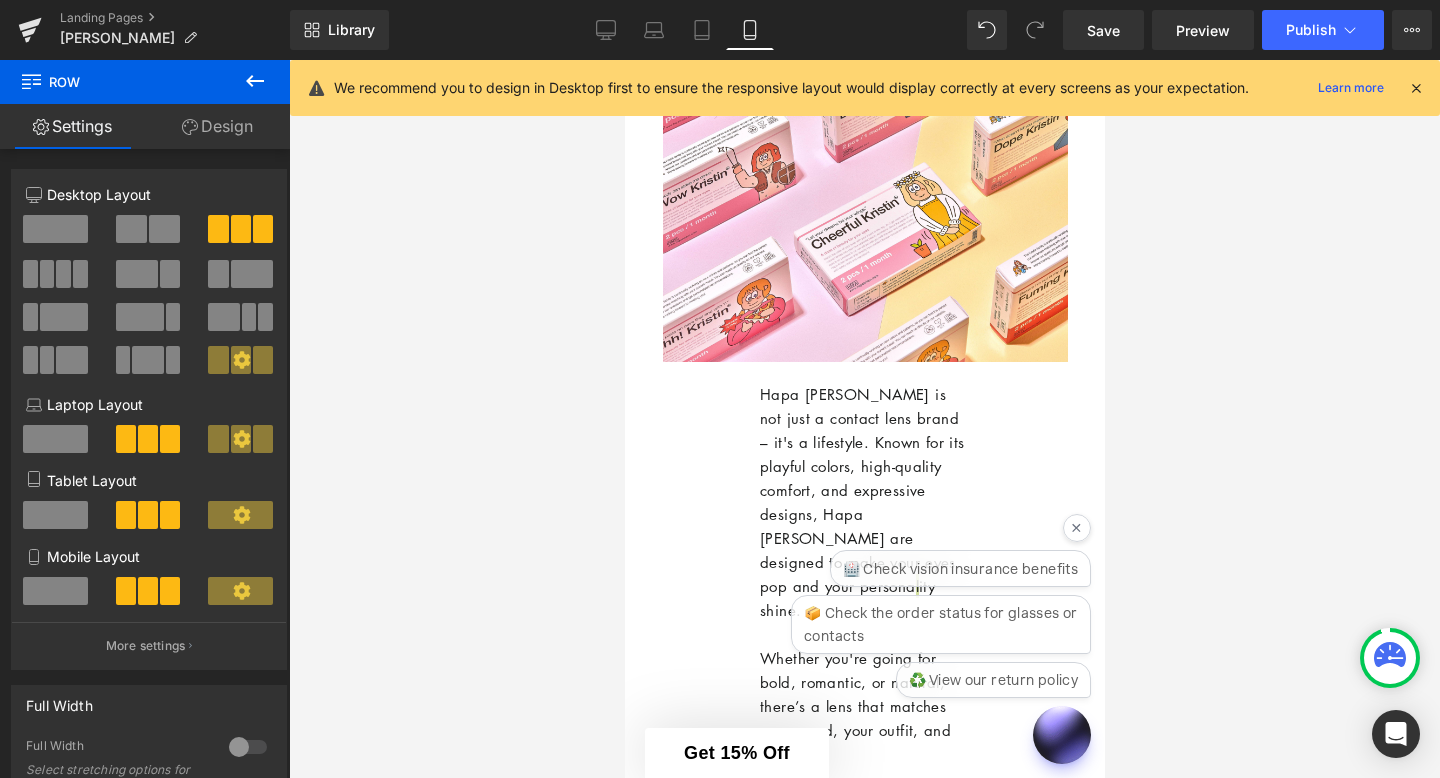 scroll, scrollTop: 500, scrollLeft: 0, axis: vertical 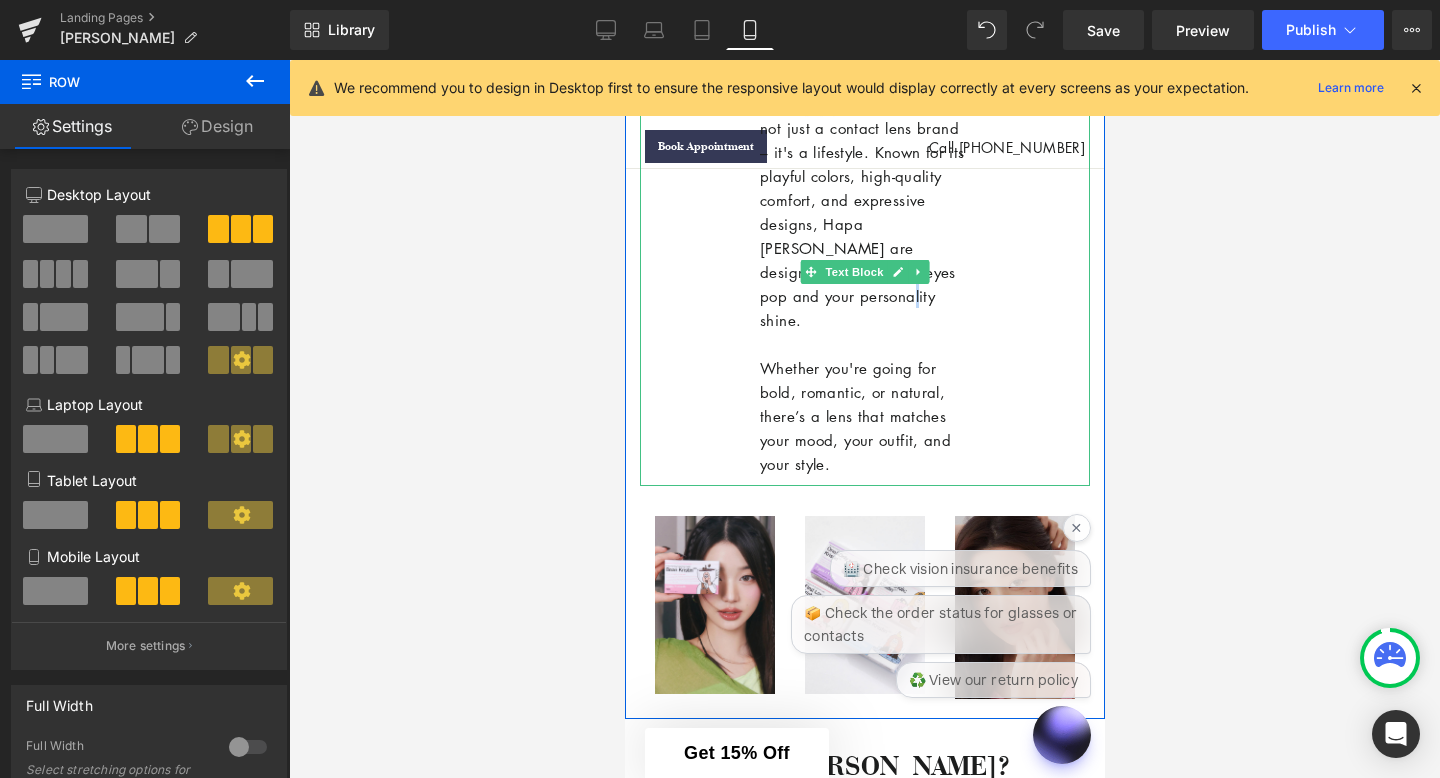 click on "Whether you're going for bold, romantic, or natural, there’s a lens that matches your mood, your outfit, and your style." at bounding box center [864, 416] 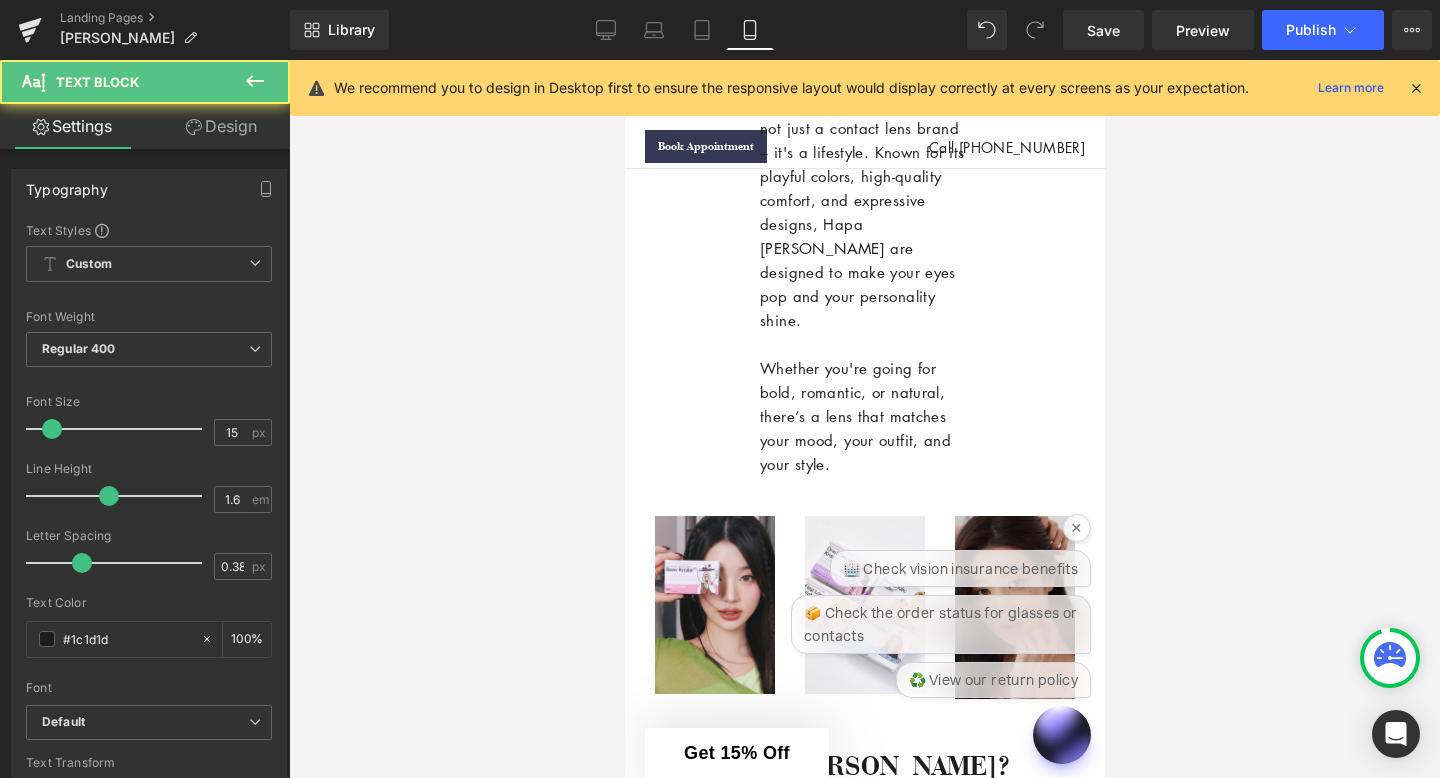 click 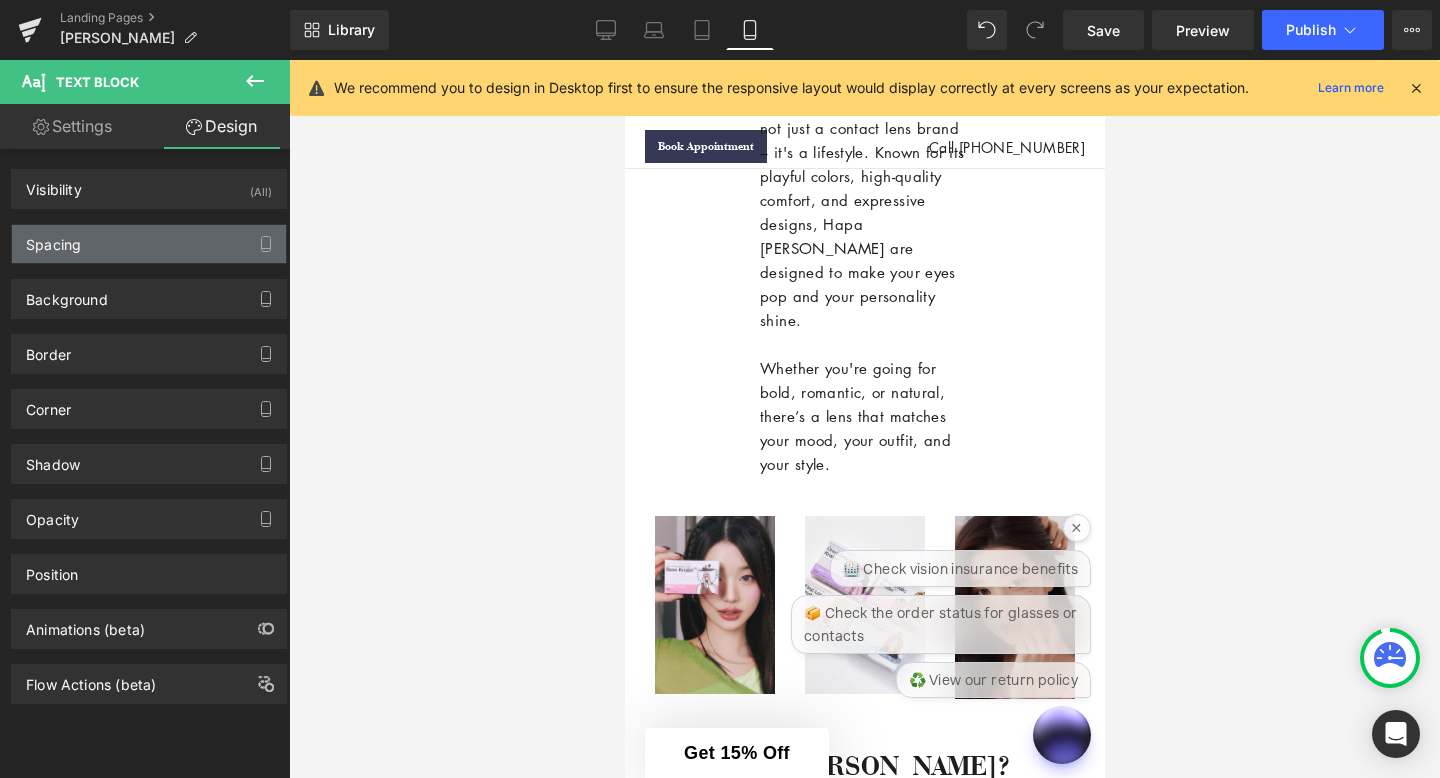 click on "Spacing" at bounding box center (149, 244) 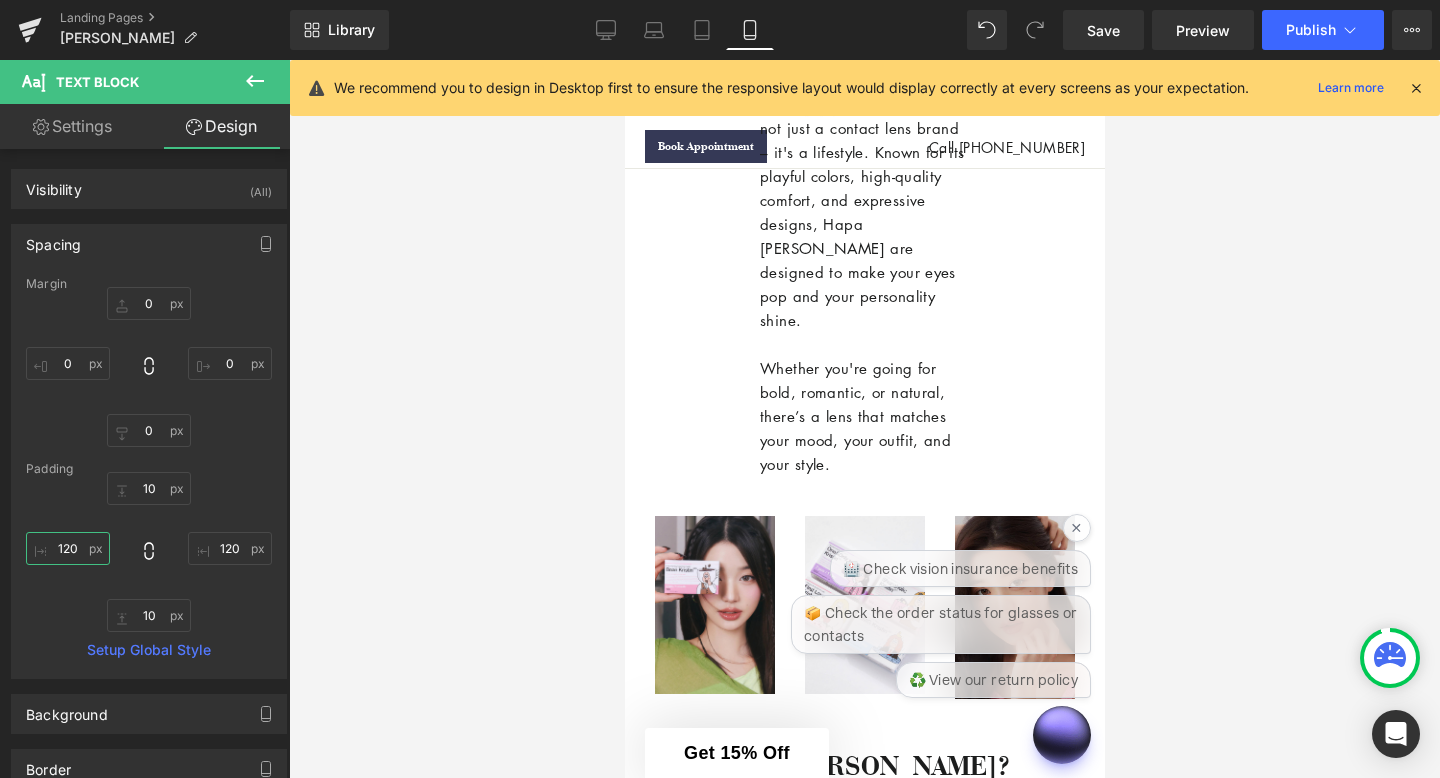 click on "120" at bounding box center (68, 548) 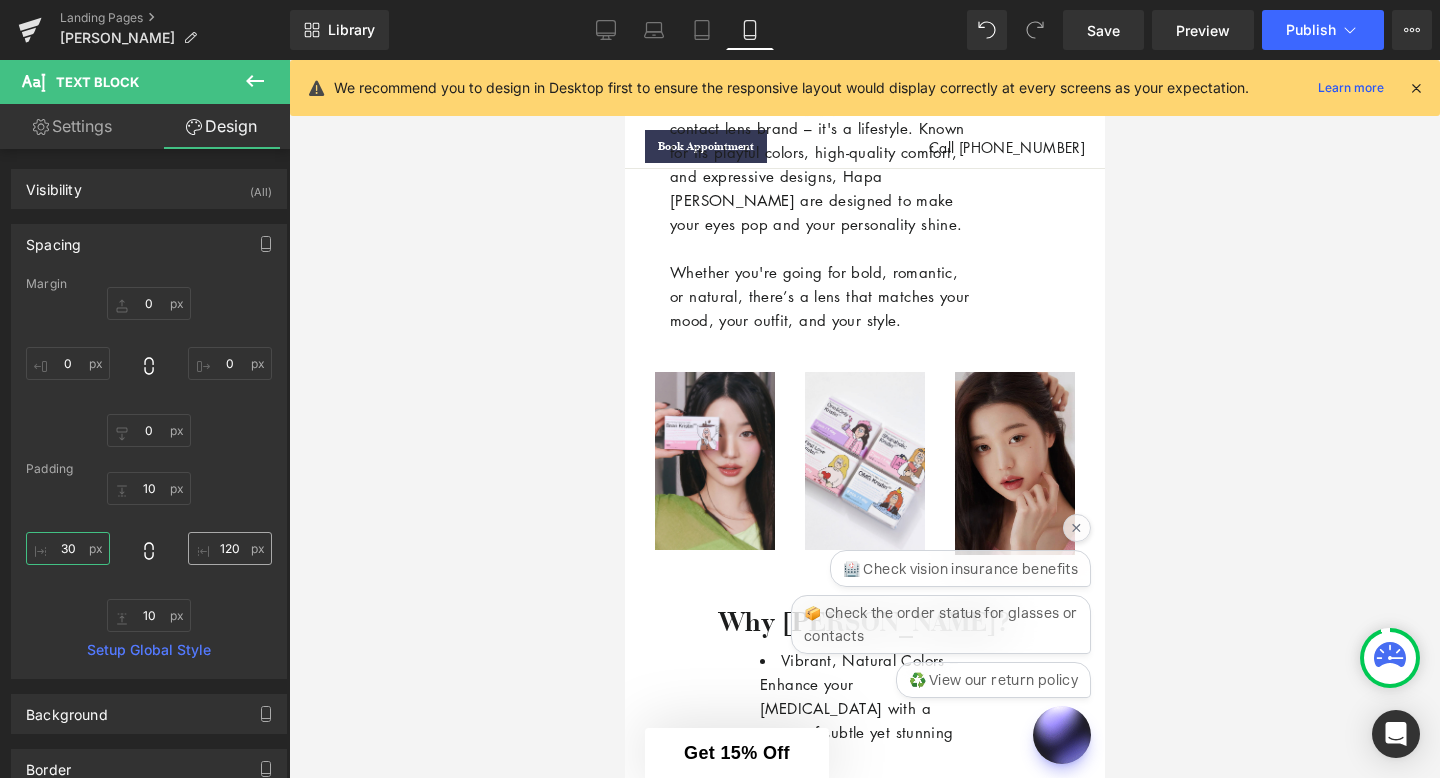 type on "30" 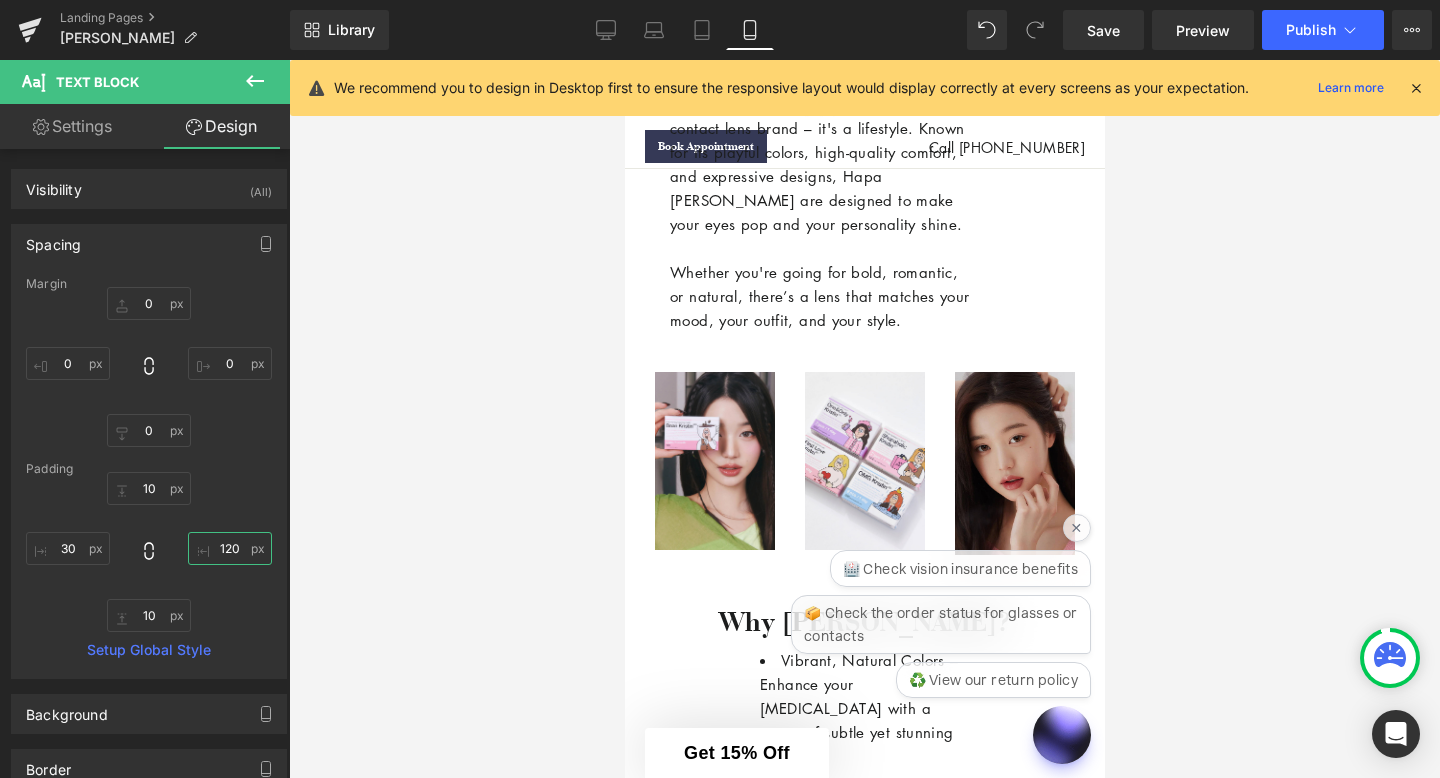 click on "120" at bounding box center (230, 548) 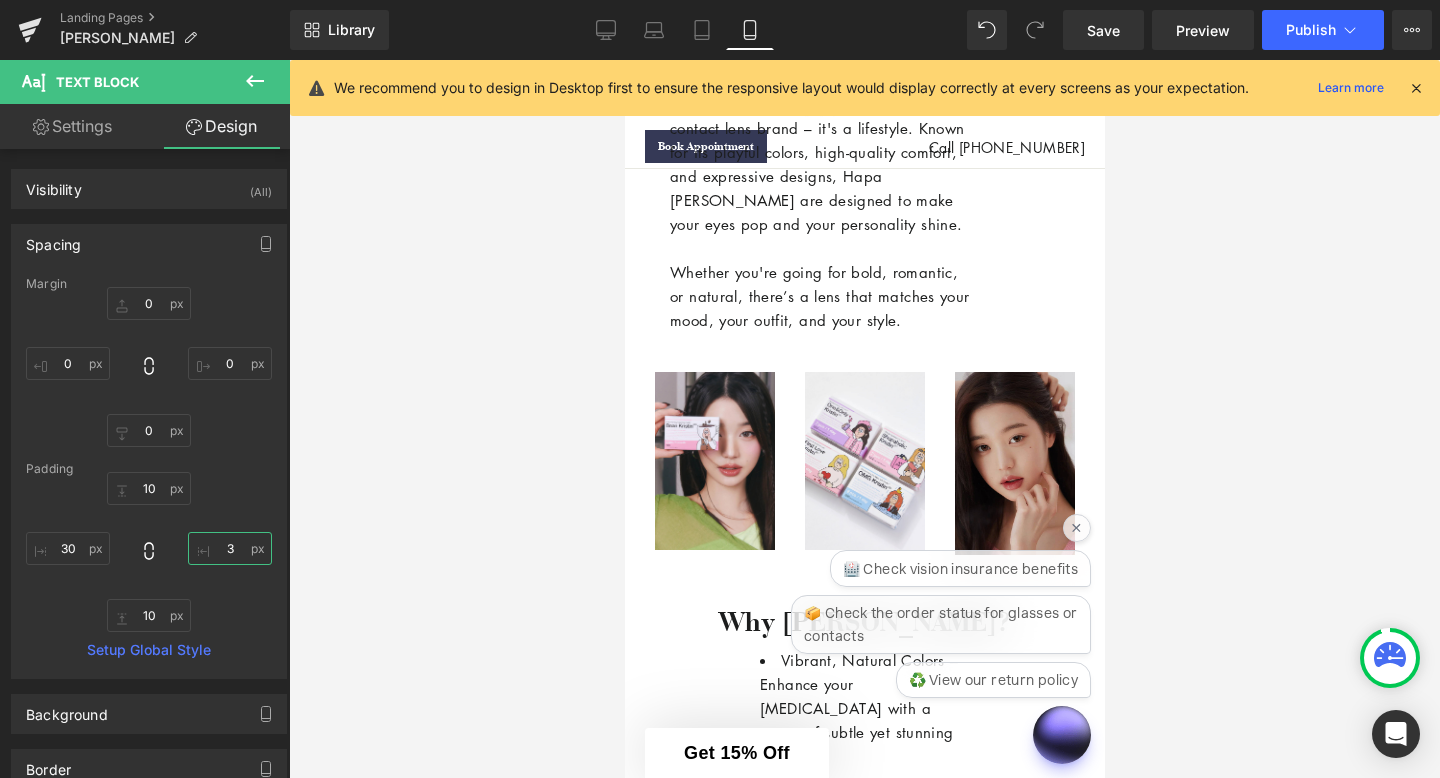 type on "30" 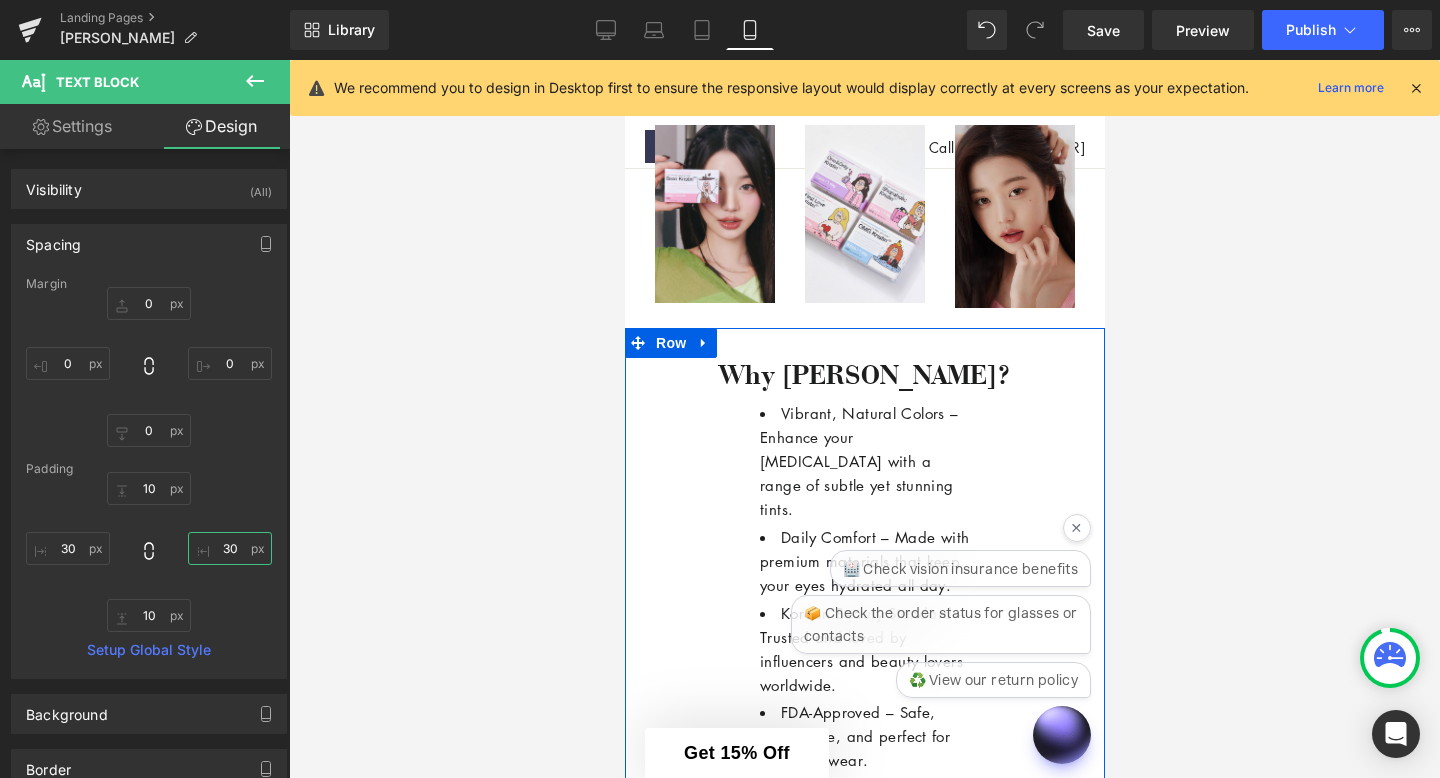 scroll, scrollTop: 771, scrollLeft: 0, axis: vertical 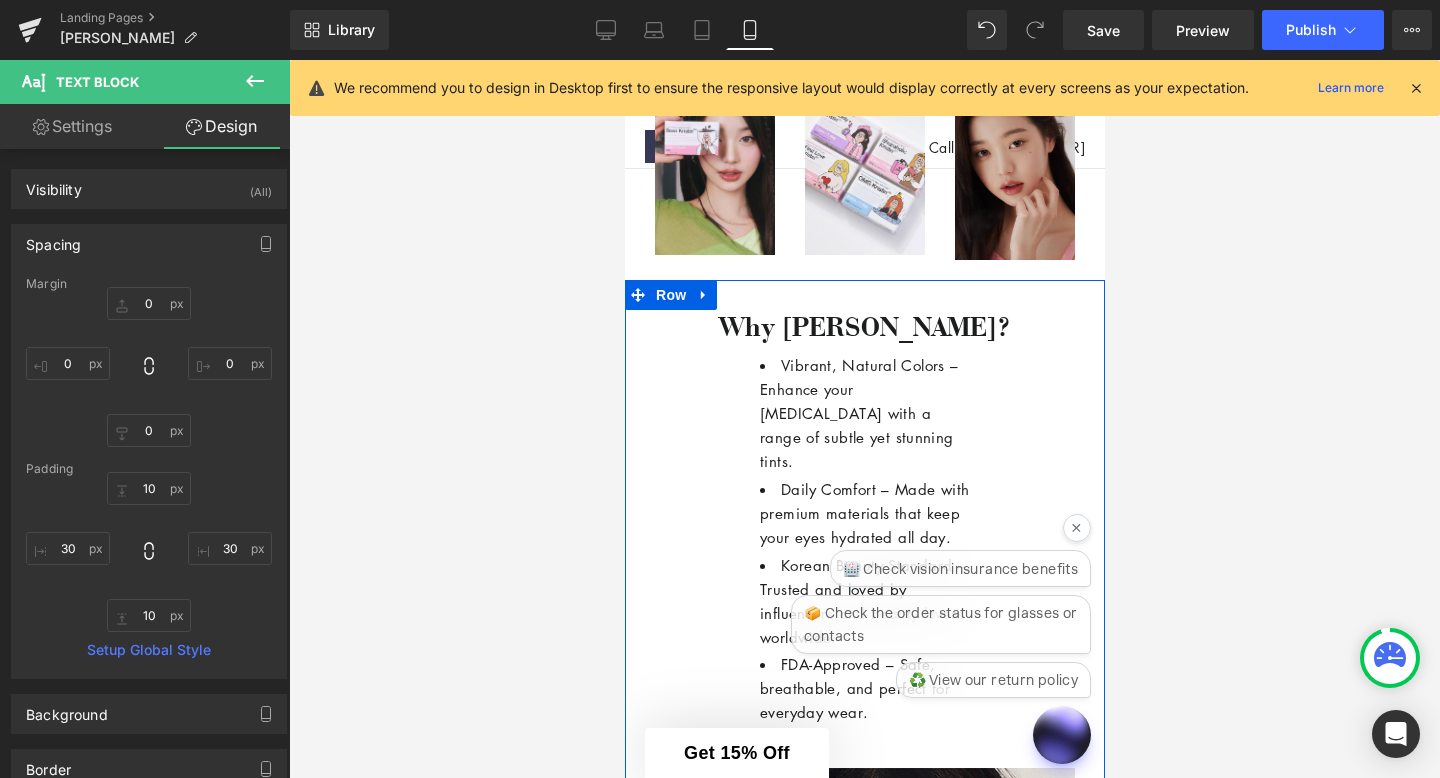 click on "Vibrant, Natural Colors – Enhance your eye color with a range of subtle yet stunning tints. Daily Comfort – Made with premium materials that keep your eyes hydrated all day. Korean Beauty Standard – Trusted and loved by influencers and beauty lovers worldwide. FDA-Approved – Safe, breathable, and perfect for everyday wear." at bounding box center (864, 540) 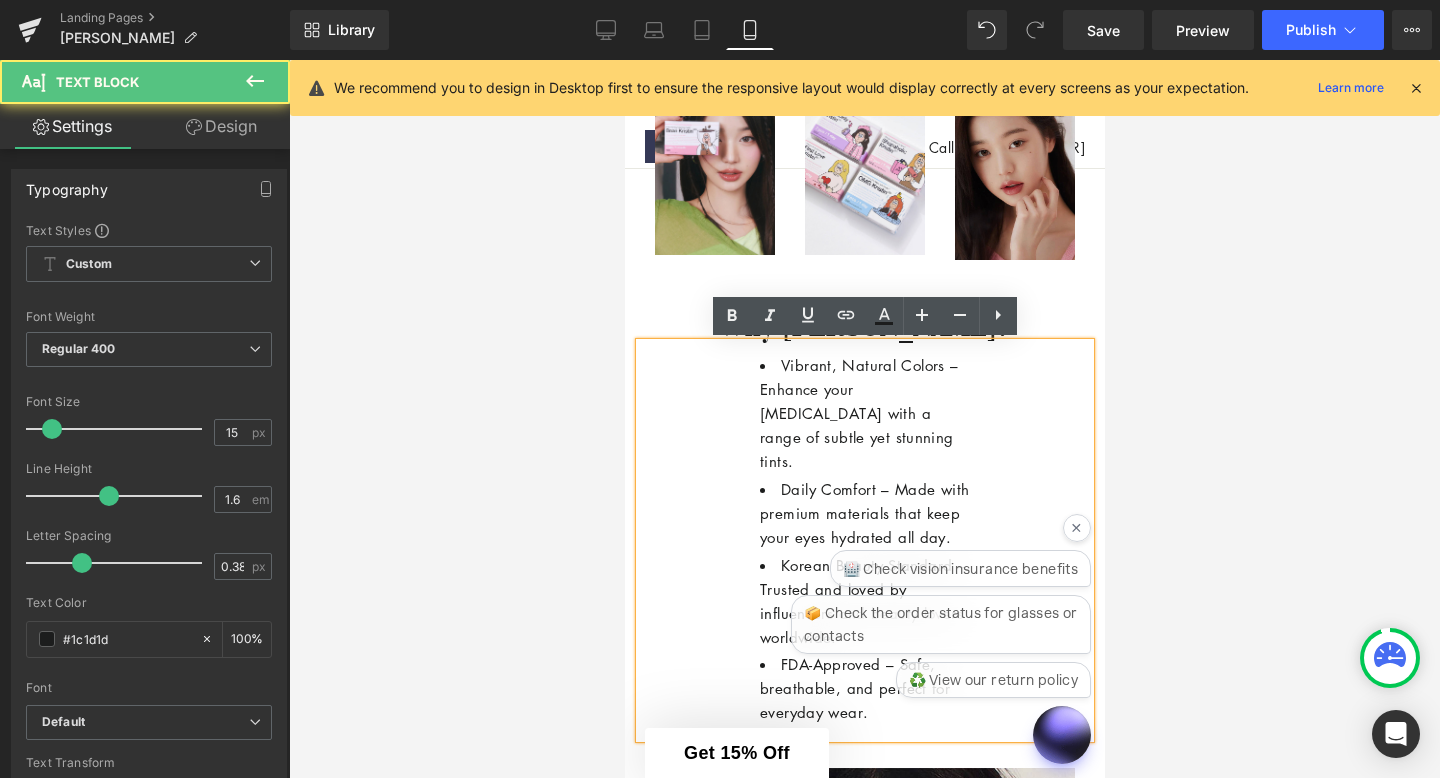 click on "Vibrant, Natural Colors – Enhance your eye color with a range of subtle yet stunning tints. Daily Comfort – Made with premium materials that keep your eyes hydrated all day. Korean Beauty Standard – Trusted and loved by influencers and beauty lovers worldwide. FDA-Approved – Safe, breathable, and perfect for everyday wear." at bounding box center (864, 540) 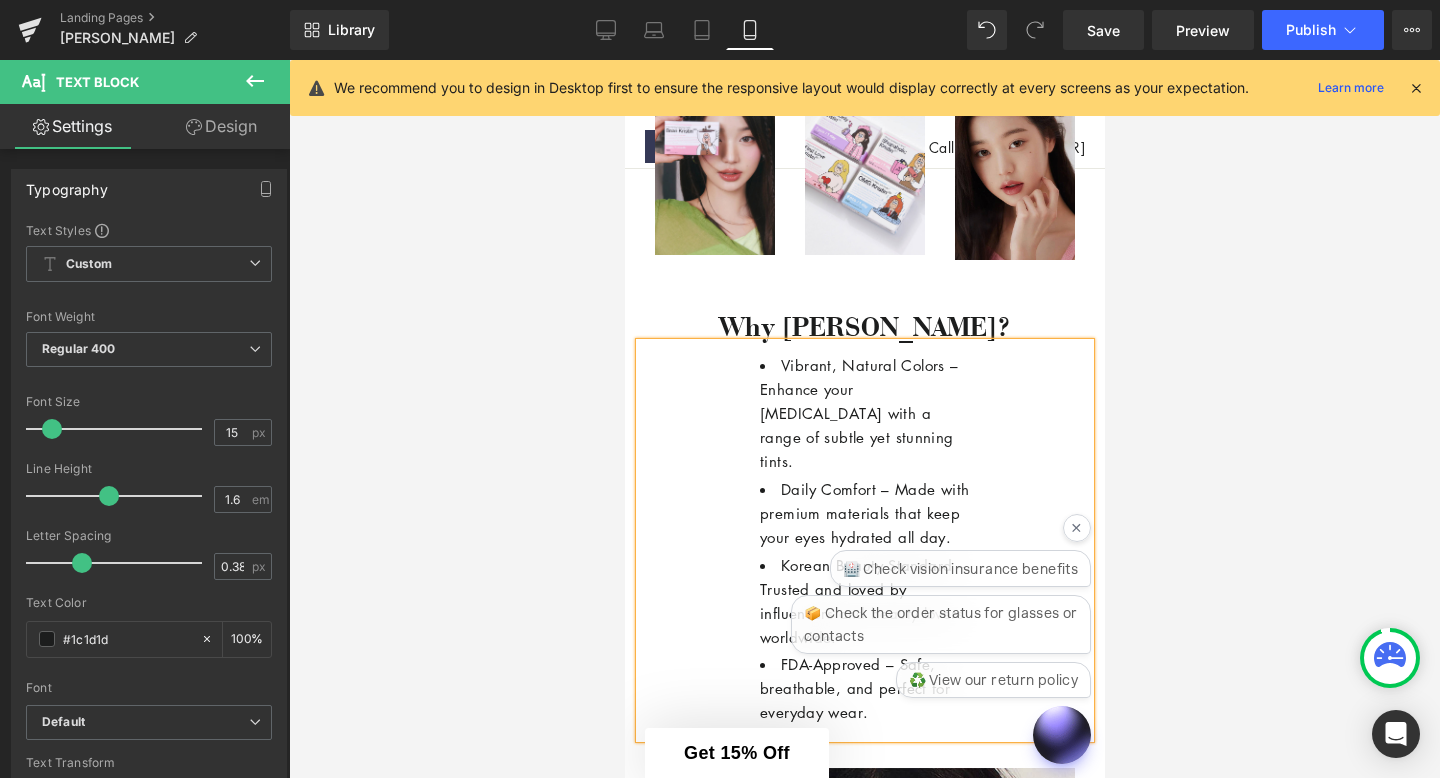 click on "Design" at bounding box center [221, 126] 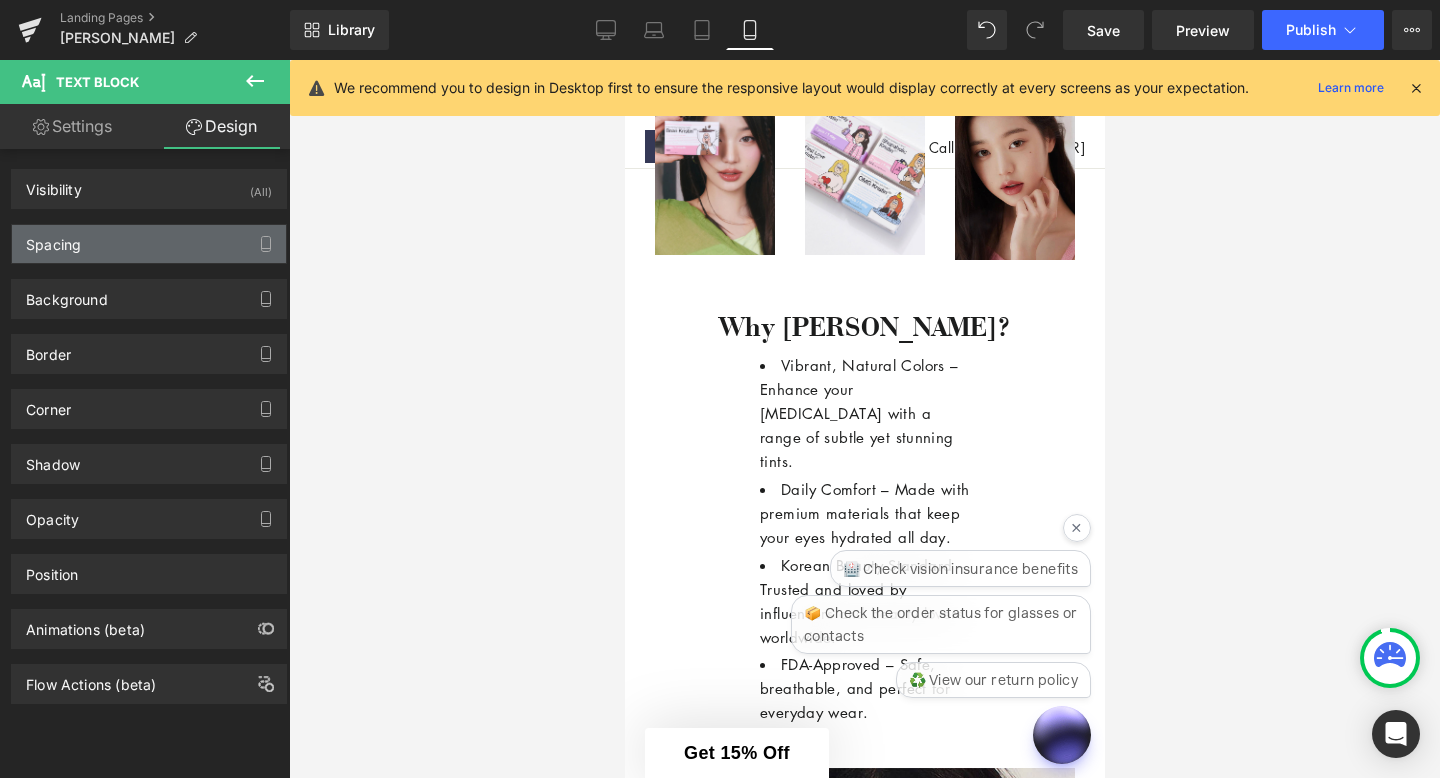 click on "Spacing" at bounding box center (149, 244) 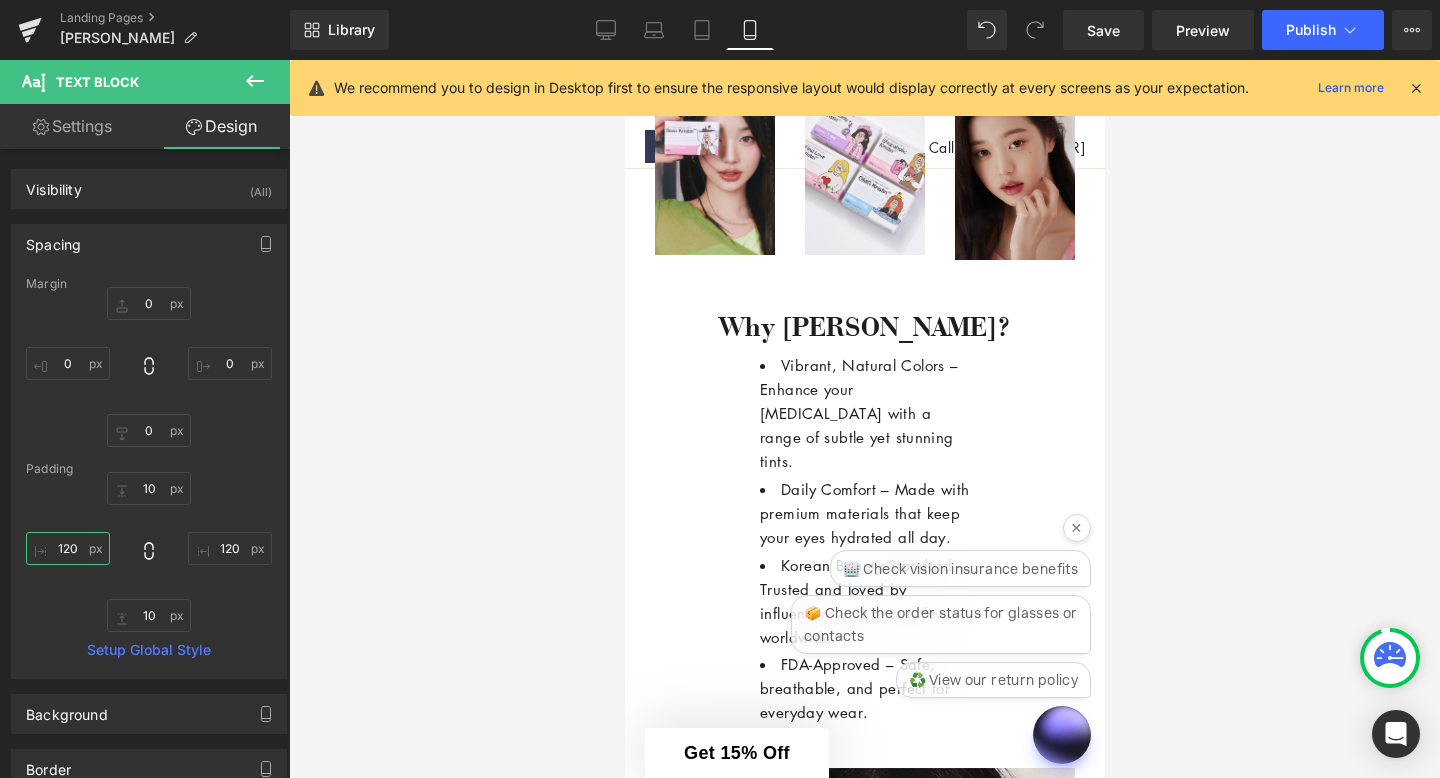 click on "120" at bounding box center (68, 548) 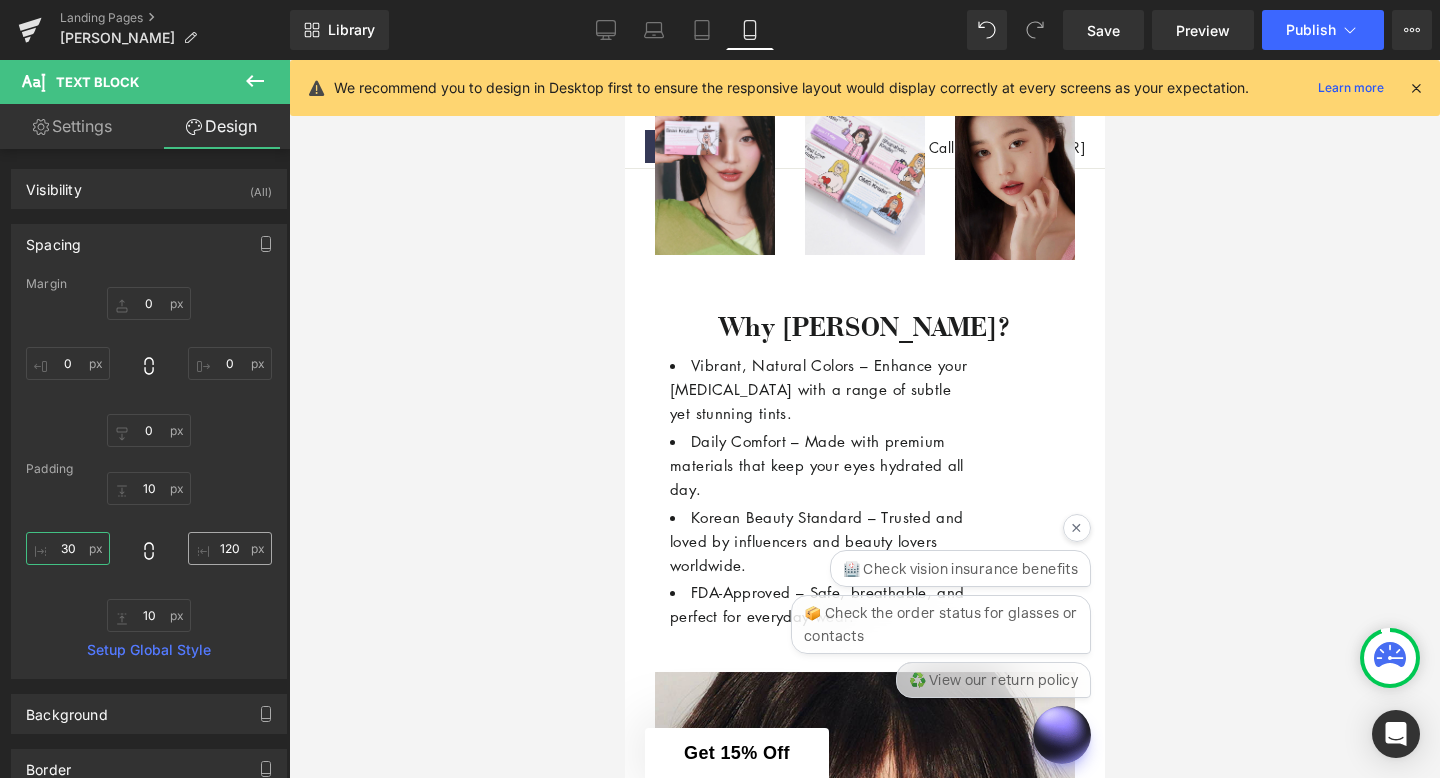 type on "30" 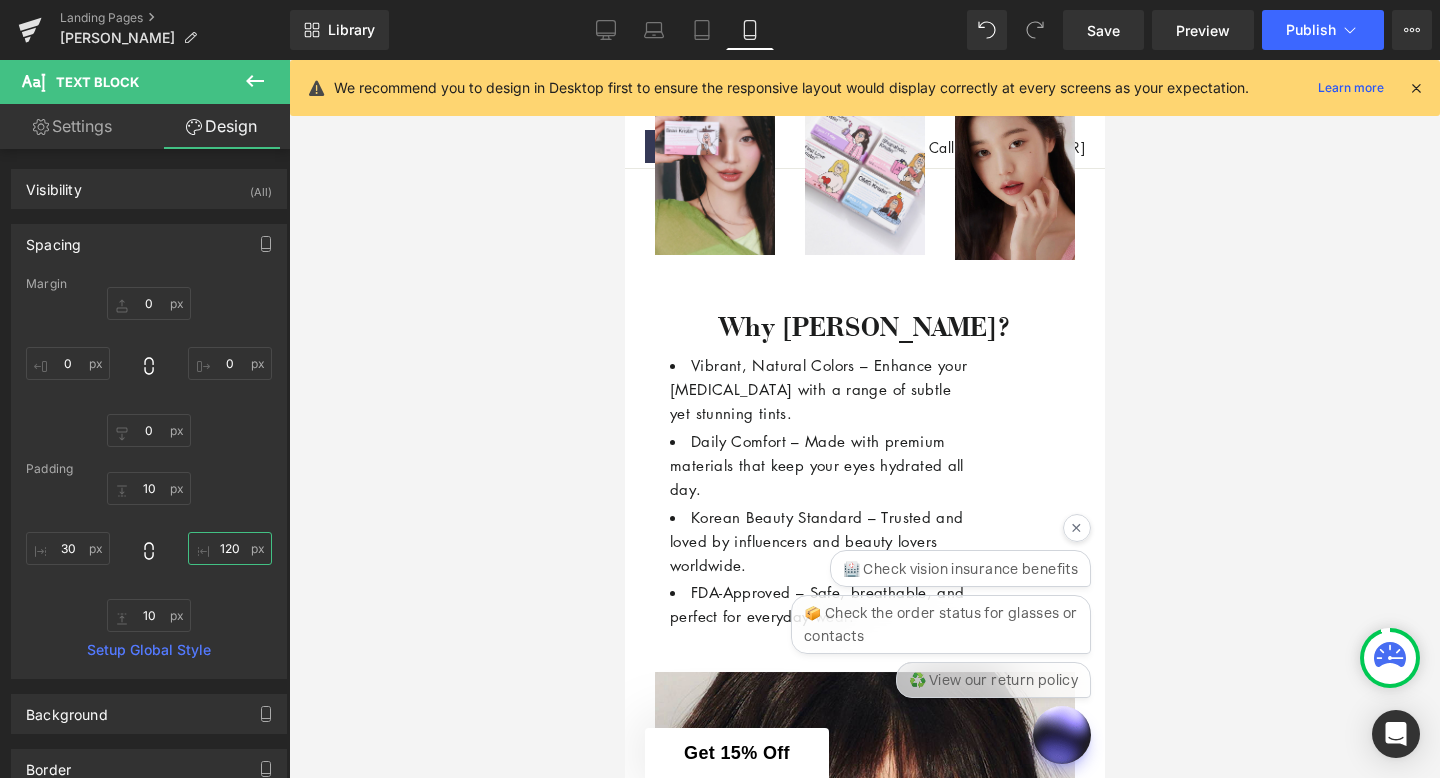 click on "120" at bounding box center (230, 548) 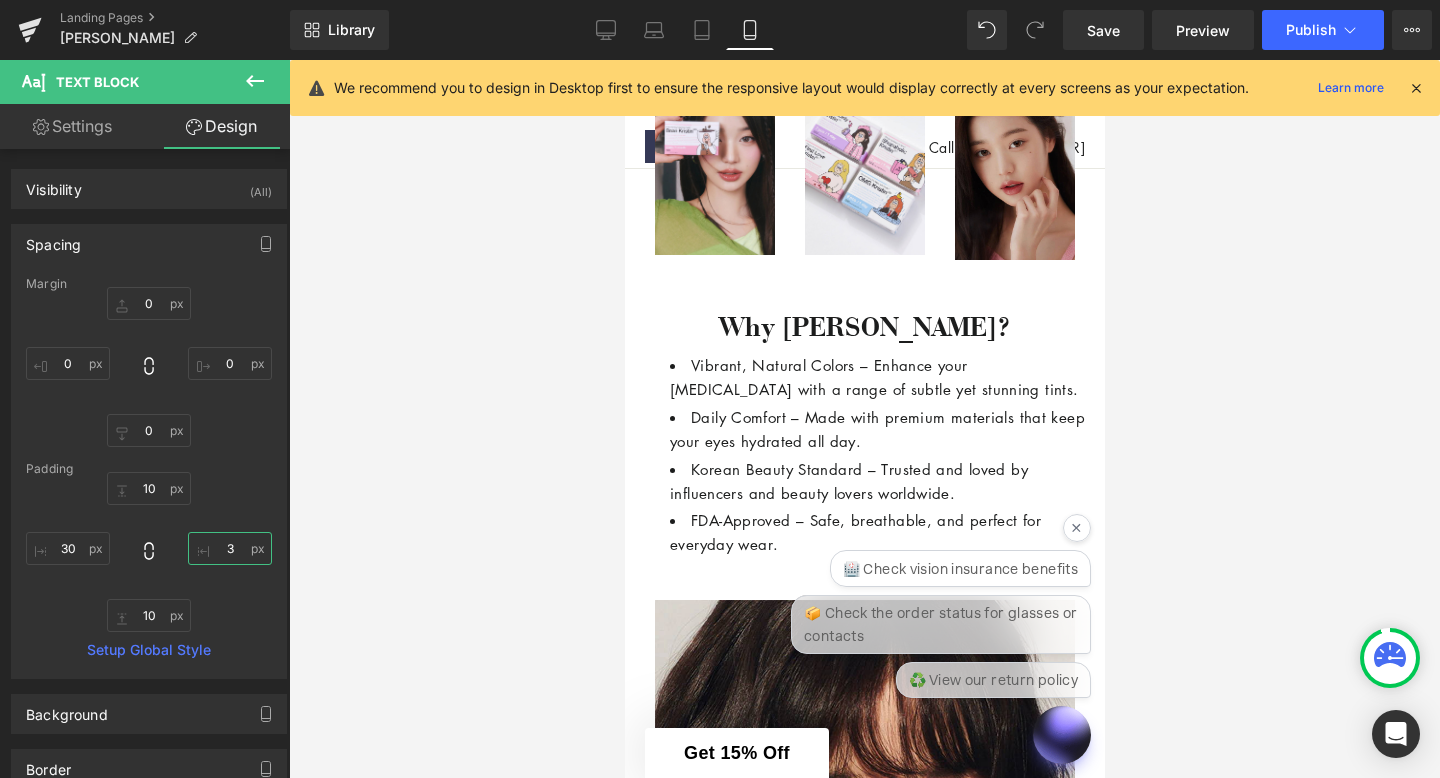 type on "30" 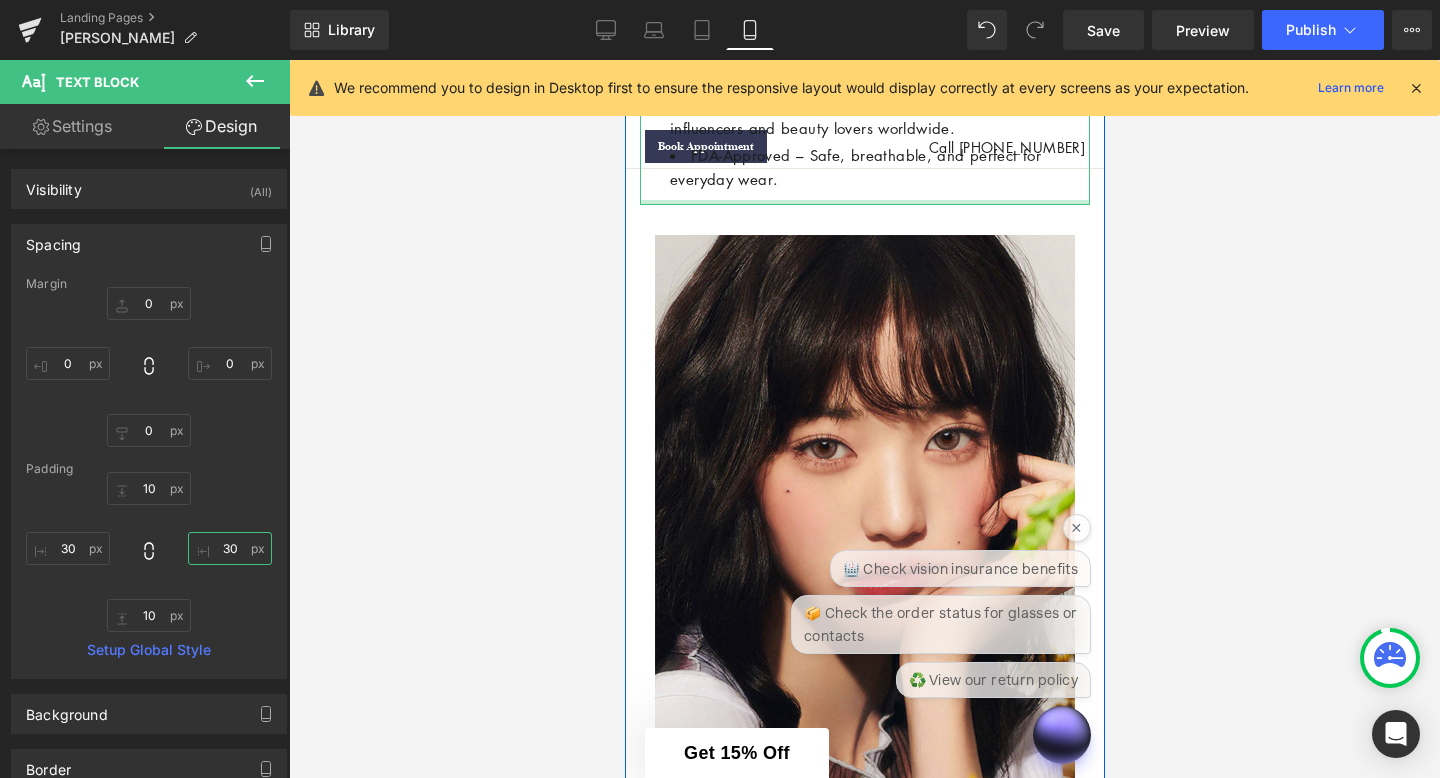 scroll, scrollTop: 1314, scrollLeft: 0, axis: vertical 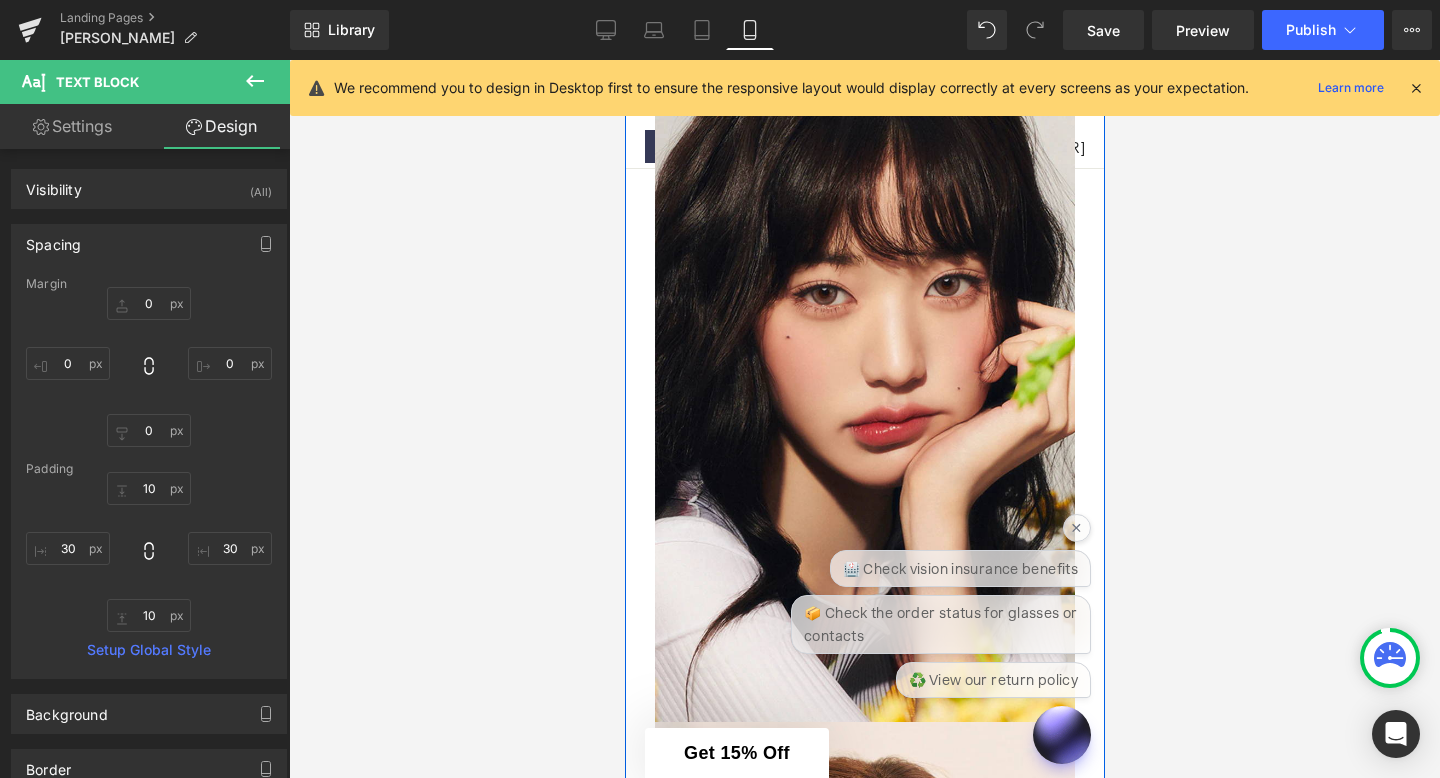click at bounding box center [864, 401] 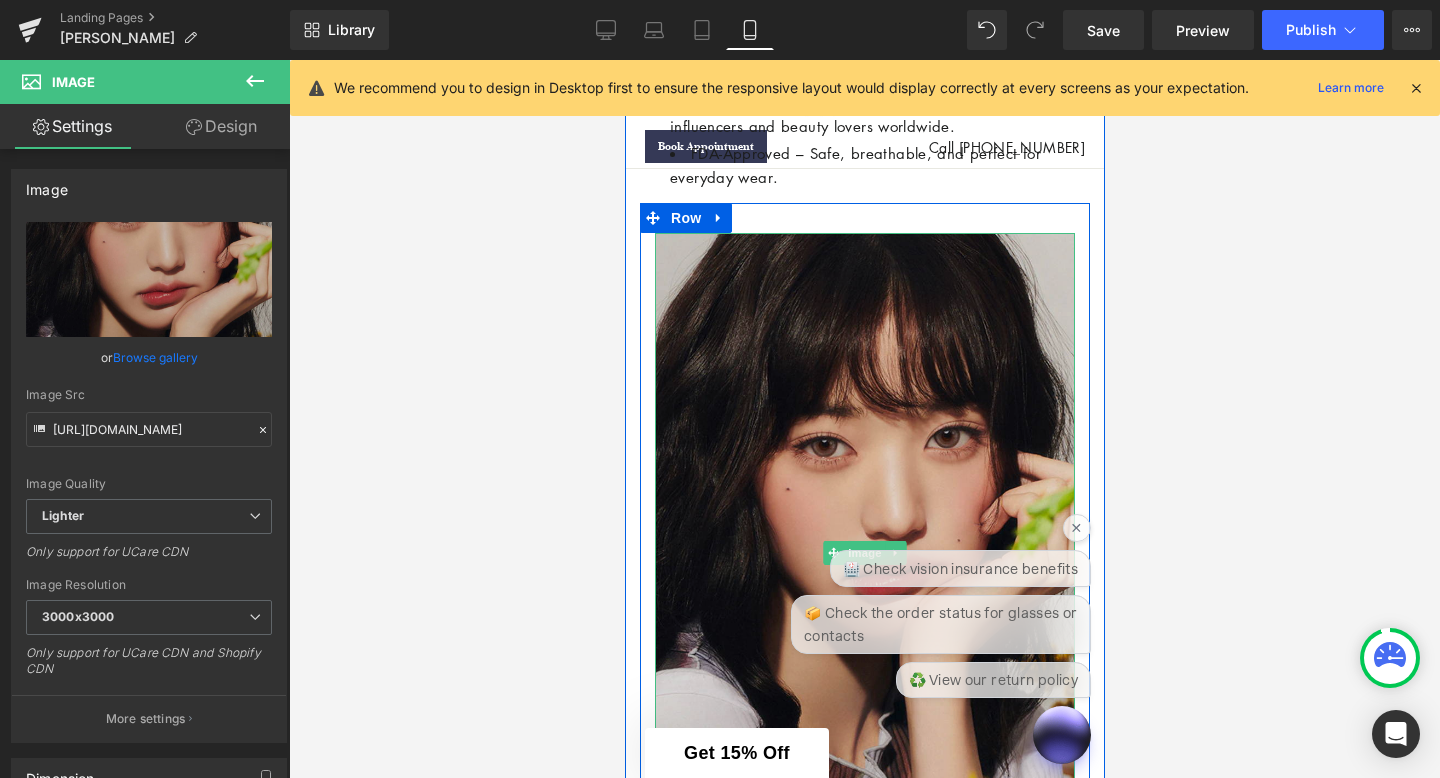 scroll, scrollTop: 1151, scrollLeft: 0, axis: vertical 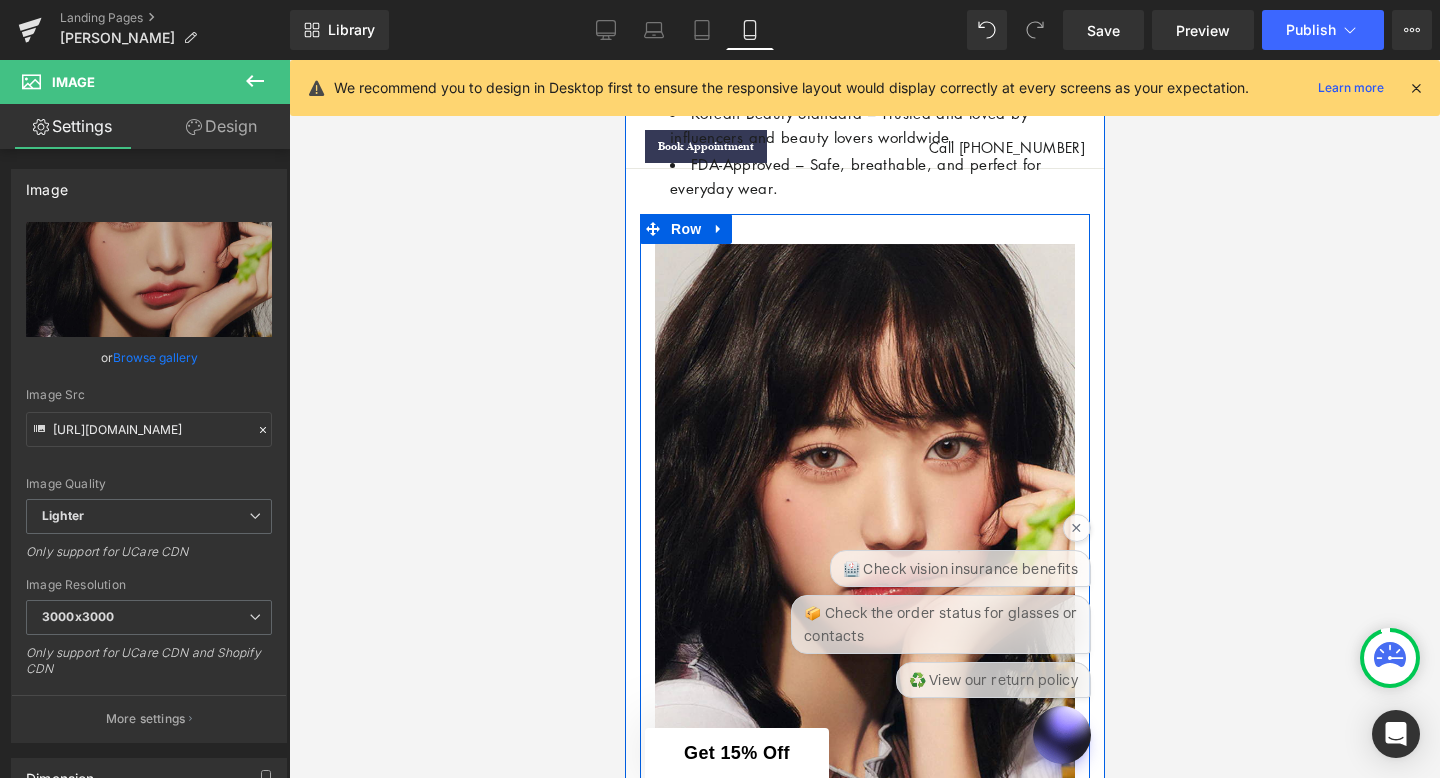click on "Image         Image         Row" at bounding box center [864, 875] 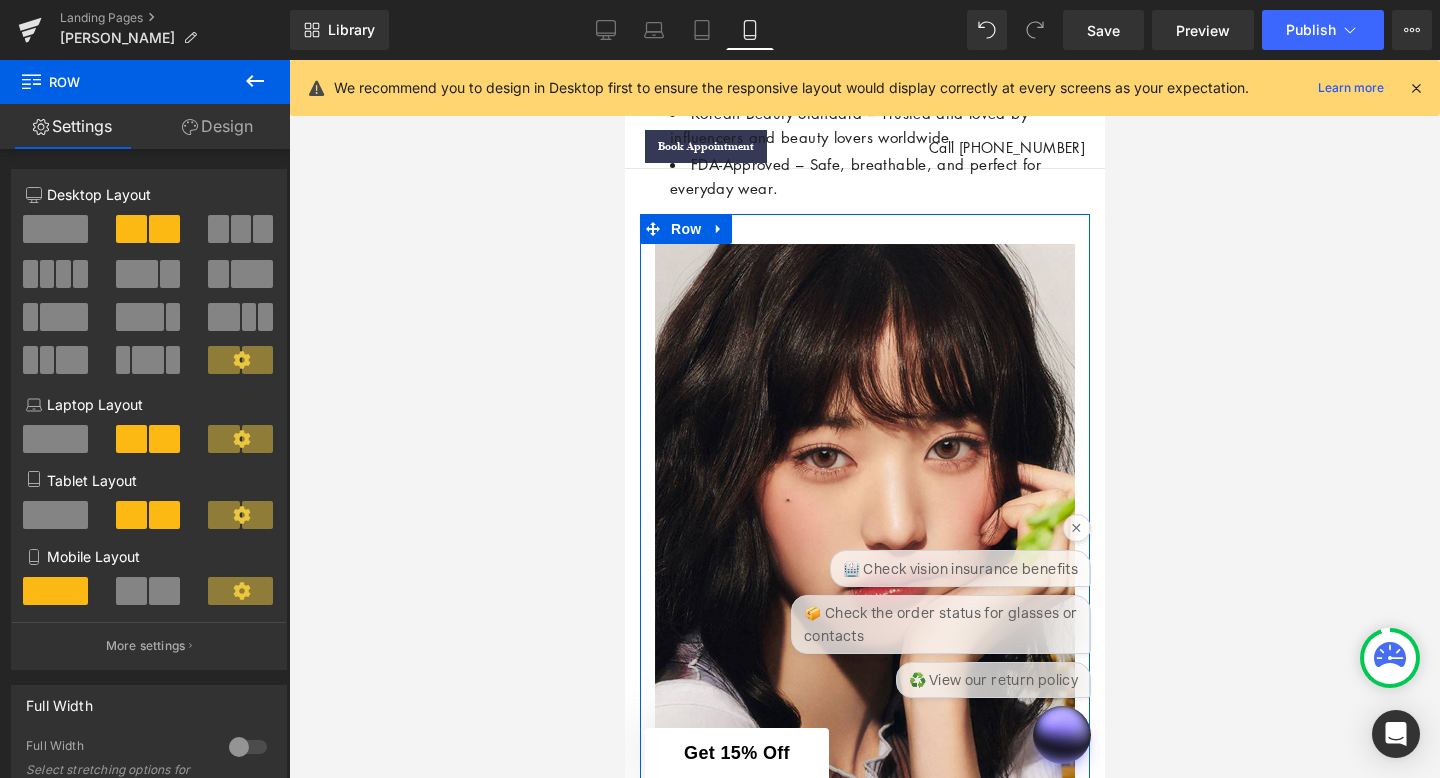 click at bounding box center [149, 598] 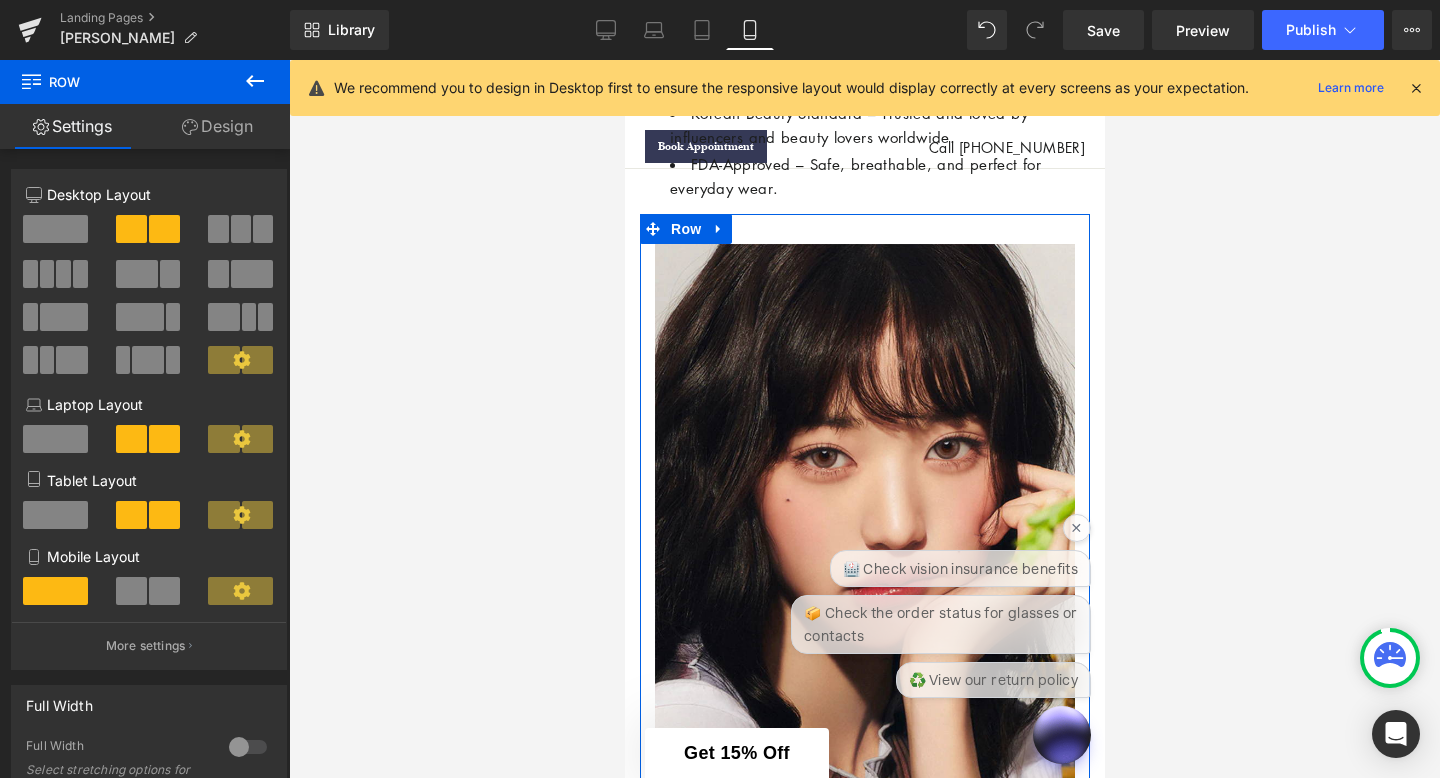 click at bounding box center (131, 591) 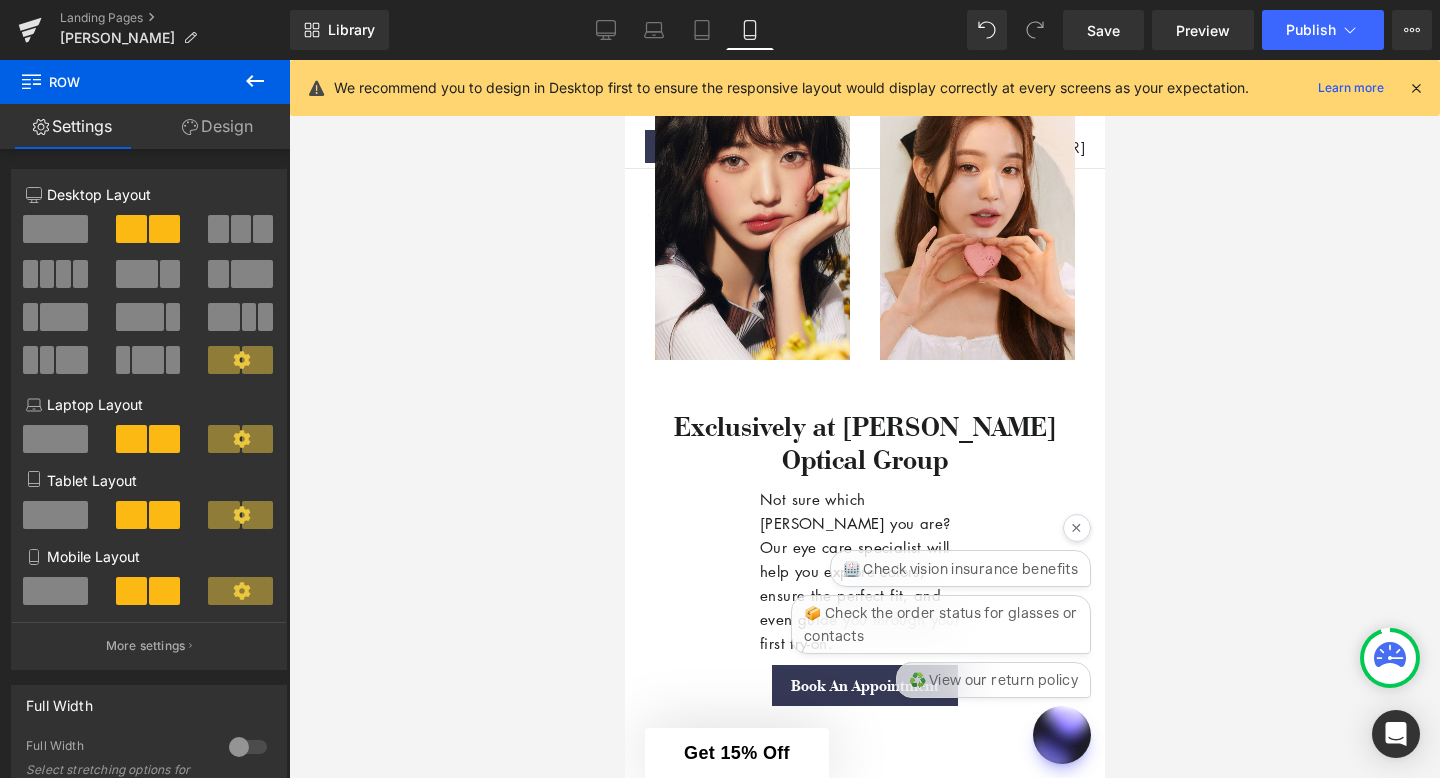scroll, scrollTop: 1360, scrollLeft: 0, axis: vertical 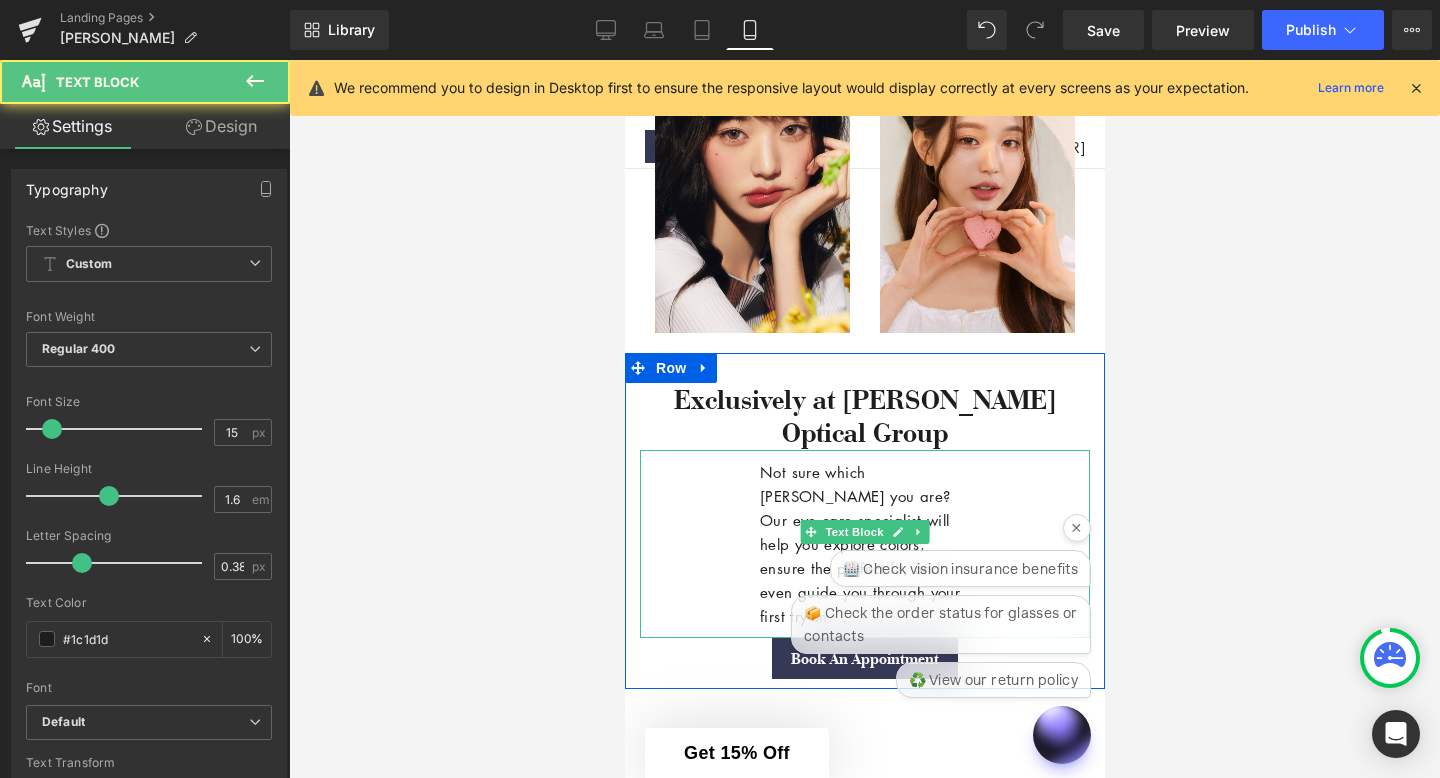 click on "Not sure which Kristin you are? Our eye care specialist will help you explore colors, ensure the perfect fit, and even guide you through your first try-on." at bounding box center [864, 544] 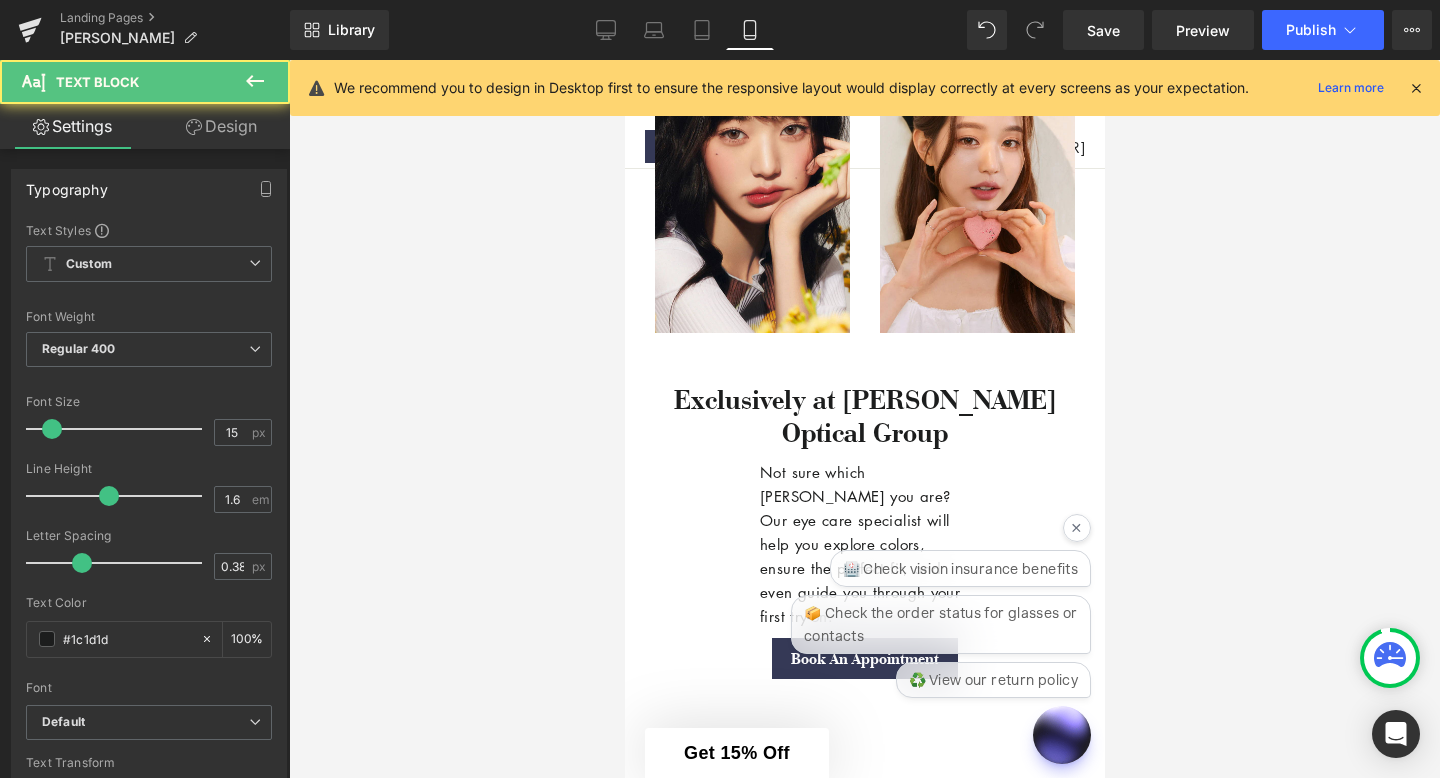 click on "Design" at bounding box center [221, 126] 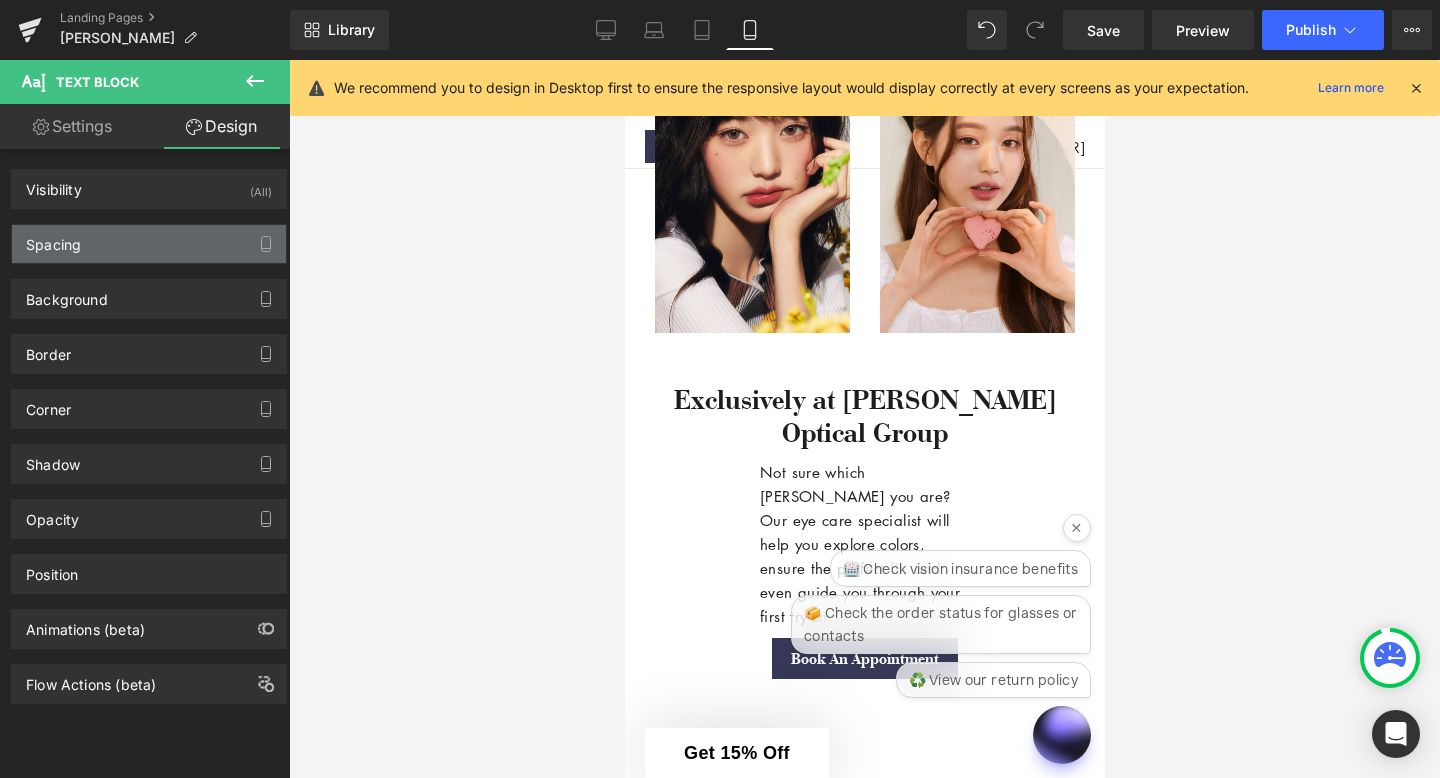 click on "Spacing" at bounding box center (149, 244) 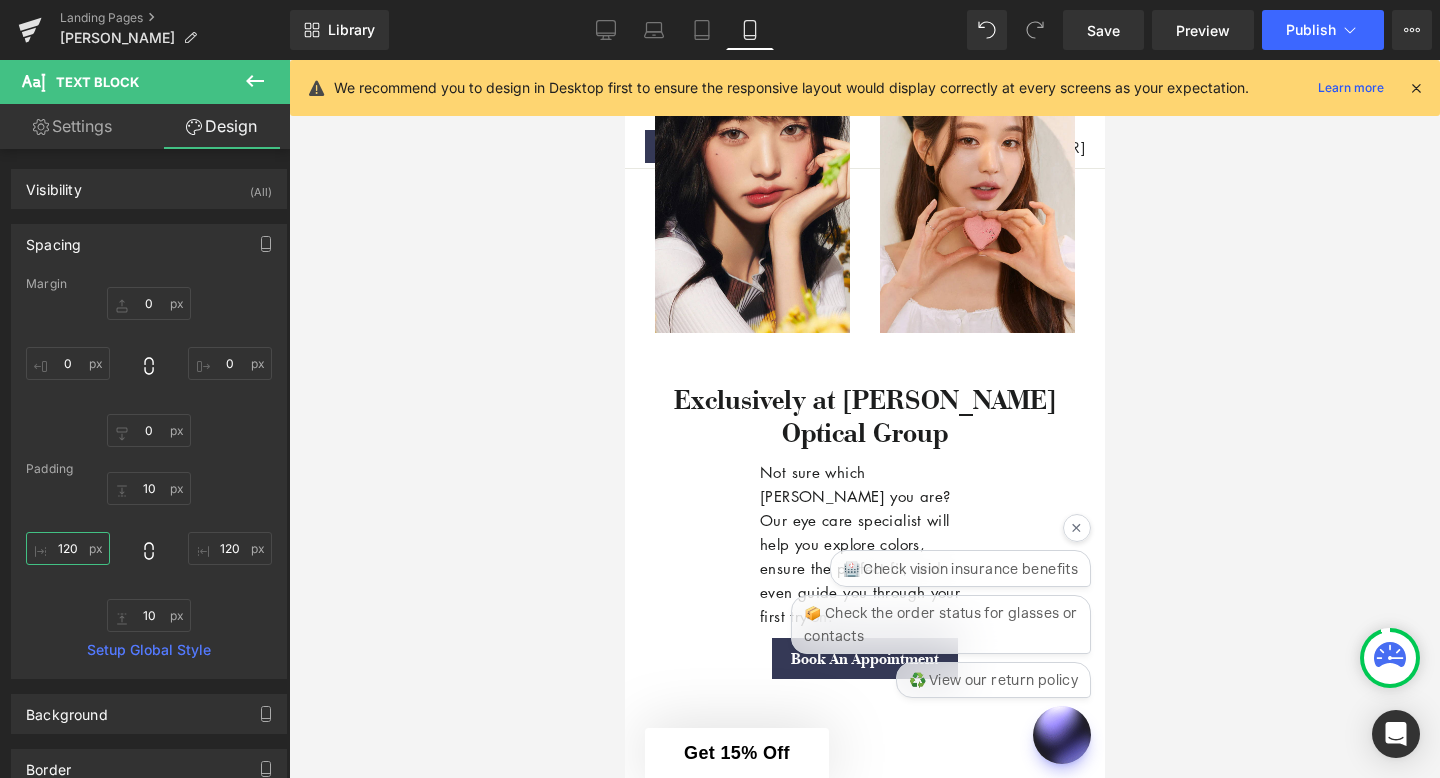 click on "120" at bounding box center [68, 548] 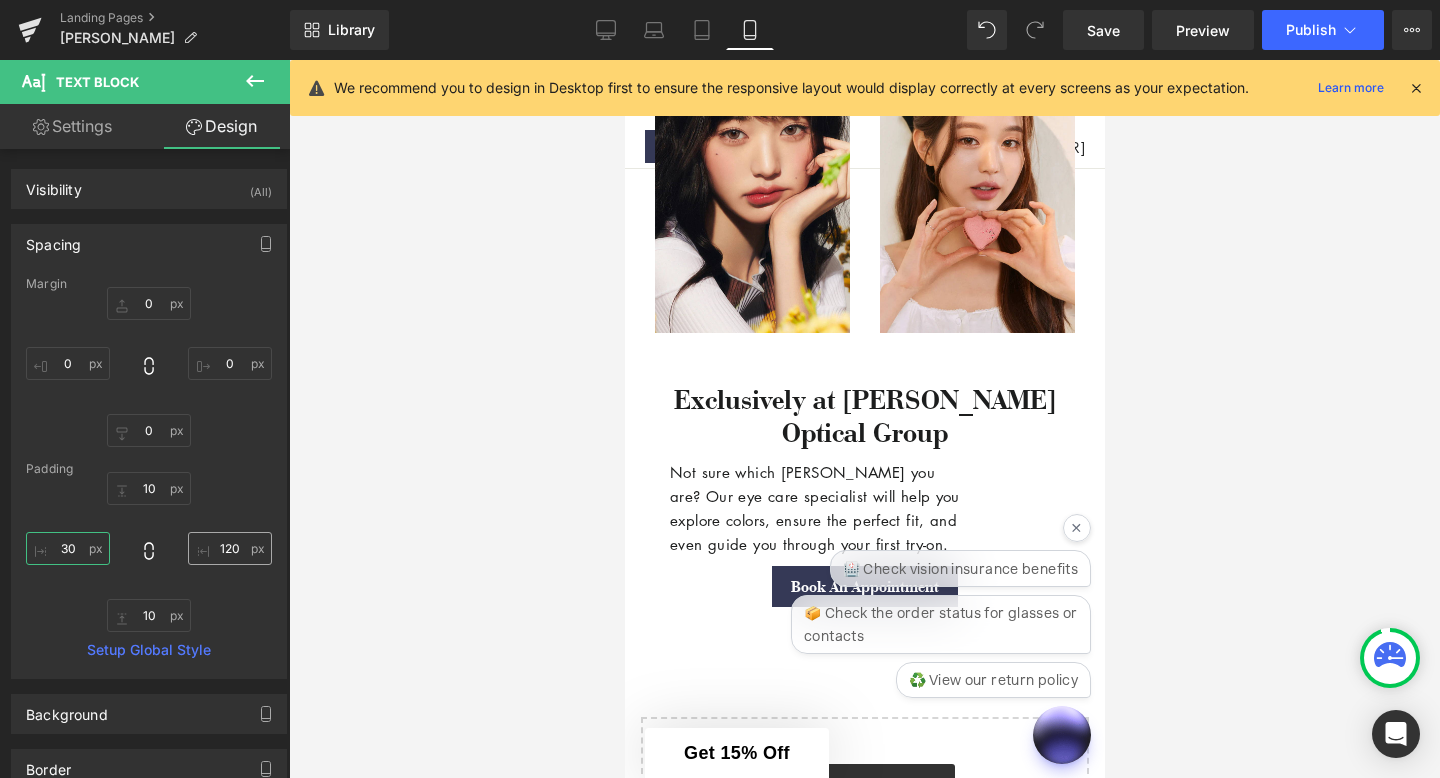 type on "30" 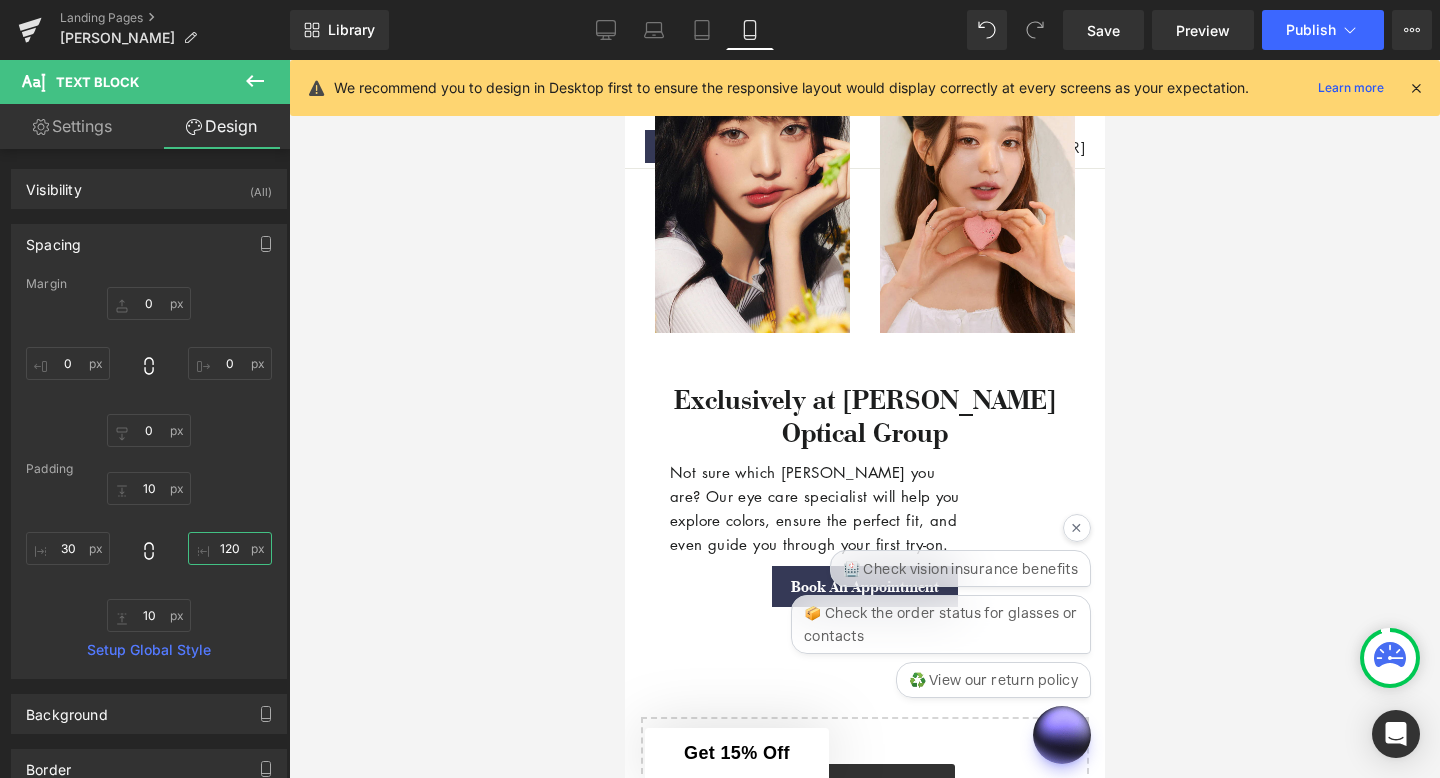 click on "120" at bounding box center [230, 548] 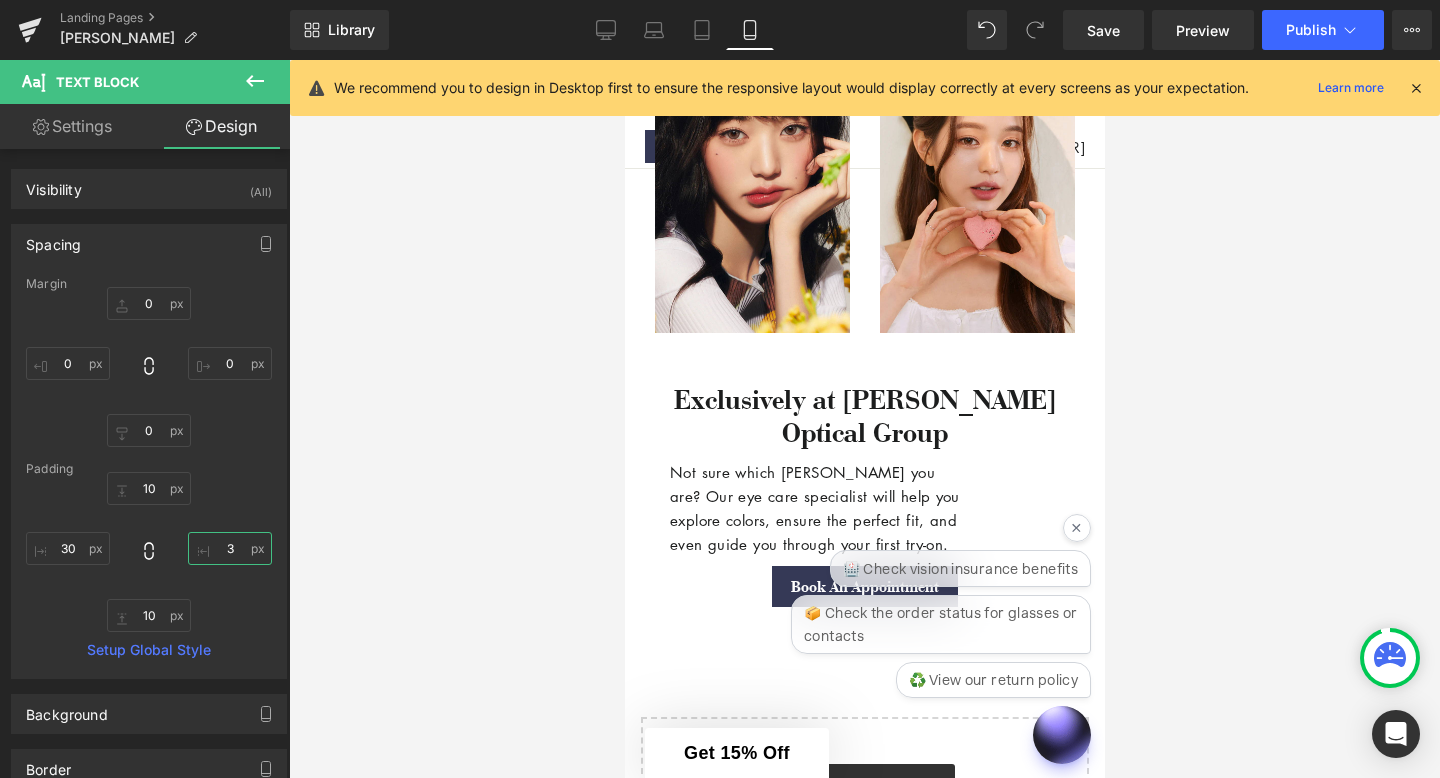 type on "30" 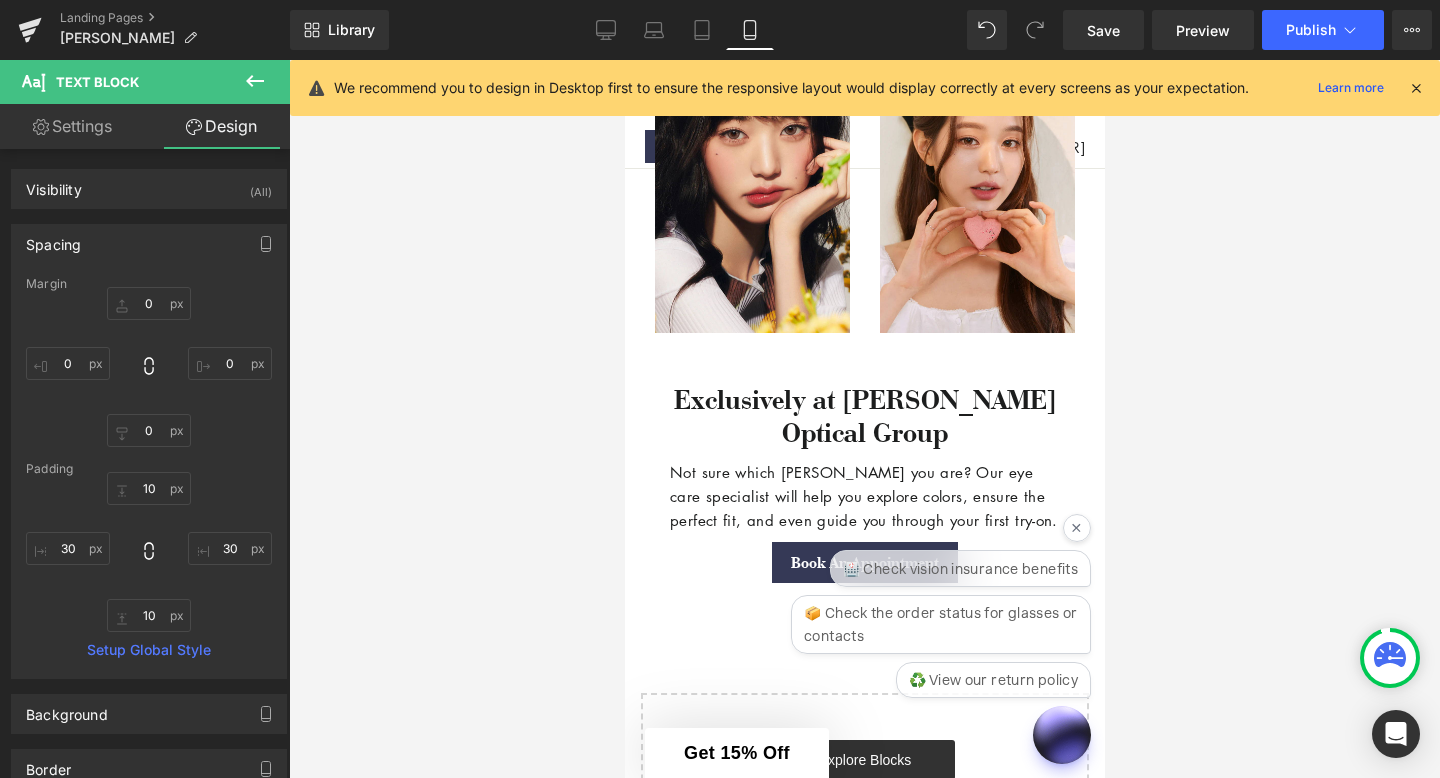 click at bounding box center [864, 419] 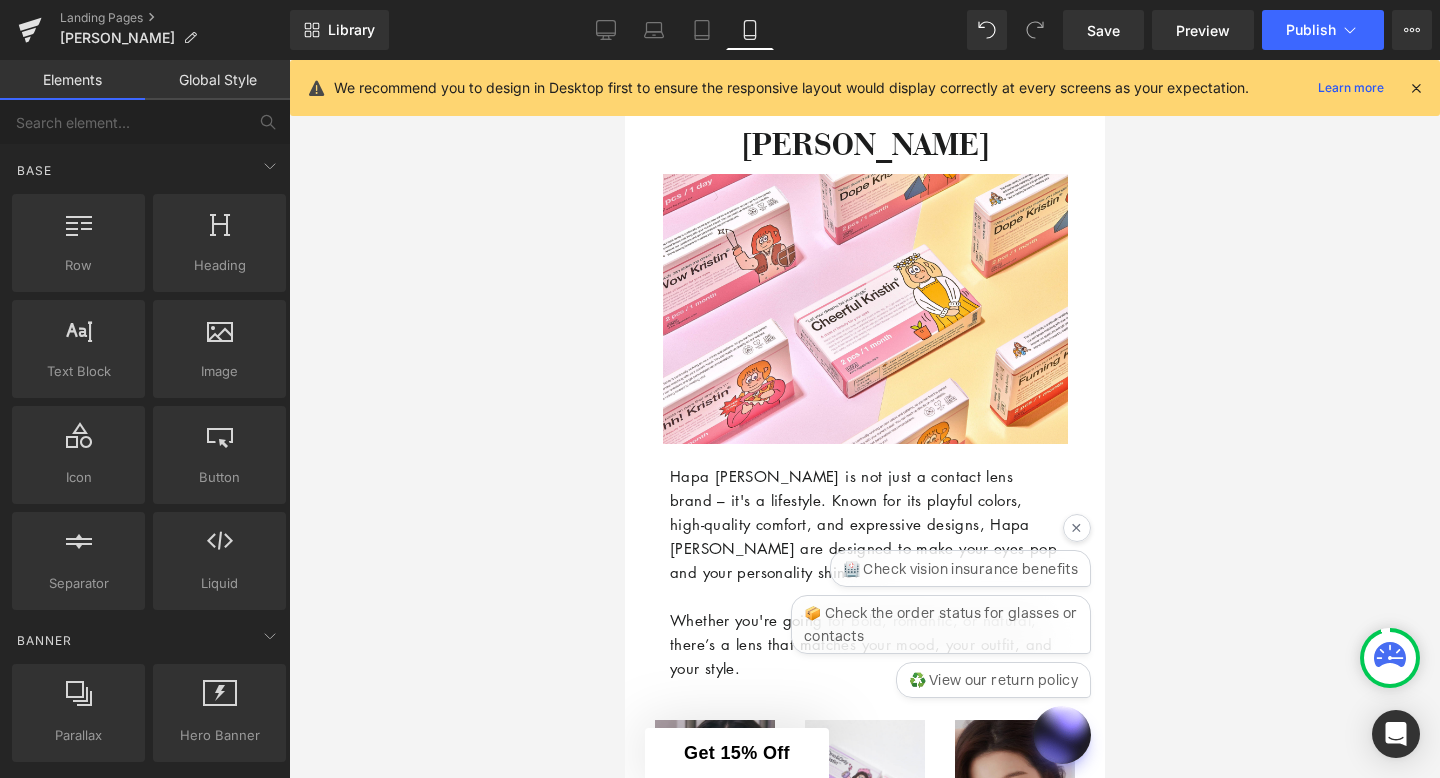 scroll, scrollTop: 0, scrollLeft: 0, axis: both 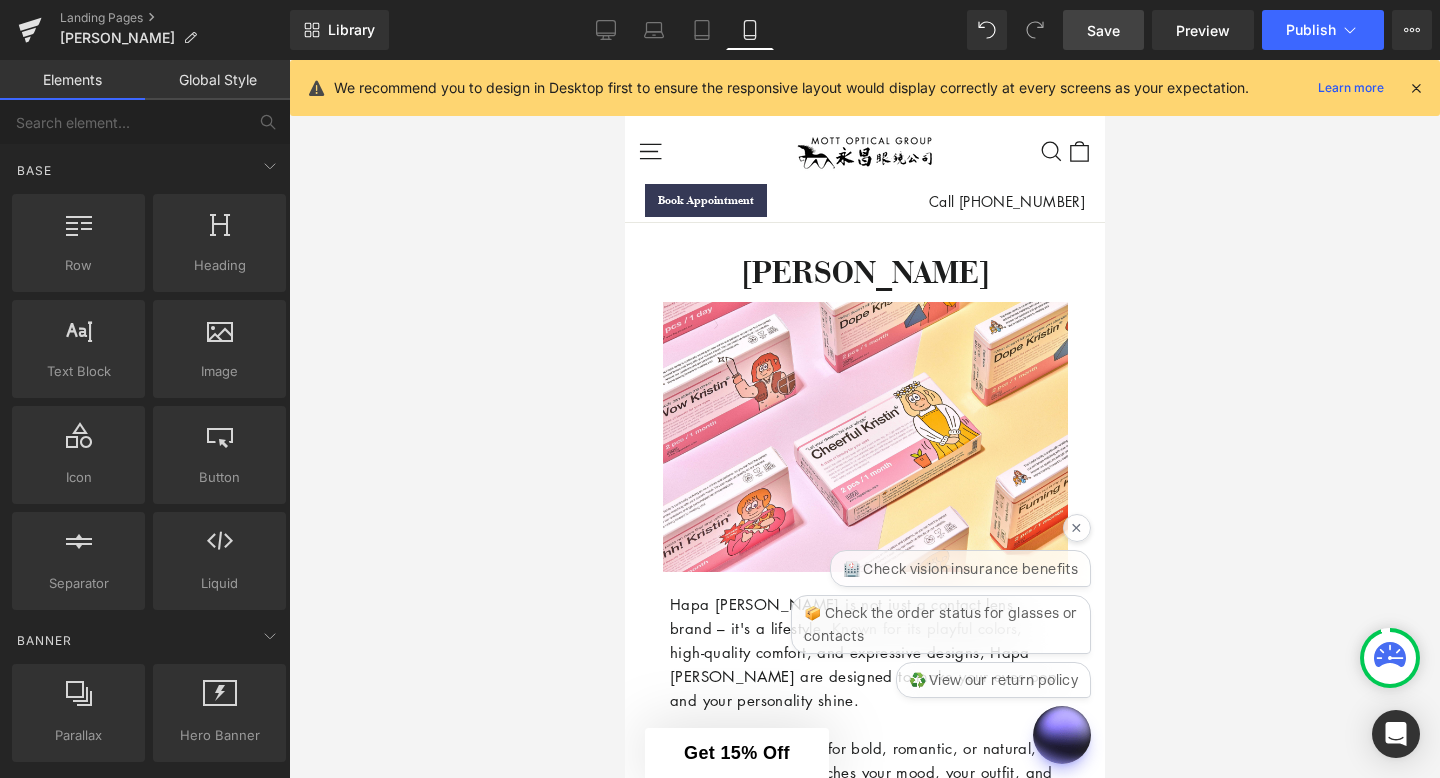 click on "Save" at bounding box center (1103, 30) 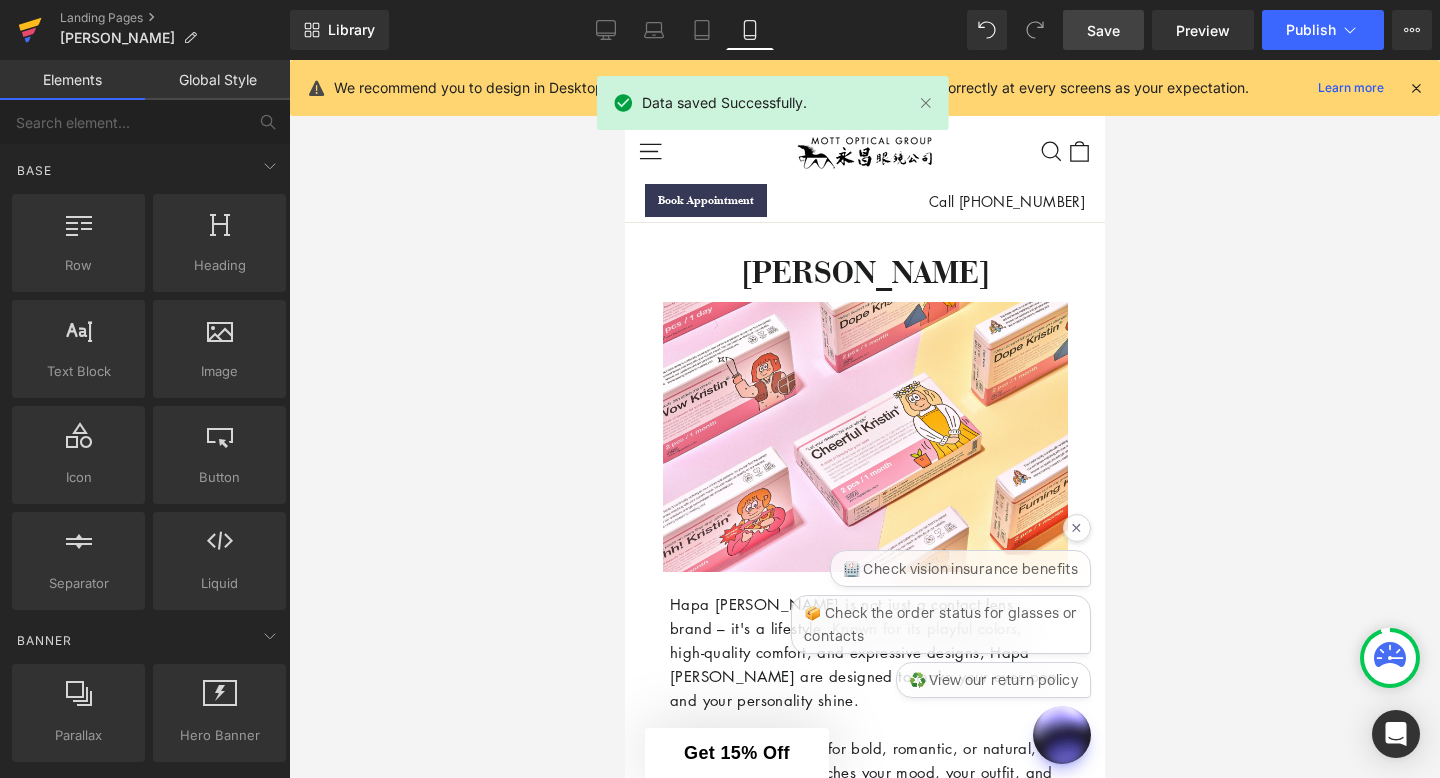 click 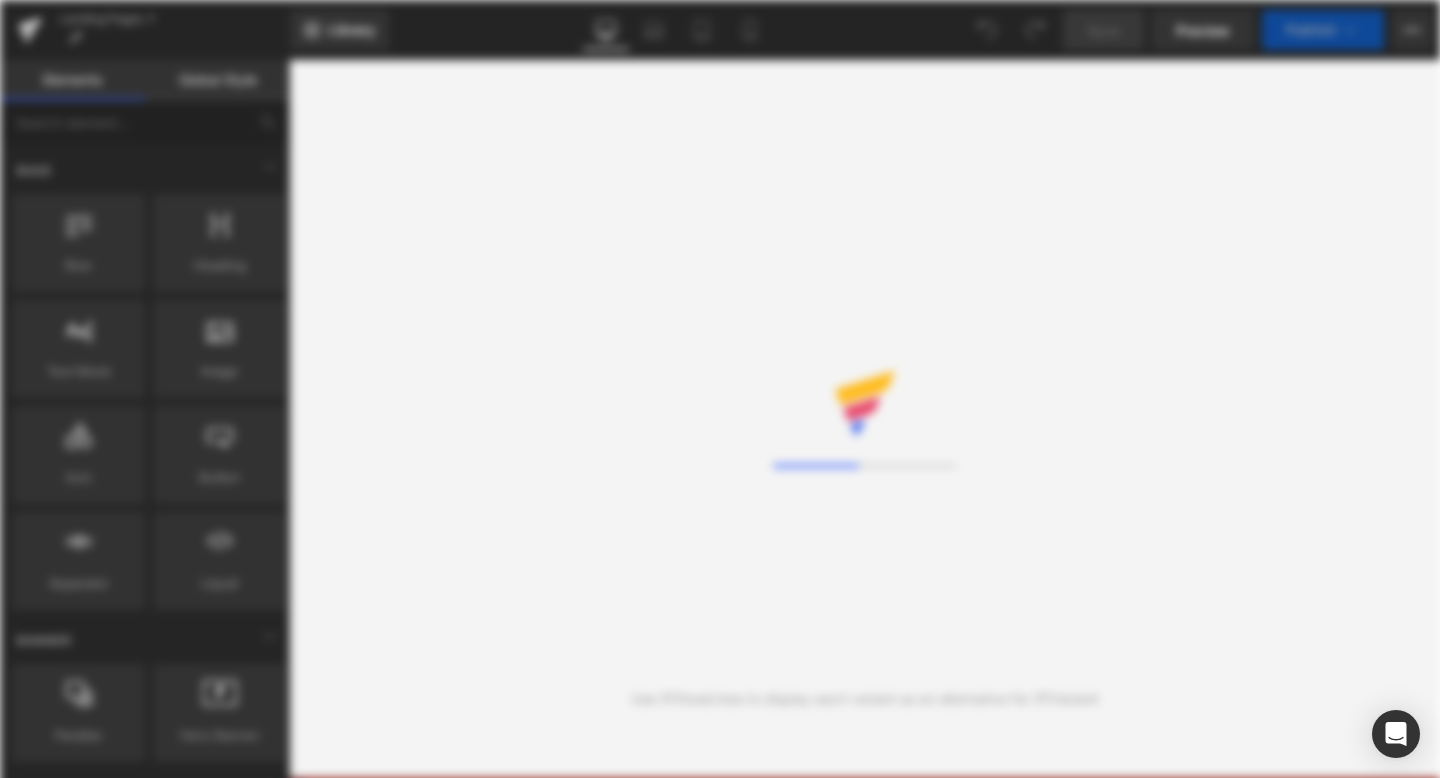 scroll, scrollTop: 0, scrollLeft: 0, axis: both 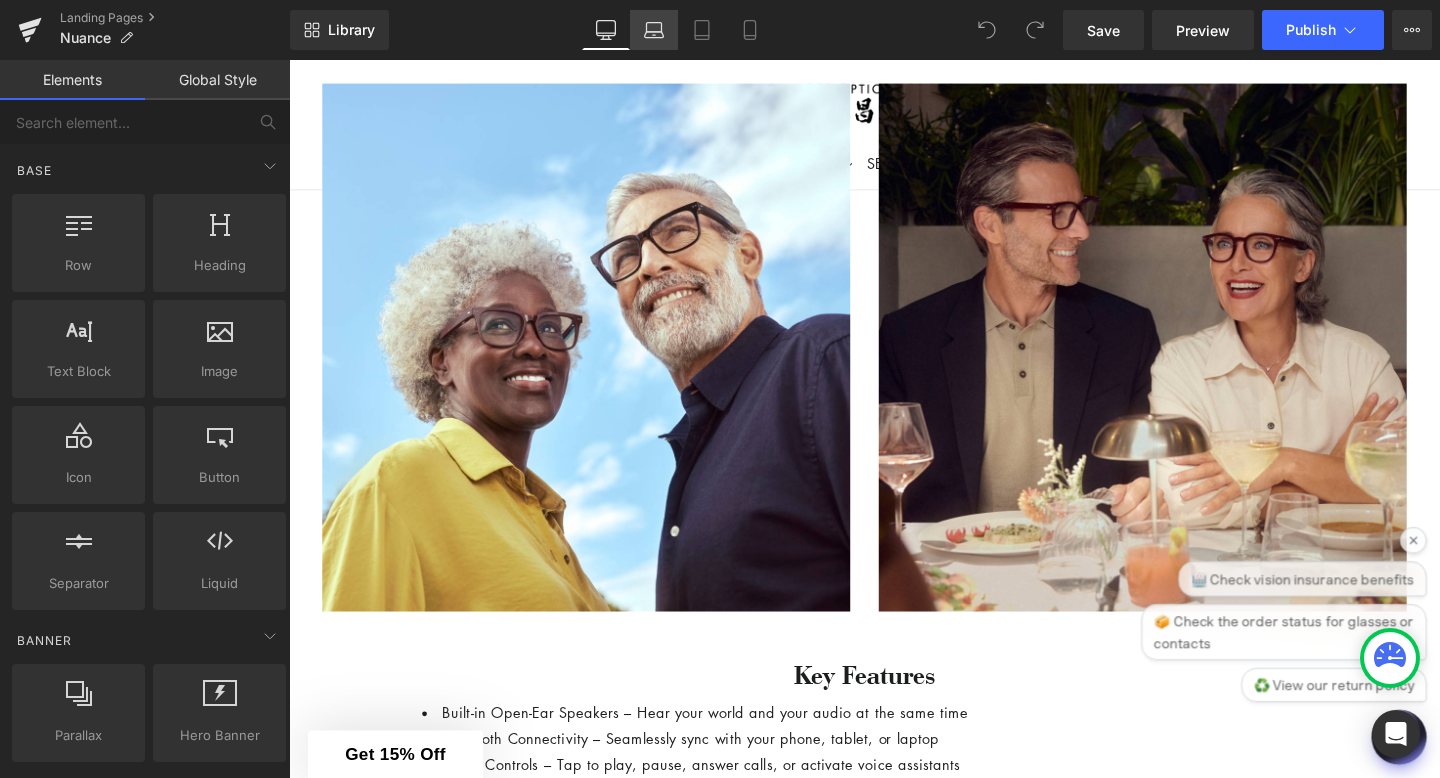 click 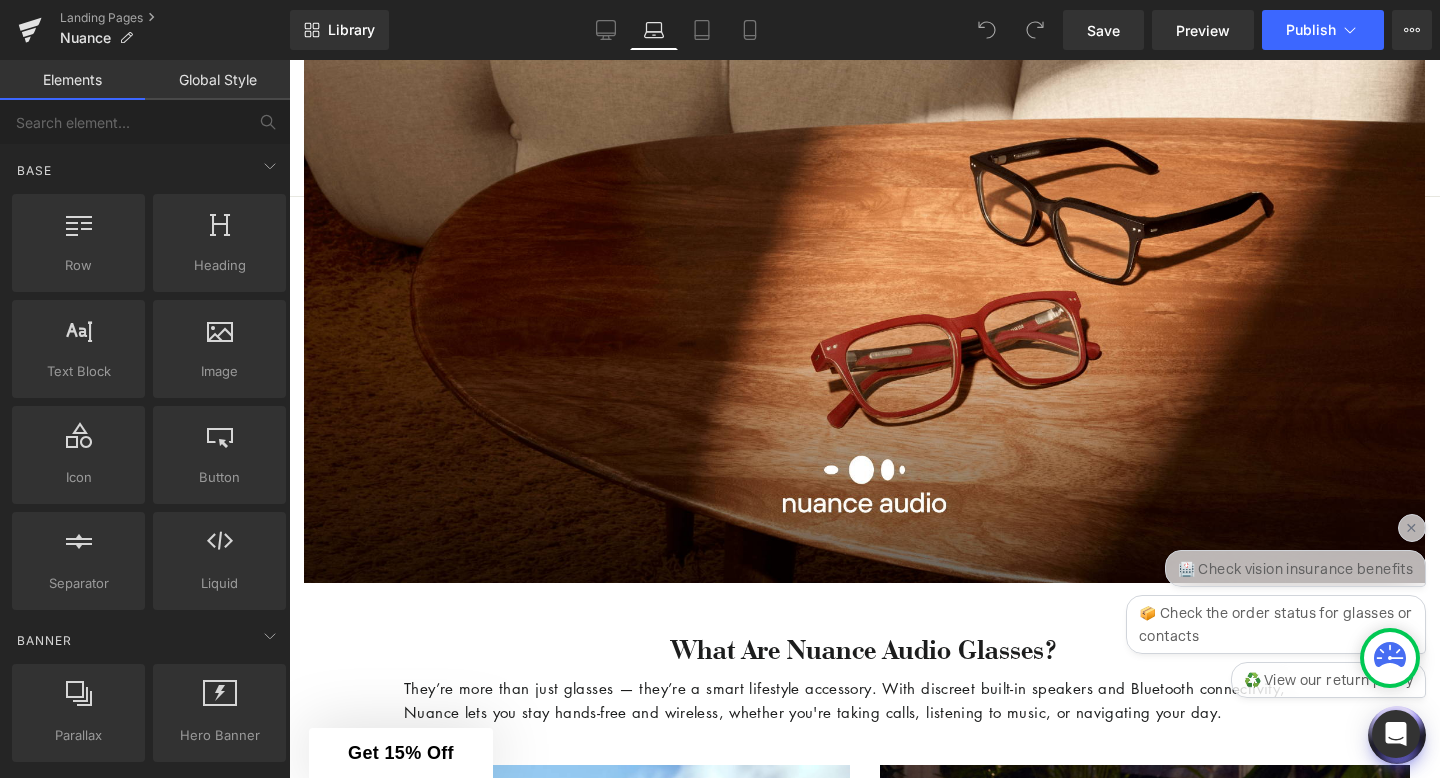 scroll, scrollTop: 0, scrollLeft: 0, axis: both 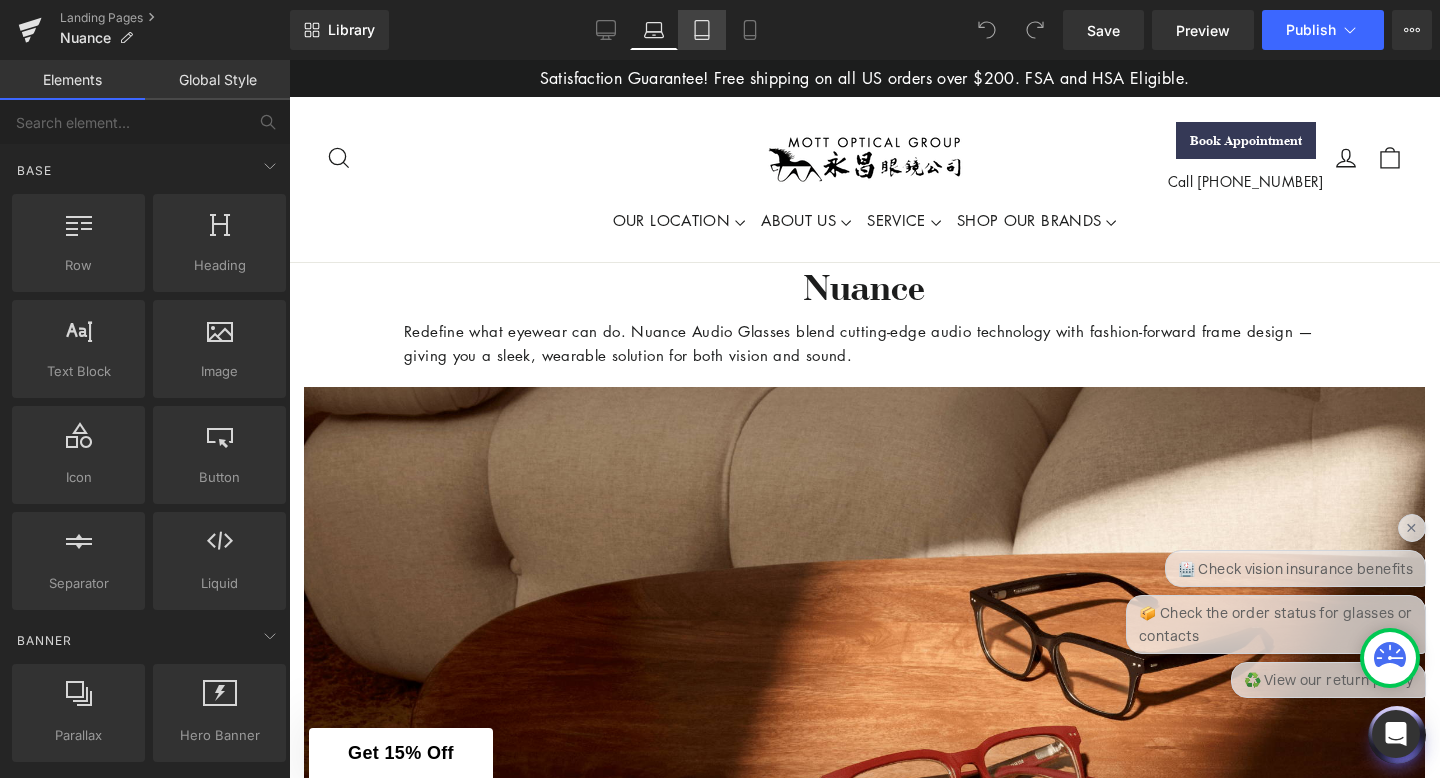 click 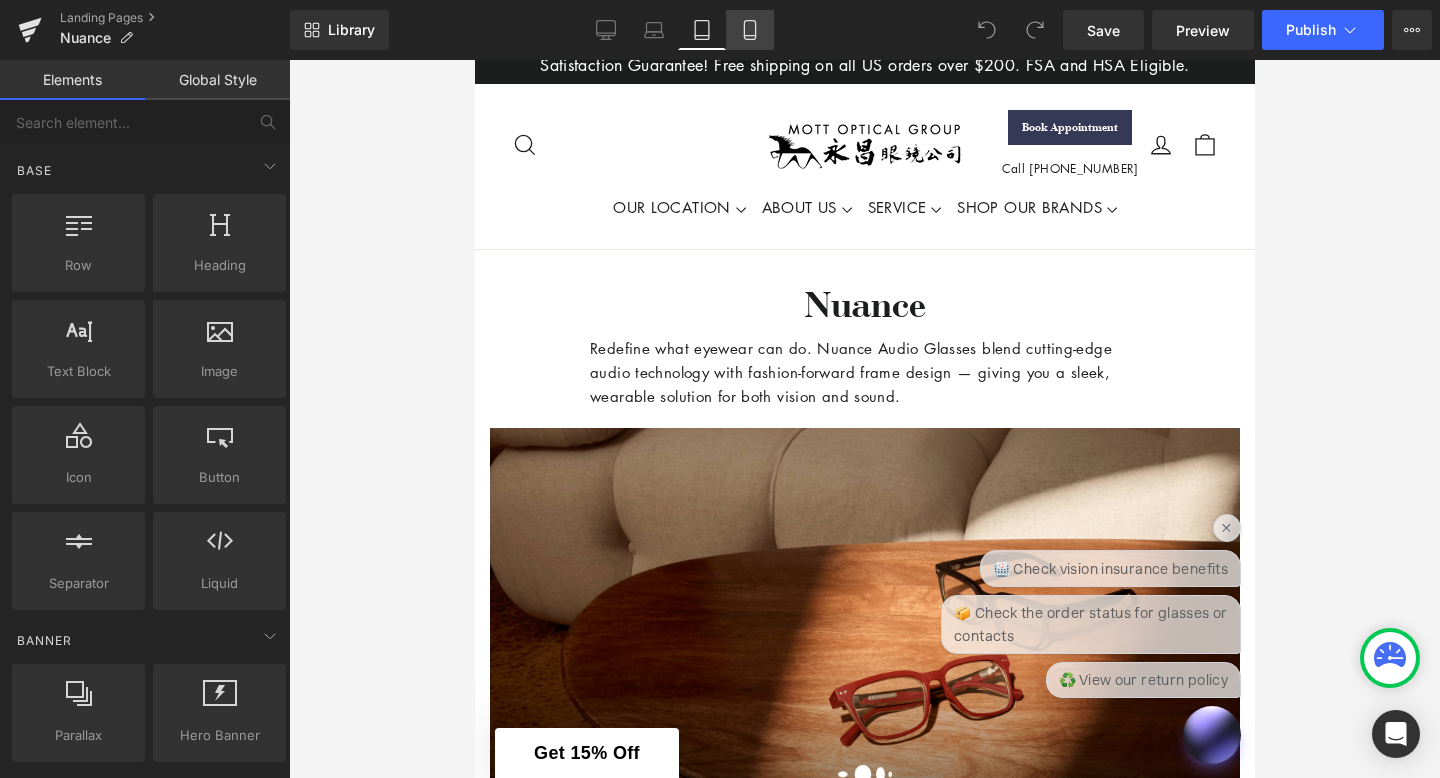 click on "Mobile" at bounding box center [750, 30] 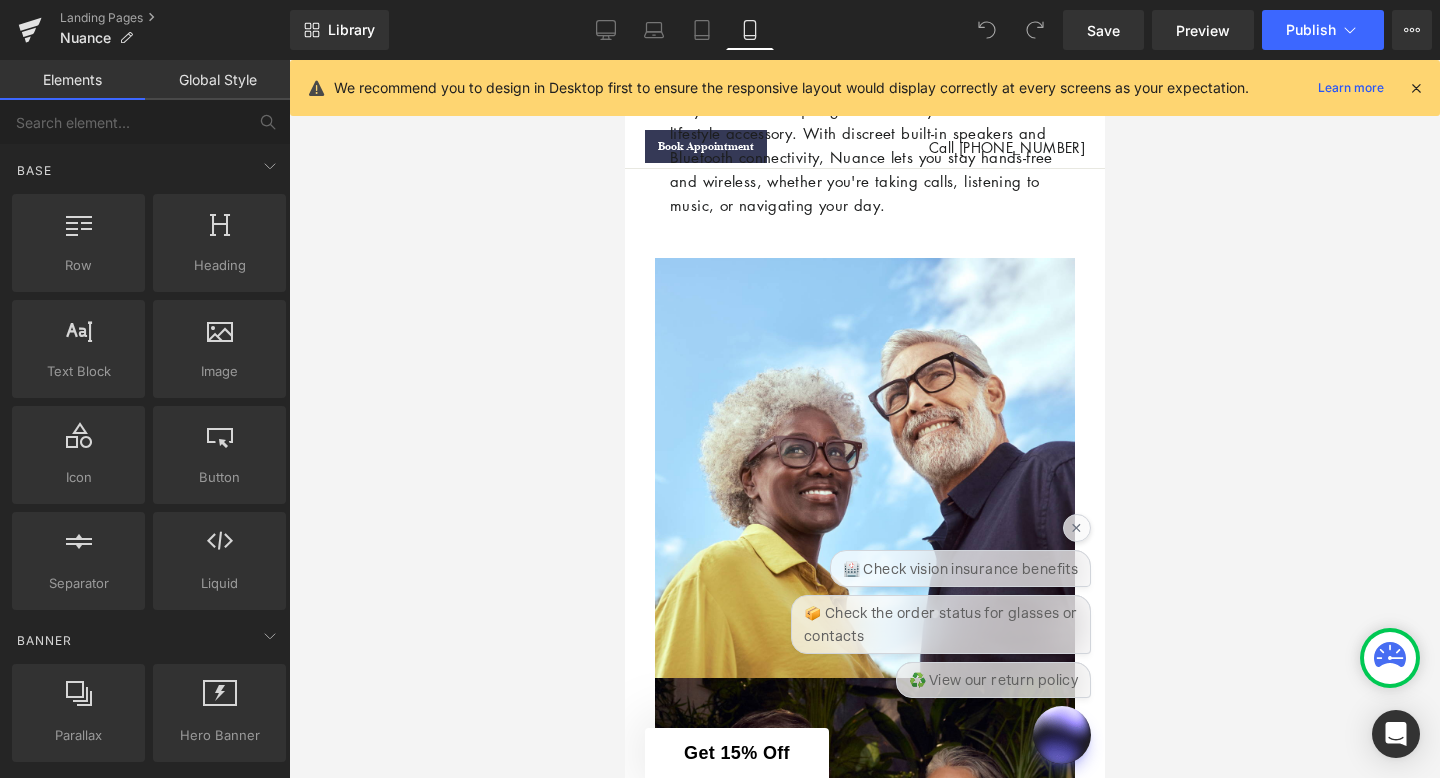 scroll, scrollTop: 745, scrollLeft: 0, axis: vertical 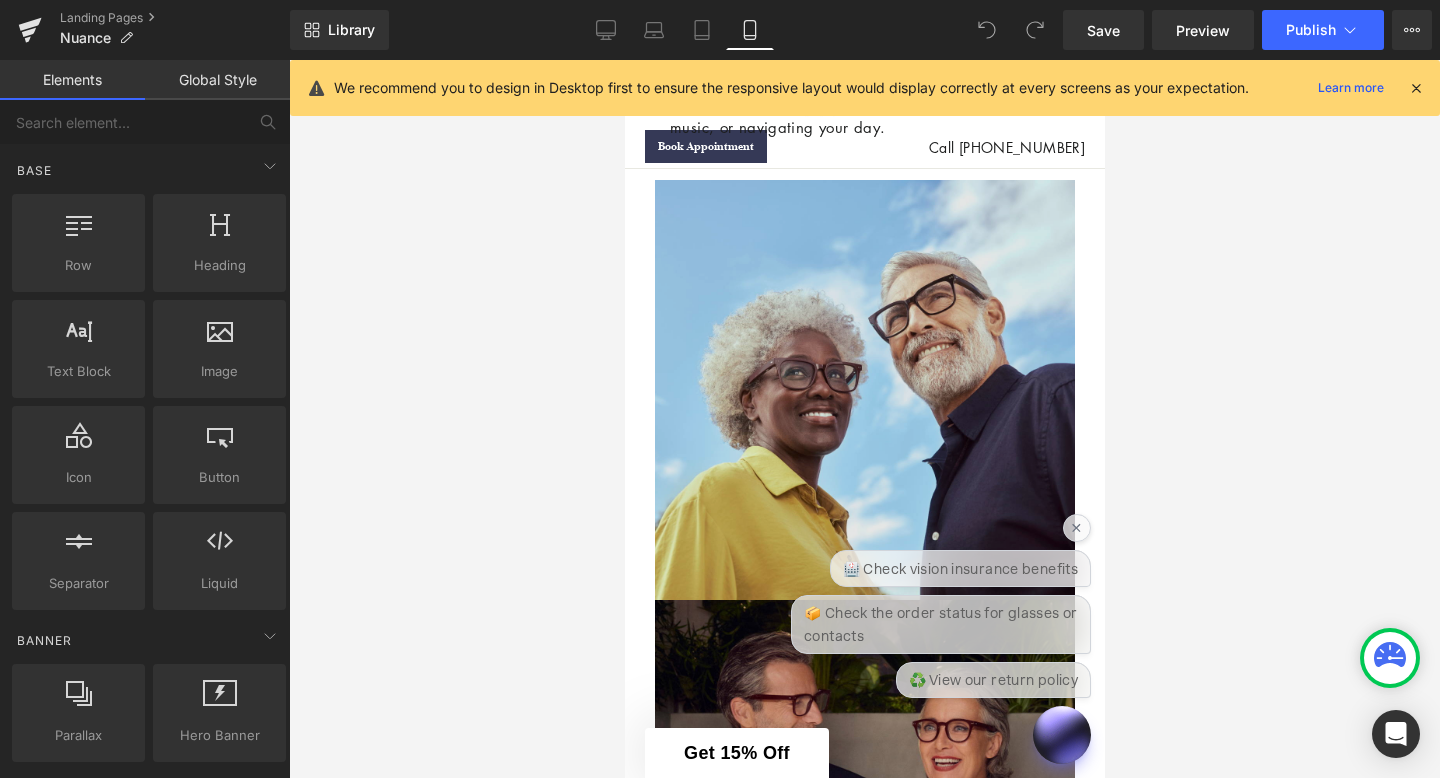 click at bounding box center [864, 390] 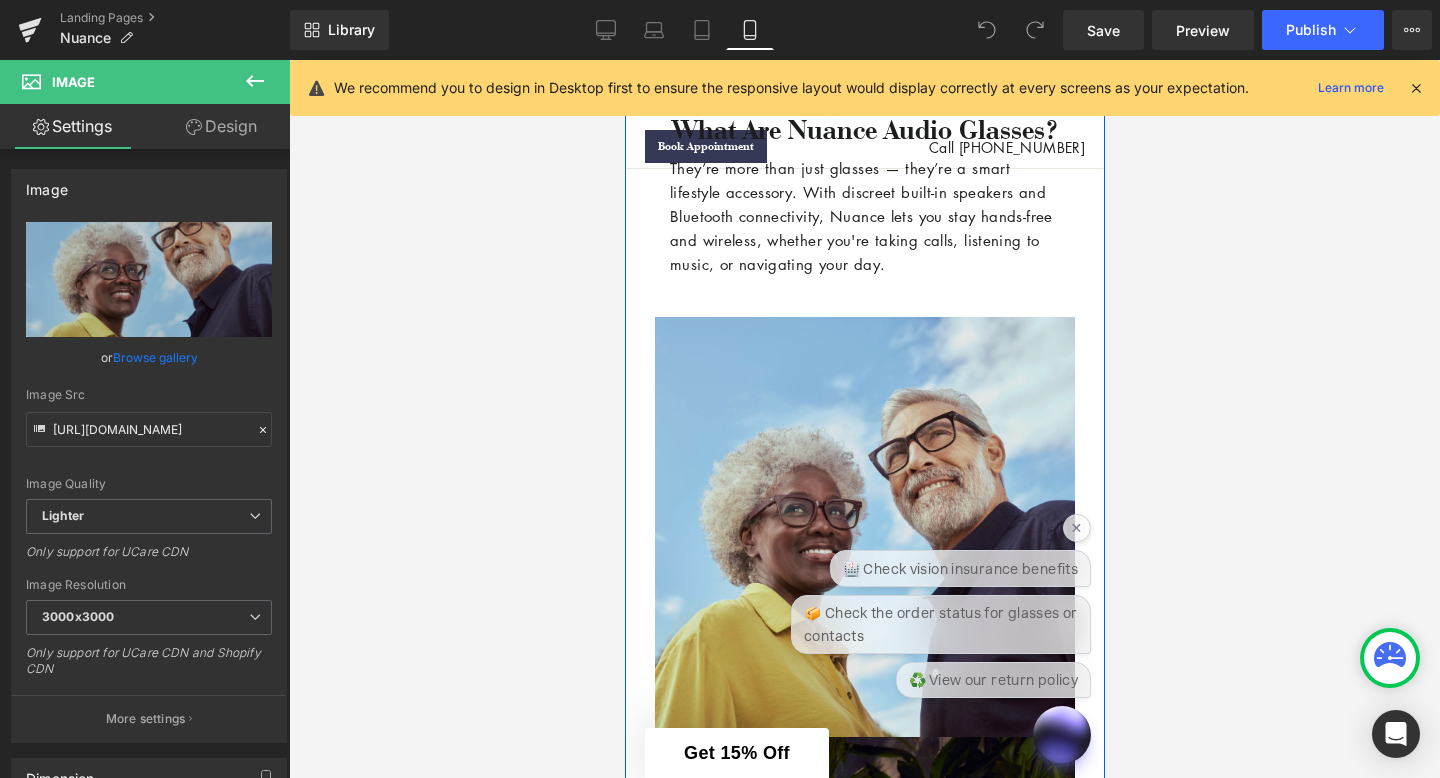 scroll, scrollTop: 585, scrollLeft: 0, axis: vertical 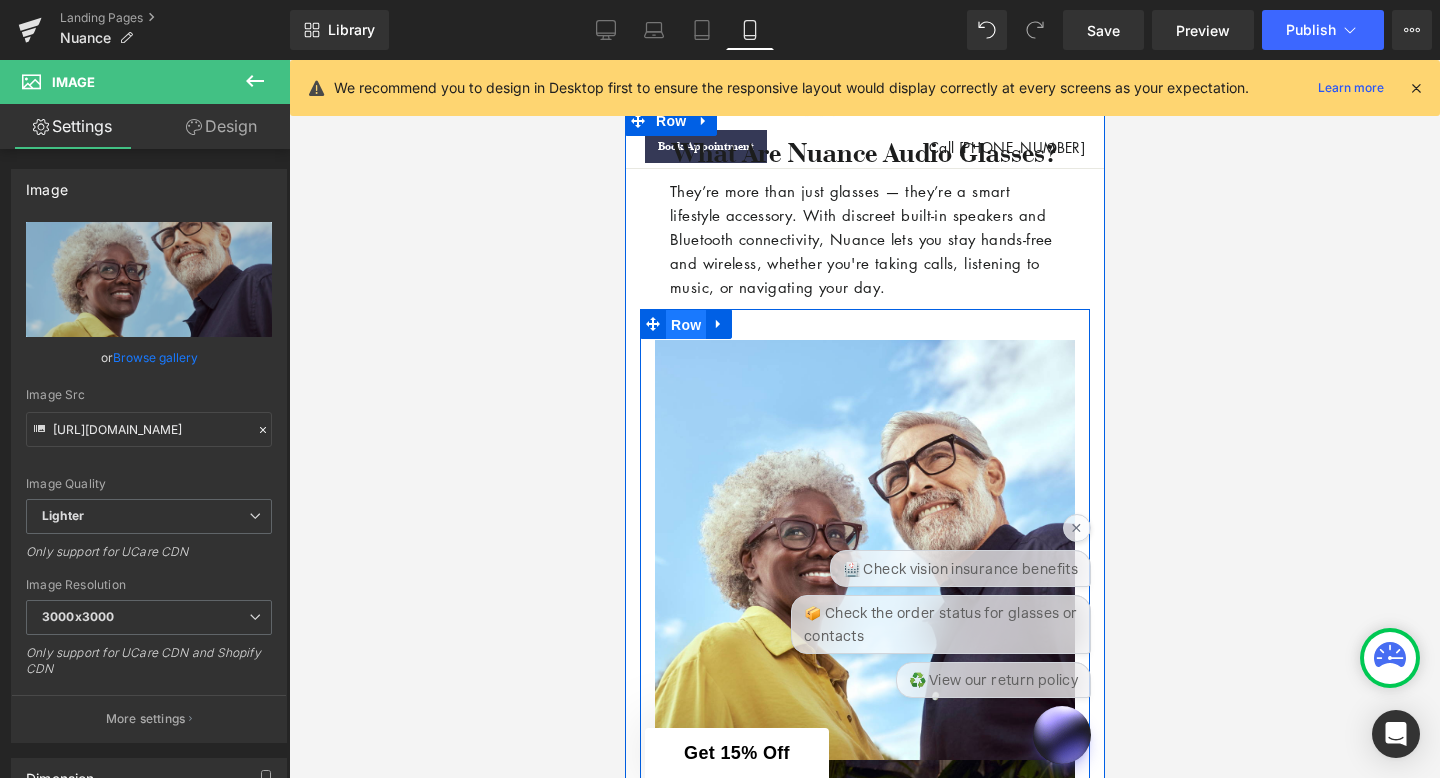 click on "Row" at bounding box center [685, 325] 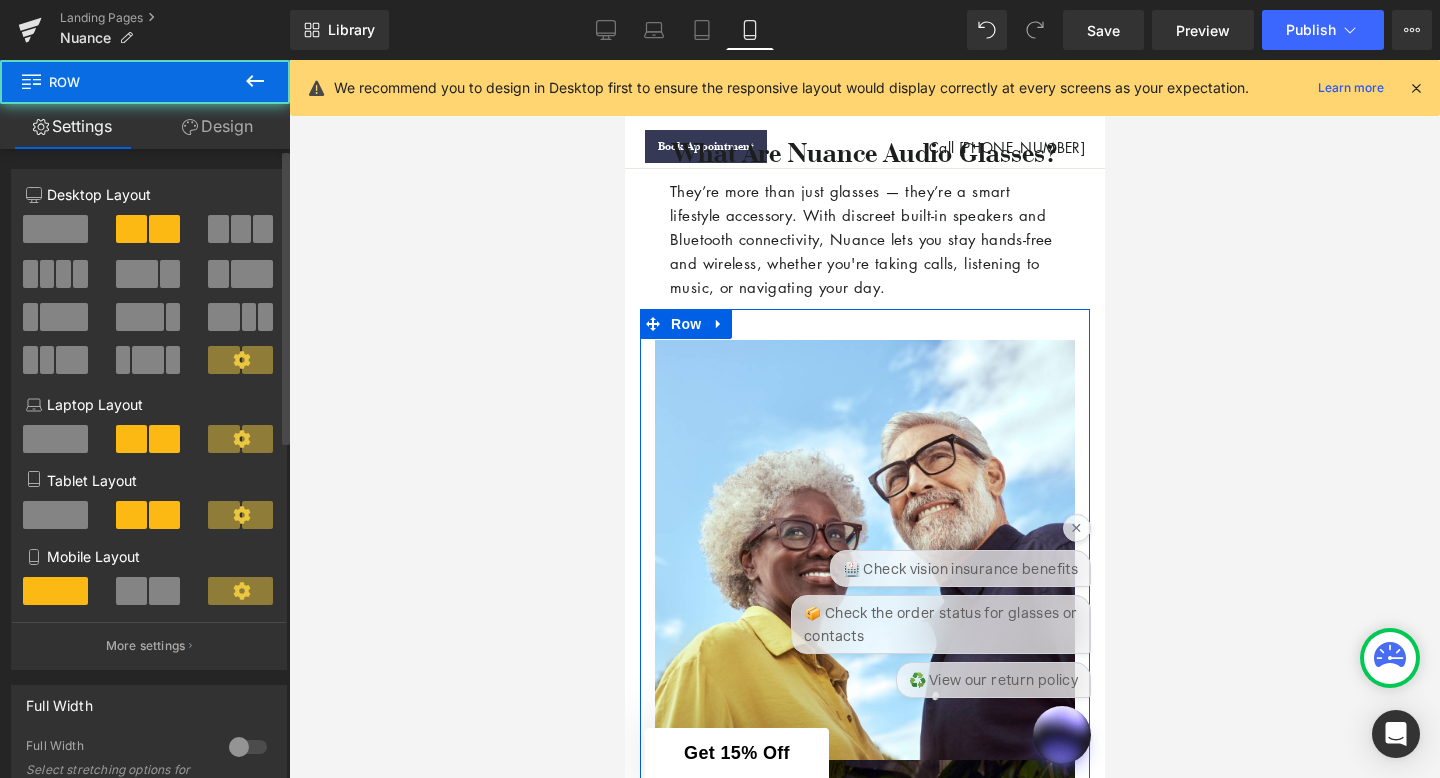 click at bounding box center (164, 591) 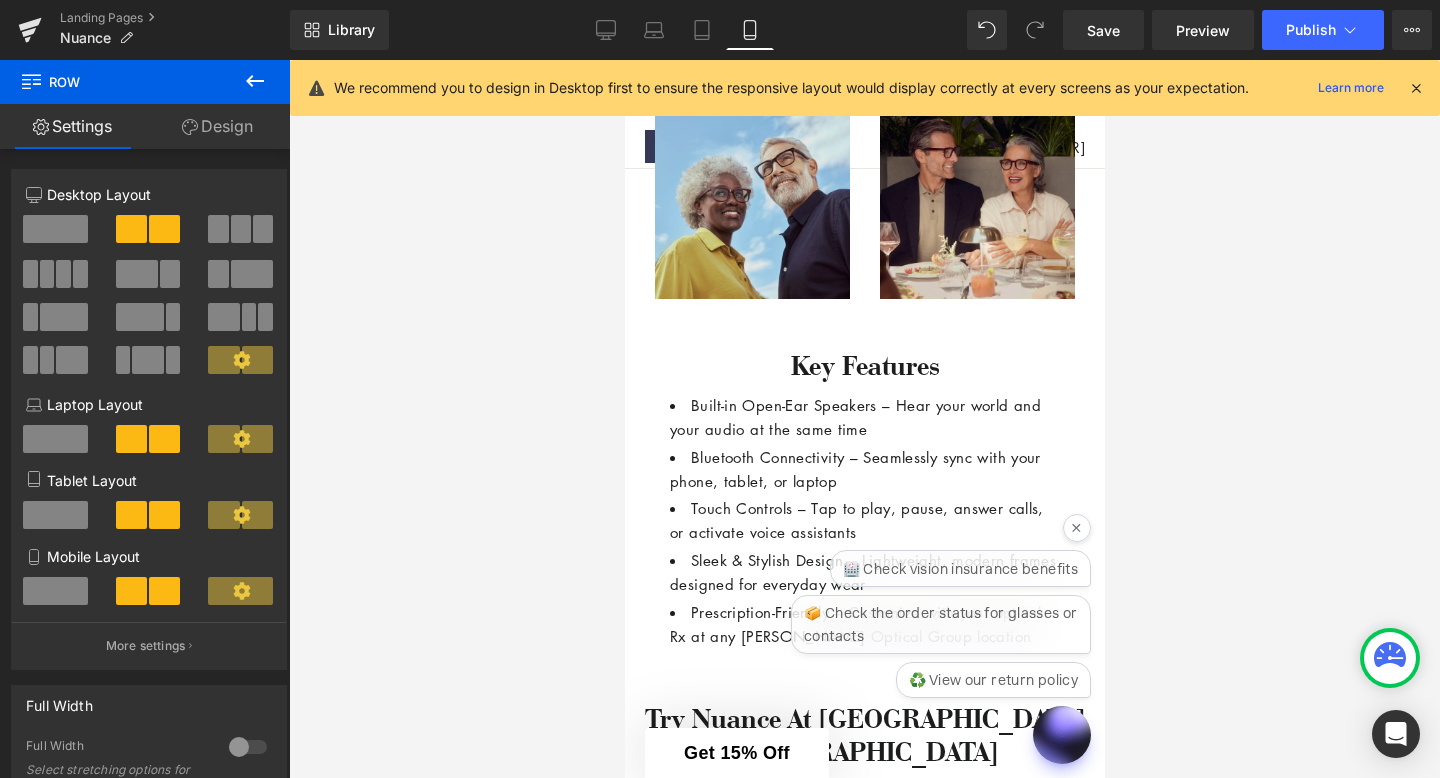 scroll, scrollTop: 151, scrollLeft: 0, axis: vertical 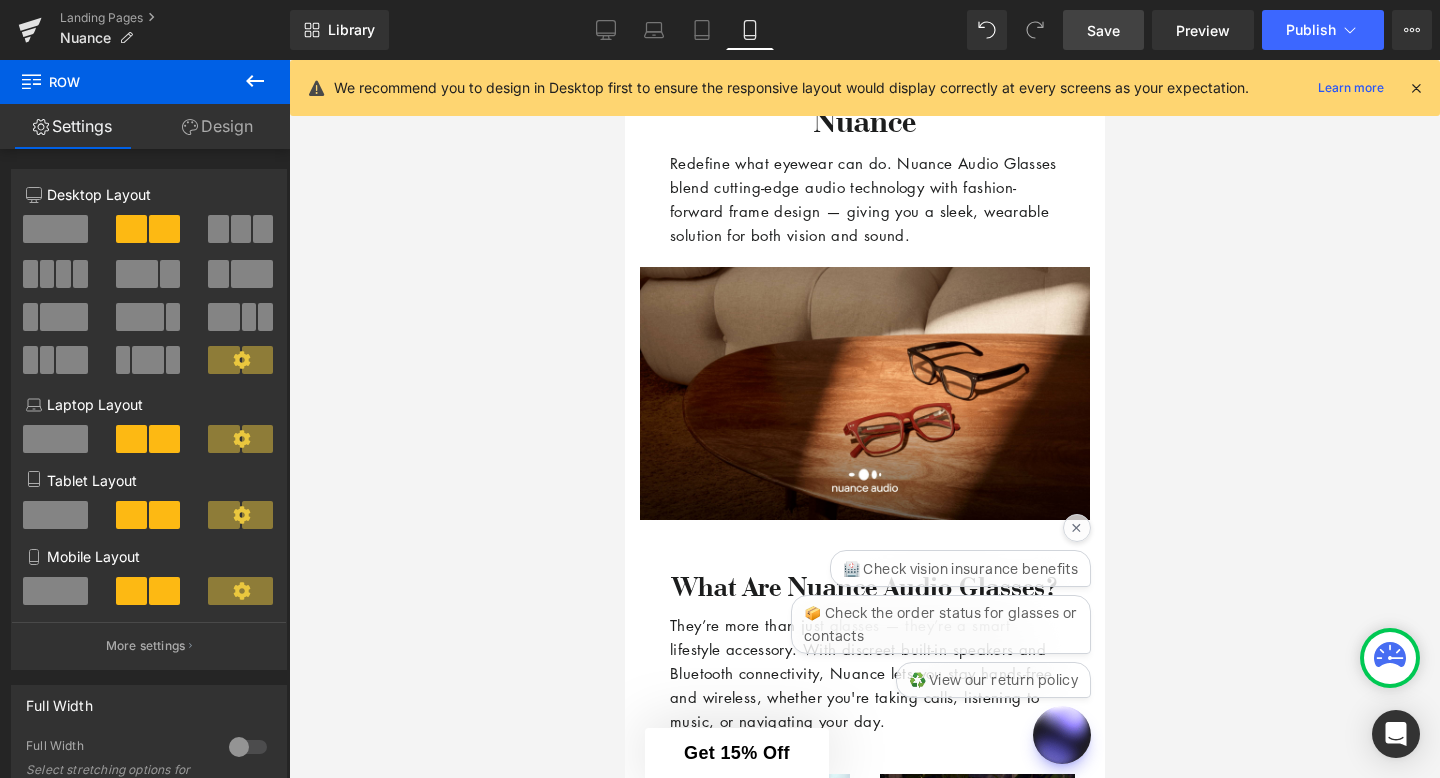 click on "Save" at bounding box center (1103, 30) 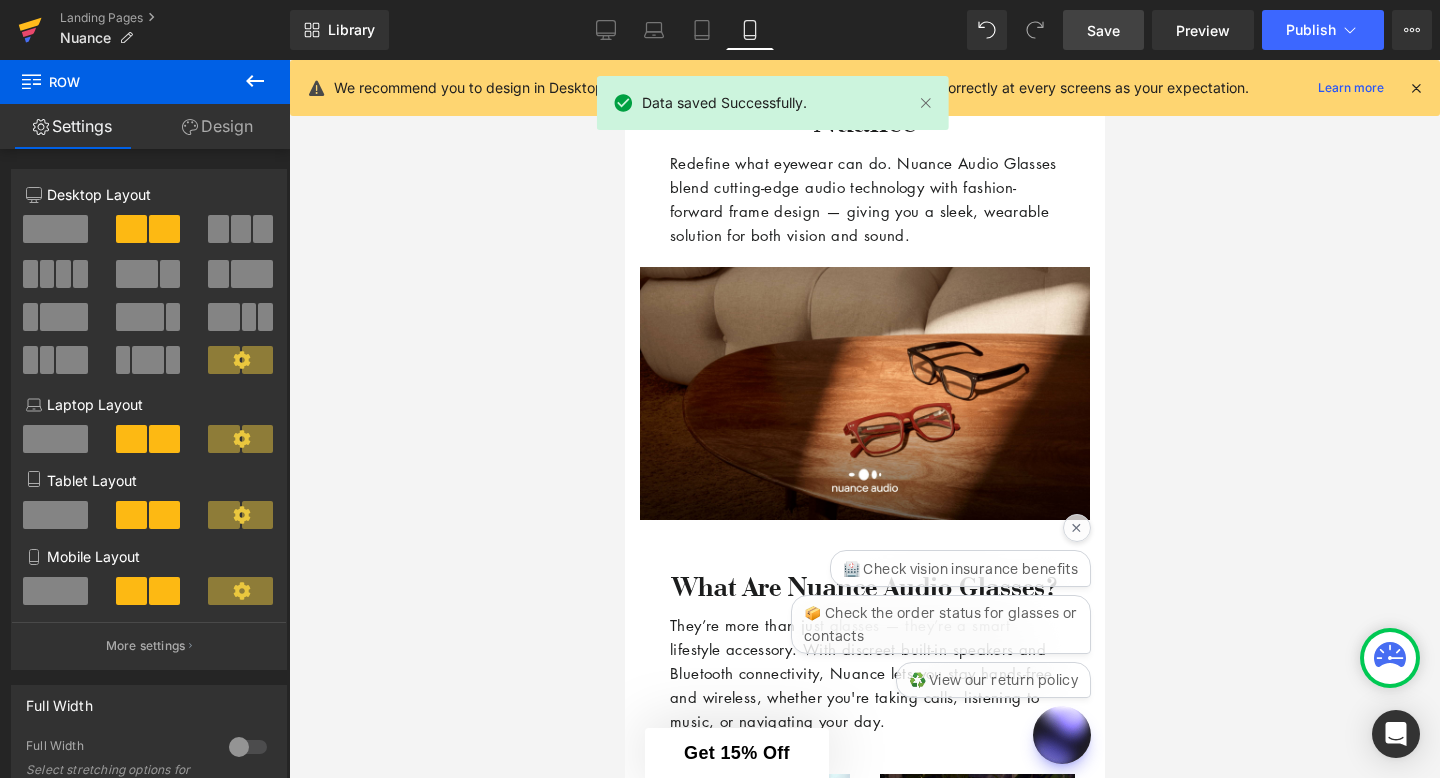 click 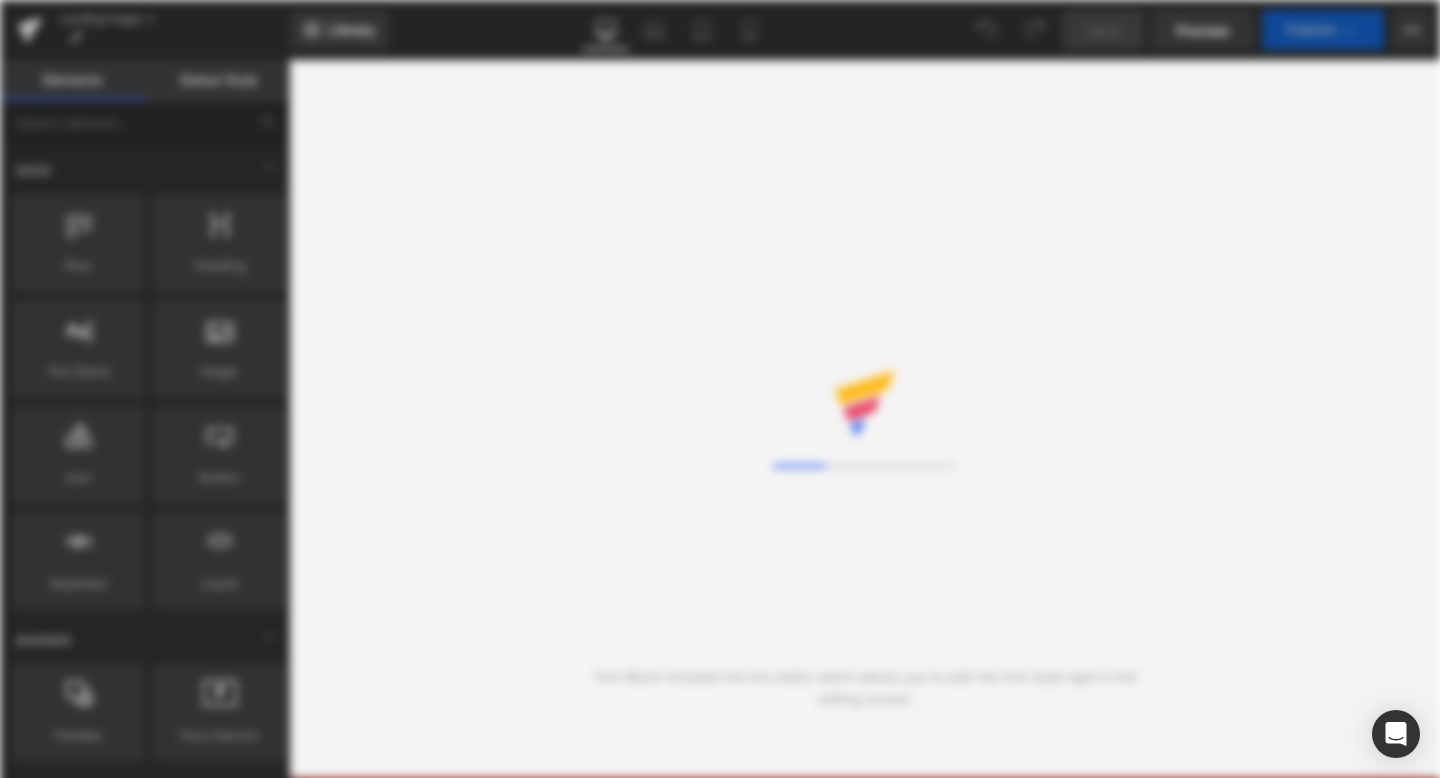 scroll, scrollTop: 0, scrollLeft: 0, axis: both 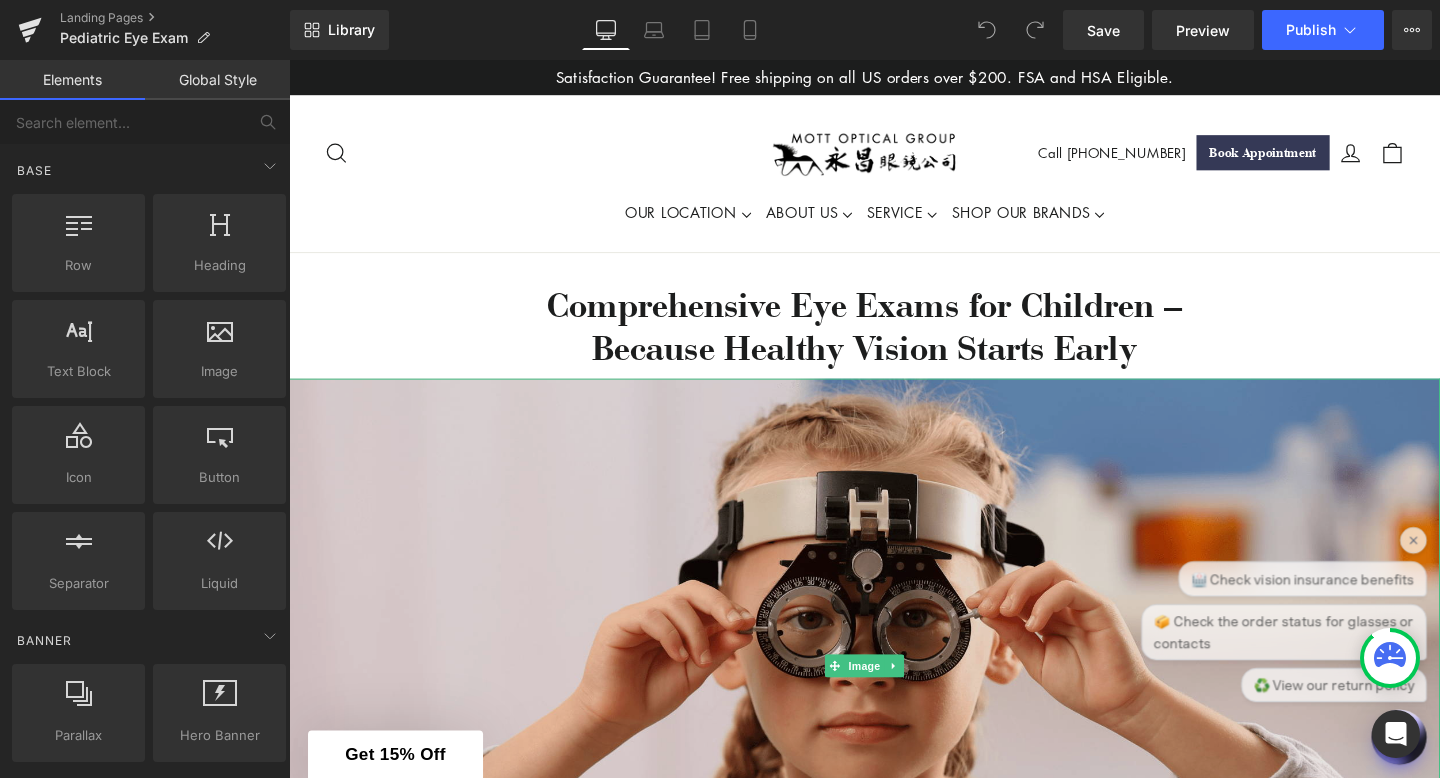 click at bounding box center [894, 697] 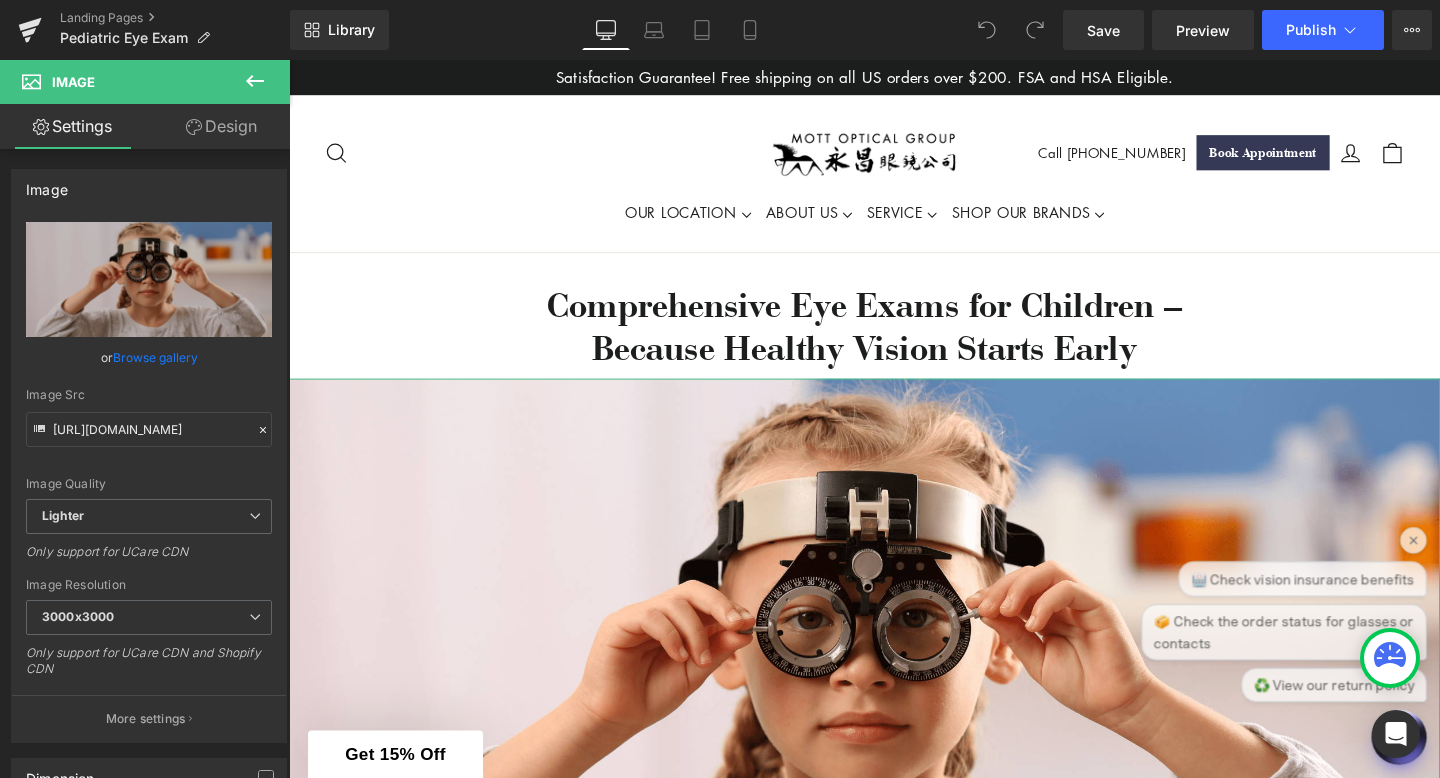 click on "Design" at bounding box center [221, 126] 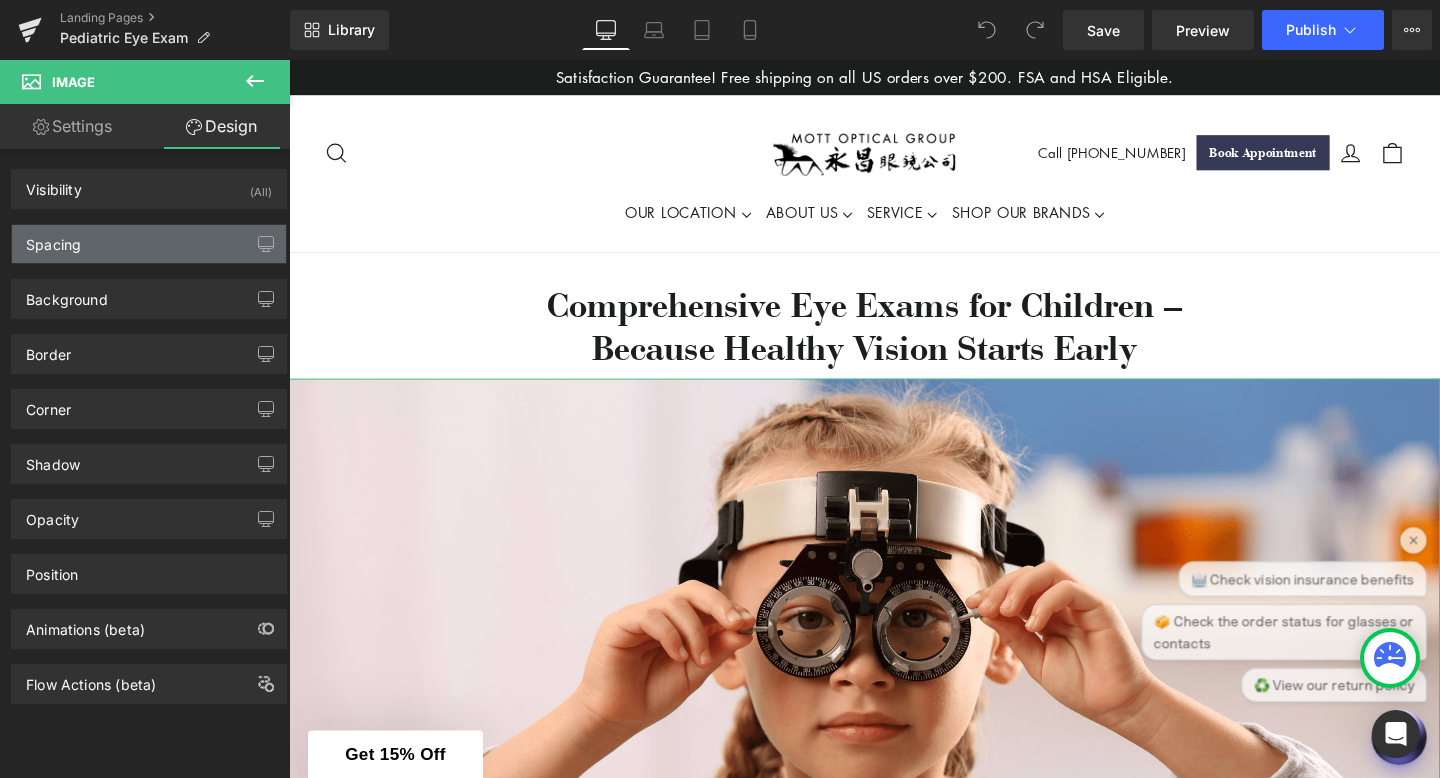 click on "Spacing" at bounding box center (149, 244) 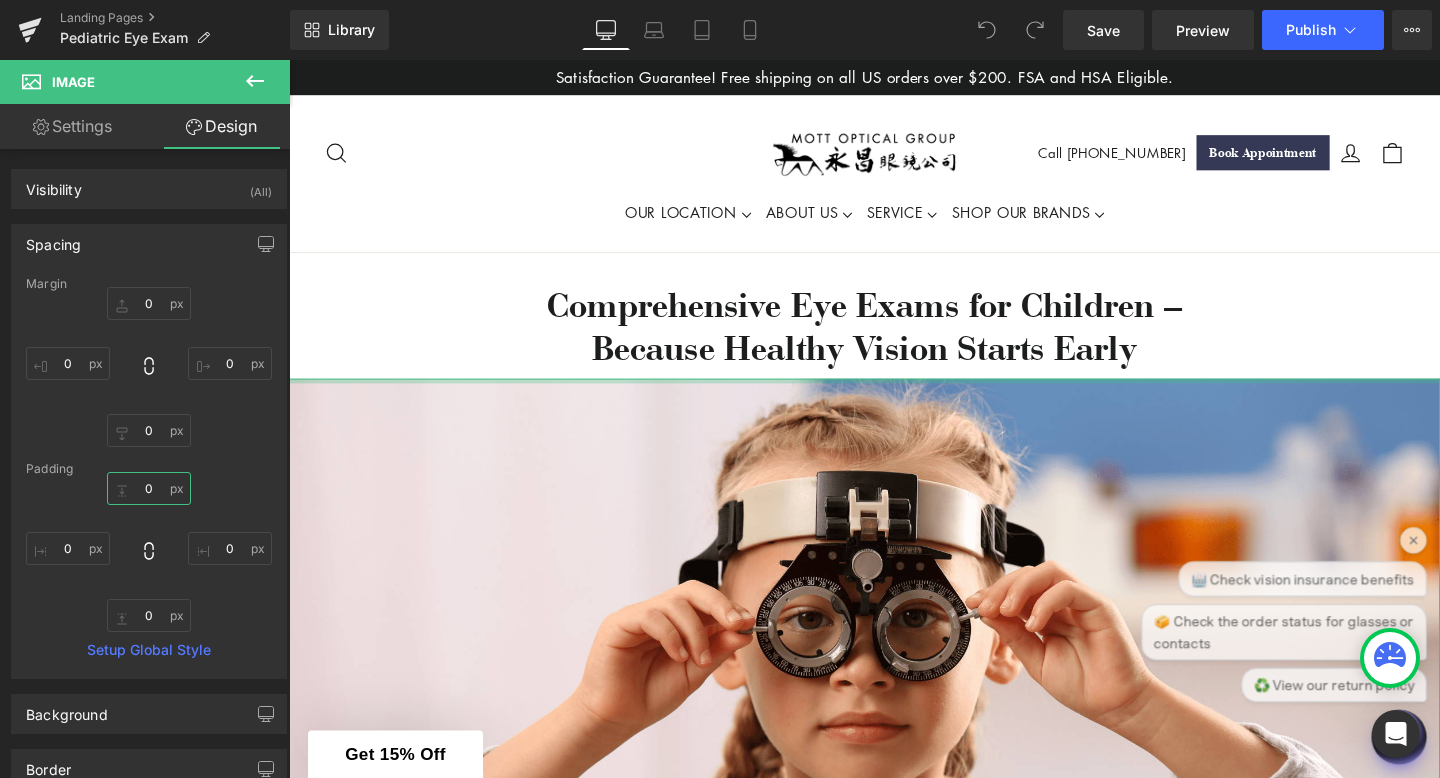 click on "0" at bounding box center [149, 488] 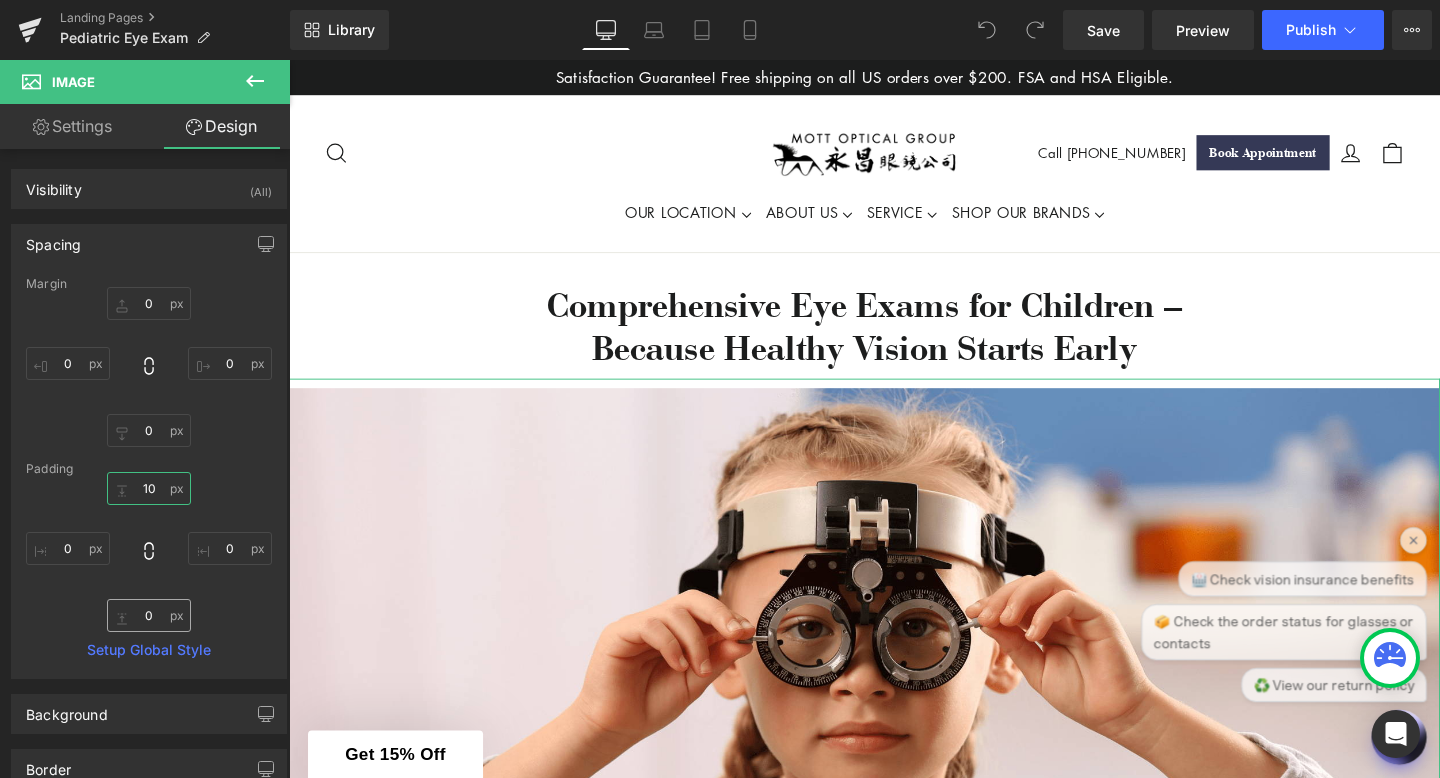 type on "10" 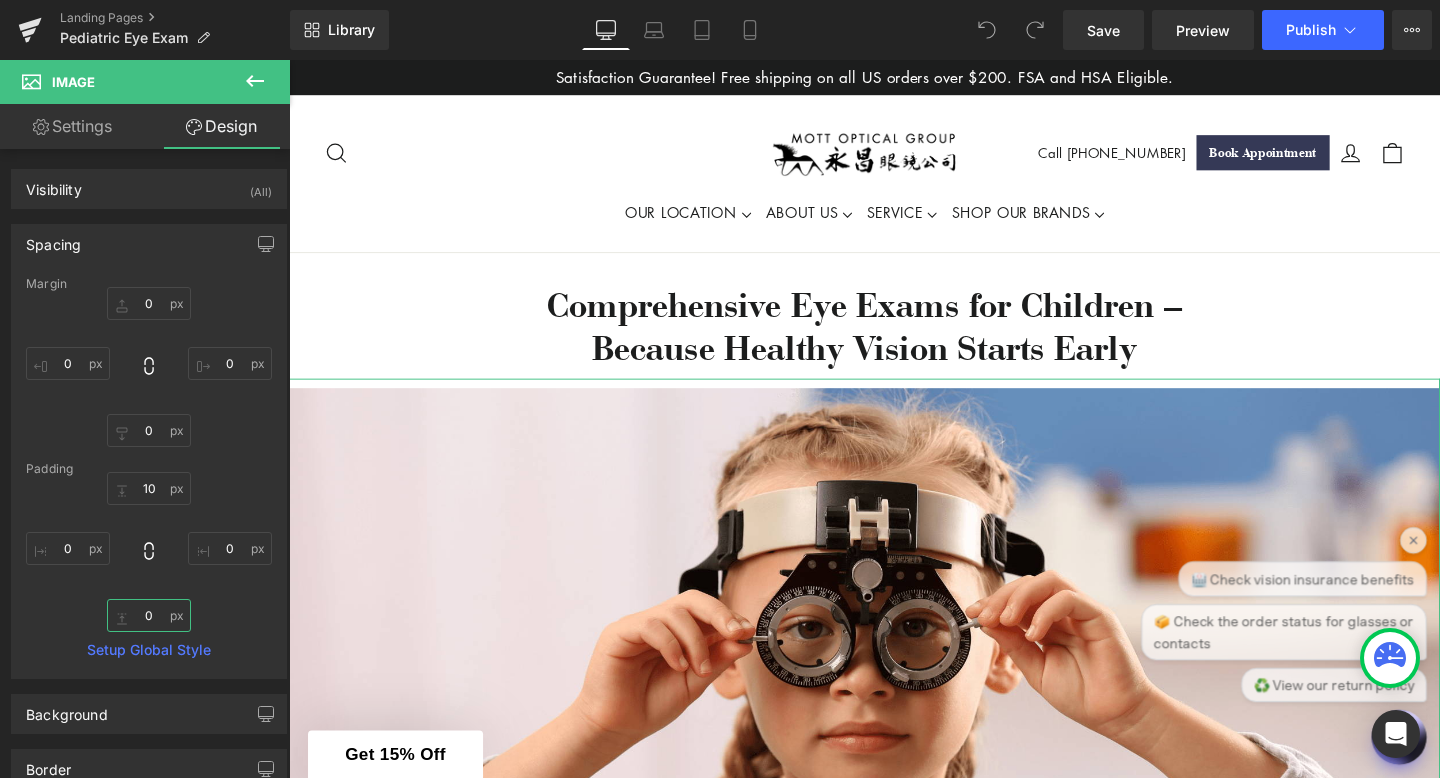 click on "0" at bounding box center [149, 615] 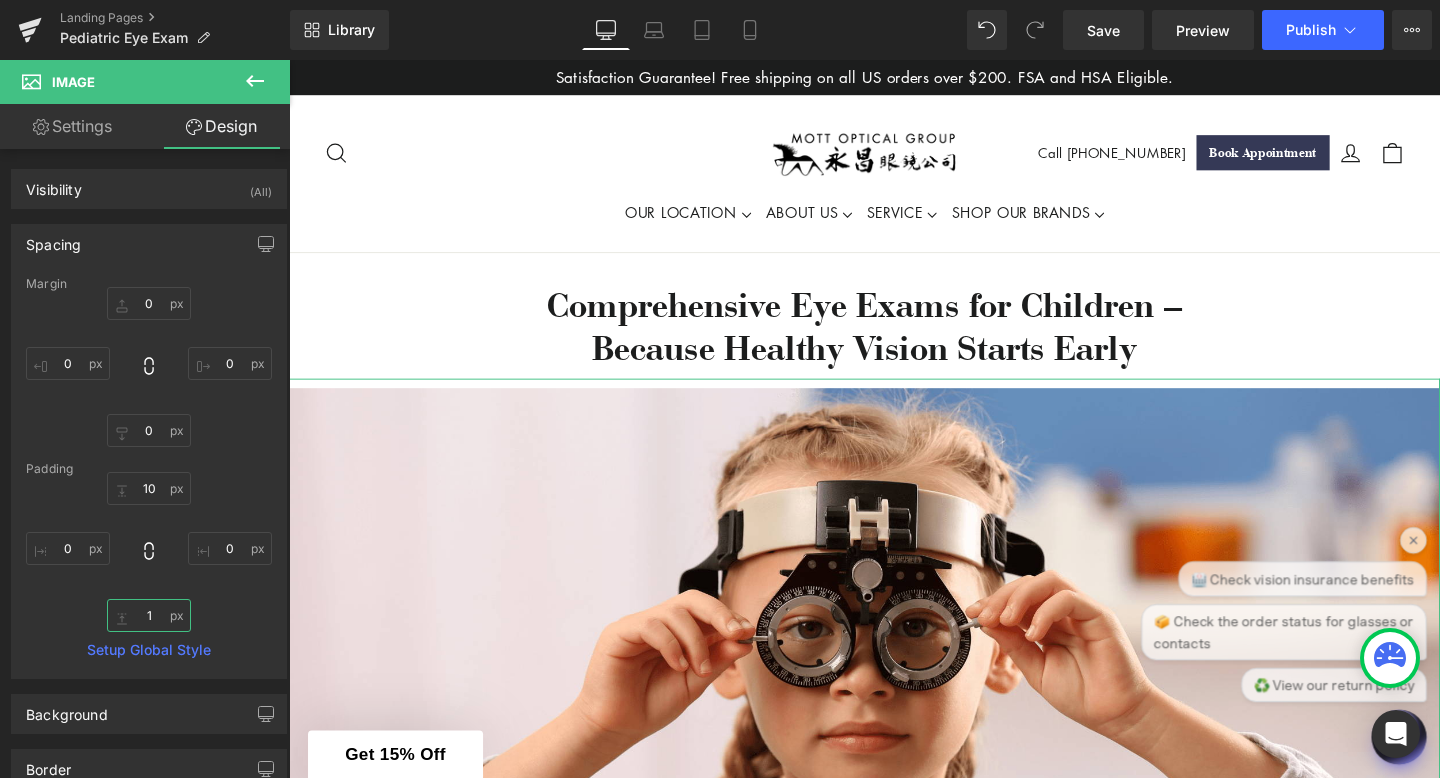 type on "10" 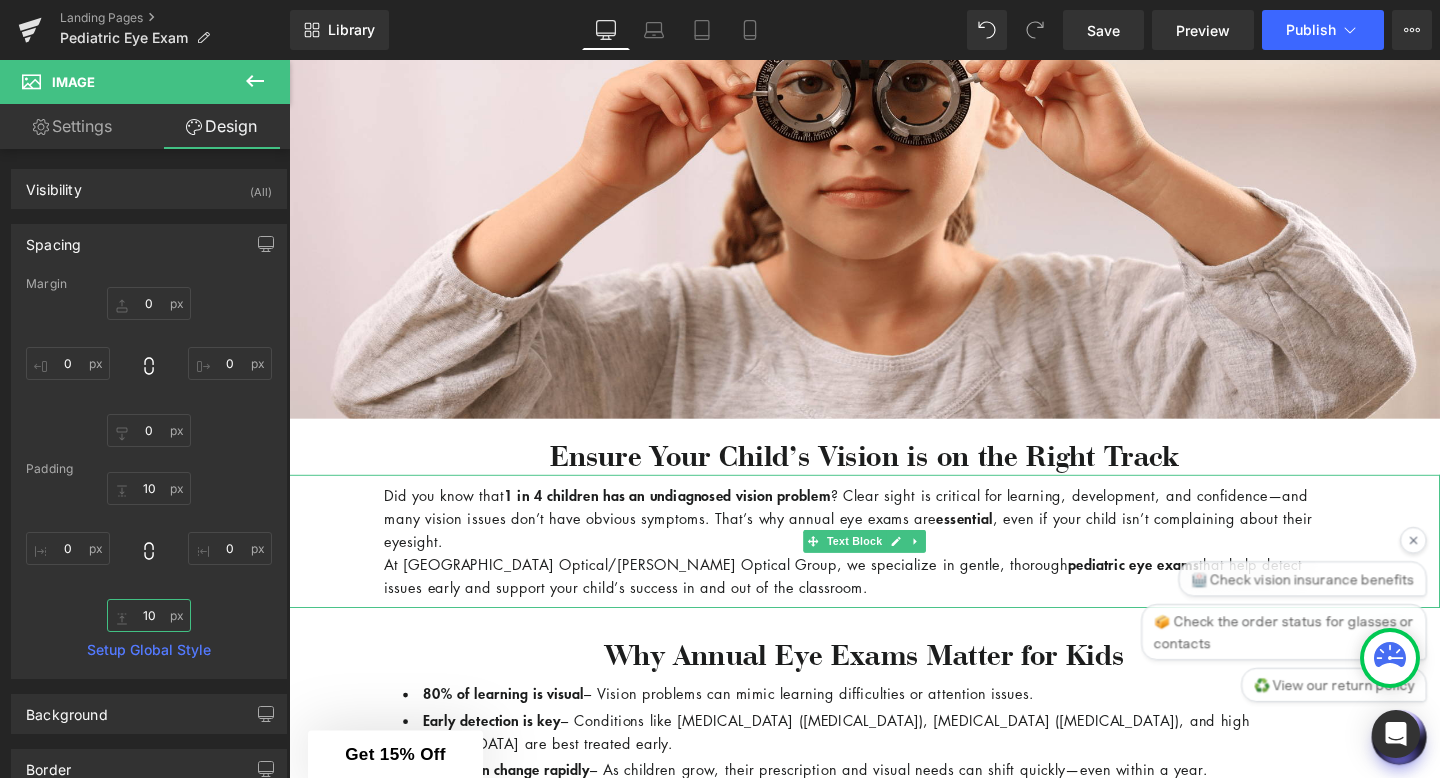 scroll, scrollTop: 574, scrollLeft: 0, axis: vertical 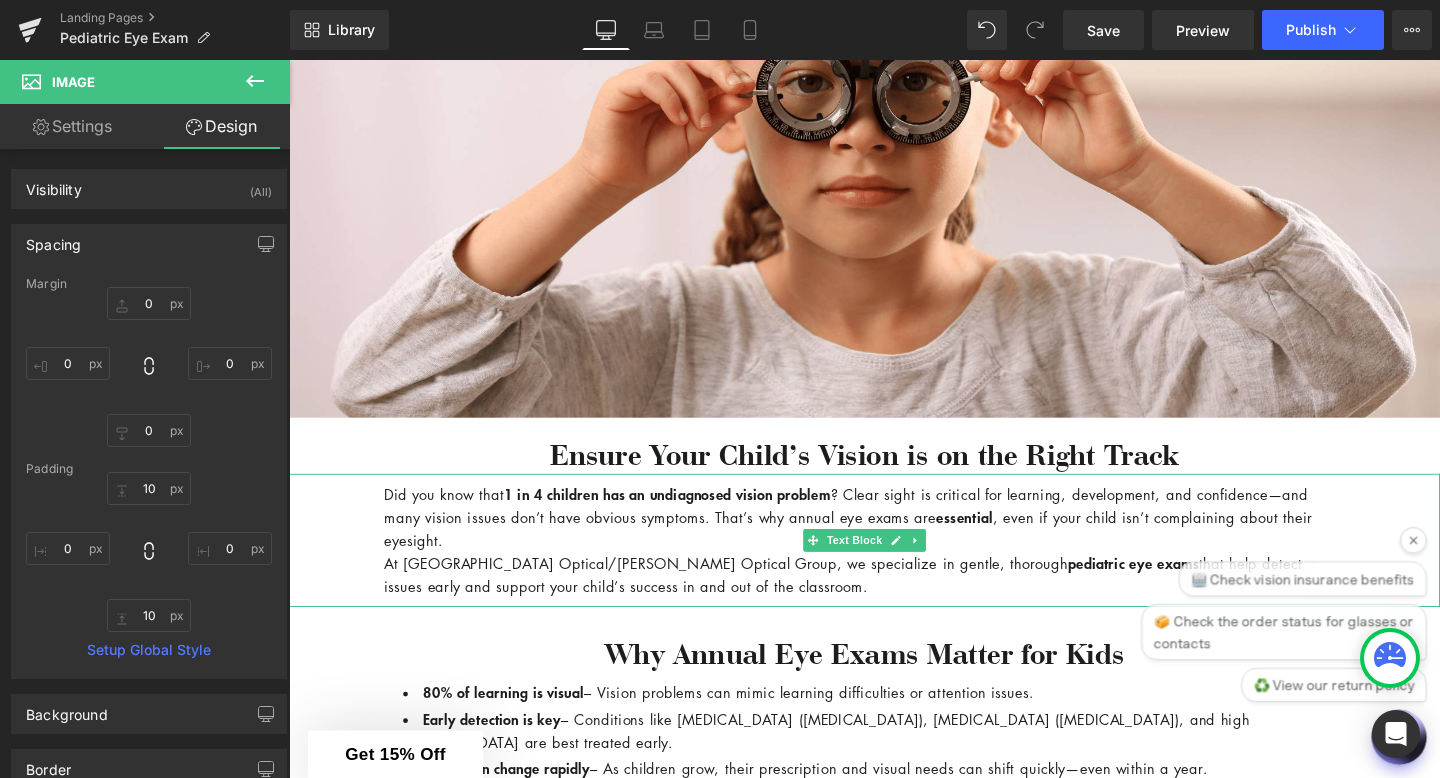 click on "Did you know that  1 in 4 children has an undiagnosed vision problem ? Clear sight is critical for learning, development, and confidence—and many vision issues don’t have obvious symptoms. That’s why annual eye exams are  essential , even if your child isn’t complaining about their eyesight." at bounding box center (894, 541) 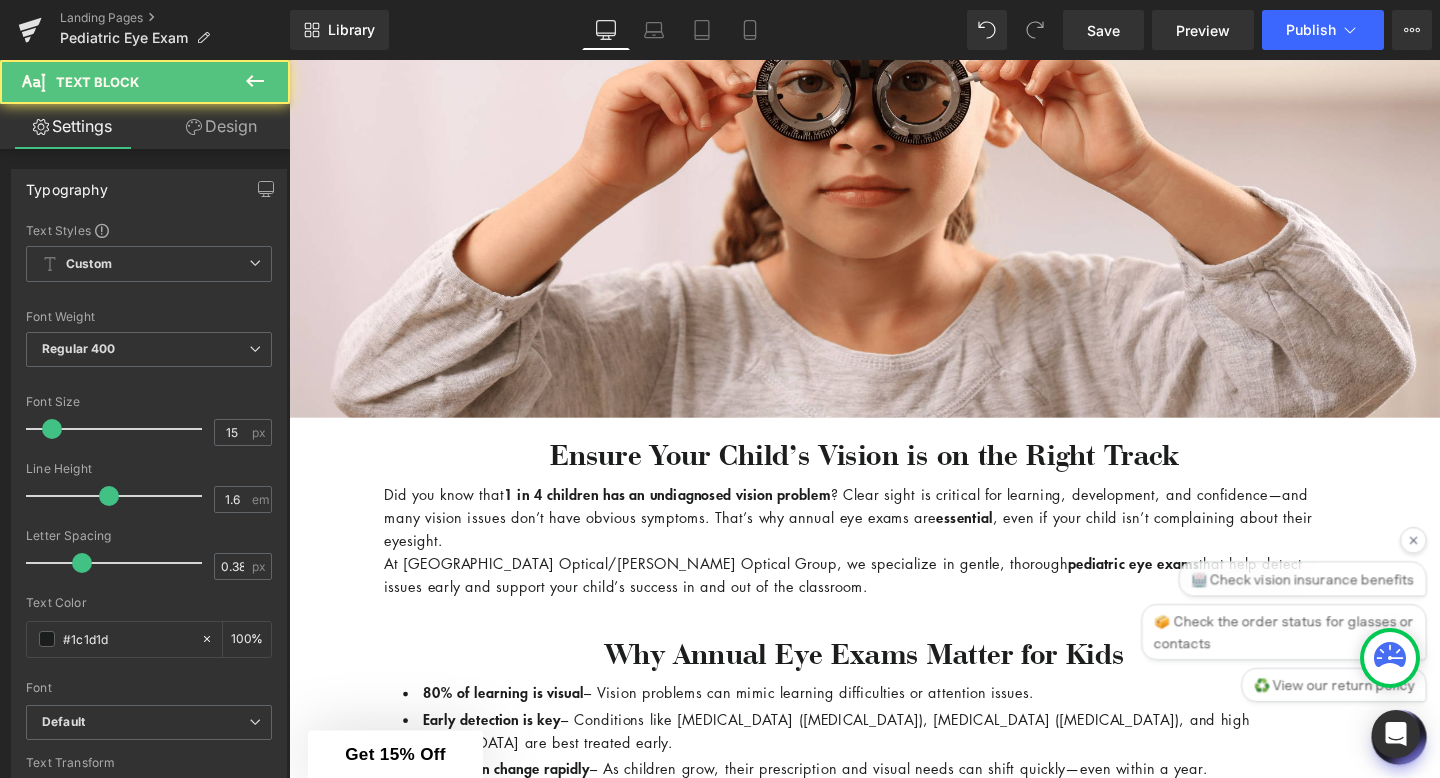 click on "Design" at bounding box center [221, 126] 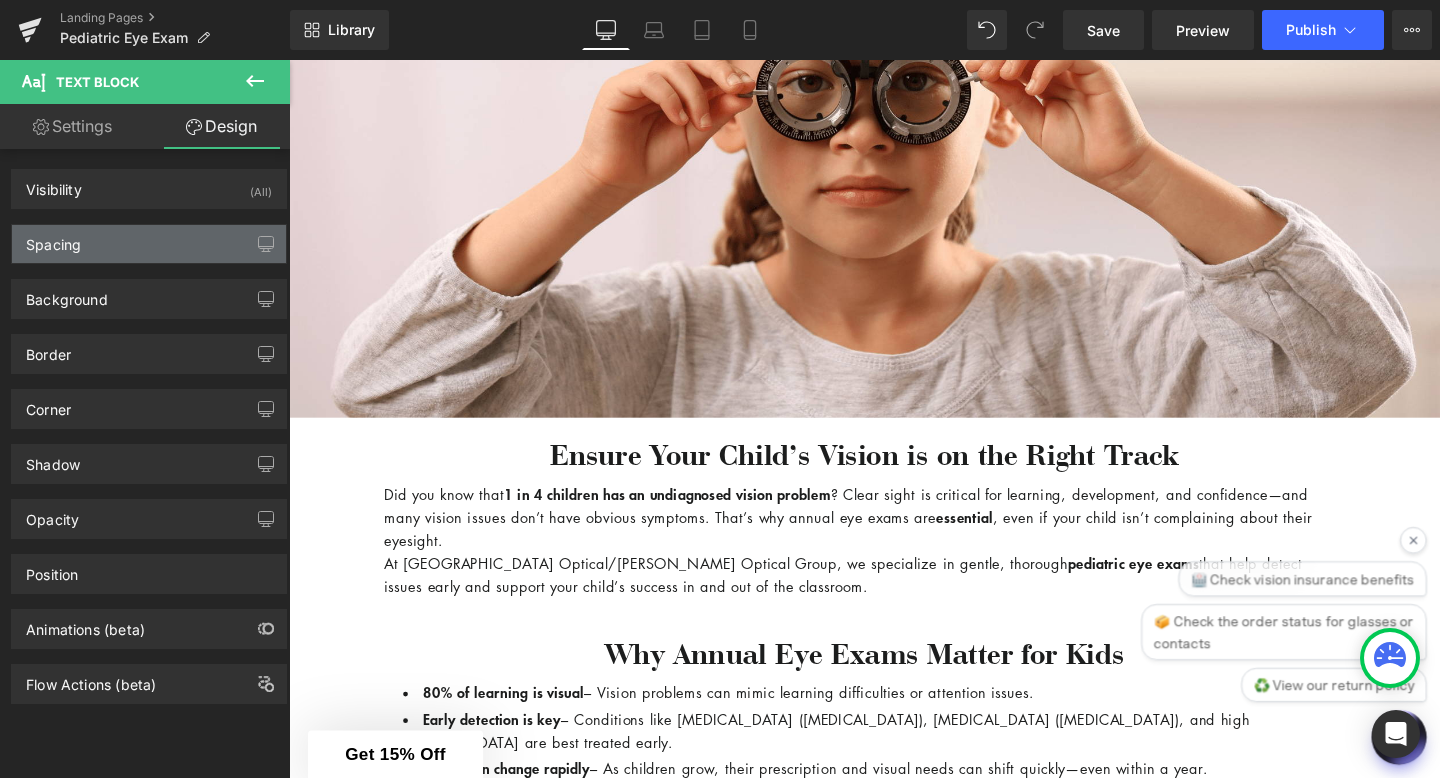 click on "Spacing" at bounding box center [149, 244] 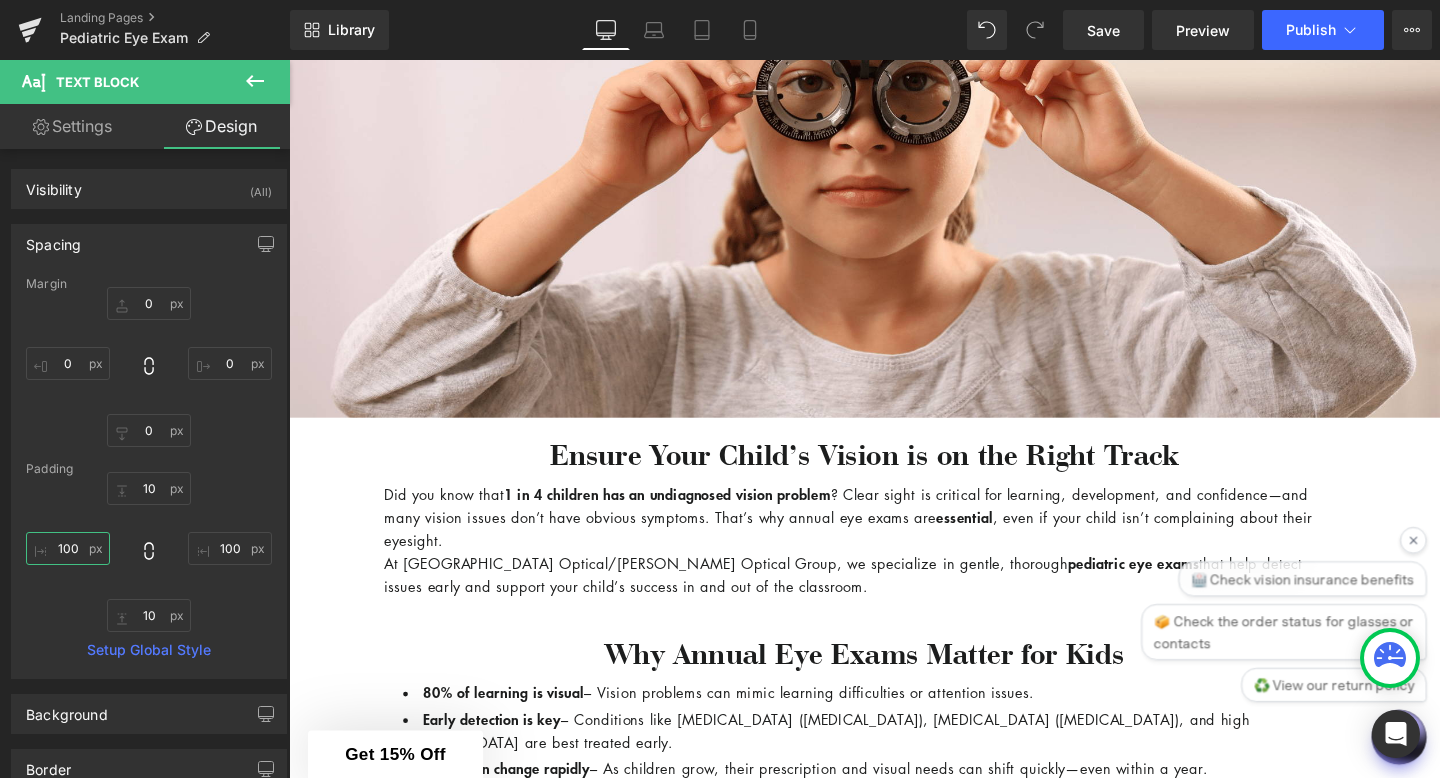 click on "100" at bounding box center [68, 548] 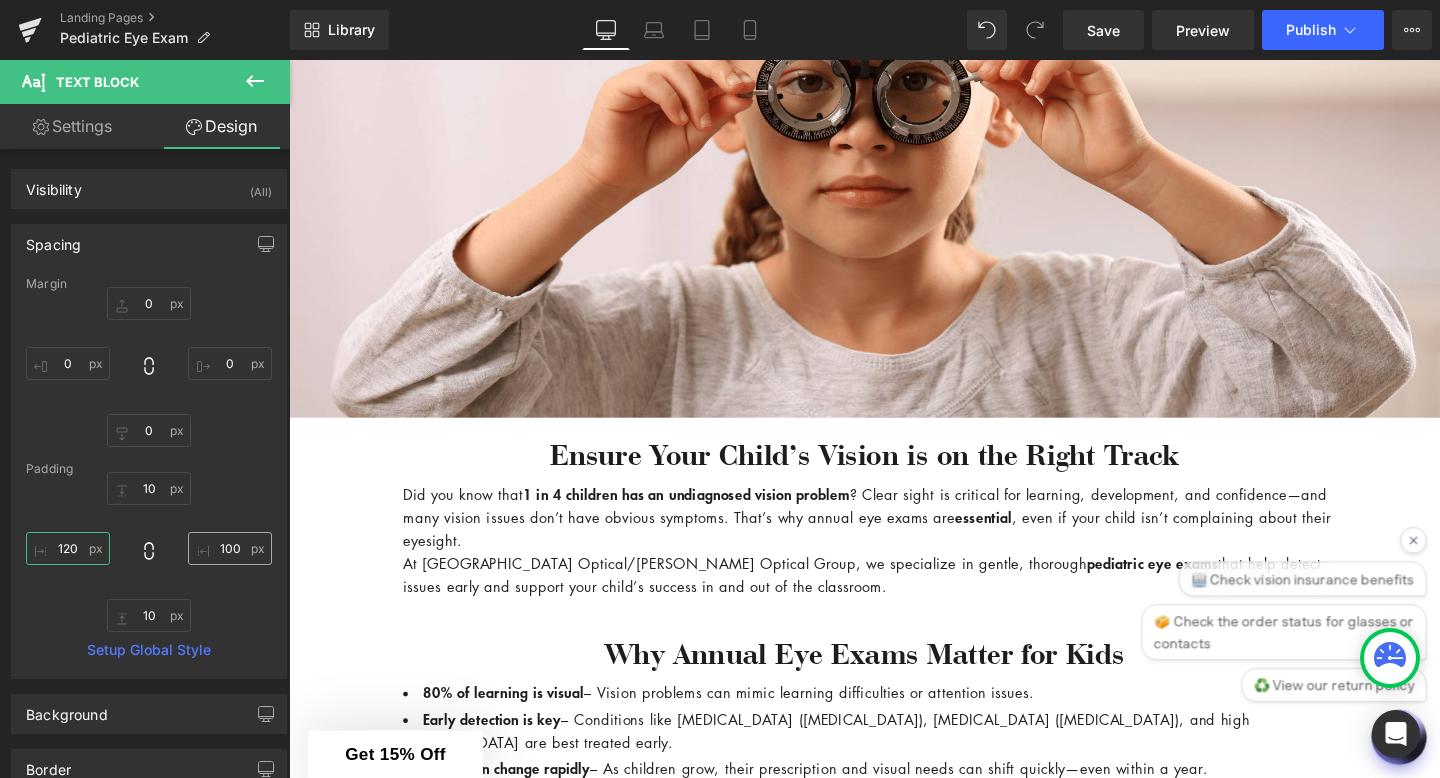 type on "120" 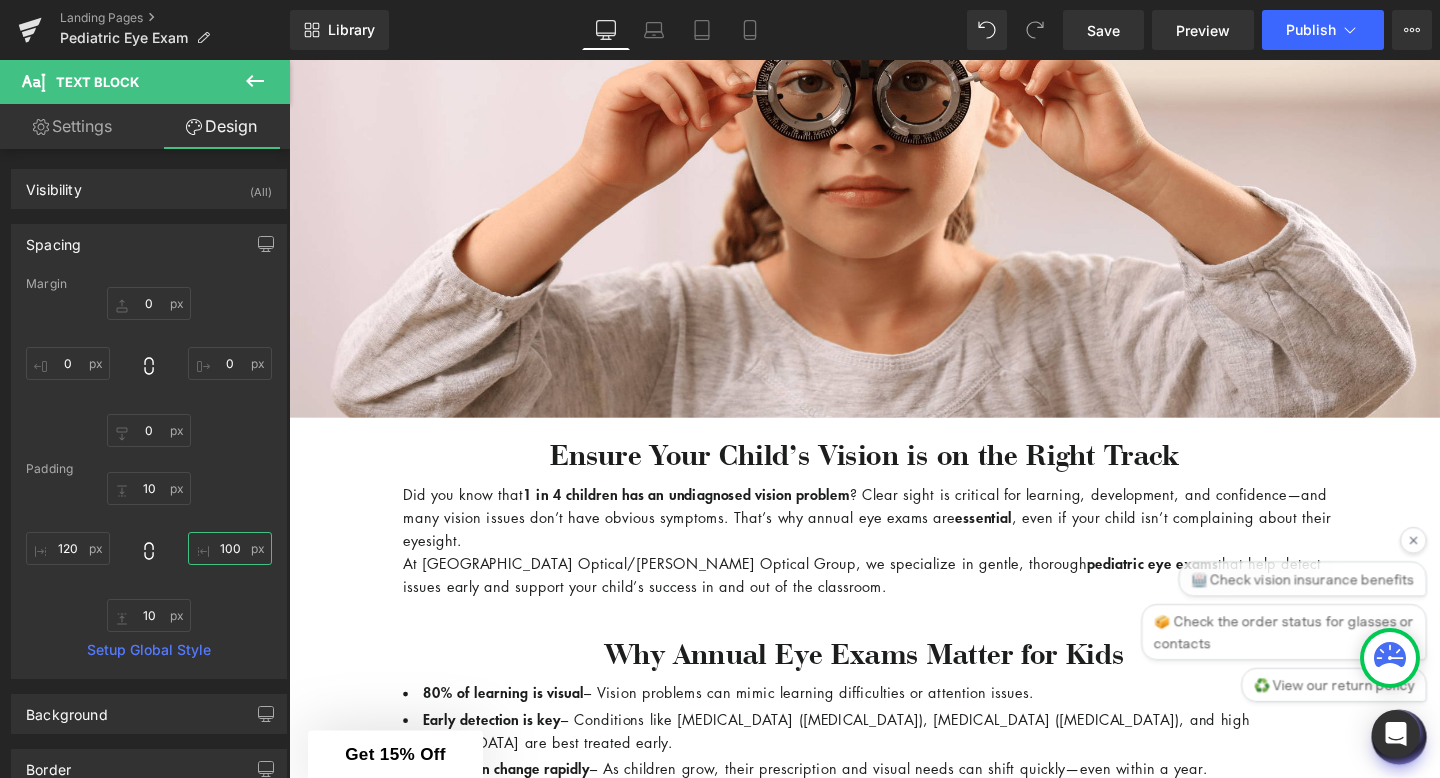 click on "100" at bounding box center [230, 548] 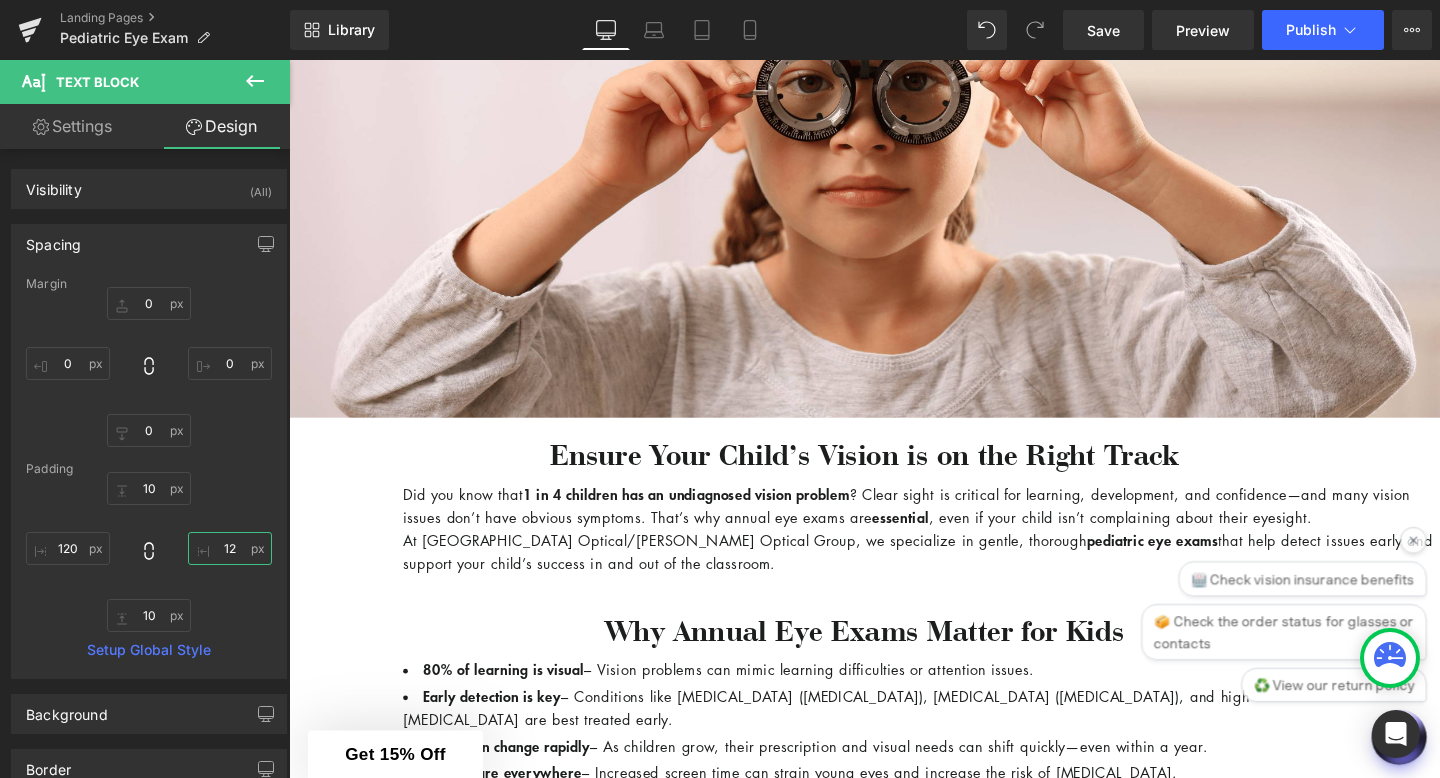 type on "120" 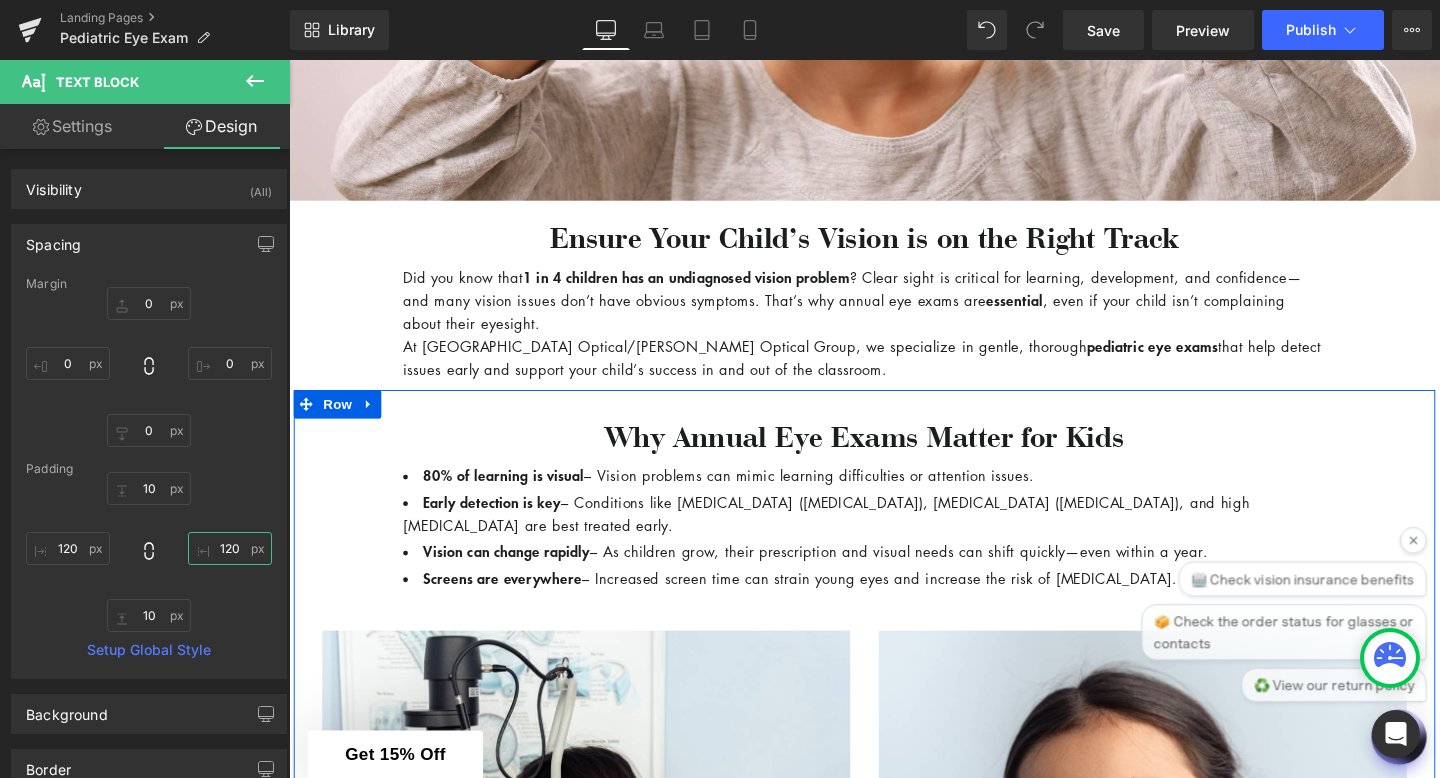 scroll, scrollTop: 837, scrollLeft: 0, axis: vertical 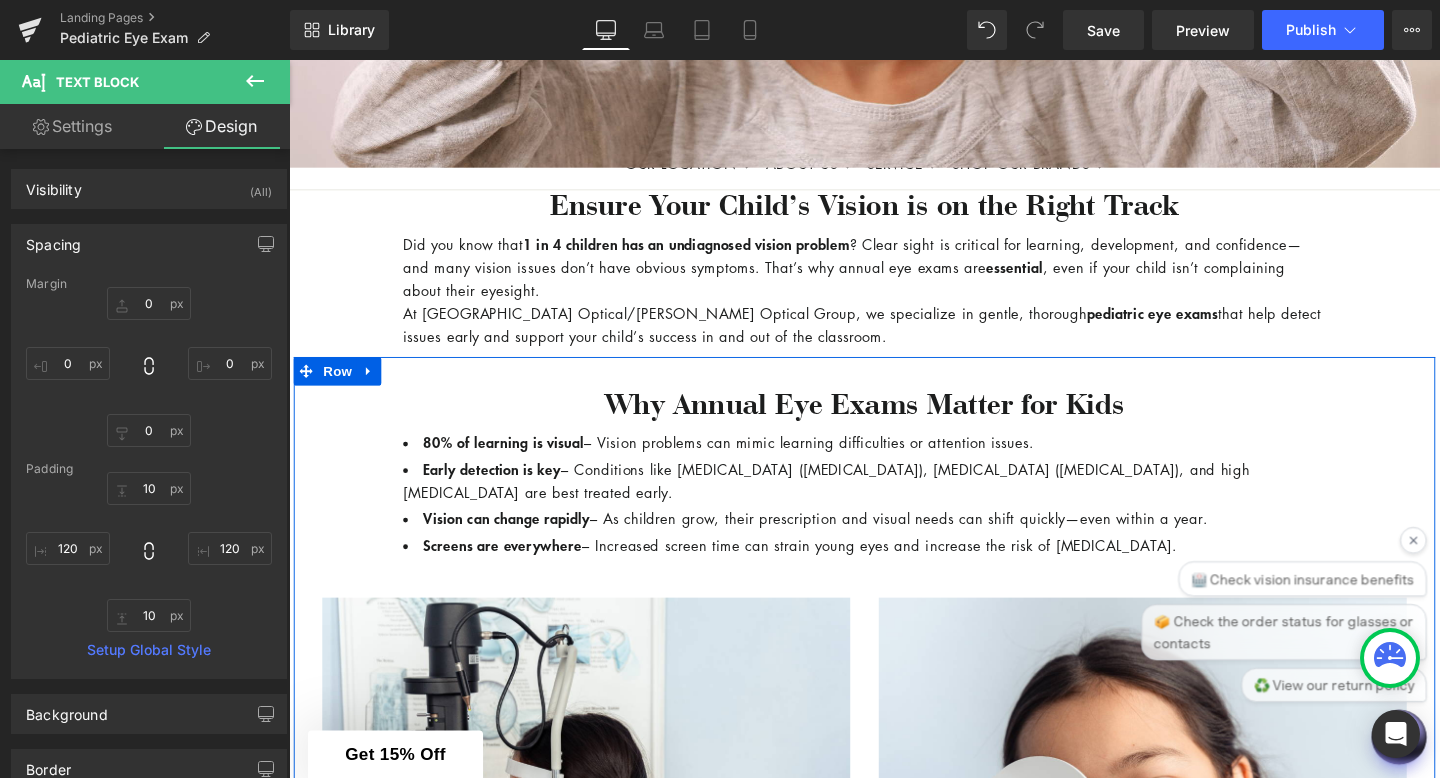 click on "Vision can change rapidly" at bounding box center (517, 542) 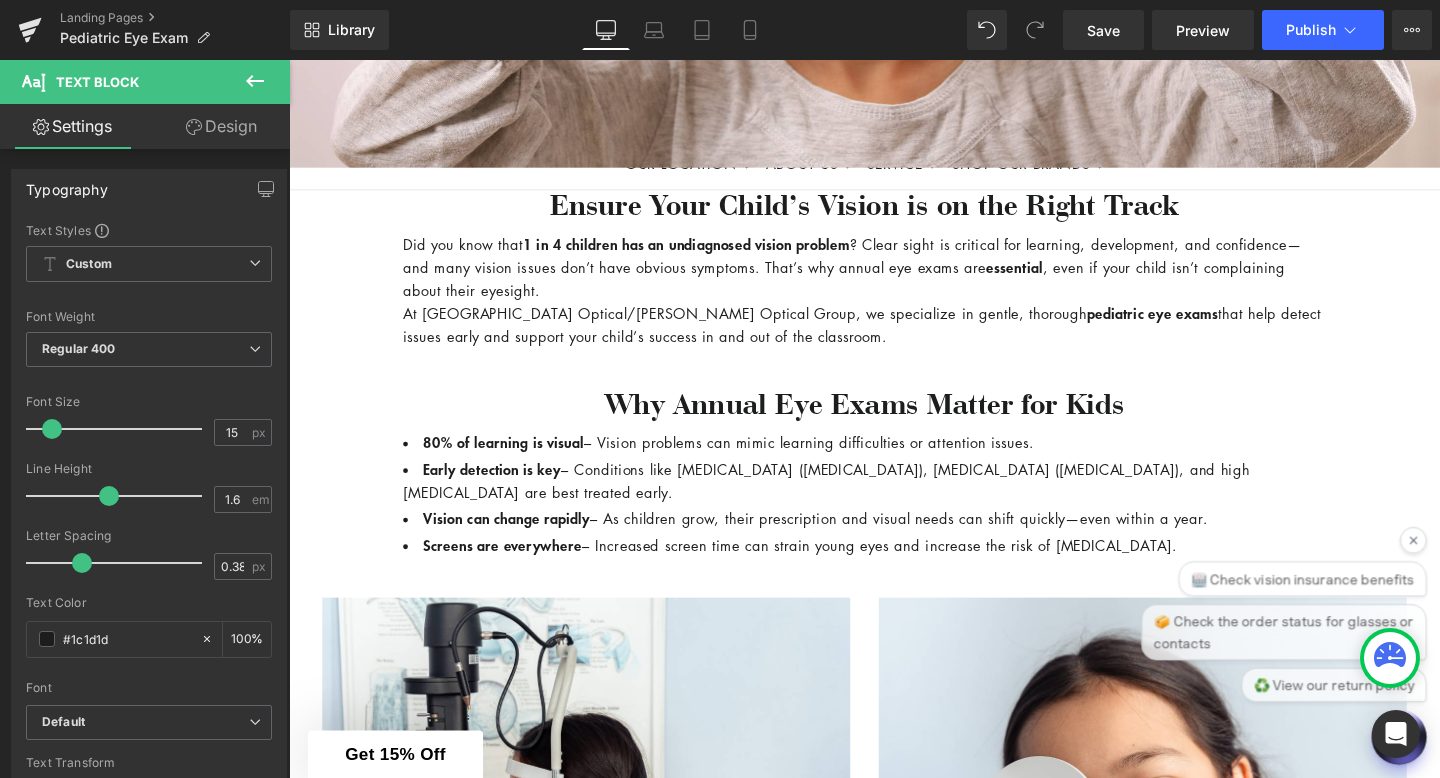 click on "Design" at bounding box center (221, 126) 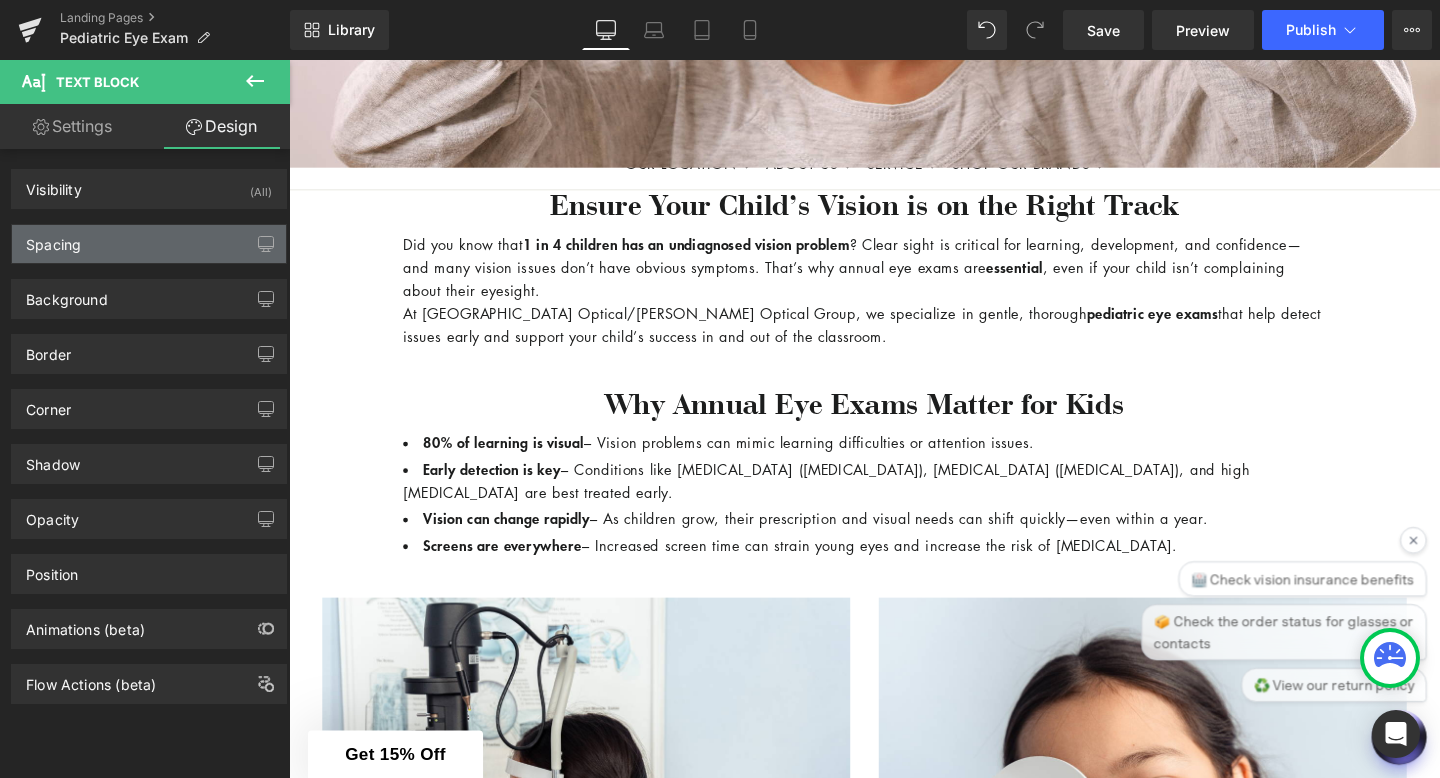 click on "Spacing" at bounding box center [149, 244] 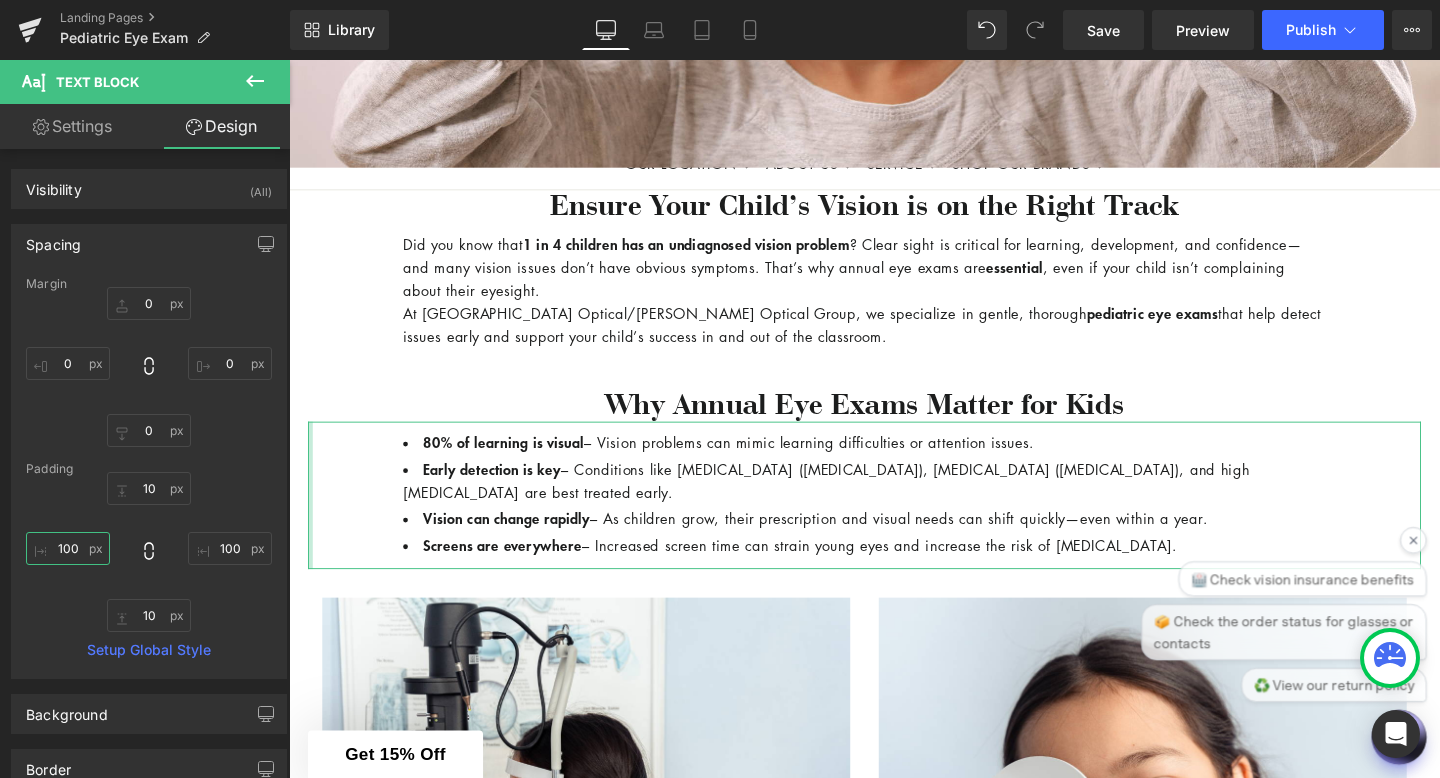 click on "100" at bounding box center [68, 548] 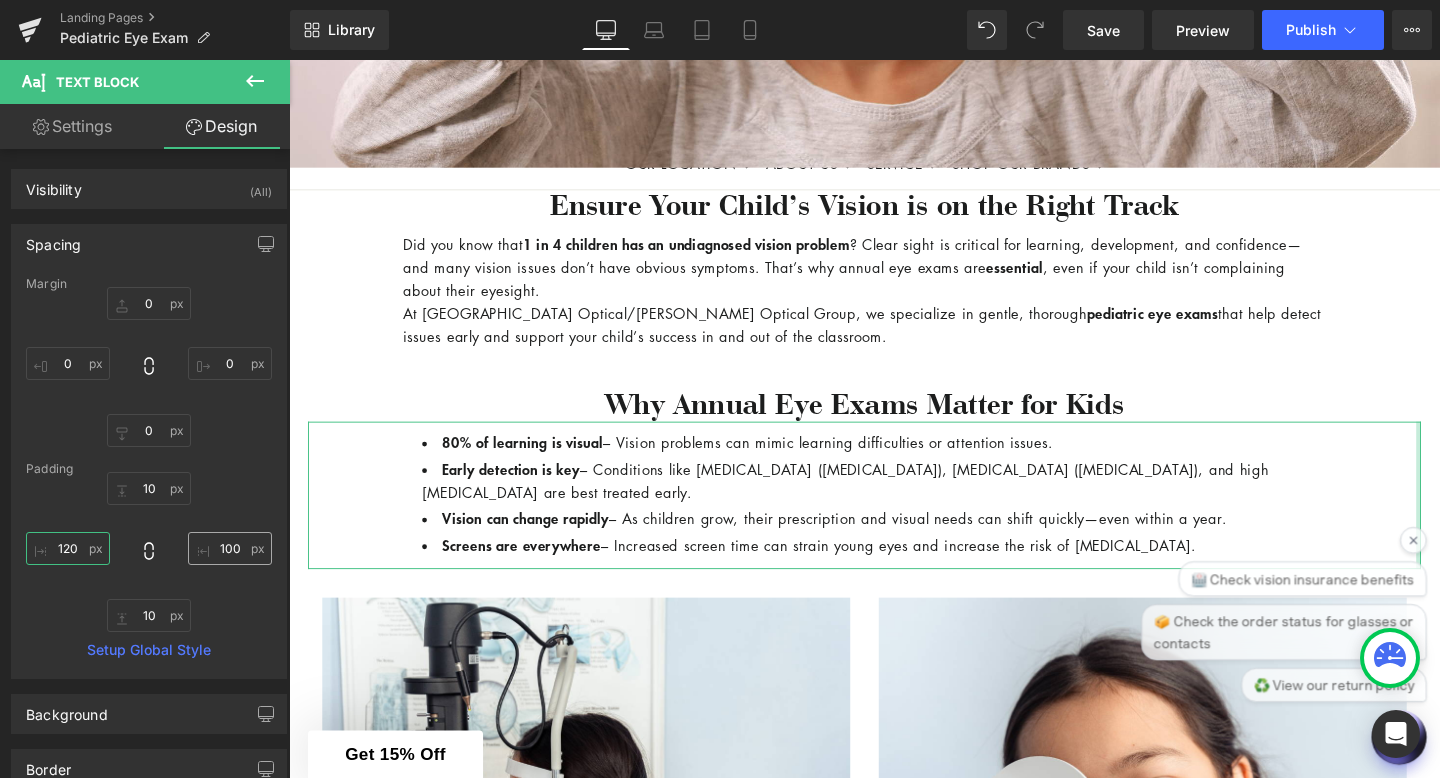 type on "120" 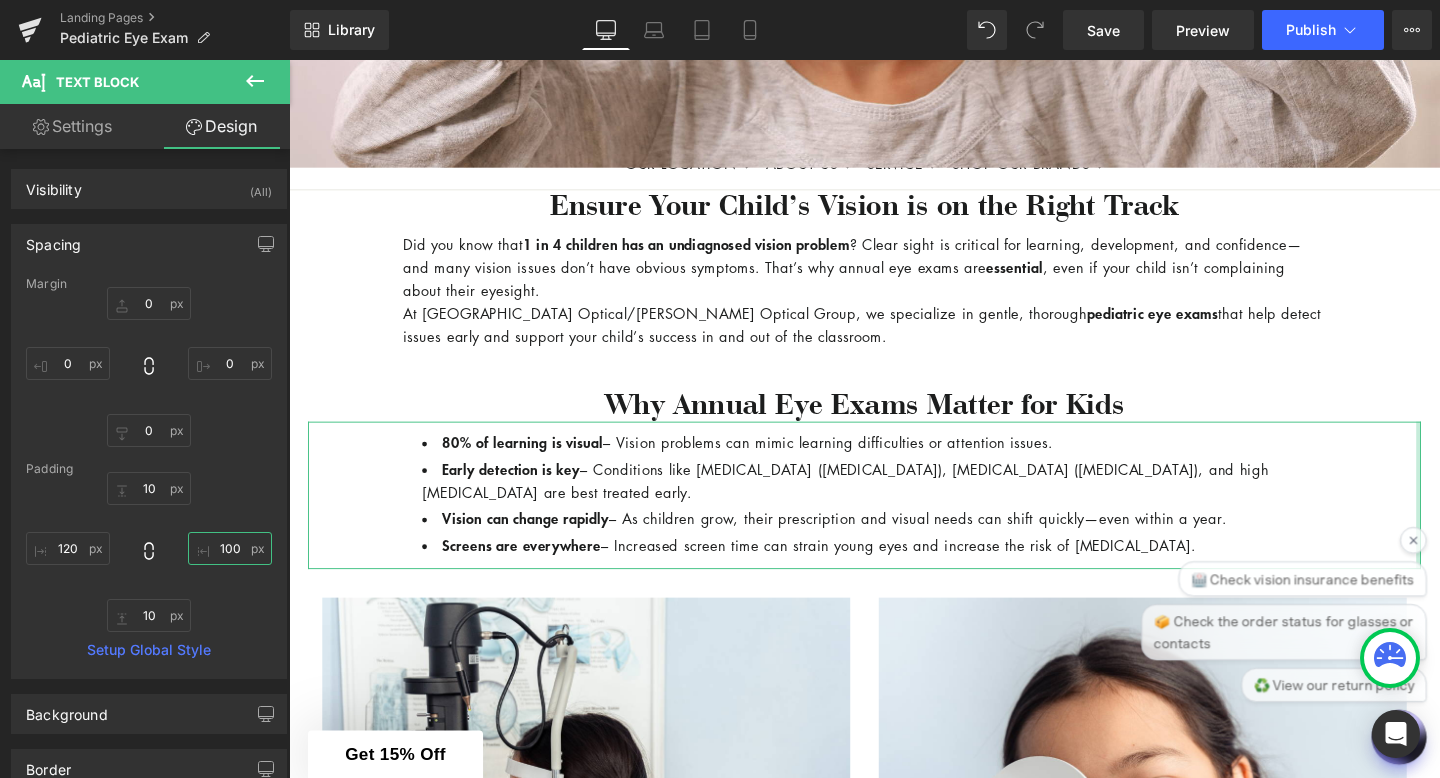 click on "100" at bounding box center [230, 548] 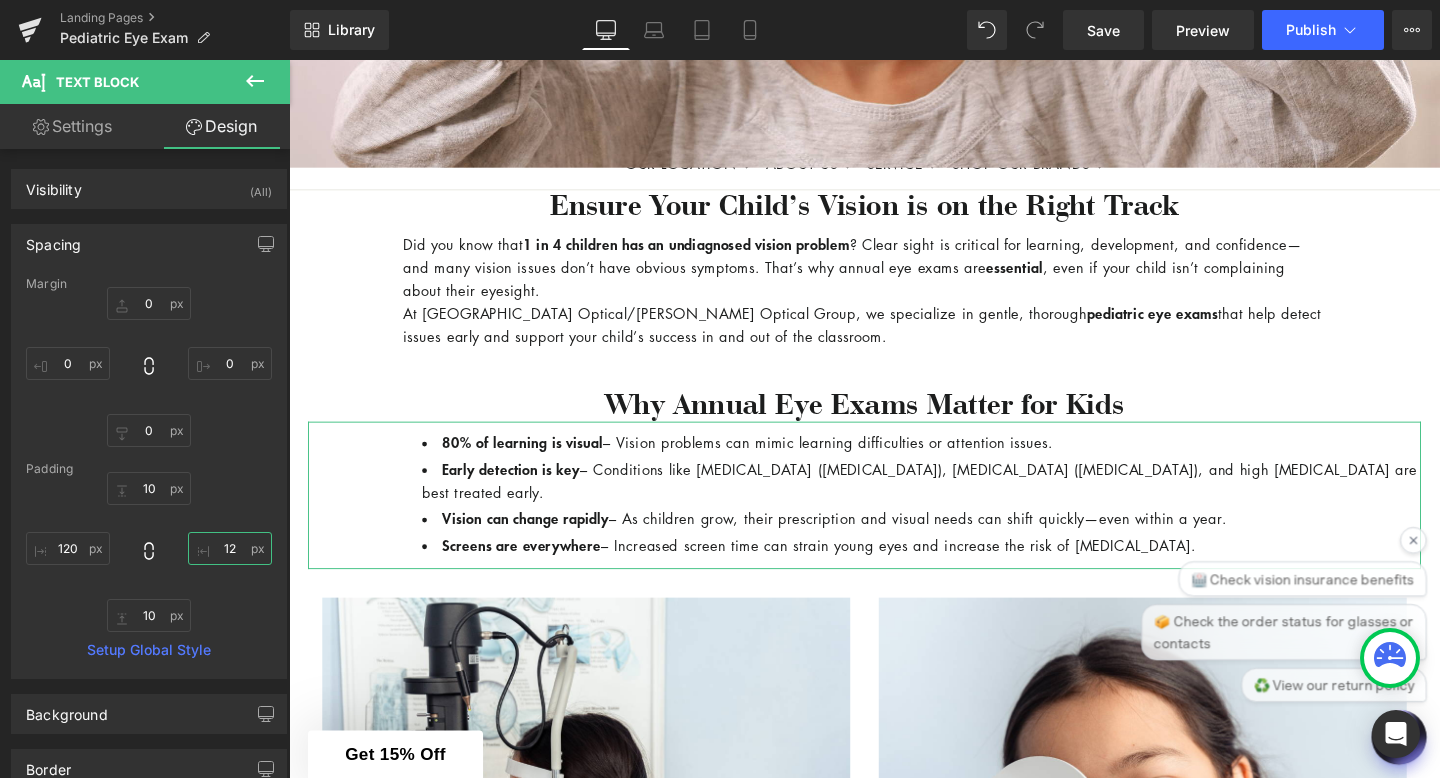 type on "120" 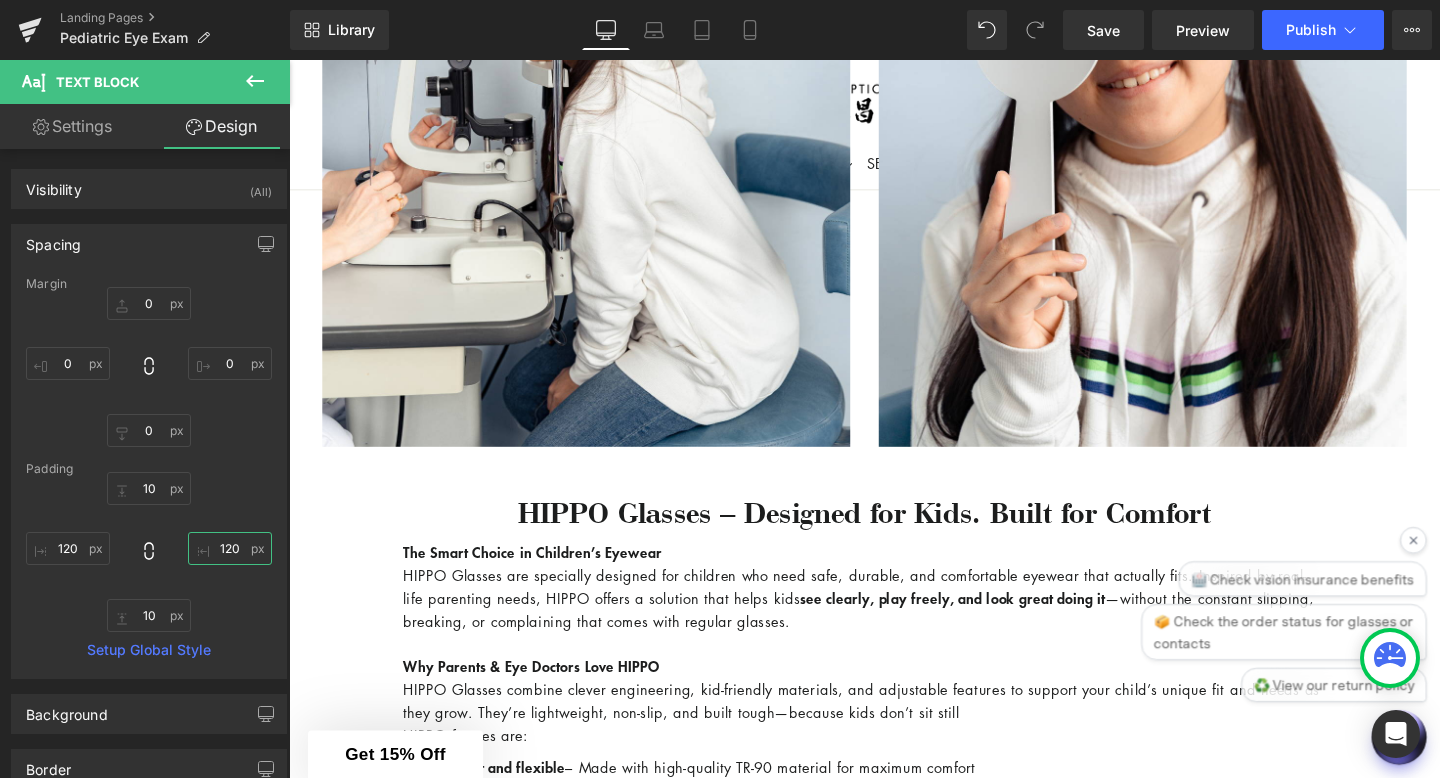 scroll, scrollTop: 1695, scrollLeft: 0, axis: vertical 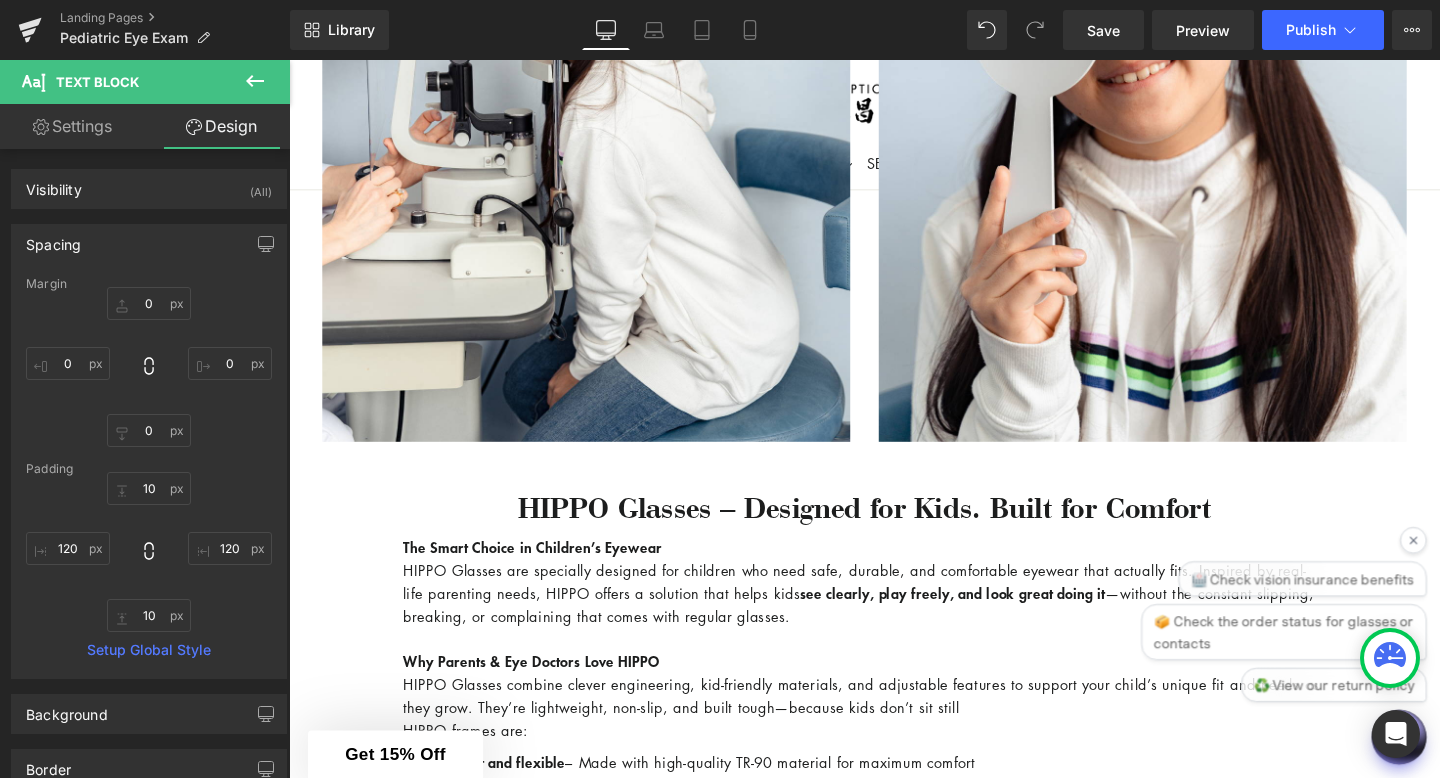 click on "HIPPO Glasses are specially designed for children who need safe, durable, and comfortable eyewear that actually fits. Inspired by real-life parenting needs, HIPPO offers a solution that helps kids  see clearly, play freely, and look great doing it —without the constant slipping, breaking, or complaining that comes with regular glasses." at bounding box center [894, 620] 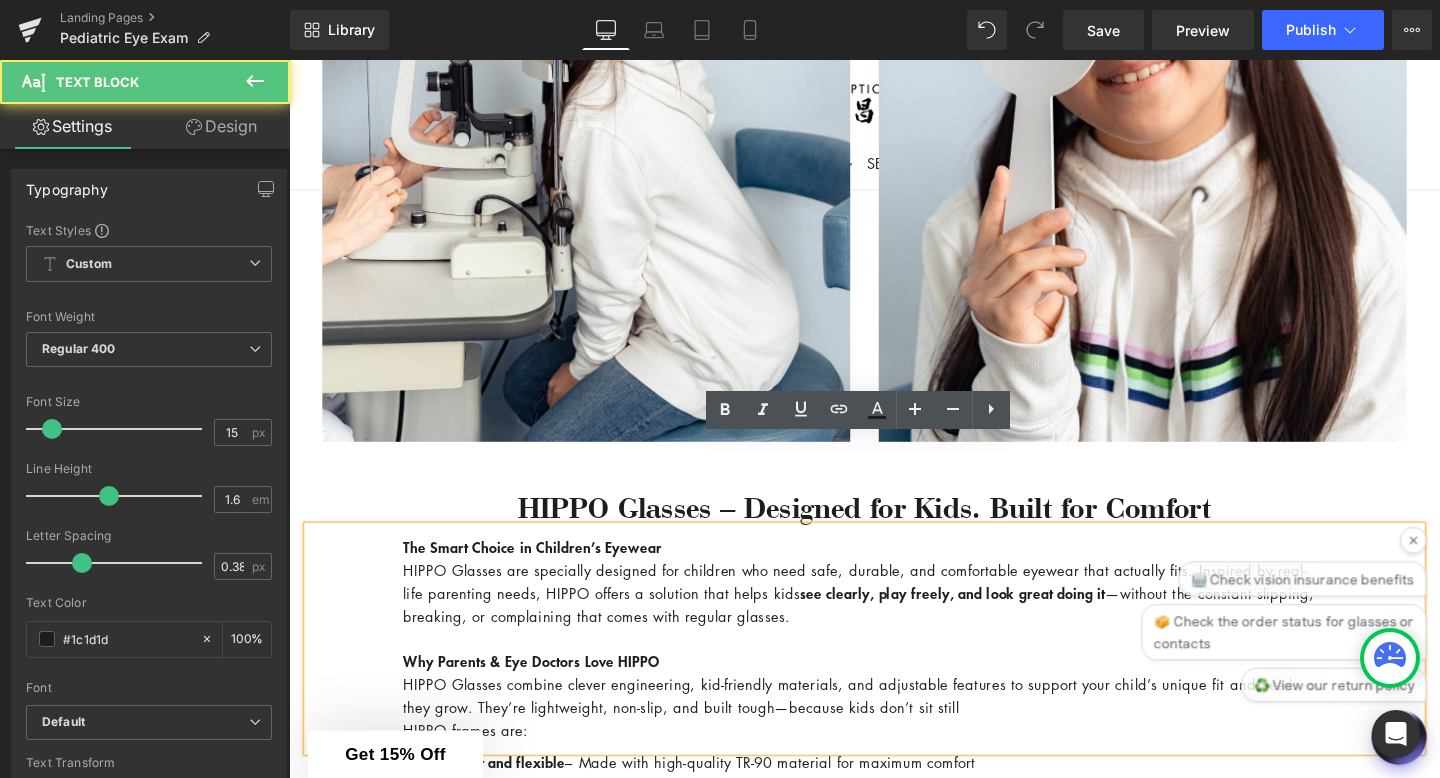 scroll, scrollTop: 1828, scrollLeft: 0, axis: vertical 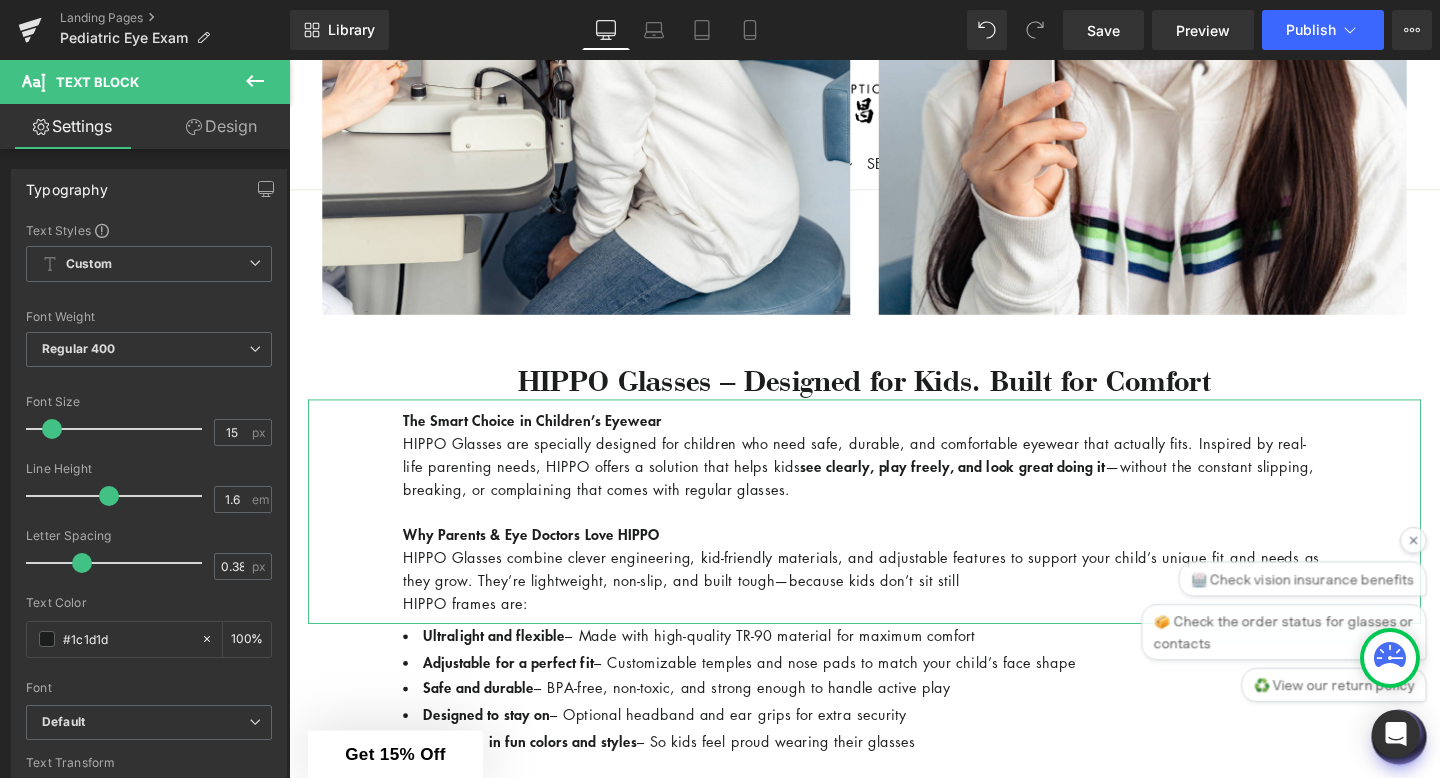 click on "Design" at bounding box center [221, 126] 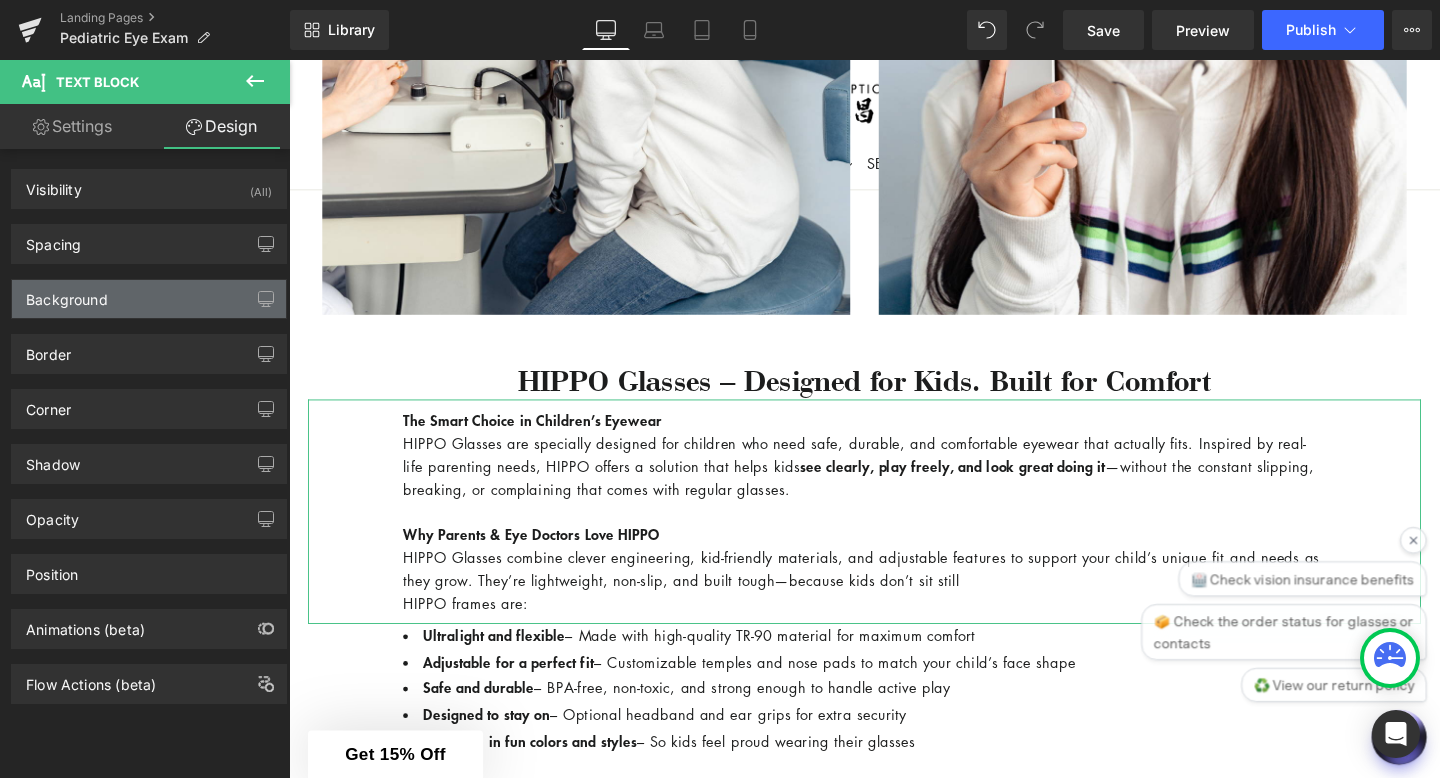 type on "0" 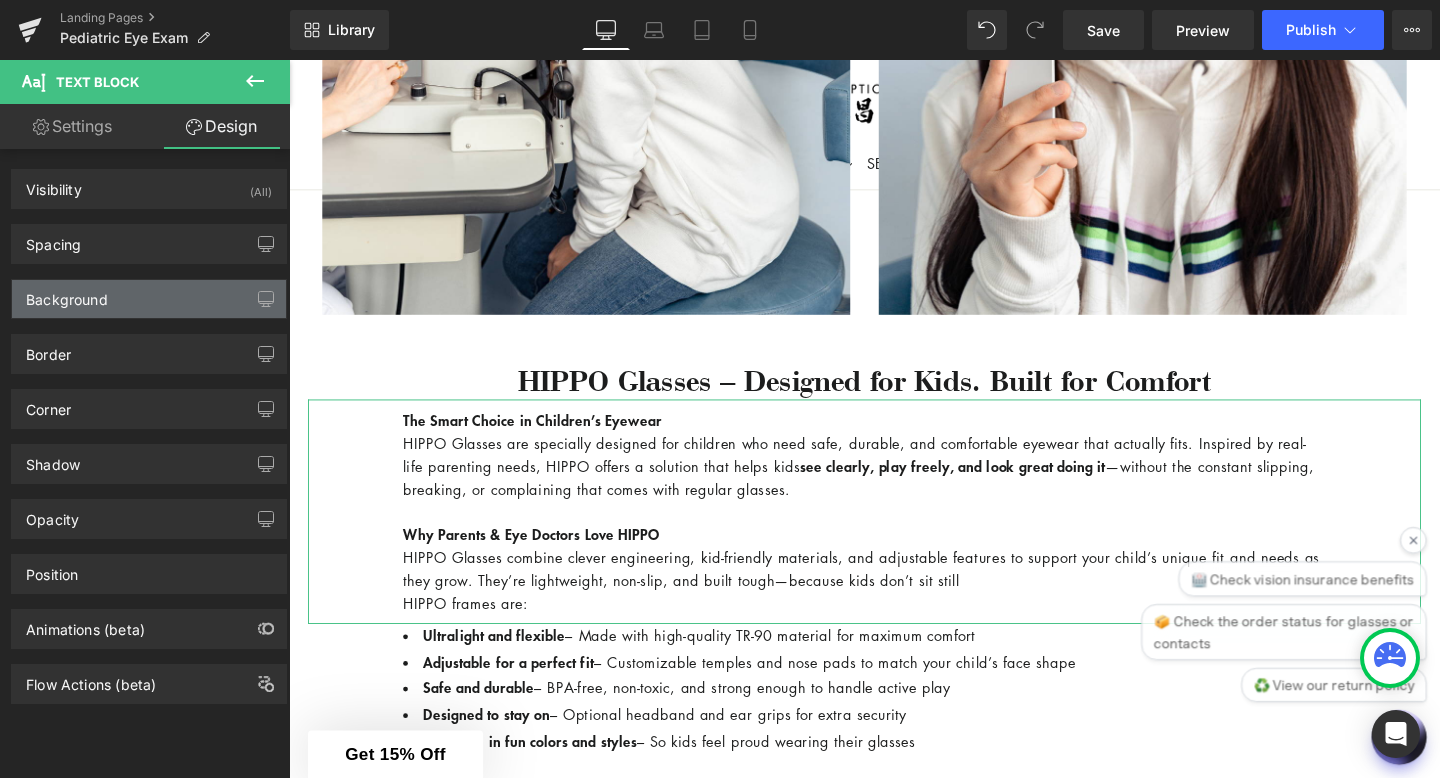 type on "0" 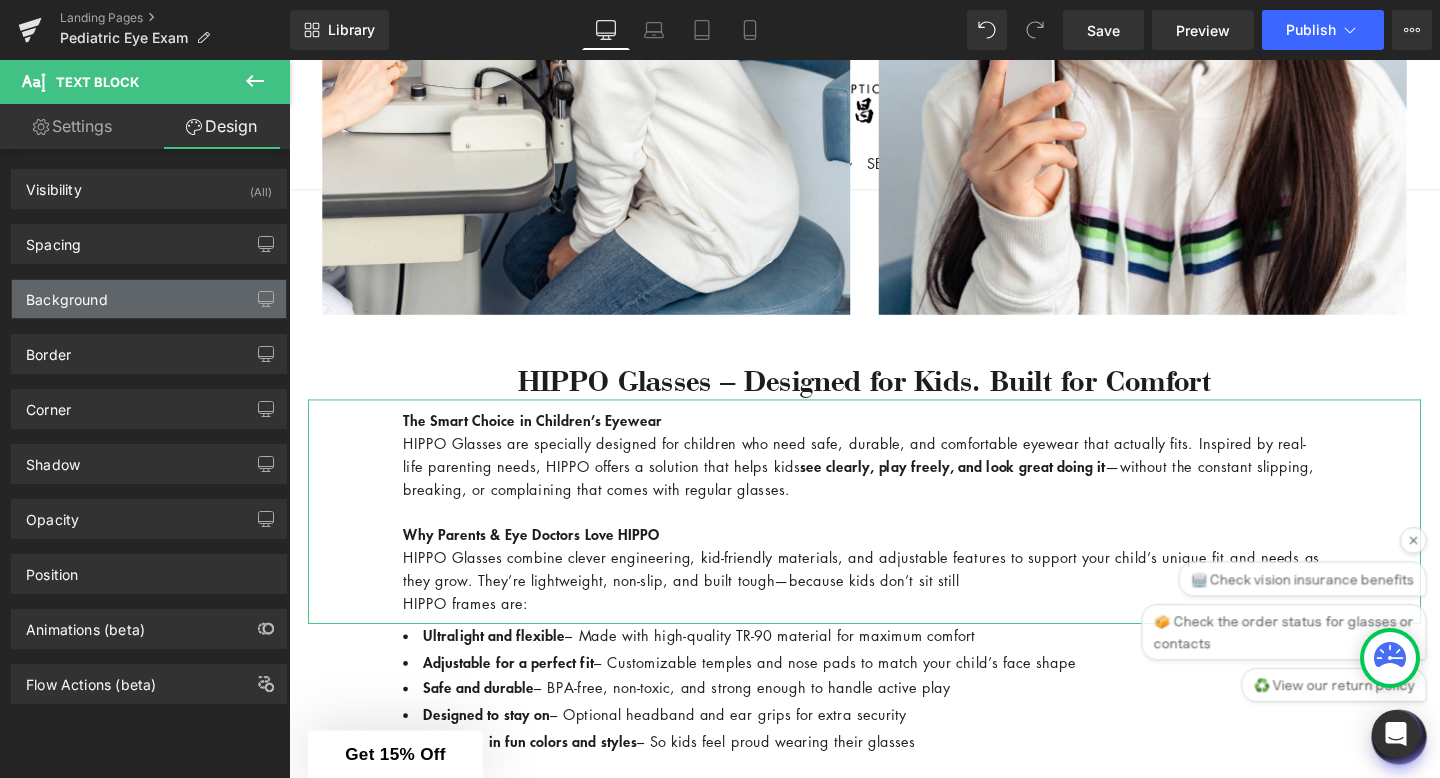 type on "0" 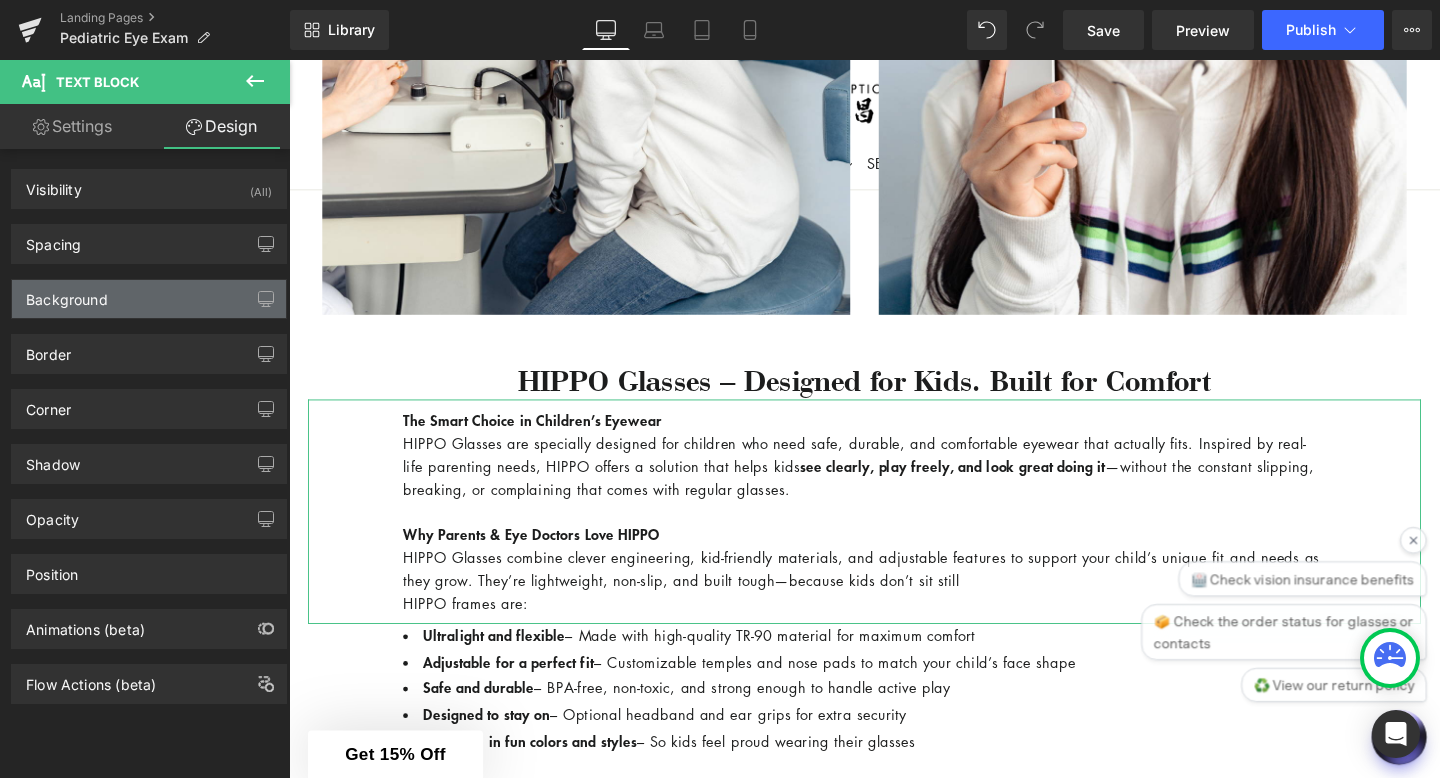 type on "0" 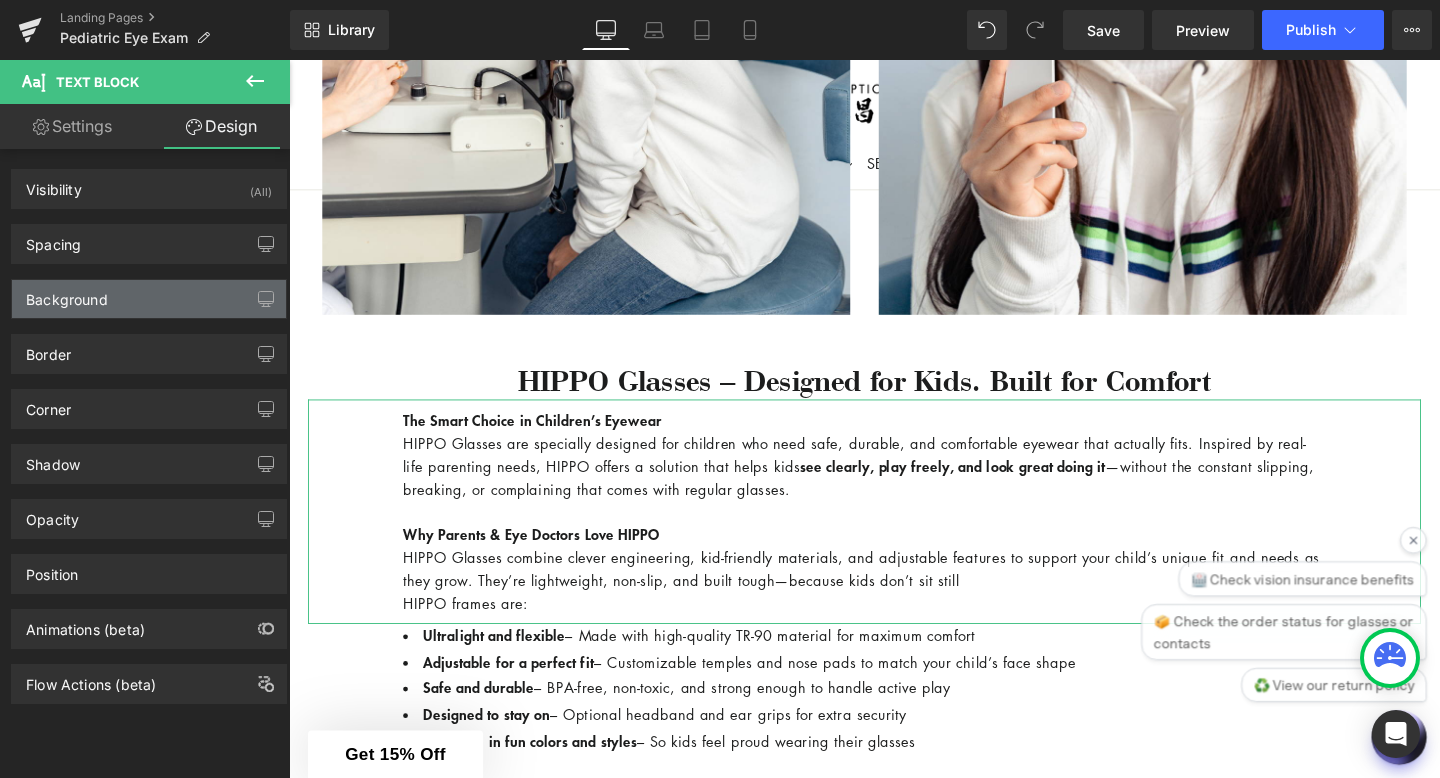 type on "10" 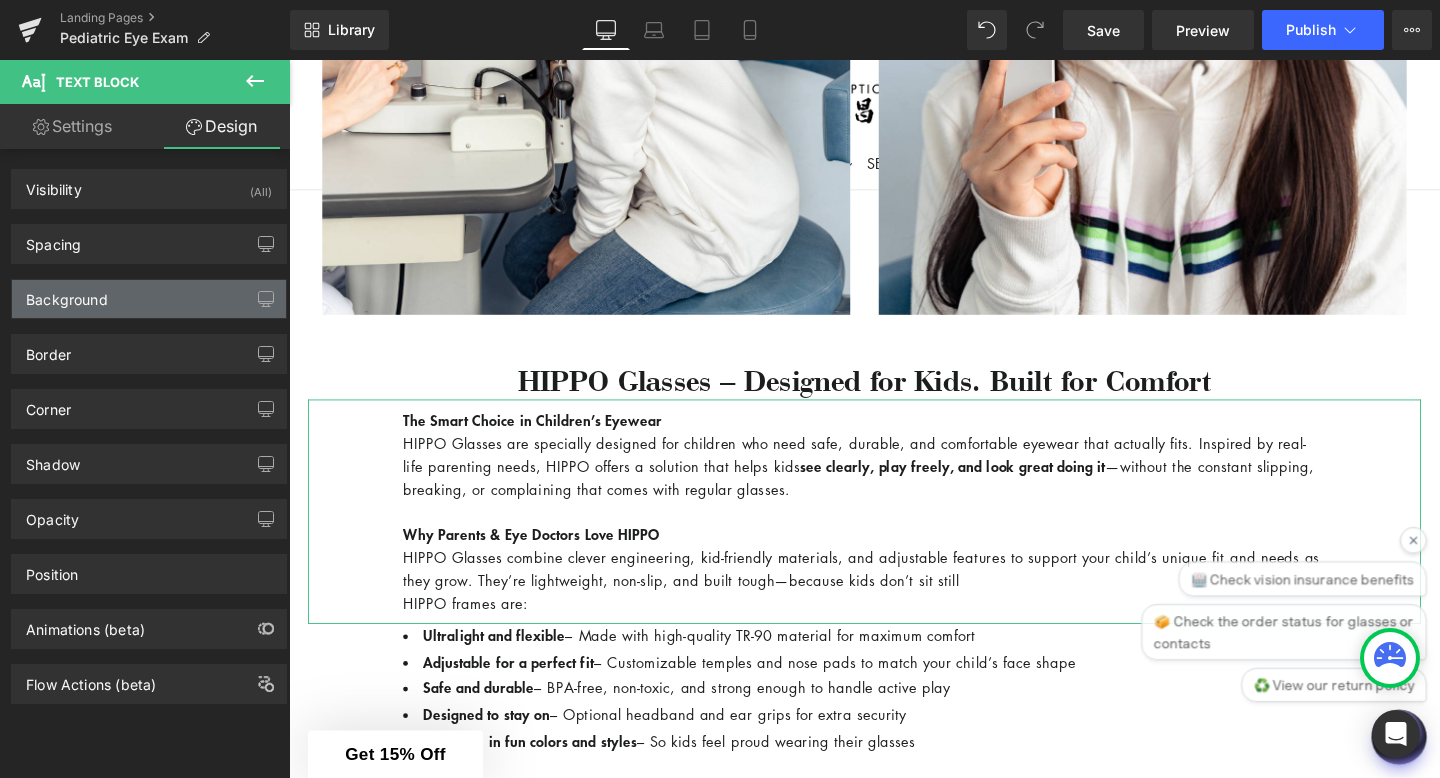 type on "100" 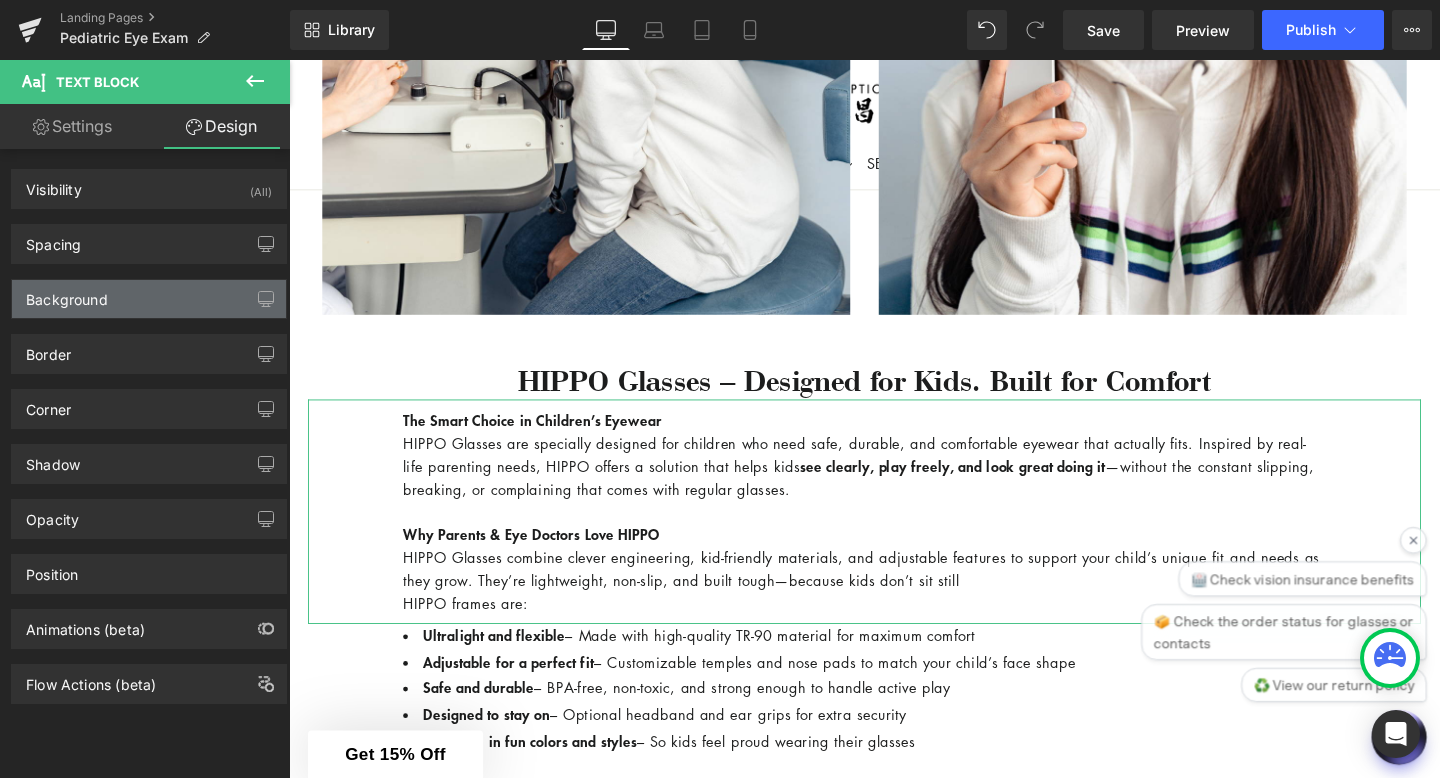 type on "10" 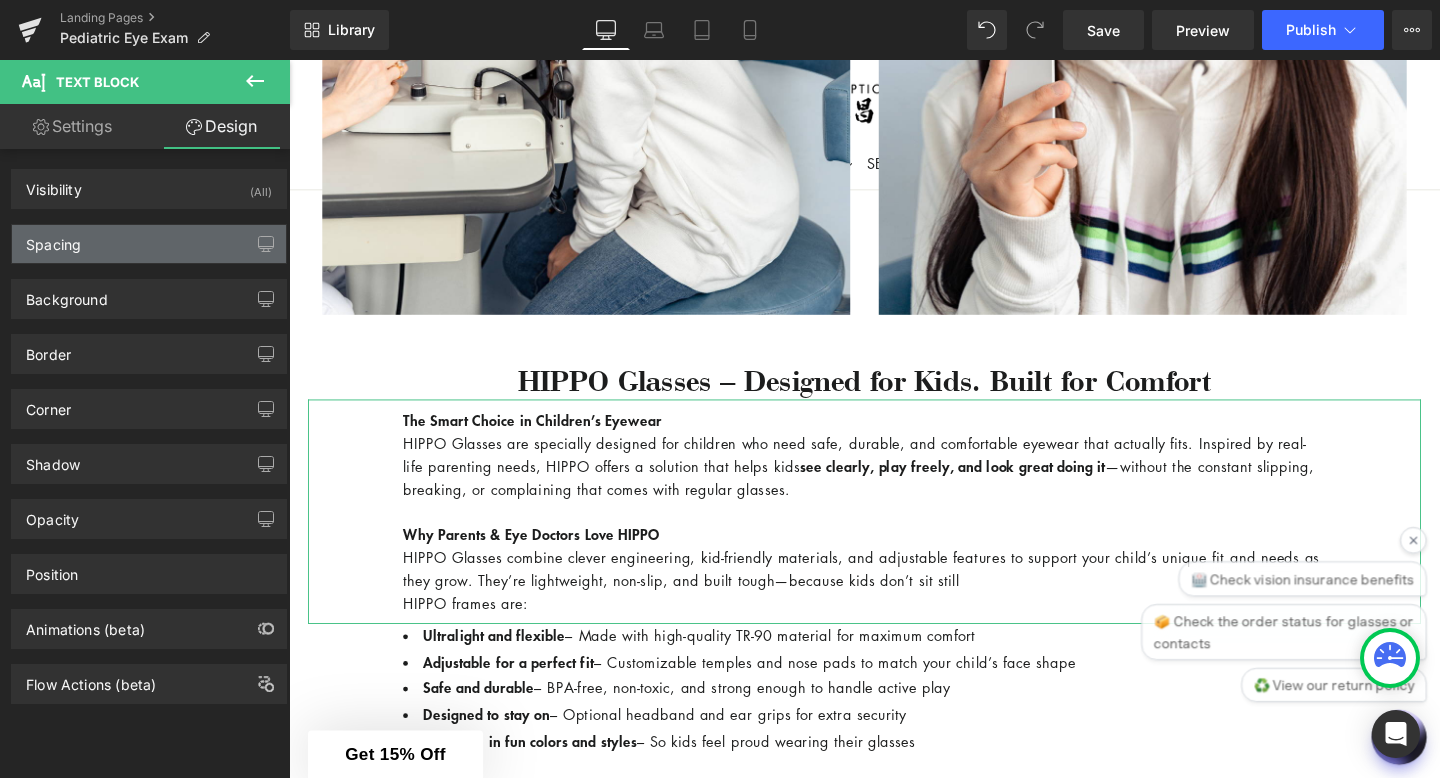 click on "Spacing" at bounding box center [149, 244] 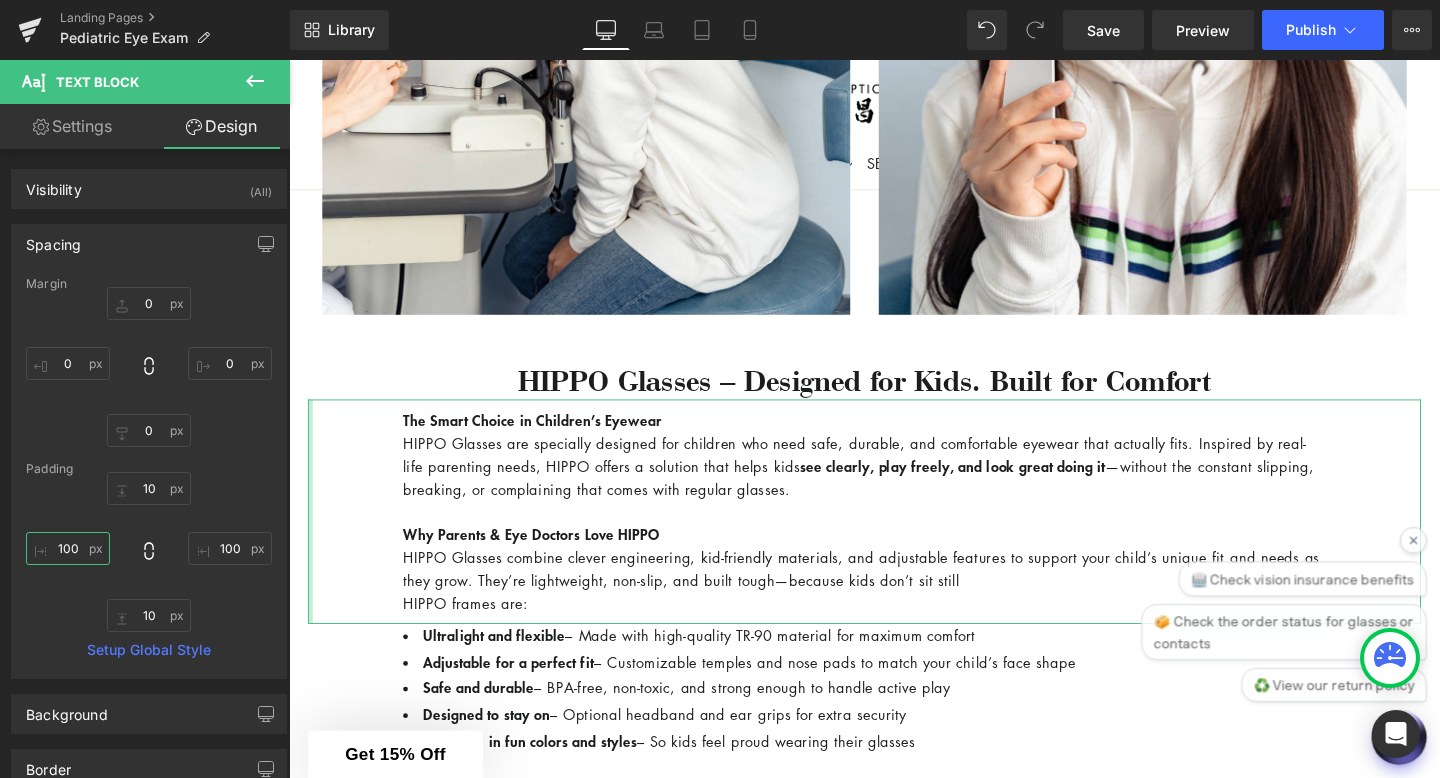 click on "100" at bounding box center [68, 548] 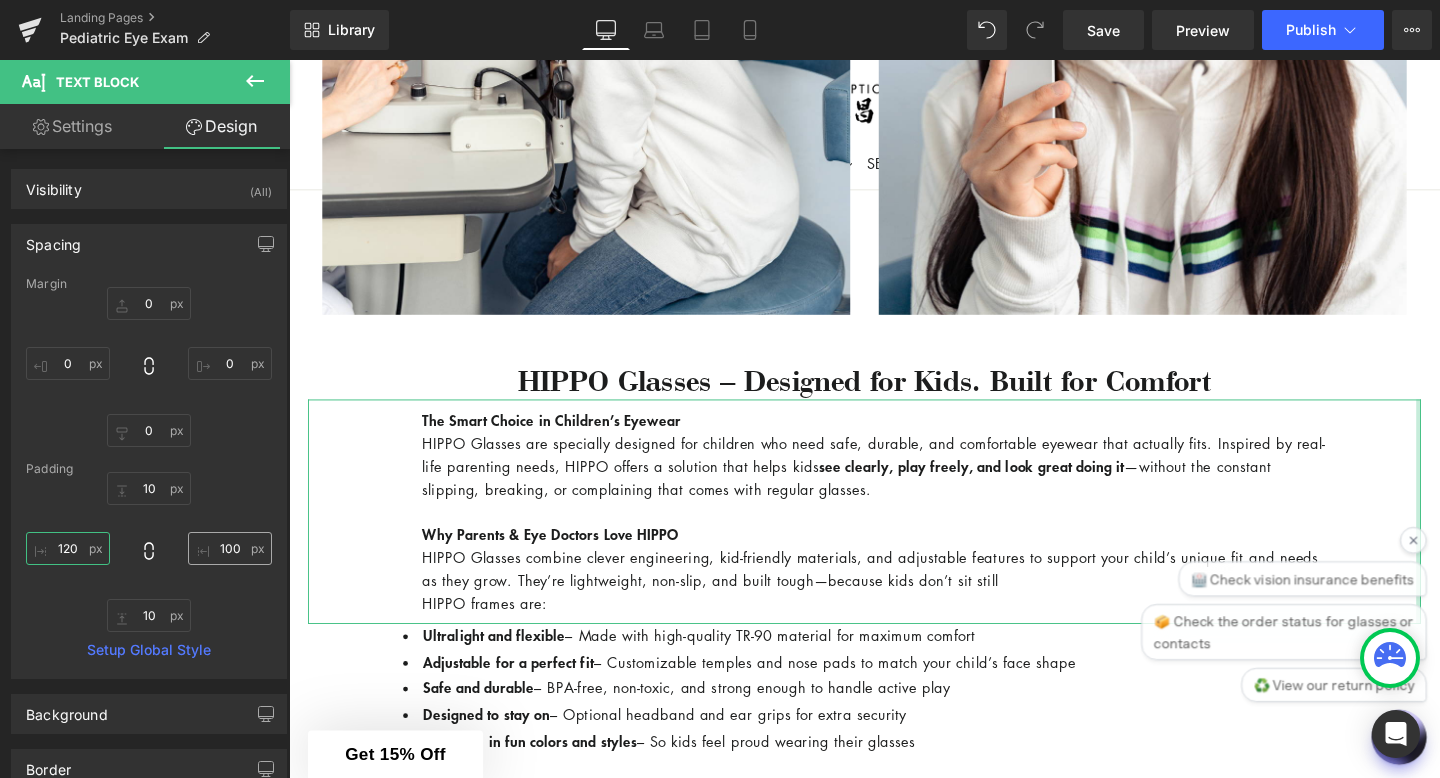 type on "120" 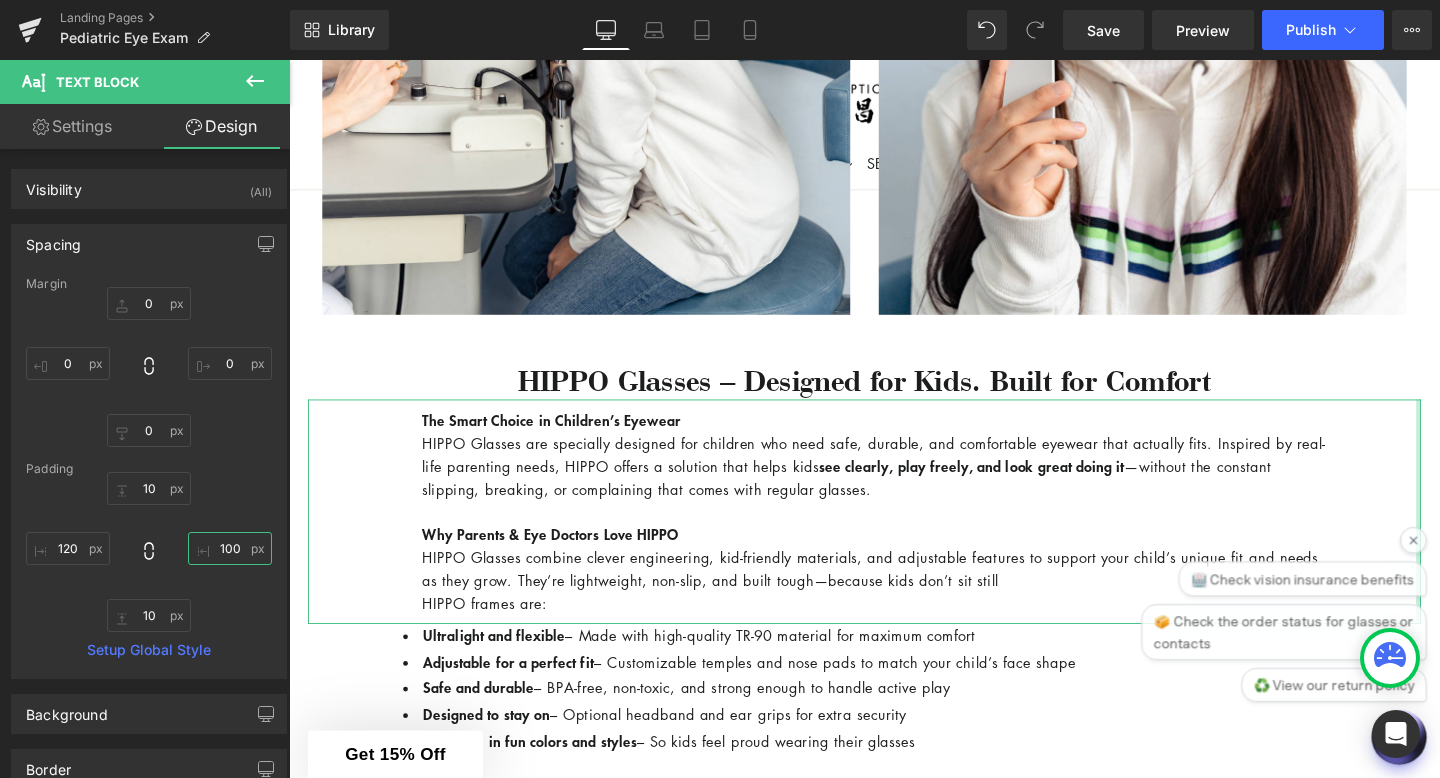 click on "100" at bounding box center (230, 548) 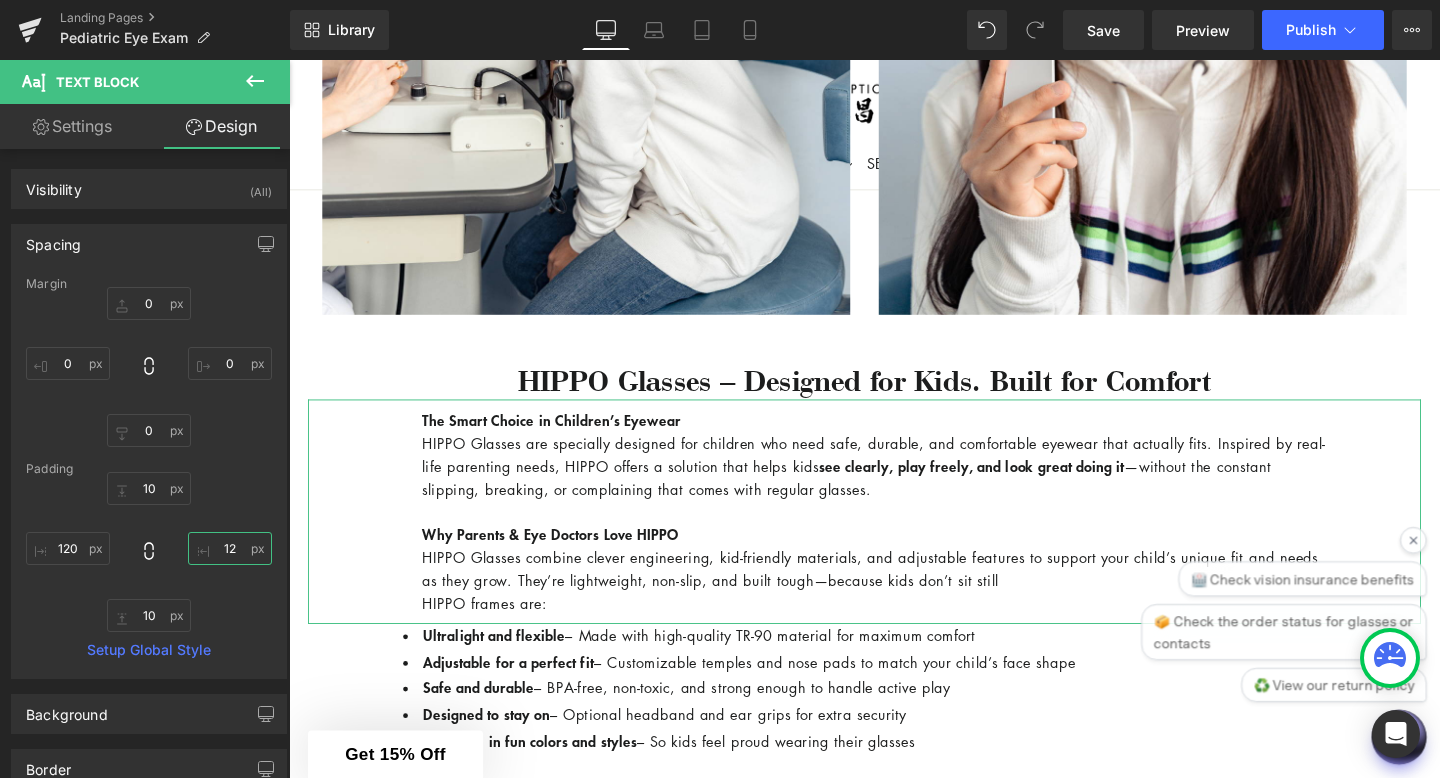 type on "120" 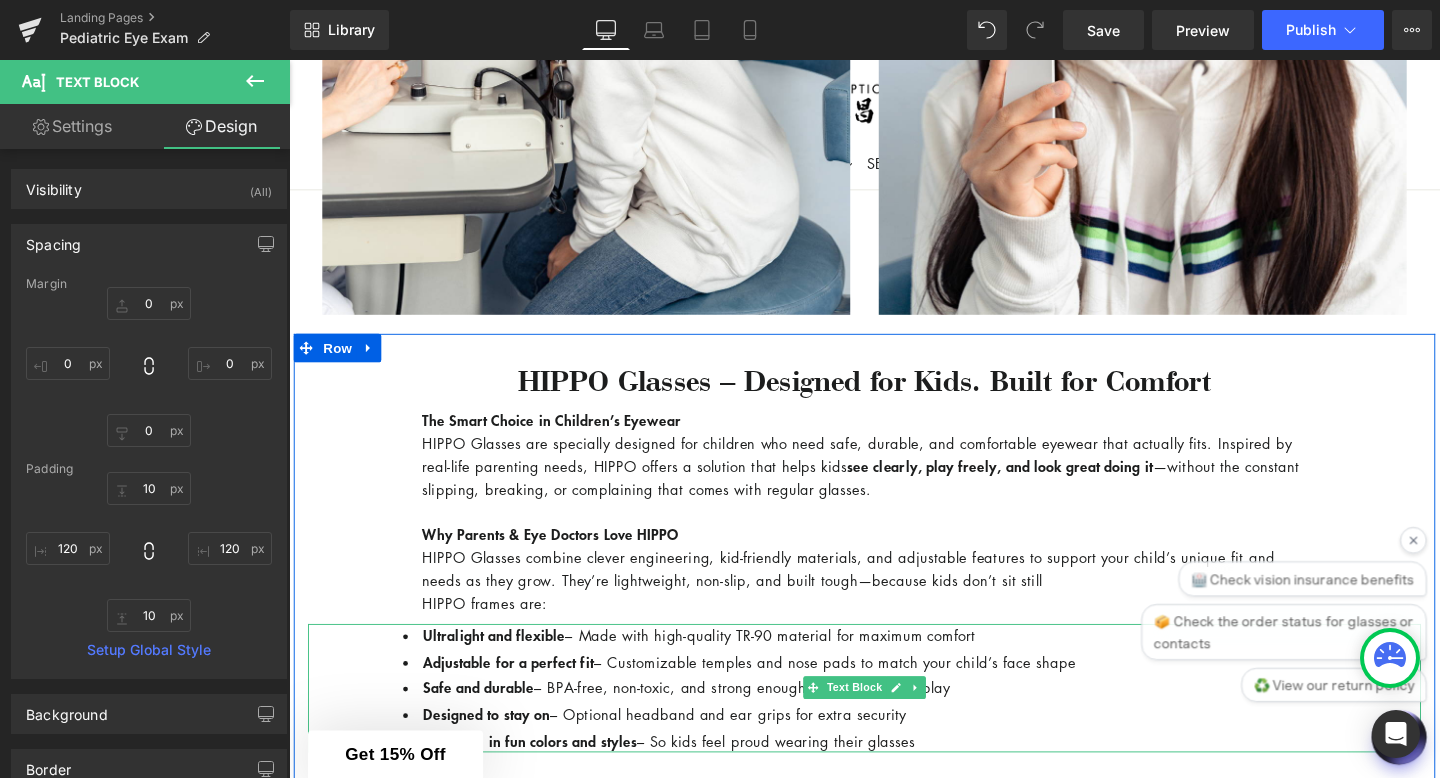 click on "Safe and durable" at bounding box center (488, 720) 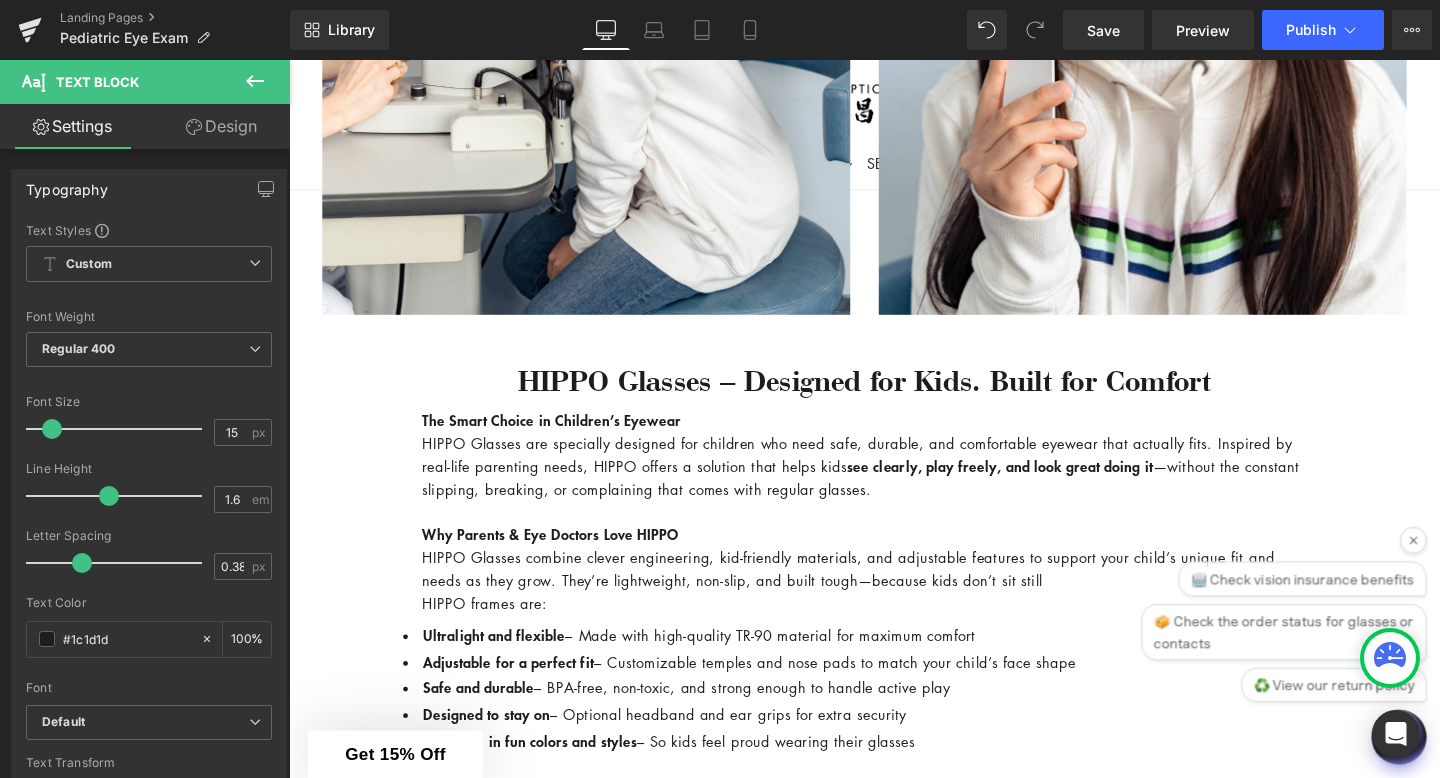 click on "Design" at bounding box center [221, 126] 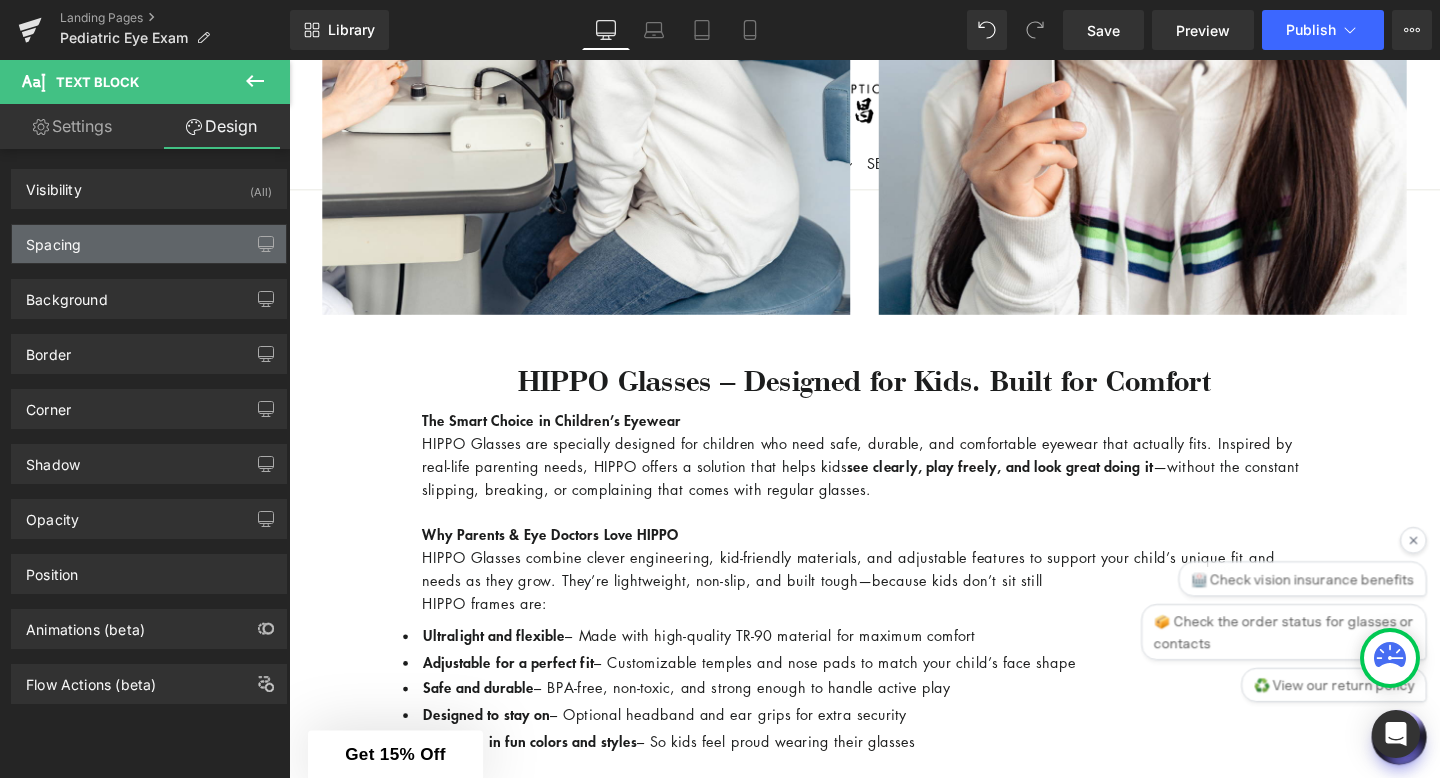 click on "Spacing" at bounding box center (53, 239) 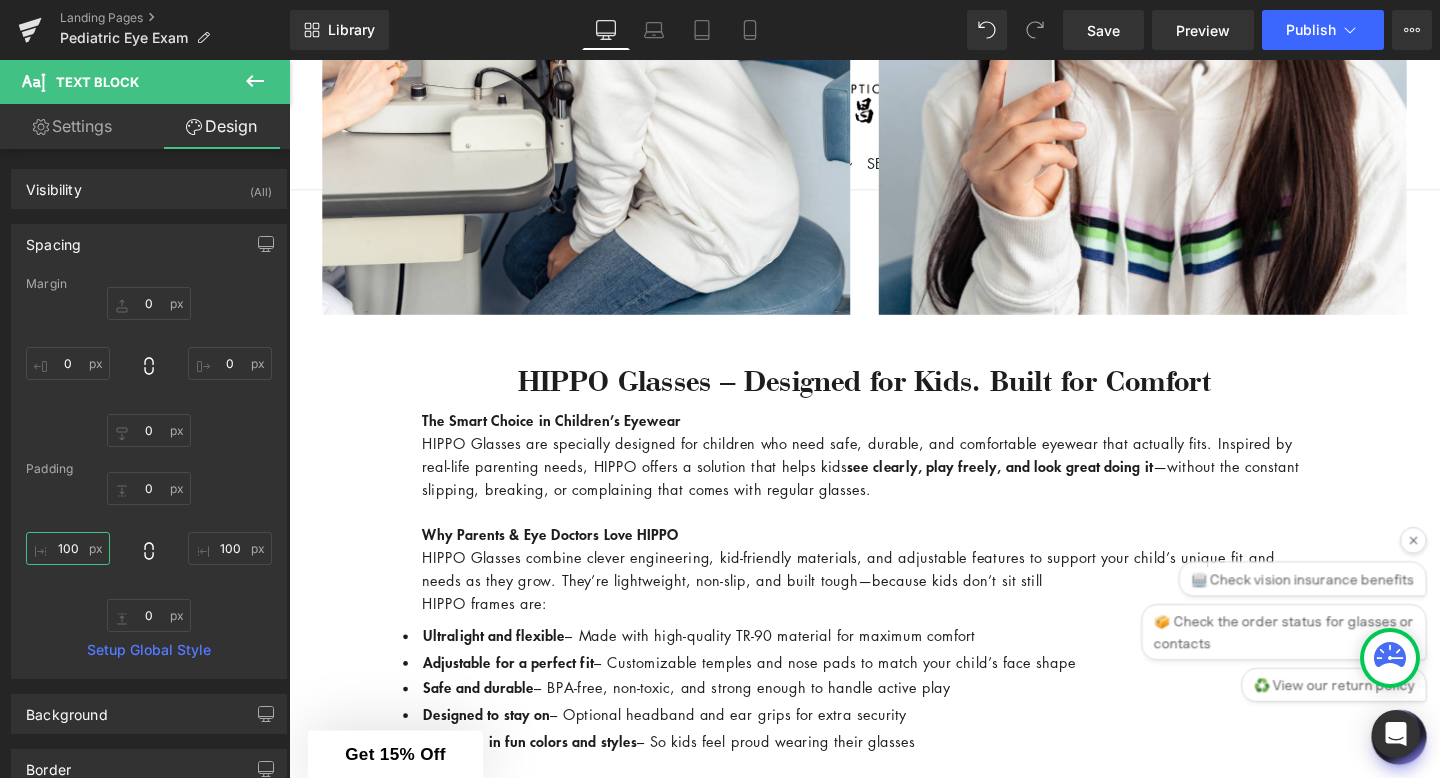 click on "100" at bounding box center [68, 548] 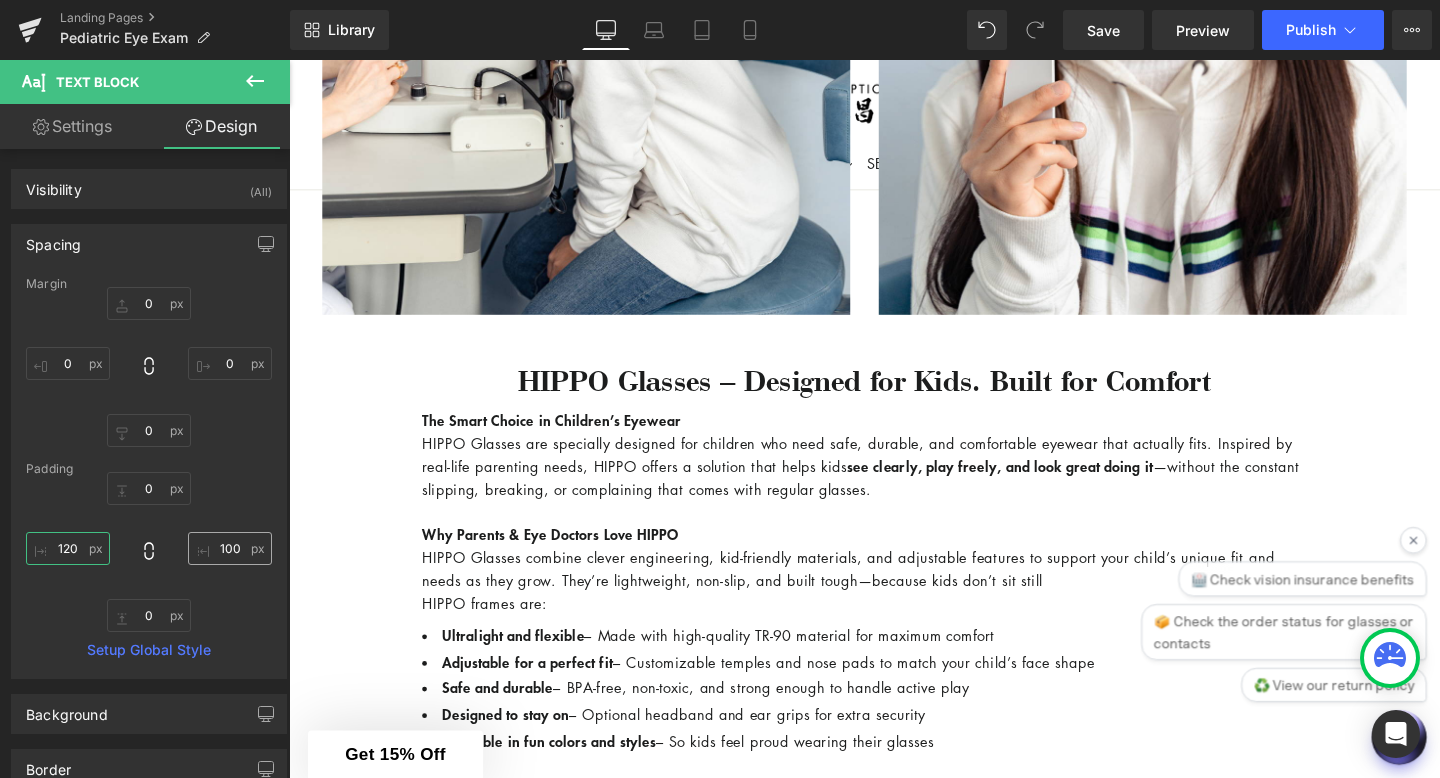 type on "120" 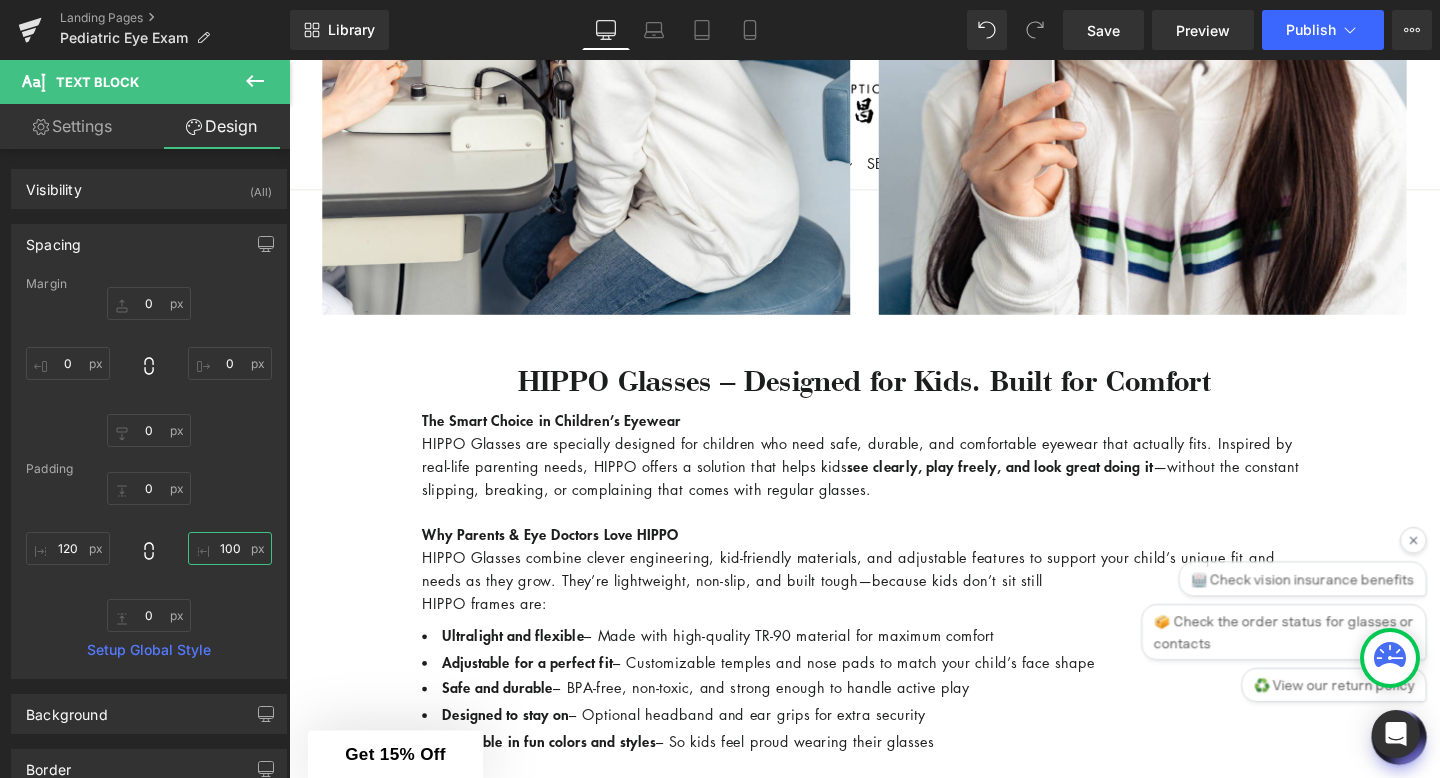 click on "100" at bounding box center [230, 548] 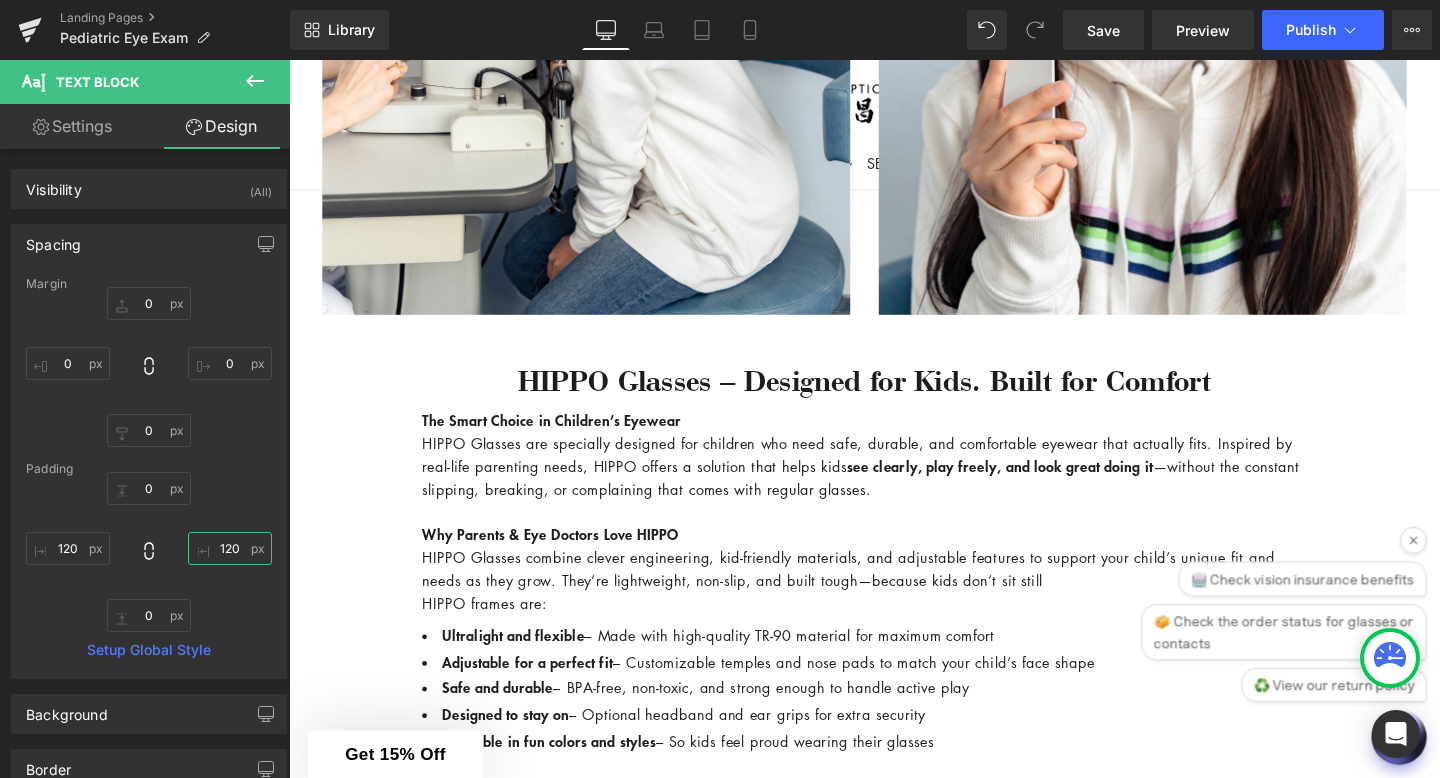 type on "120" 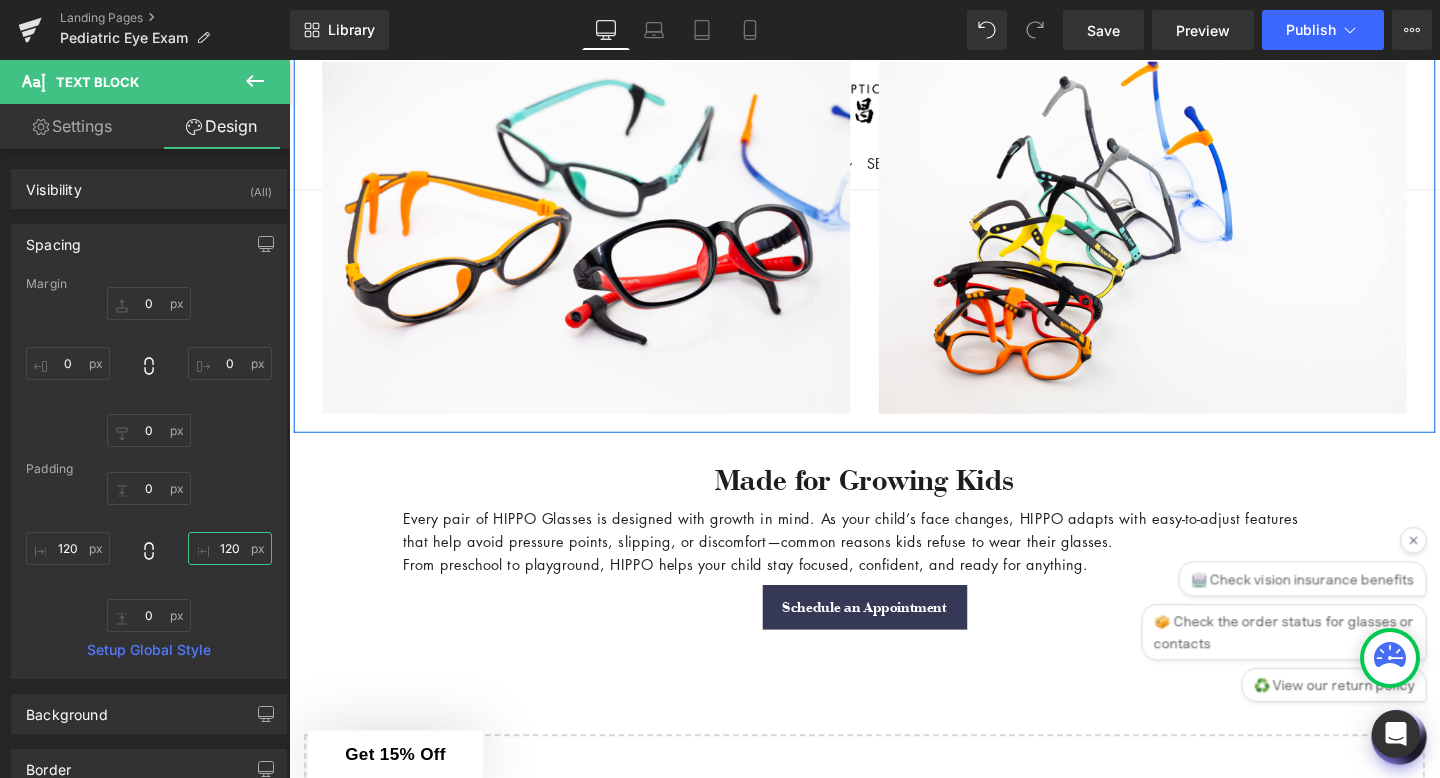 scroll, scrollTop: 2596, scrollLeft: 0, axis: vertical 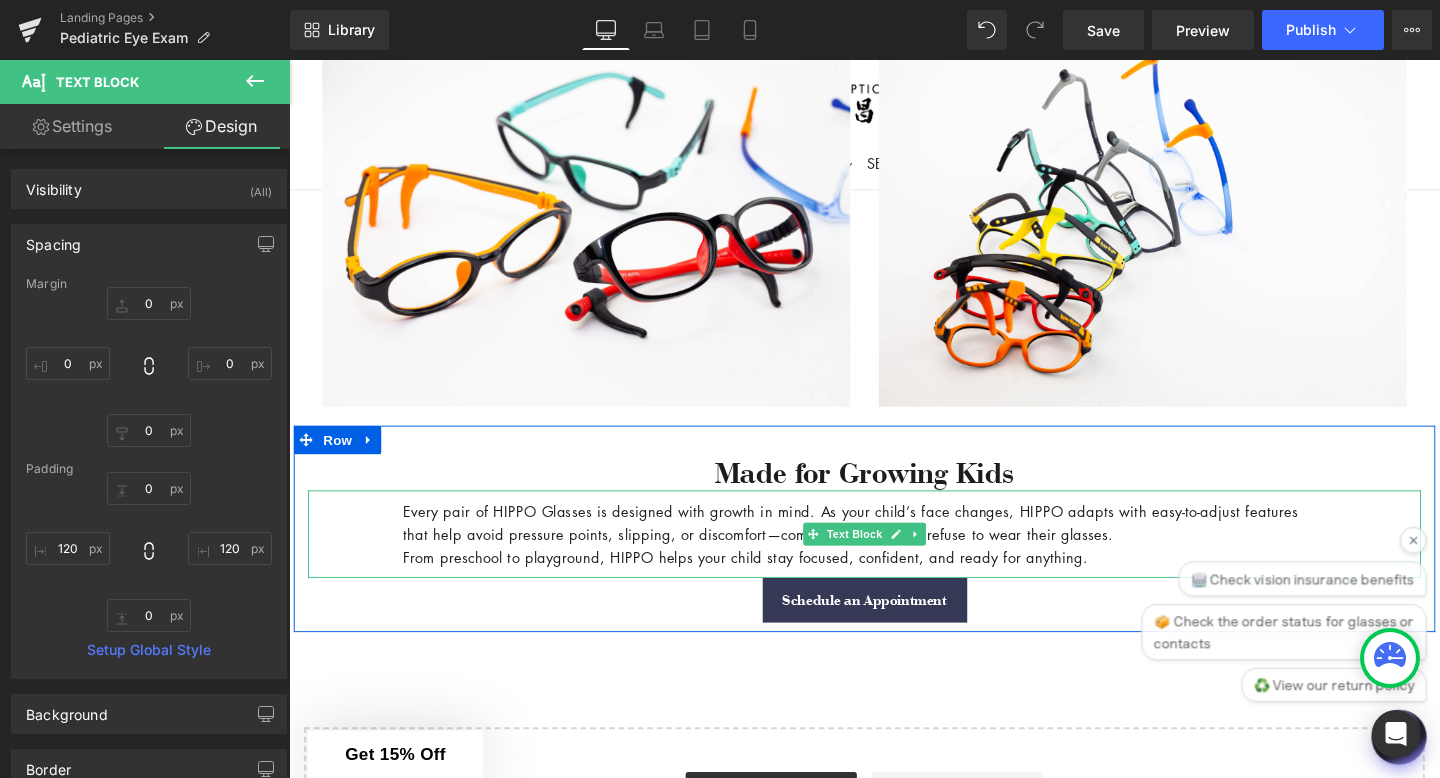 click on "From preschool to playground, HIPPO helps your child stay focused, confident, and ready for anything." at bounding box center (894, 582) 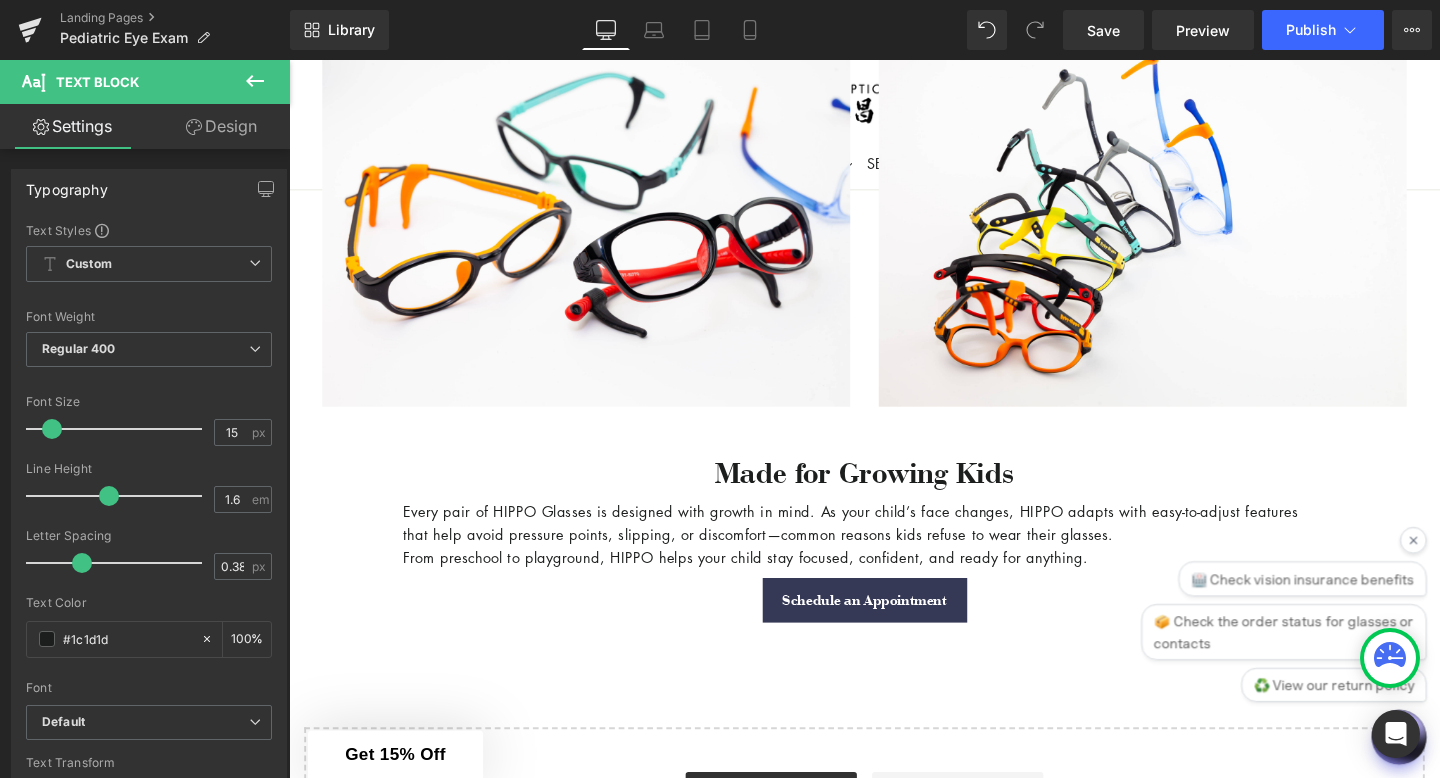 click 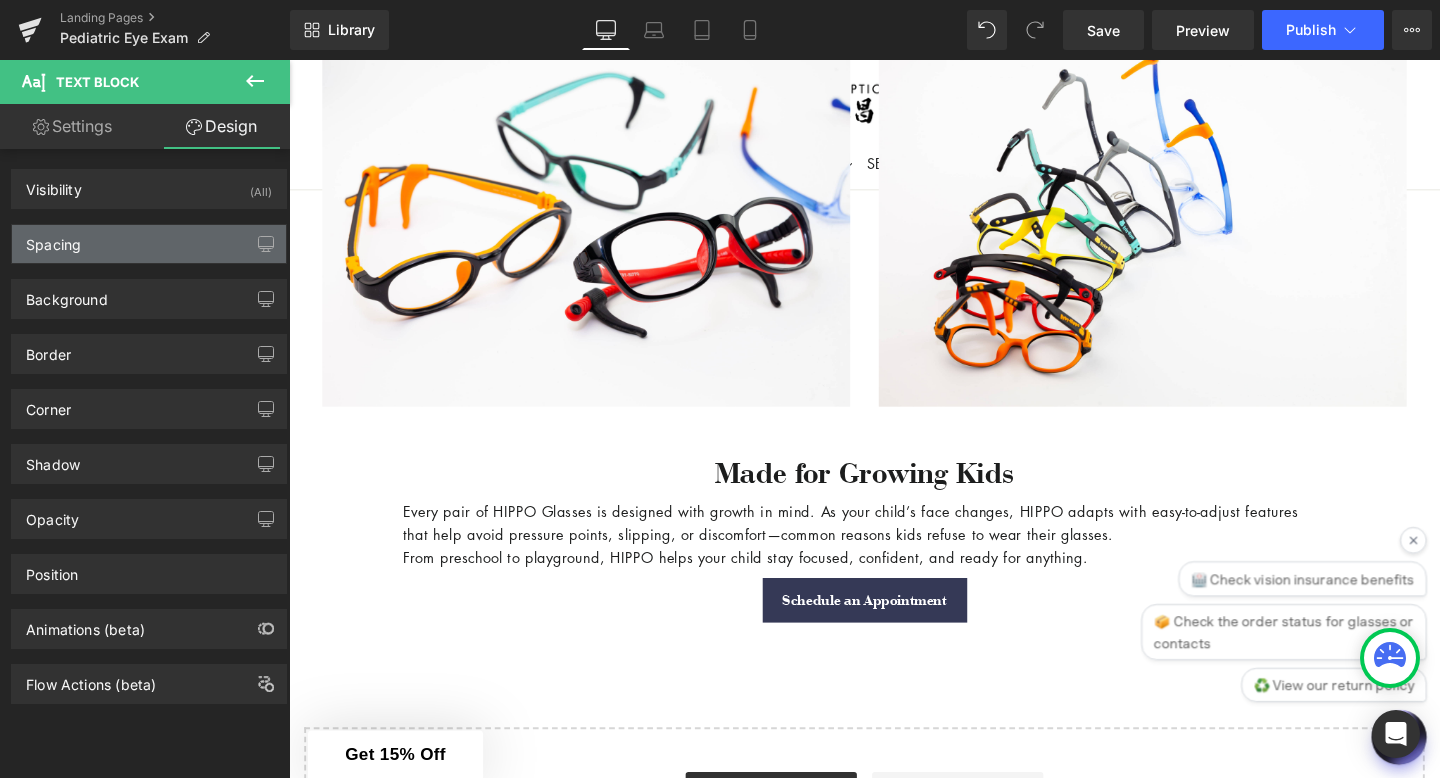 click on "Spacing" at bounding box center [149, 244] 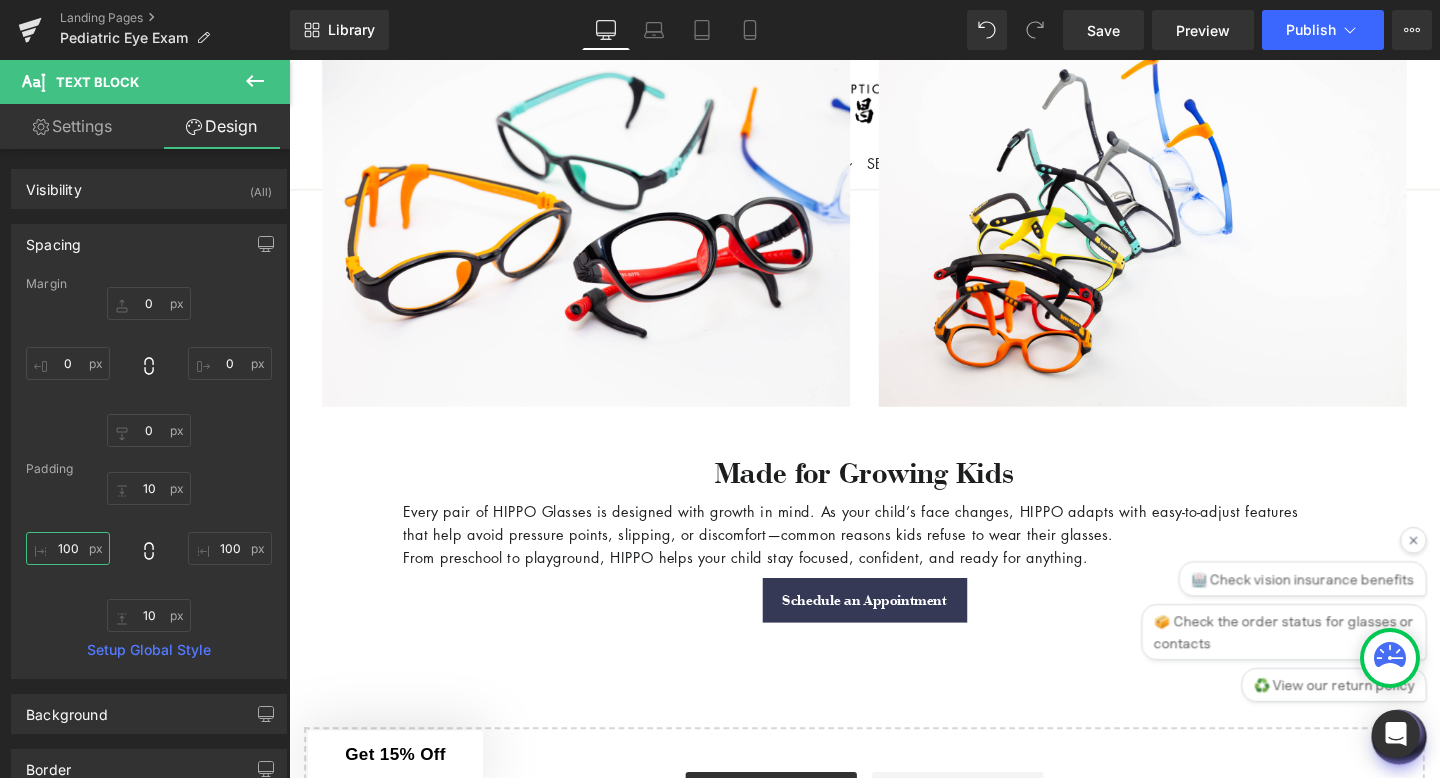 click on "100" at bounding box center [68, 548] 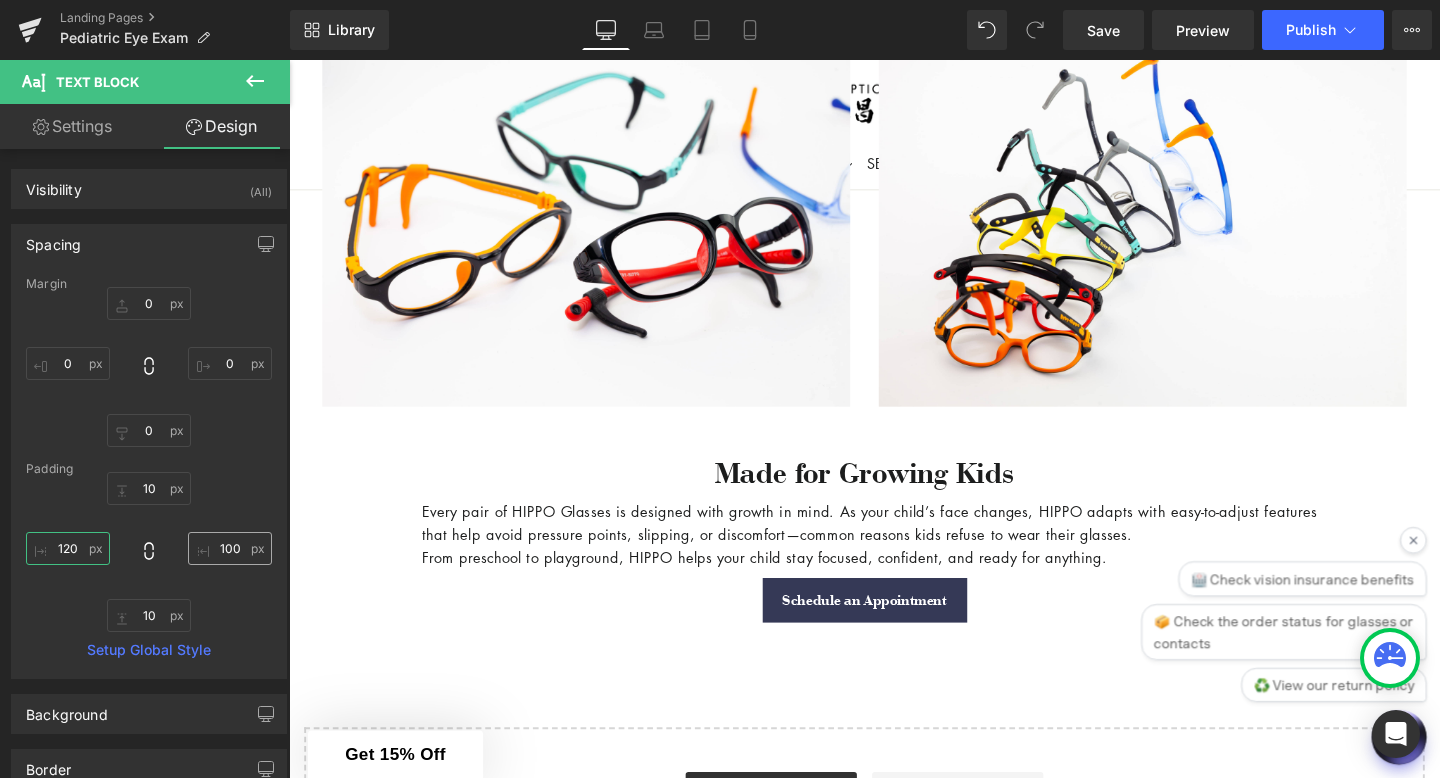 type on "120" 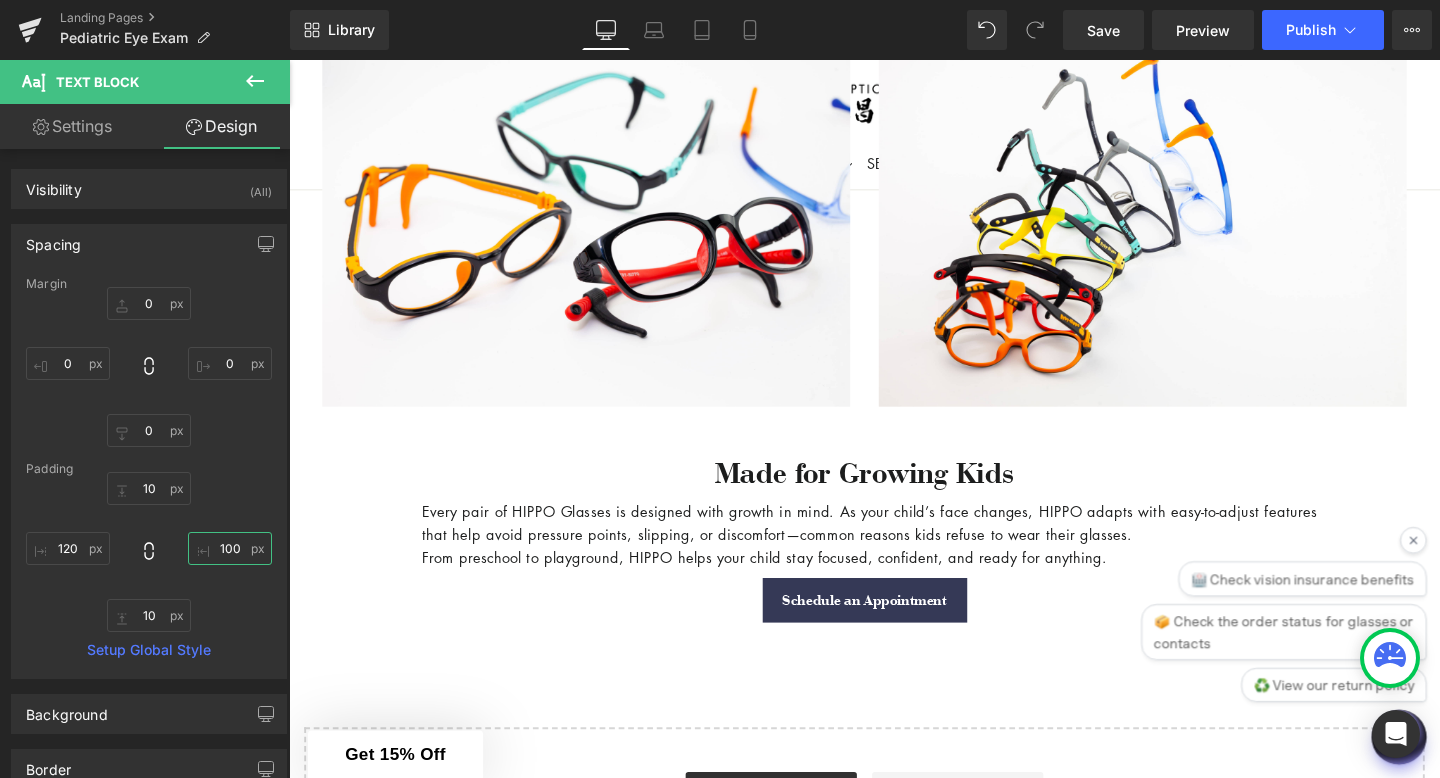 click on "100" at bounding box center (230, 548) 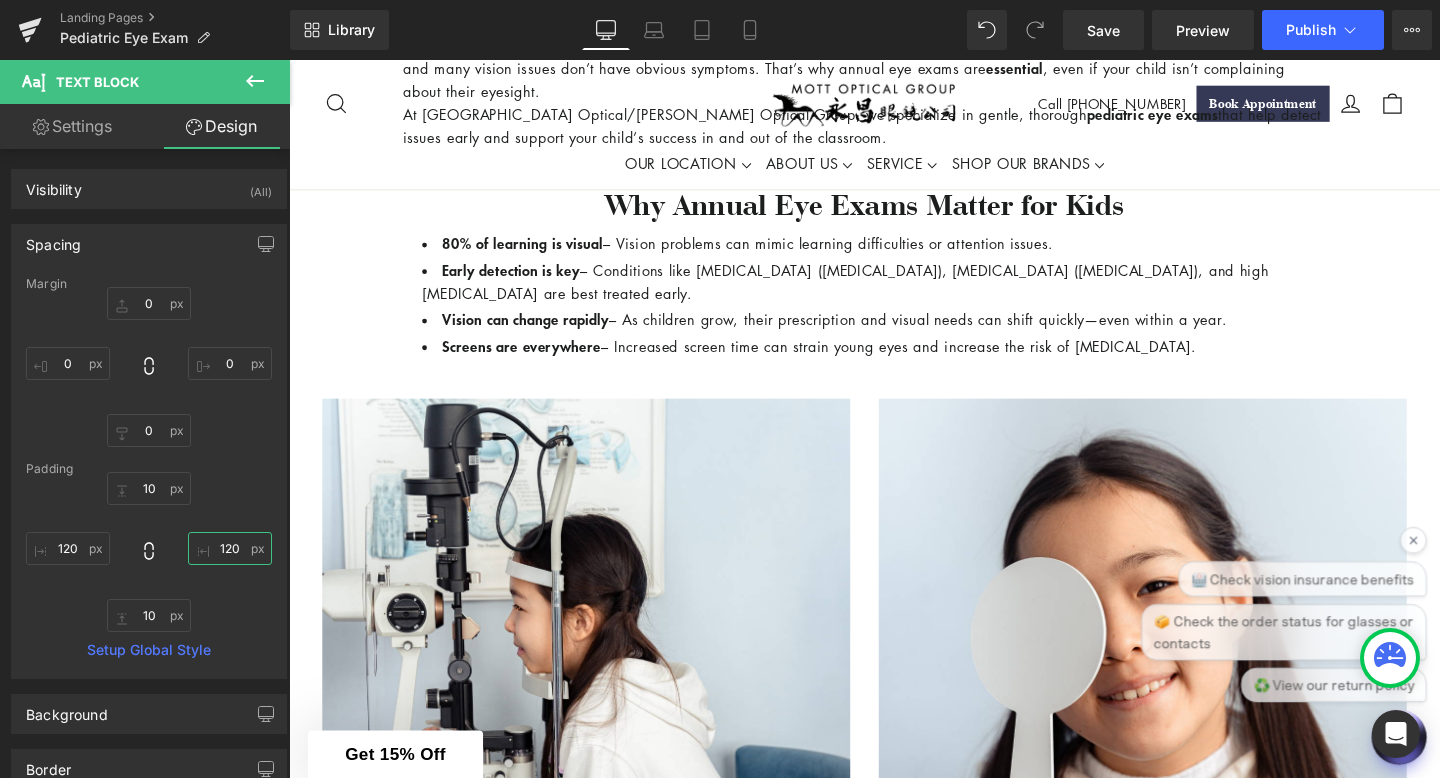 scroll, scrollTop: 1022, scrollLeft: 0, axis: vertical 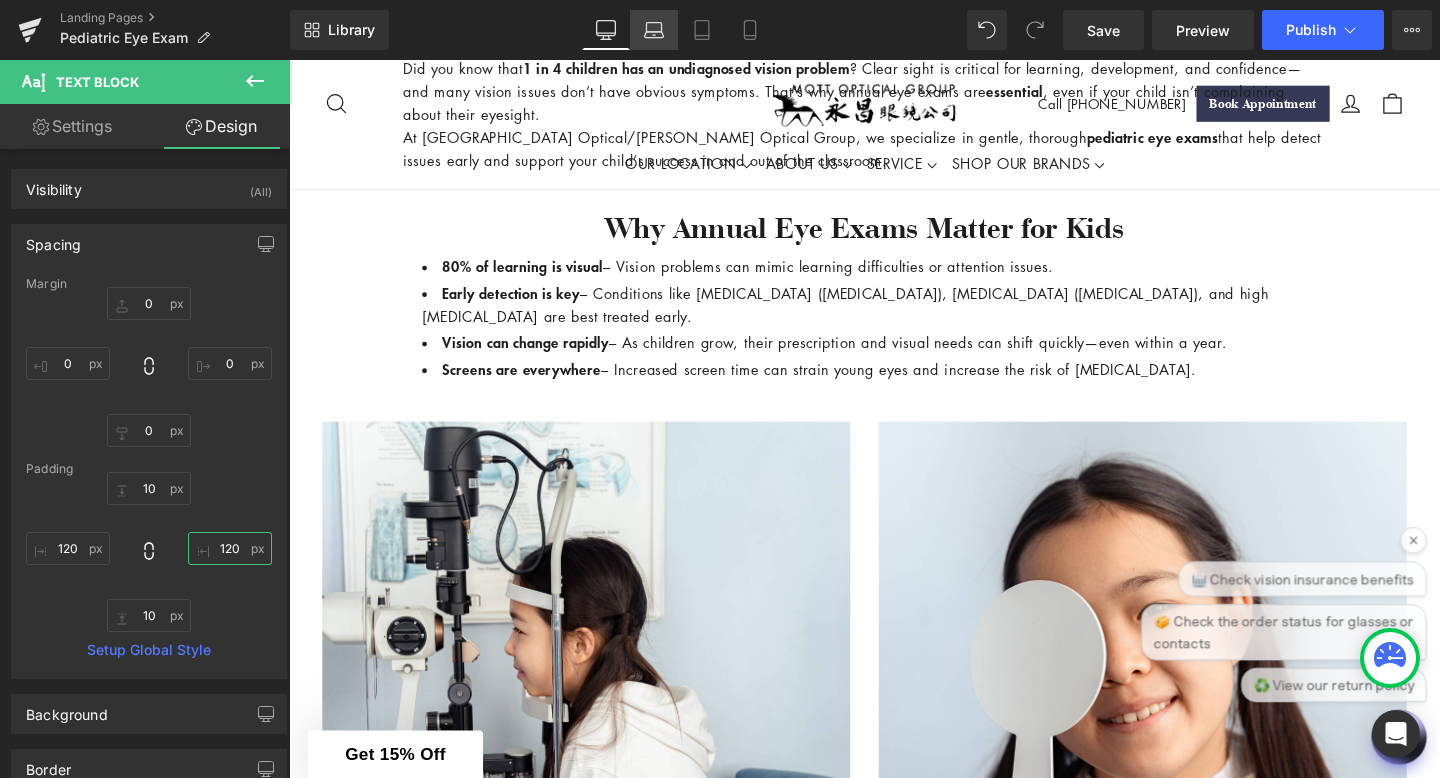 type on "120" 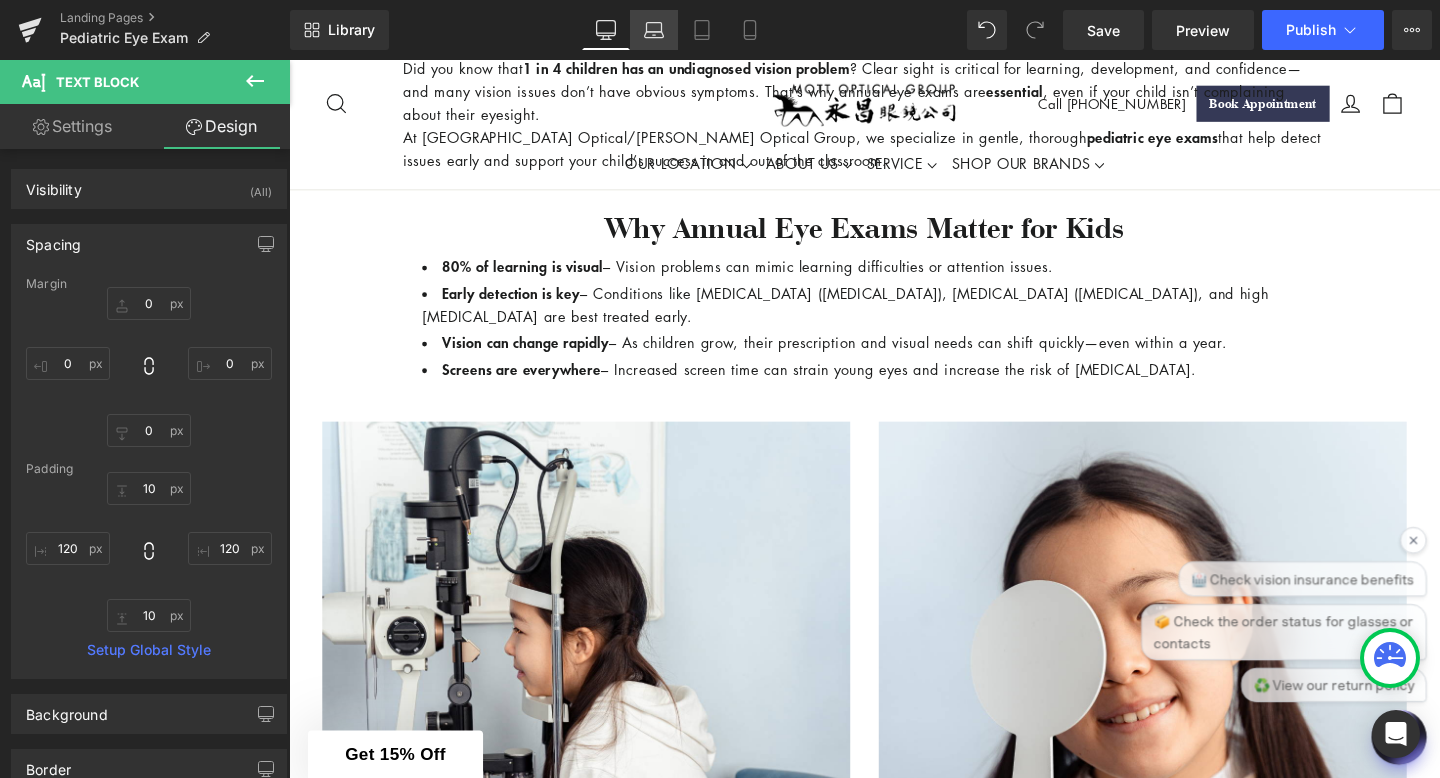 click on "Laptop" at bounding box center [654, 30] 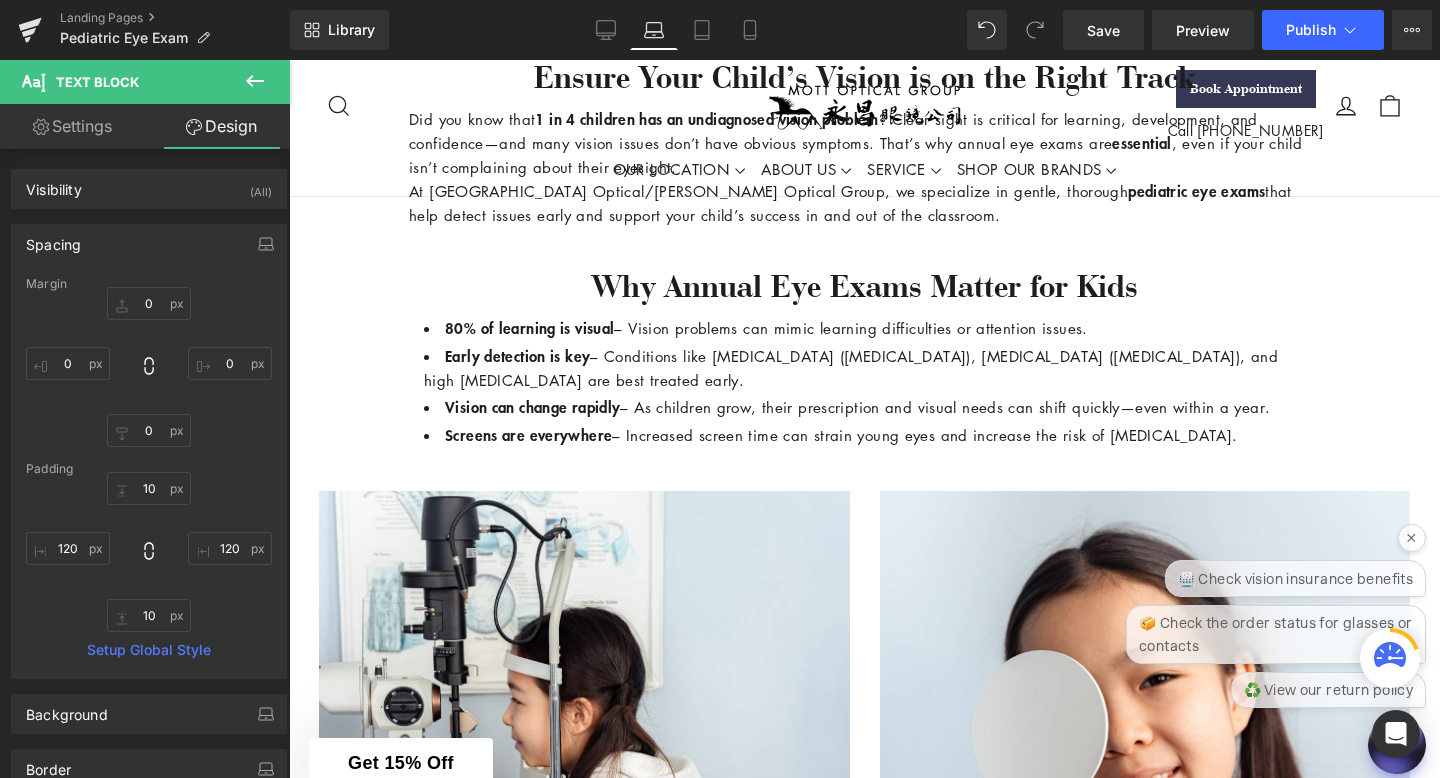 type on "0" 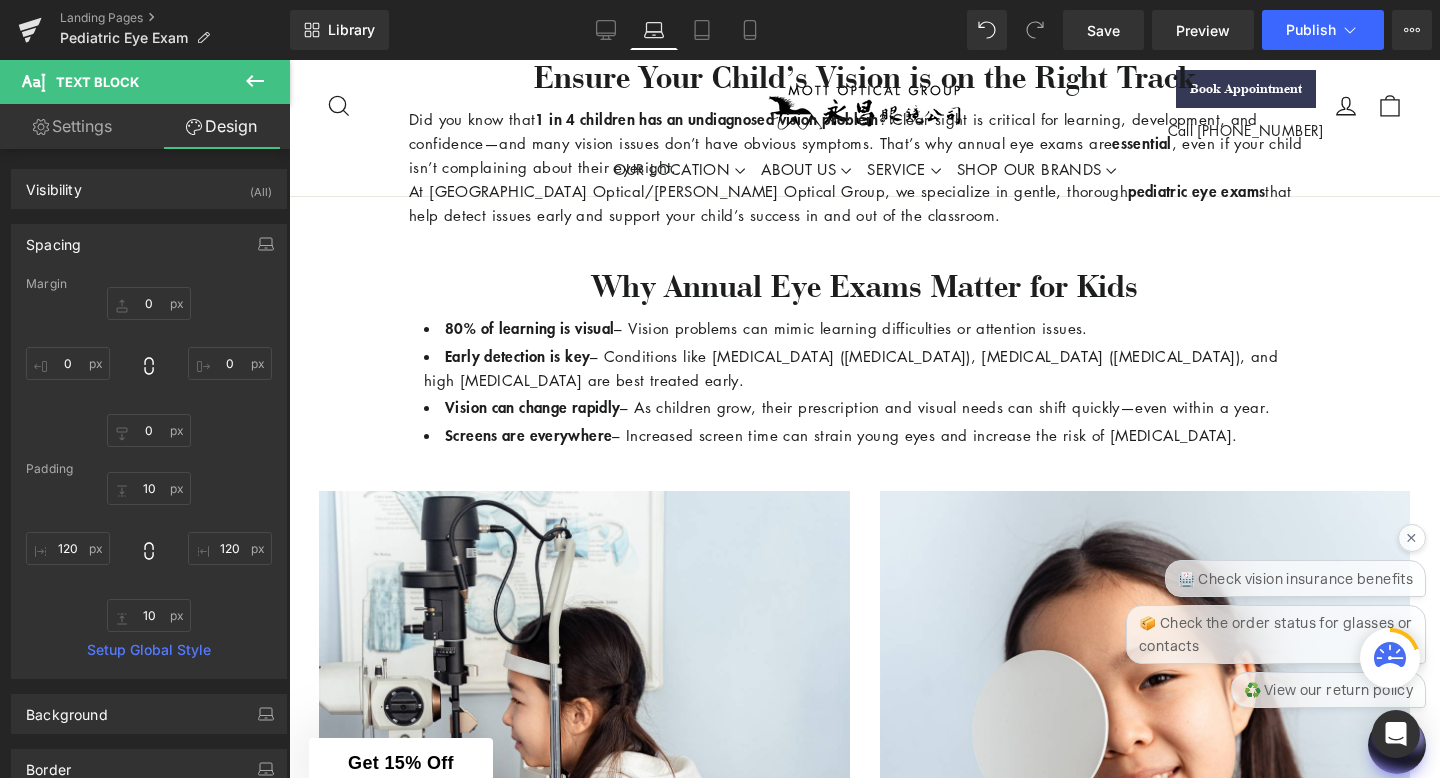 type on "0" 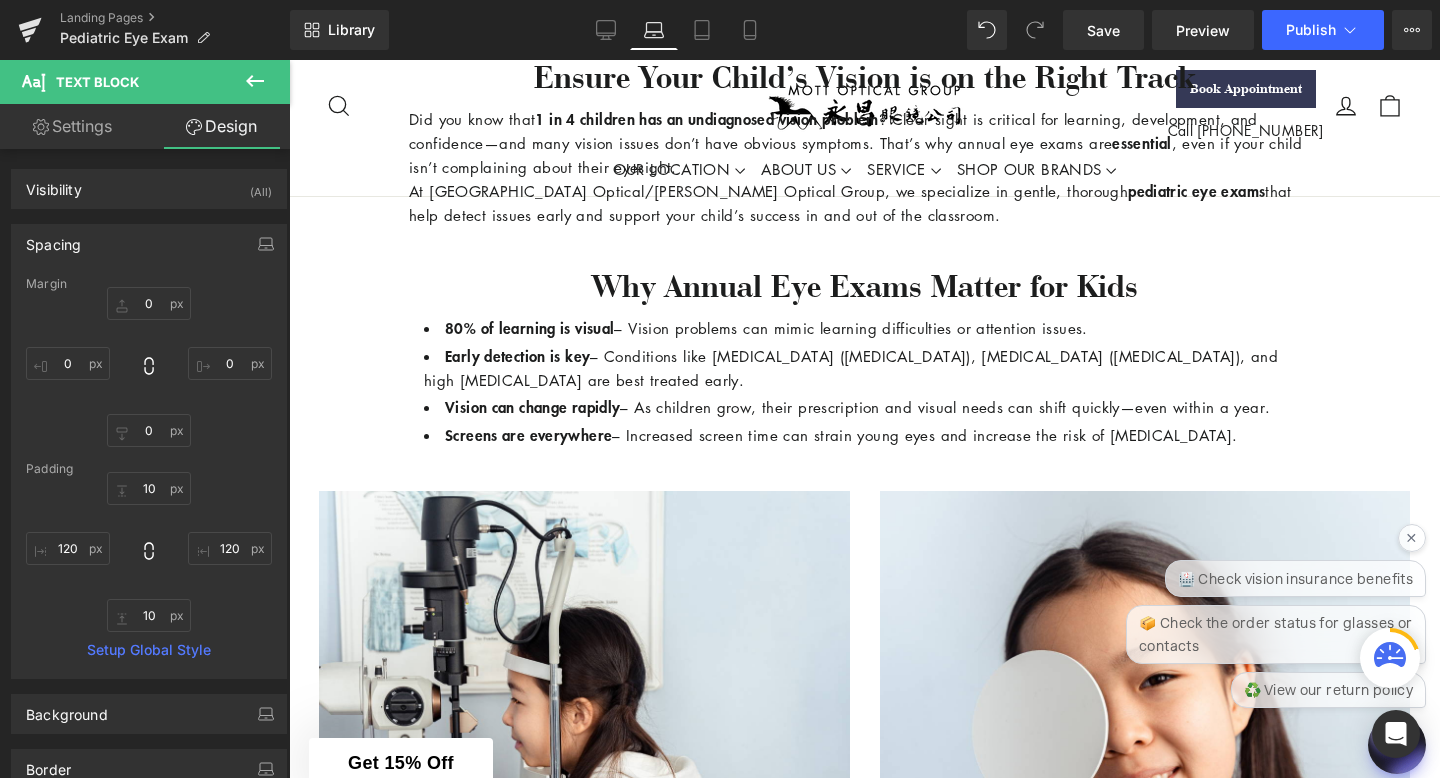 type on "0" 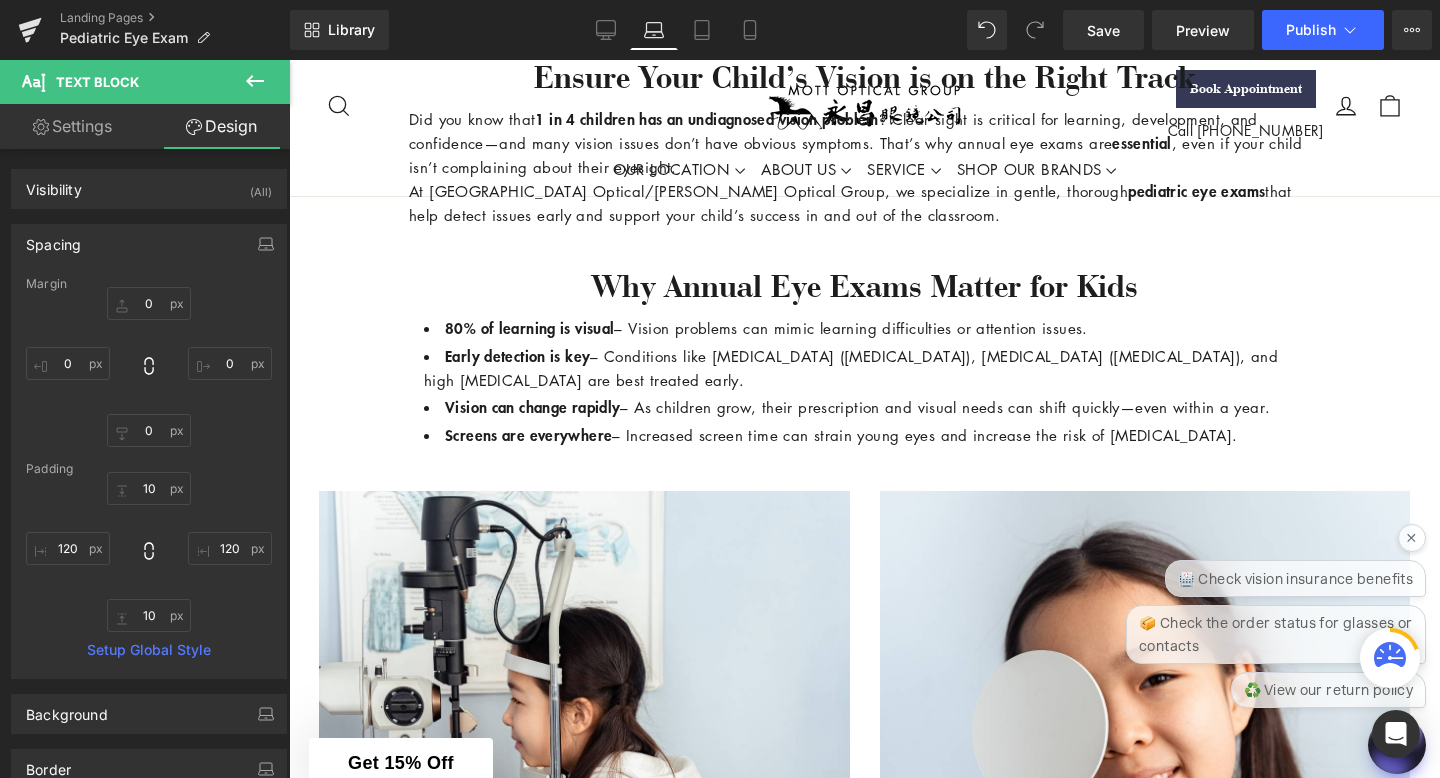 type on "0" 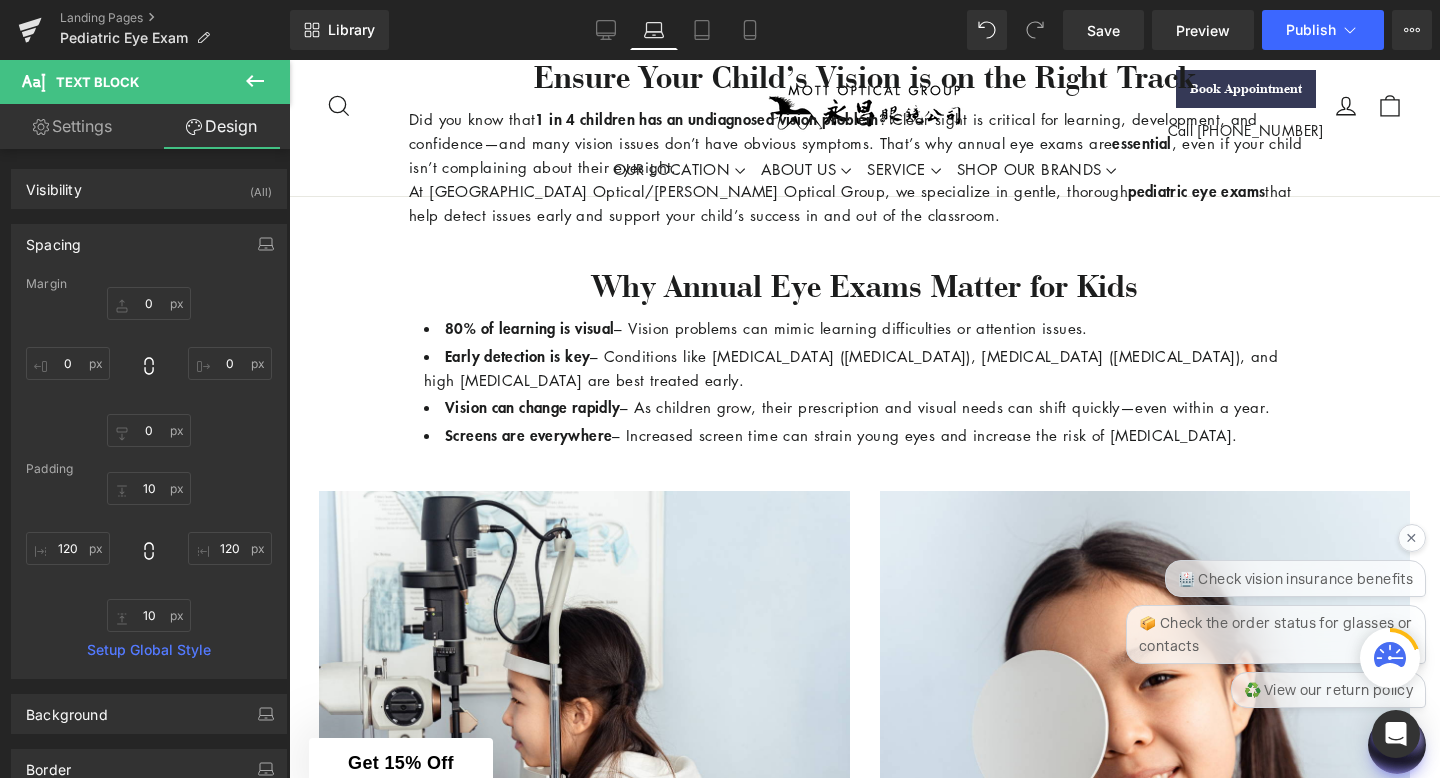 type on "10" 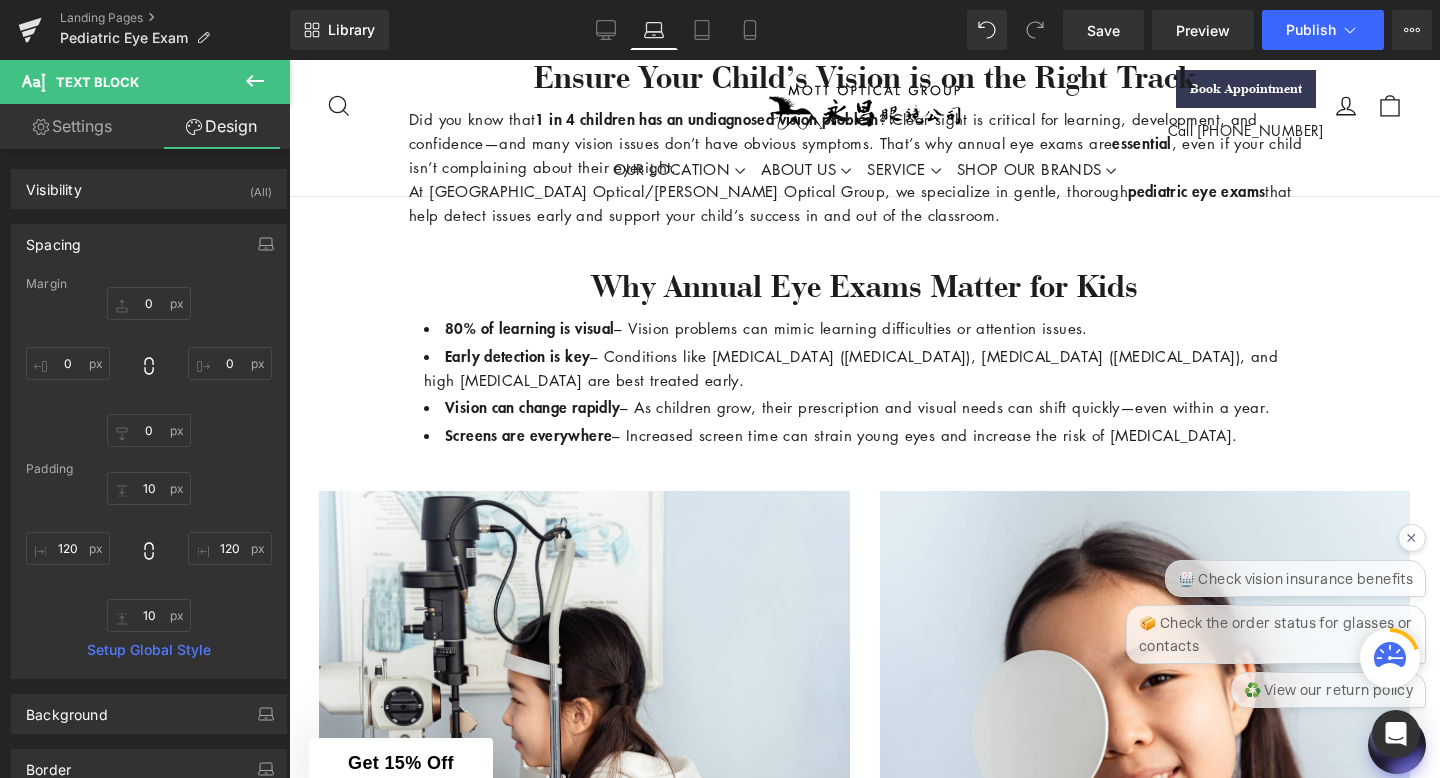 type on "120" 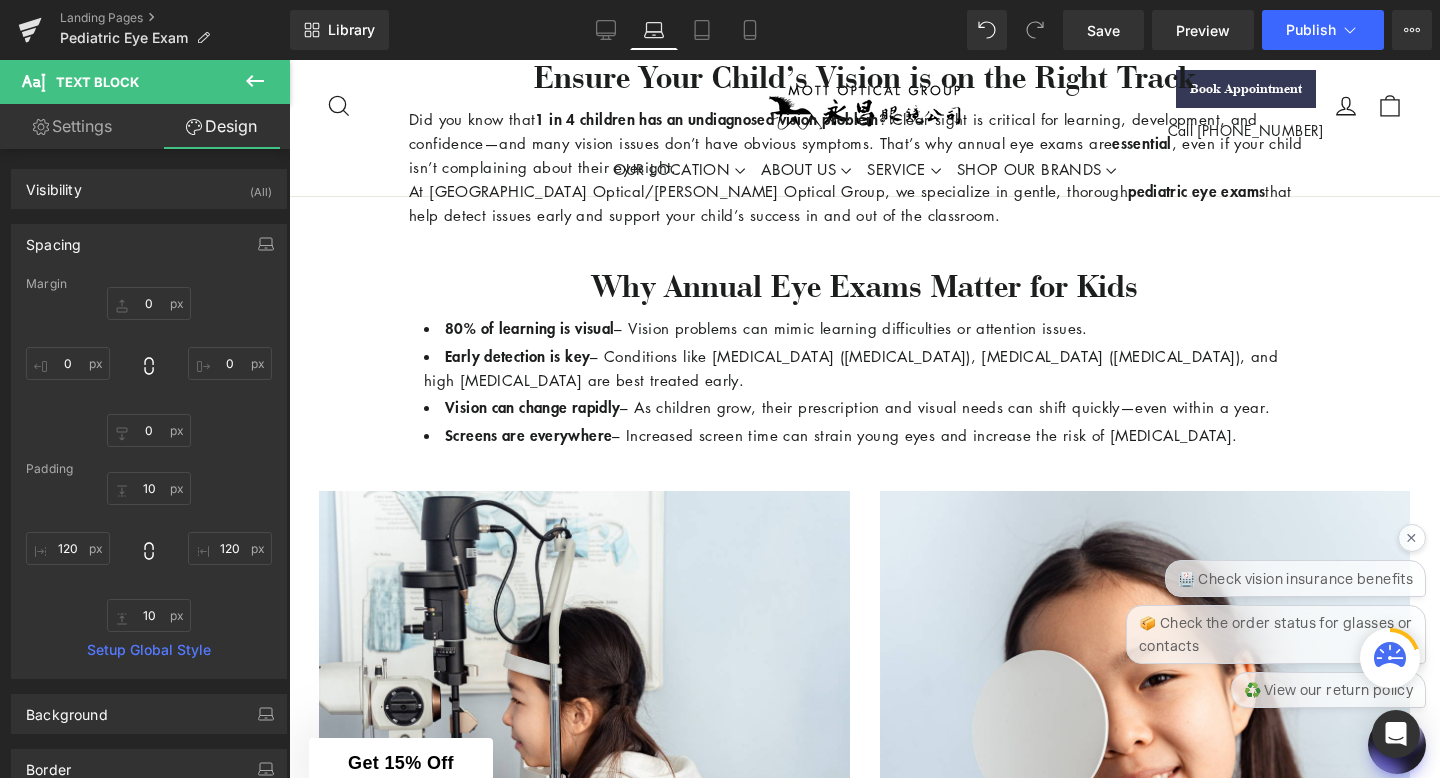 type on "10" 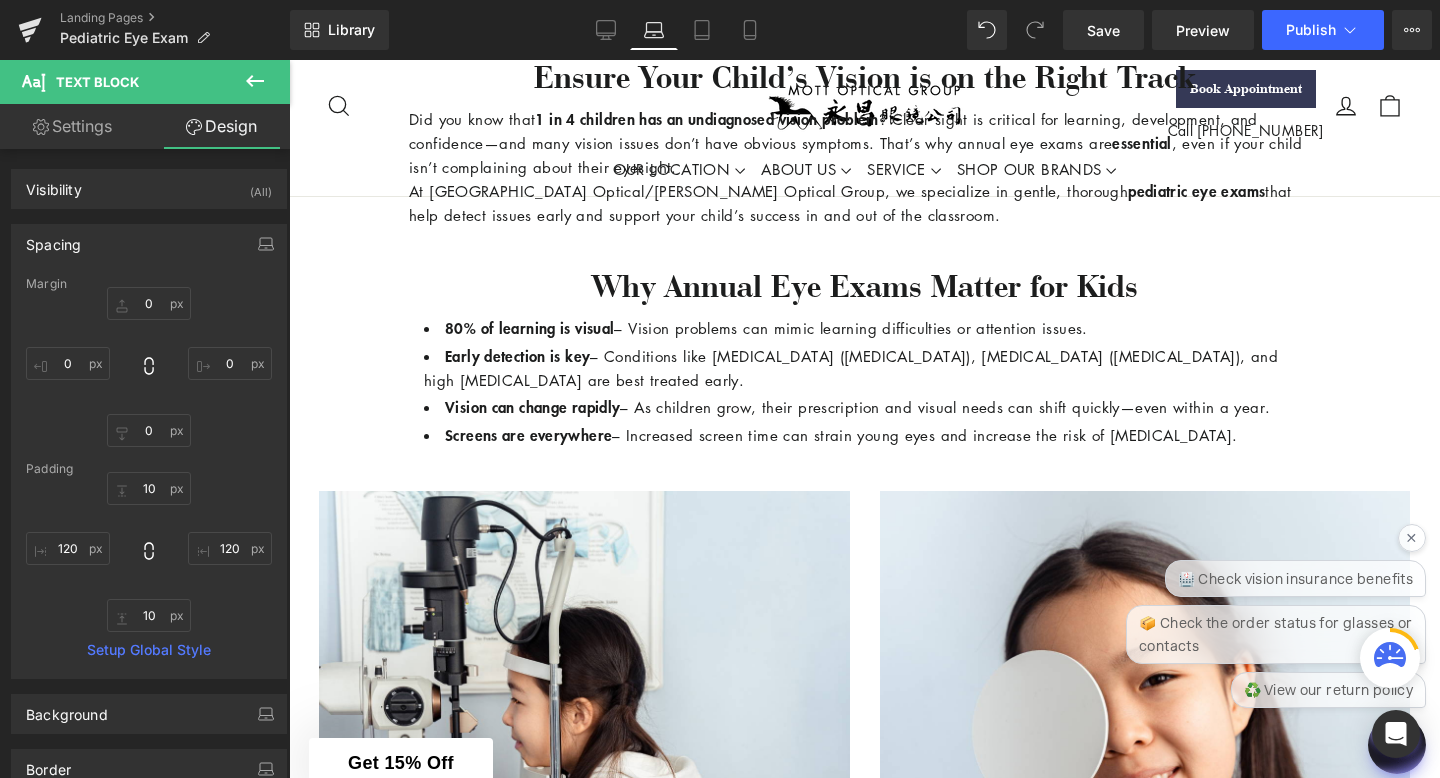 type on "120" 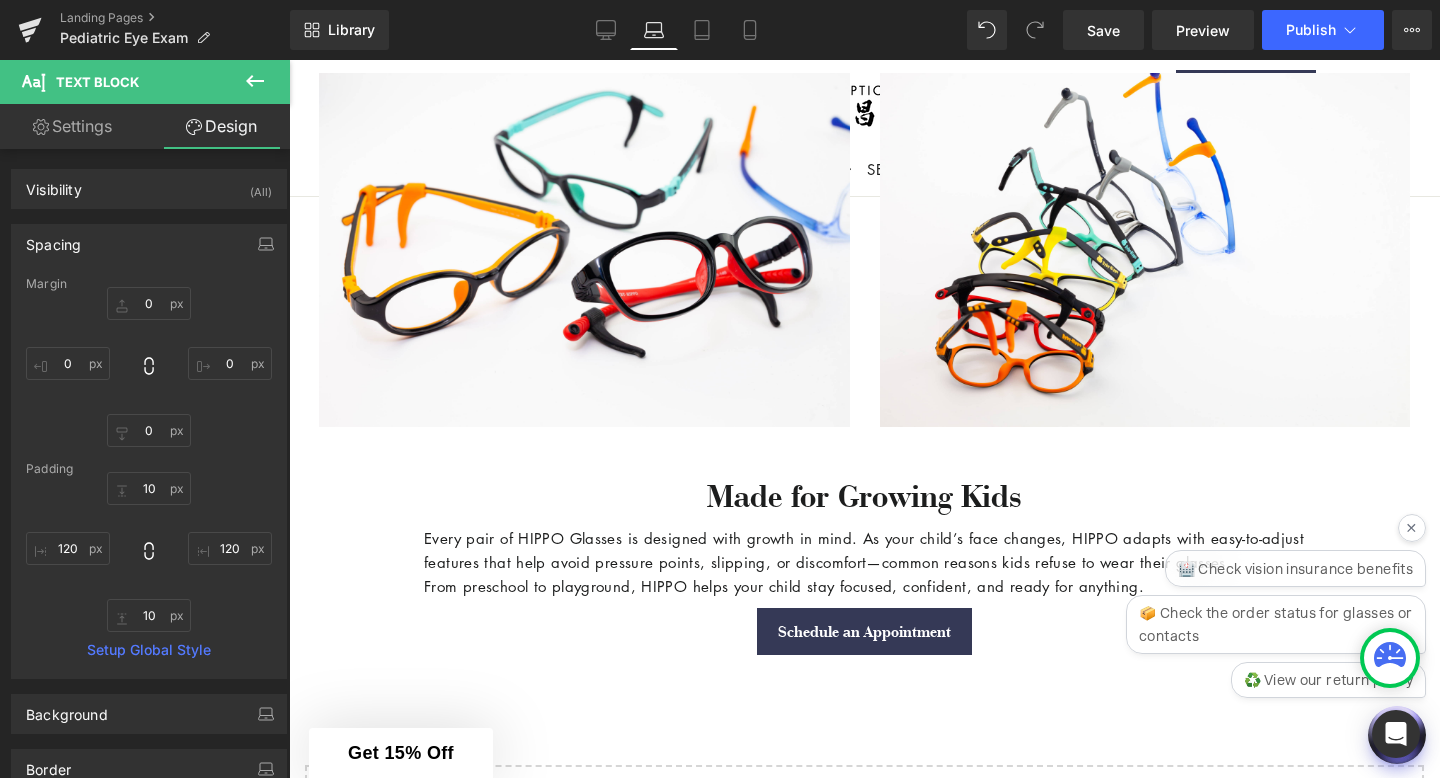 scroll, scrollTop: 2444, scrollLeft: 0, axis: vertical 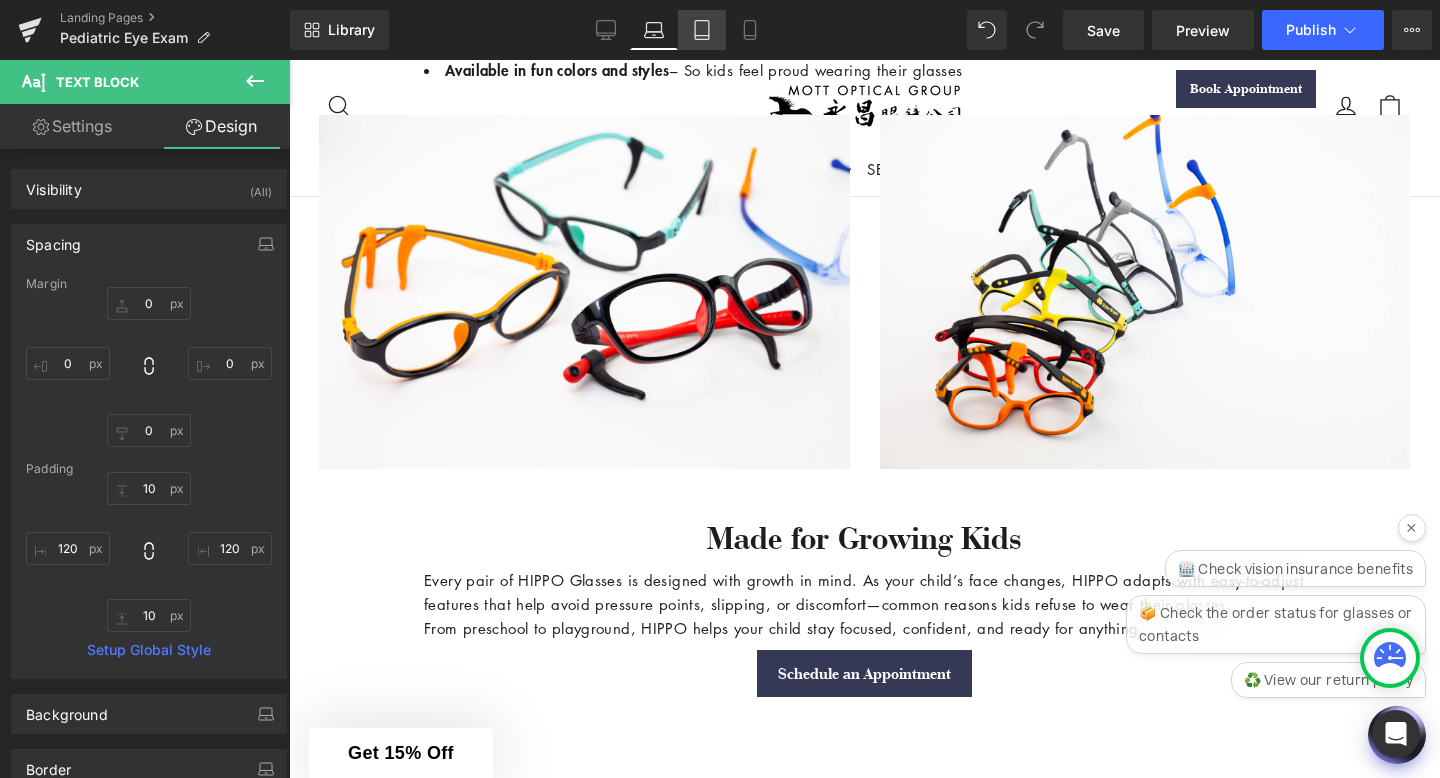 click on "Tablet" at bounding box center [702, 30] 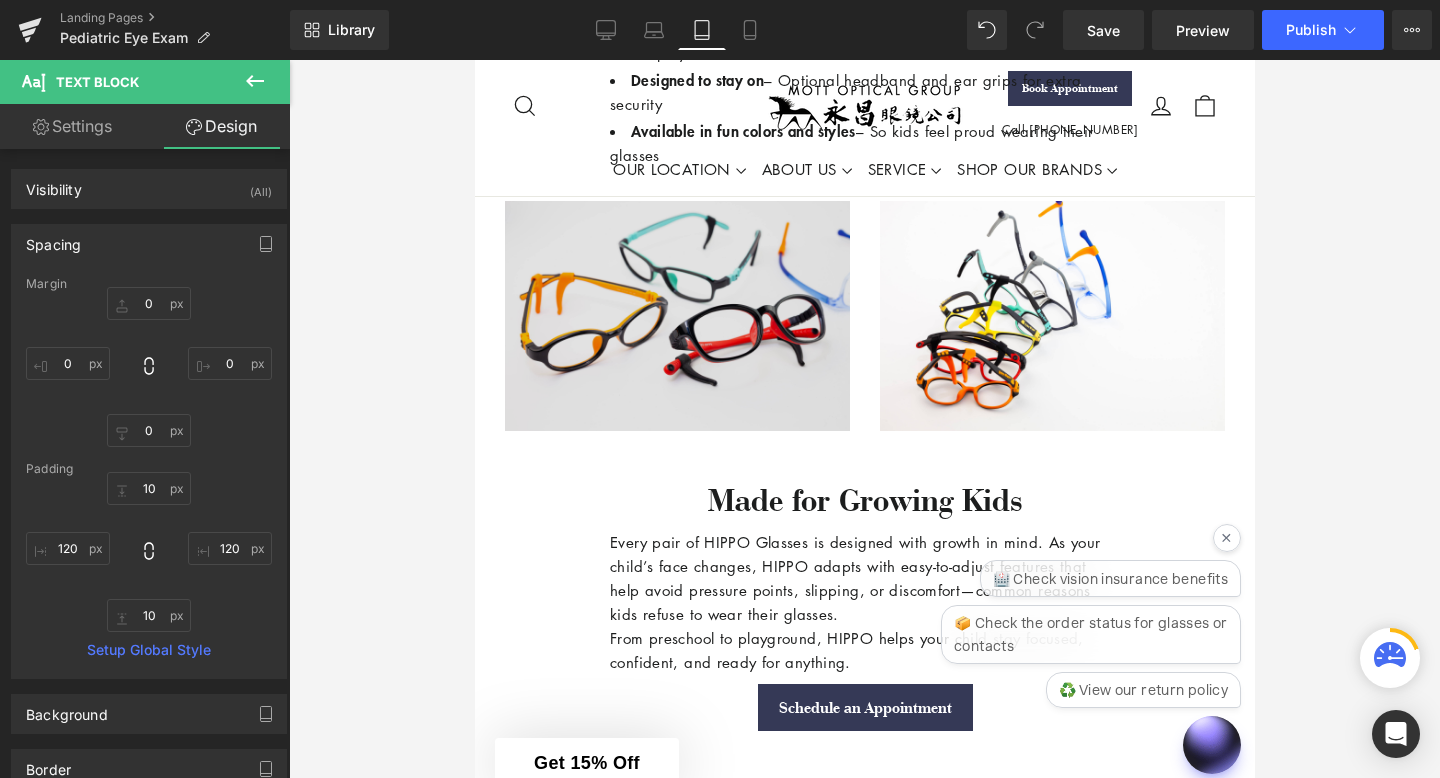 type on "0" 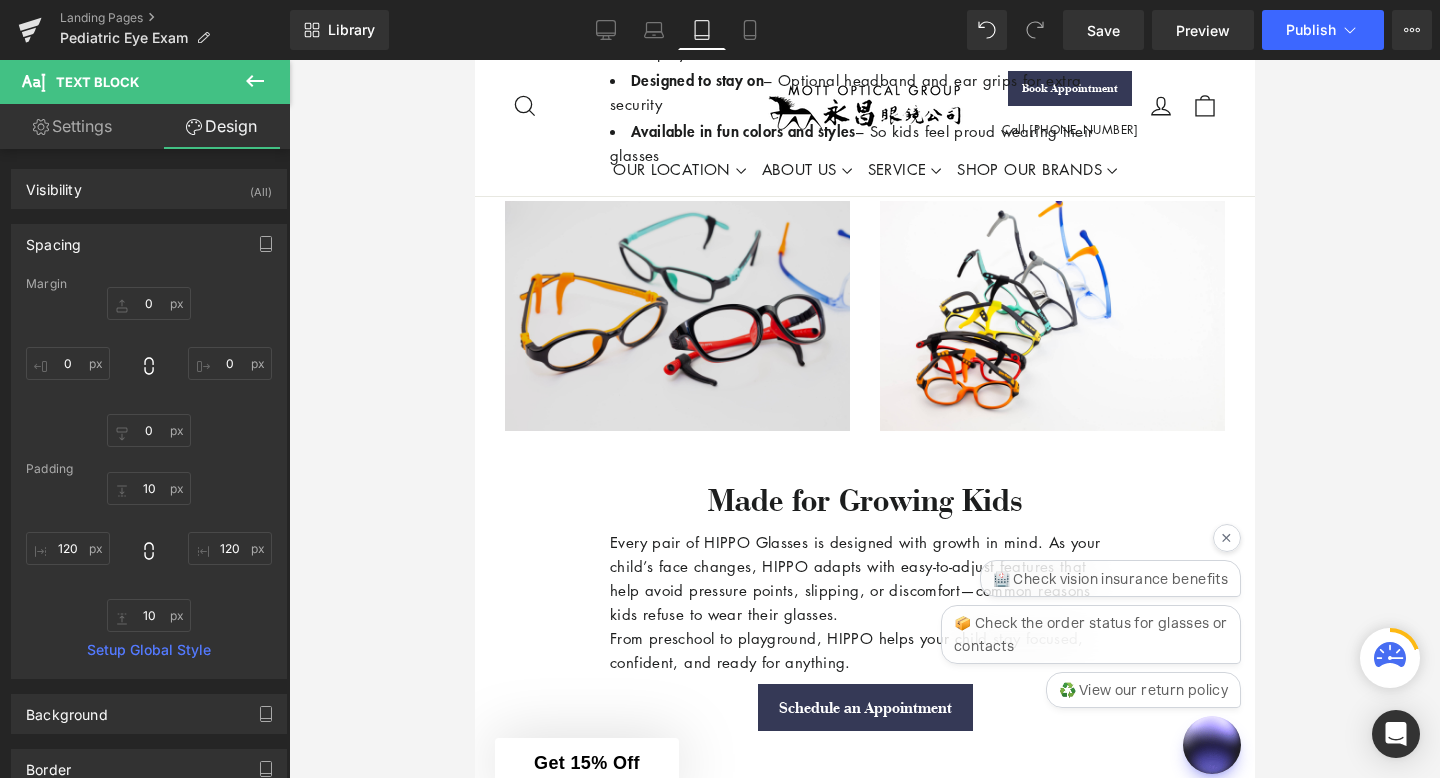 type on "0" 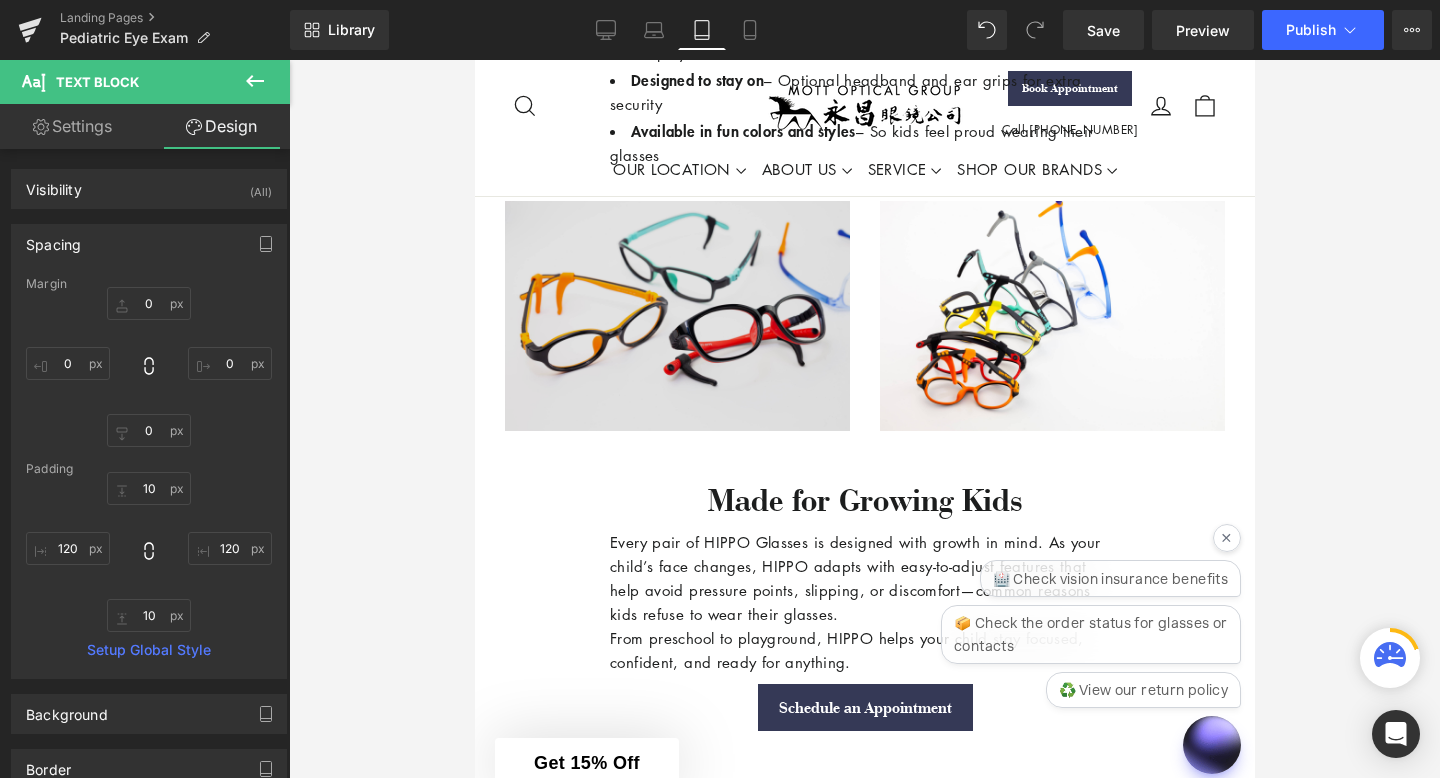 type on "0" 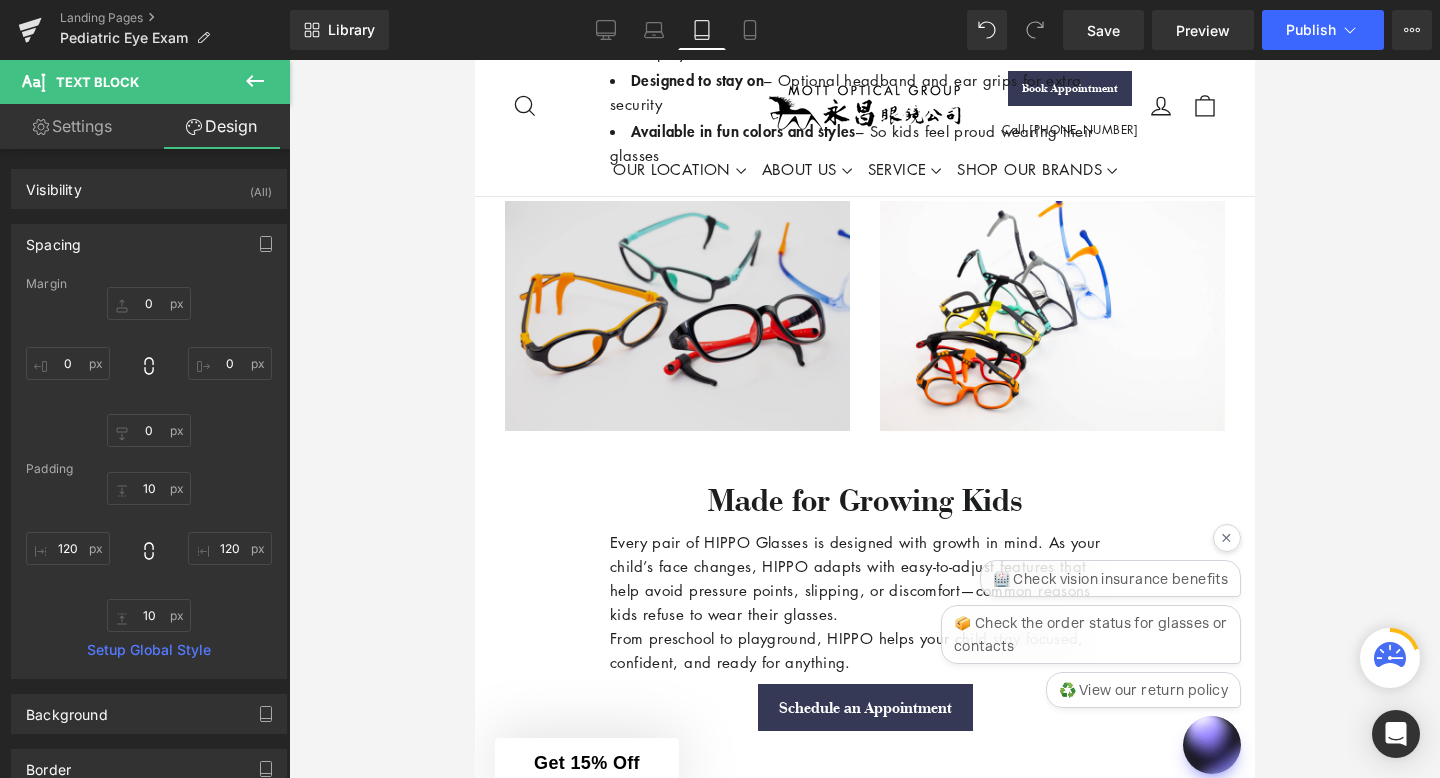 type on "0" 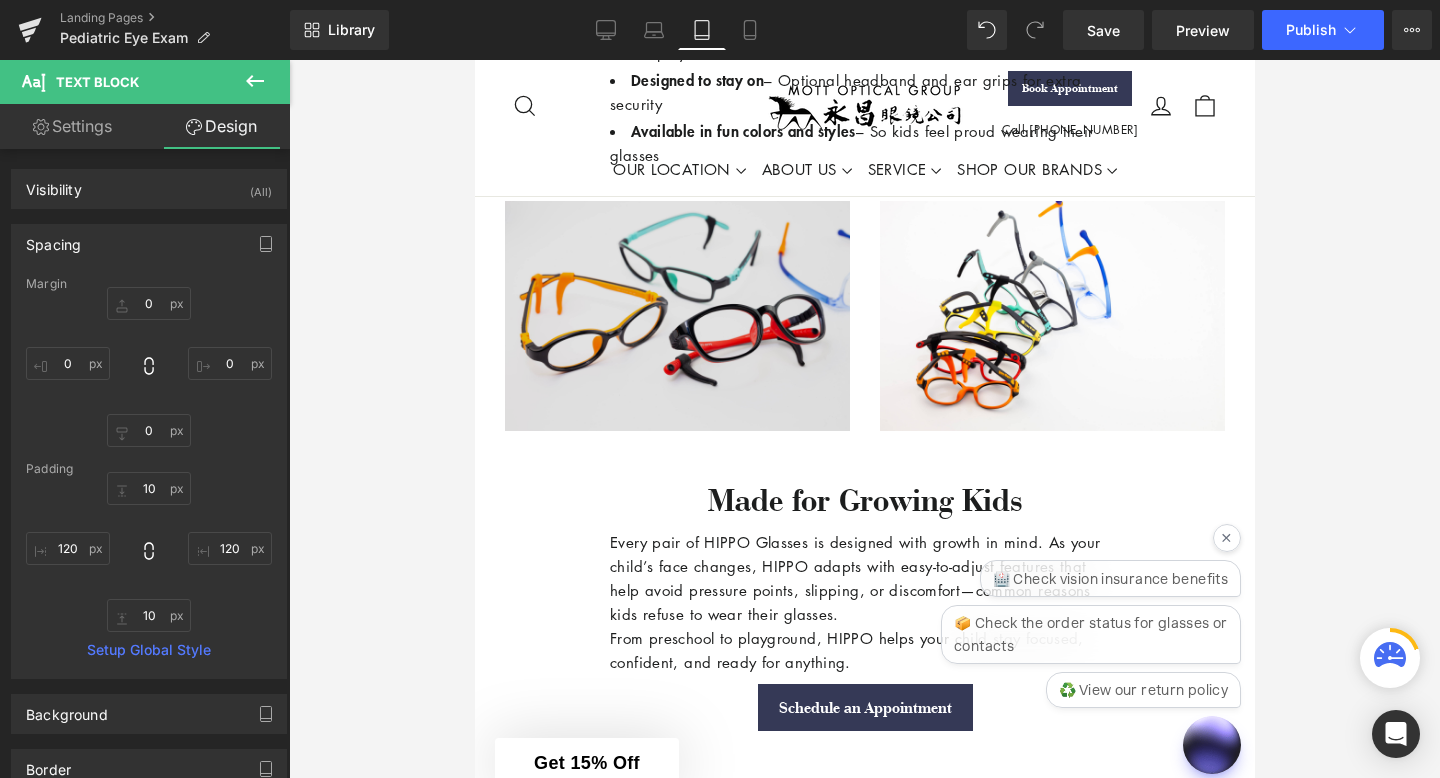type on "10" 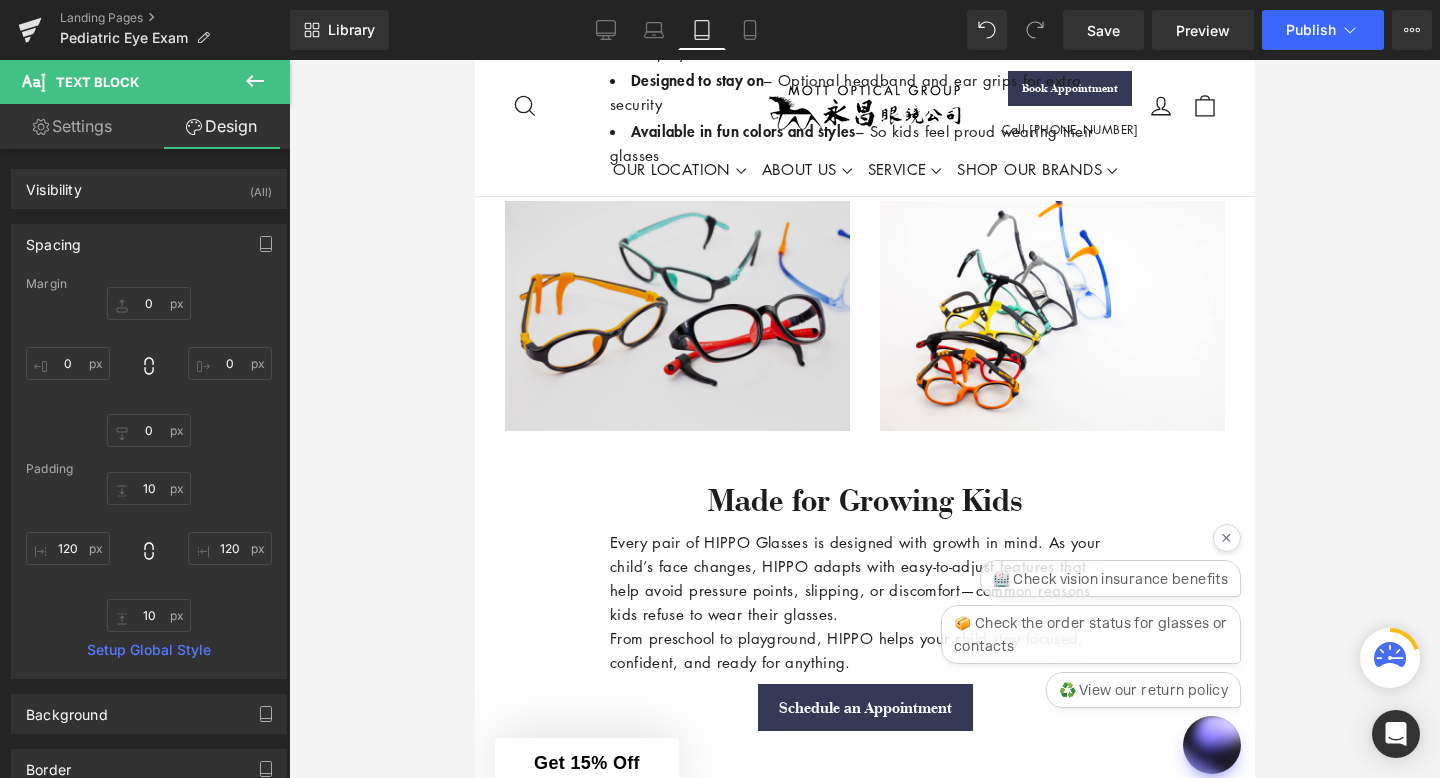 type on "120" 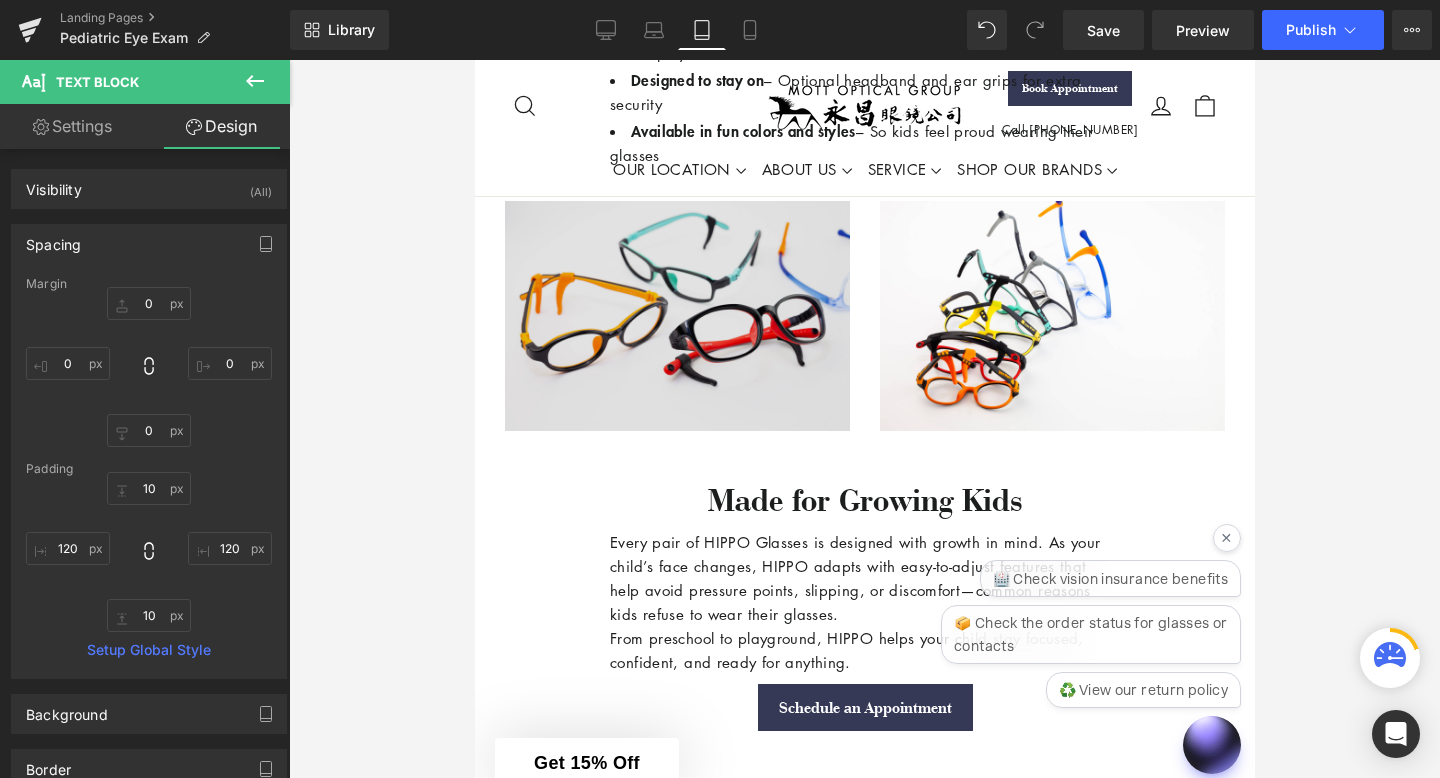type on "10" 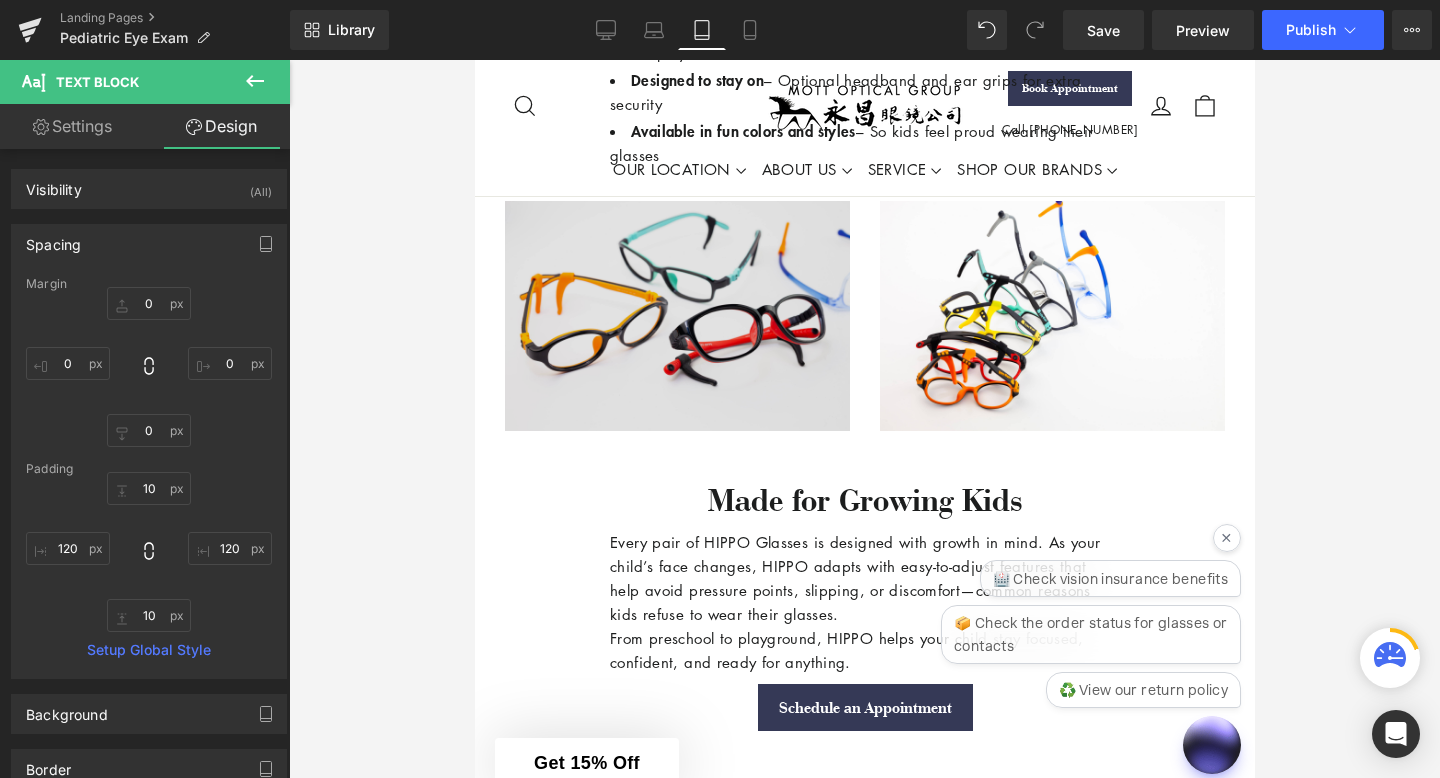 type on "120" 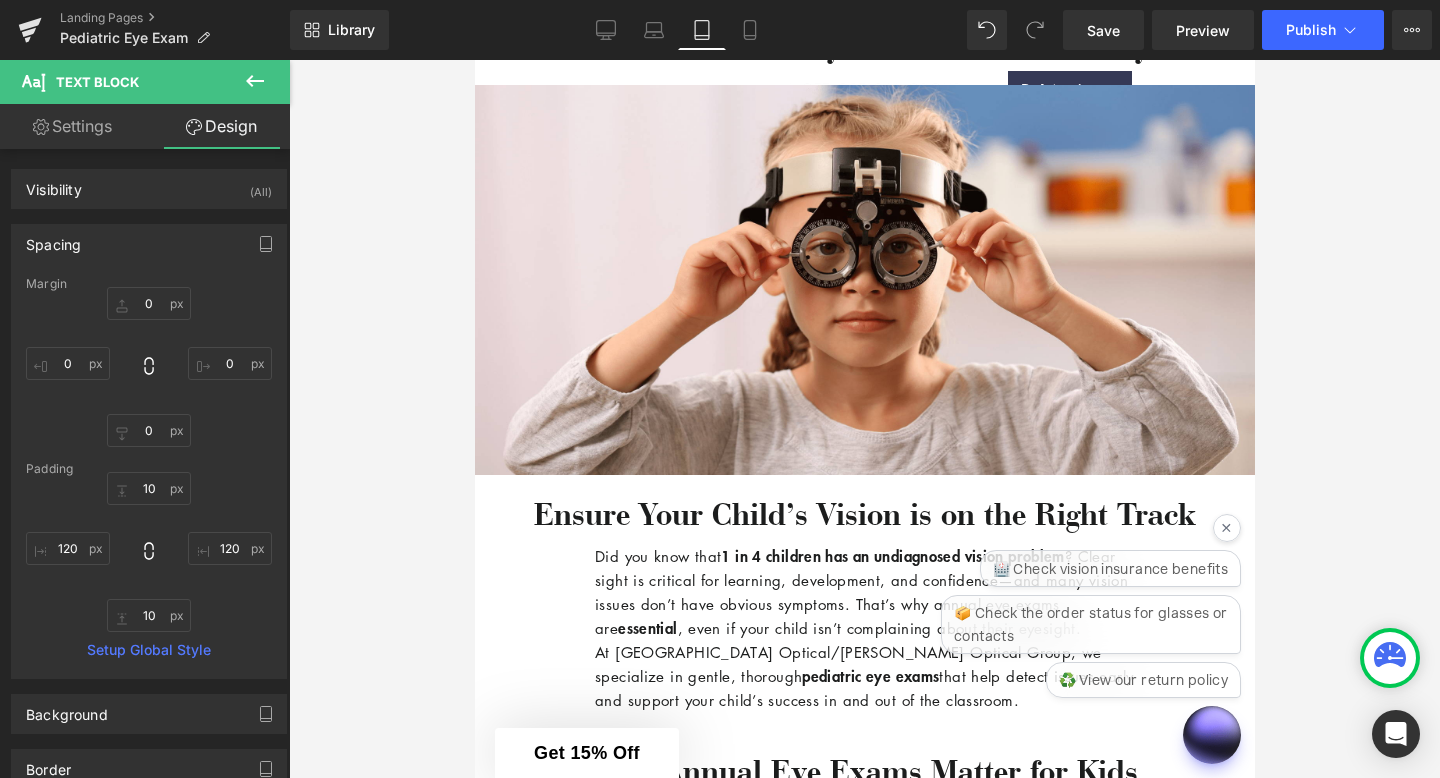 scroll, scrollTop: 269, scrollLeft: 0, axis: vertical 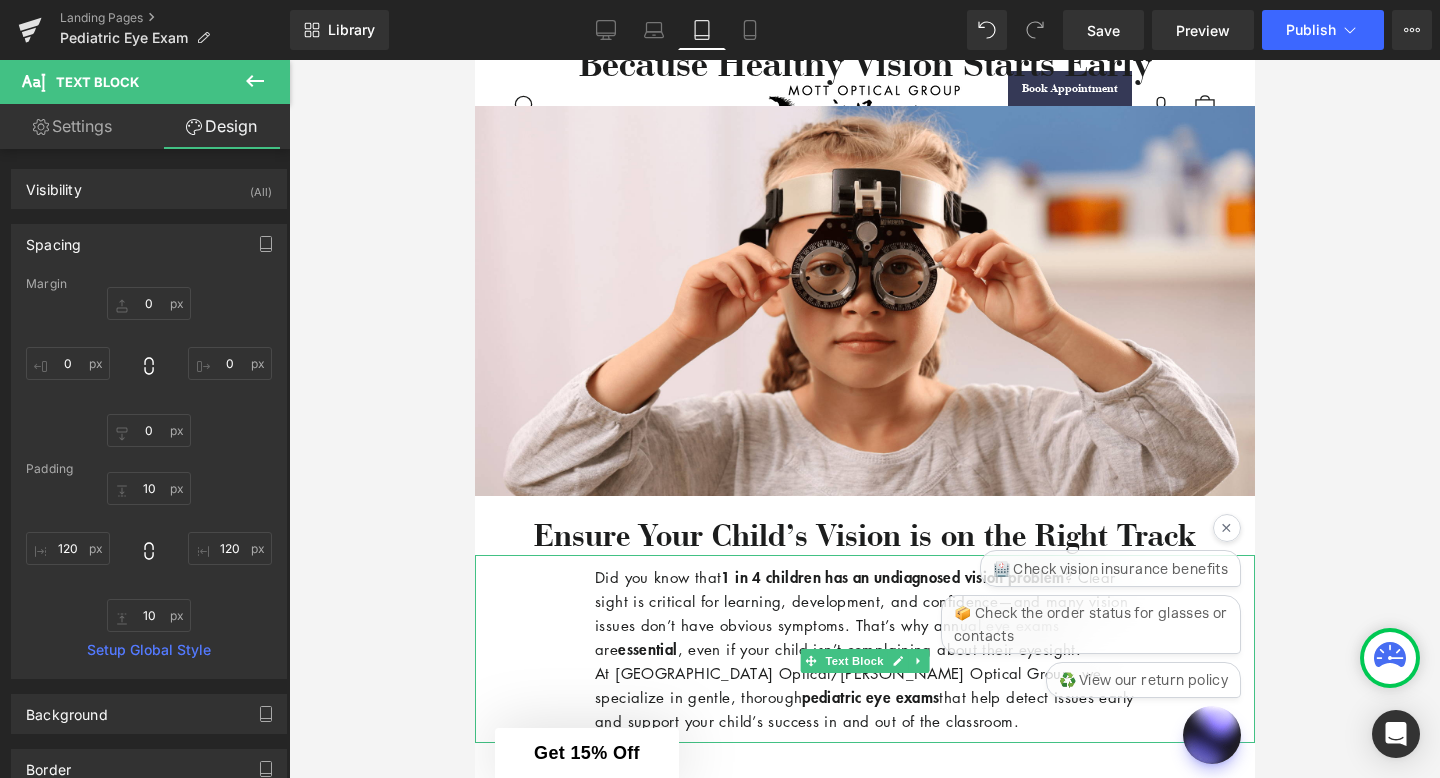 click on "Did you know that  1 in 4 children has an undiagnosed vision problem ? Clear sight is critical for learning, development, and confidence—and many vision issues don’t have obvious symptoms. That’s why annual eye exams are  essential , even if your child isn’t complaining about their eyesight." at bounding box center [864, 613] 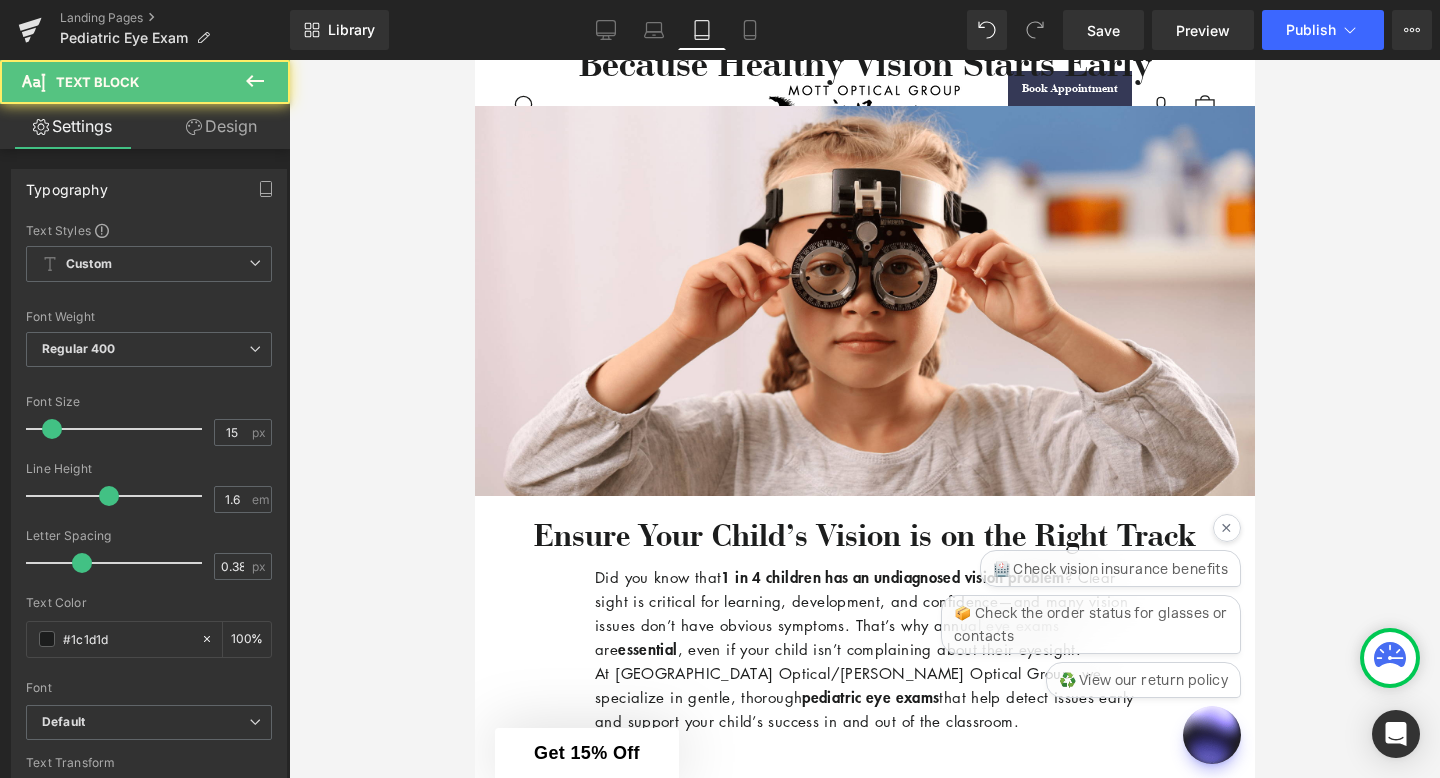 click on "Design" at bounding box center [221, 126] 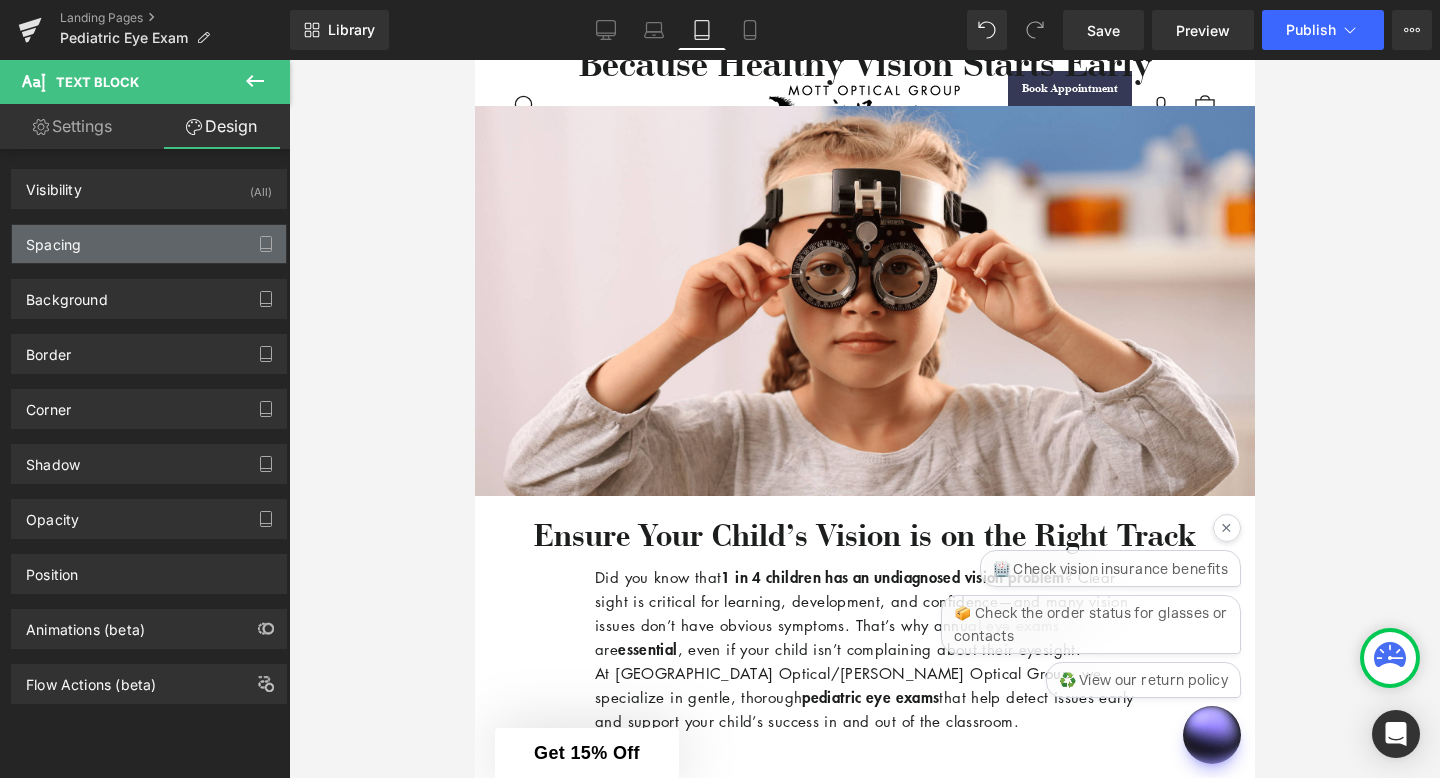 click on "Spacing" at bounding box center (149, 244) 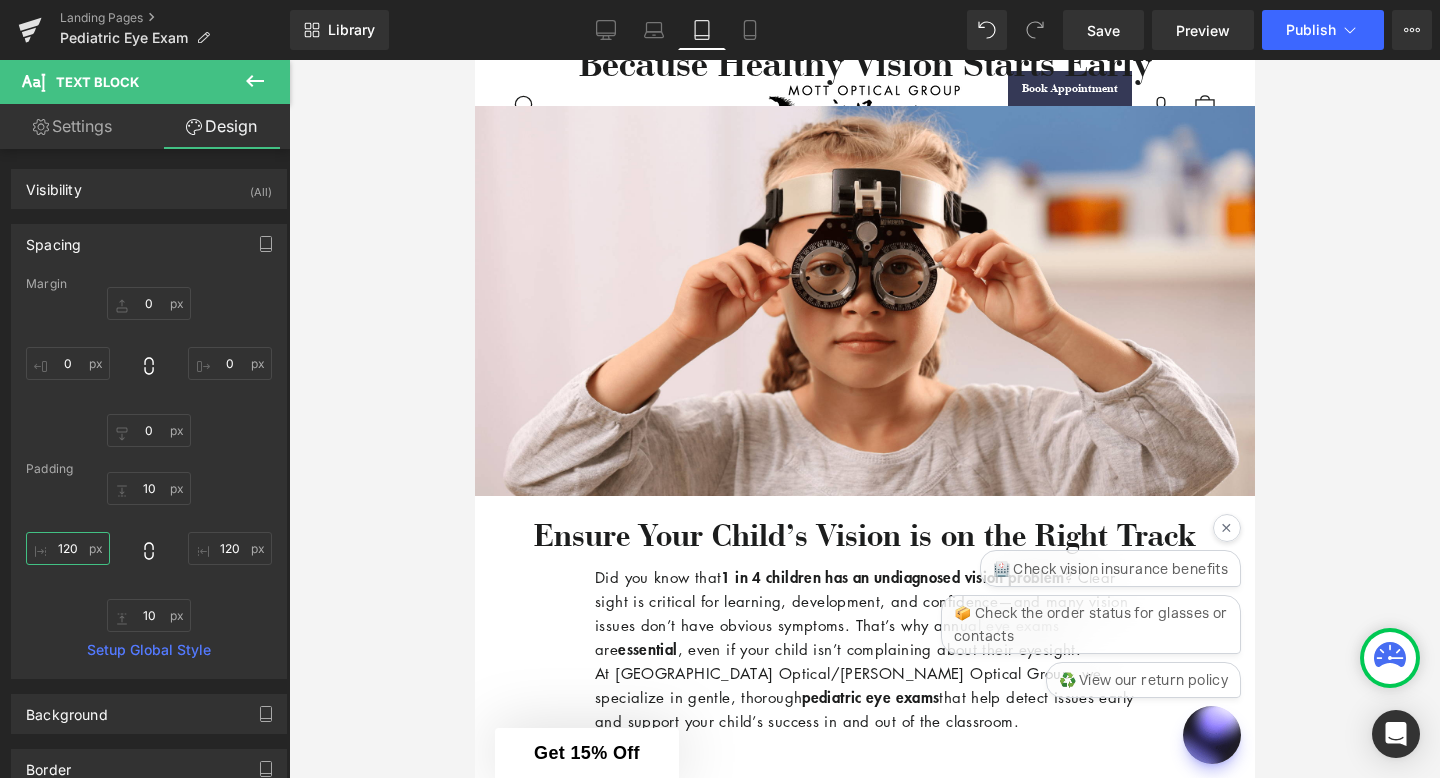 click on "120" at bounding box center [68, 548] 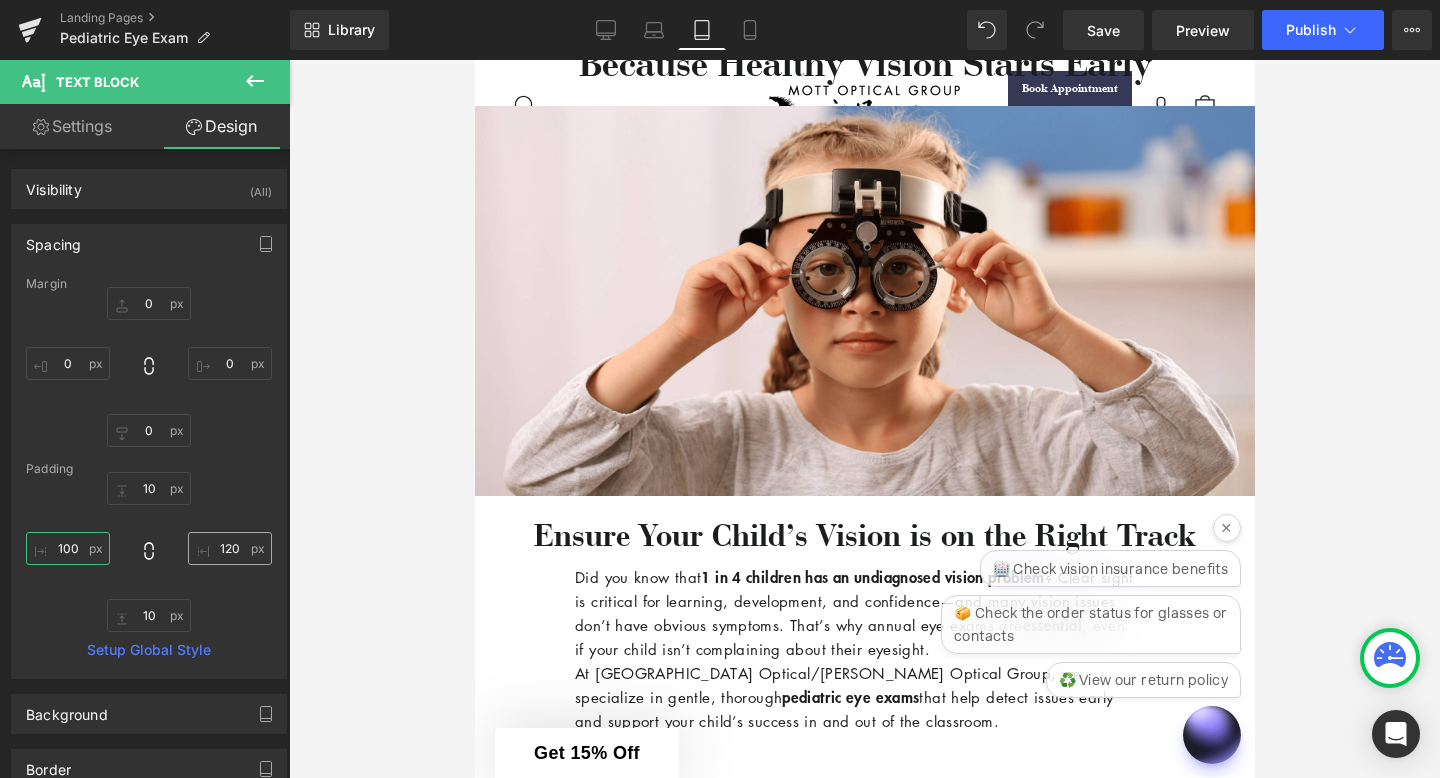 type on "100" 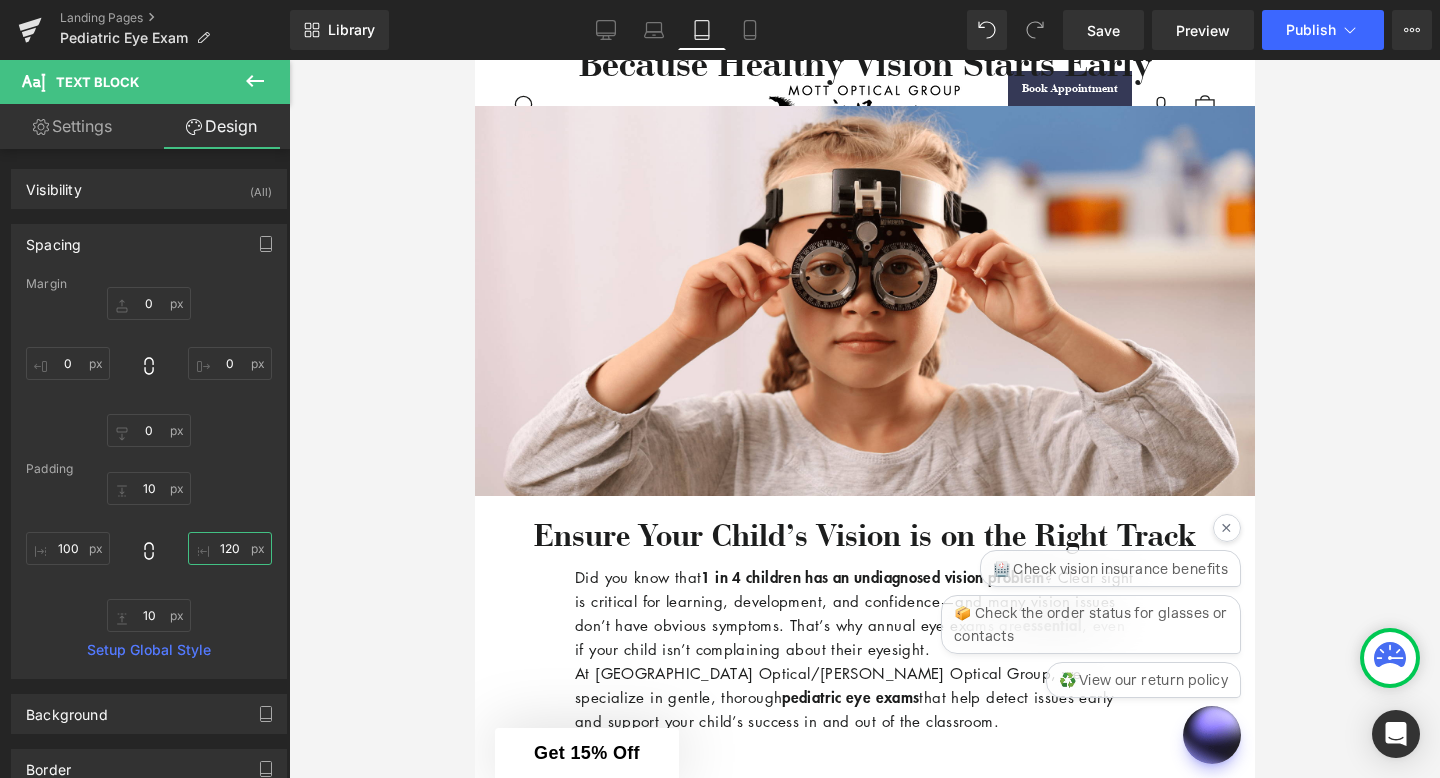 click on "120" at bounding box center [230, 548] 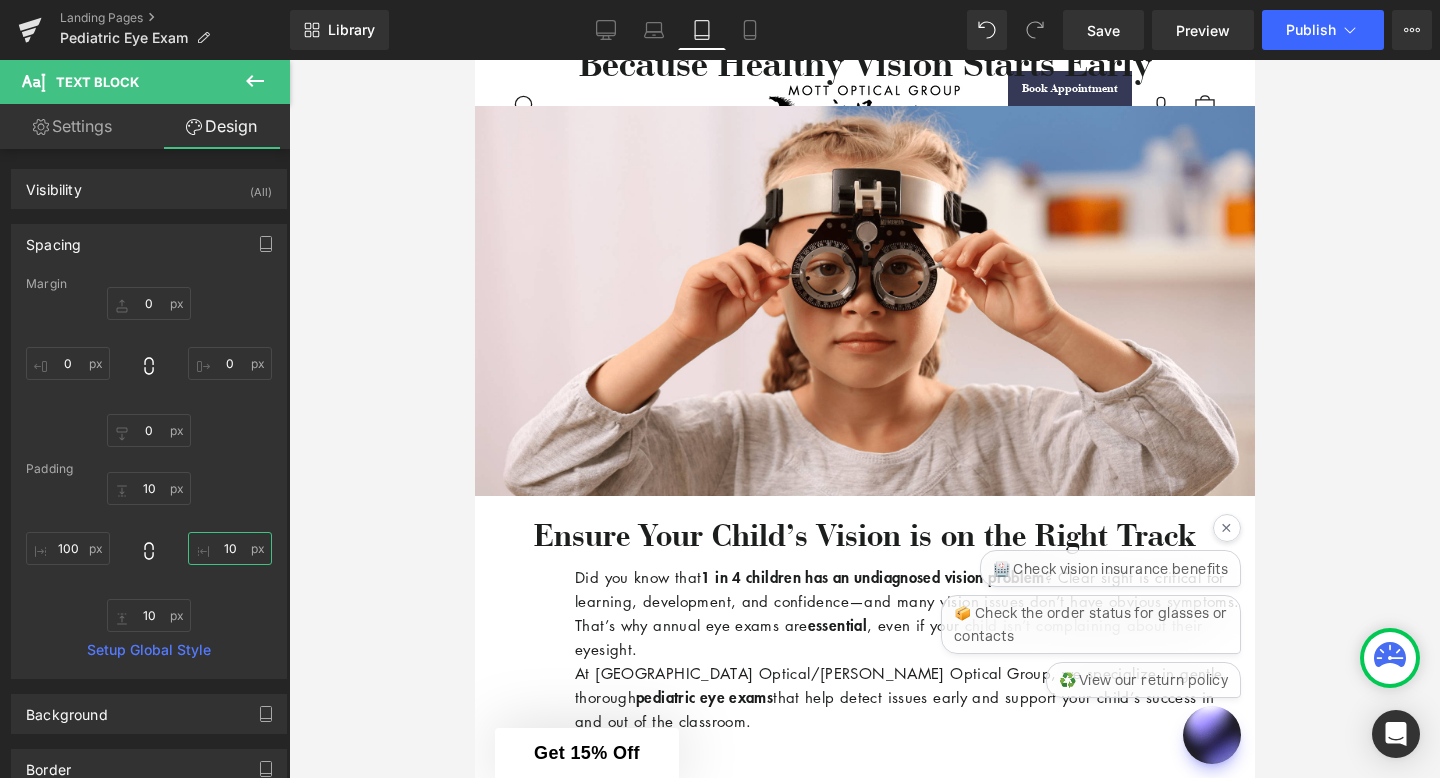 type on "100" 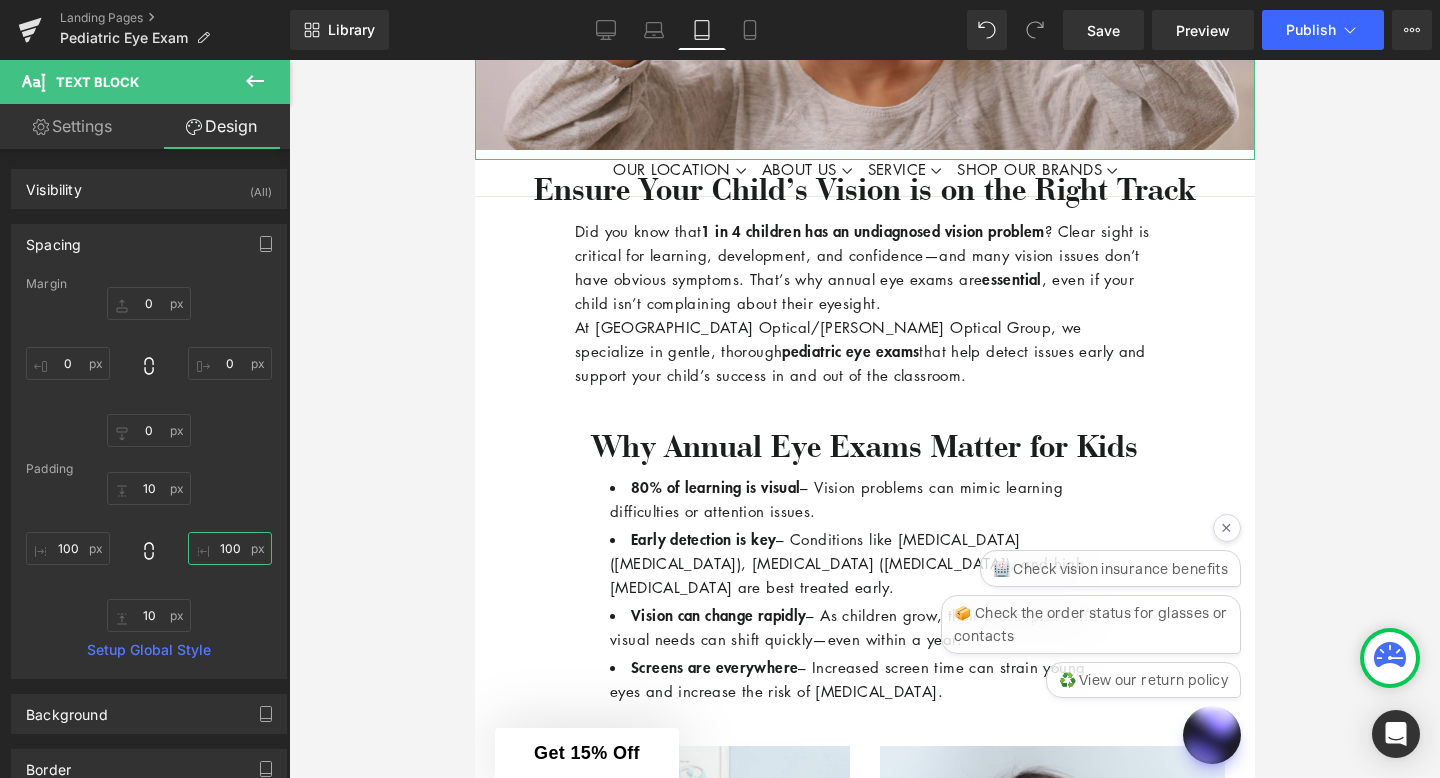 scroll, scrollTop: 688, scrollLeft: 0, axis: vertical 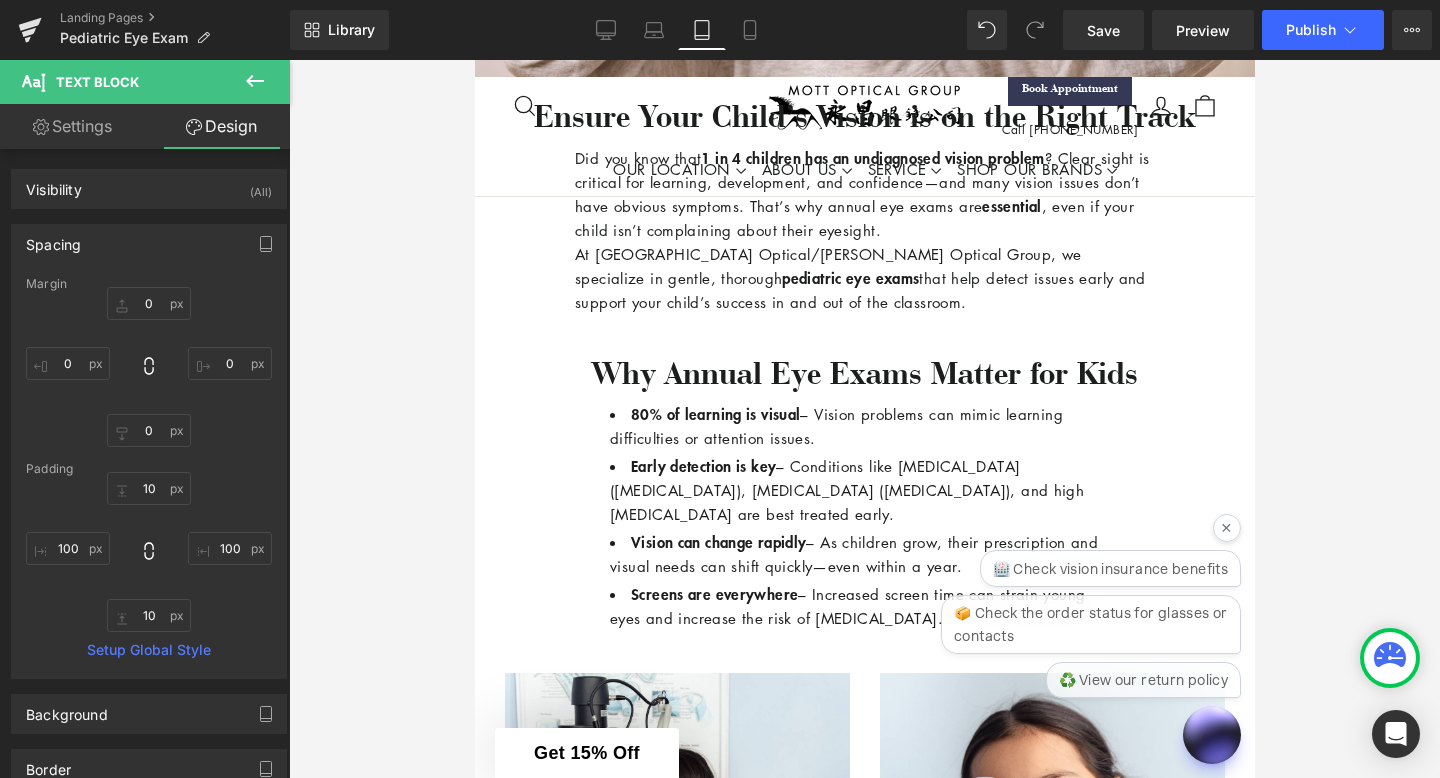 click on "Vision can change rapidly  – As children grow, their prescription and visual needs can shift quickly—even within a year." at bounding box center (853, 554) 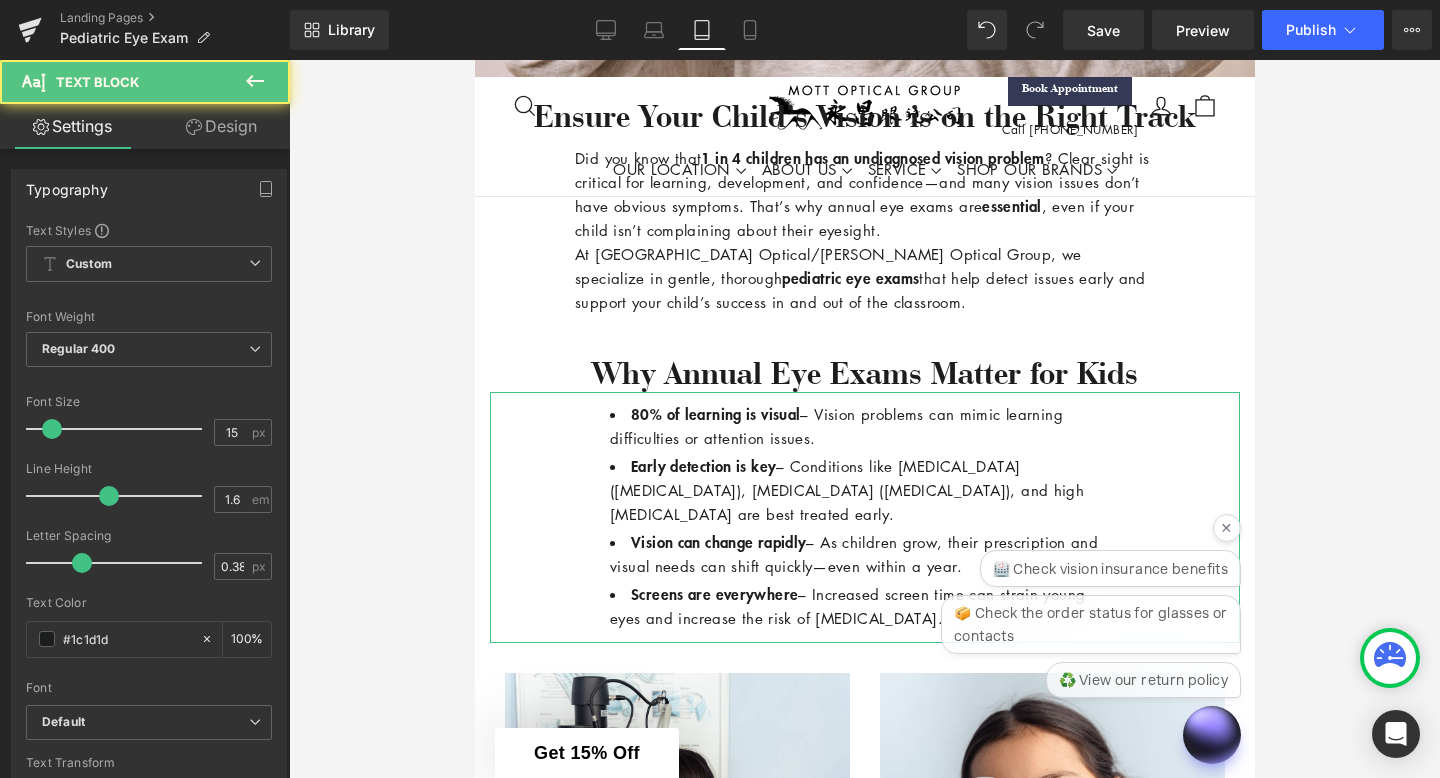 click on "Design" at bounding box center [221, 126] 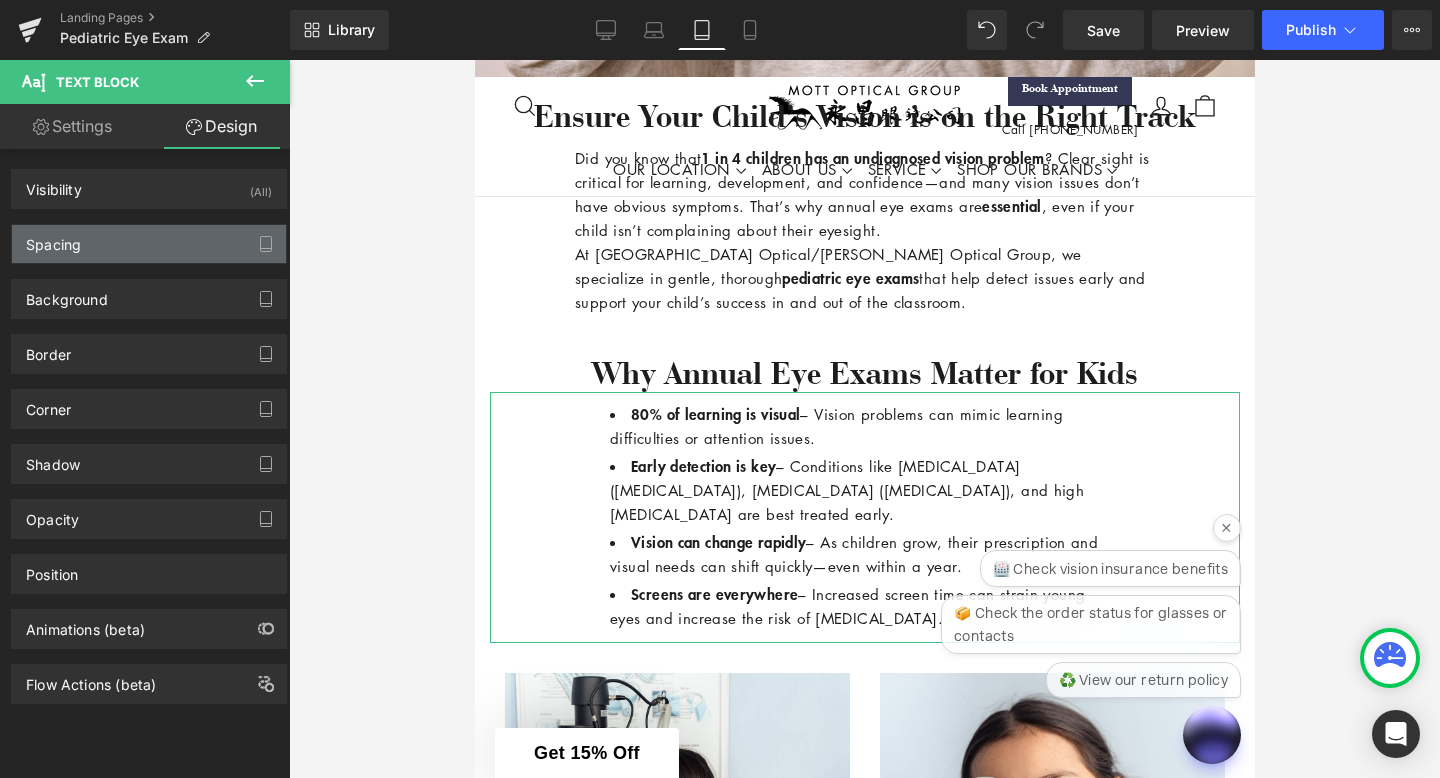 click on "Spacing" at bounding box center [149, 244] 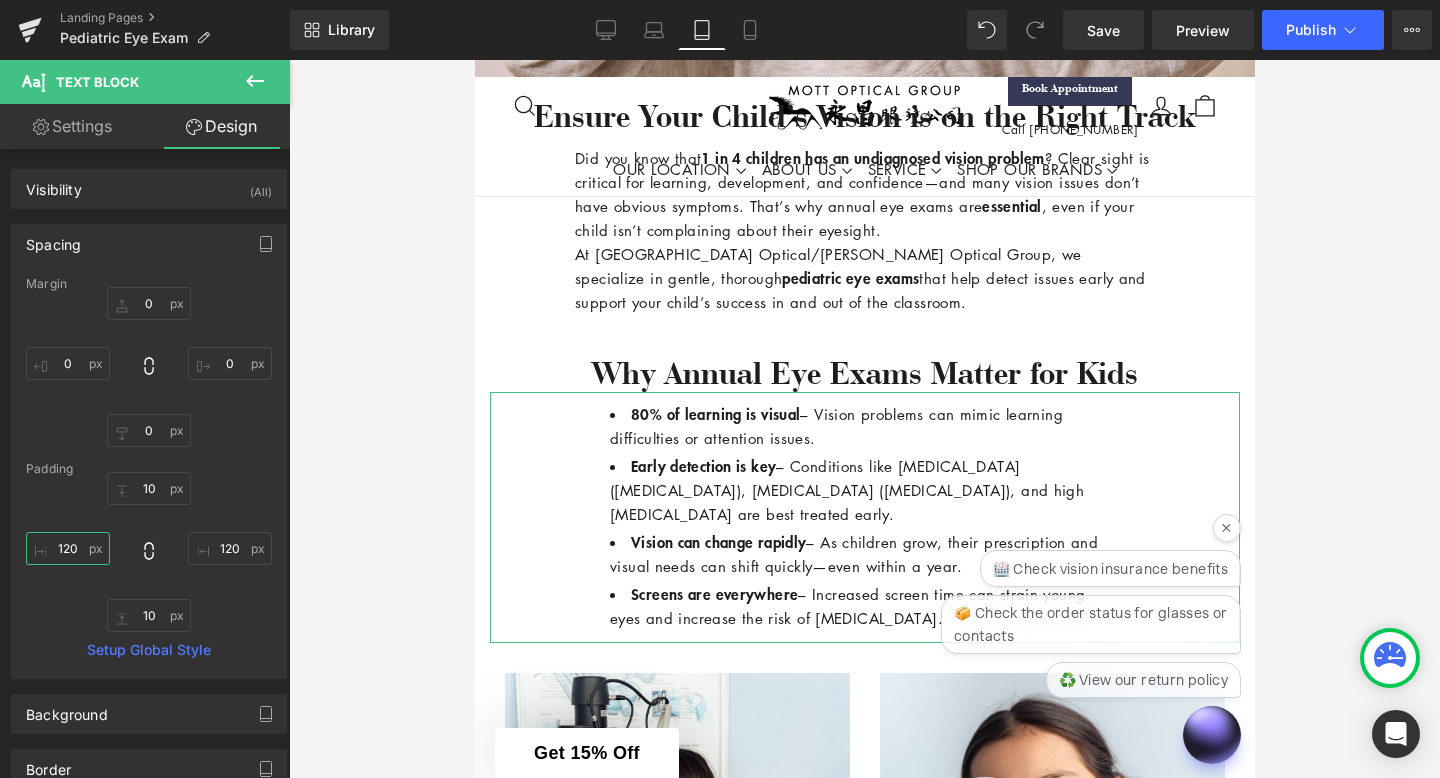 click on "120" at bounding box center [68, 548] 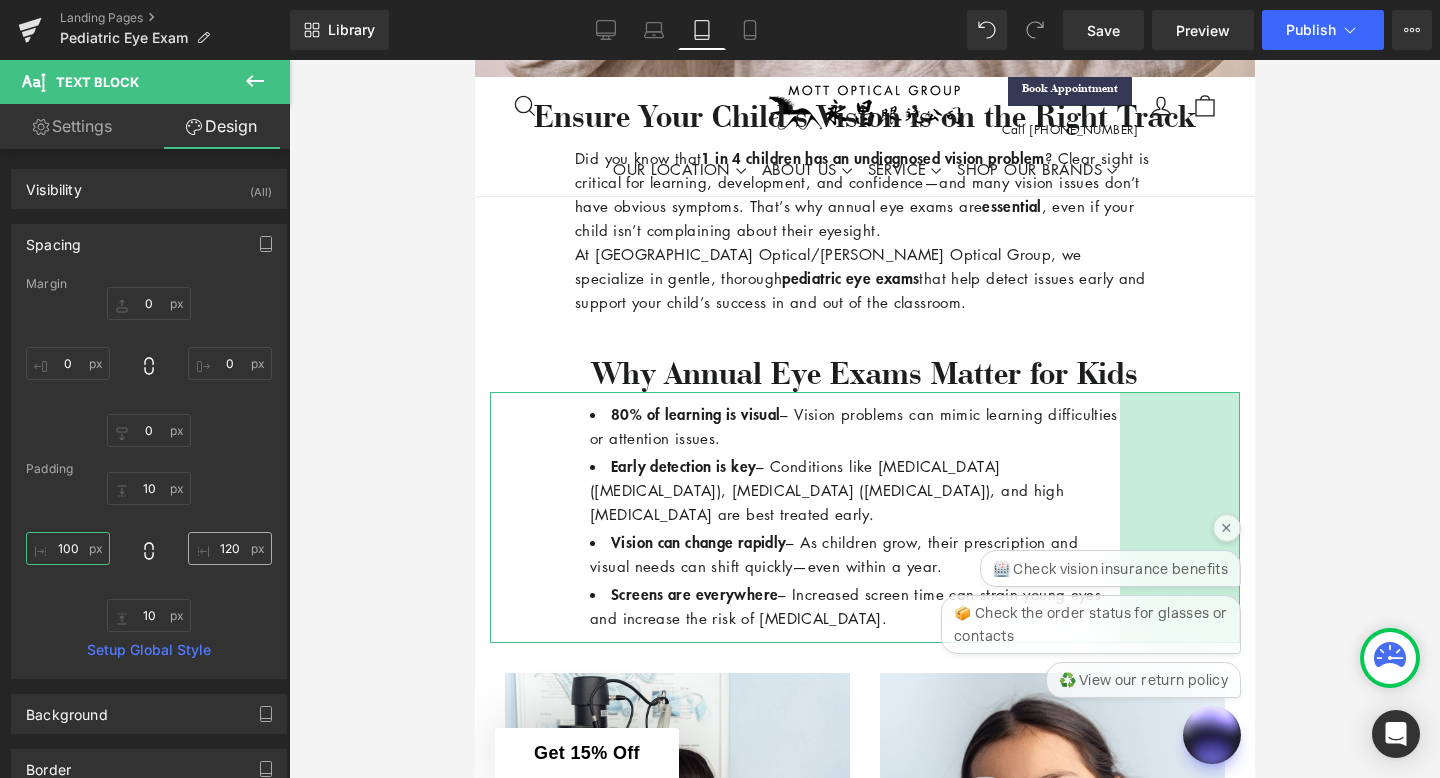 type on "100" 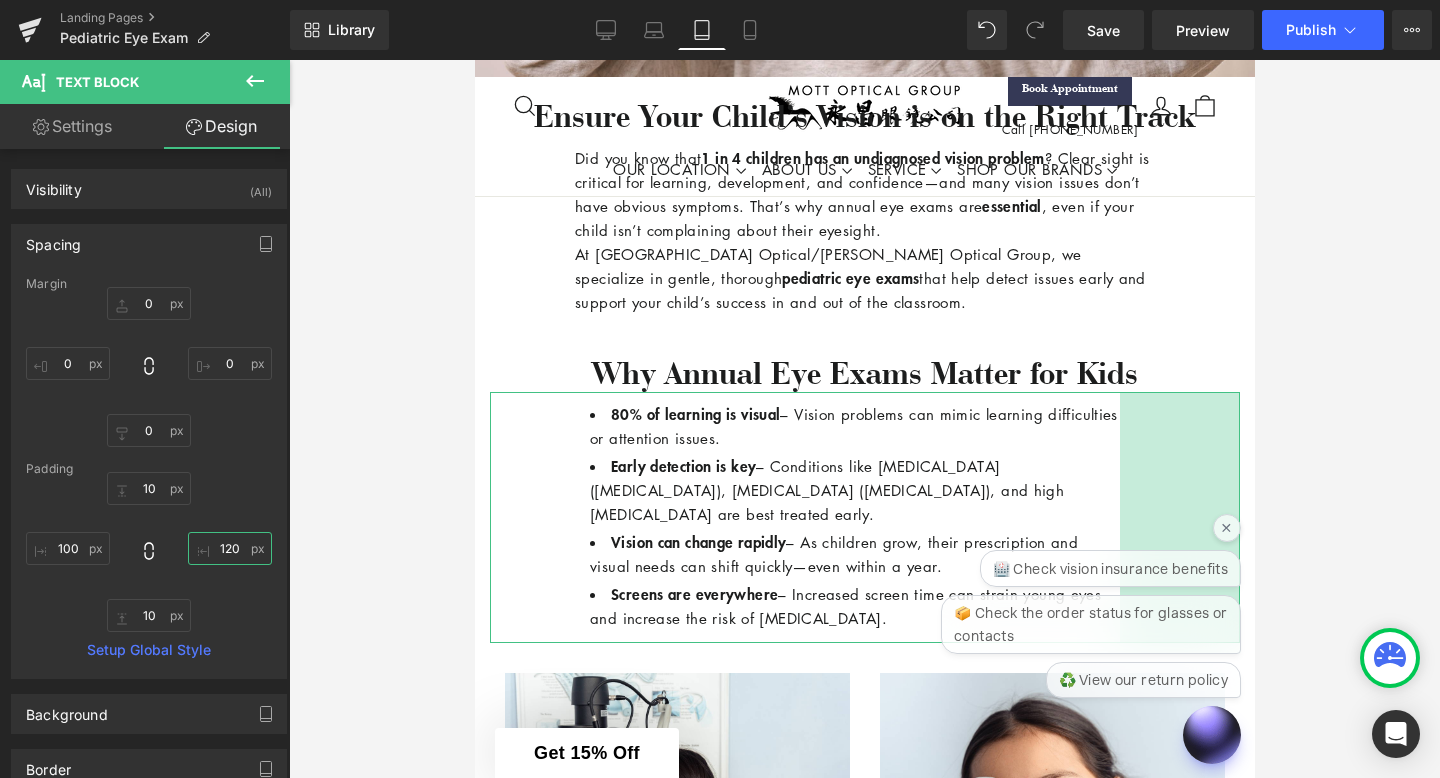 click on "120" at bounding box center (230, 548) 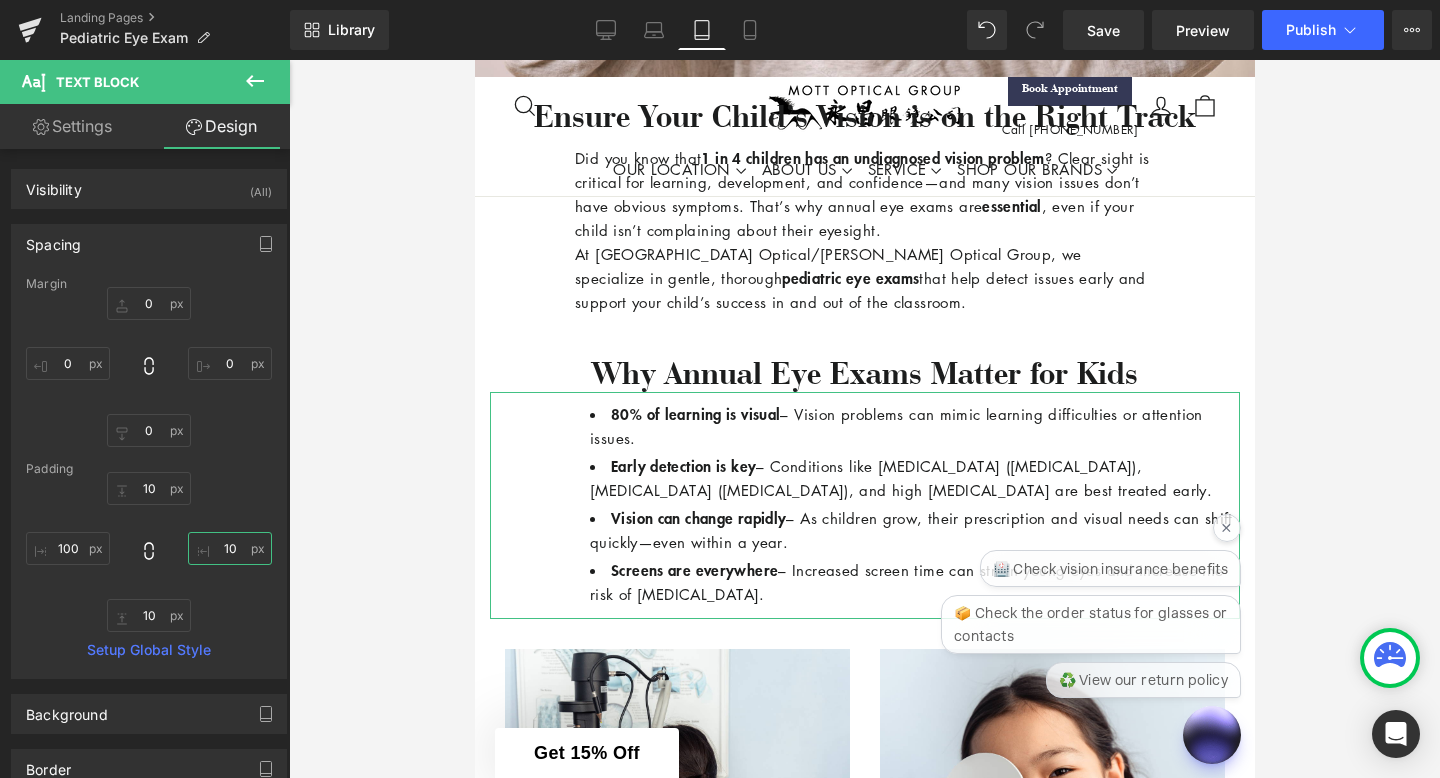 type on "100" 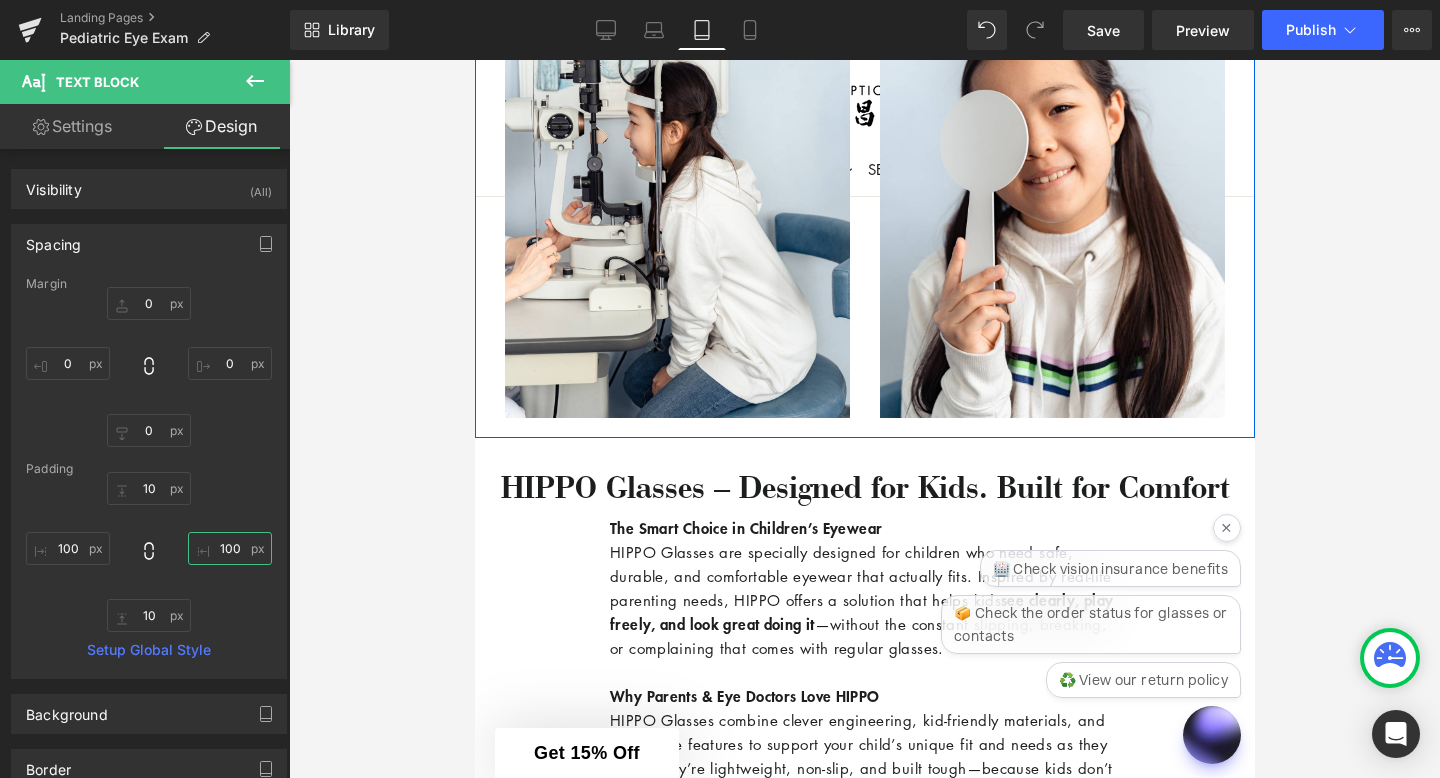 scroll, scrollTop: 1596, scrollLeft: 0, axis: vertical 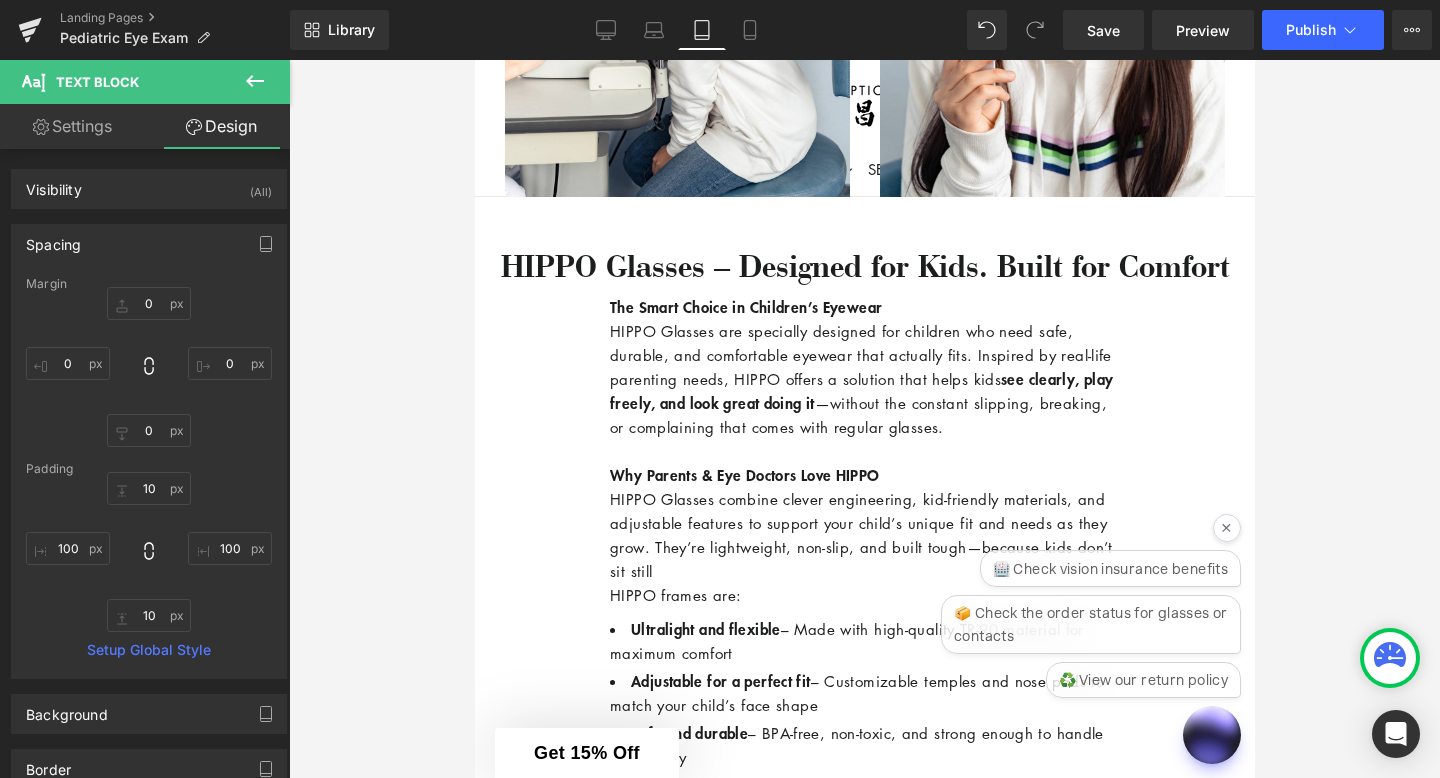 click on "The Smart Choice in Children’s Eyewear HIPPO Glasses are specially designed for children who need safe, durable, and comfortable eyewear that actually fits. Inspired by real-life parenting needs, HIPPO offers a solution that helps kids  see clearly, play freely, and look great doing it —without the constant slipping, breaking, or complaining that comes with regular glasses. Why Parents & Eye Doctors Love HIPPO HIPPO Glasses combine clever engineering, kid-friendly materials, and adjustable features to support your child’s unique fit and needs as they grow. They’re lightweight, non-slip, and built tough—because kids don’t sit still HIPPO frames are:" at bounding box center (864, 451) 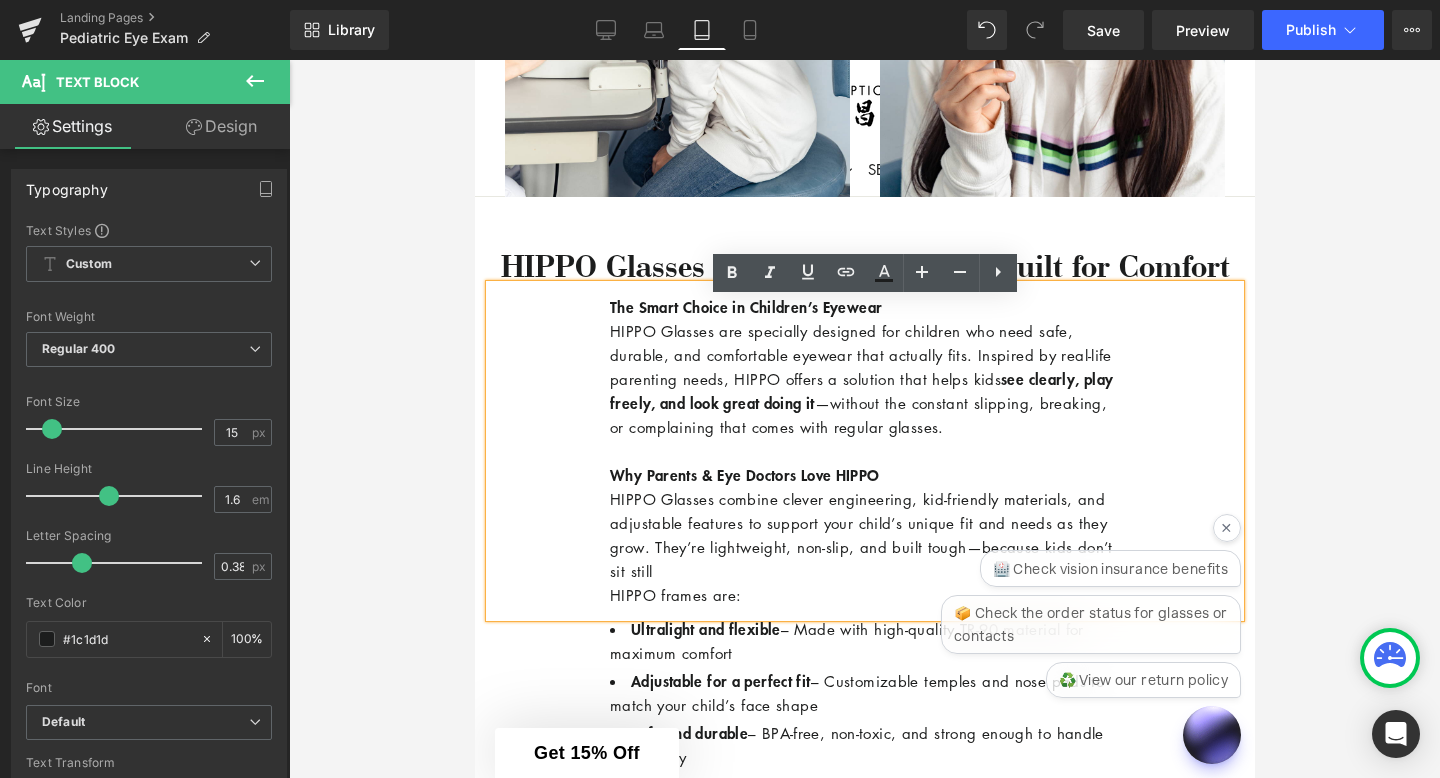 click on "Design" at bounding box center (221, 126) 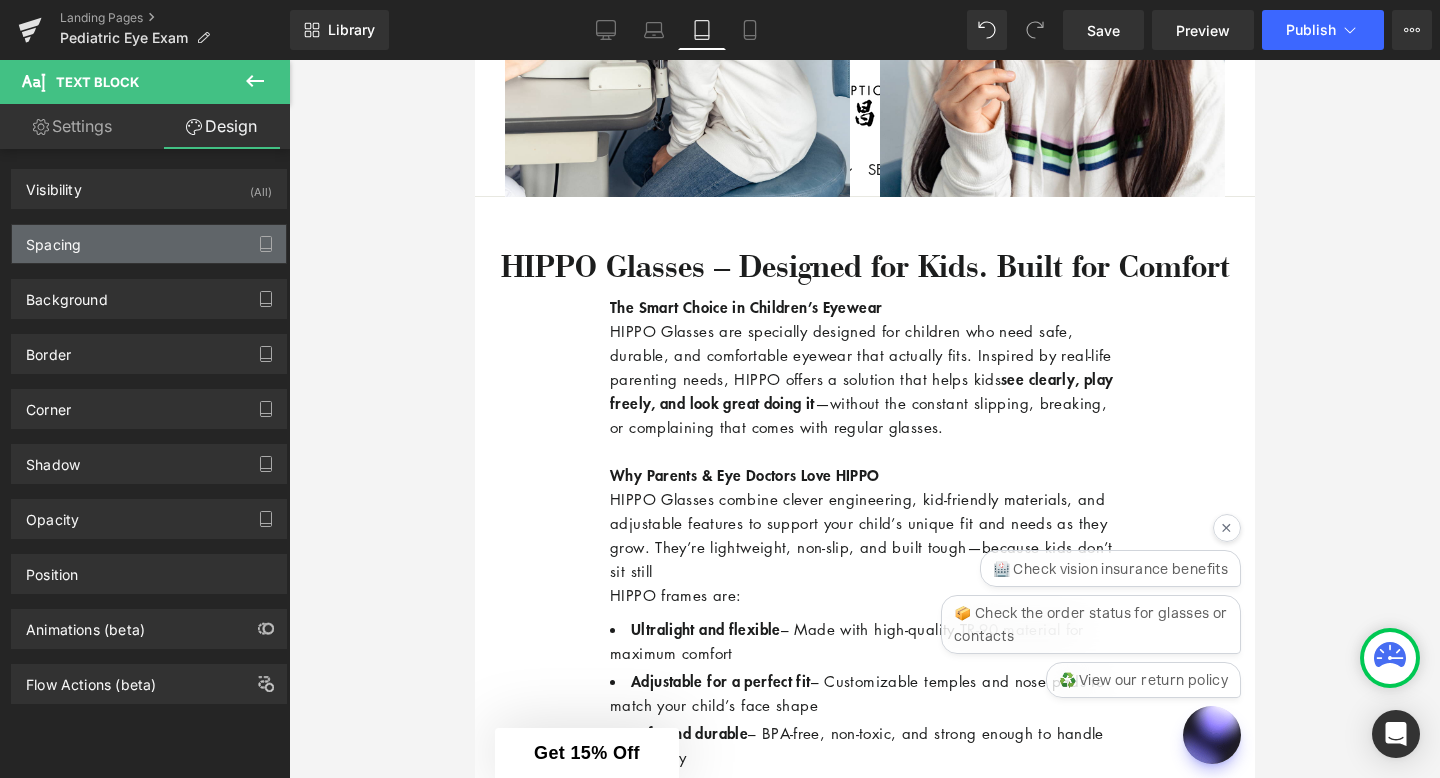 click on "Spacing" at bounding box center [149, 244] 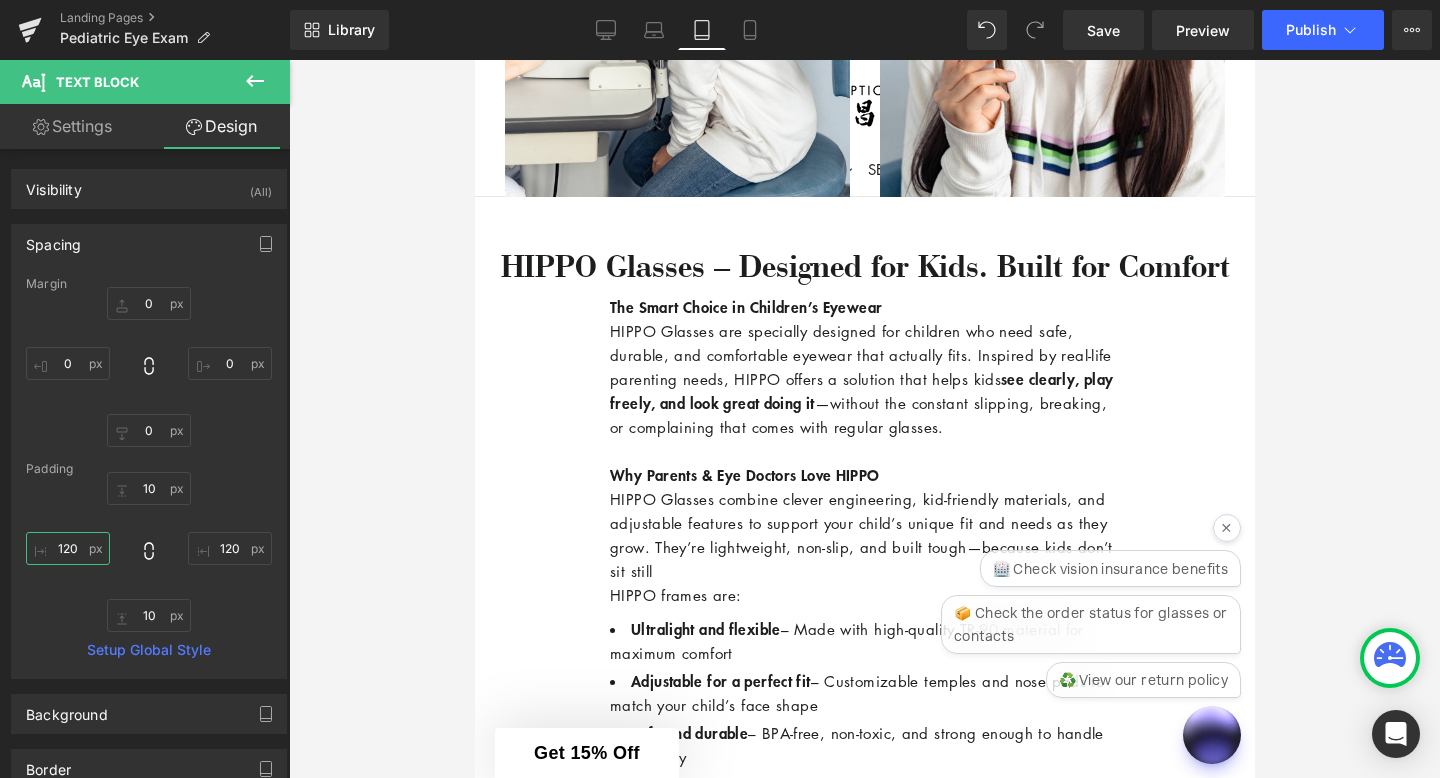 click on "120" at bounding box center [68, 548] 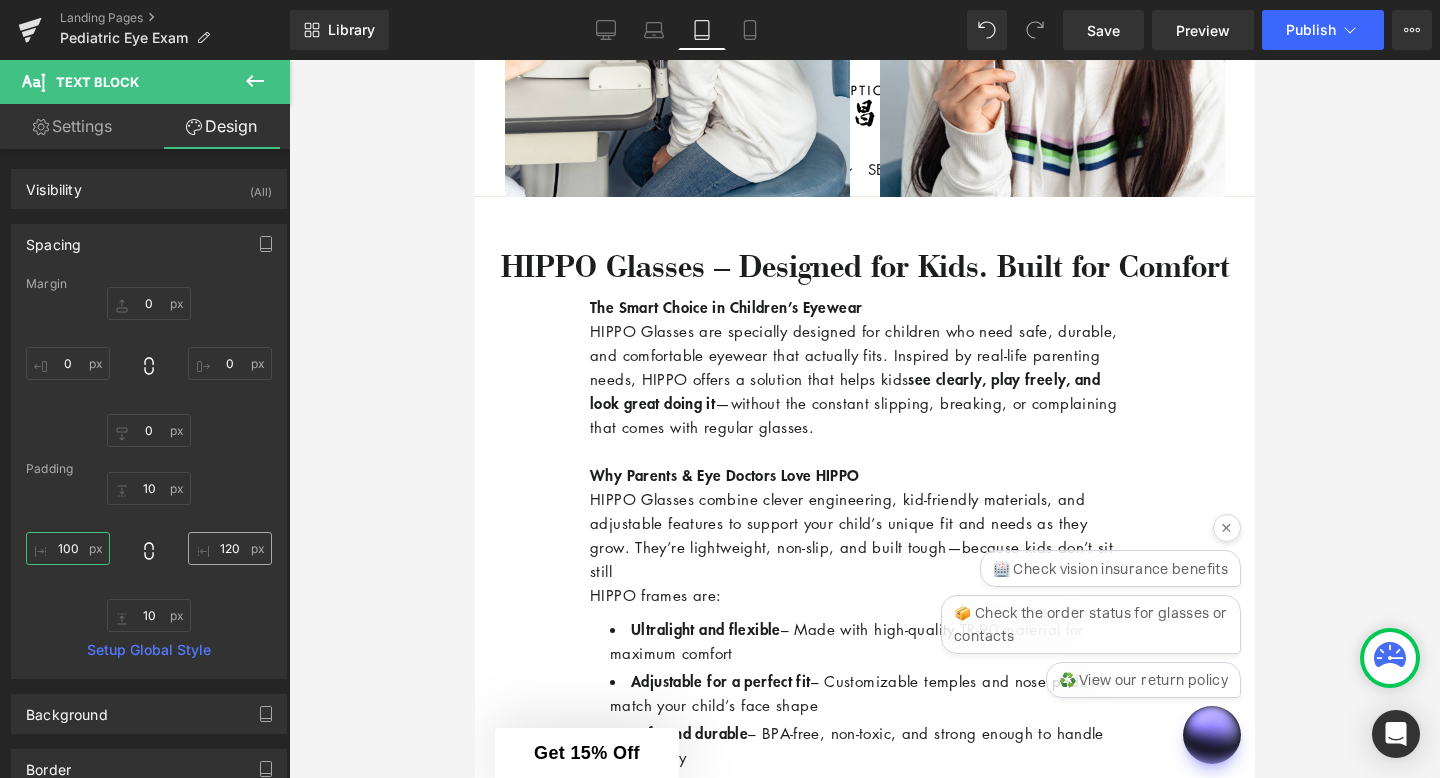 type on "100" 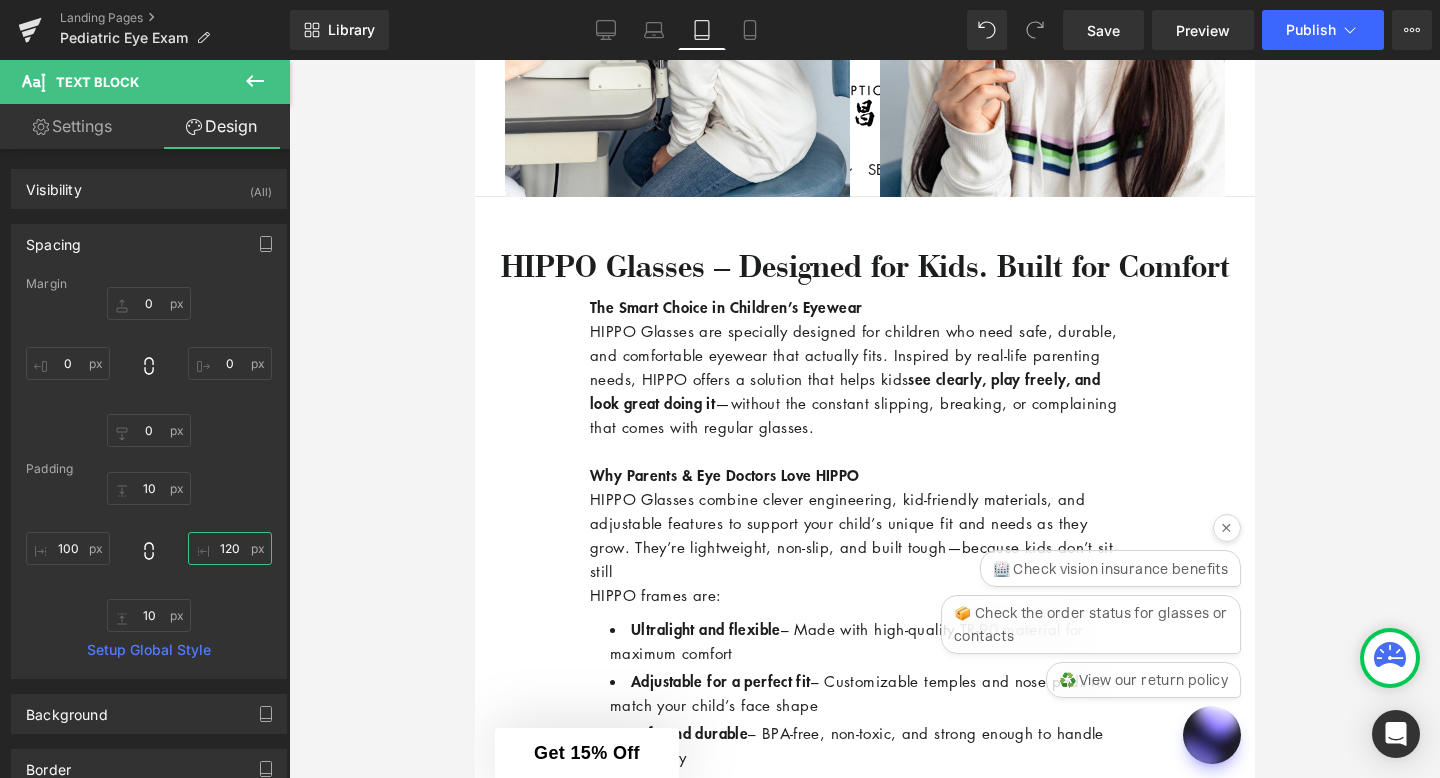 click on "120" at bounding box center (230, 548) 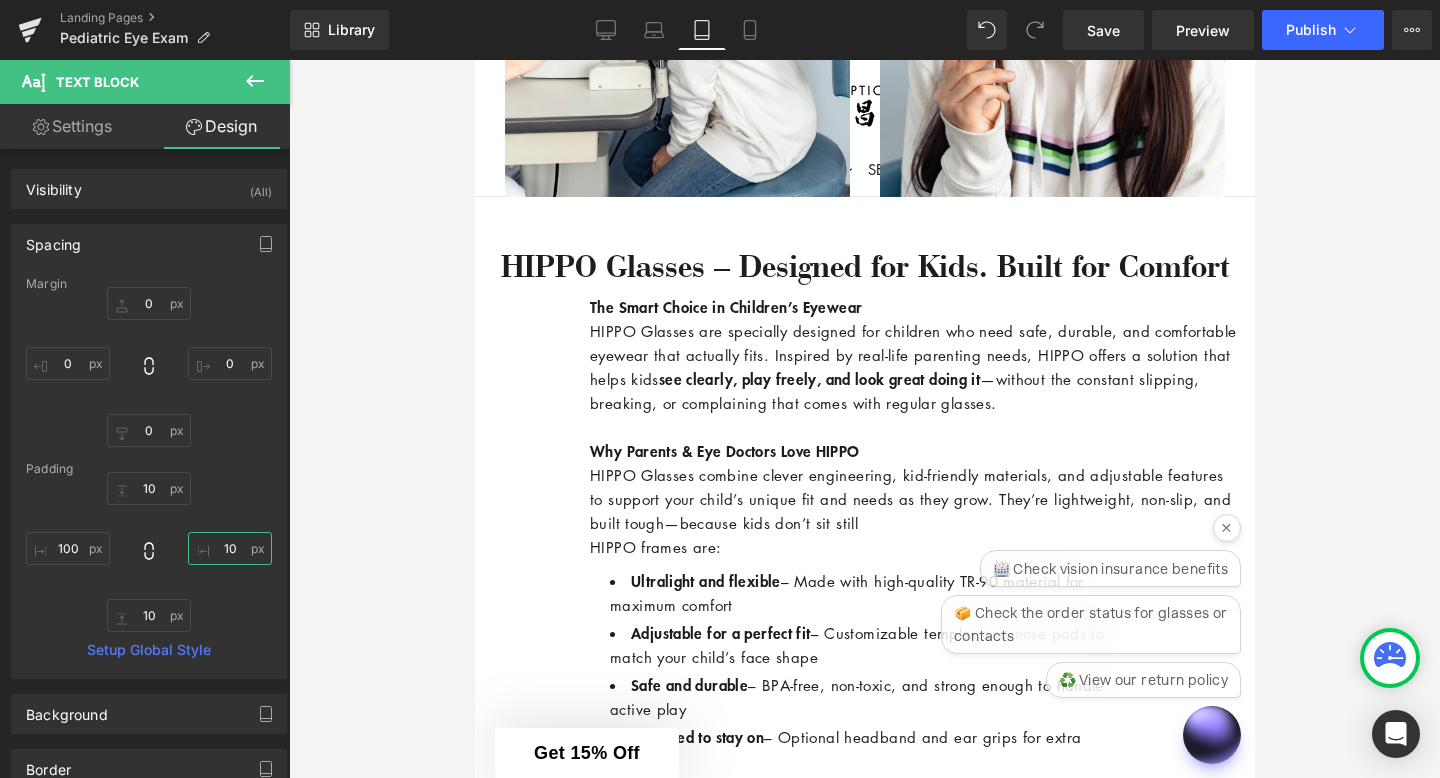 type on "100" 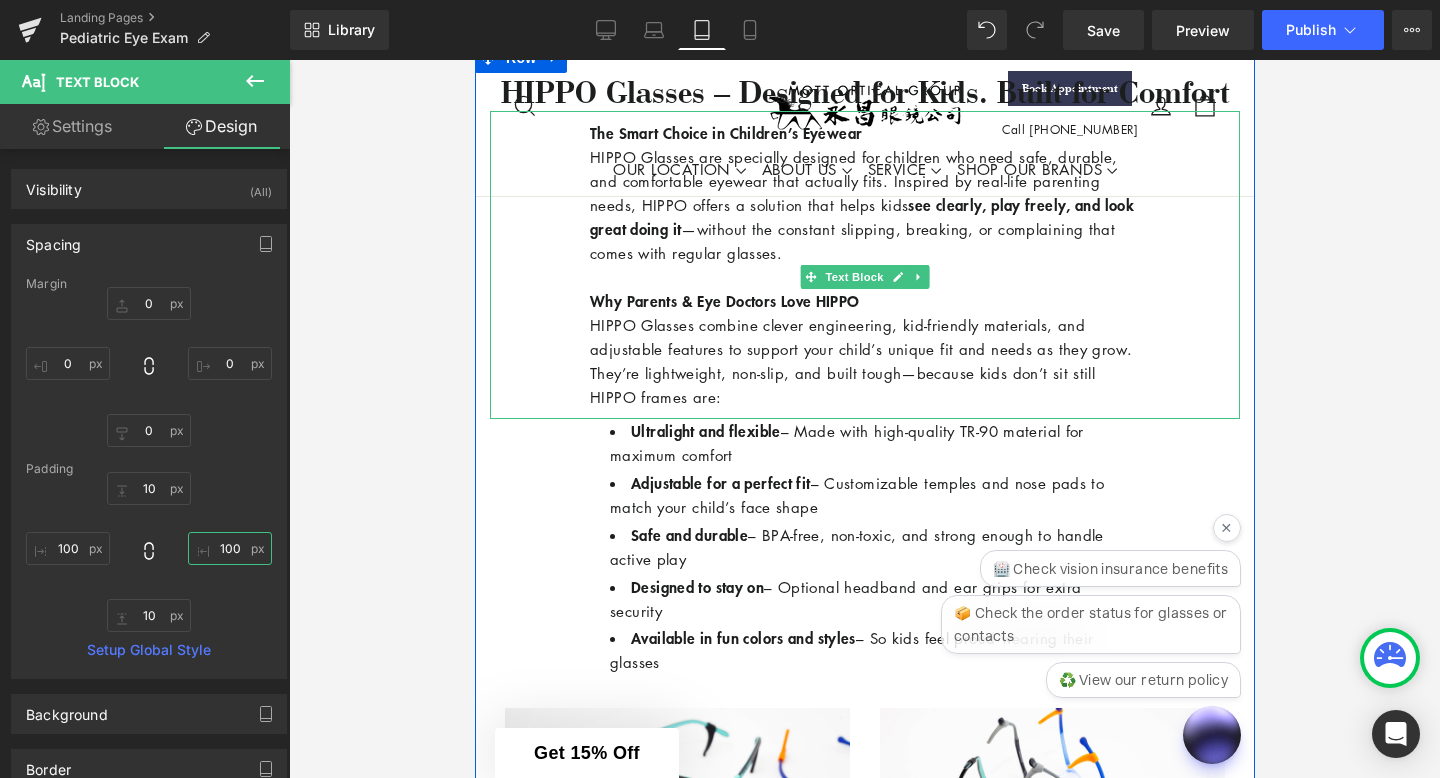 scroll, scrollTop: 1791, scrollLeft: 0, axis: vertical 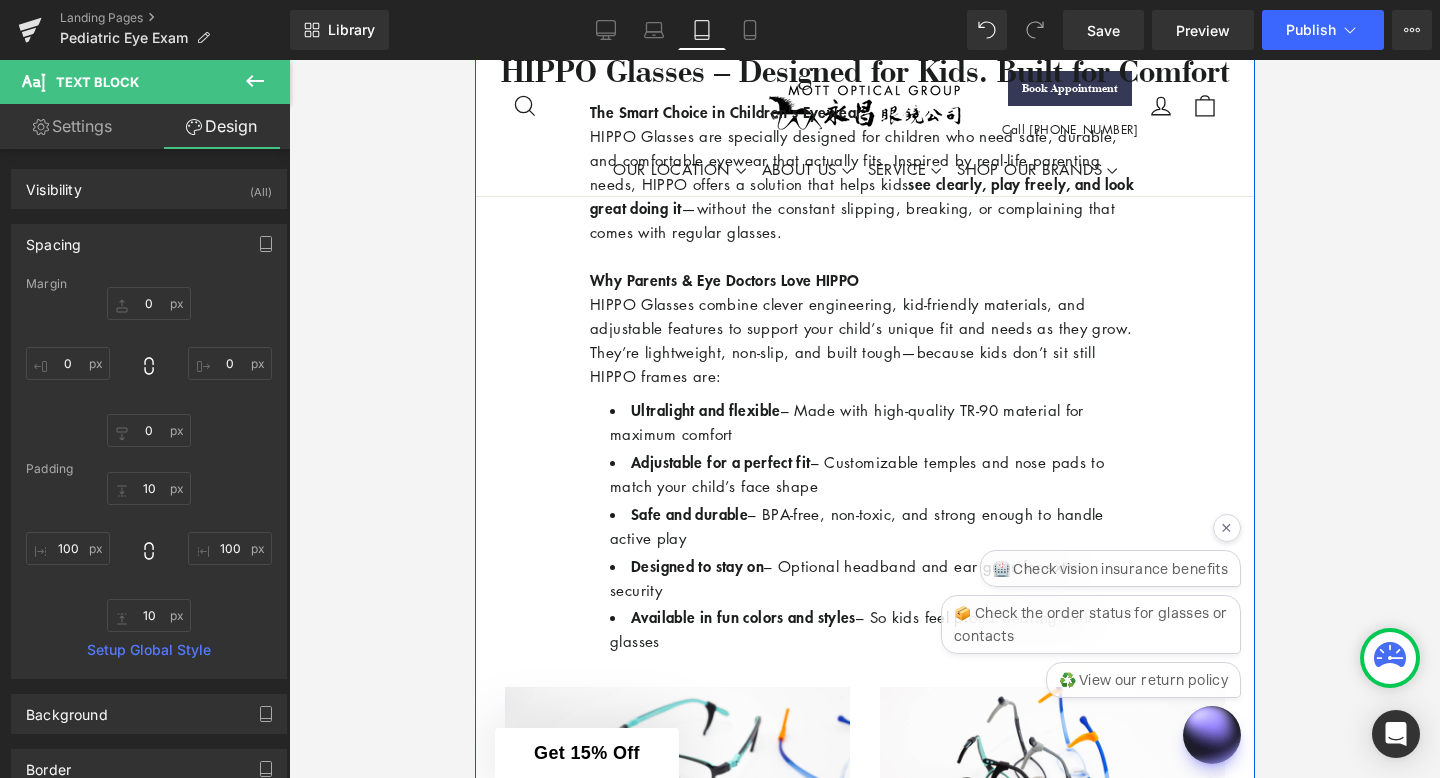 click on "Adjustable for a perfect fi t  – Customizable temples and nose pads to match your child’s face shape" at bounding box center (856, 474) 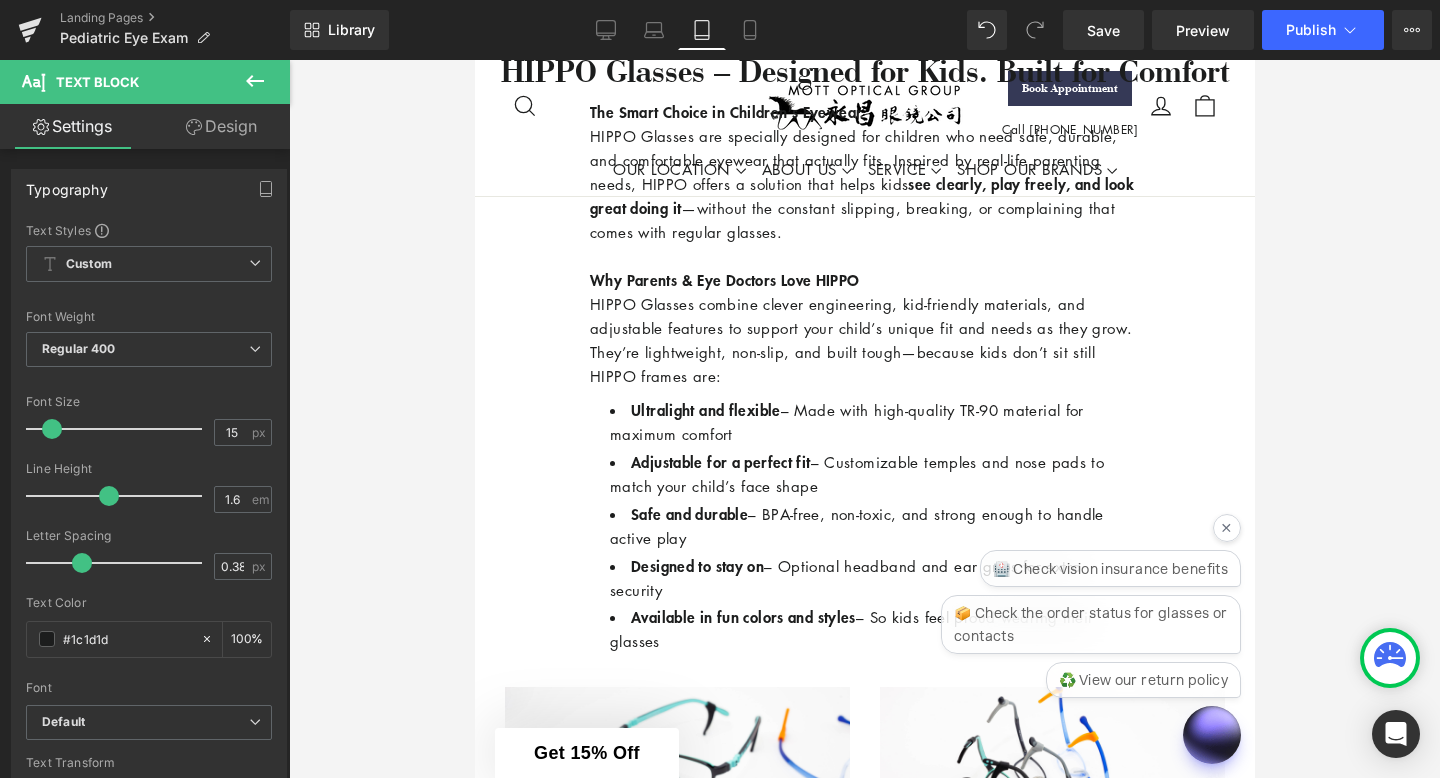 click on "Design" at bounding box center (221, 126) 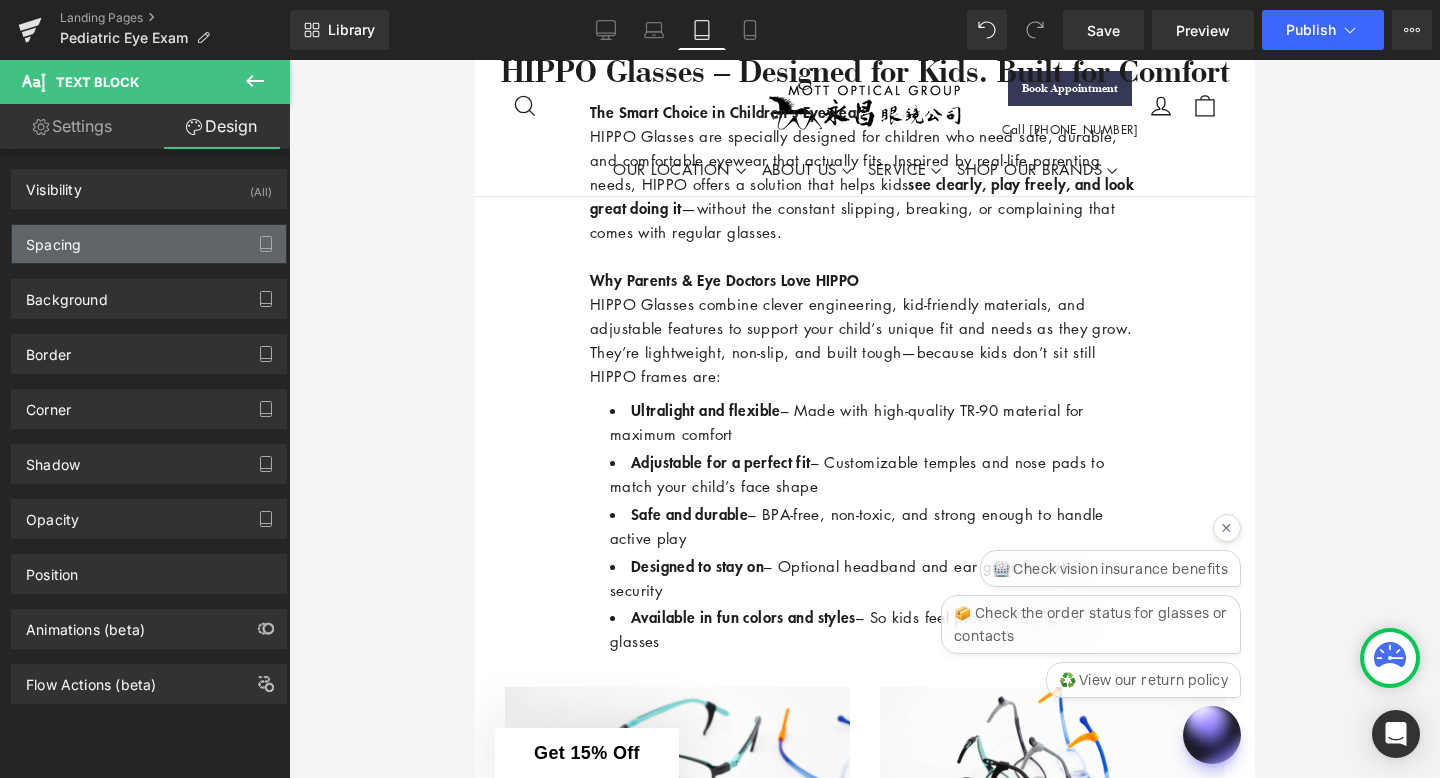 click on "Spacing" at bounding box center [149, 244] 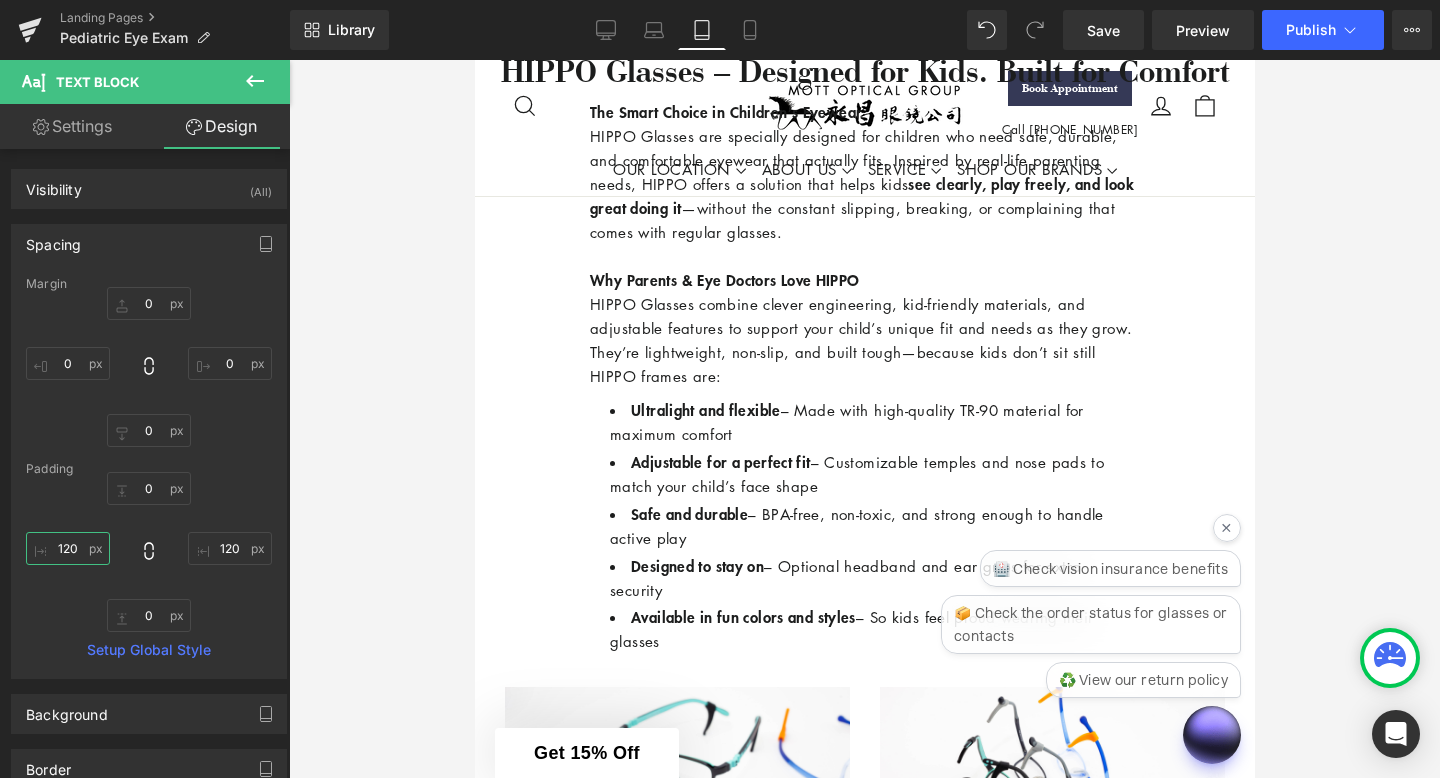 click on "120" at bounding box center [68, 548] 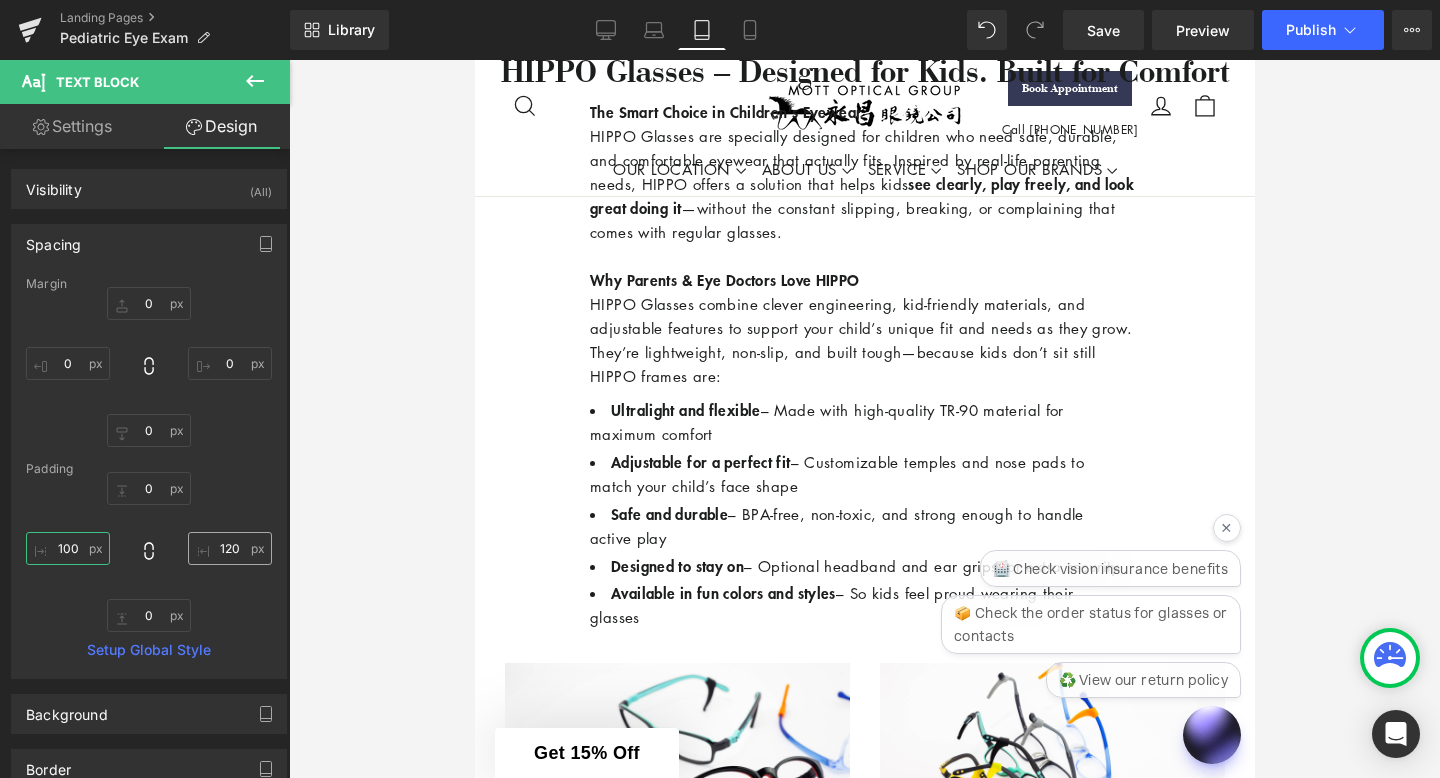 type on "100" 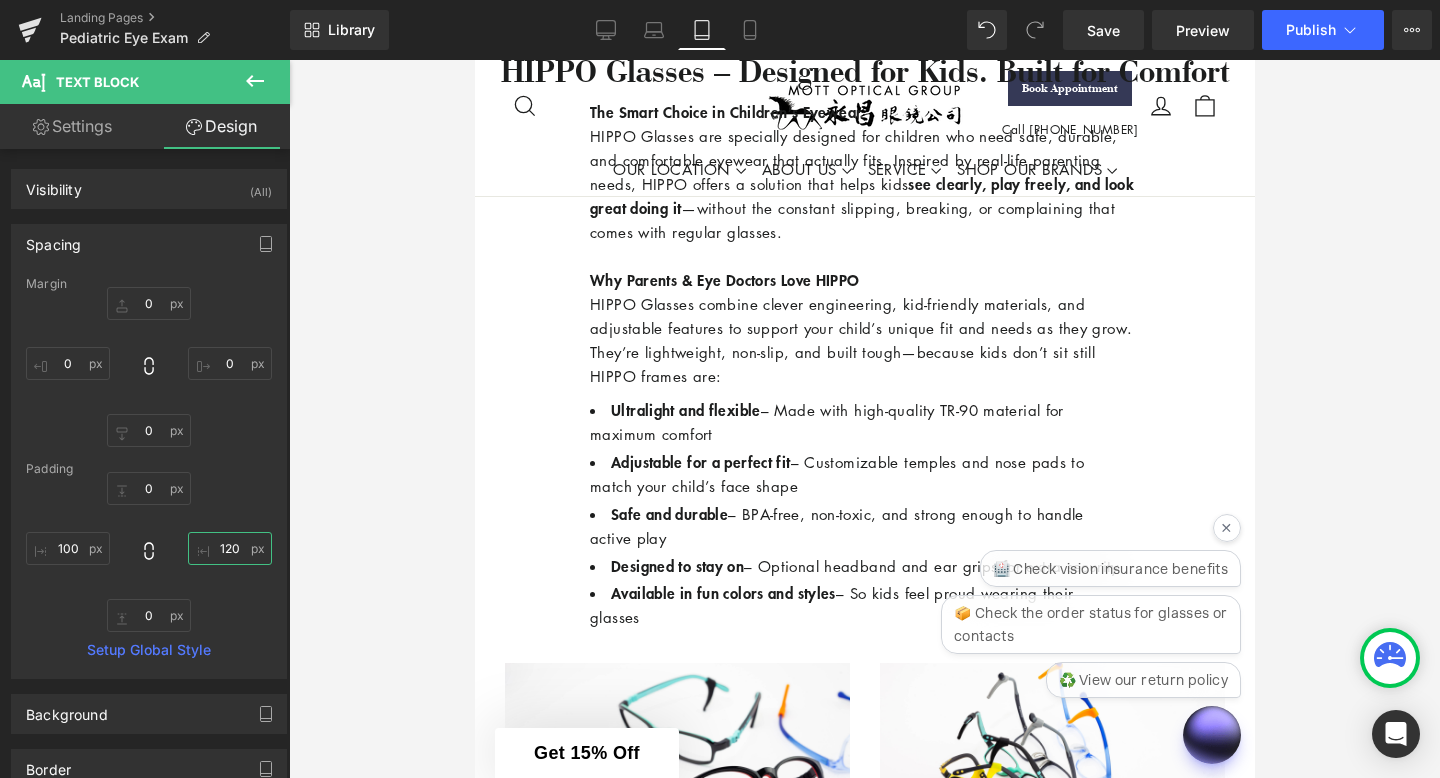 click on "120" at bounding box center [230, 548] 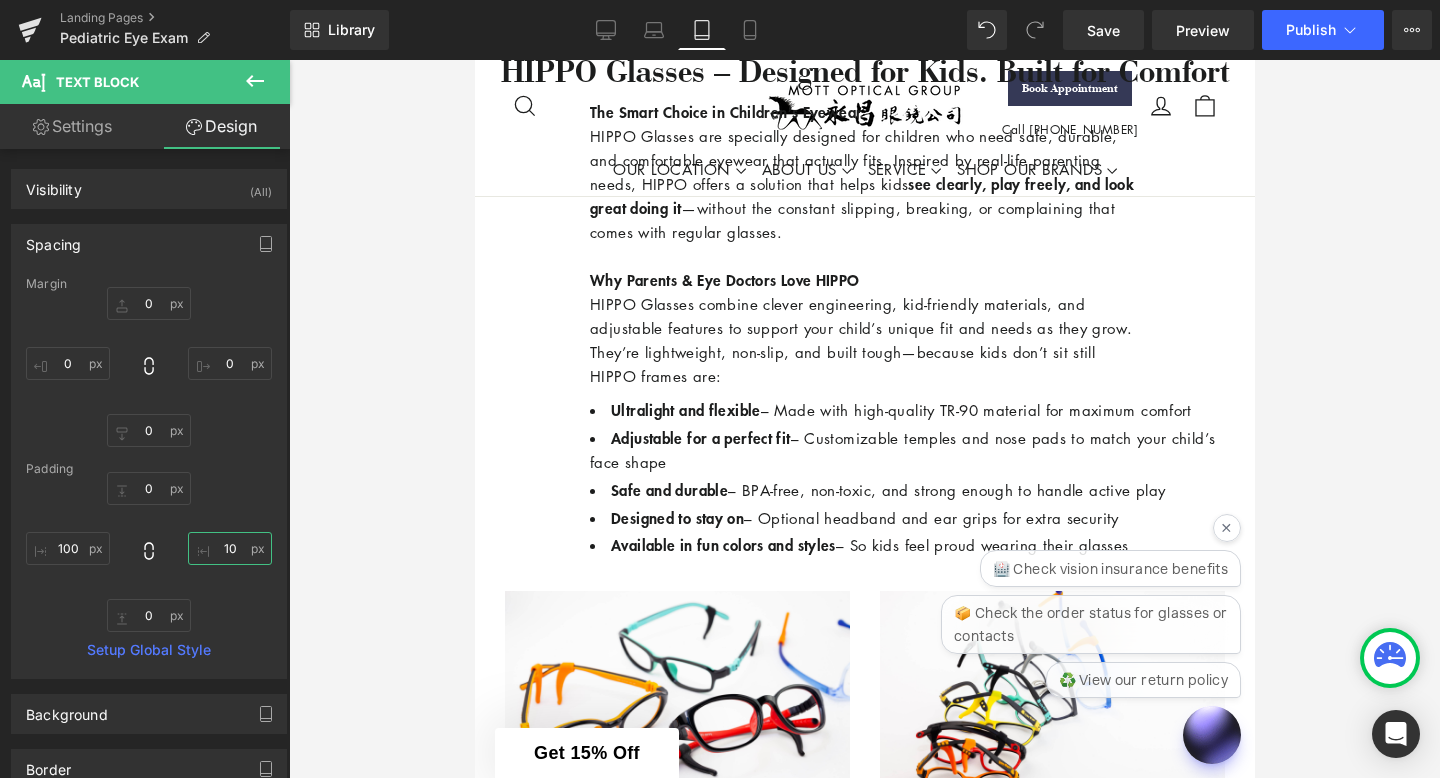 type on "100" 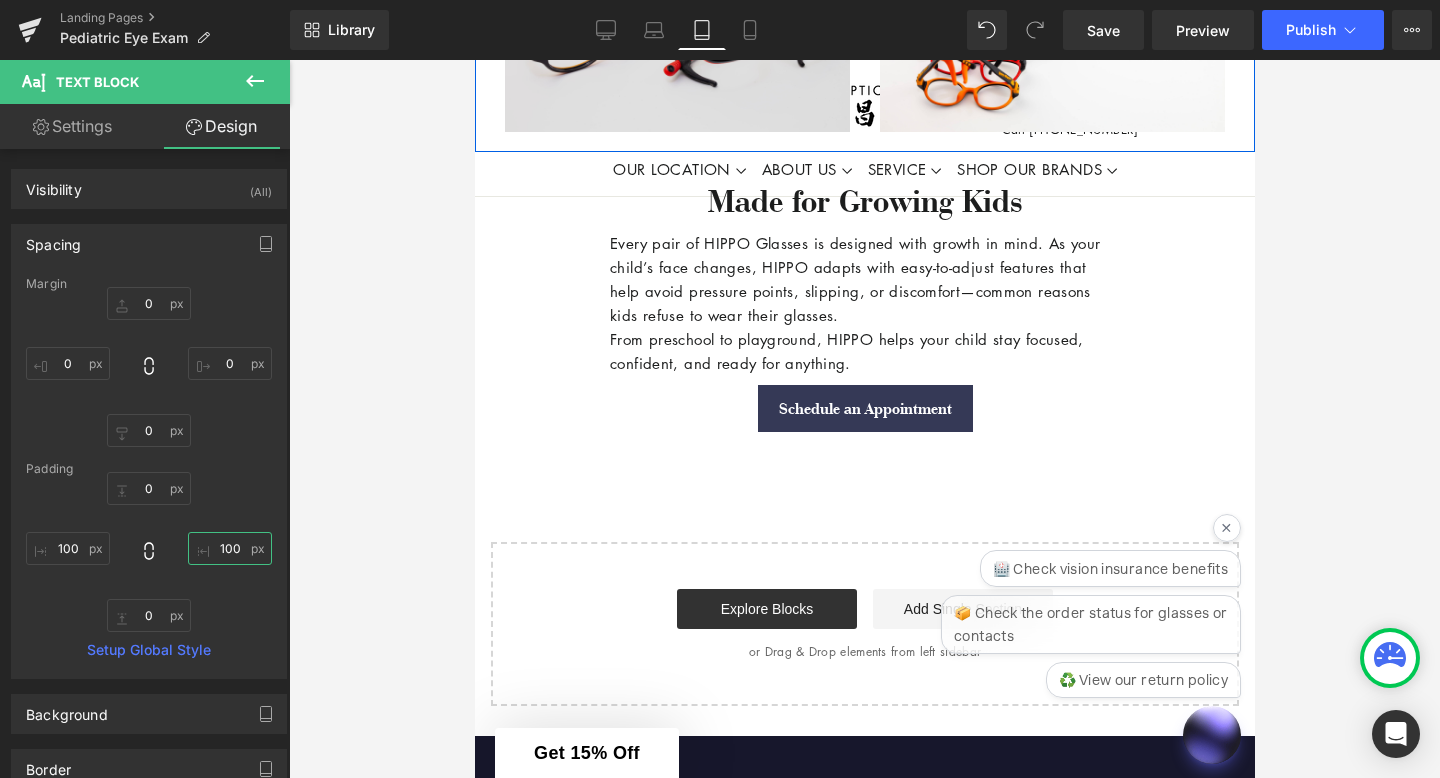 scroll, scrollTop: 2534, scrollLeft: 0, axis: vertical 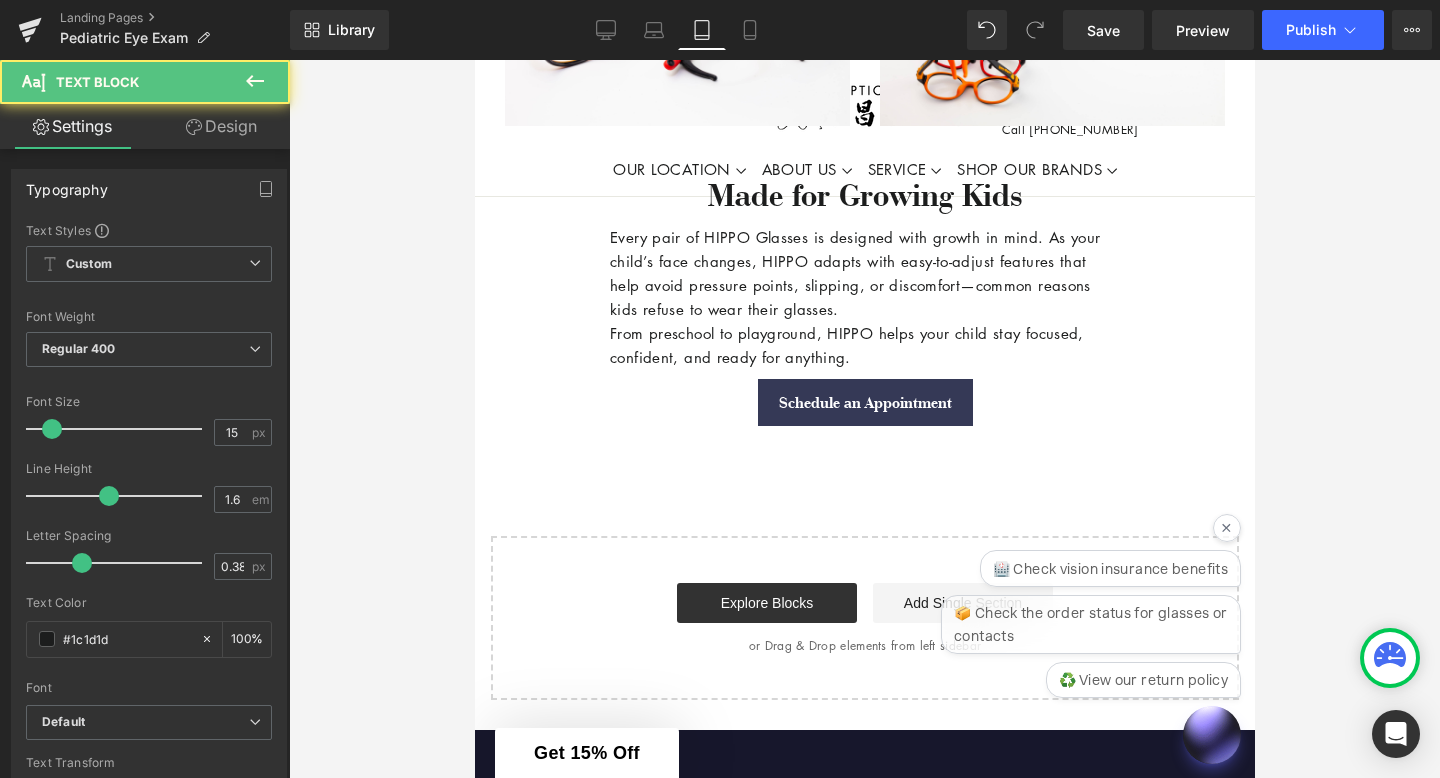 click on "Every pair of HIPPO Glasses is designed with growth in mind. As your child’s face changes, HIPPO adapts with easy-to-adjust features that help avoid pressure points, slipping, or discomfort—common reasons kids refuse to wear their glasses." at bounding box center (864, 273) 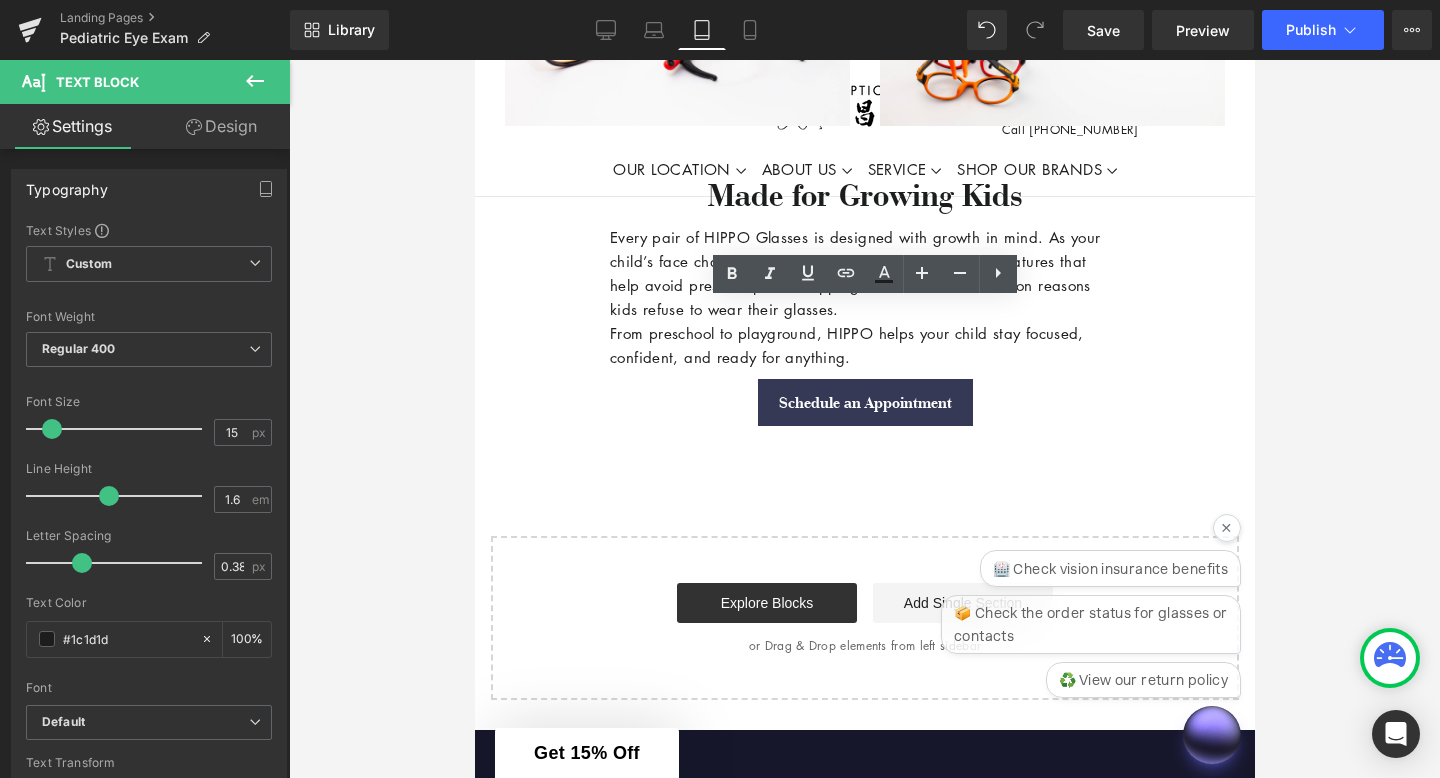 click on "Design" at bounding box center [221, 126] 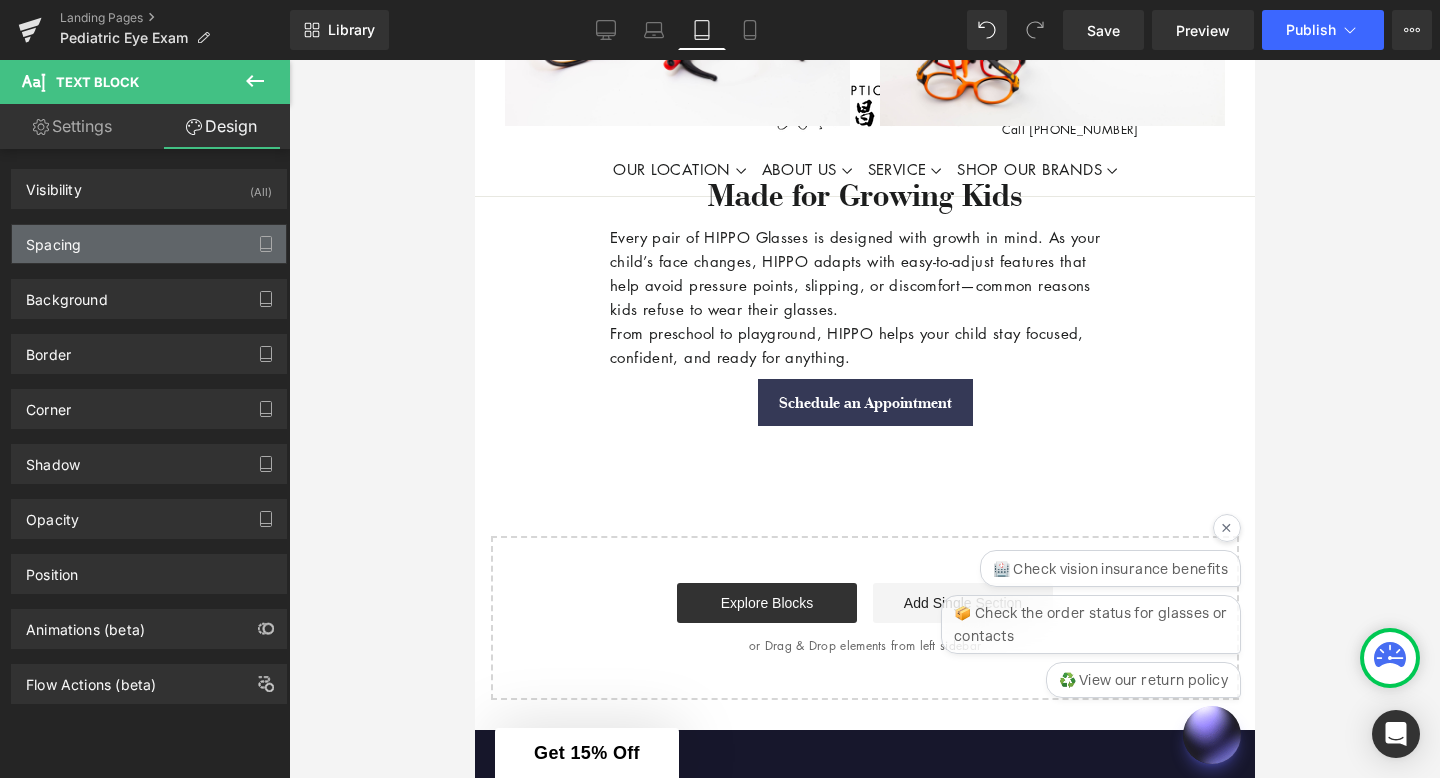 click on "Spacing" at bounding box center (149, 244) 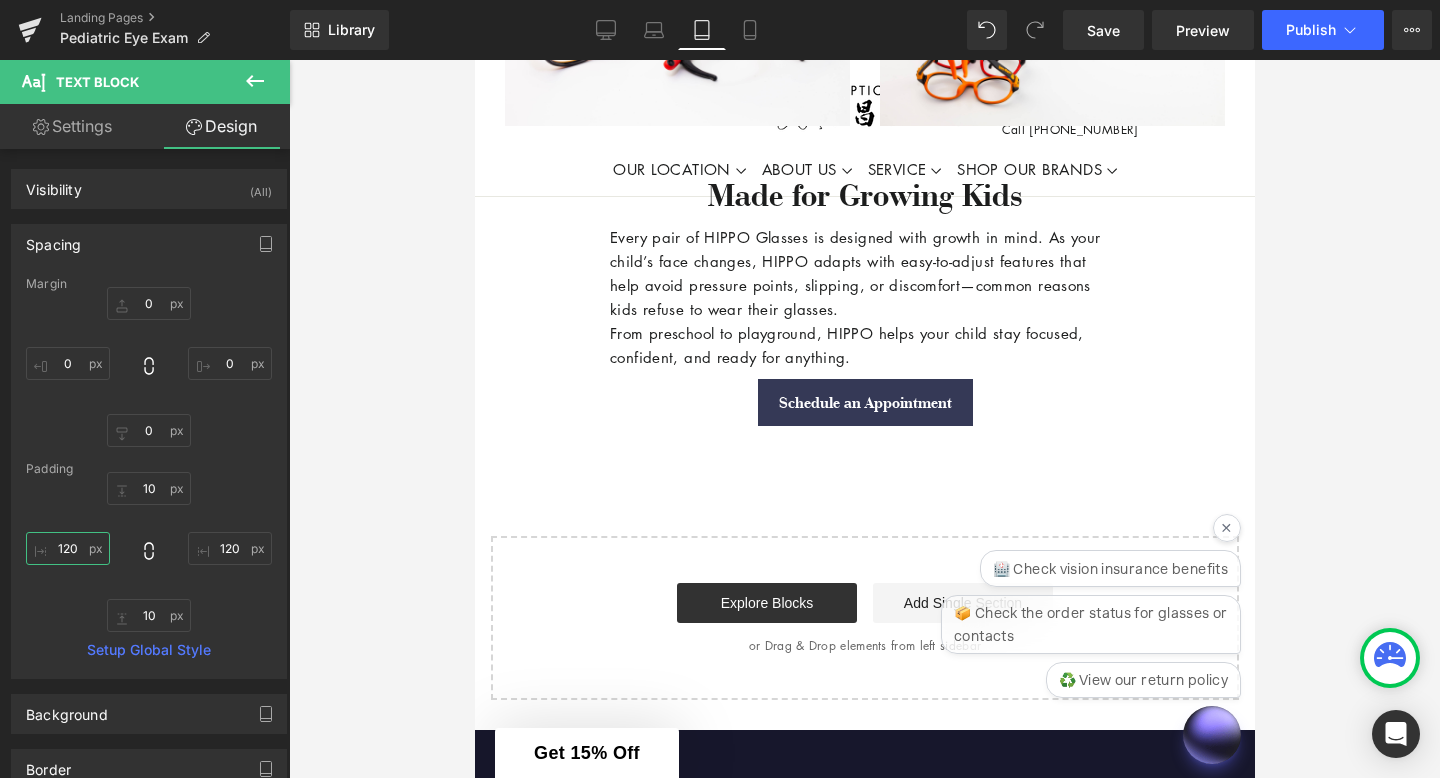 click on "120" at bounding box center [68, 548] 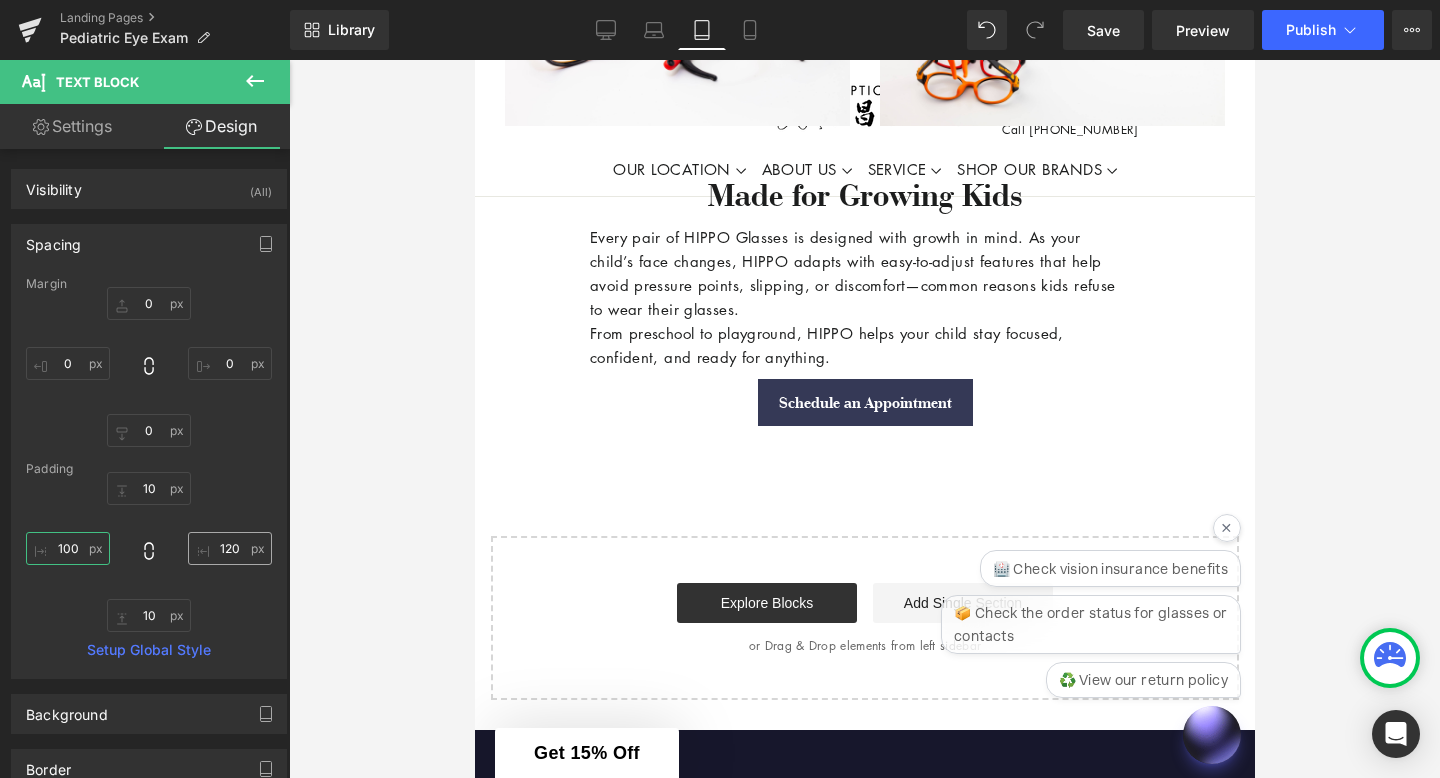 type on "100" 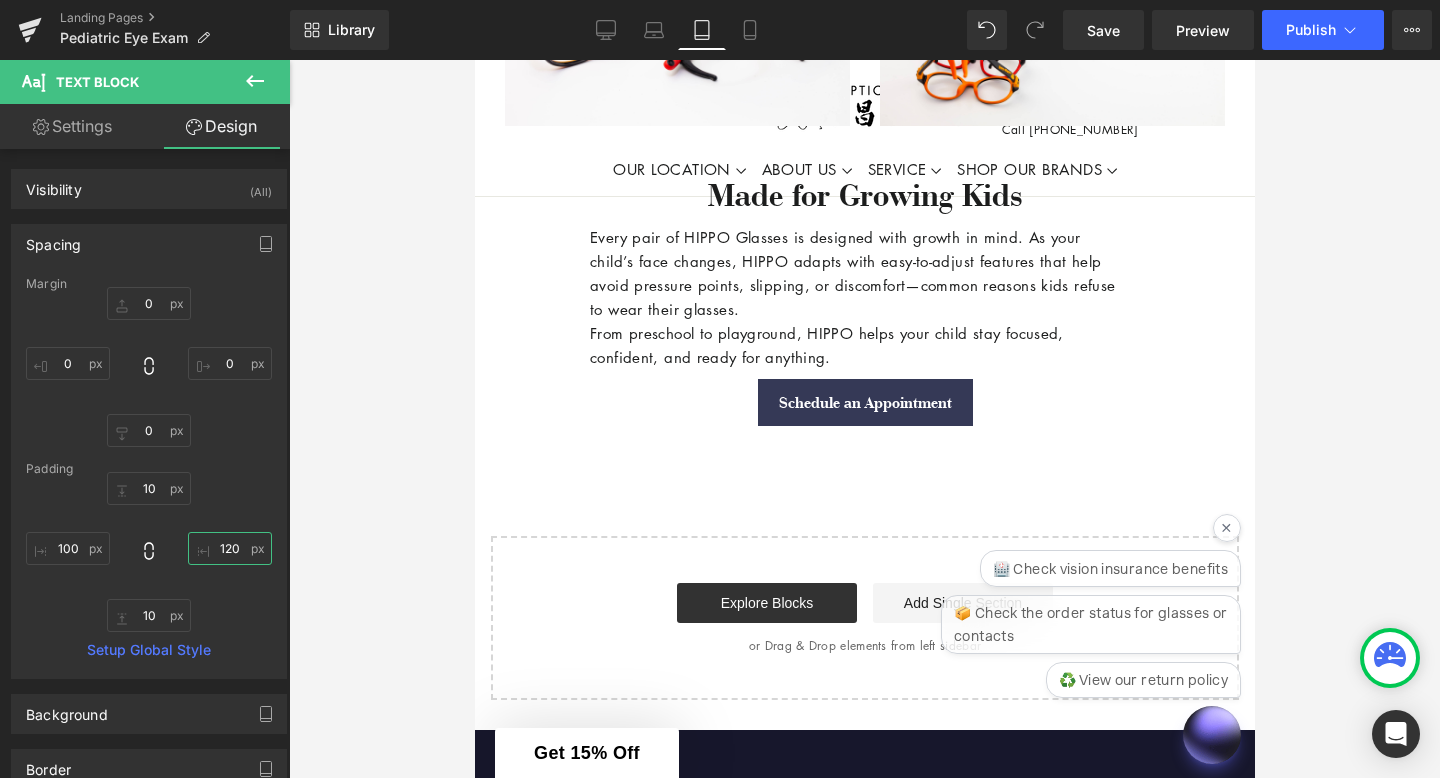 click on "120" at bounding box center [230, 548] 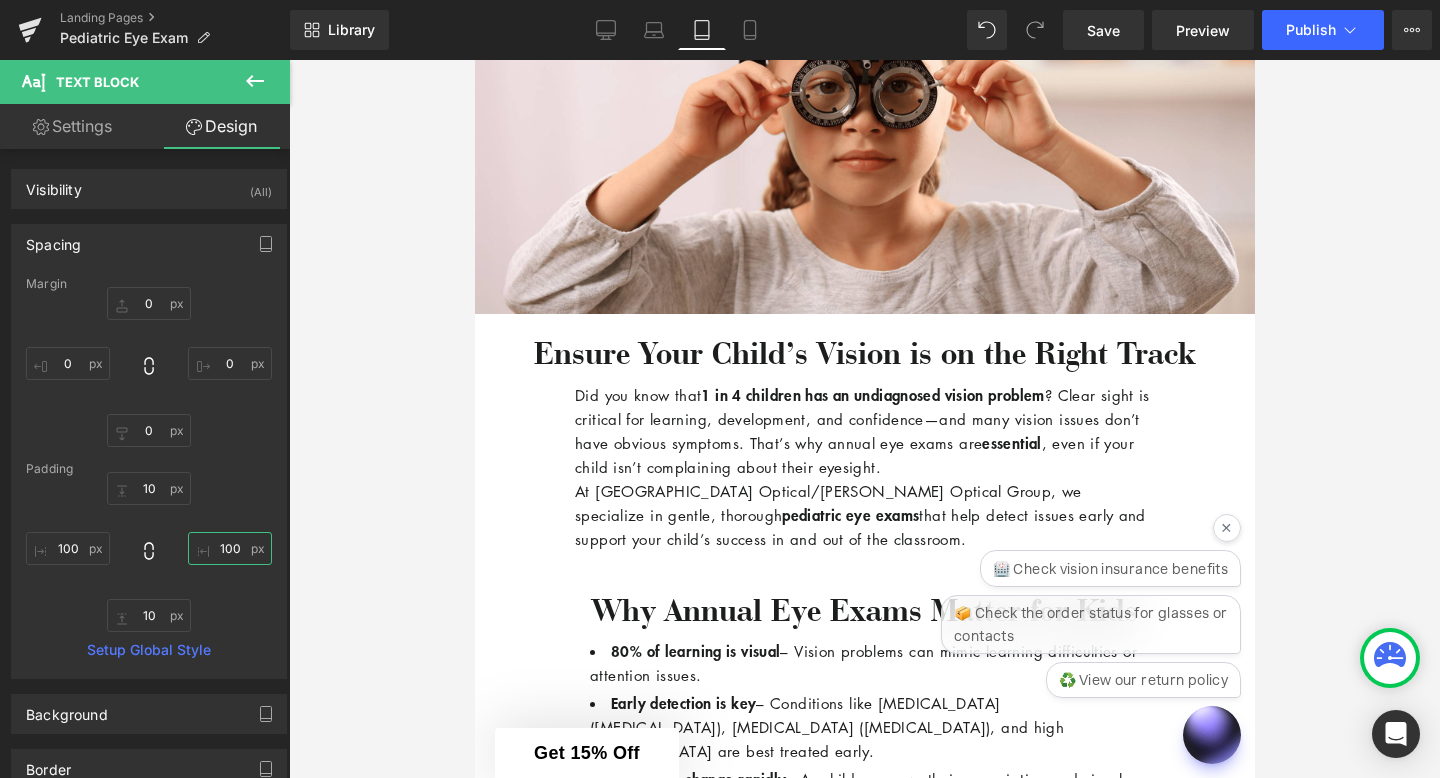scroll, scrollTop: 0, scrollLeft: 0, axis: both 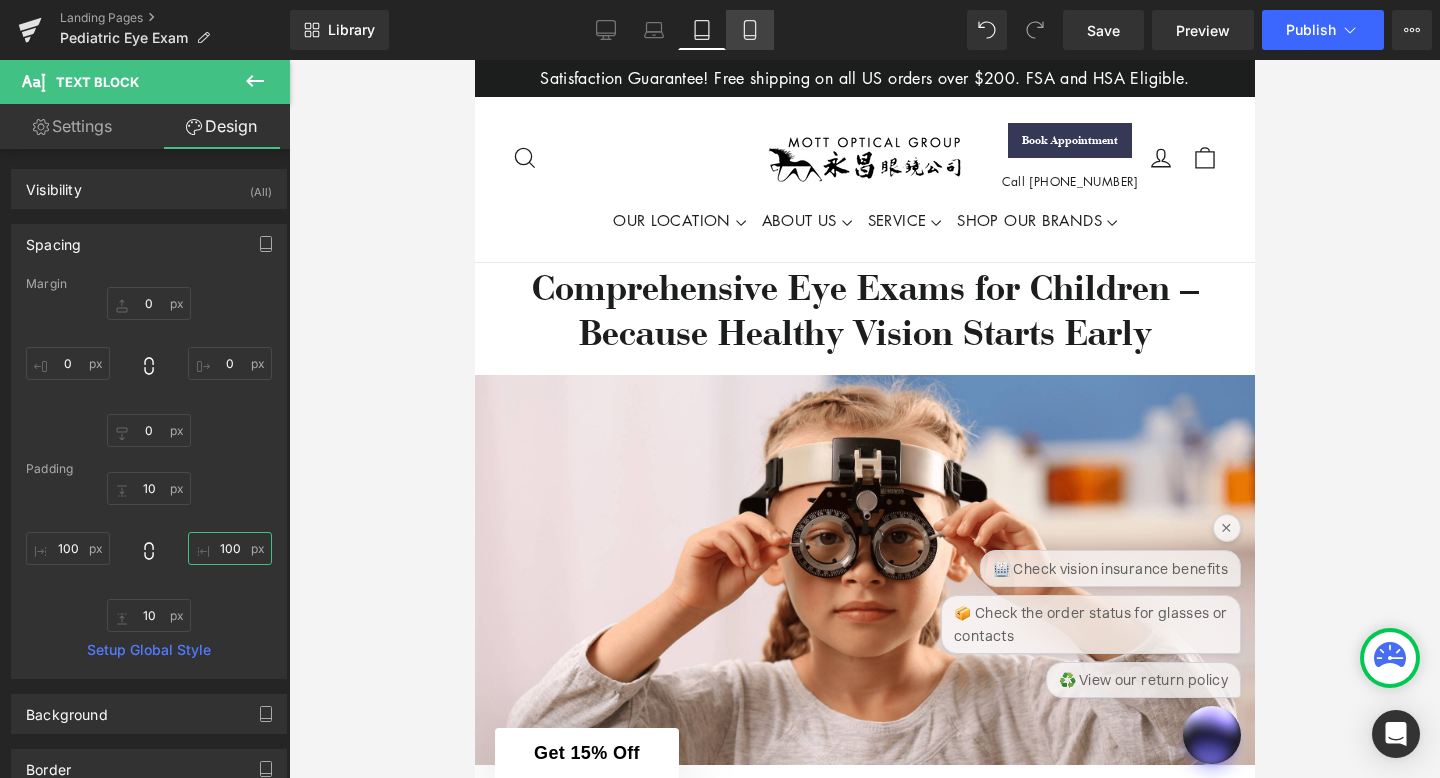 type on "100" 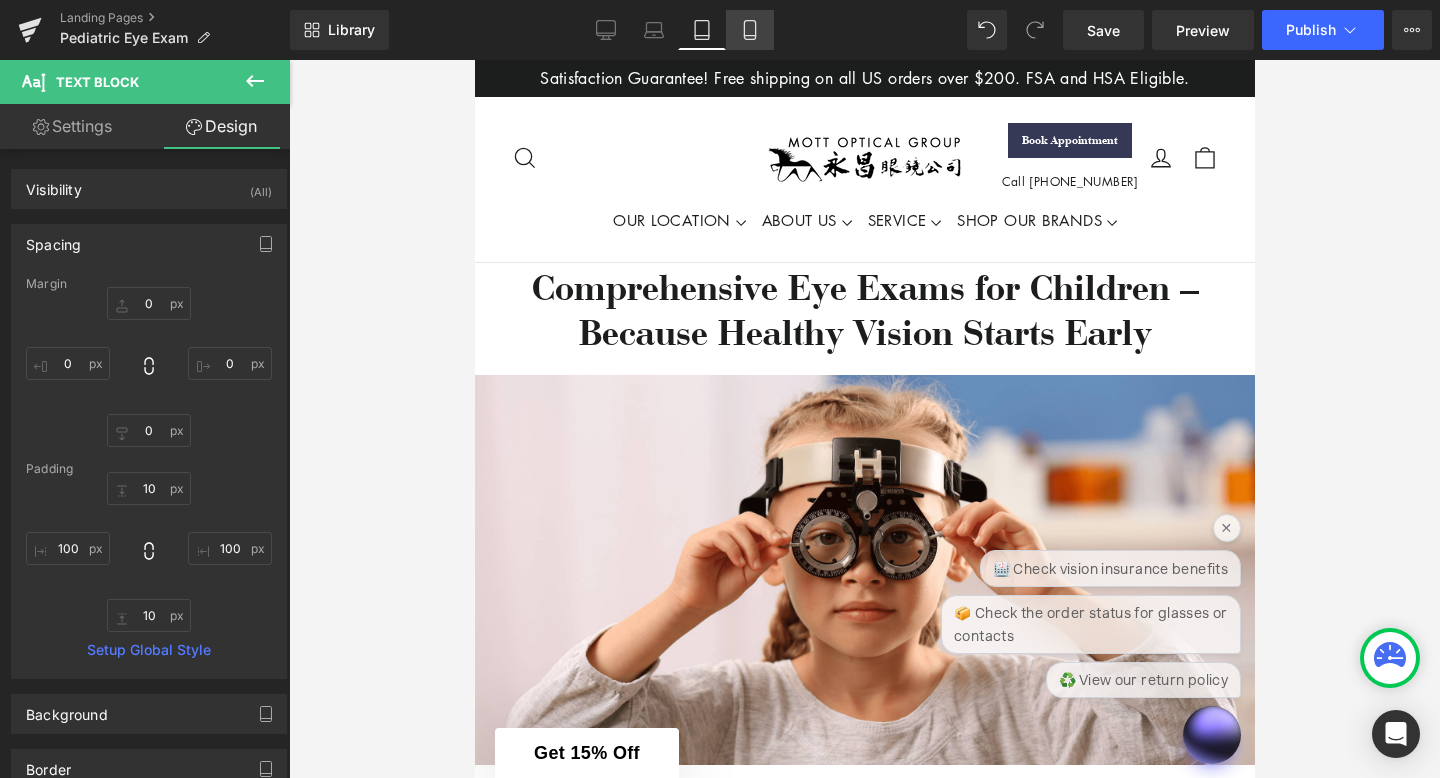 click 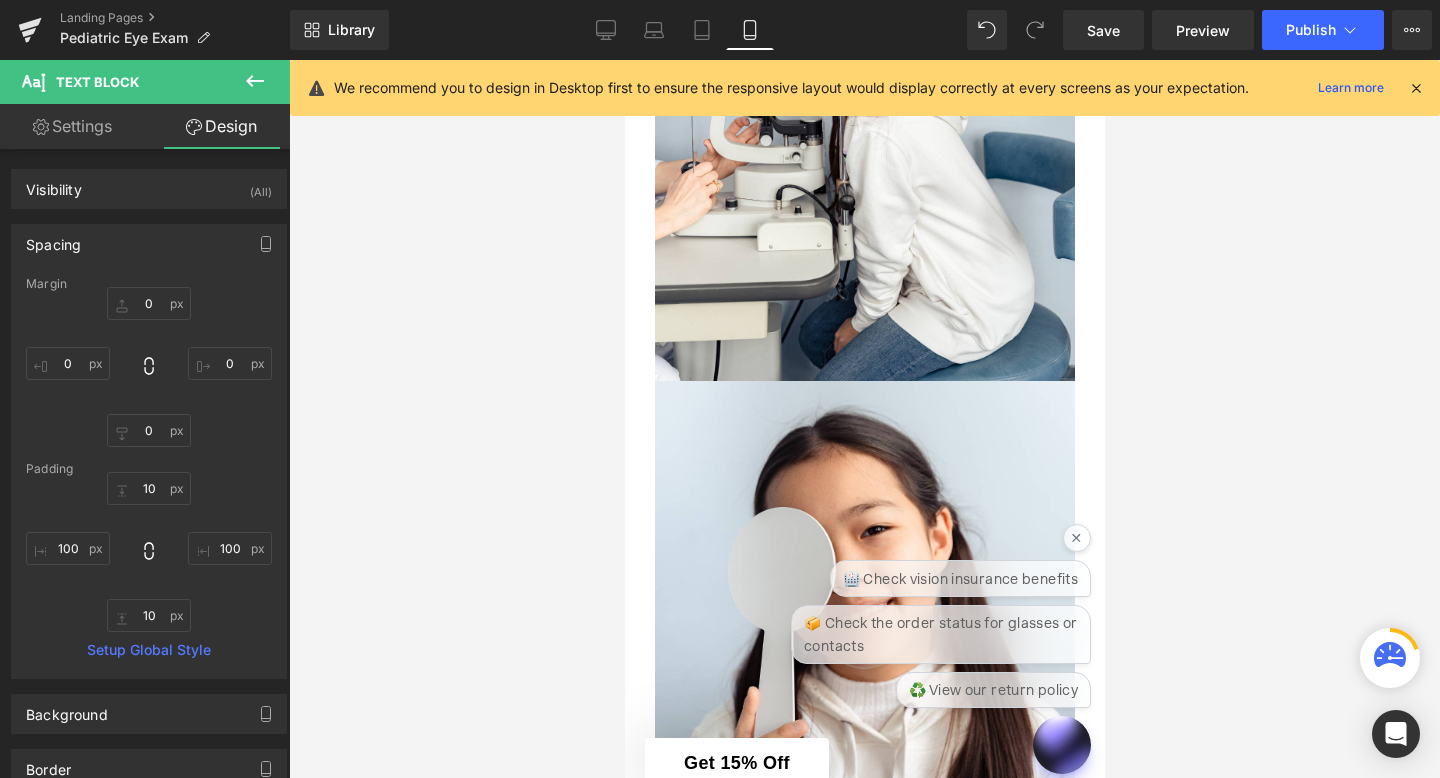 type on "0" 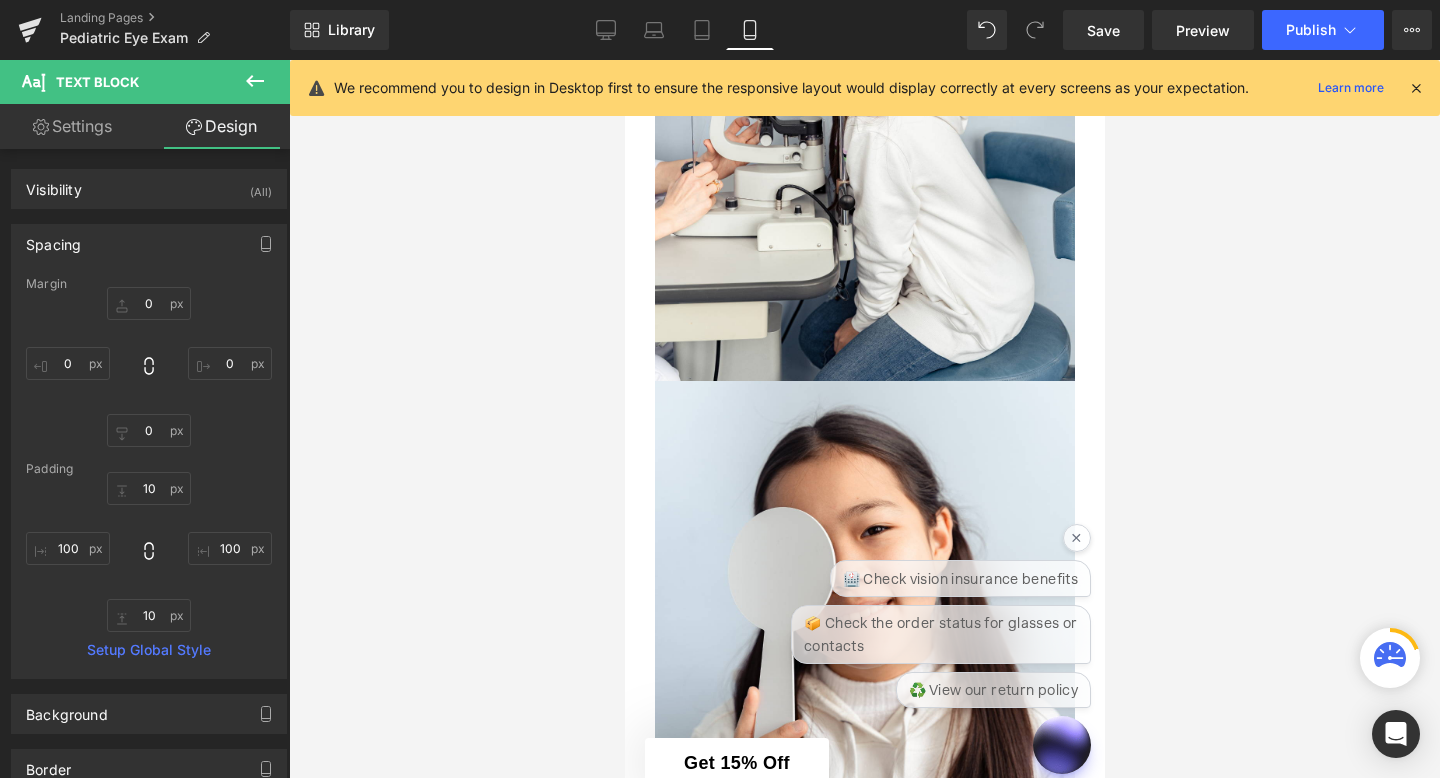 type on "0" 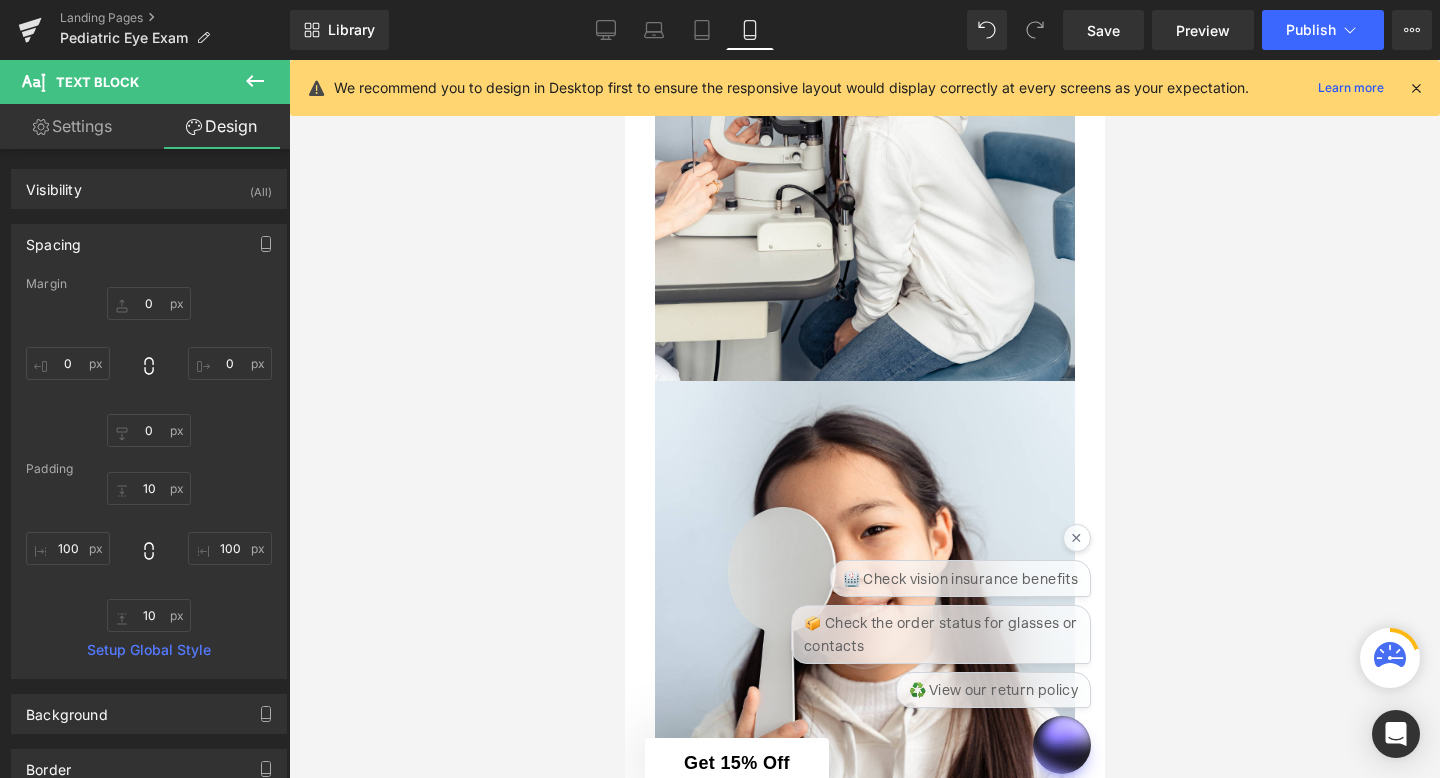 type on "0" 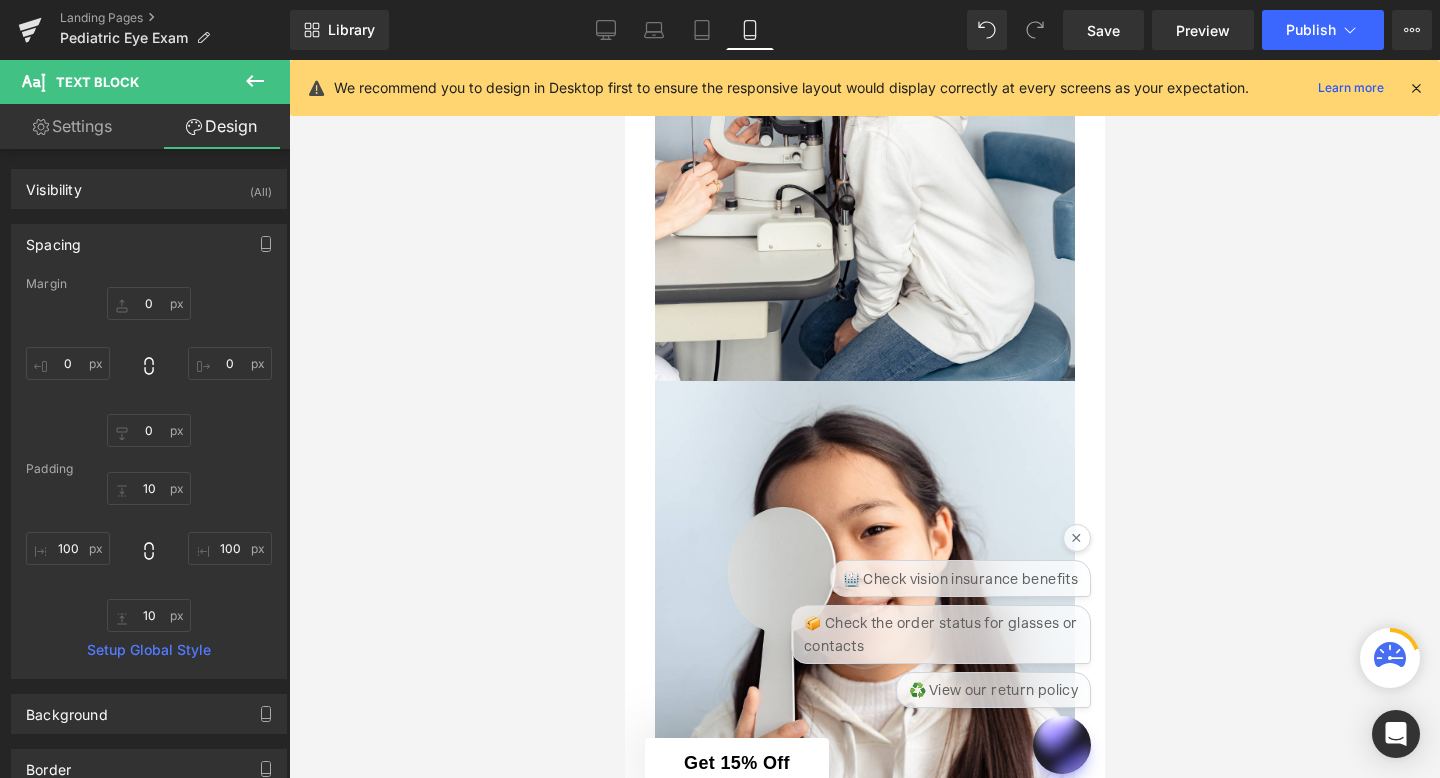 type on "0" 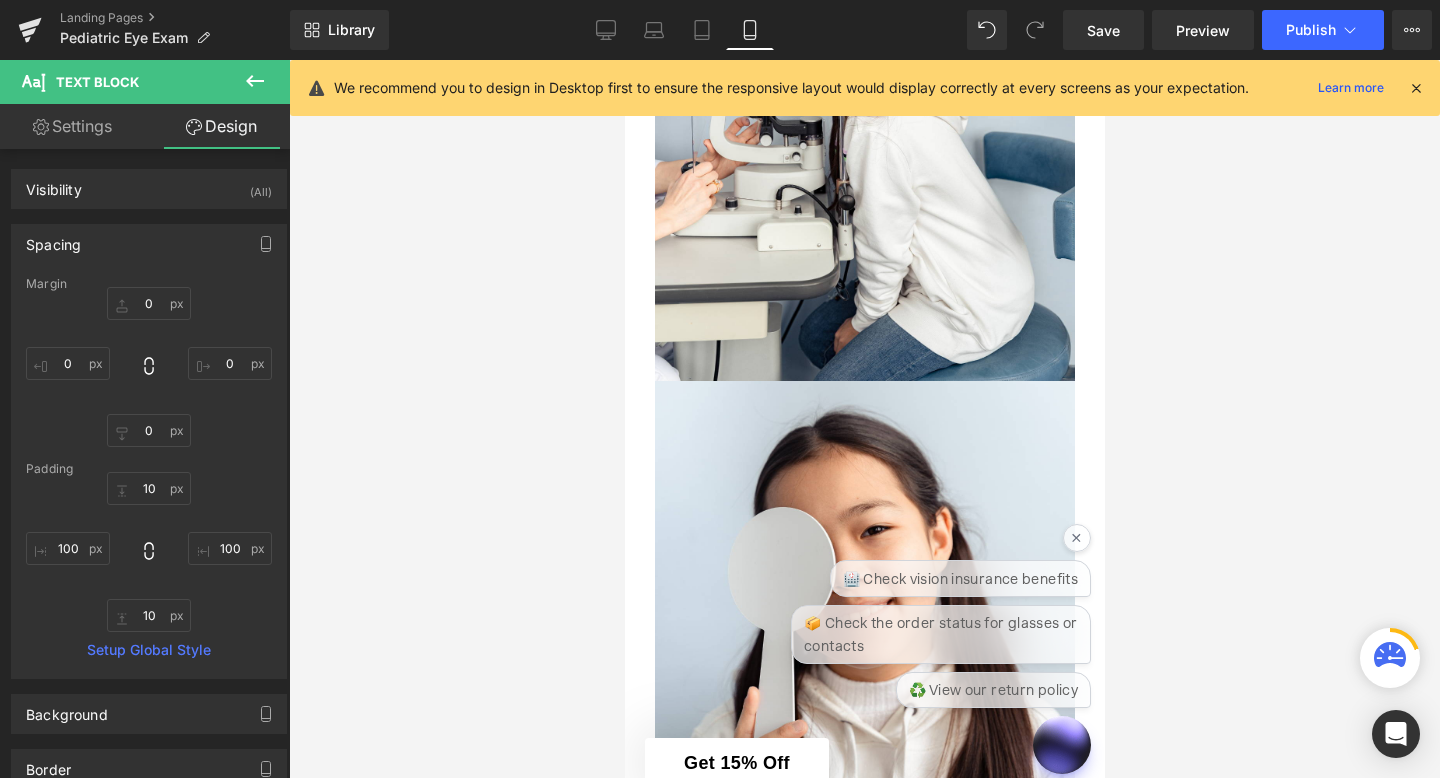type on "10" 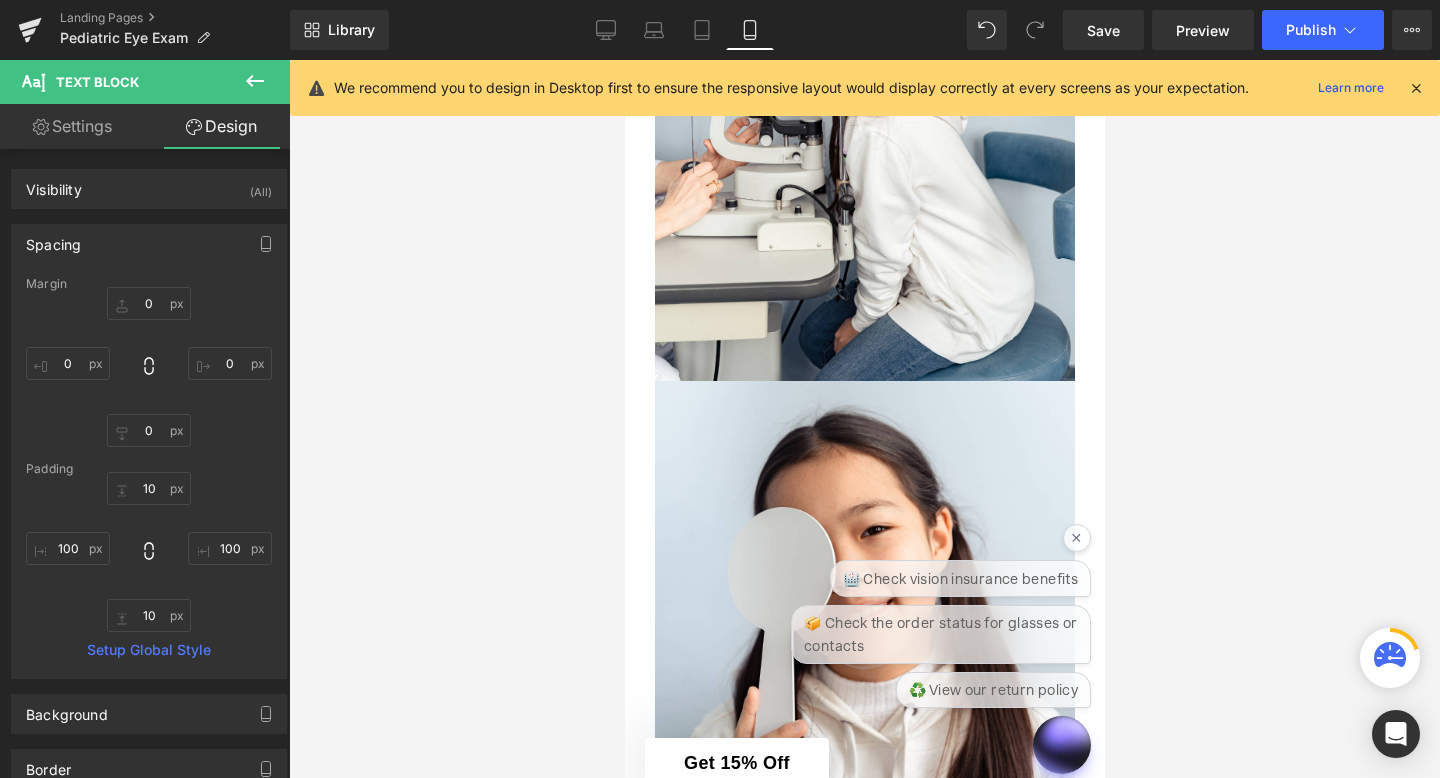 type on "120" 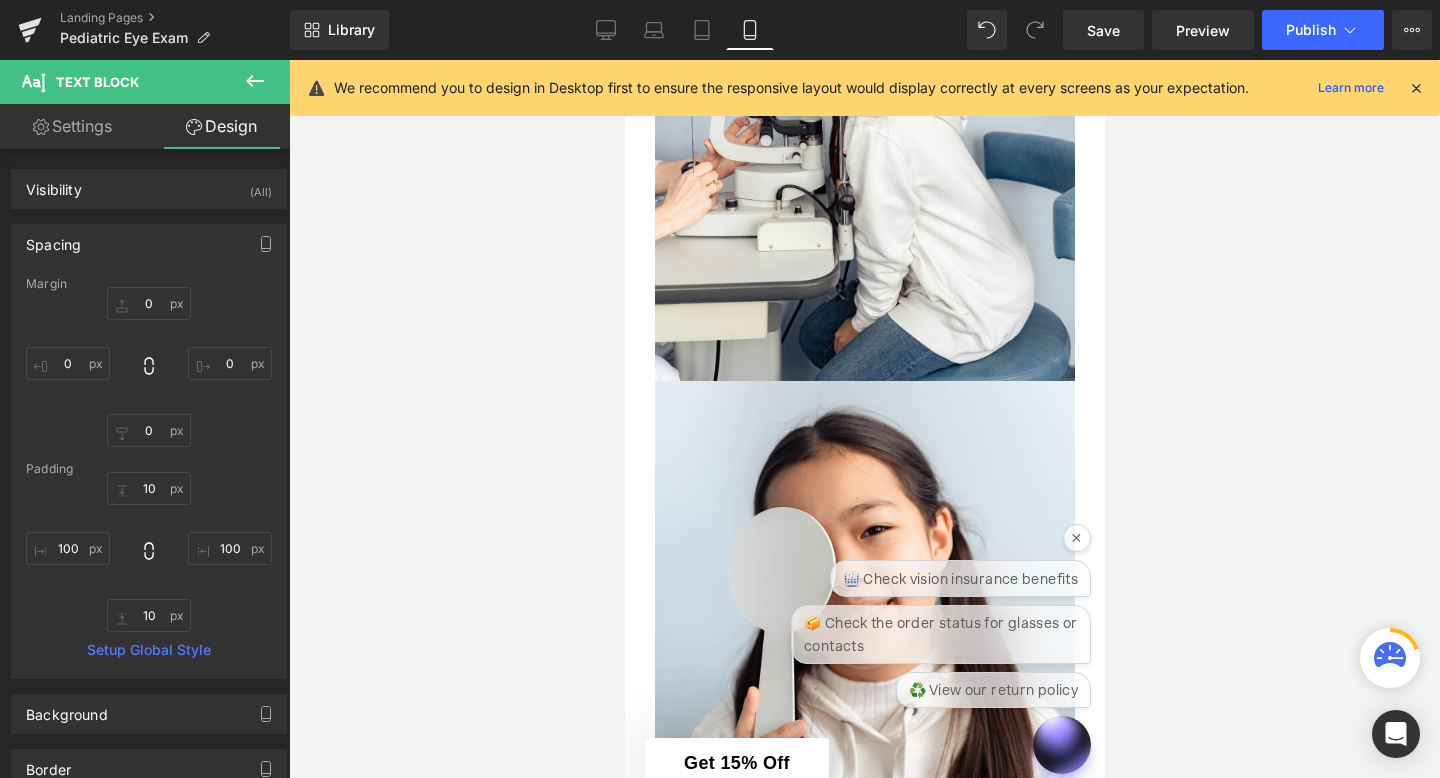 type on "10" 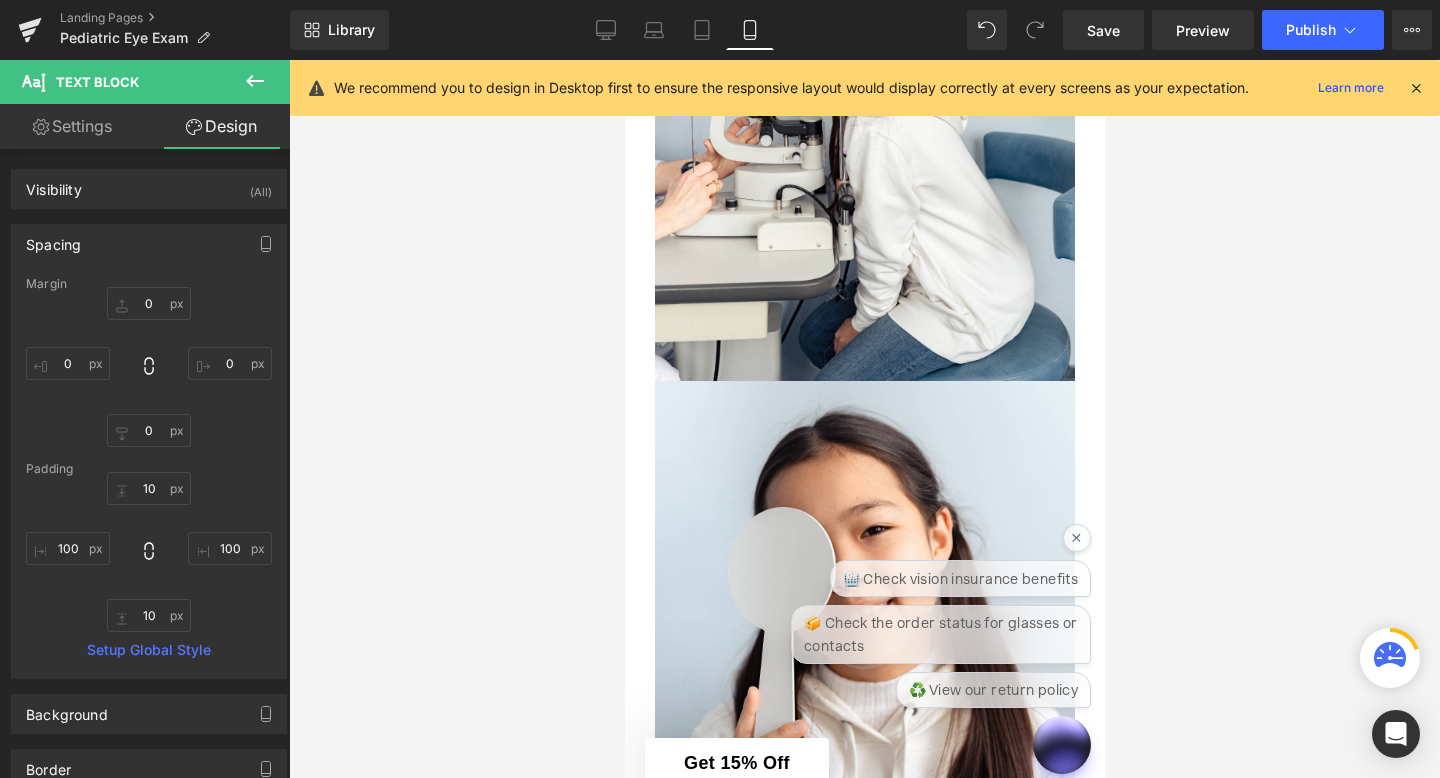 type on "120" 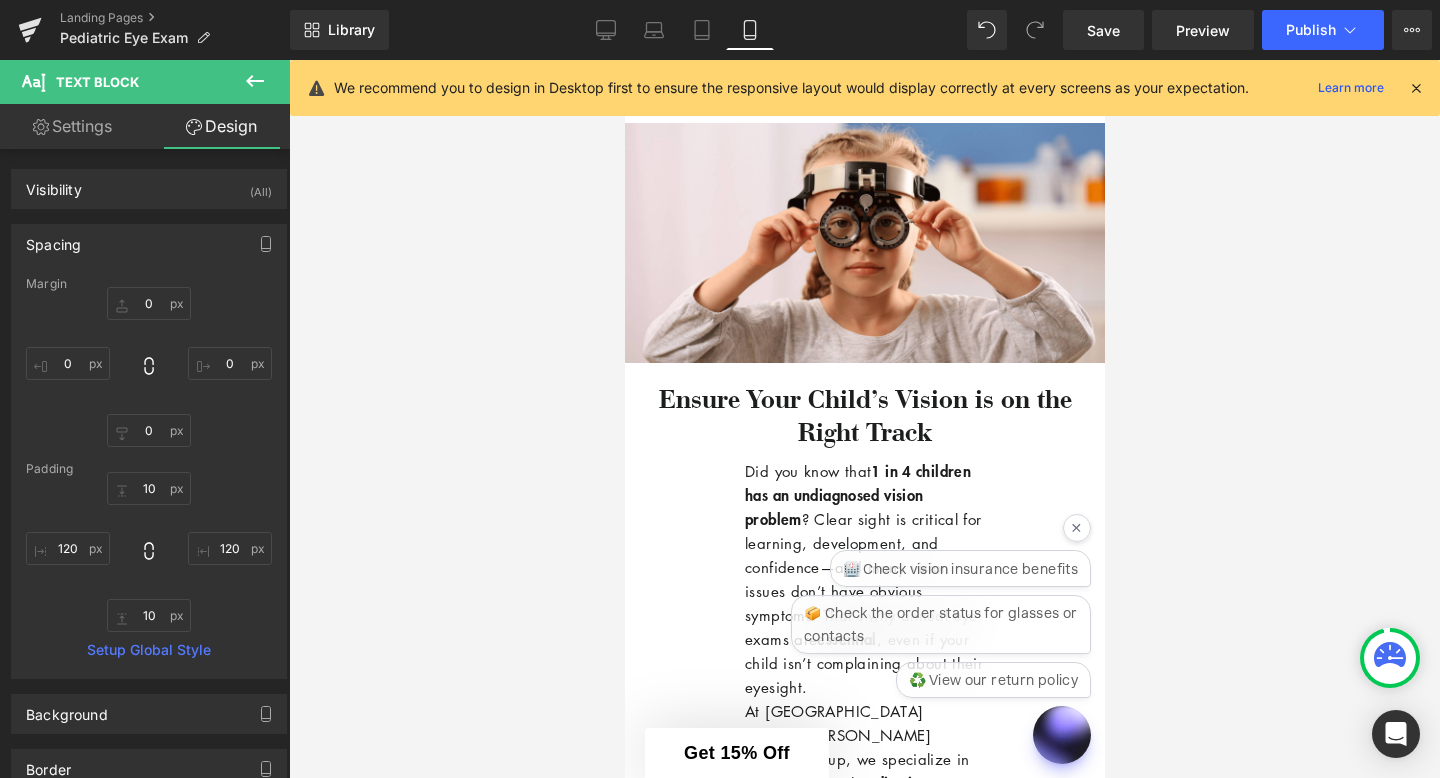 scroll, scrollTop: 373, scrollLeft: 0, axis: vertical 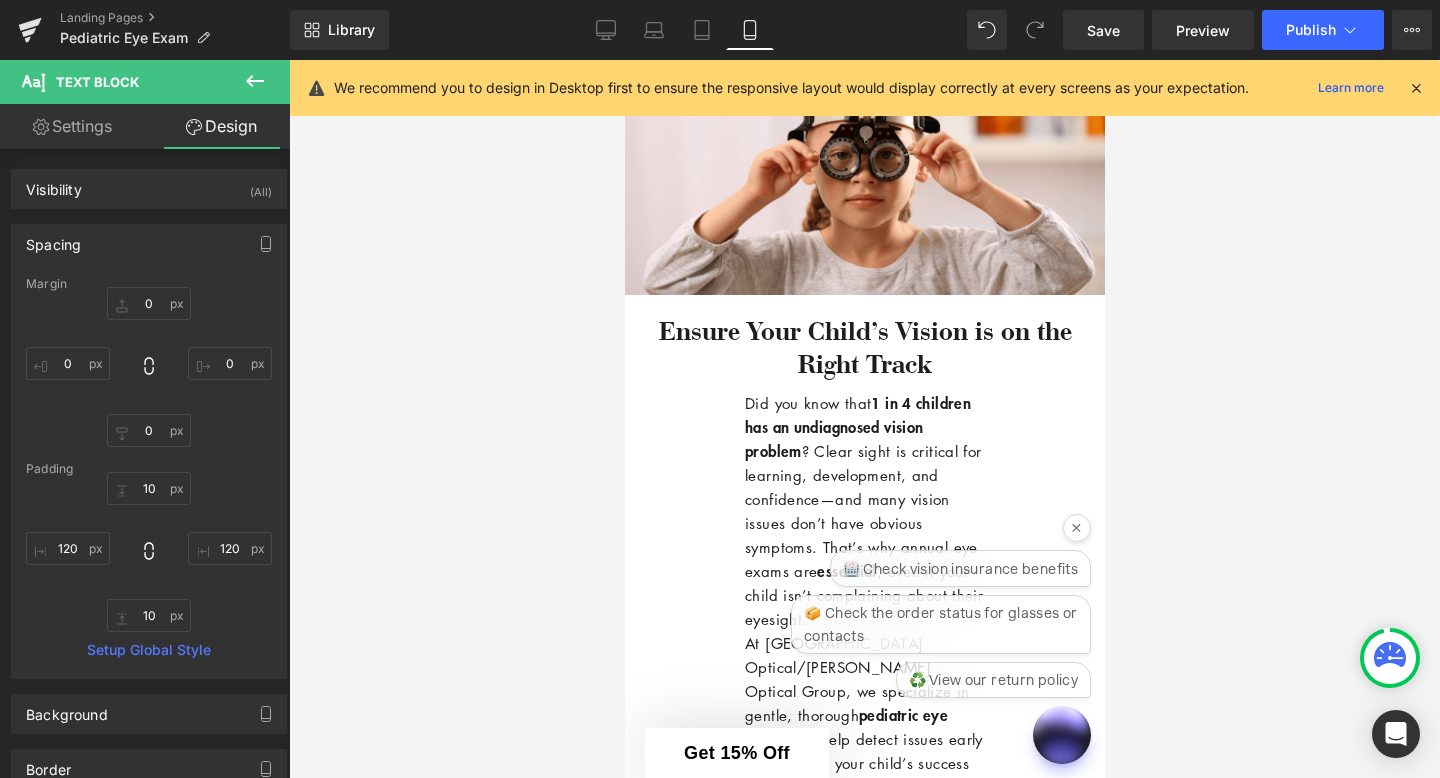click on "1 in 4 children has an undiagnosed vision problem" at bounding box center (857, 427) 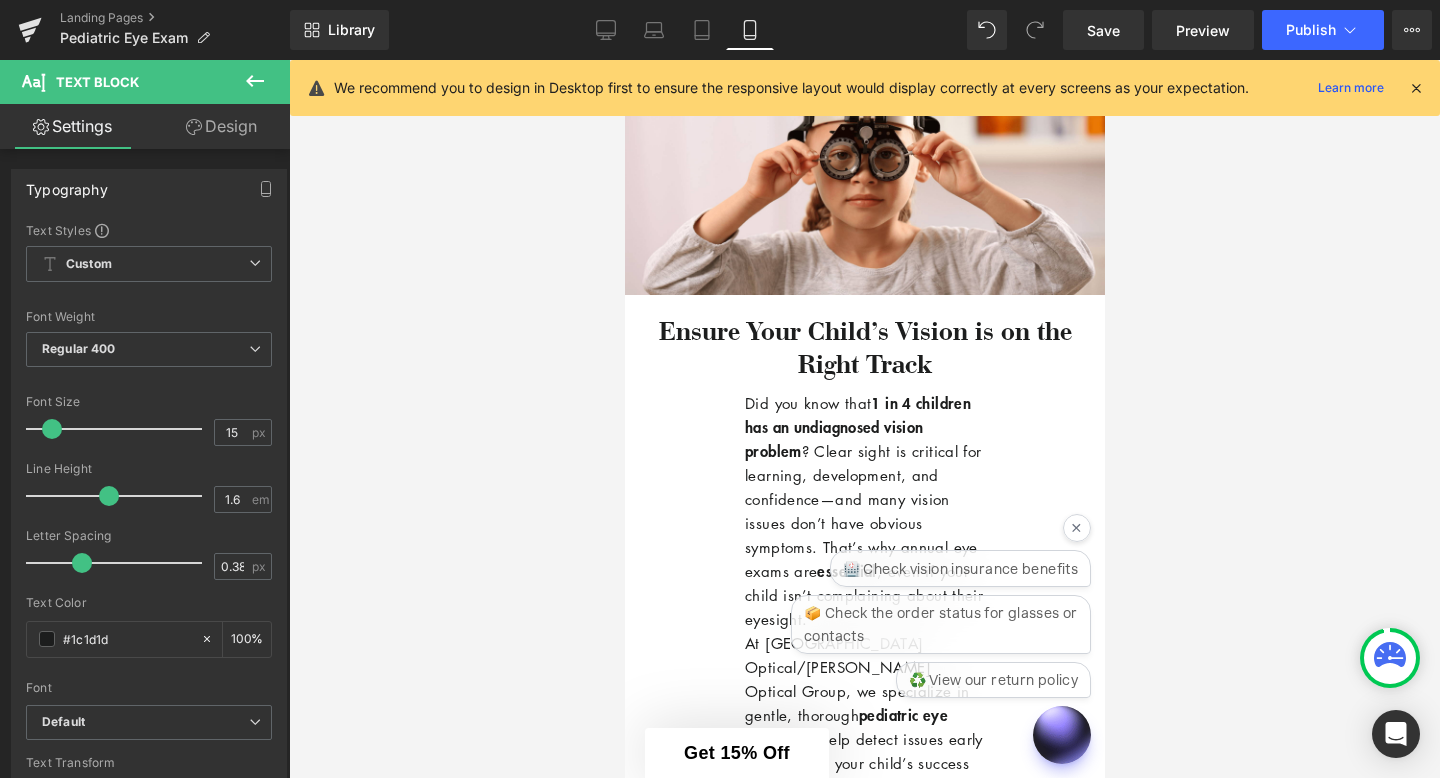 click 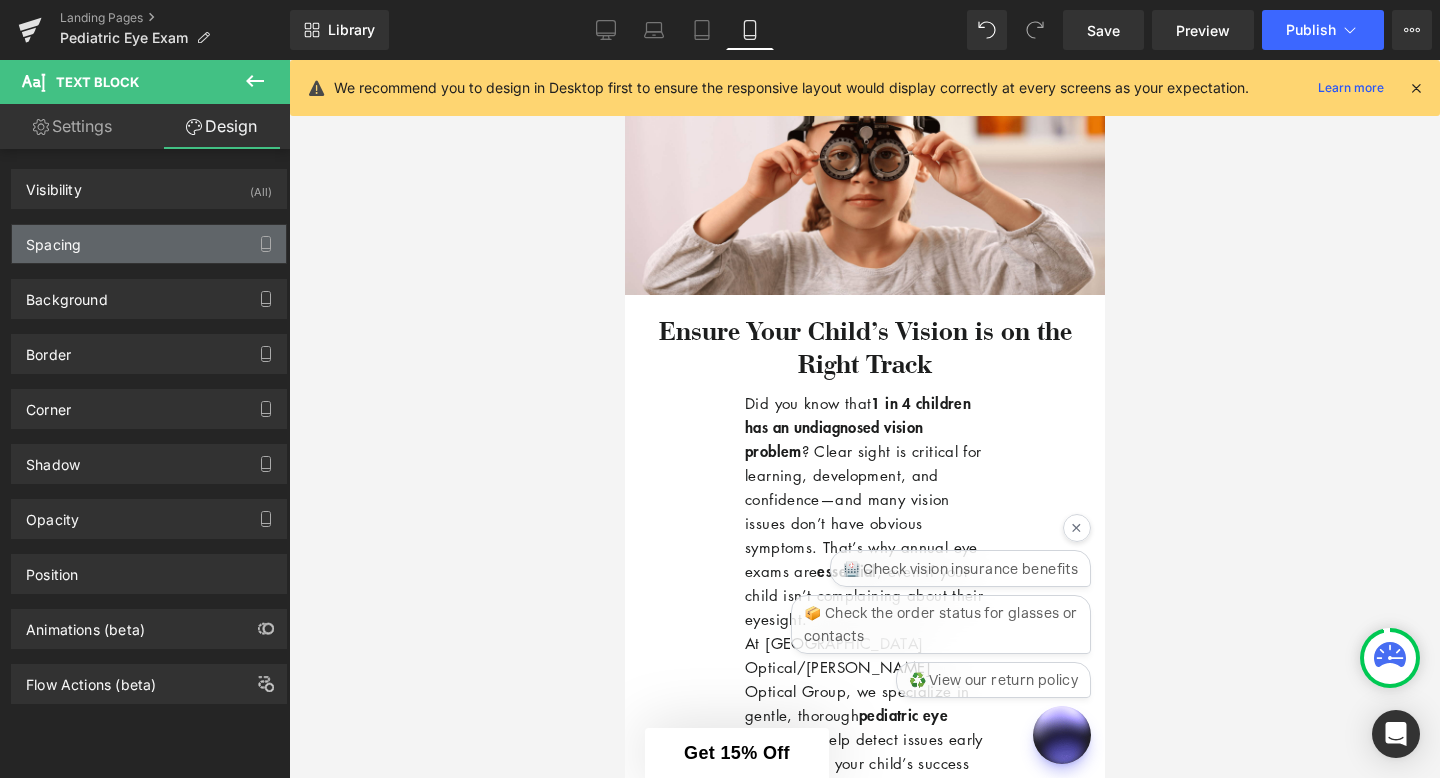click on "Spacing" at bounding box center (149, 244) 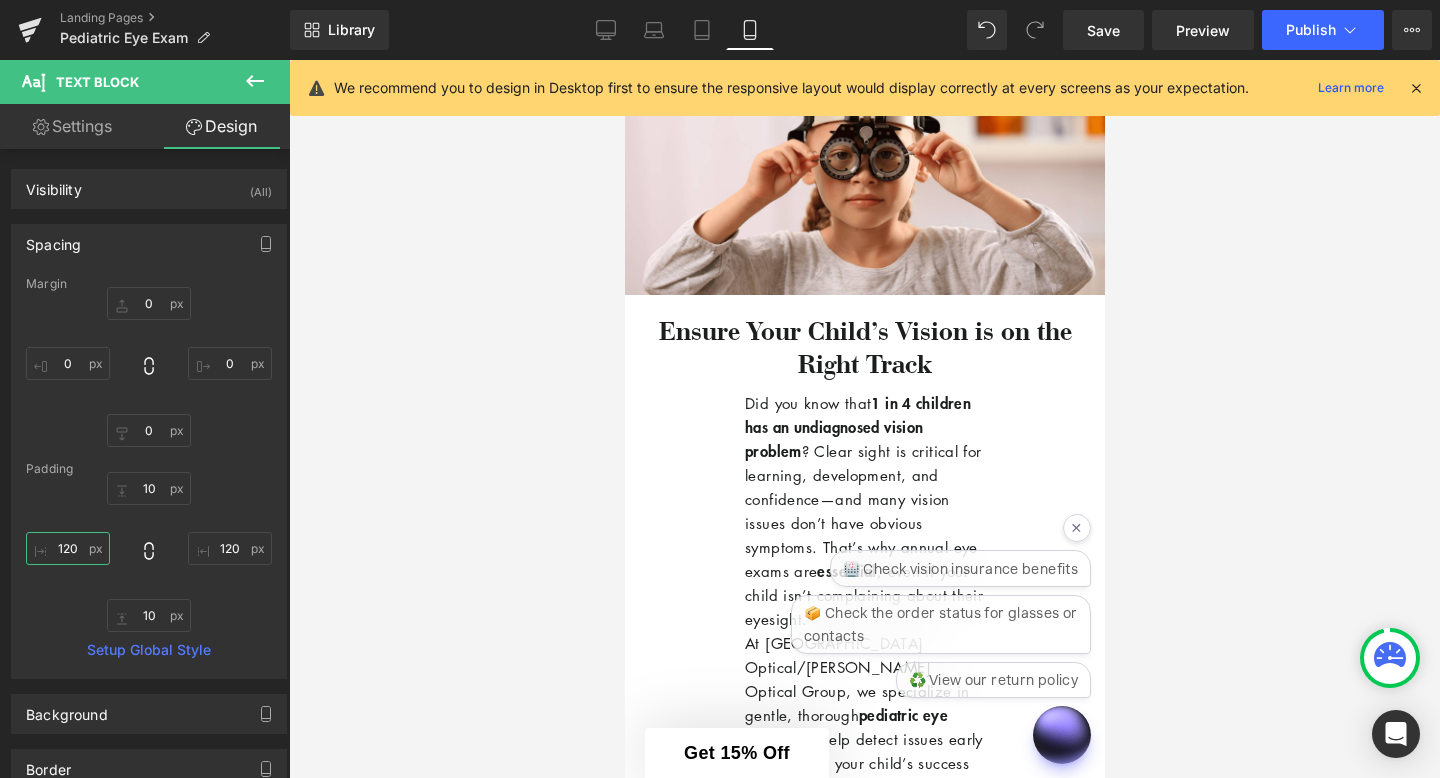 click on "120" at bounding box center (68, 548) 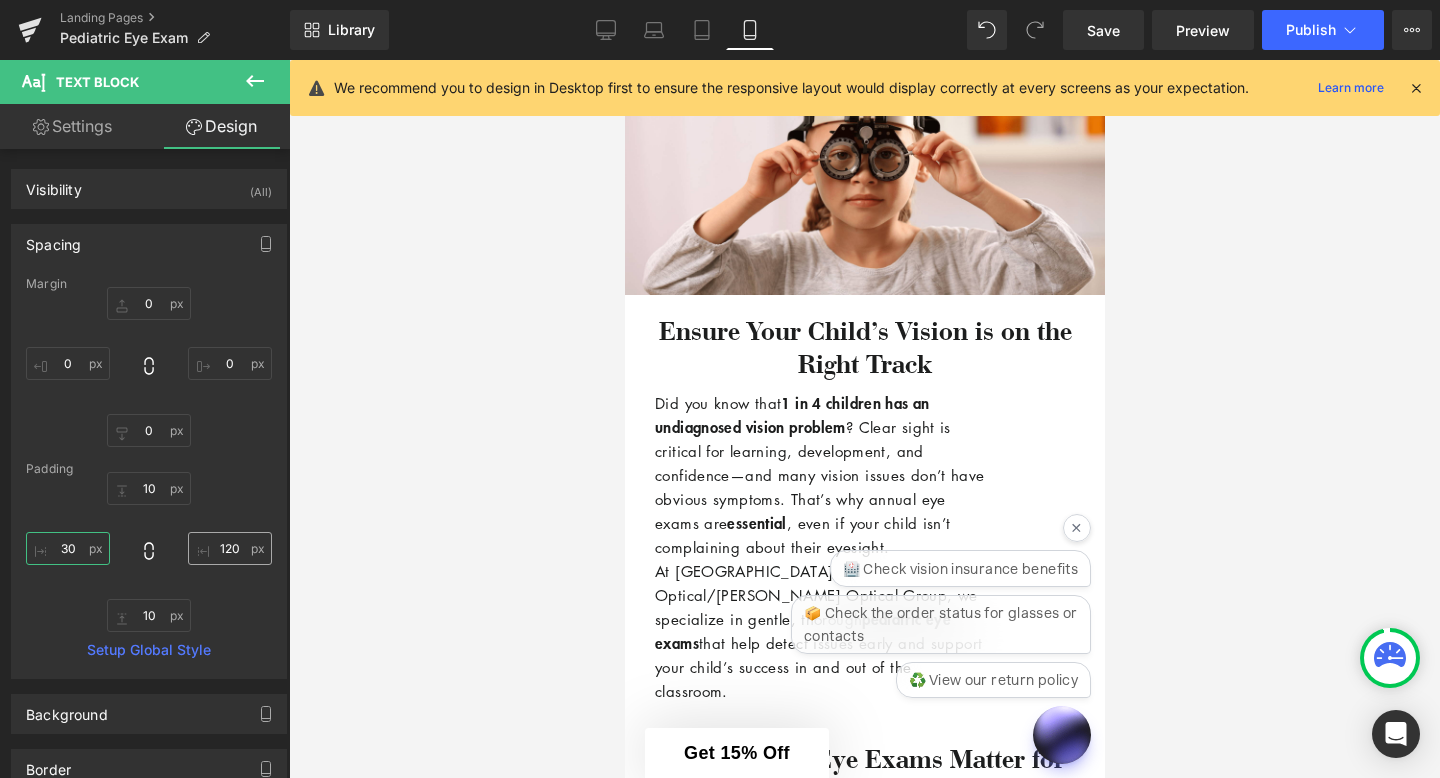 type on "30" 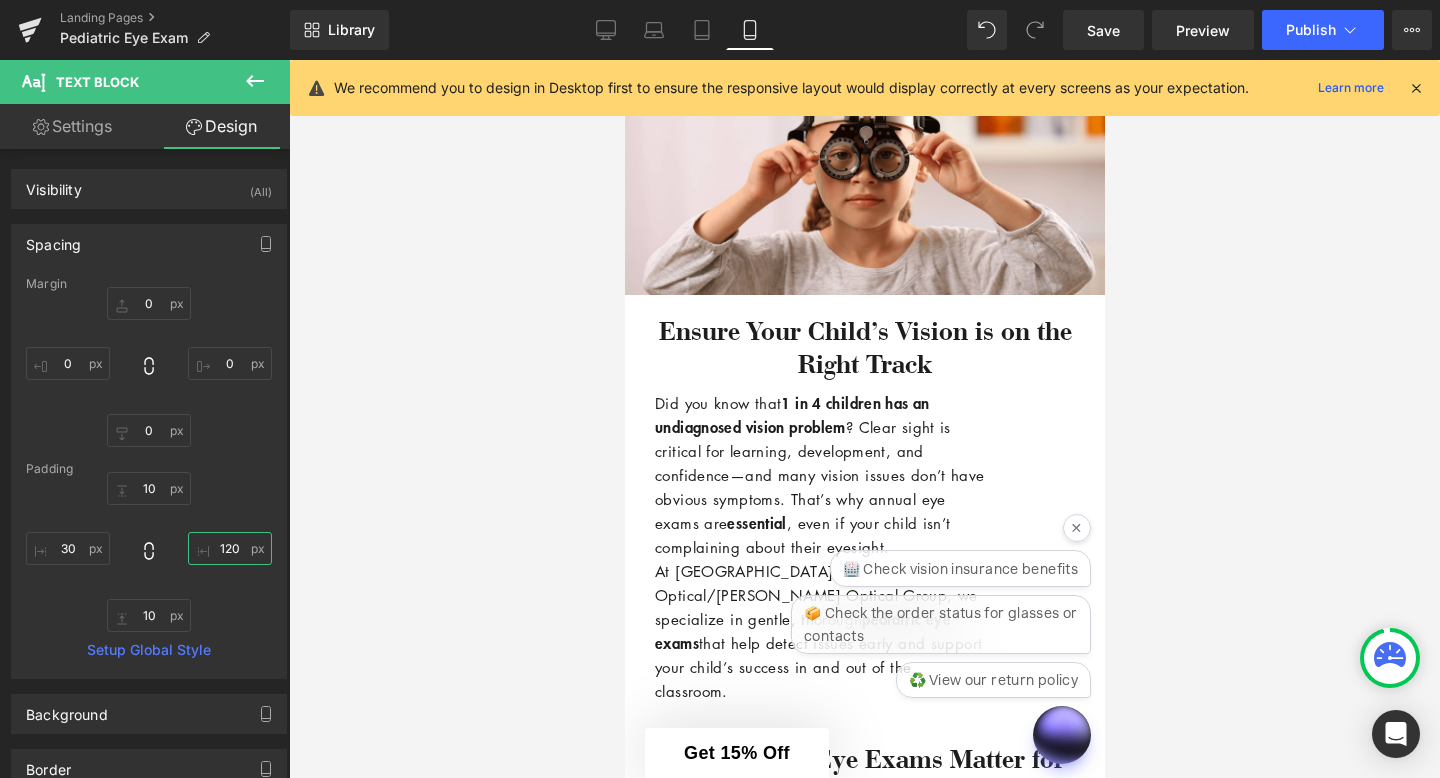 click on "120" at bounding box center (230, 548) 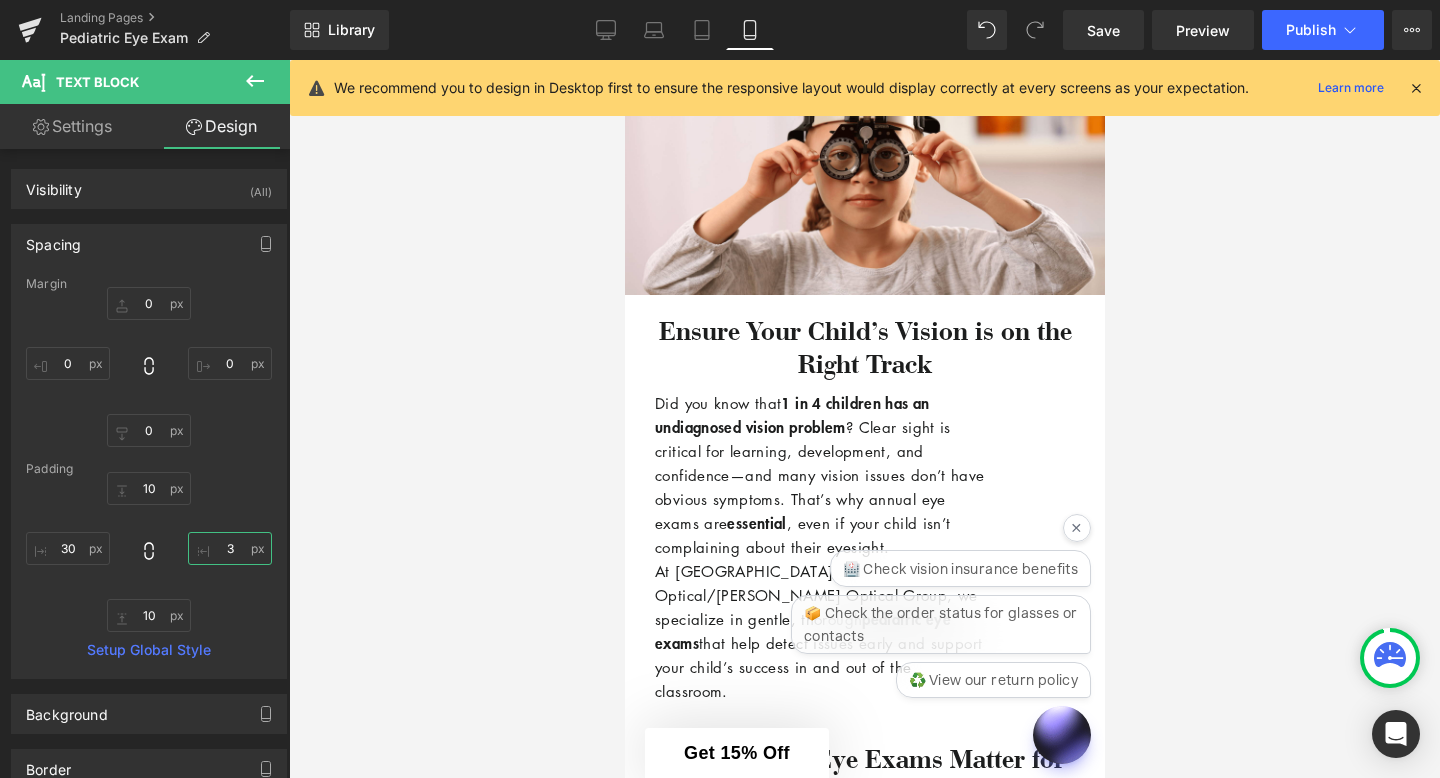 type on "30" 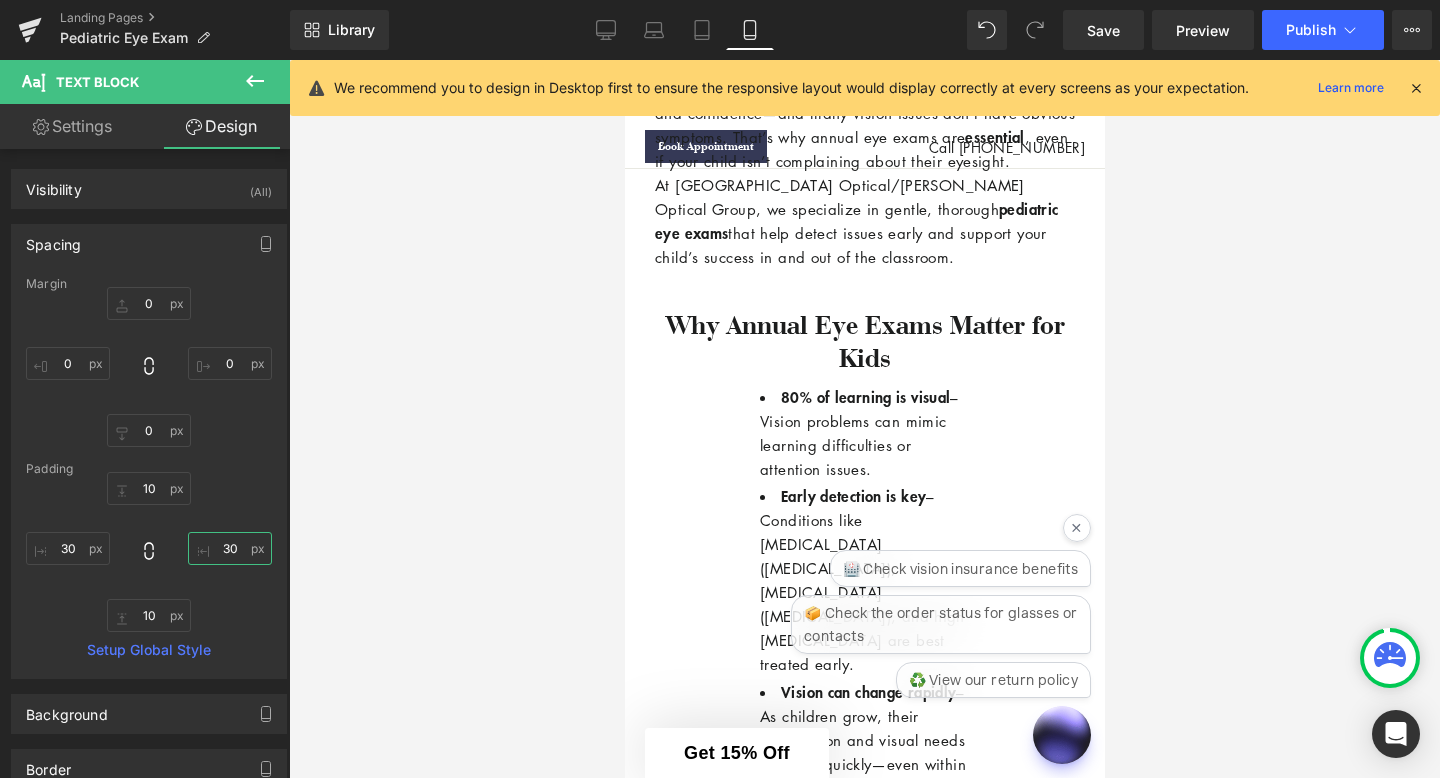 scroll, scrollTop: 749, scrollLeft: 0, axis: vertical 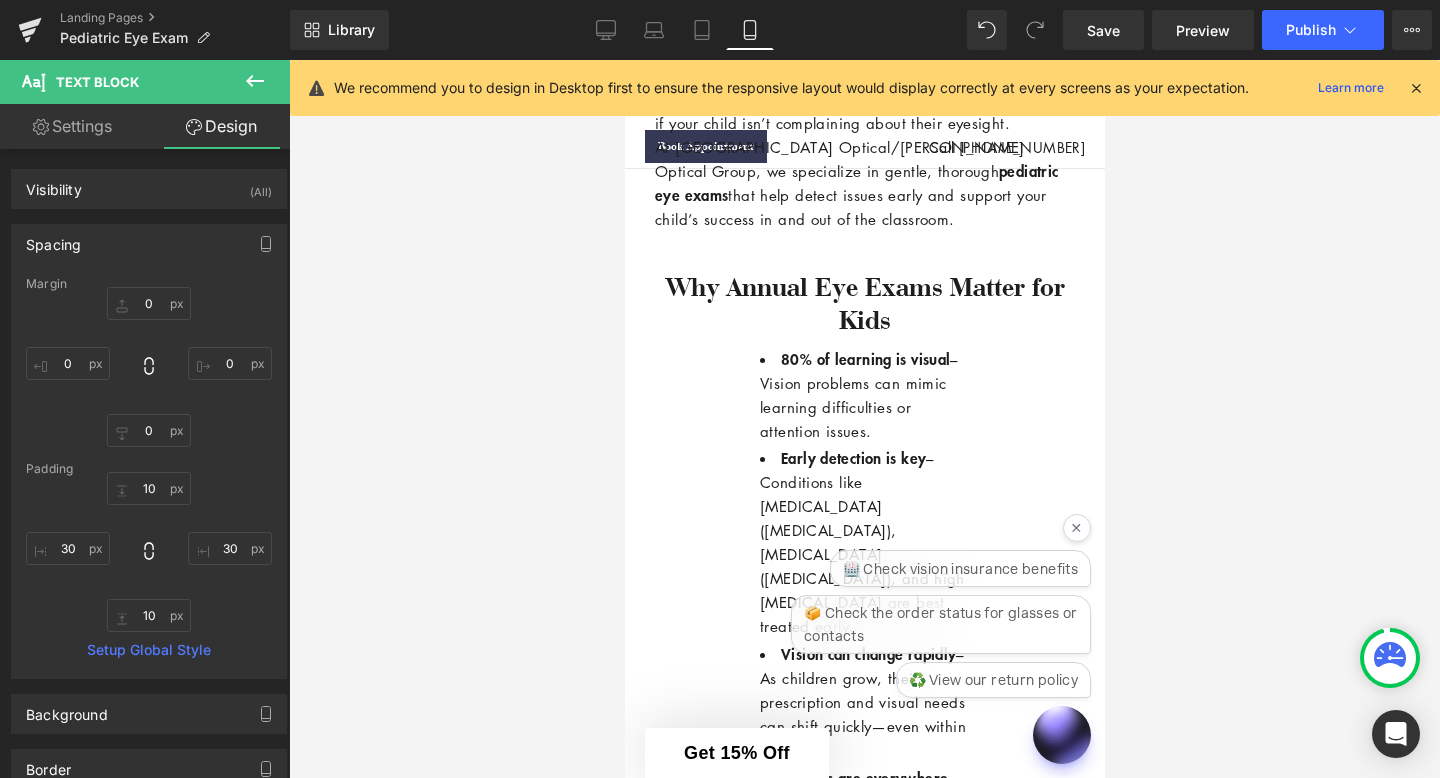 click on "80% of learning is visual  – Vision problems can mimic learning difficulties or attention issues. Early detection is key  – Conditions like lazy eye (amblyopia), crossed eyes (strabismus), and high myopia are best treated early. Vision can change rapidly  – As children grow, their prescription and visual needs can shift quickly—even within a year. Screens are everywhere  – Increased screen time can strain young eyes and increase the risk of myopia. Text Block       100px   100px" at bounding box center (864, 618) 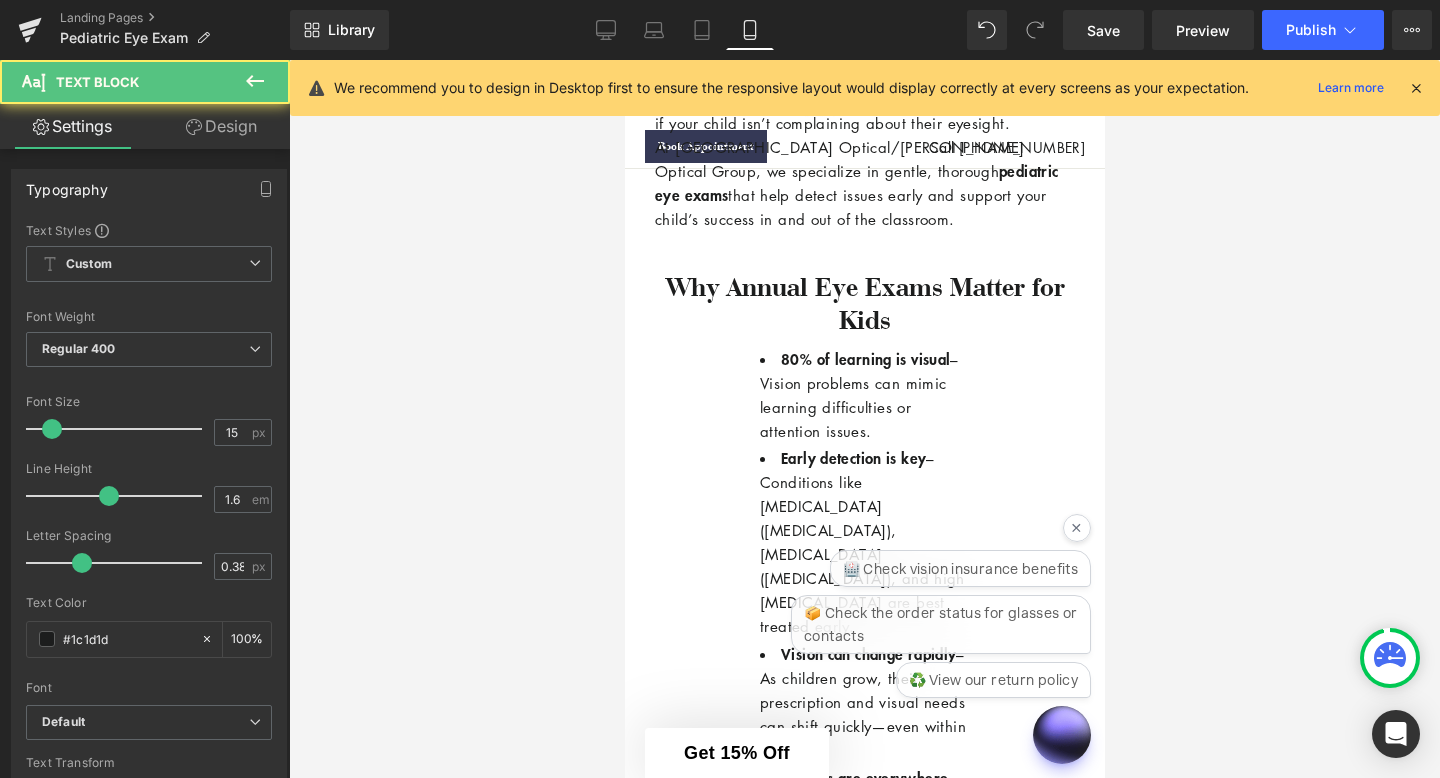 click on "Design" at bounding box center [221, 126] 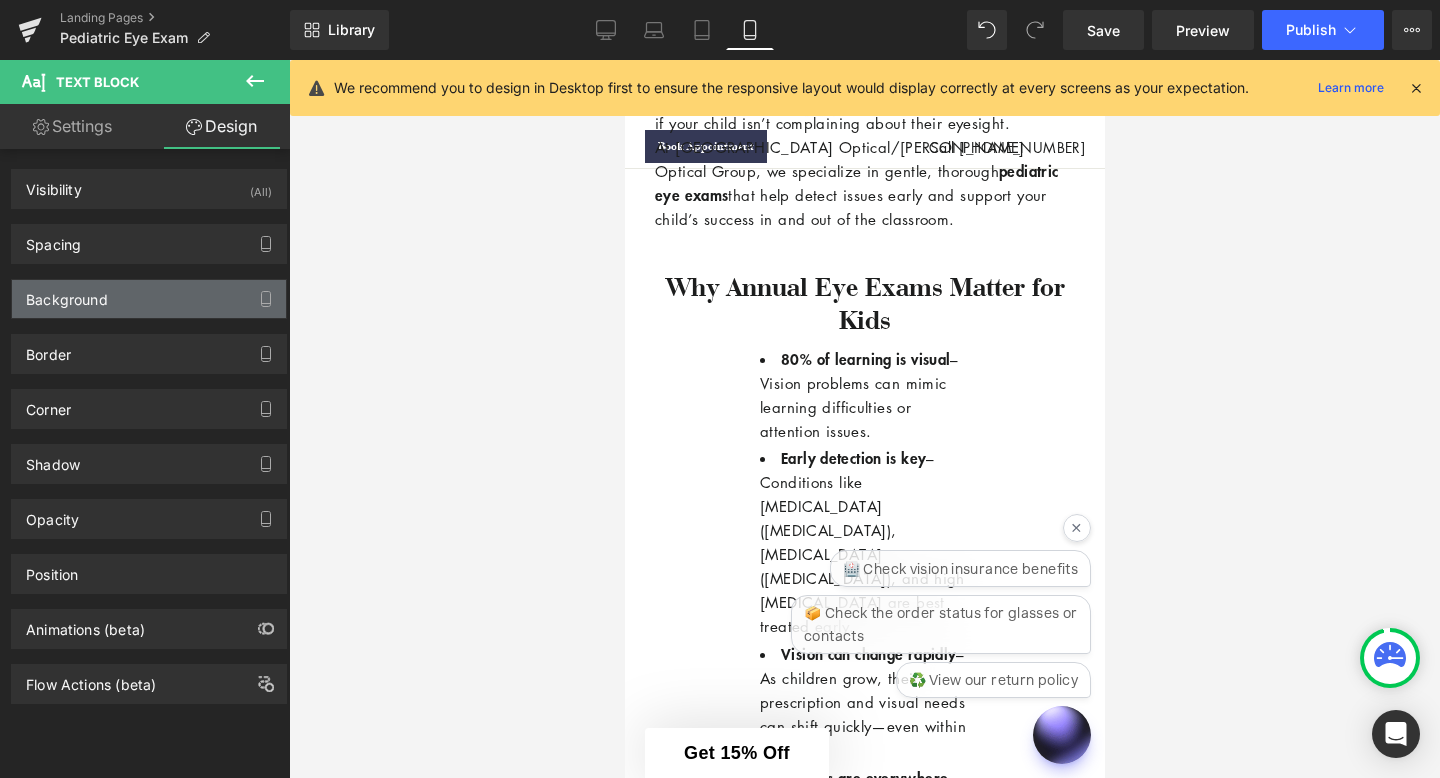 click on "Background" at bounding box center [67, 294] 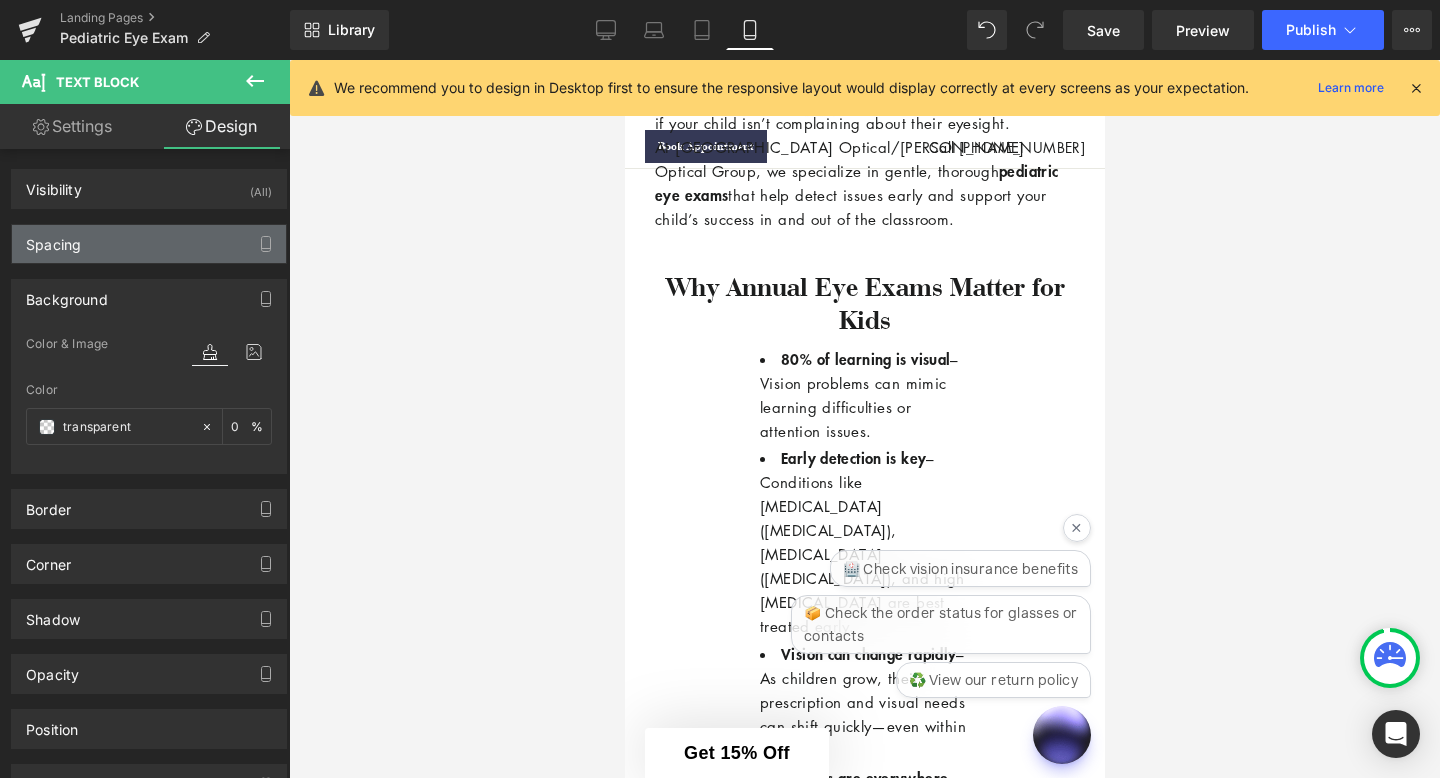 click on "Spacing" at bounding box center [149, 244] 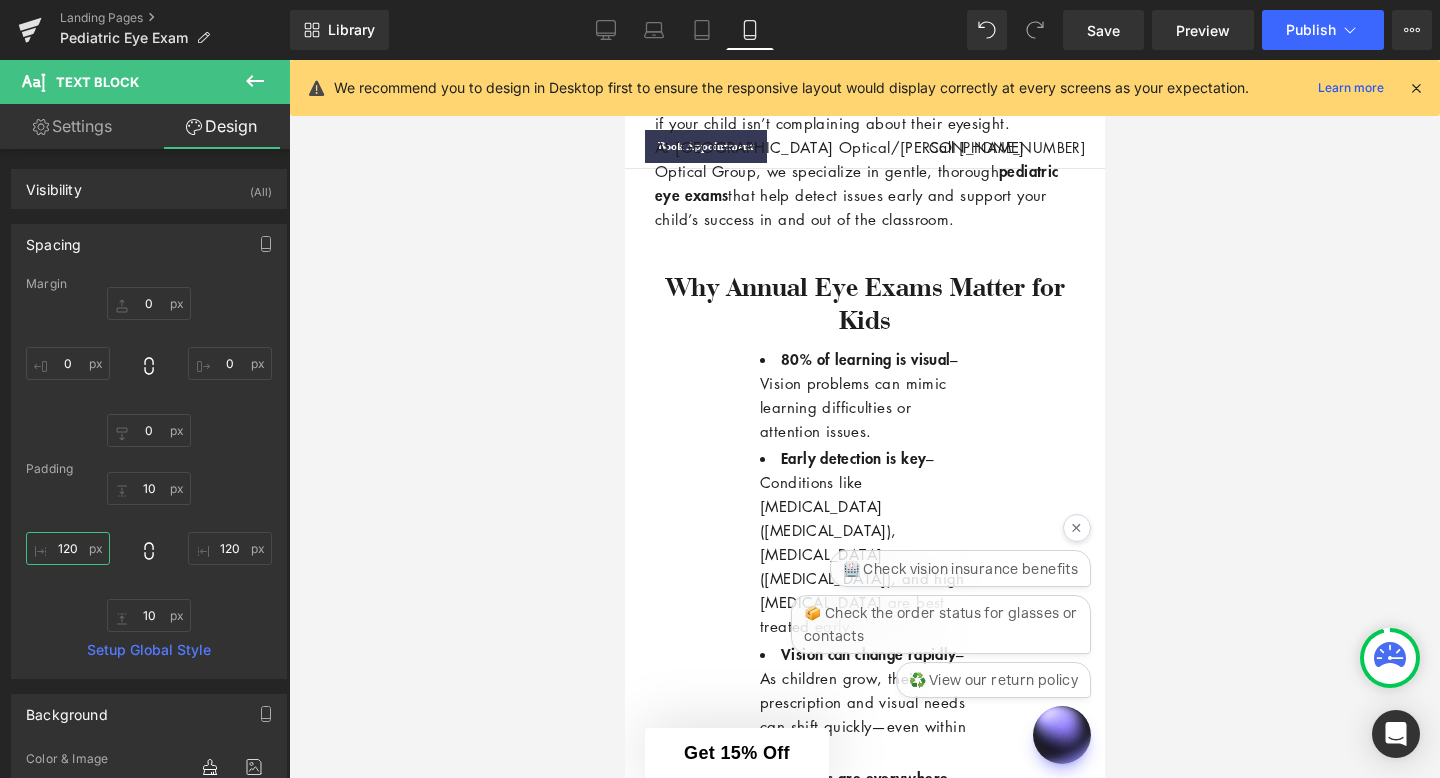 click on "120" at bounding box center [68, 548] 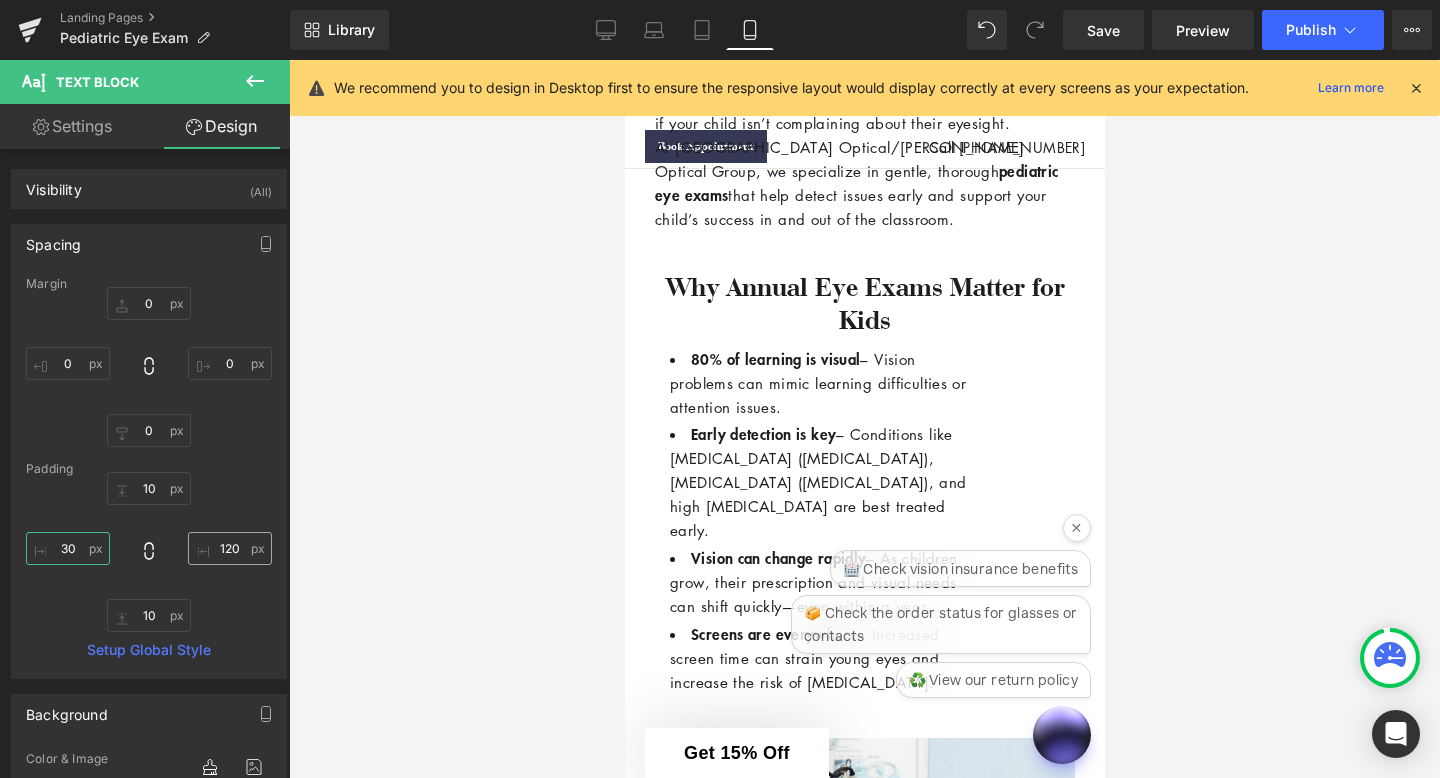type on "30" 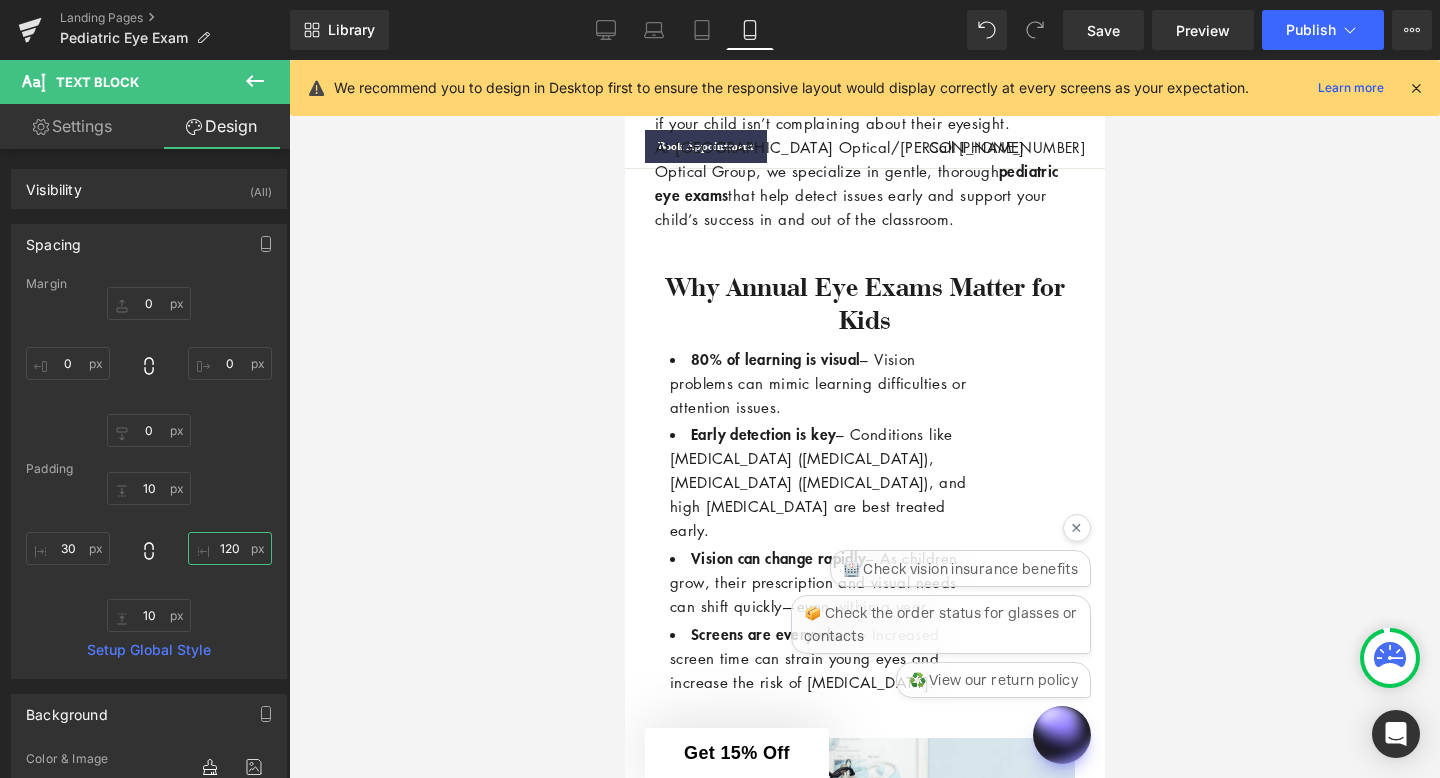 click on "120" at bounding box center (230, 548) 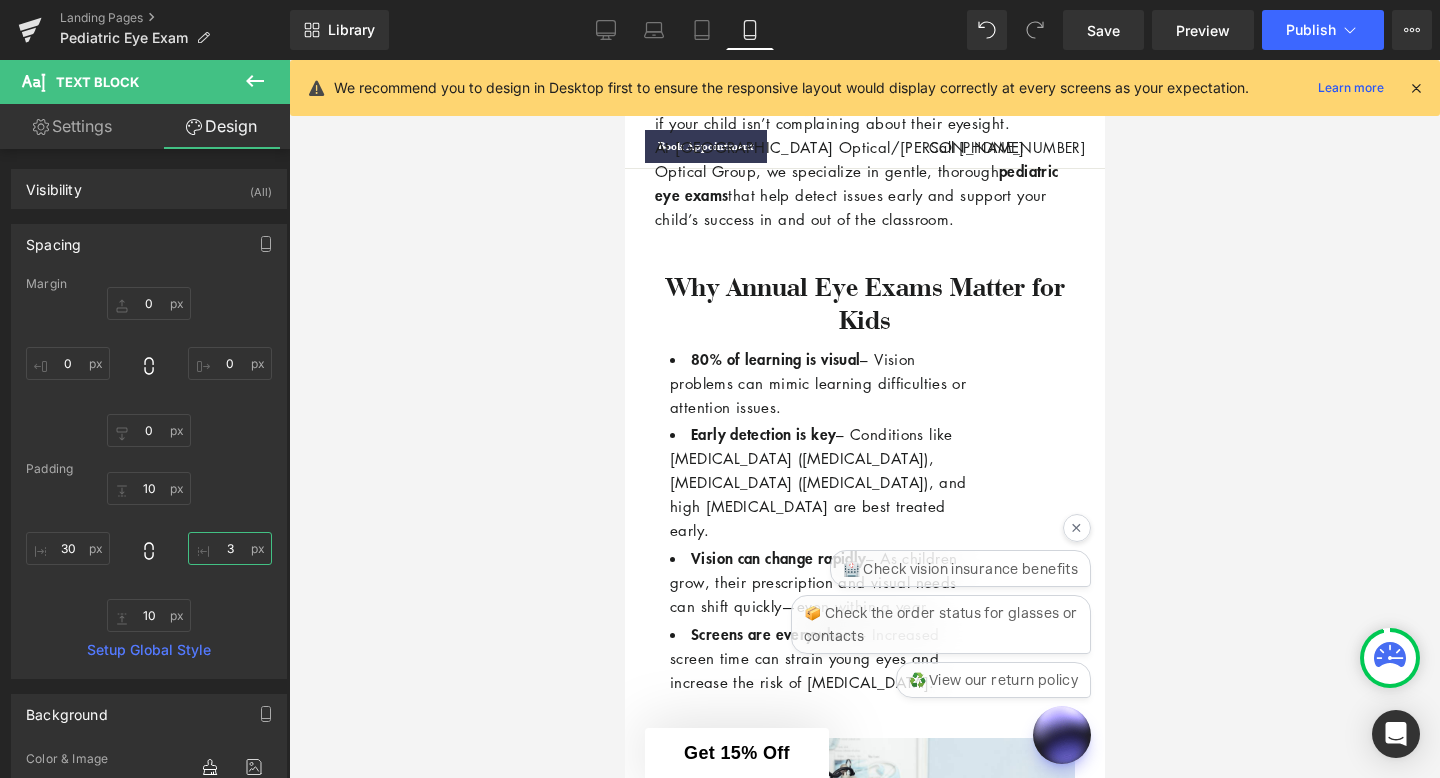 type on "30" 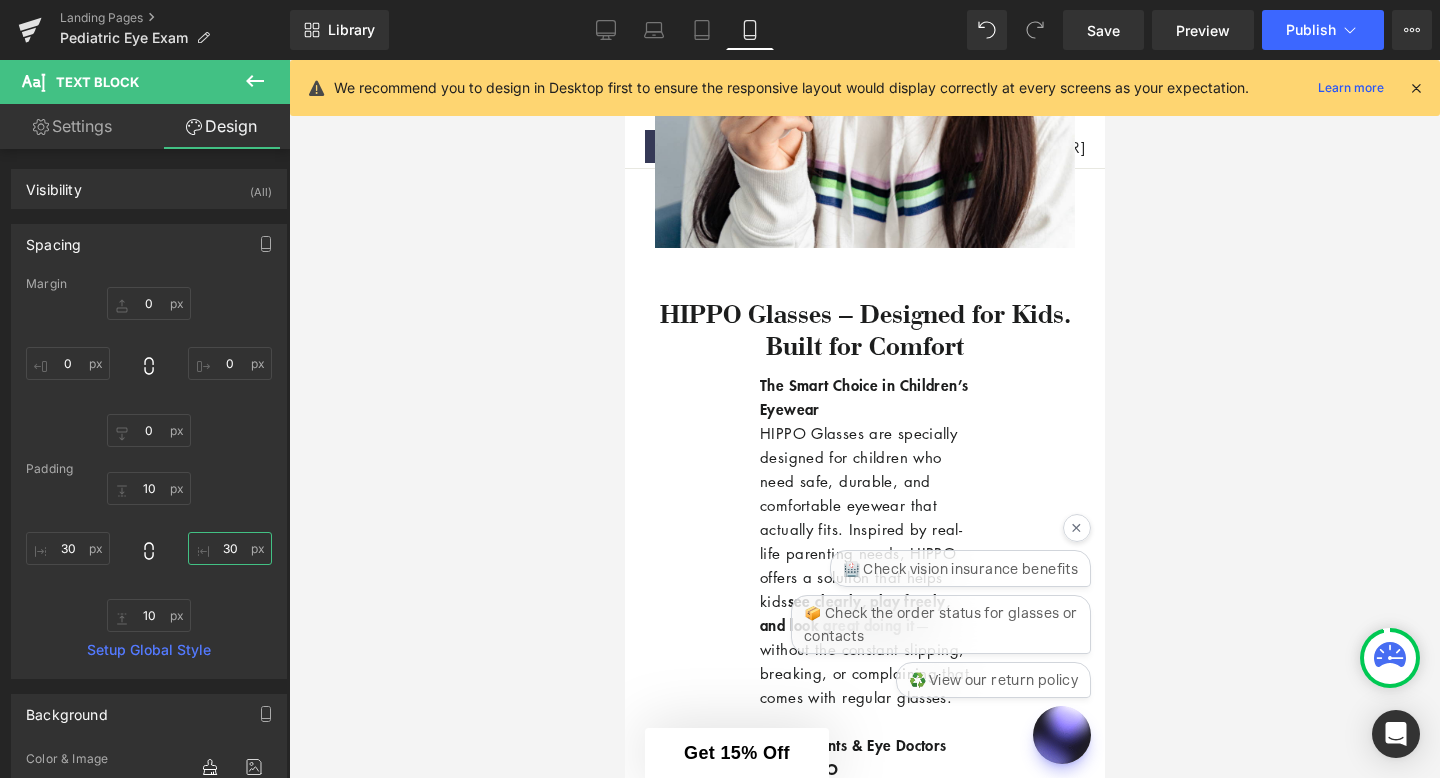 scroll, scrollTop: 2254, scrollLeft: 0, axis: vertical 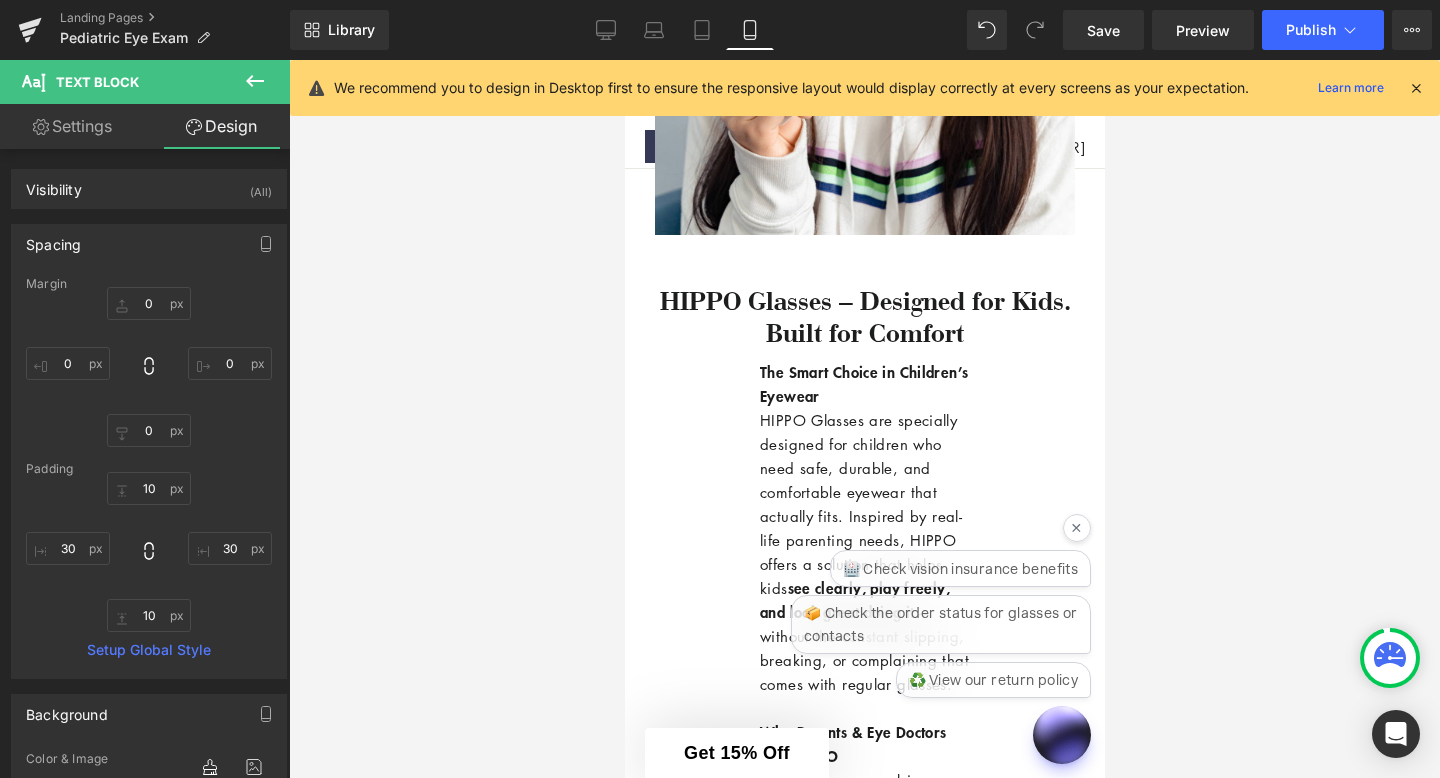 click on "The Smart Choice in Children’s Eyewear HIPPO Glasses are specially designed for children who need safe, durable, and comfortable eyewear that actually fits. Inspired by real-life parenting needs, HIPPO offers a solution that helps kids  see clearly, play freely, and look great doing it —without the constant slipping, breaking, or complaining that comes with regular glasses. Why Parents & Eye Doctors Love HIPPO HIPPO Glasses combine clever engineering, kid-friendly materials, and adjustable features to support your child’s unique fit and needs as they grow. They’re lightweight, non-slip, and built tough—because kids don’t sit still HIPPO frames are:" at bounding box center (864, 684) 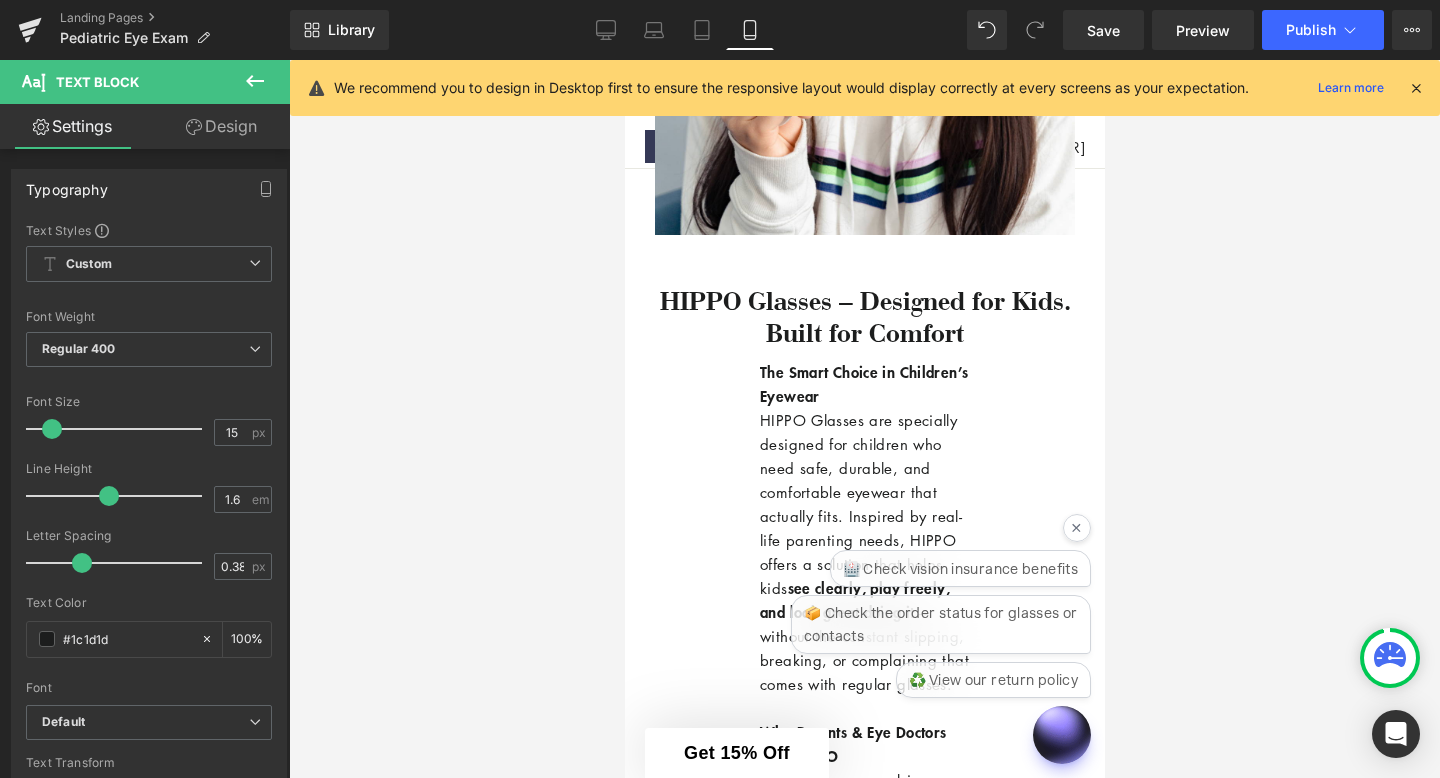 click on "Design" at bounding box center [221, 126] 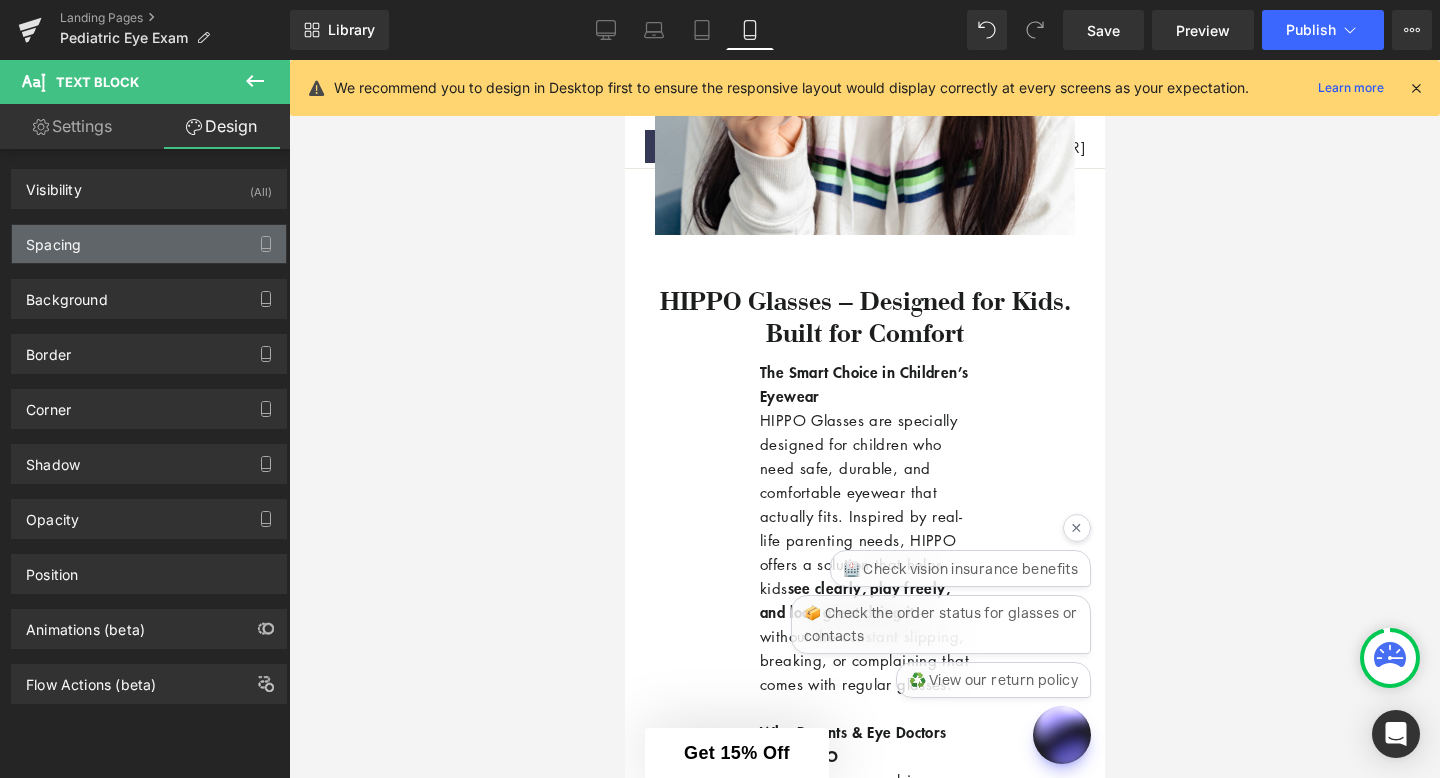 click on "Spacing" at bounding box center (149, 244) 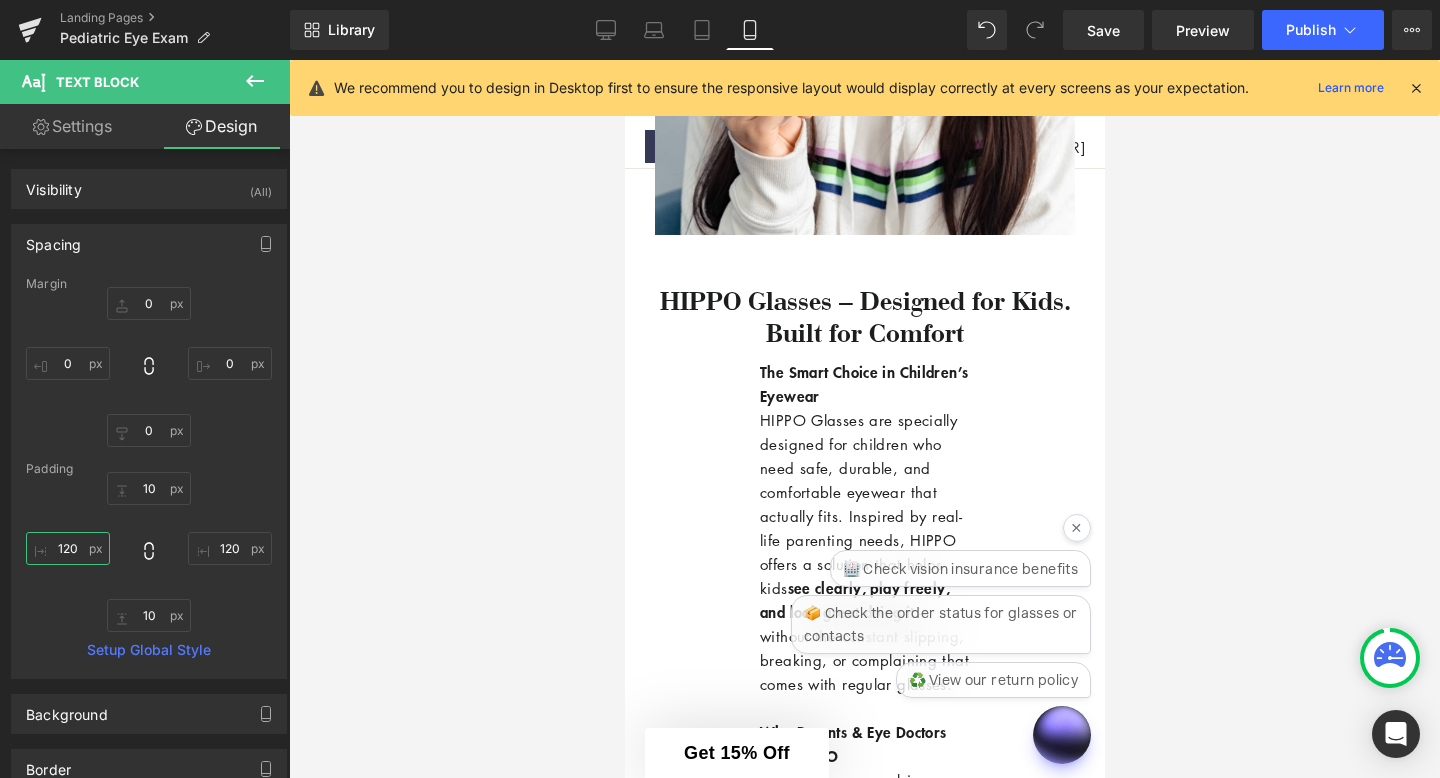 click on "120" at bounding box center [68, 548] 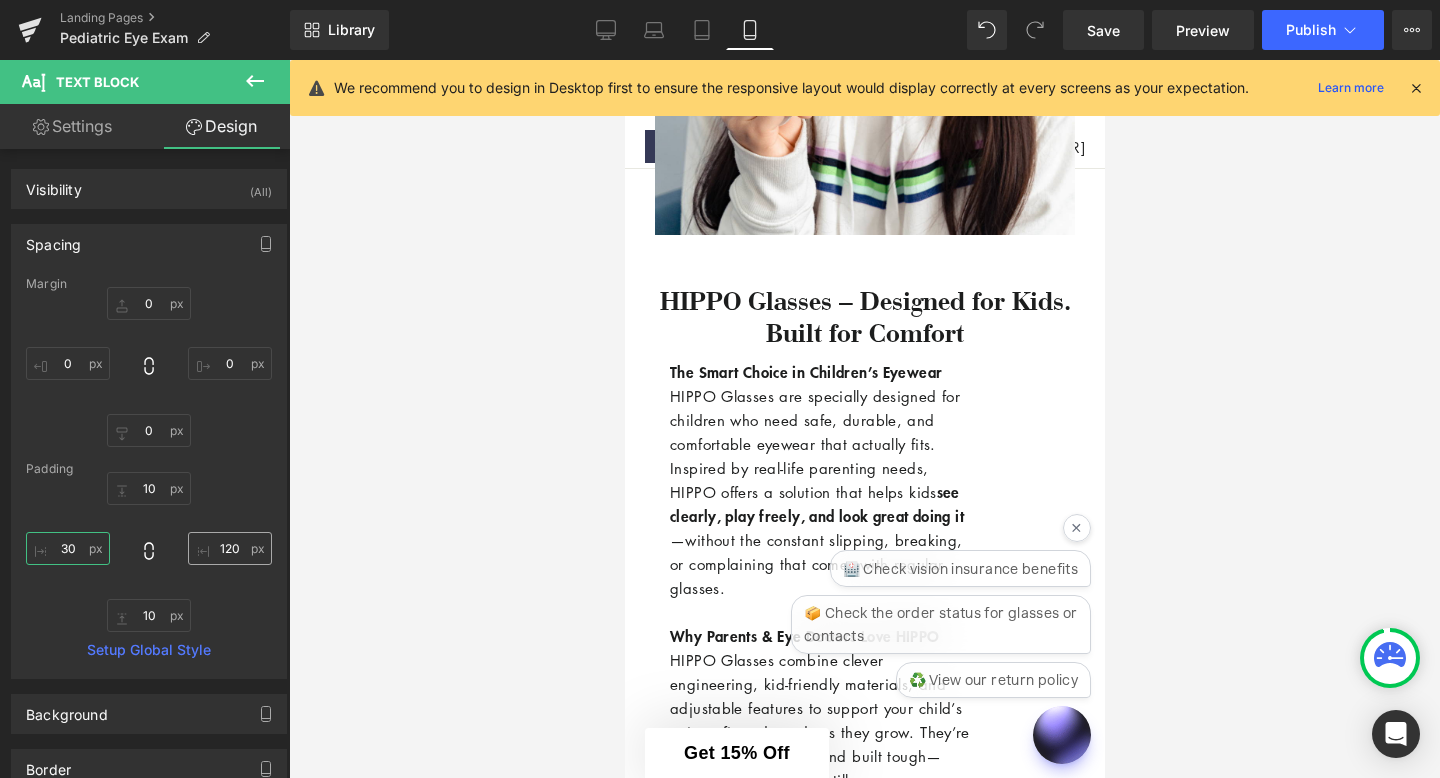 type on "30" 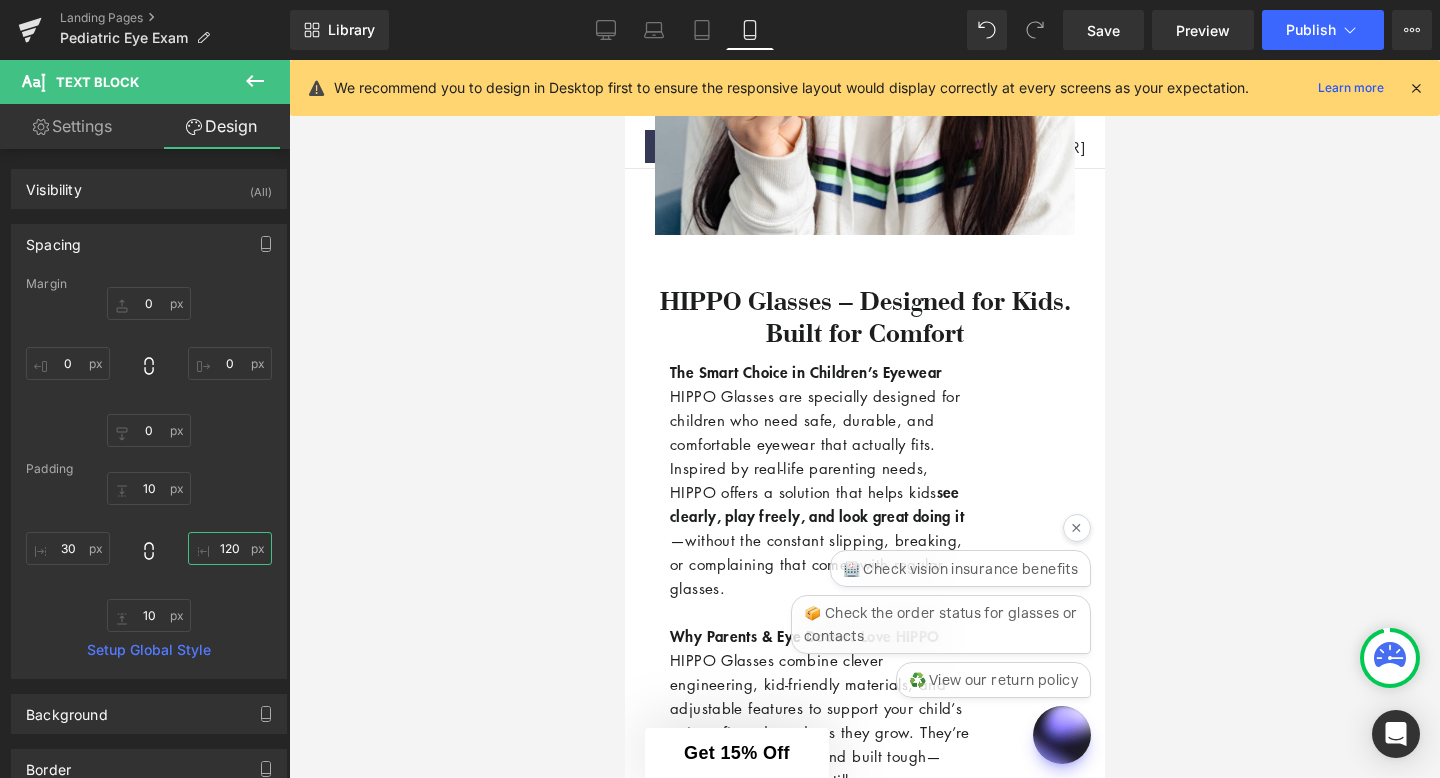 click on "120" at bounding box center [230, 548] 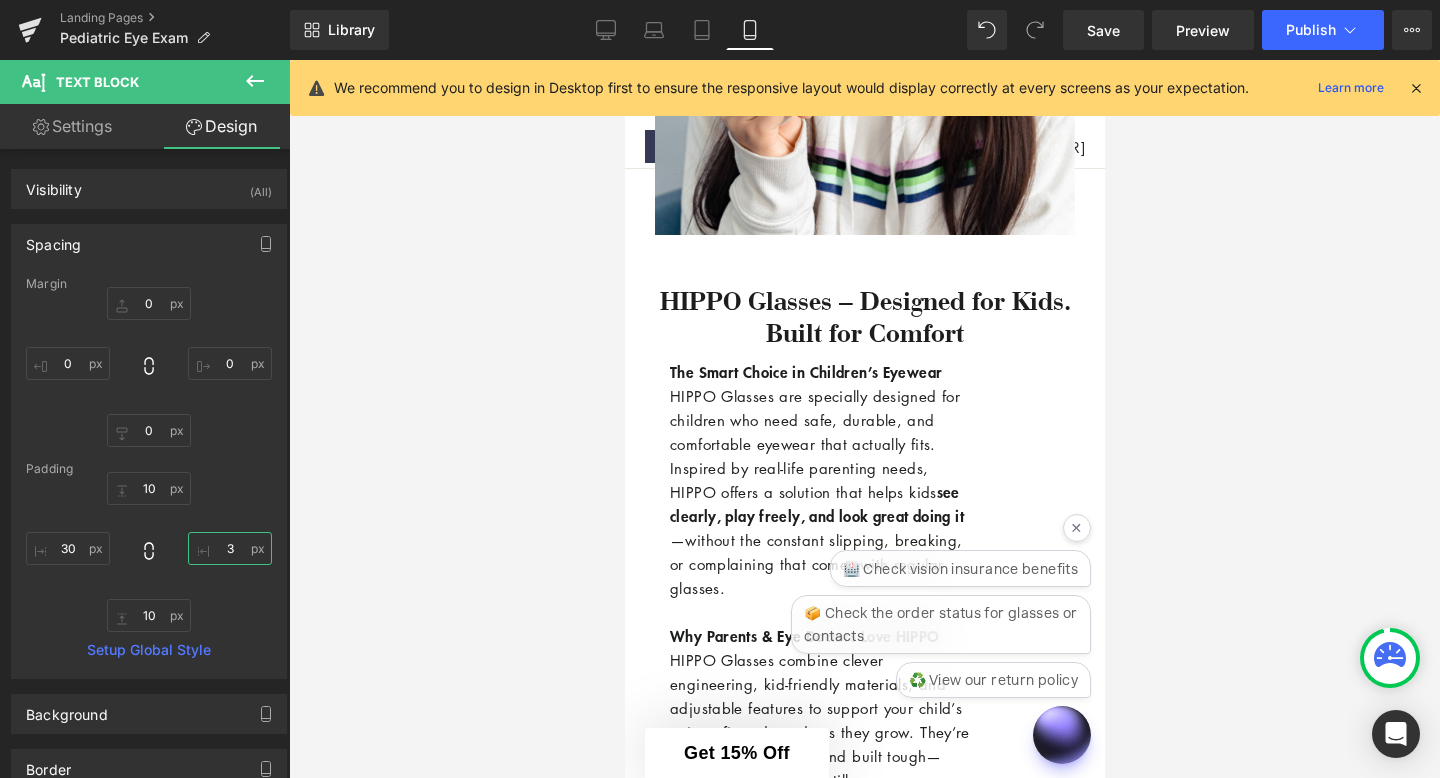 type on "30" 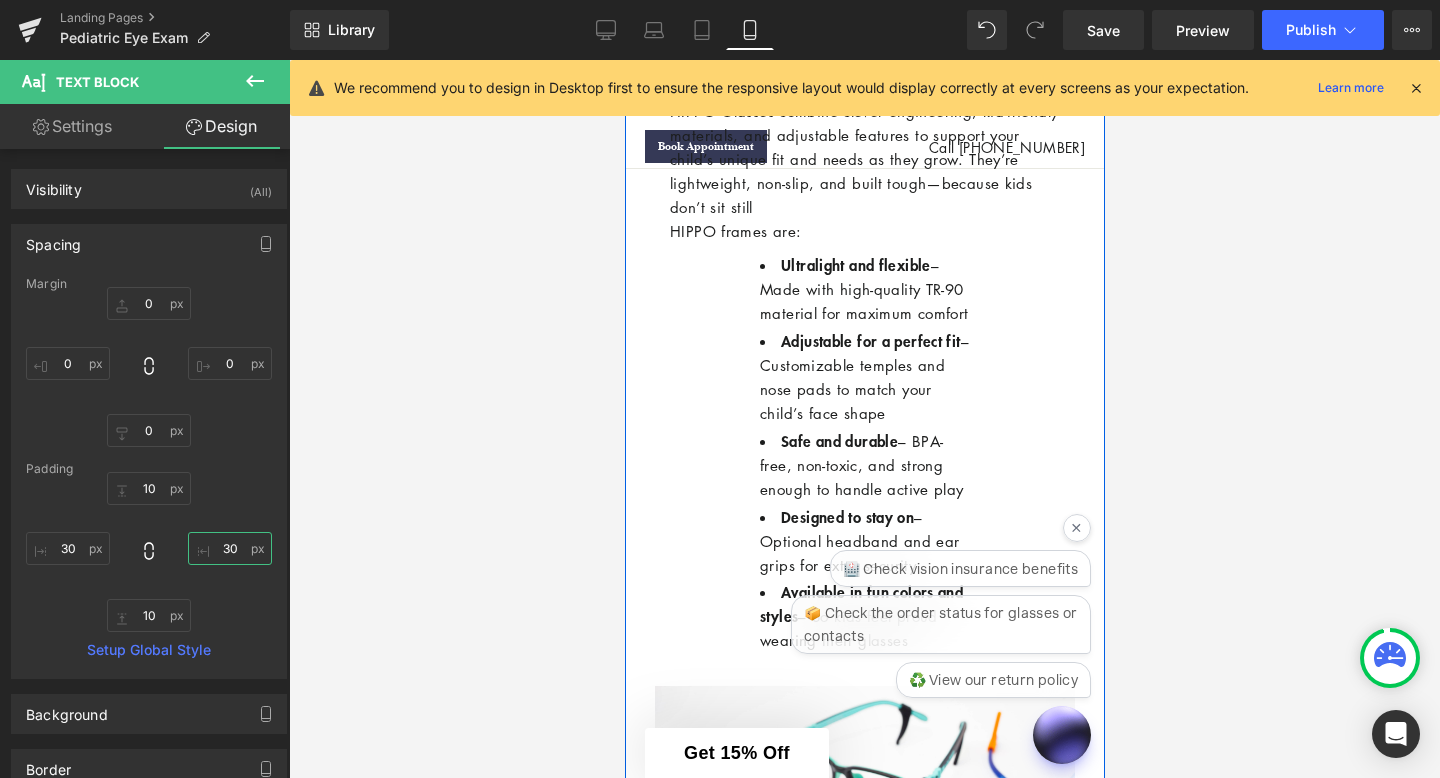 scroll, scrollTop: 2770, scrollLeft: 0, axis: vertical 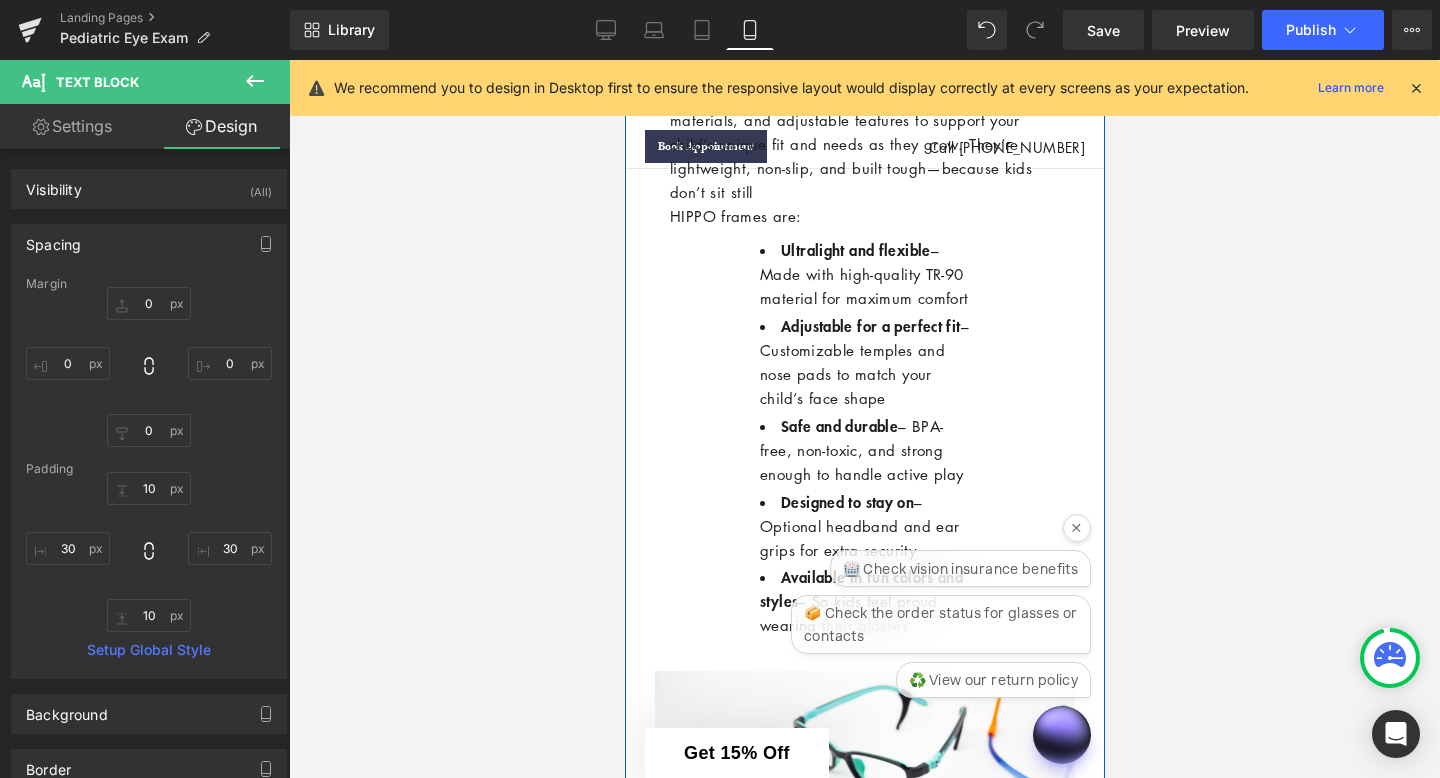 click on "Ultralight and flexible  – Made with high-quality TR-90 material for maximum comfort Adjustable for a perfect fi t  – Customizable temples and nose pads to match your child’s face shape Safe and durable  – BPA-free, non-toxic, and strong enough to handle active play Designed to stay on  – Optional headband and ear grips for extra security Available in fun colors and styles  – So kids feel proud wearing their glasses Text Block       100px   100px" at bounding box center (864, 437) 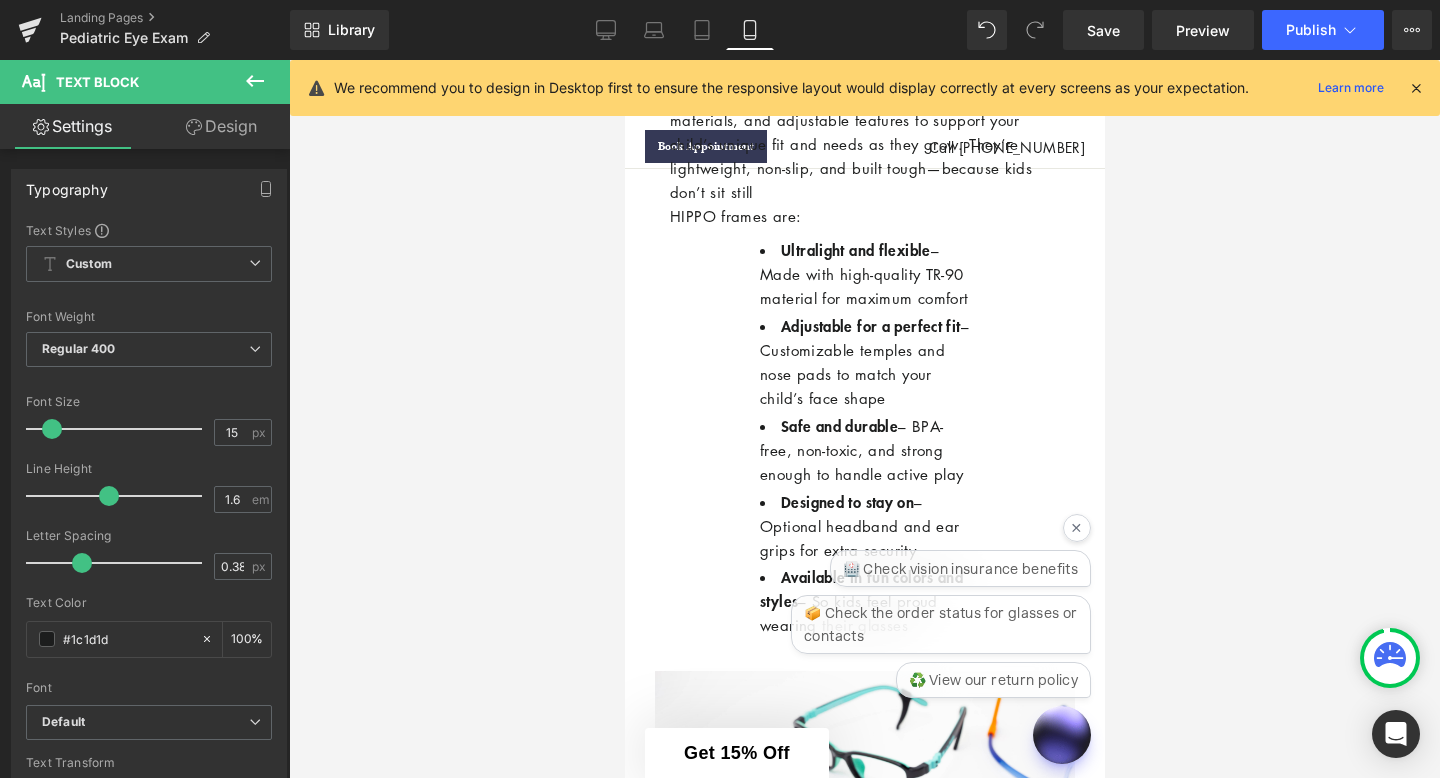 click on "Design" at bounding box center (221, 126) 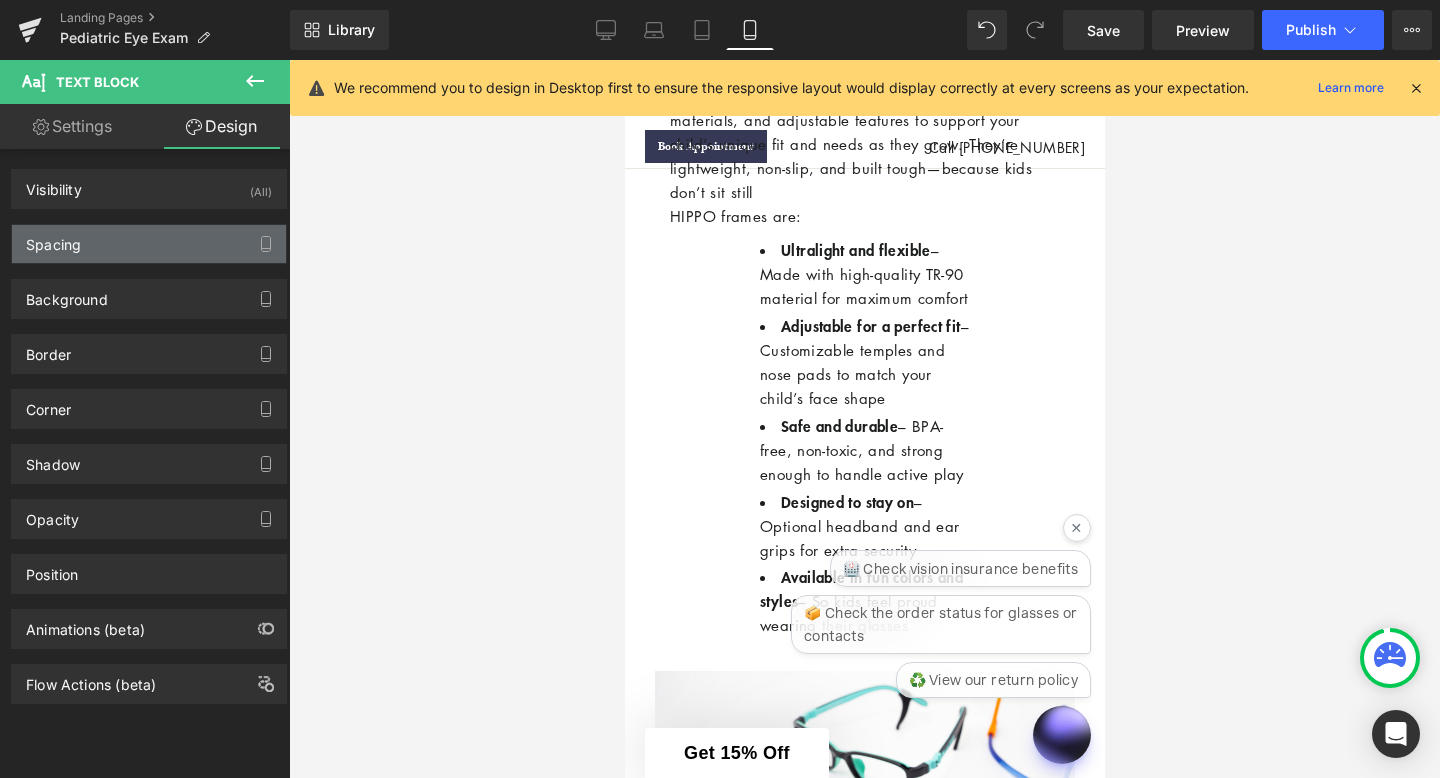 click on "Spacing" at bounding box center [149, 244] 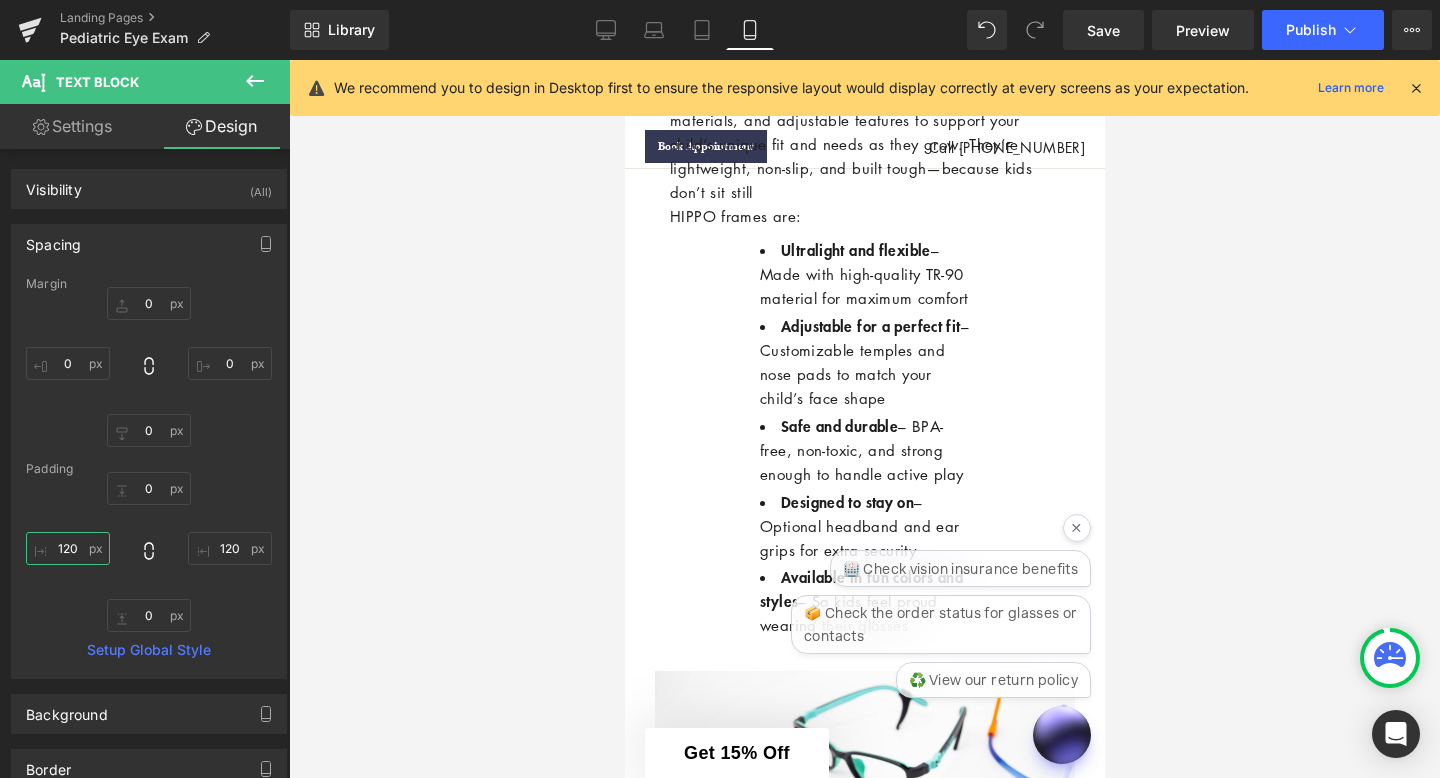 click on "120" at bounding box center (68, 548) 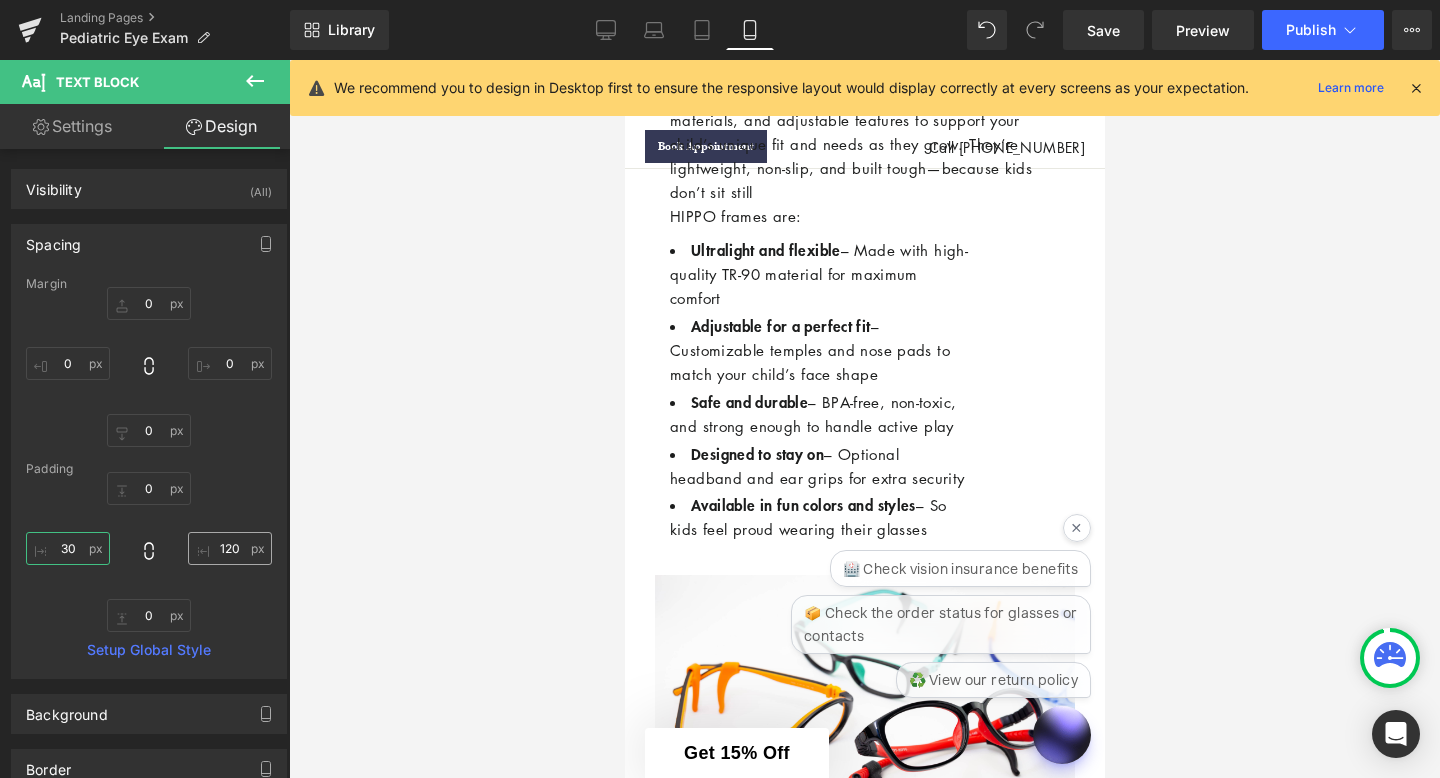 type on "30" 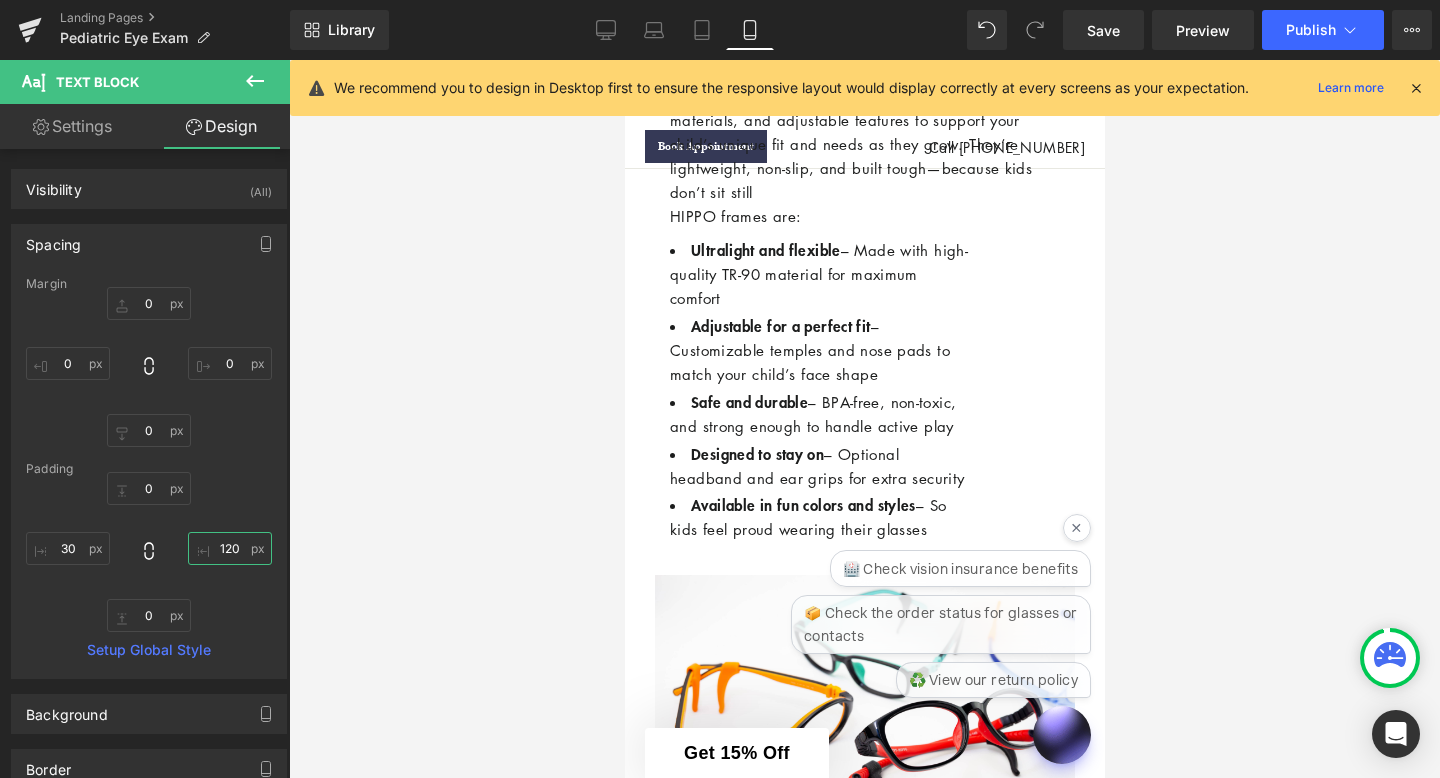 click on "120" at bounding box center [230, 548] 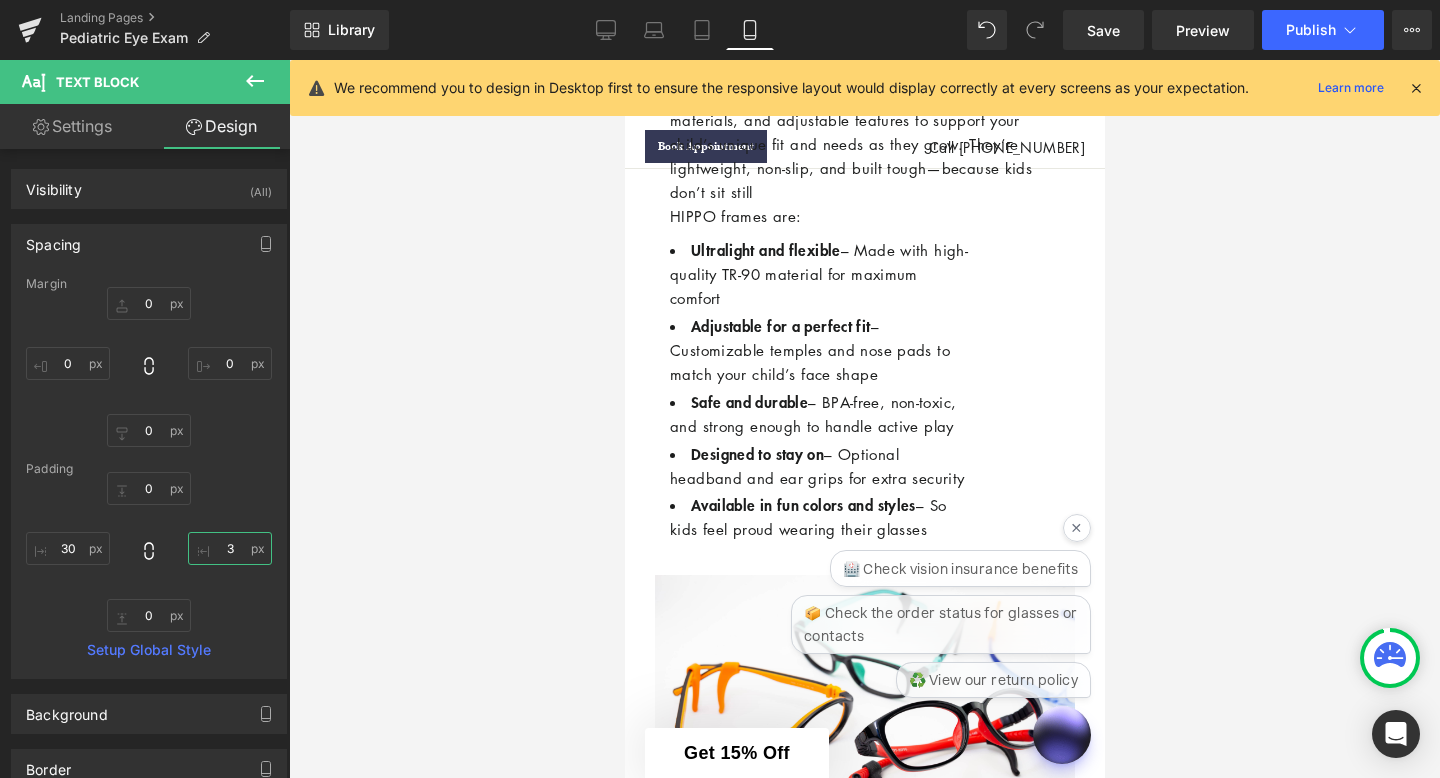 type on "30" 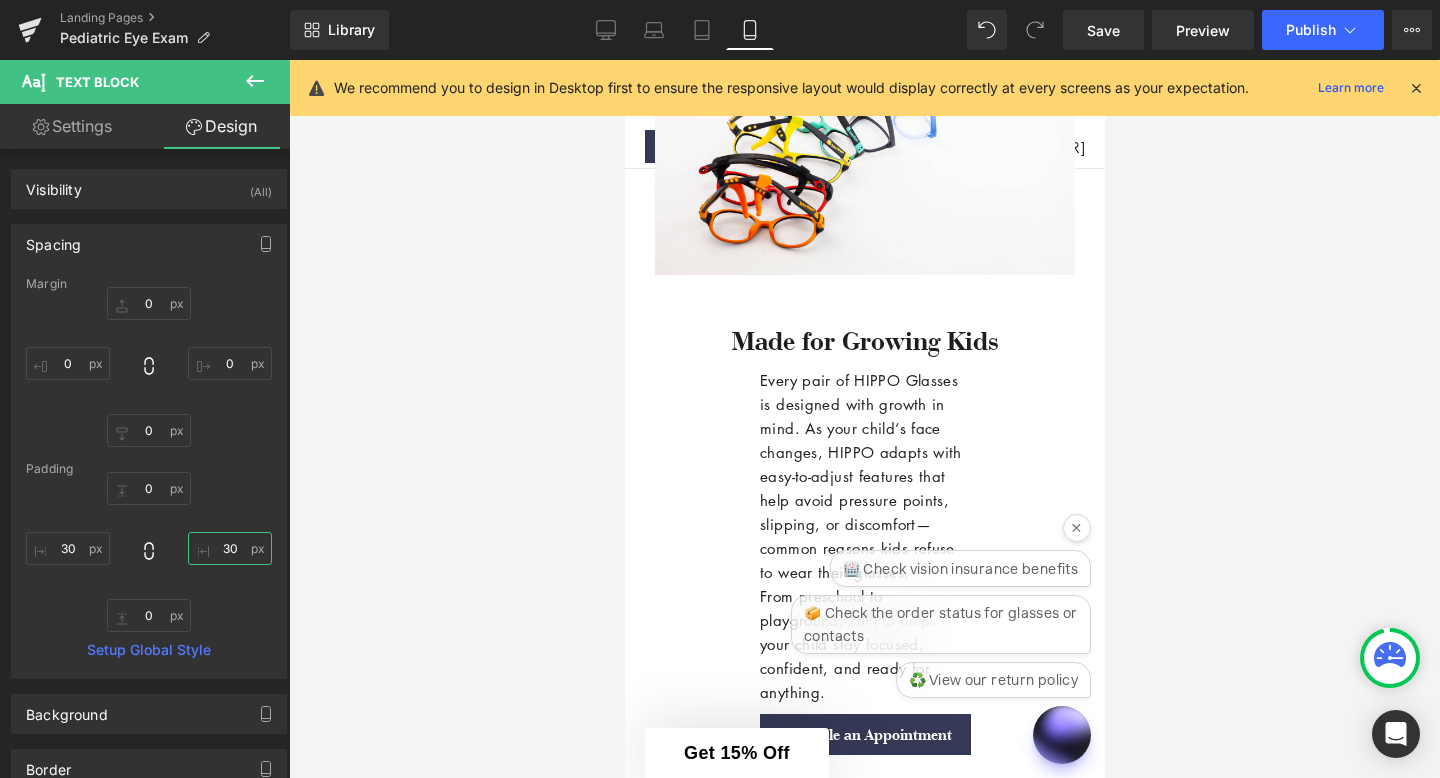 scroll, scrollTop: 3619, scrollLeft: 0, axis: vertical 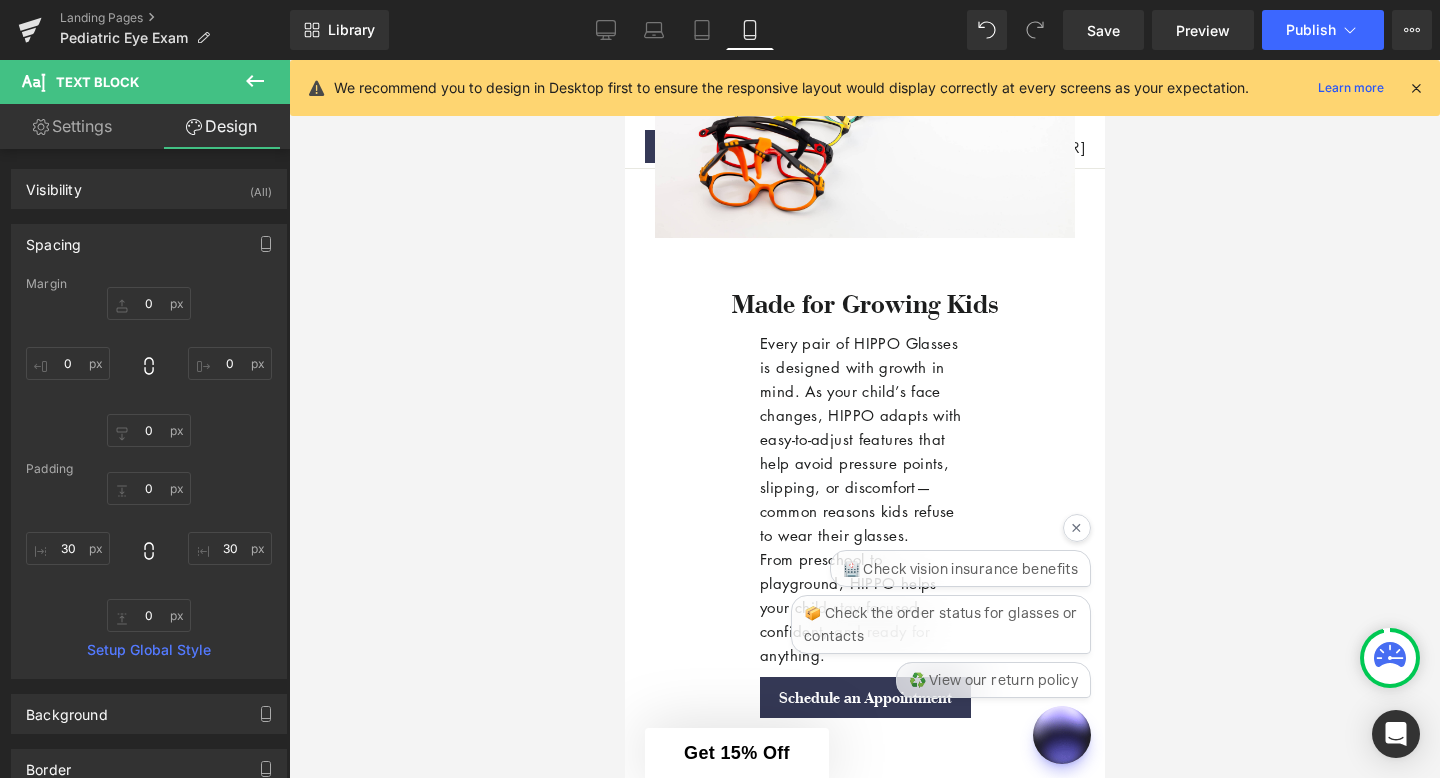 click on "Every pair of HIPPO Glasses is designed with growth in mind. As your child’s face changes, HIPPO adapts with easy-to-adjust features that help avoid pressure points, slipping, or discomfort—common reasons kids refuse to wear their glasses. From preschool to playground, HIPPO helps your child stay focused, confident, and ready for anything." at bounding box center (864, 499) 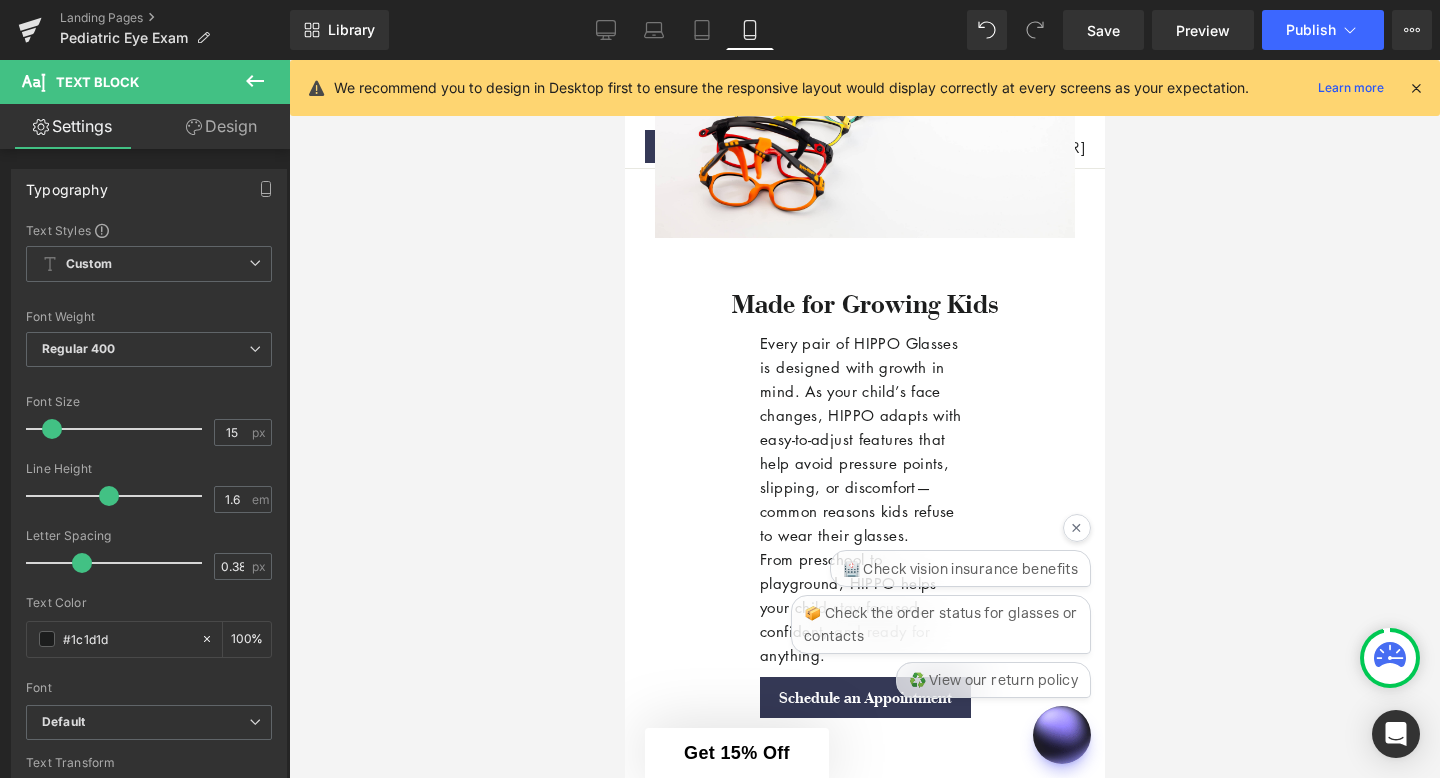 click on "Design" at bounding box center (221, 126) 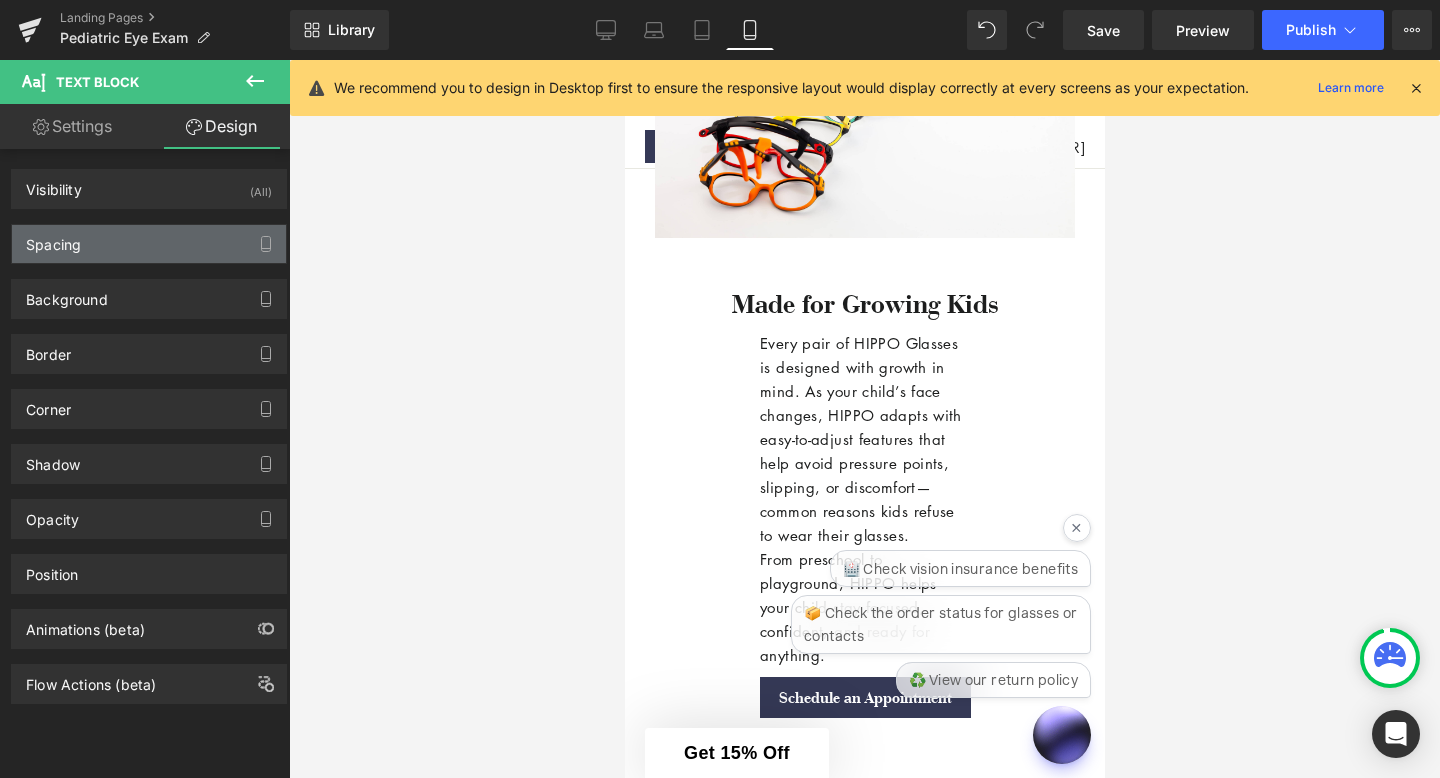 click on "Spacing" at bounding box center (149, 244) 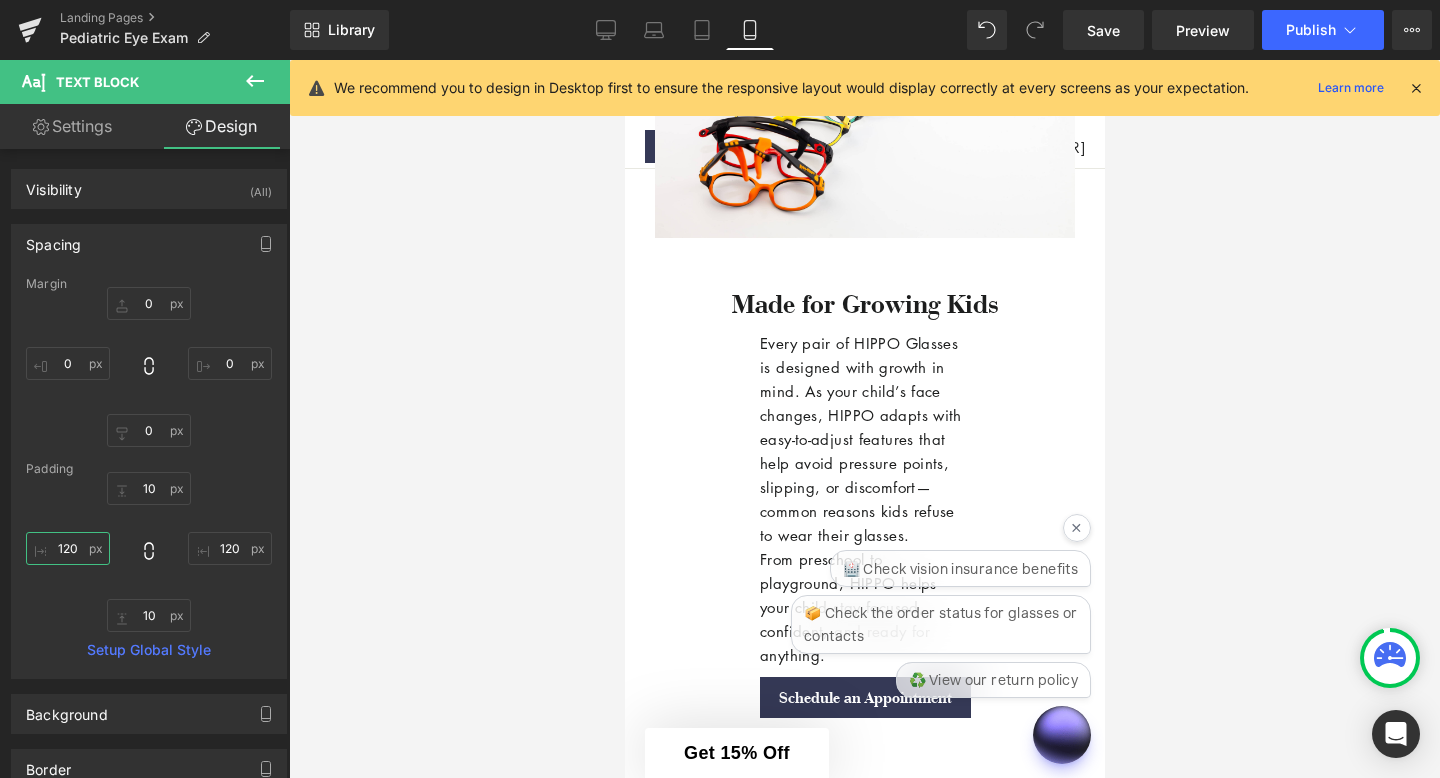 click on "120" at bounding box center (68, 548) 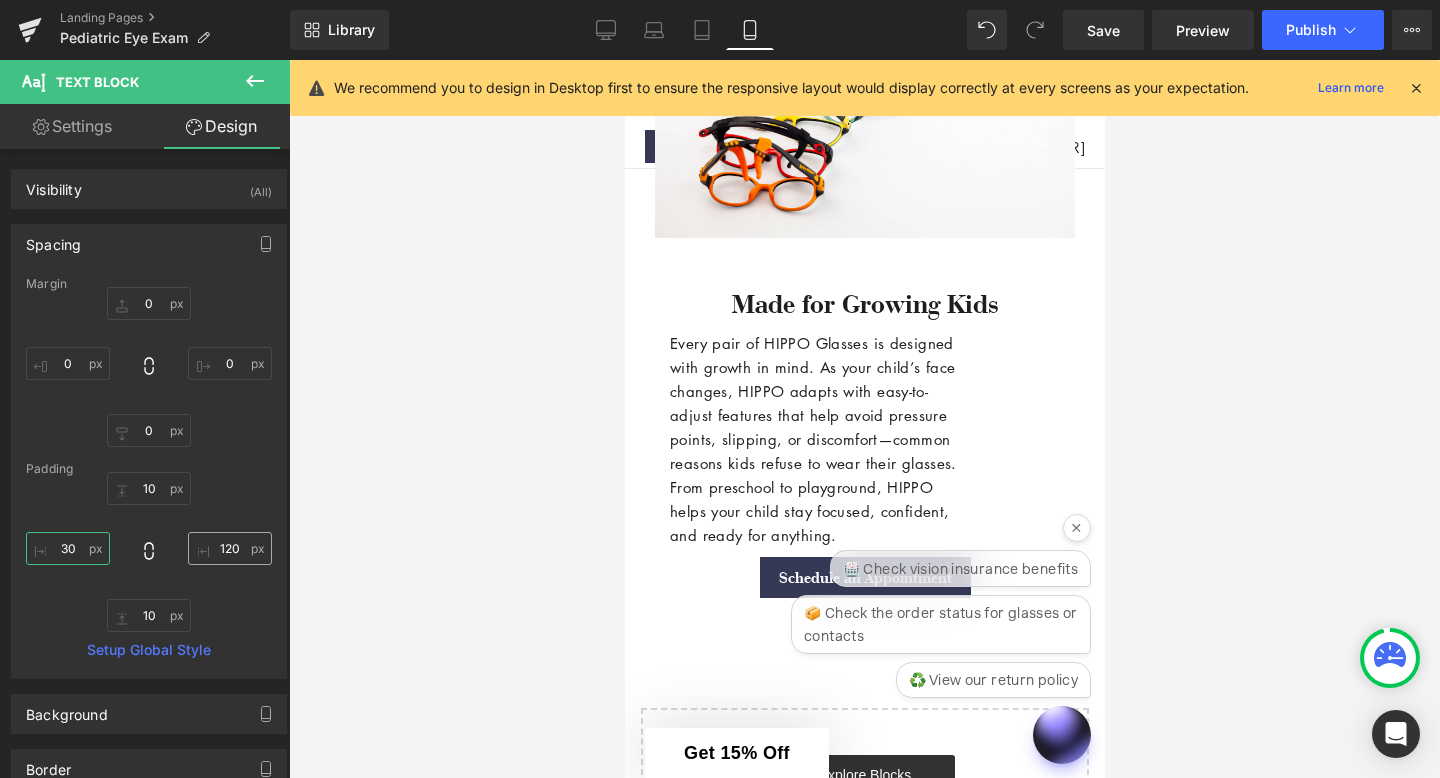 type on "30" 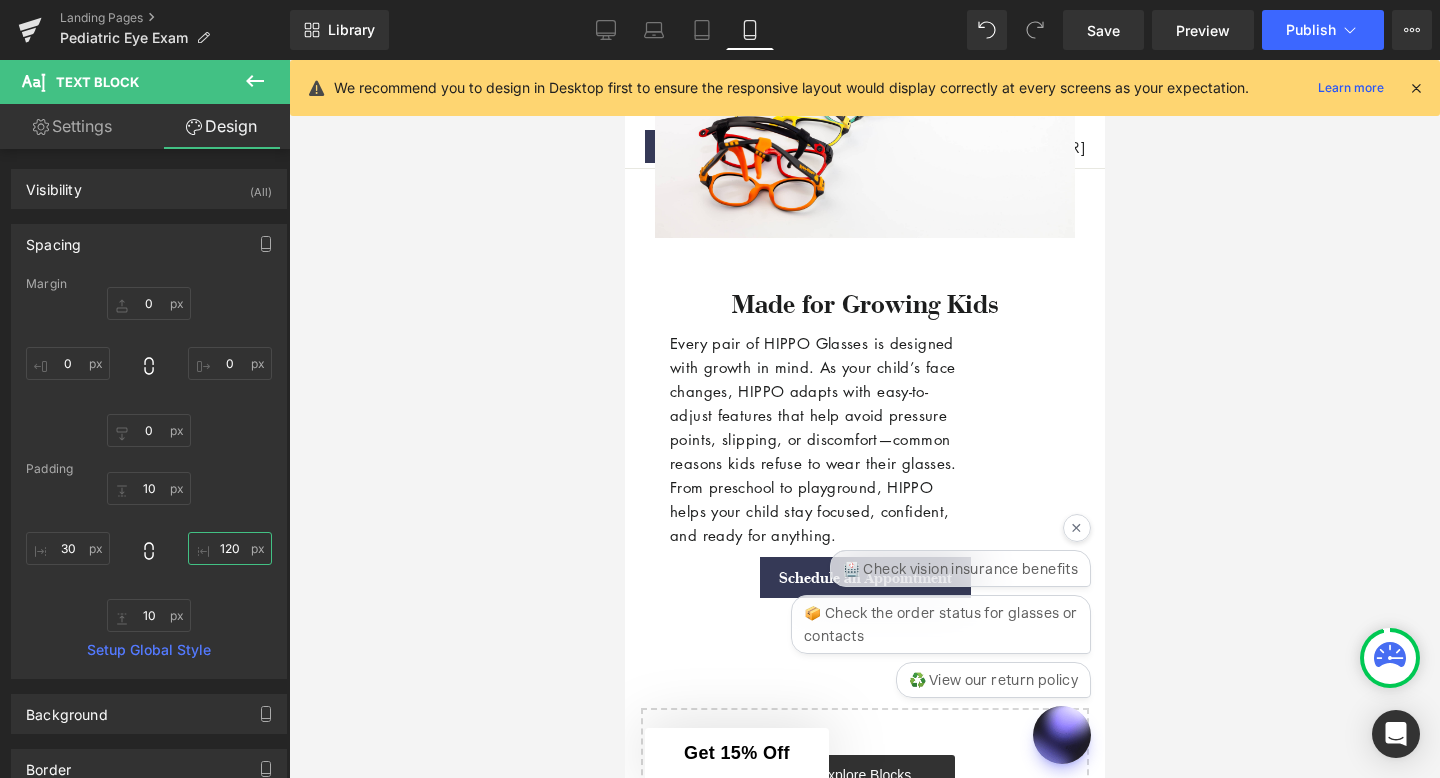 click on "120" at bounding box center [230, 548] 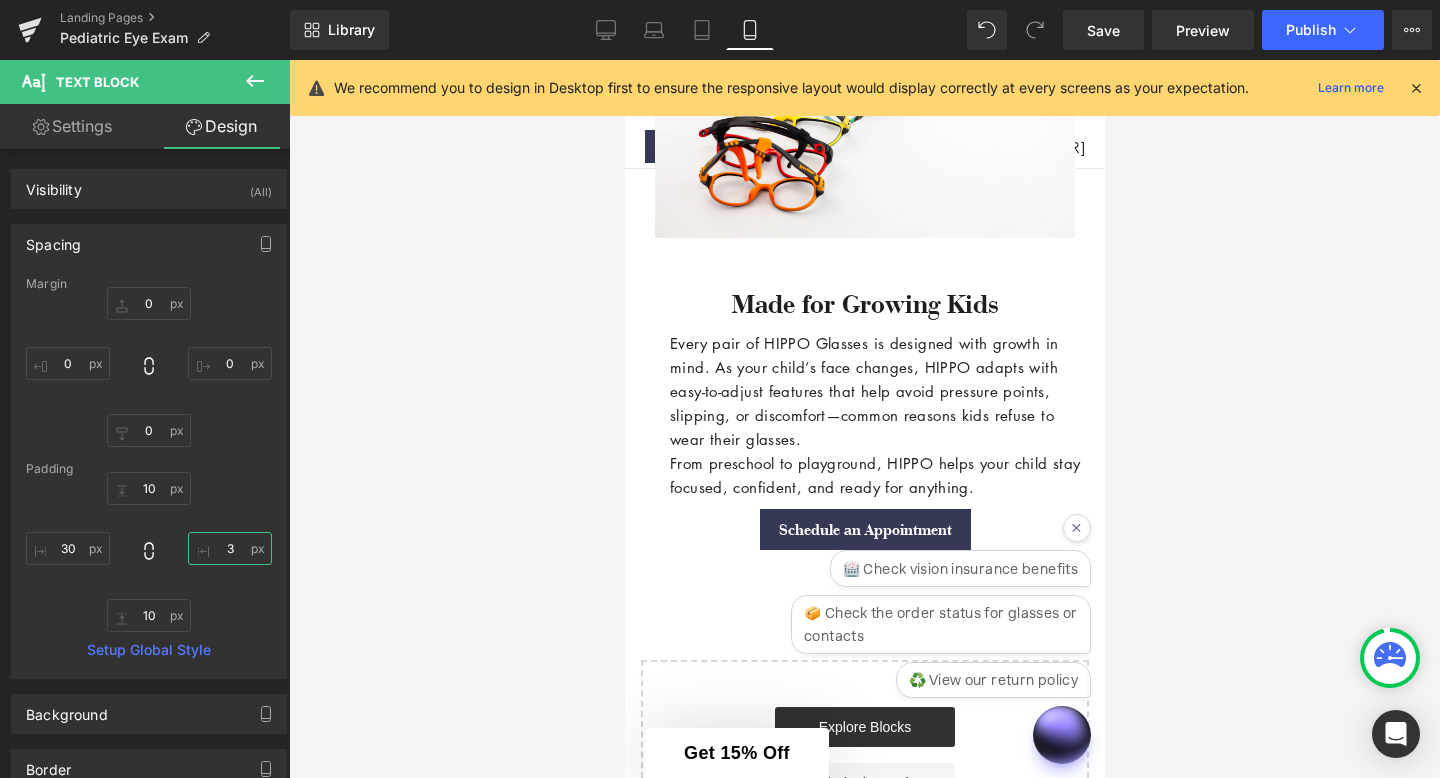 type on "30" 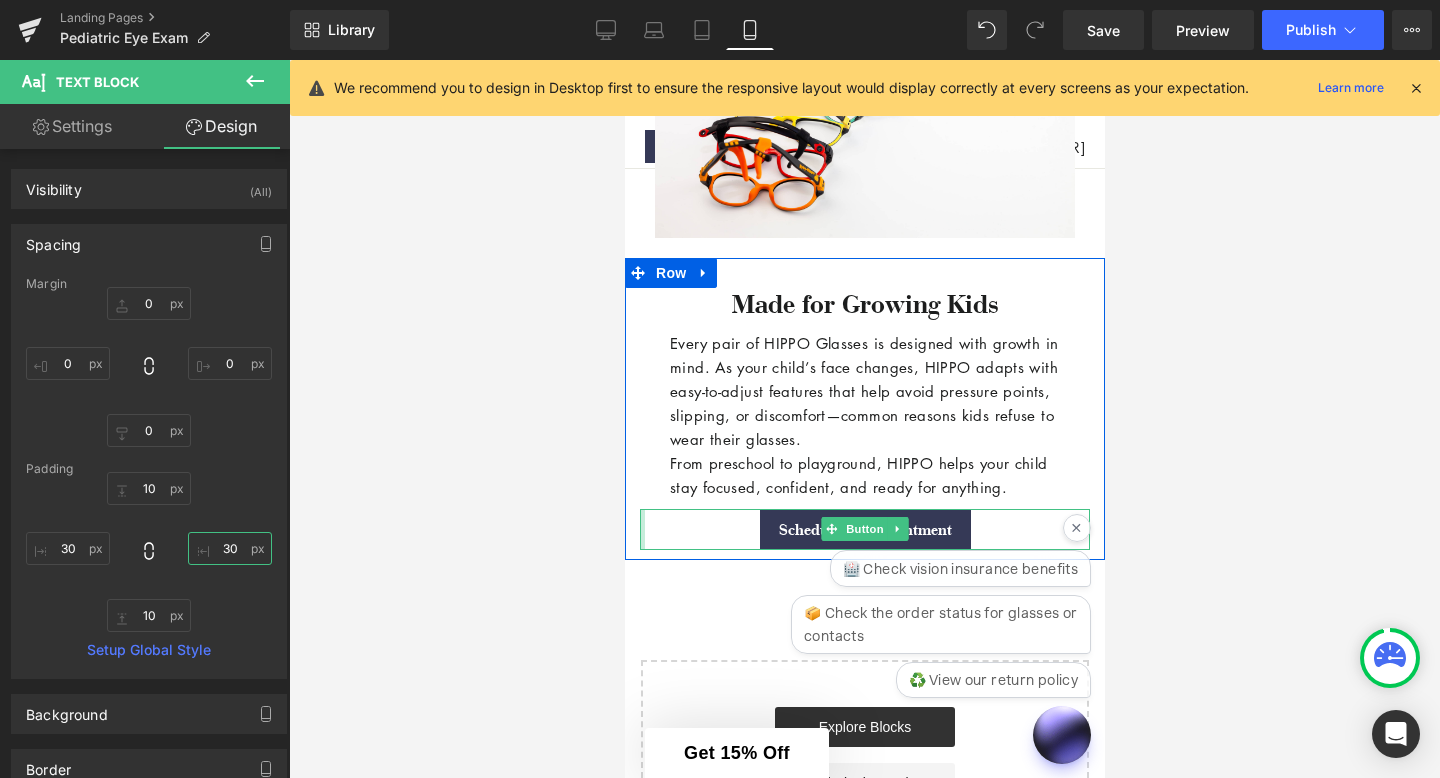 scroll, scrollTop: 2964, scrollLeft: 0, axis: vertical 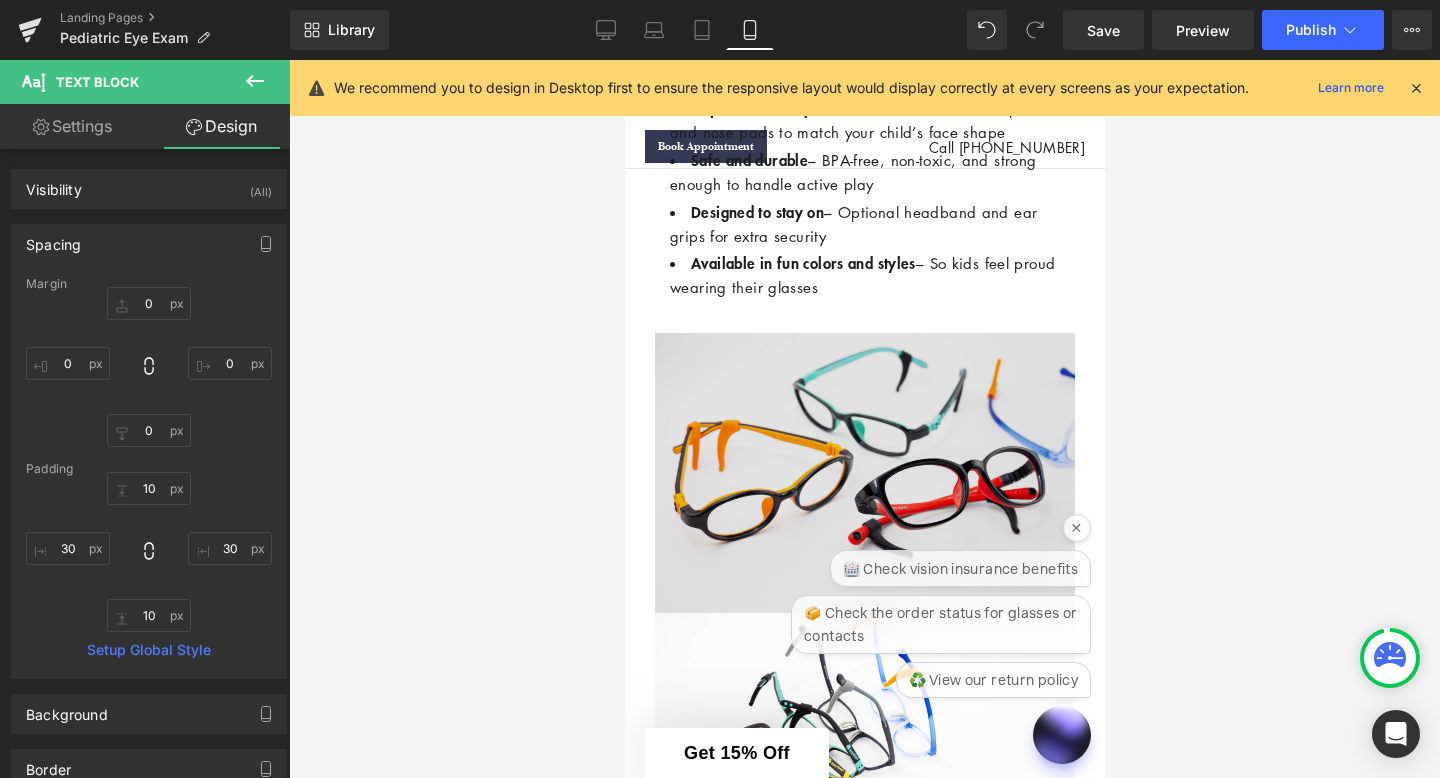 click at bounding box center [864, 473] 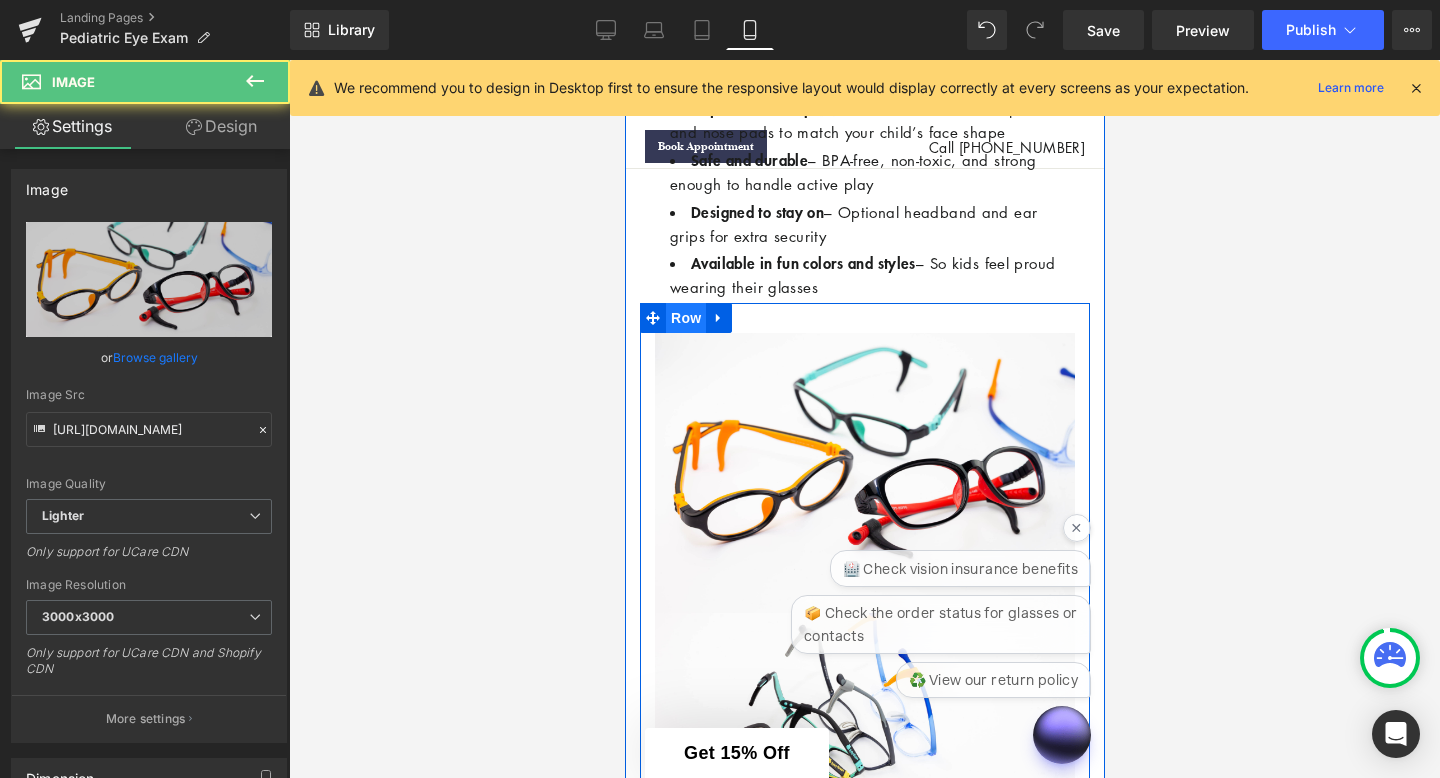 click on "Row" at bounding box center (685, 318) 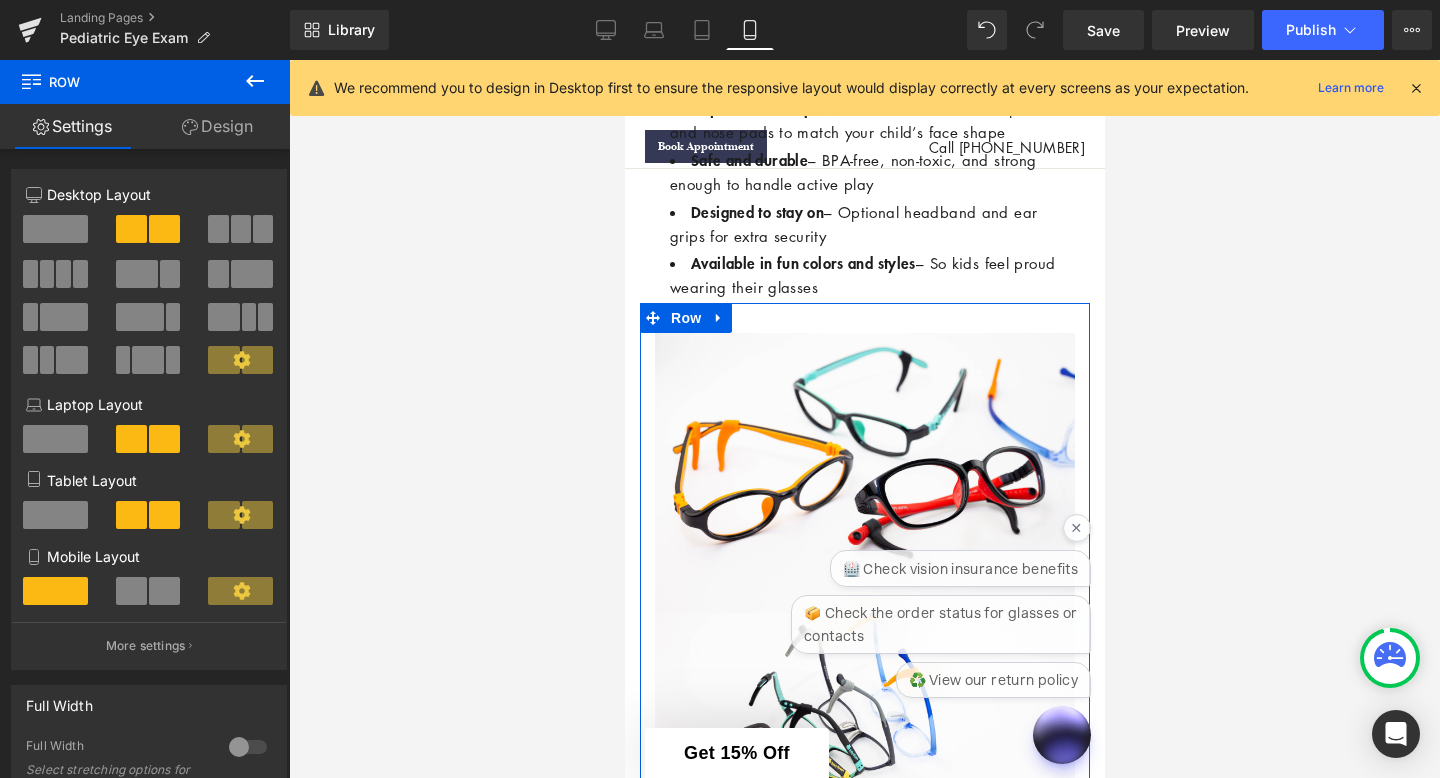 click at bounding box center (131, 591) 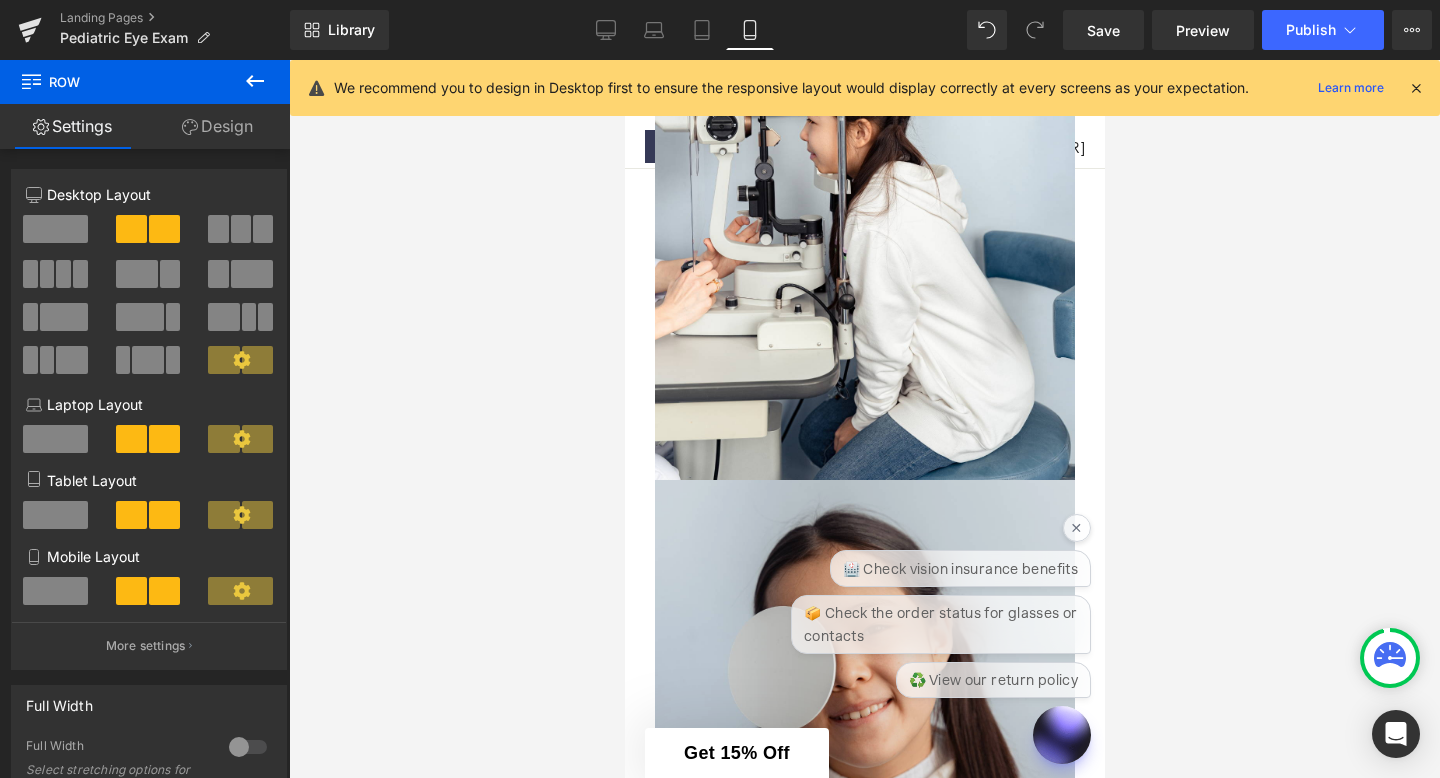 scroll, scrollTop: 1179, scrollLeft: 0, axis: vertical 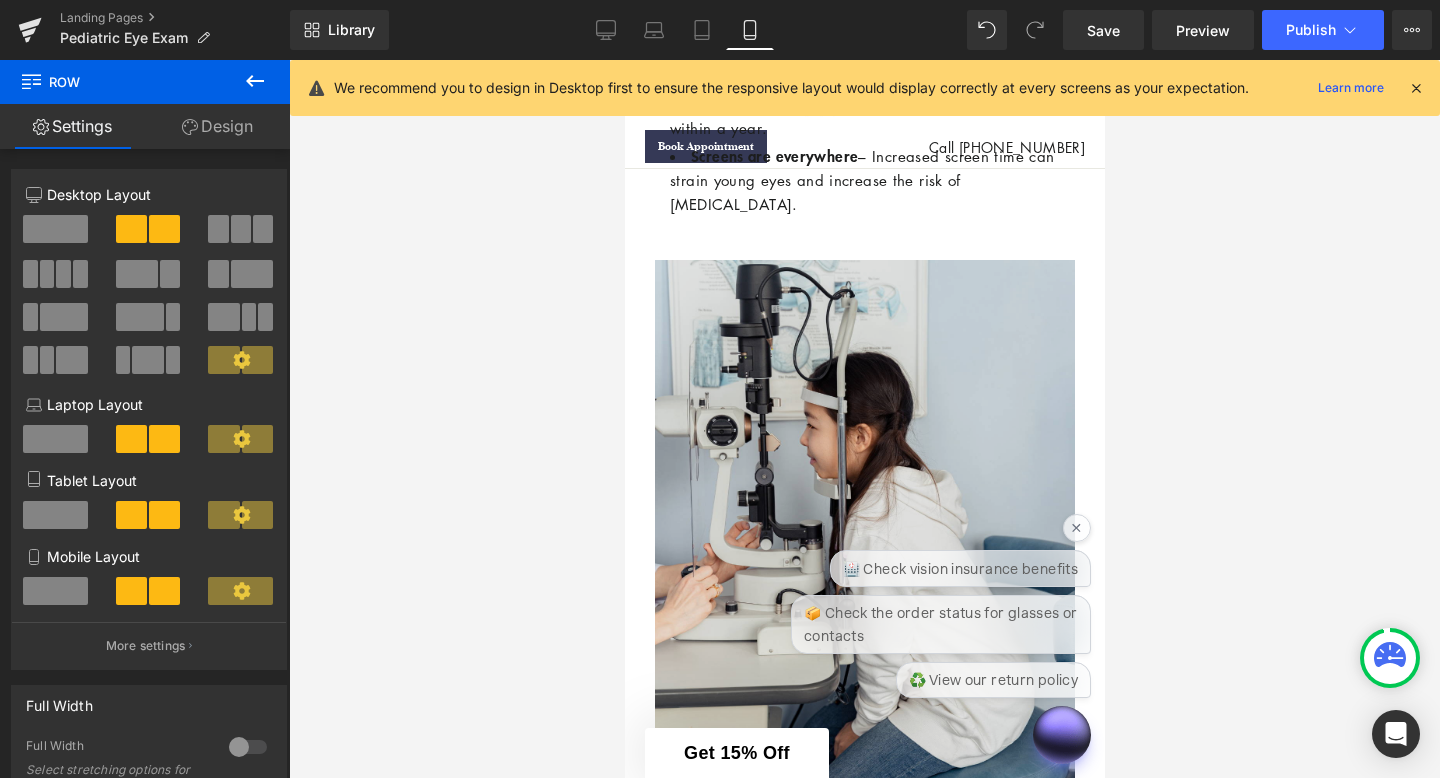 click at bounding box center (864, 522) 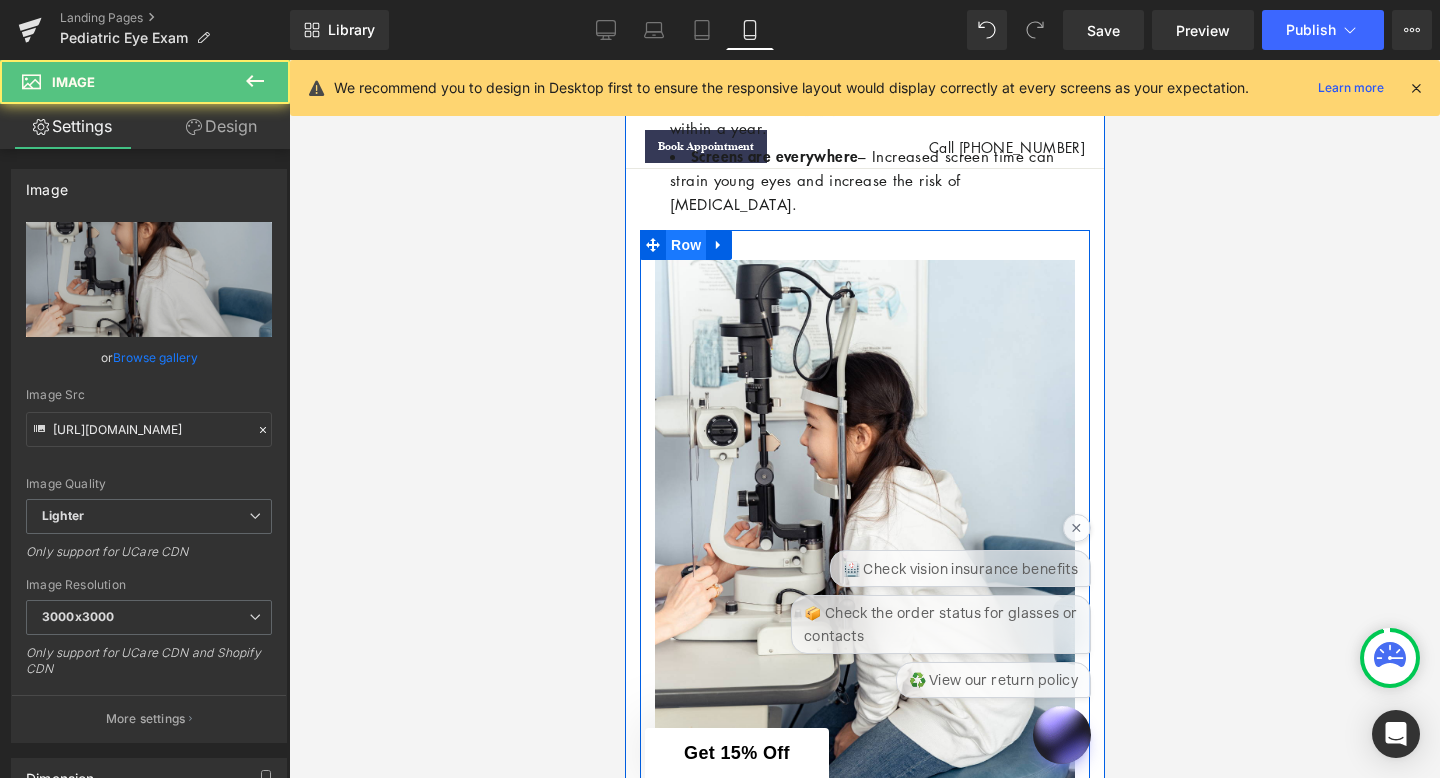 click on "Row" at bounding box center [685, 245] 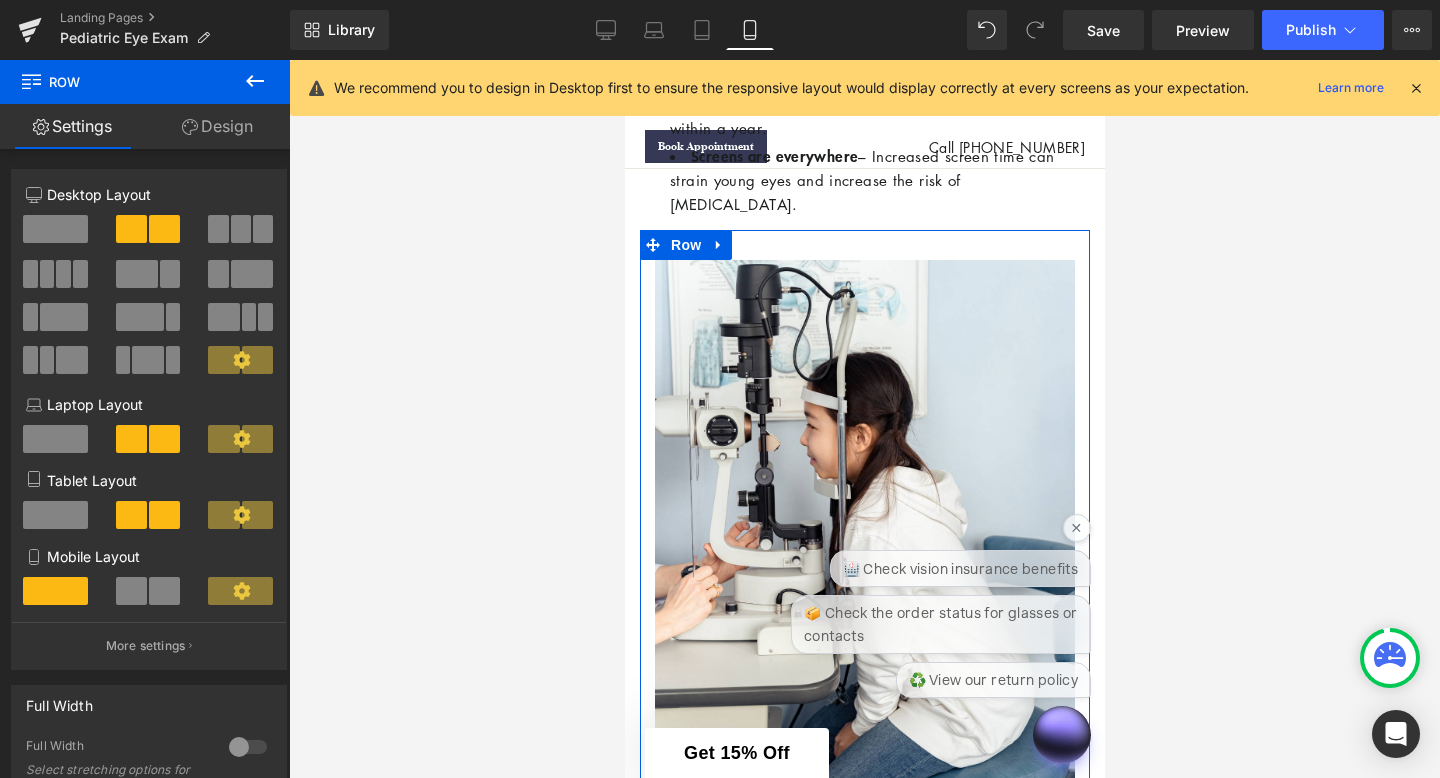 click at bounding box center (131, 591) 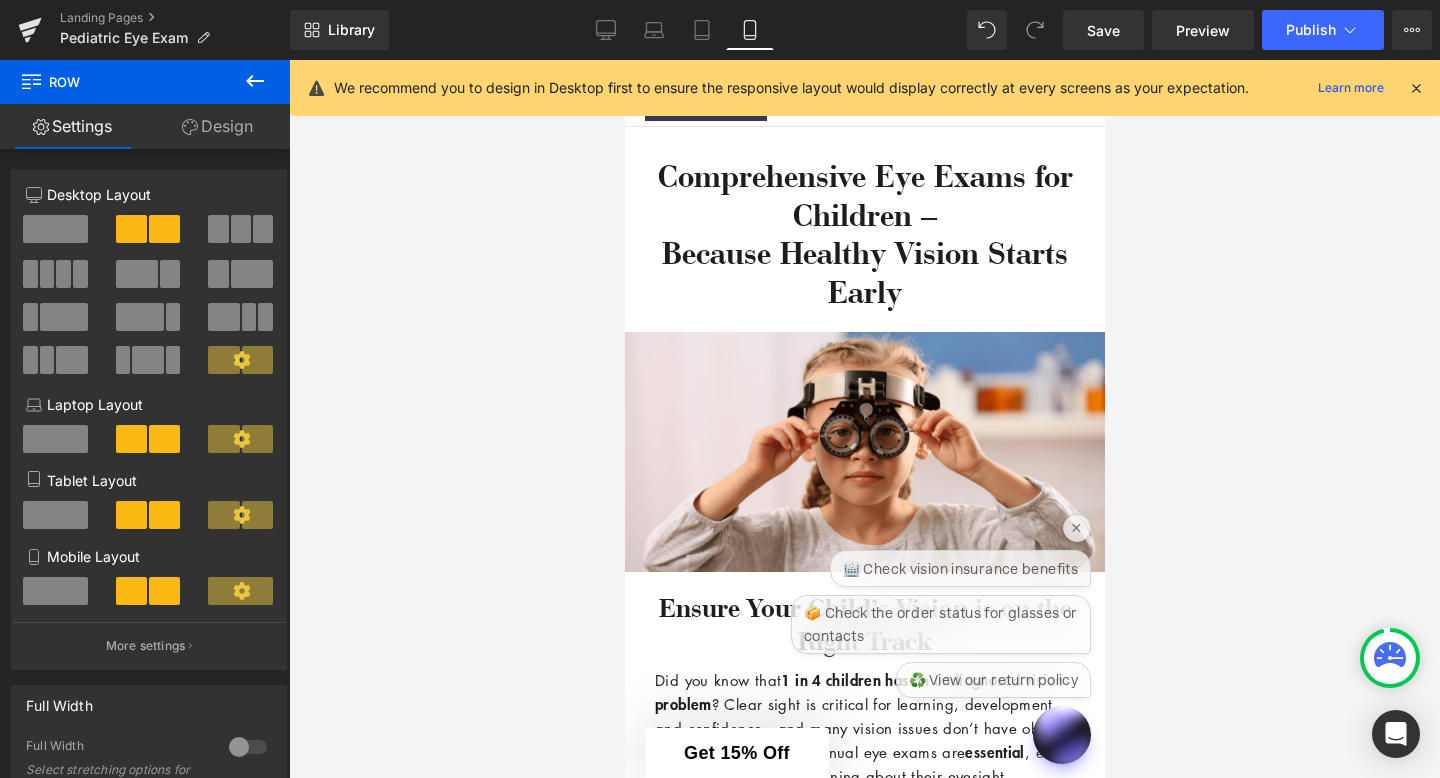 scroll, scrollTop: 0, scrollLeft: 0, axis: both 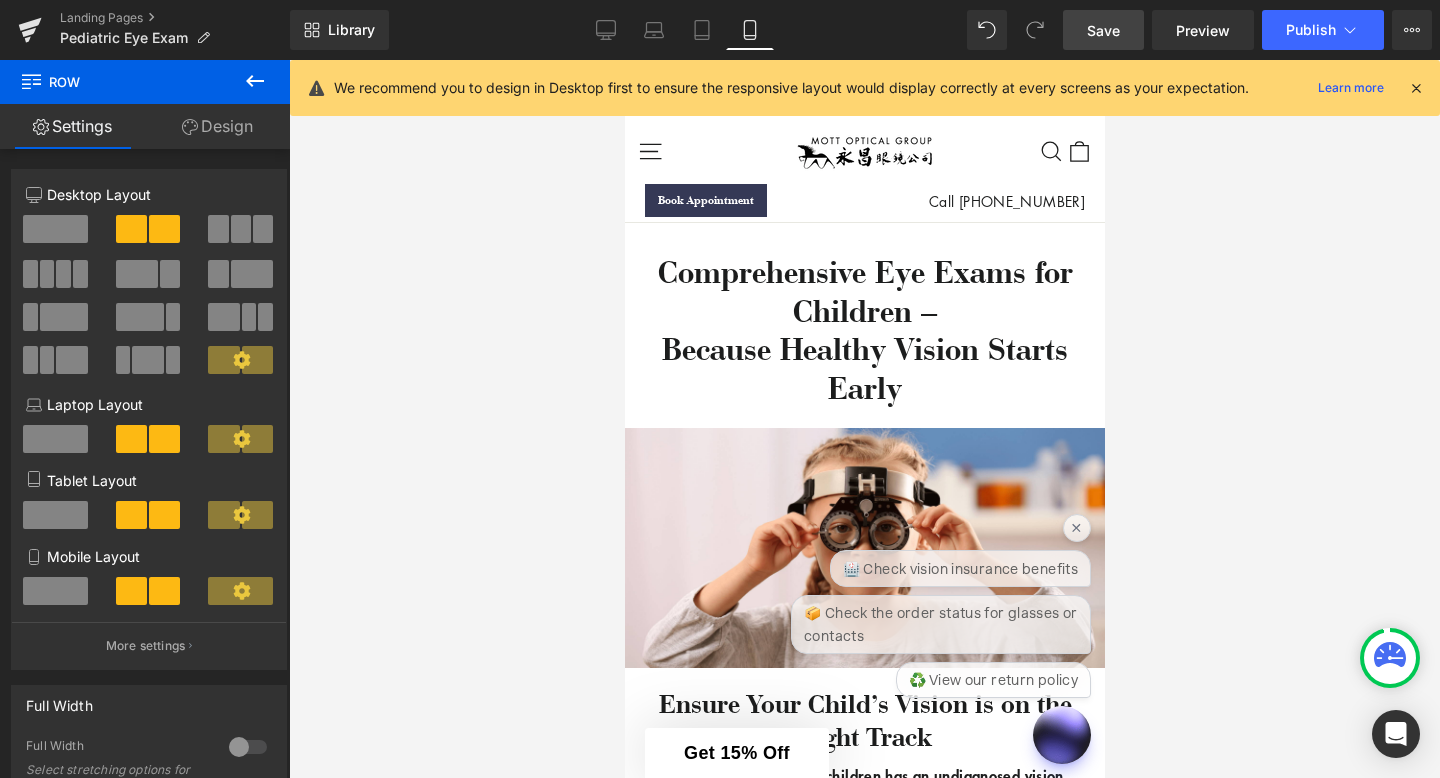 click on "Save" at bounding box center (1103, 30) 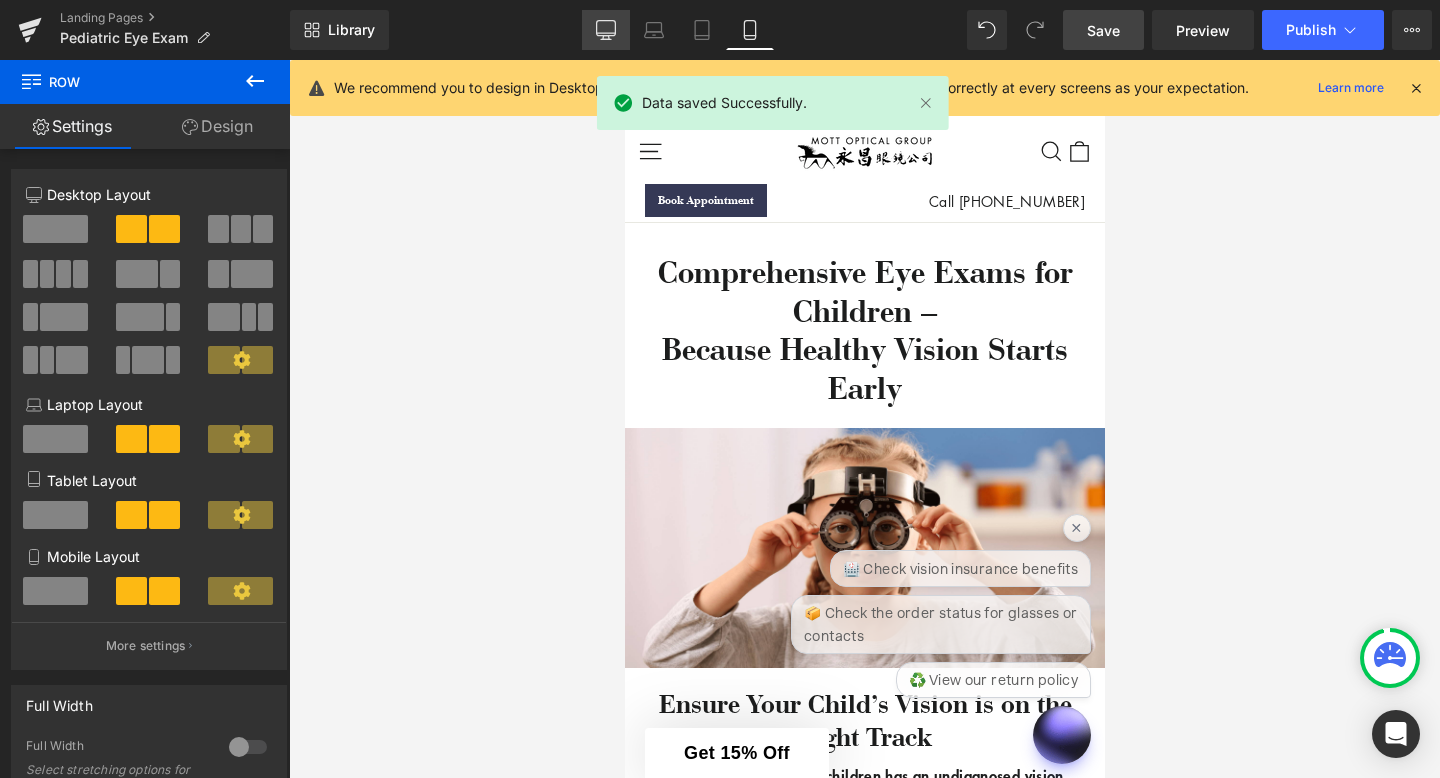 click 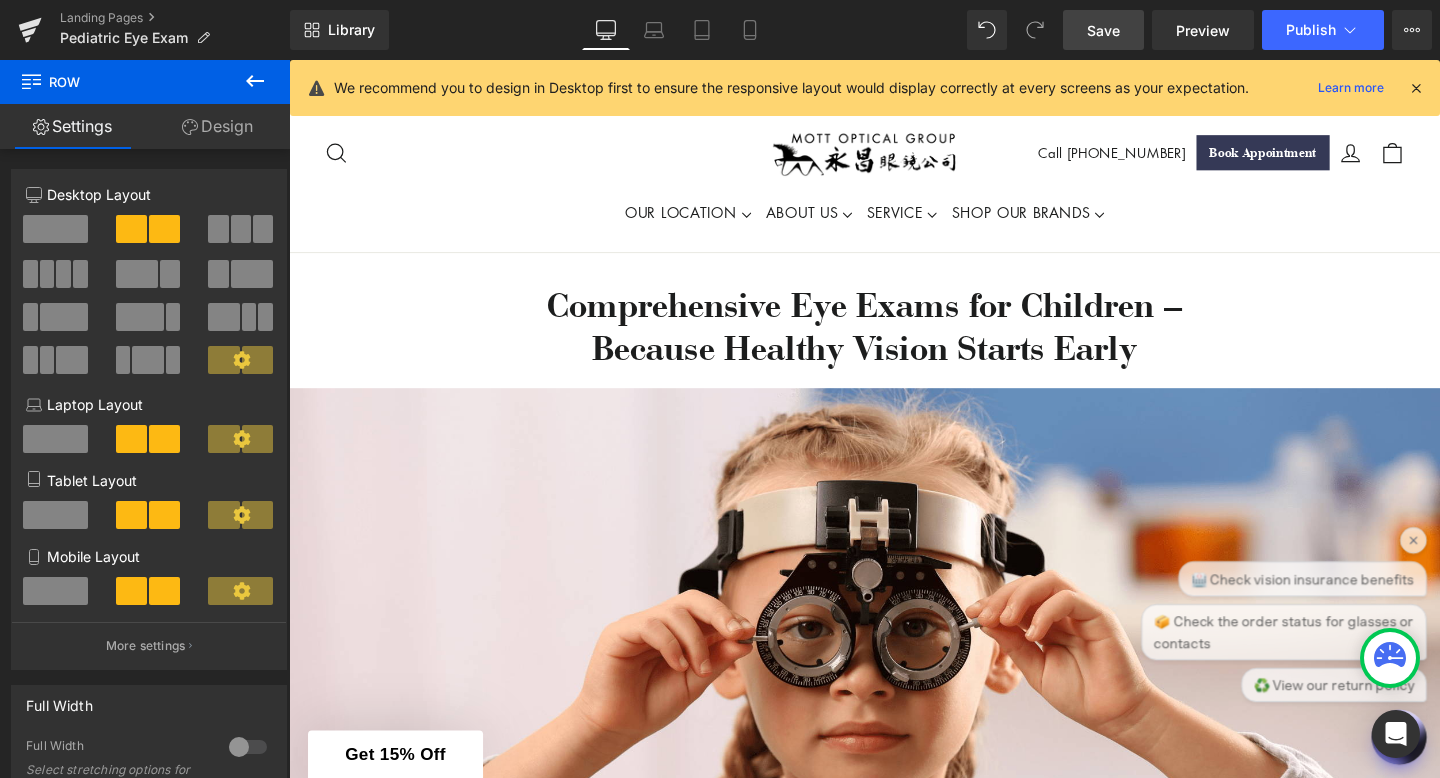 click at bounding box center [1416, 88] 